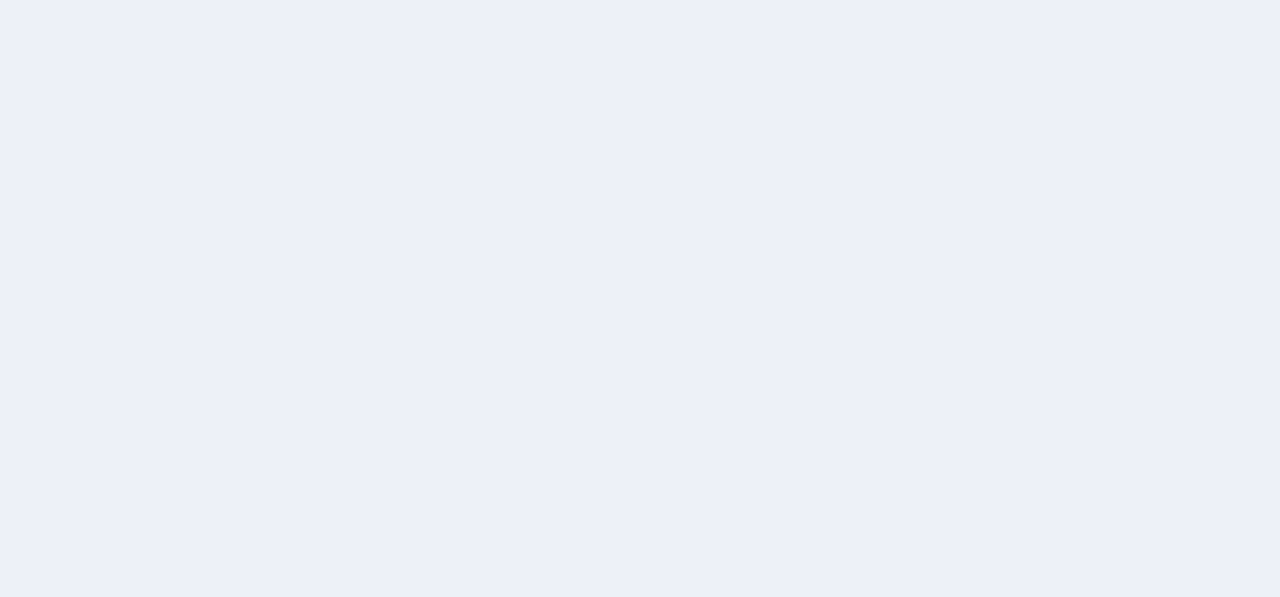 scroll, scrollTop: 0, scrollLeft: 0, axis: both 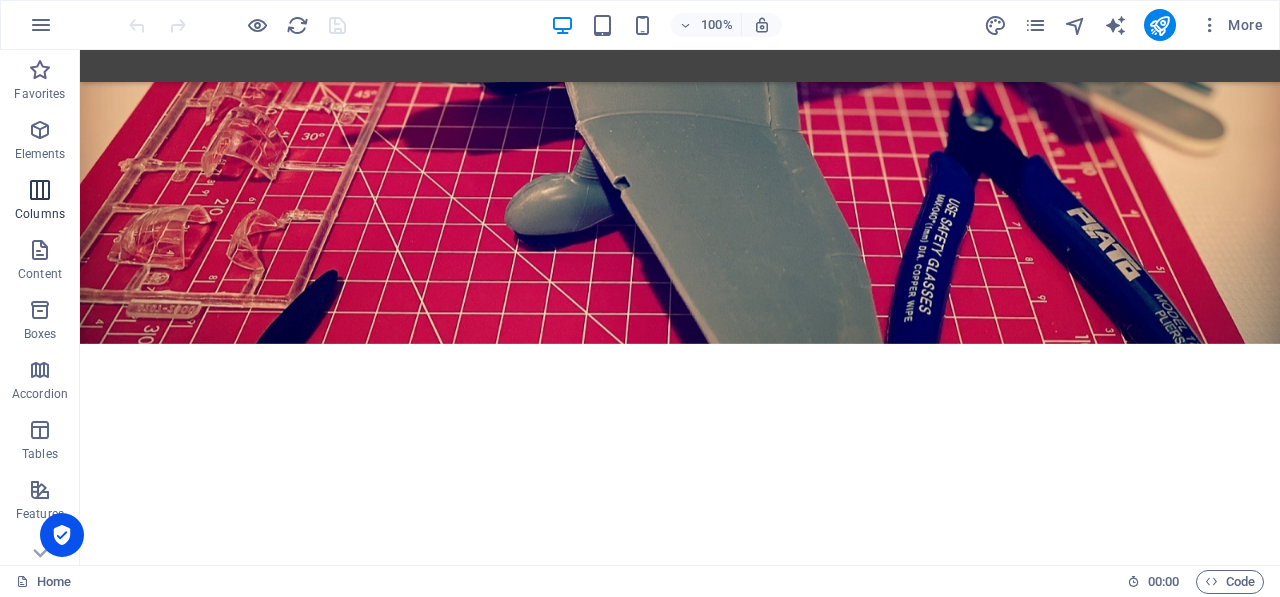 click at bounding box center (40, 190) 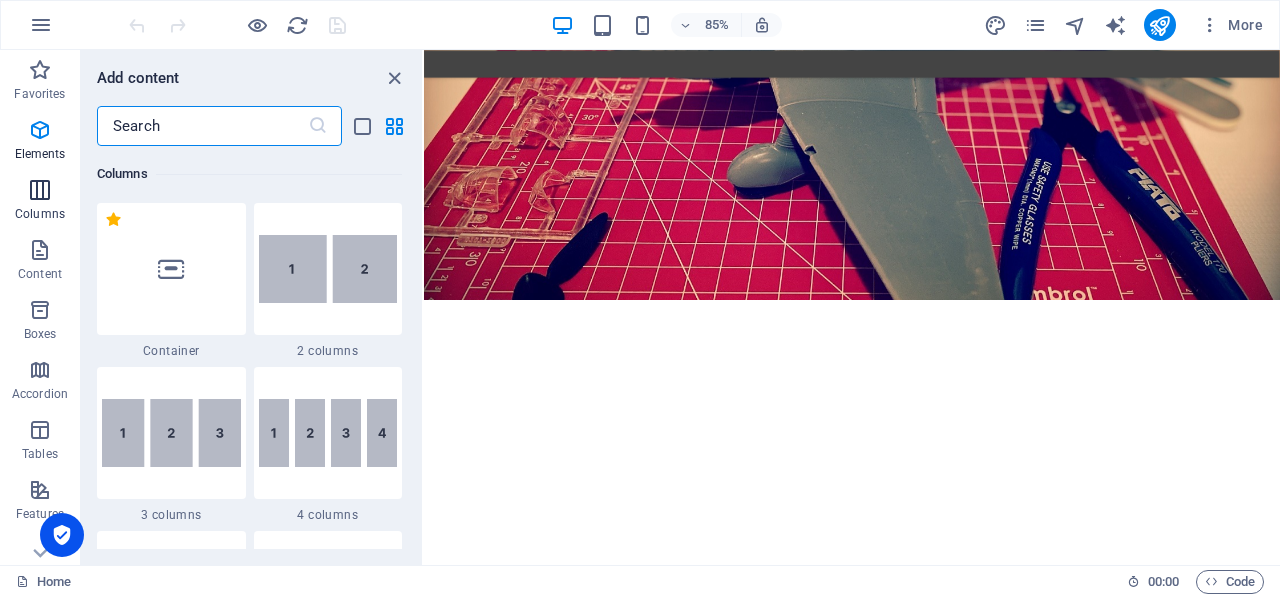 scroll, scrollTop: 990, scrollLeft: 0, axis: vertical 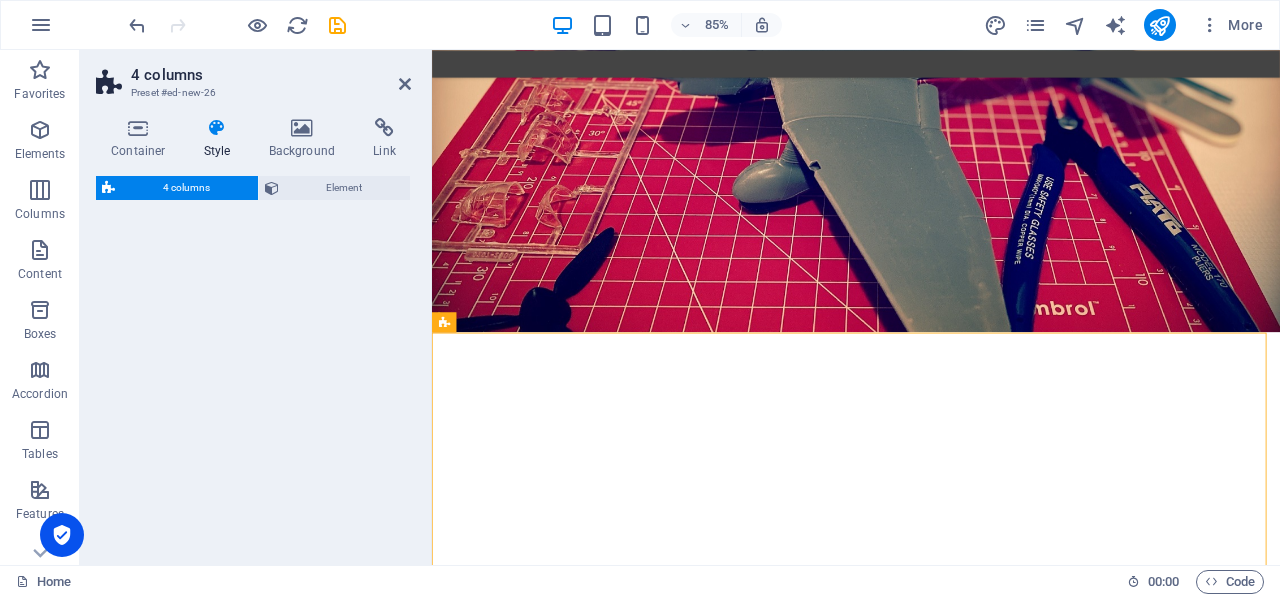 select on "rem" 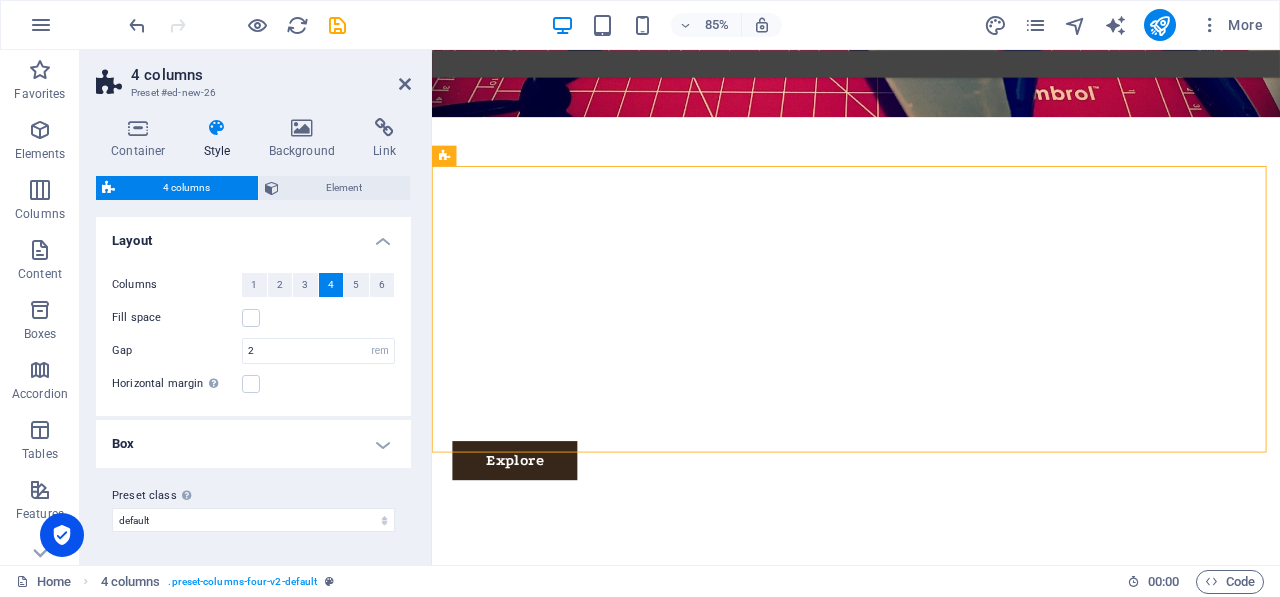 scroll, scrollTop: 486, scrollLeft: 0, axis: vertical 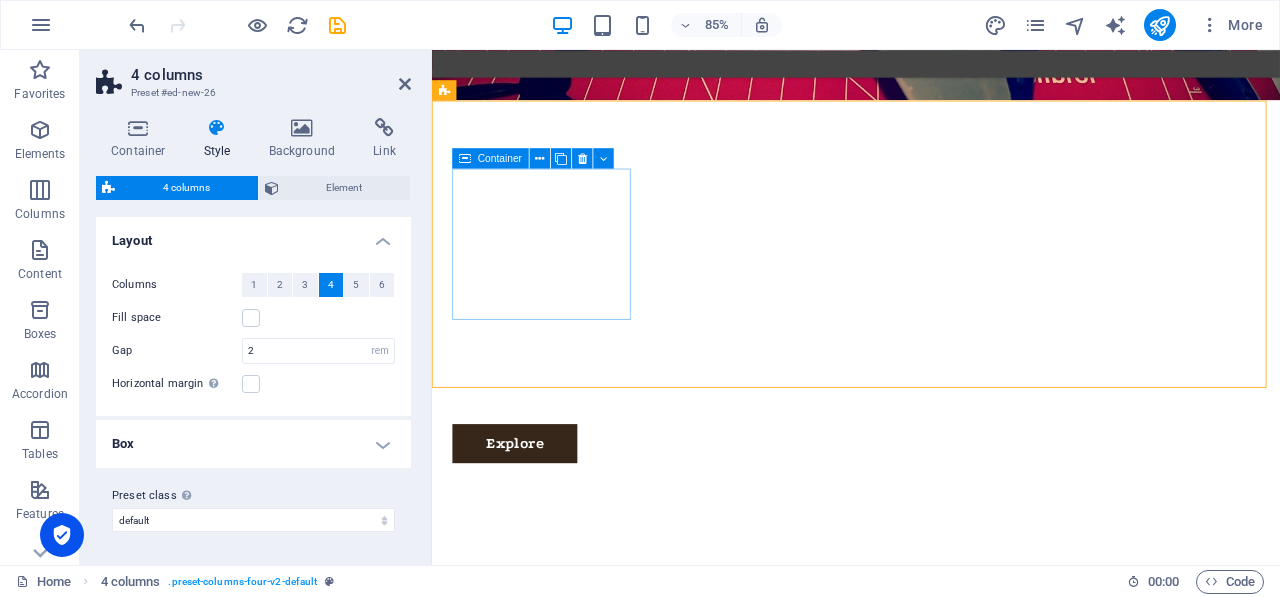 click on "Add elements" at bounding box center [562, 797] 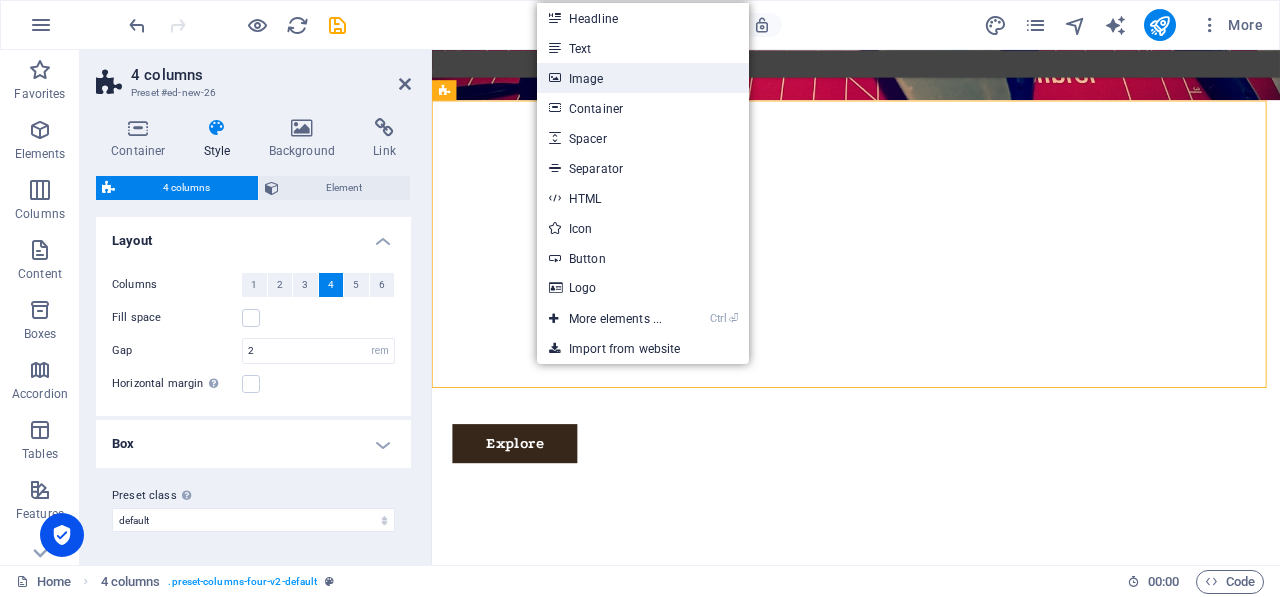 click on "Image" at bounding box center (643, 78) 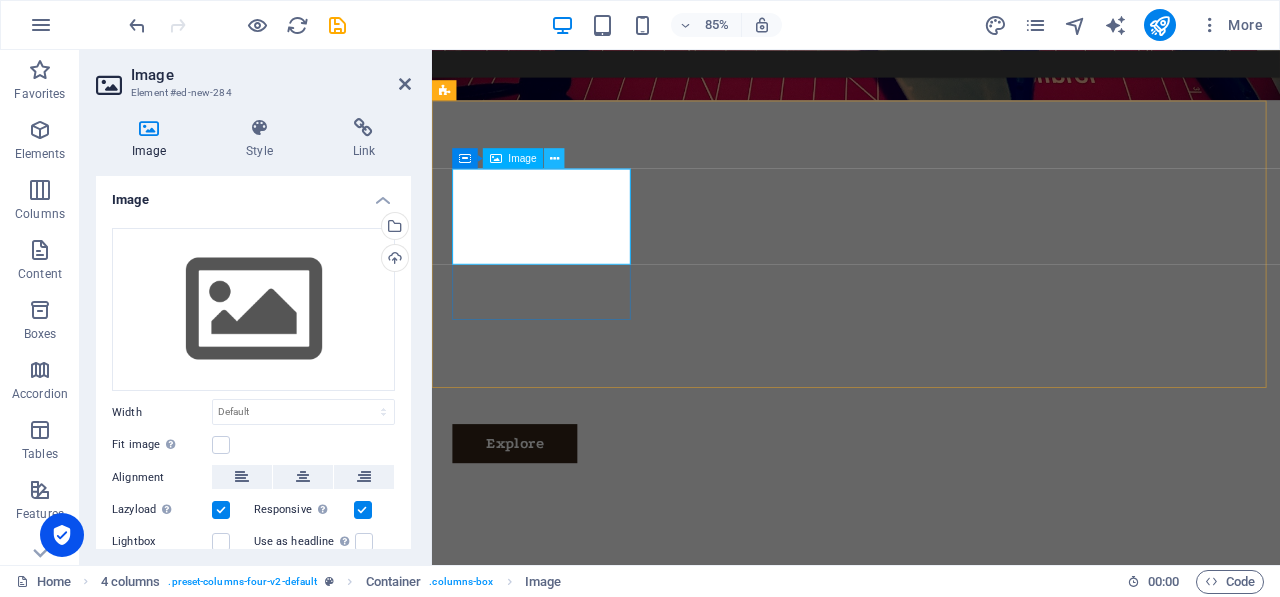 click at bounding box center [554, 158] 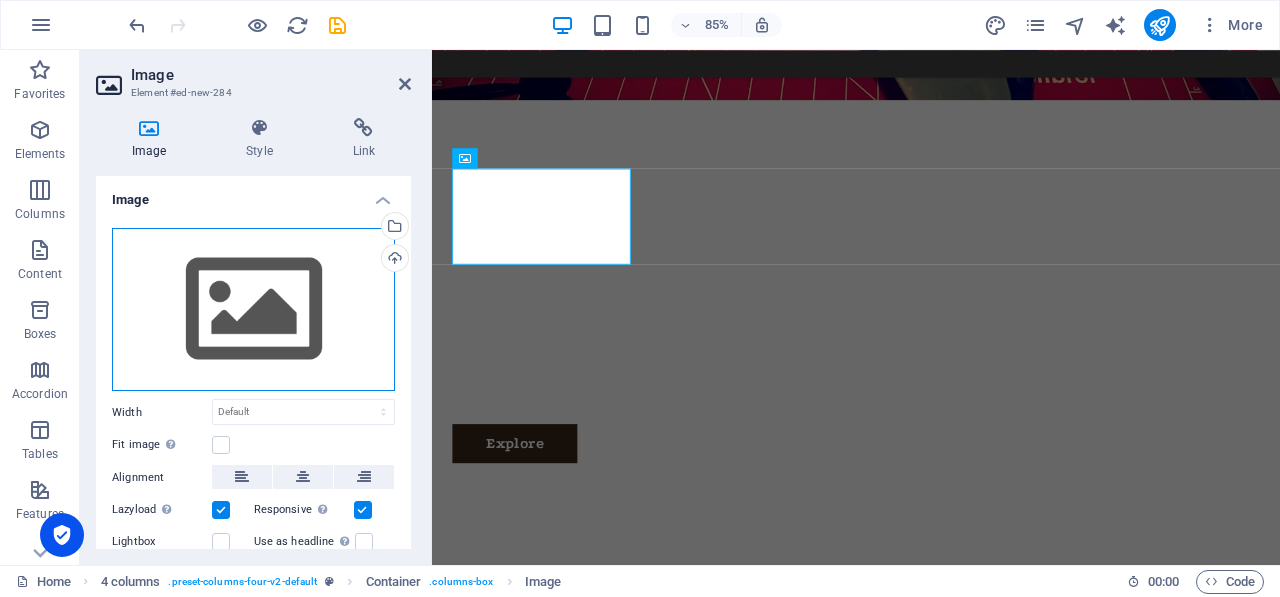 click on "Drag files here, click to choose files or select files from Files or our free stock photos & videos" at bounding box center (253, 310) 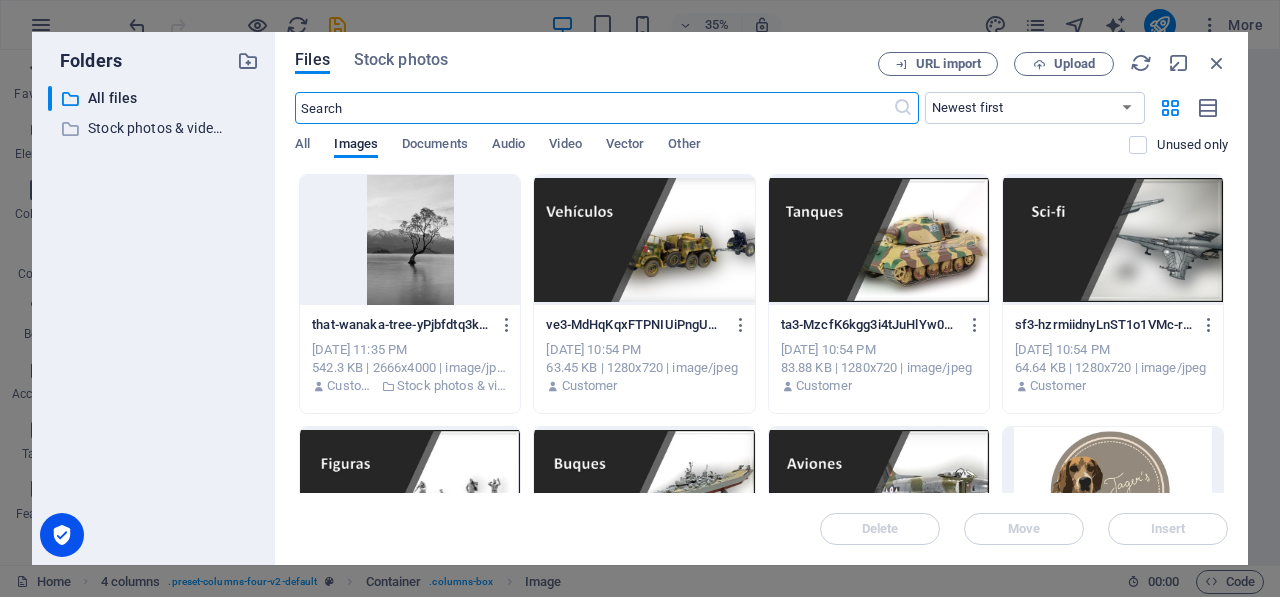 click at bounding box center (644, 240) 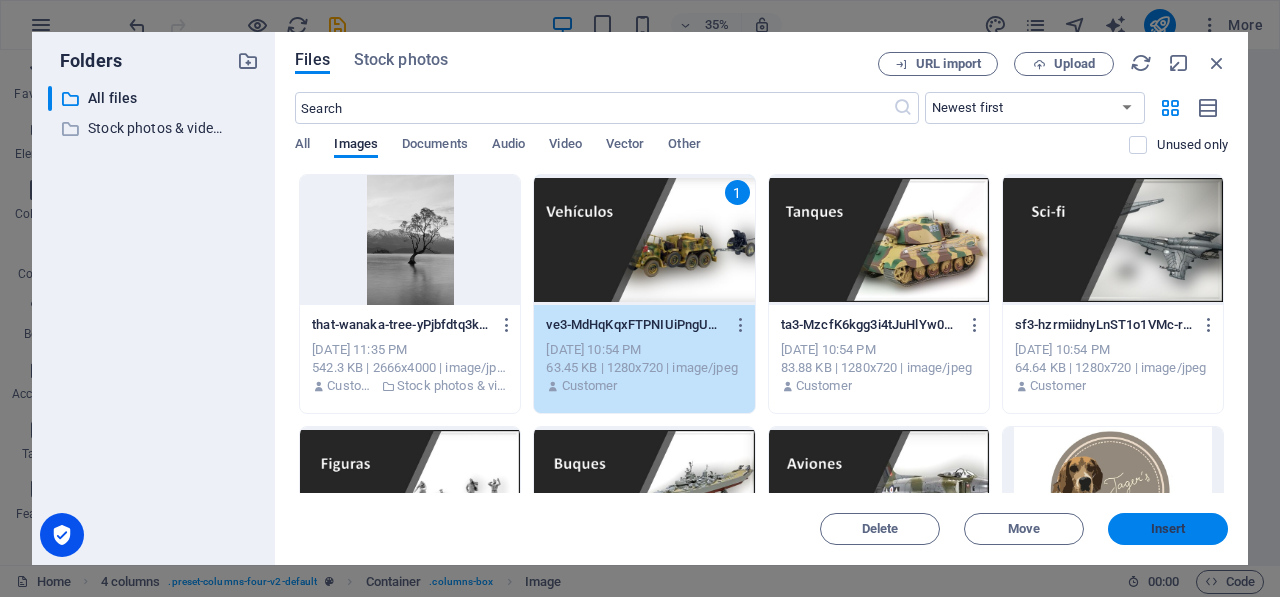 click on "Insert" at bounding box center (1168, 529) 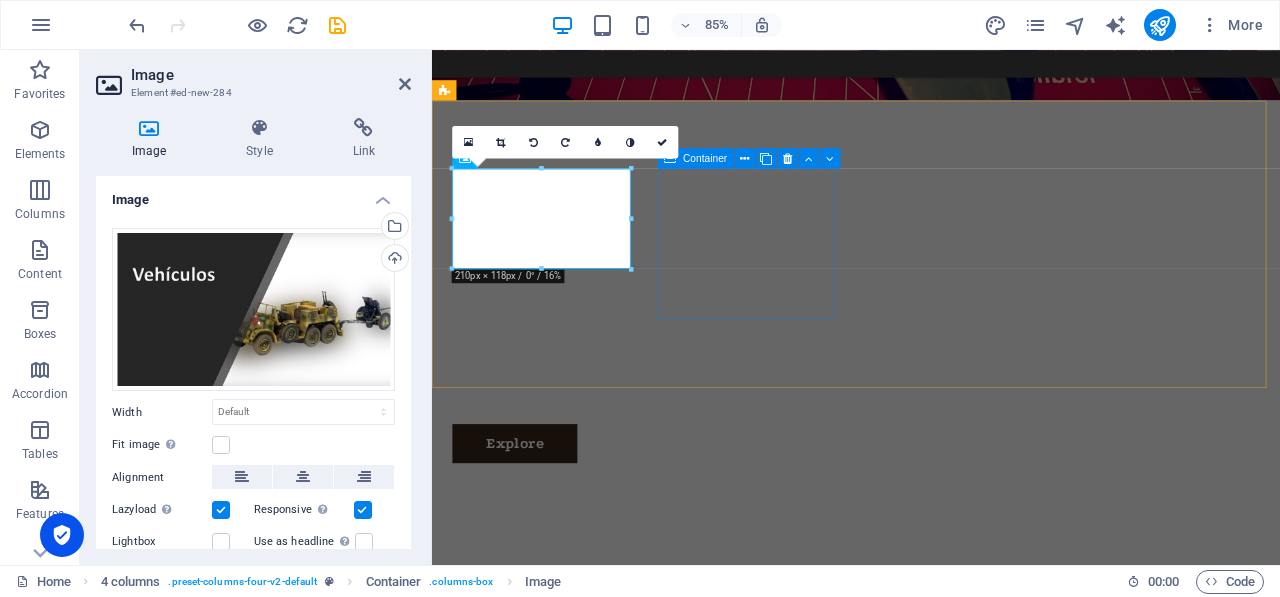 click on "Add elements" at bounding box center [562, 1375] 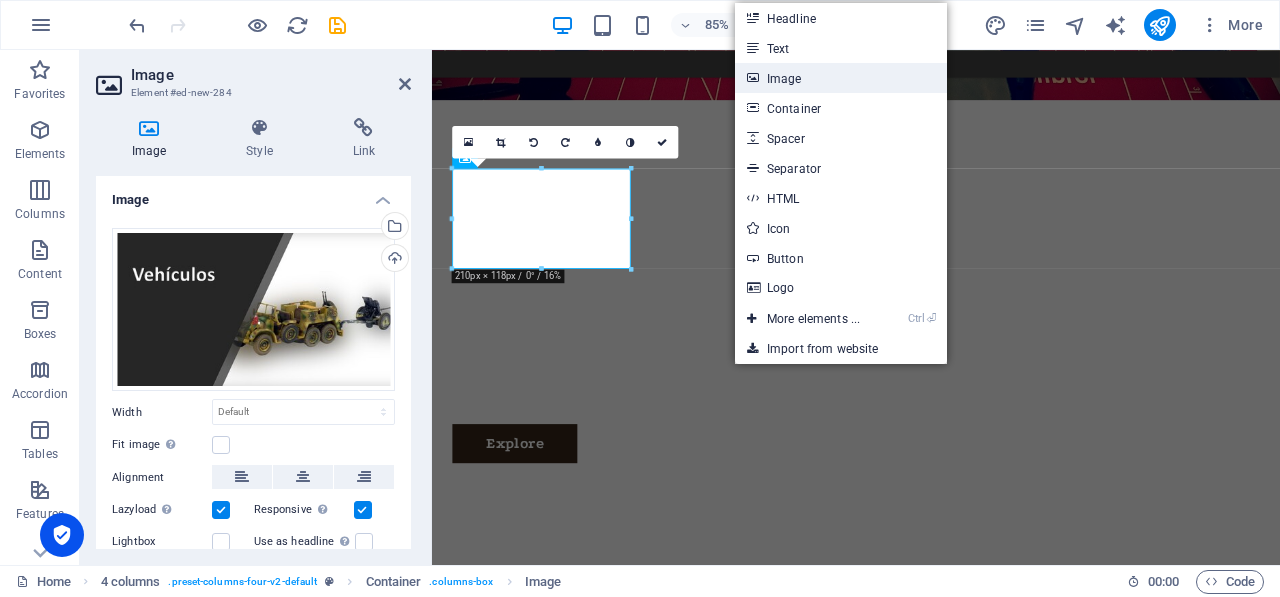 click on "Image" at bounding box center [841, 78] 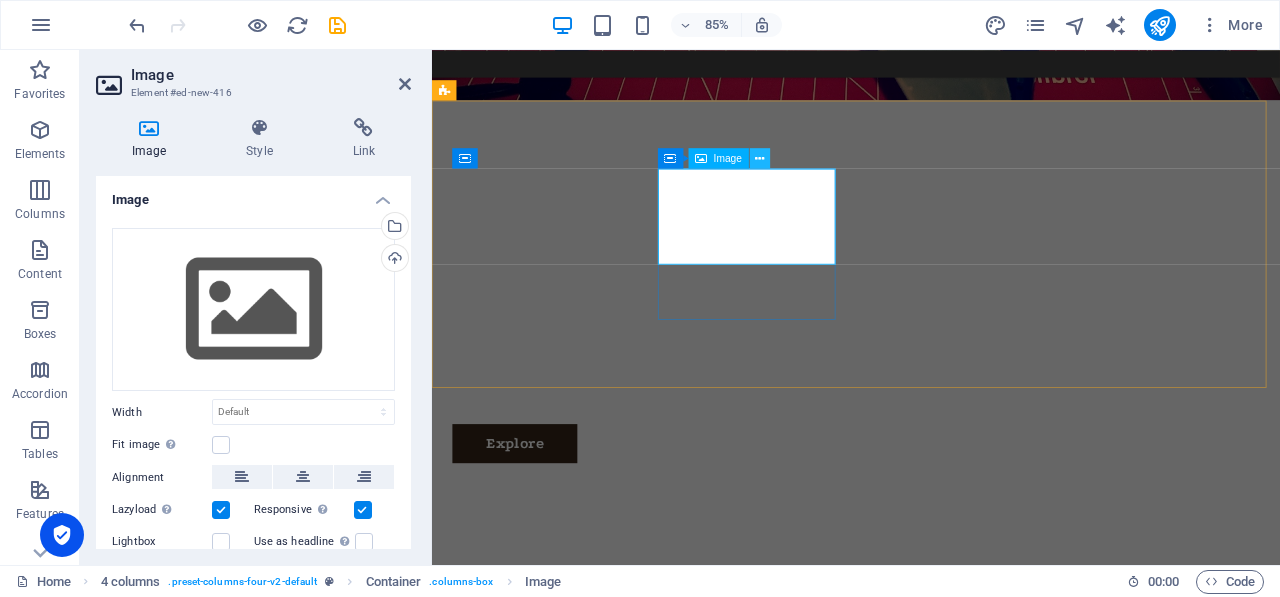 click at bounding box center (759, 158) 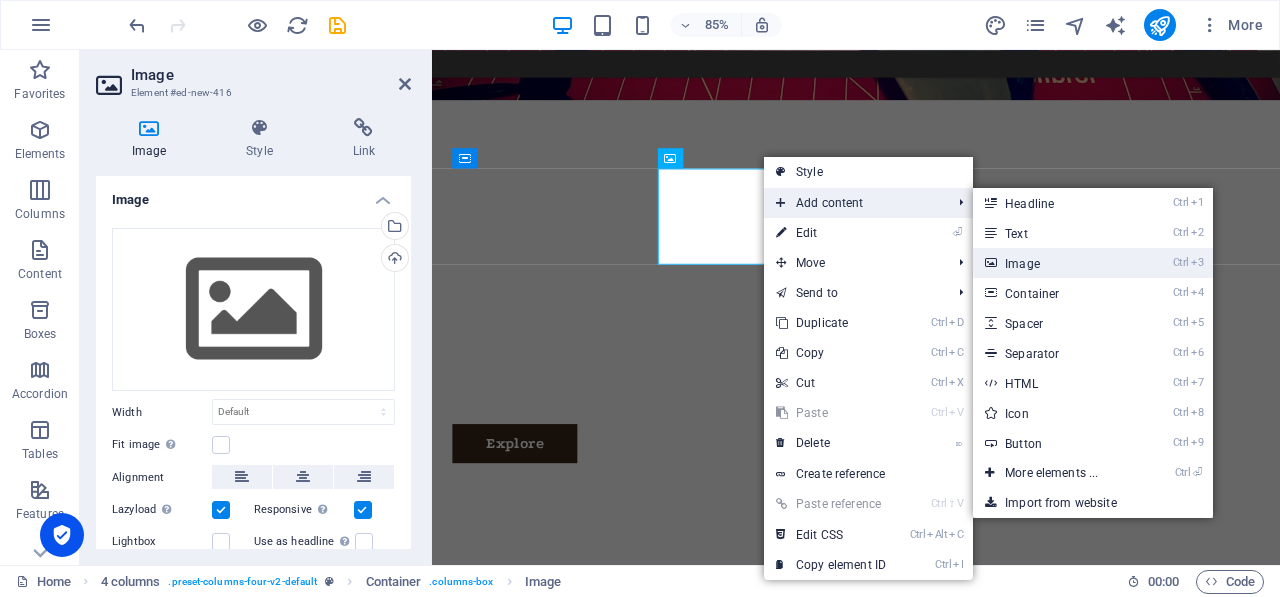 click on "Ctrl 3  Image" at bounding box center [1055, 263] 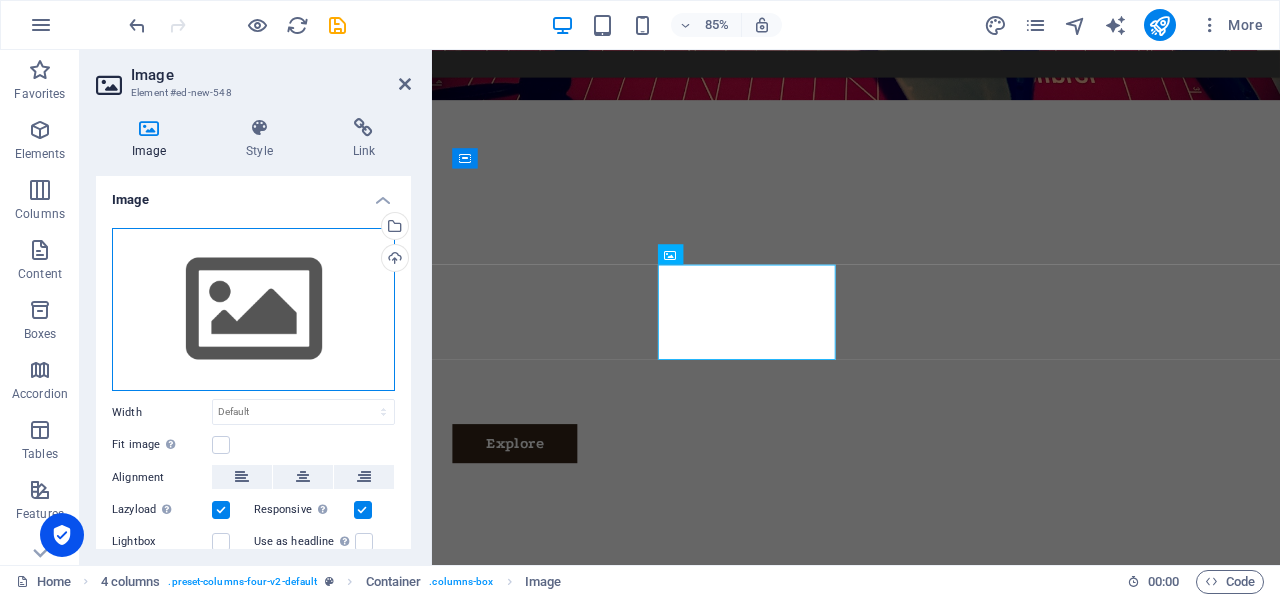 click on "Drag files here, click to choose files or select files from Files or our free stock photos & videos" at bounding box center [253, 310] 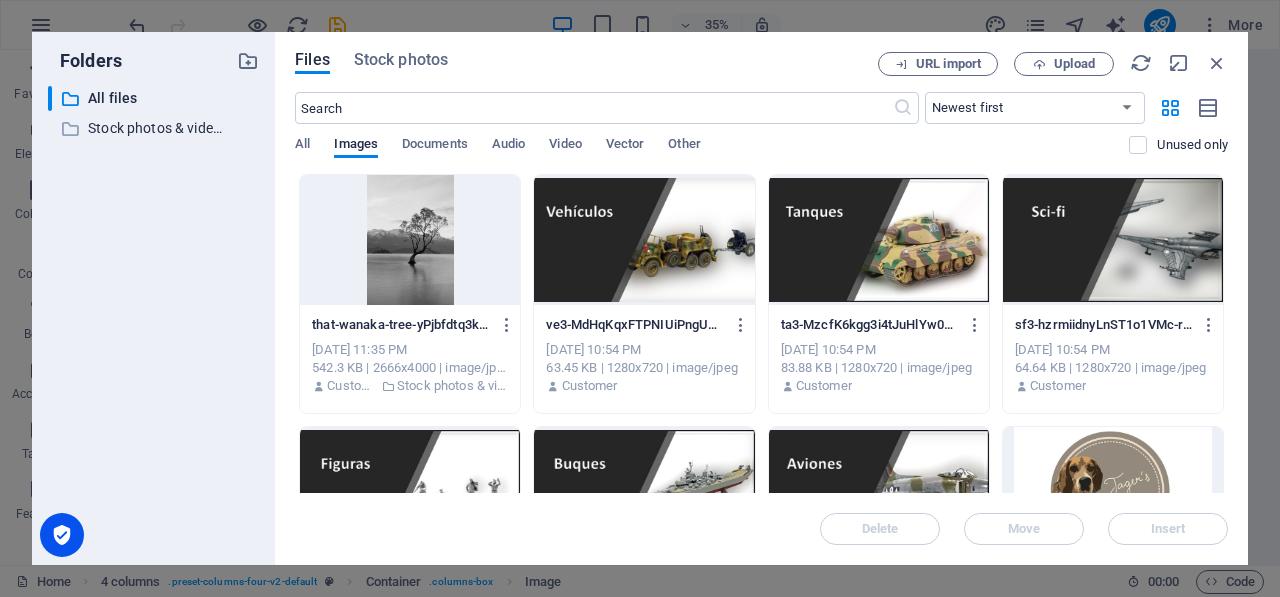 click at bounding box center [879, 240] 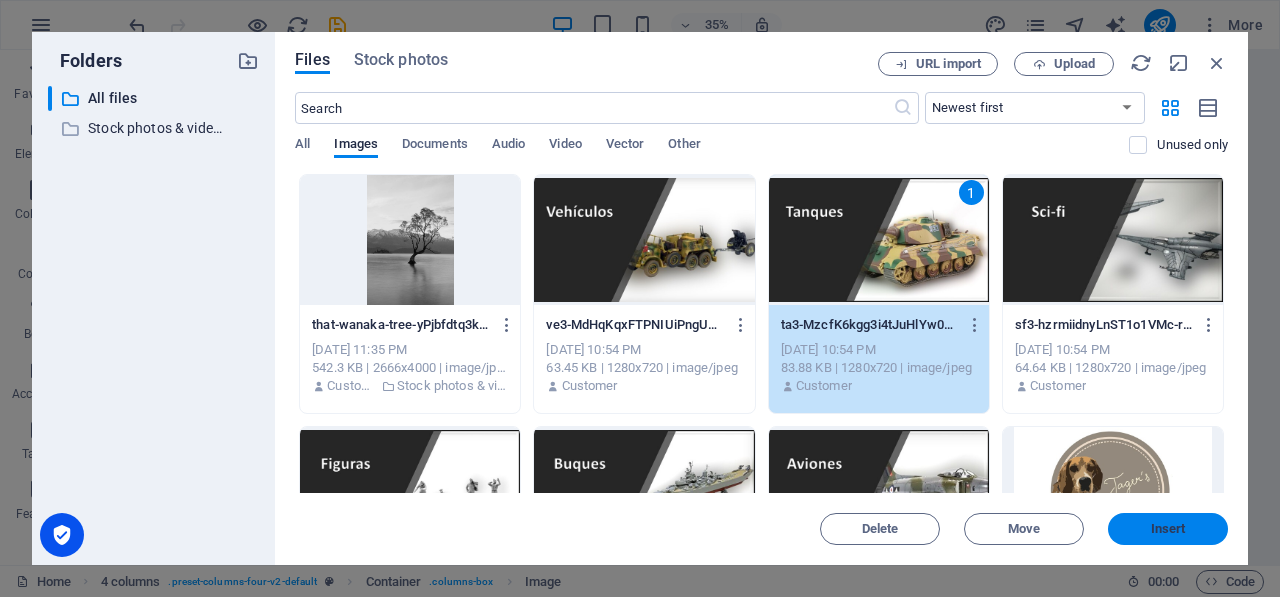 click on "Insert" at bounding box center (1168, 529) 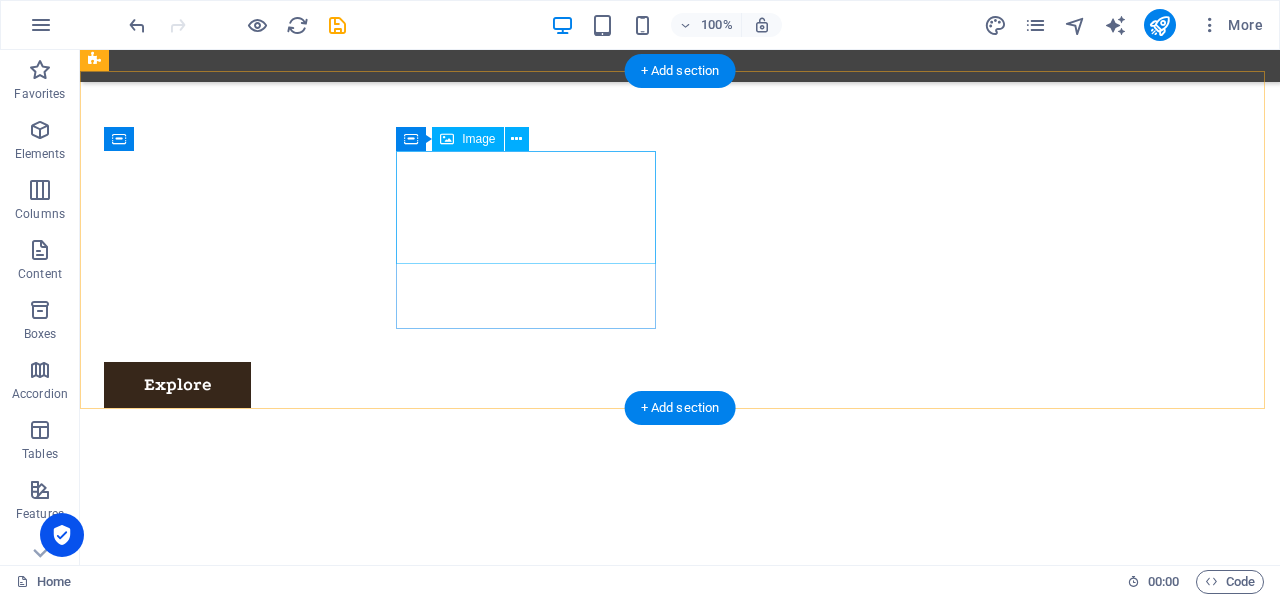 click at bounding box center [236, 1371] 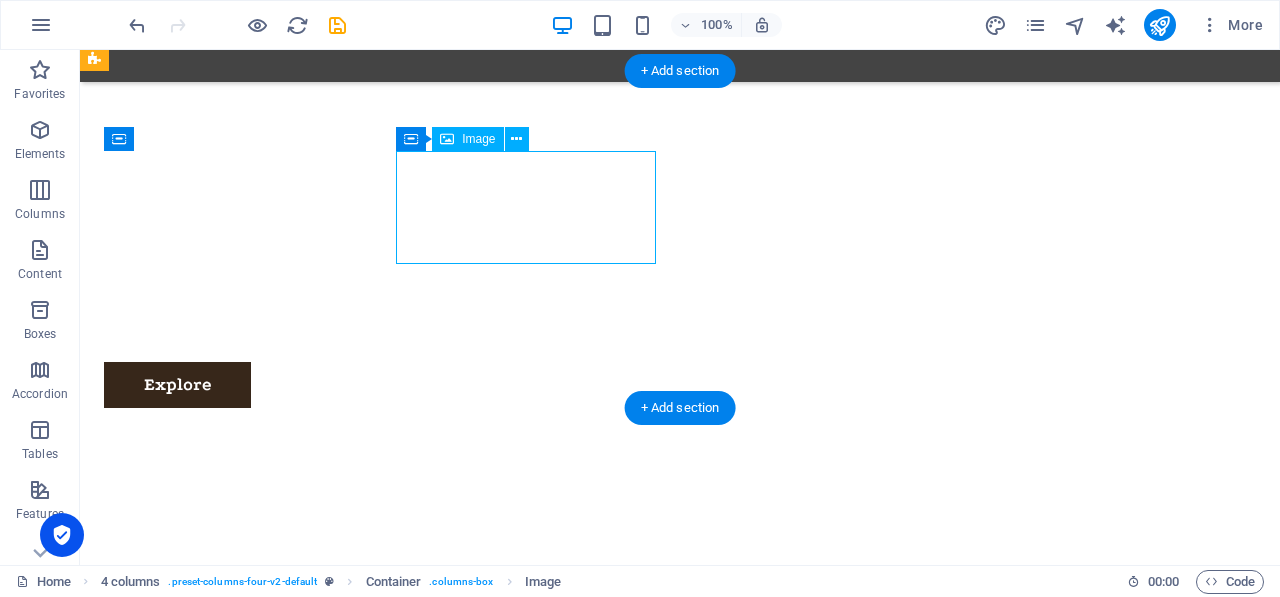 click at bounding box center [236, 1371] 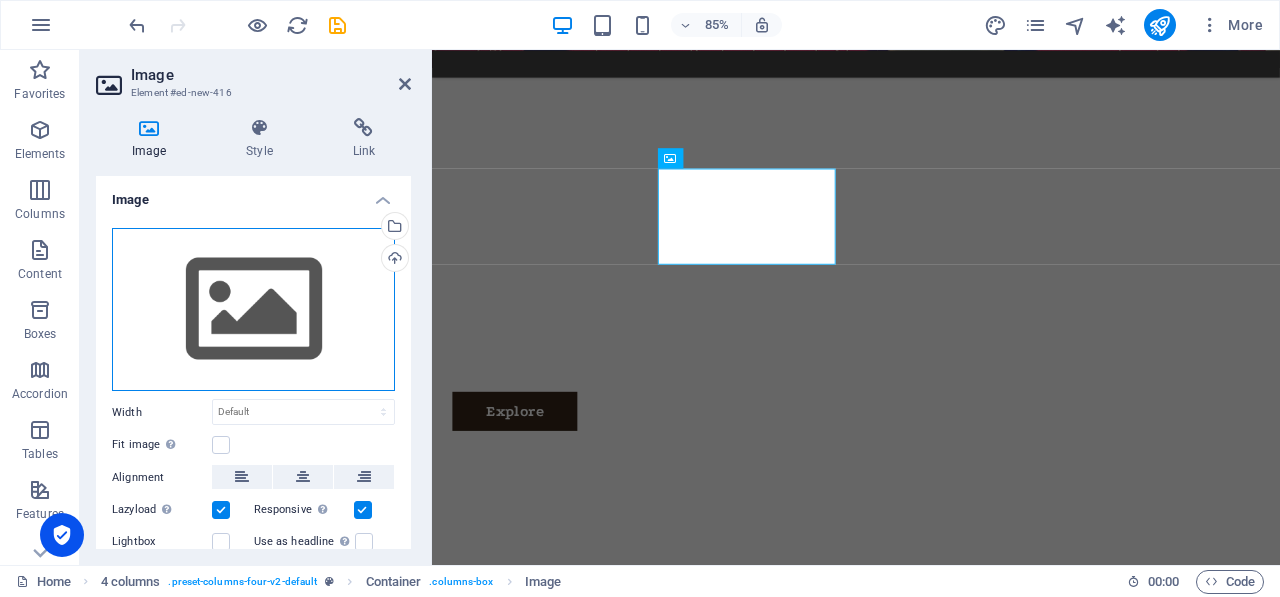click on "Drag files here, click to choose files or select files from Files or our free stock photos & videos" at bounding box center (253, 310) 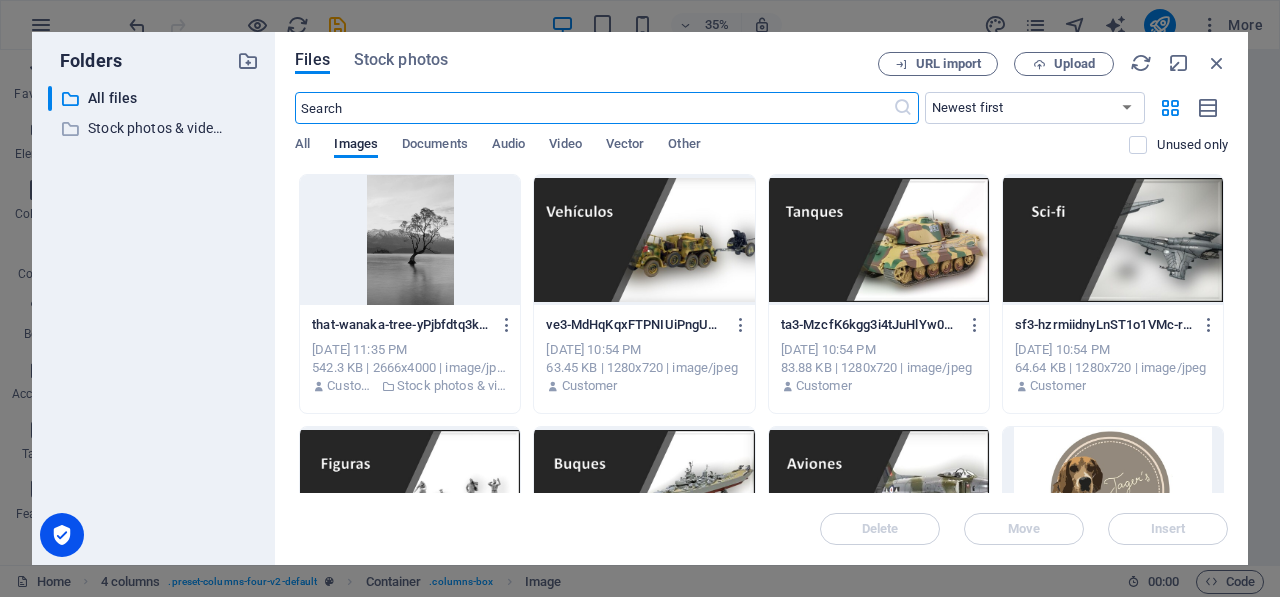 click at bounding box center (879, 240) 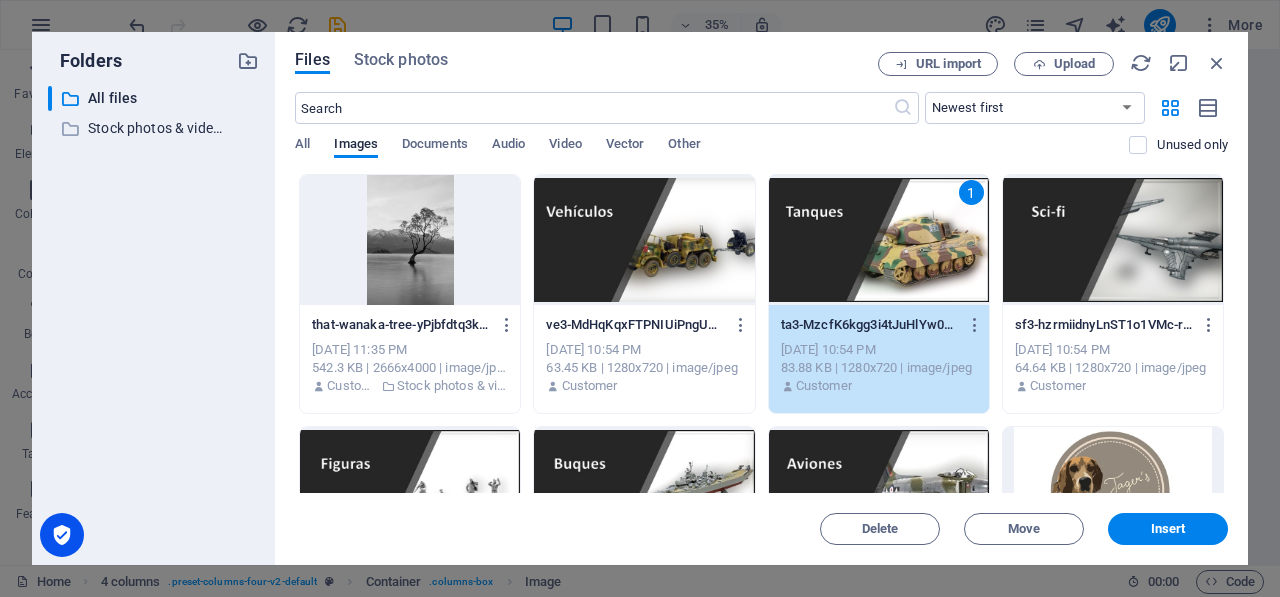 click on "1" at bounding box center (879, 240) 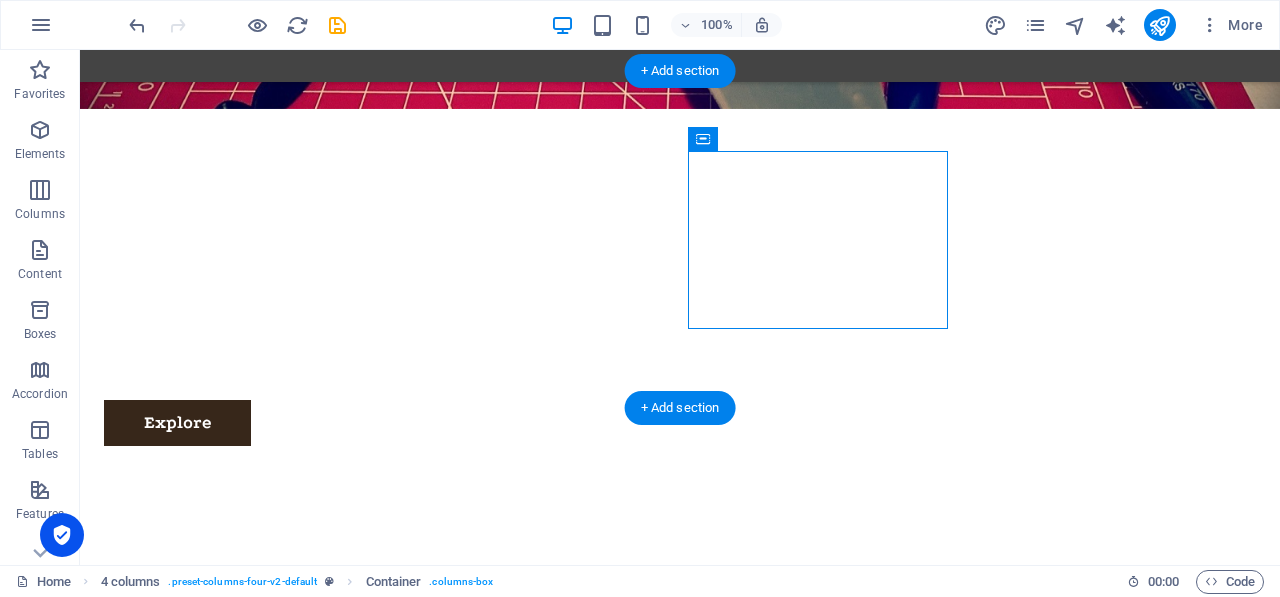 drag, startPoint x: 705, startPoint y: 280, endPoint x: 892, endPoint y: 222, distance: 195.78815 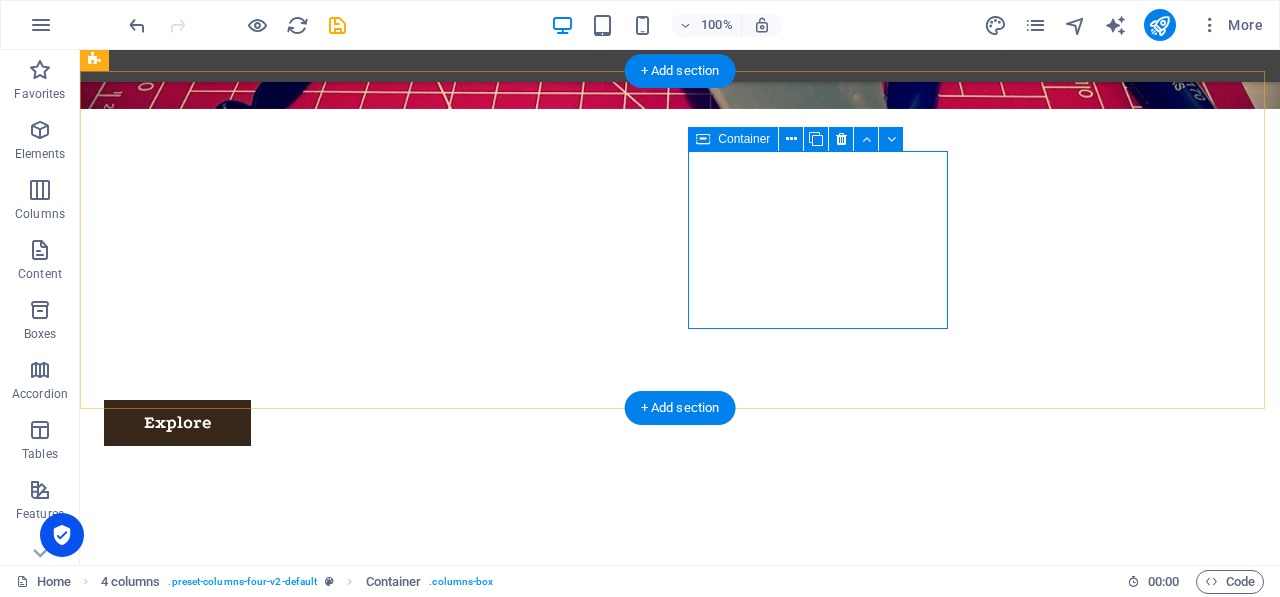 click on "Add elements" at bounding box center [235, 2089] 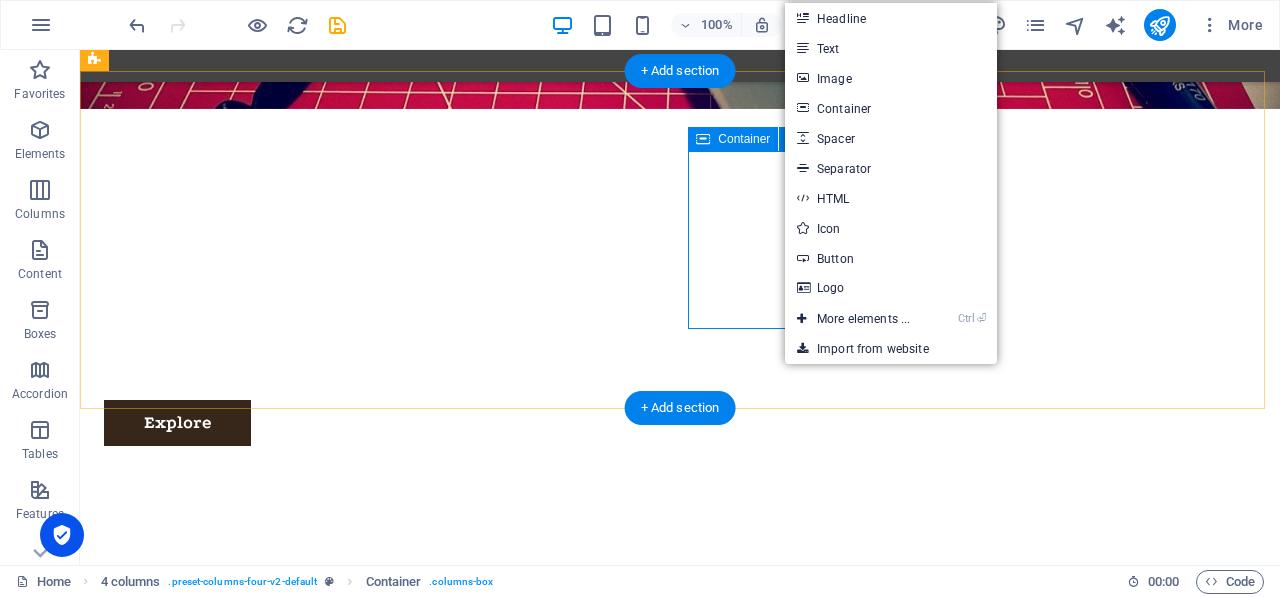 click on "Drop content here or  Add elements  Paste clipboard" at bounding box center (236, 2077) 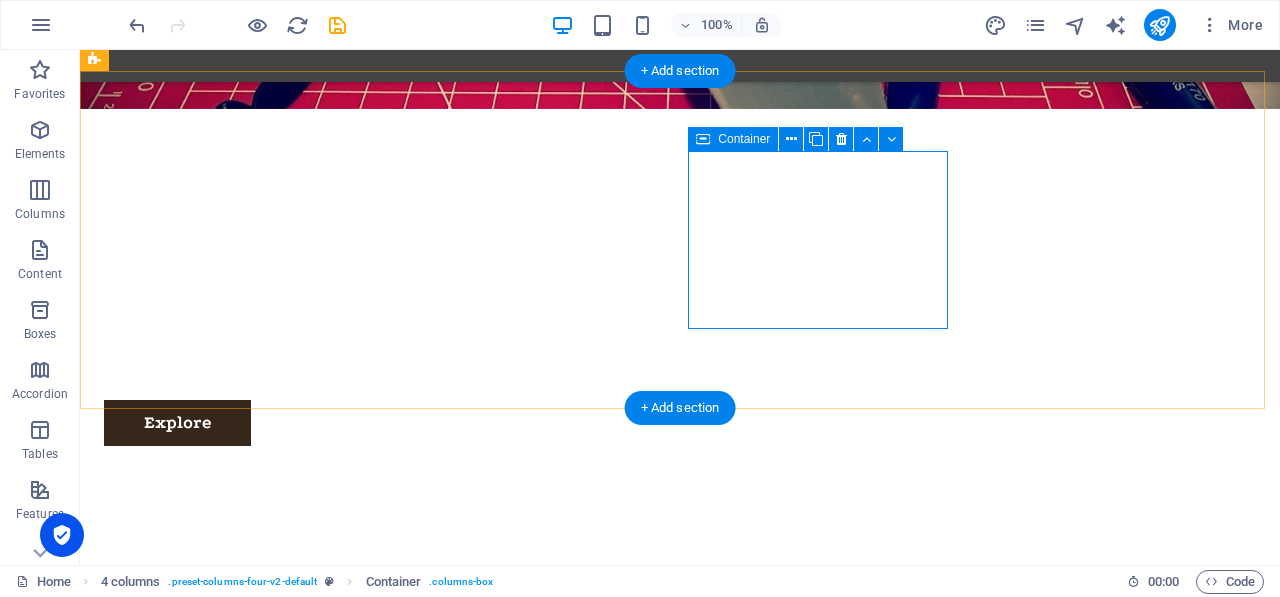 click on "Drop content here or  Add elements  Paste clipboard" at bounding box center (236, 2077) 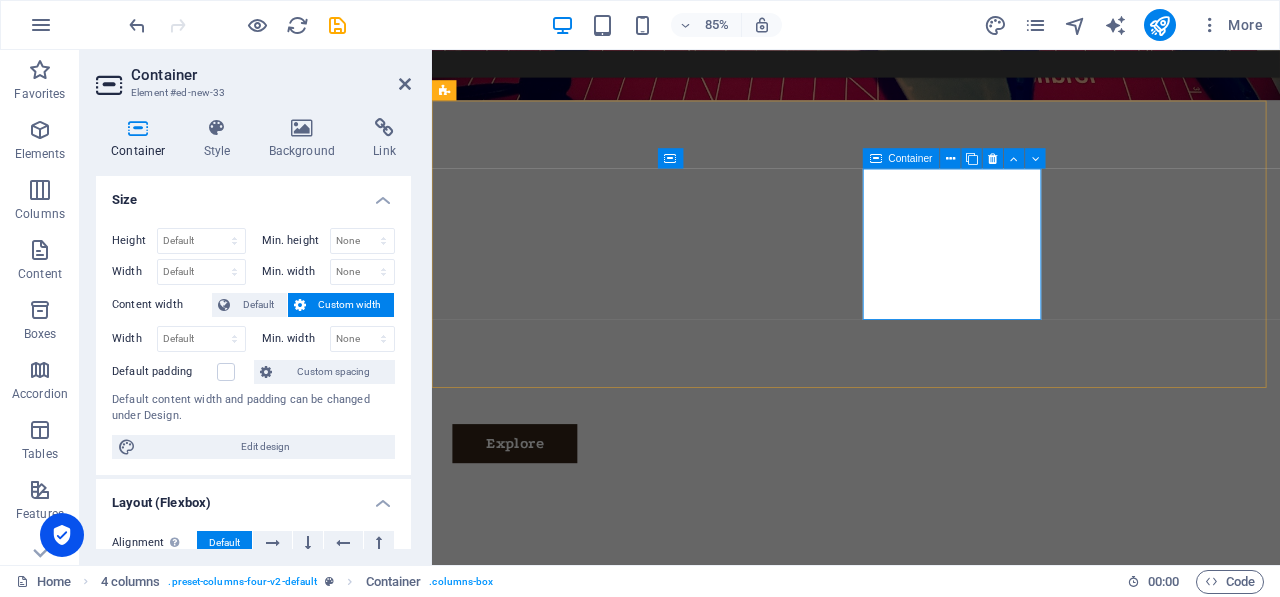 click on "Add elements" at bounding box center [562, 1952] 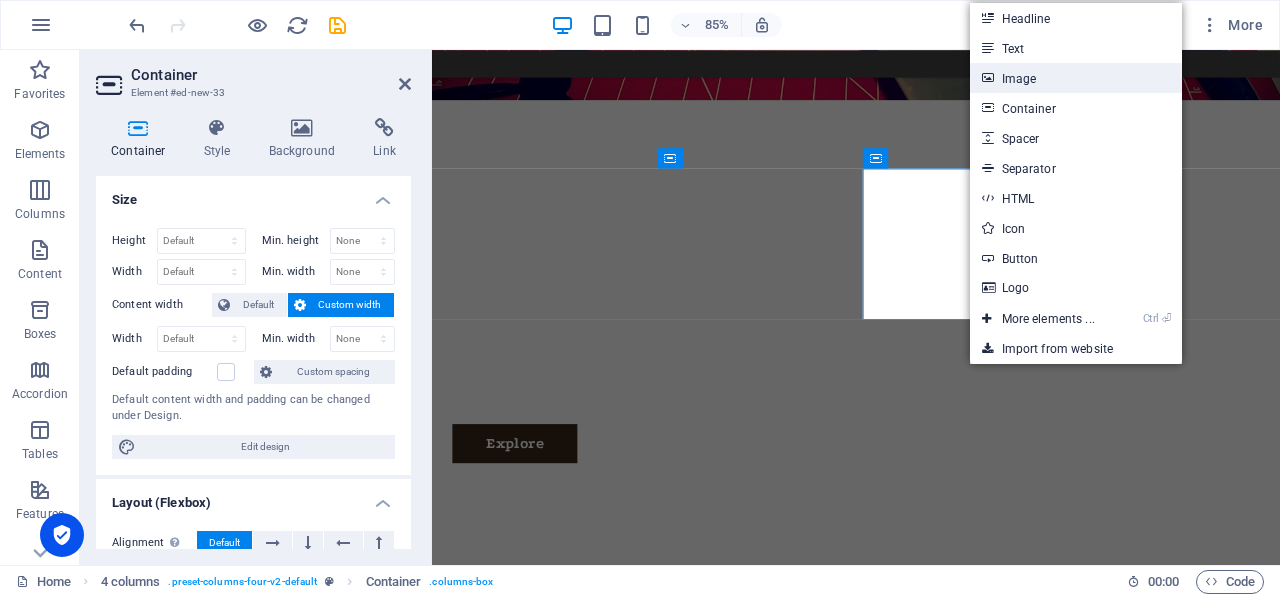 click on "Image" at bounding box center [1076, 78] 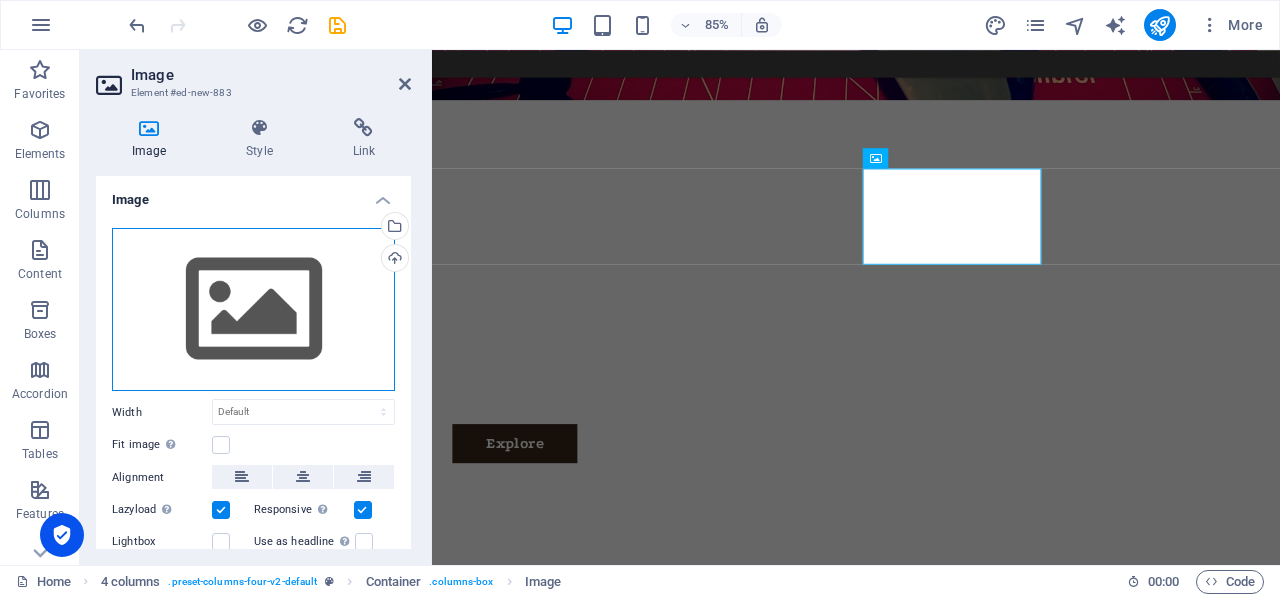click on "Drag files here, click to choose files or select files from Files or our free stock photos & videos" at bounding box center (253, 310) 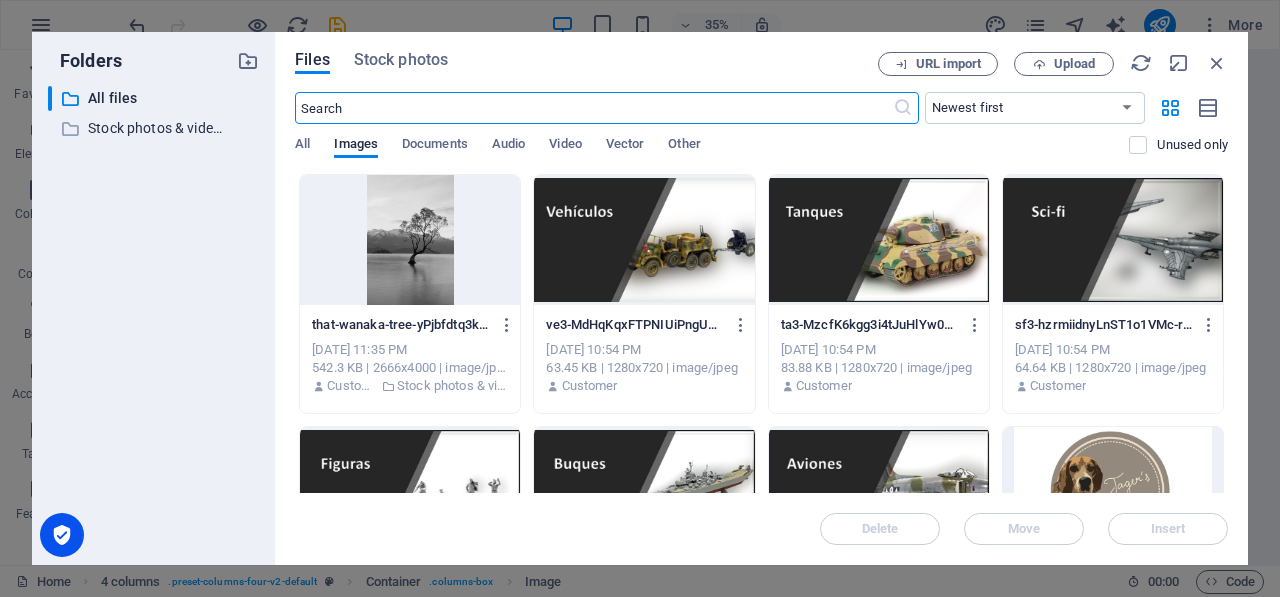 click at bounding box center (1113, 240) 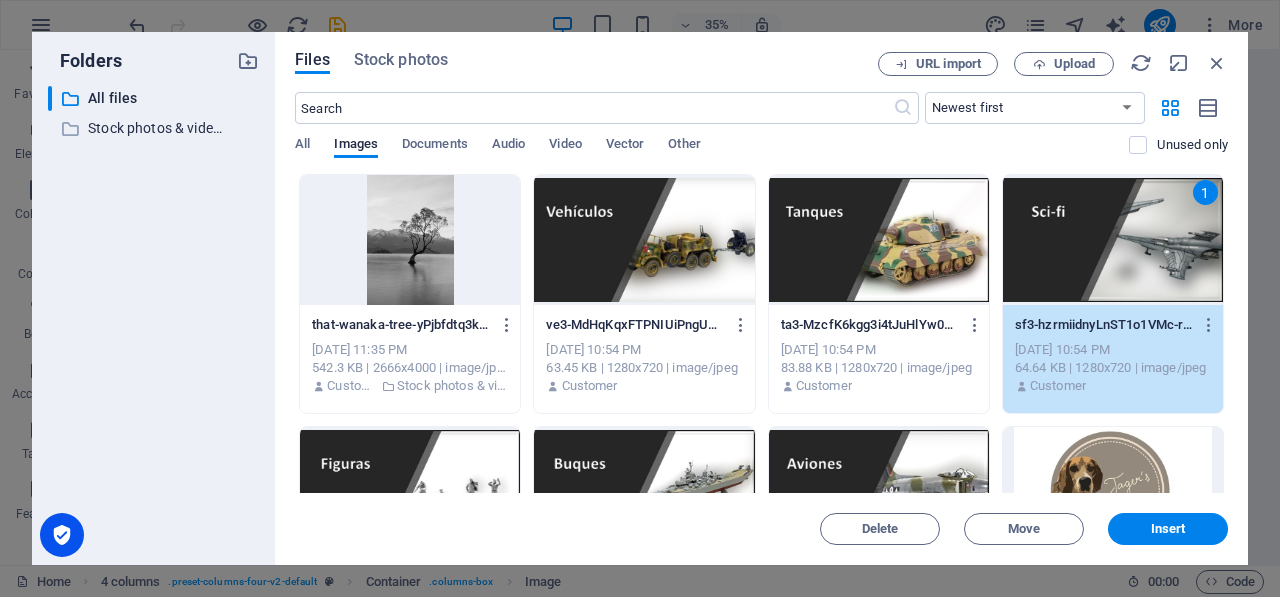 click on "1" at bounding box center (1113, 240) 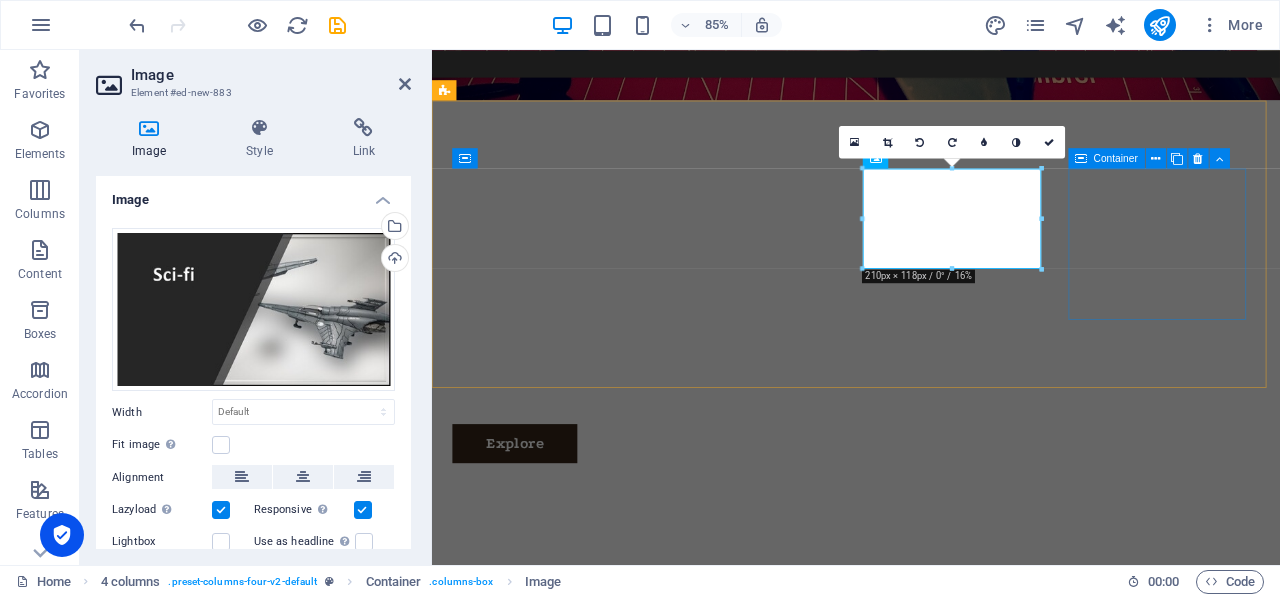 click on "Add elements" at bounding box center [562, 2529] 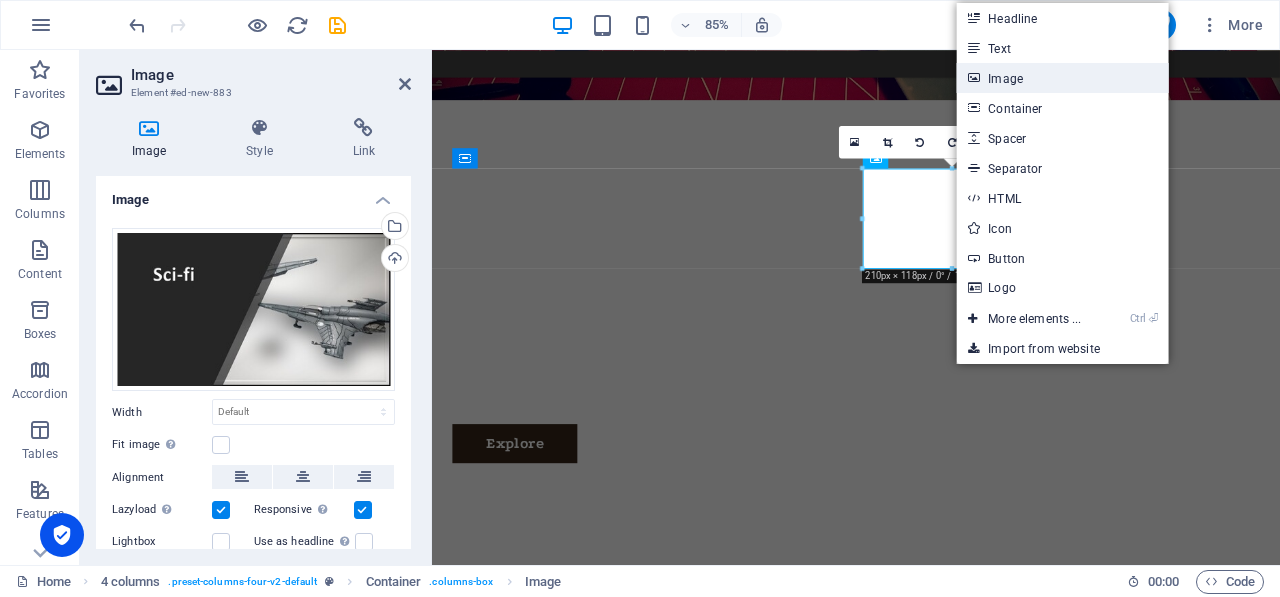 click on "Image" at bounding box center (1062, 78) 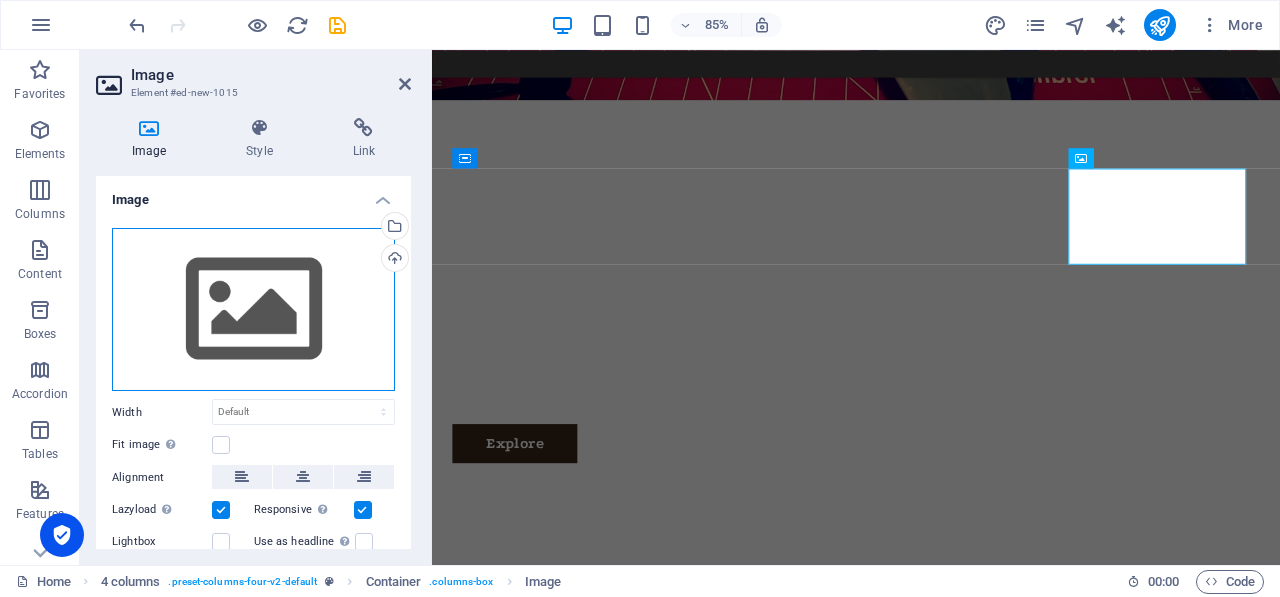 click on "Drag files here, click to choose files or select files from Files or our free stock photos & videos" at bounding box center (253, 310) 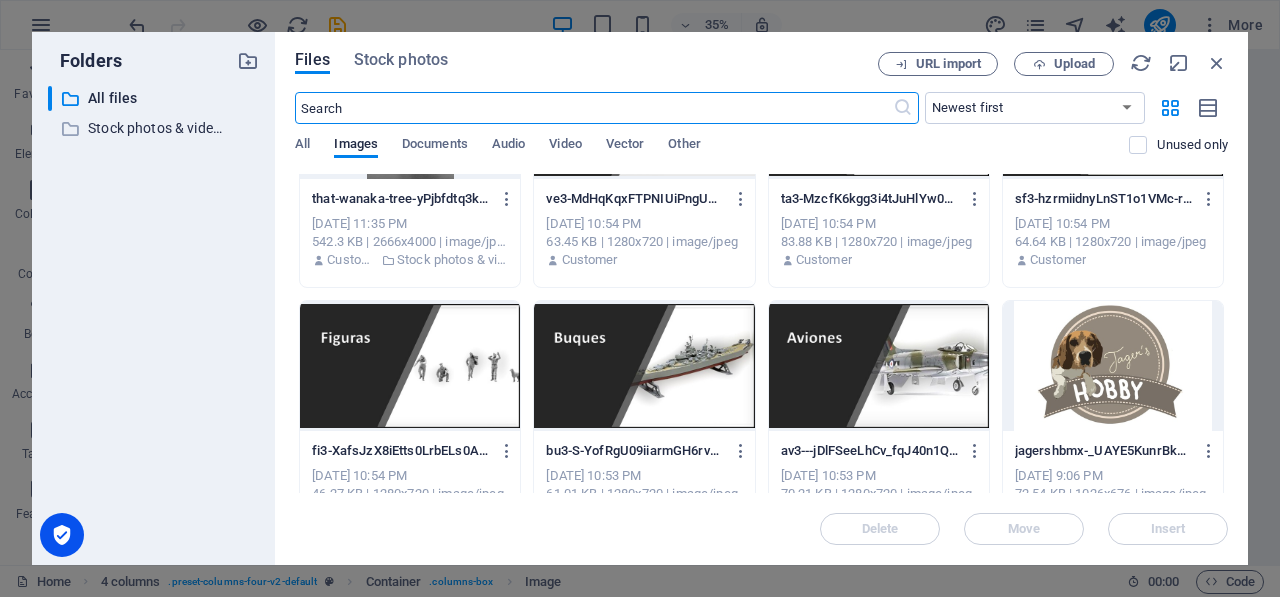 scroll, scrollTop: 130, scrollLeft: 0, axis: vertical 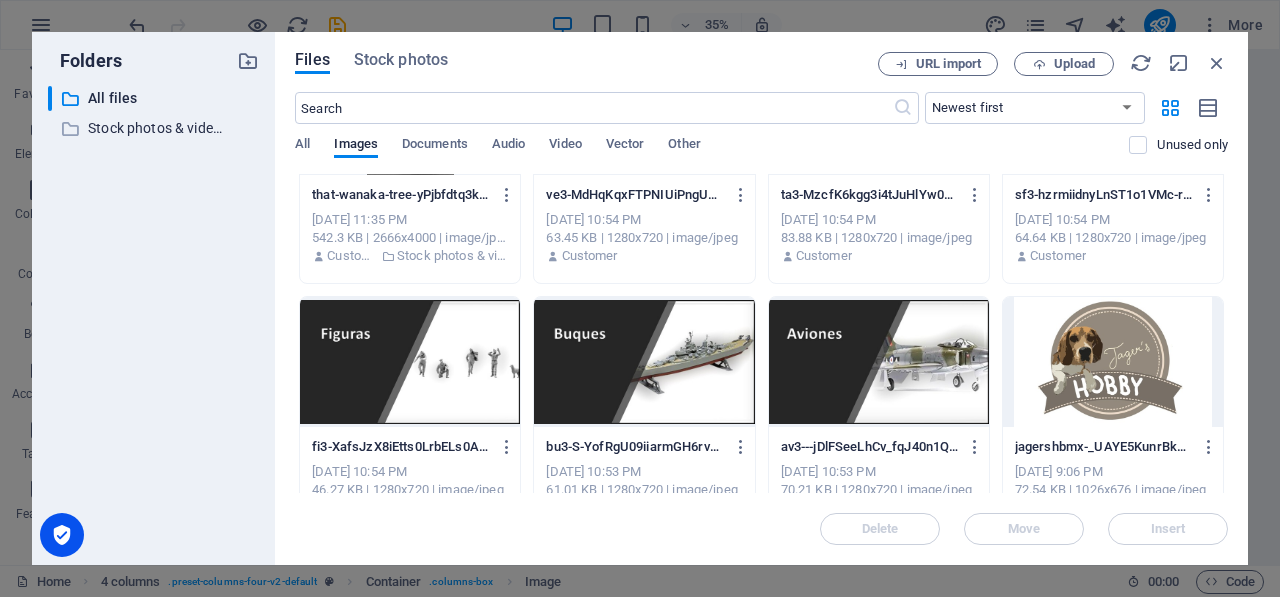 click at bounding box center (879, 362) 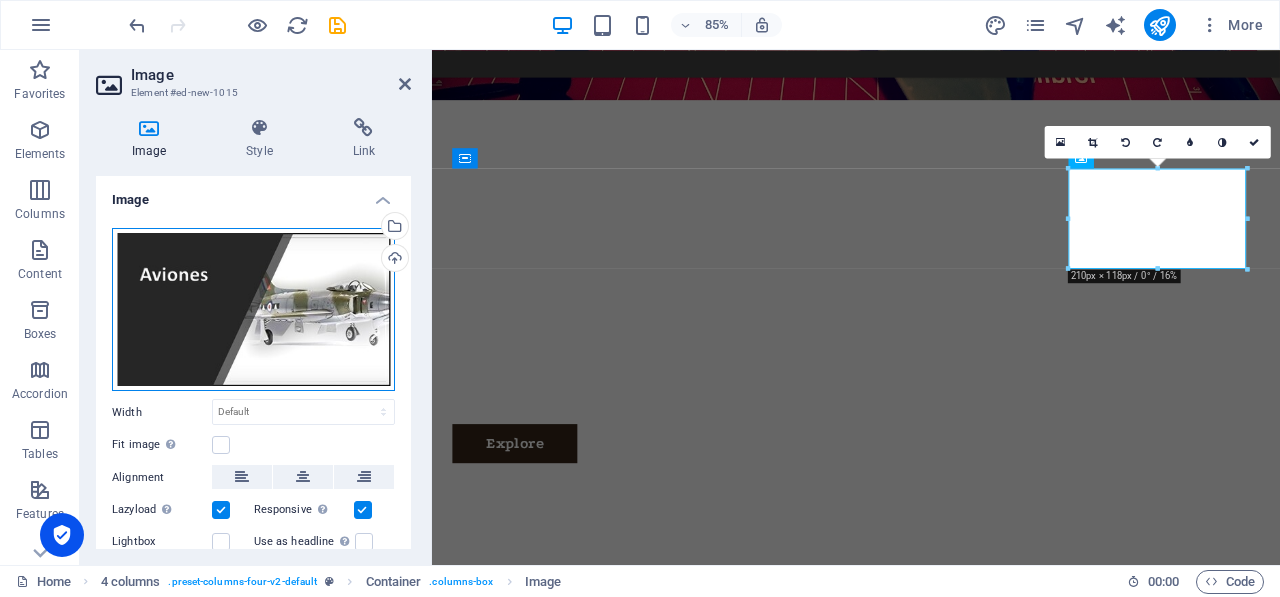 click on "Drag files here, click to choose files or select files from Files or our free stock photos & videos" at bounding box center (253, 310) 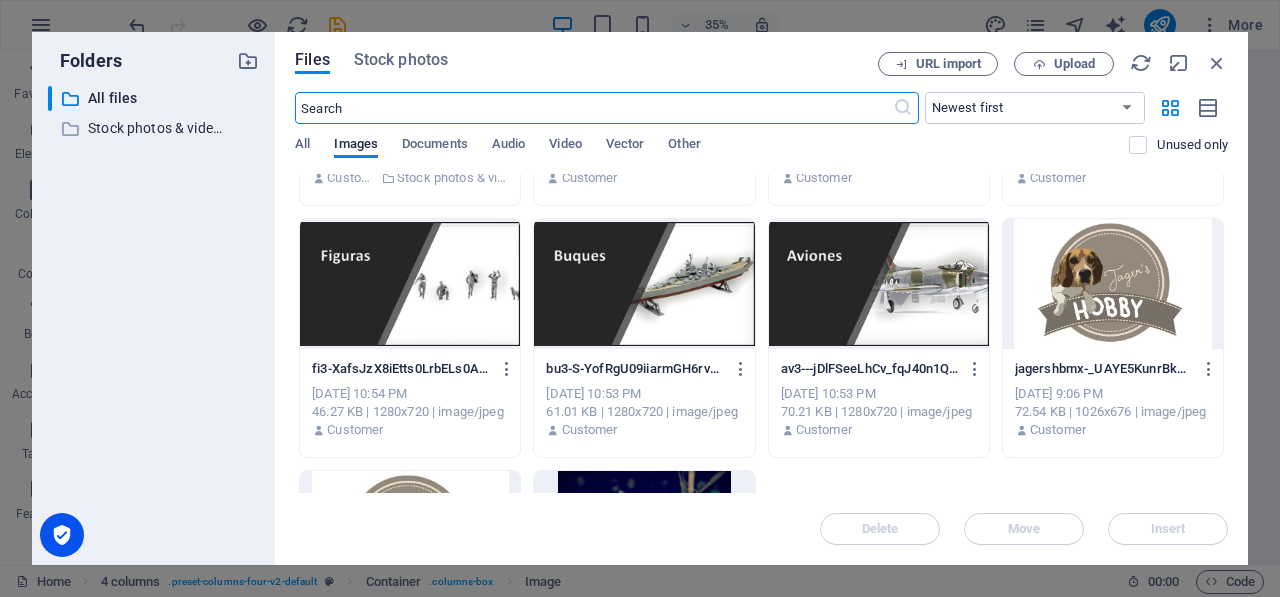 scroll, scrollTop: 210, scrollLeft: 0, axis: vertical 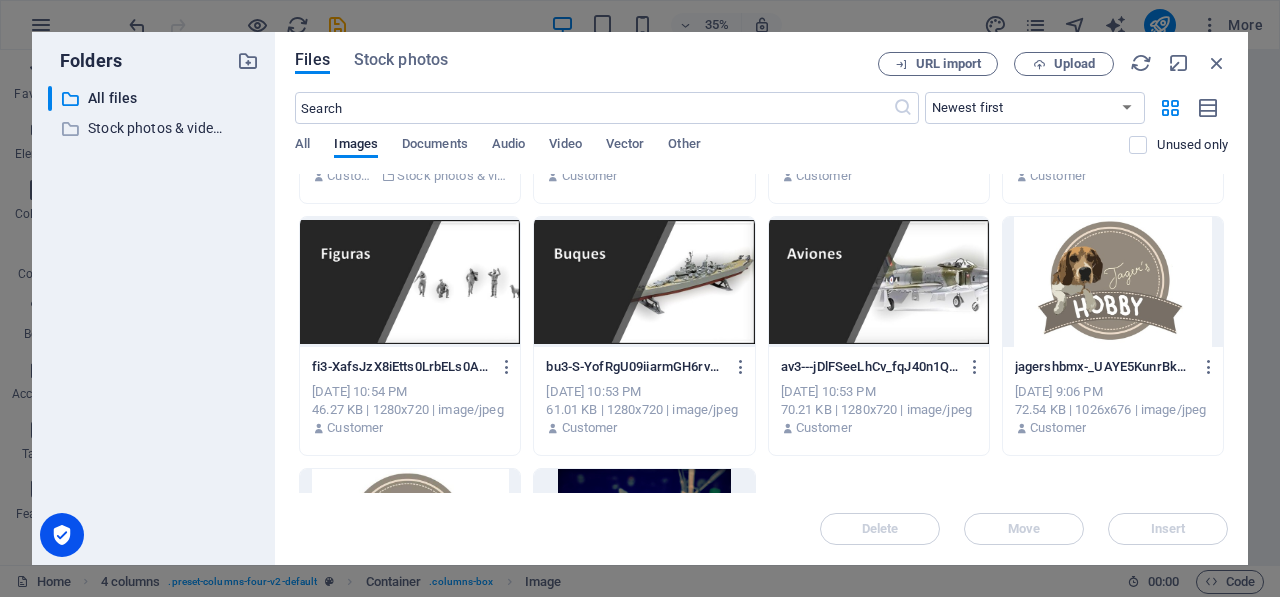 click at bounding box center [410, 282] 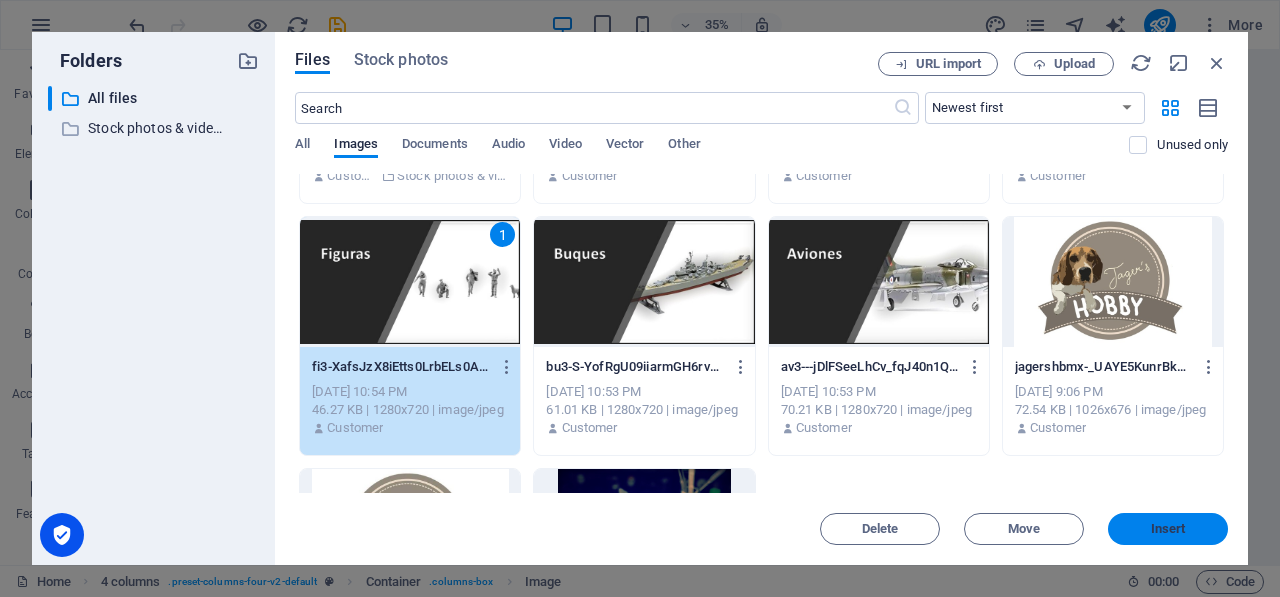 click on "Insert" at bounding box center [1168, 529] 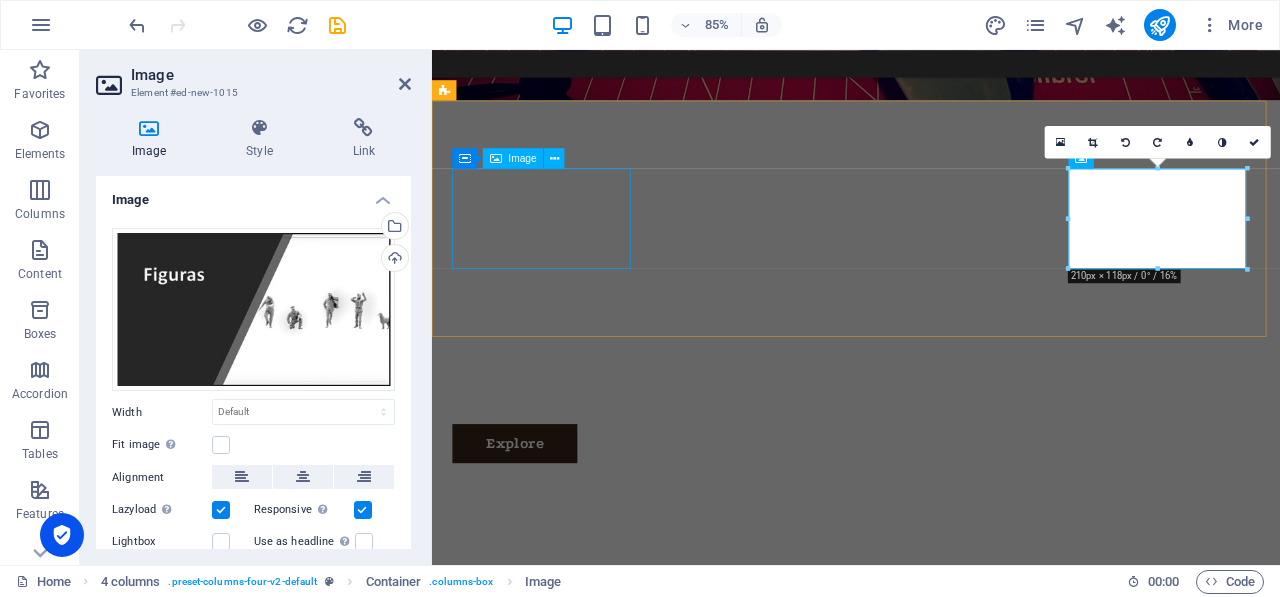 click at bounding box center (563, 976) 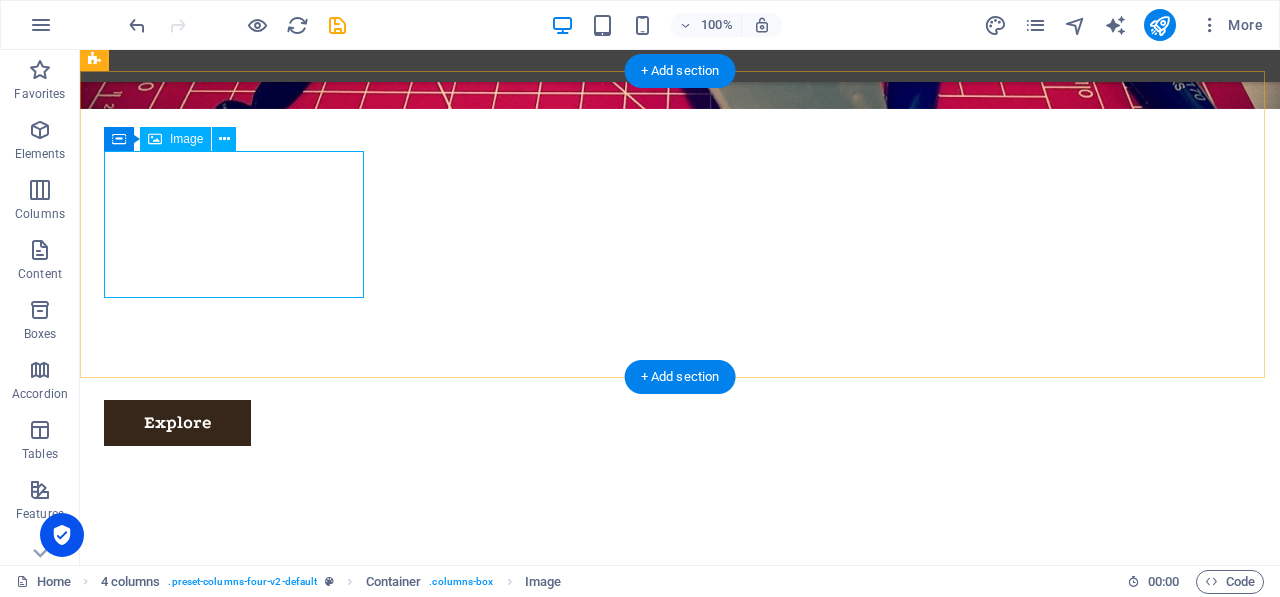 click at bounding box center [236, 943] 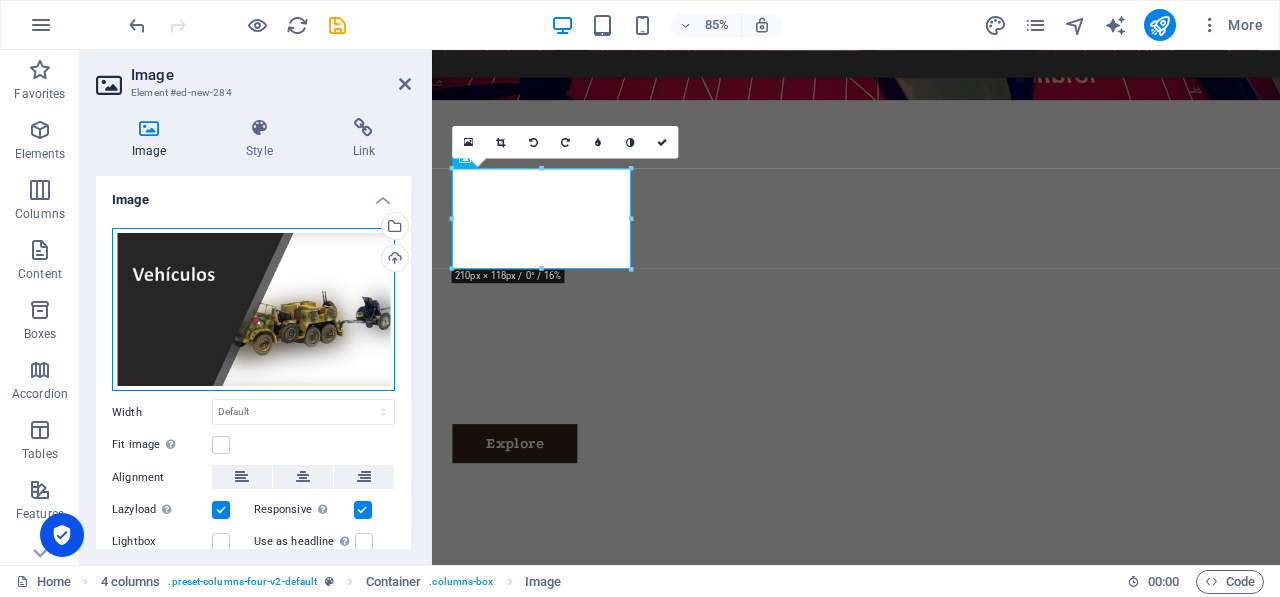 click on "Drag files here, click to choose files or select files from Files or our free stock photos & videos" at bounding box center (253, 310) 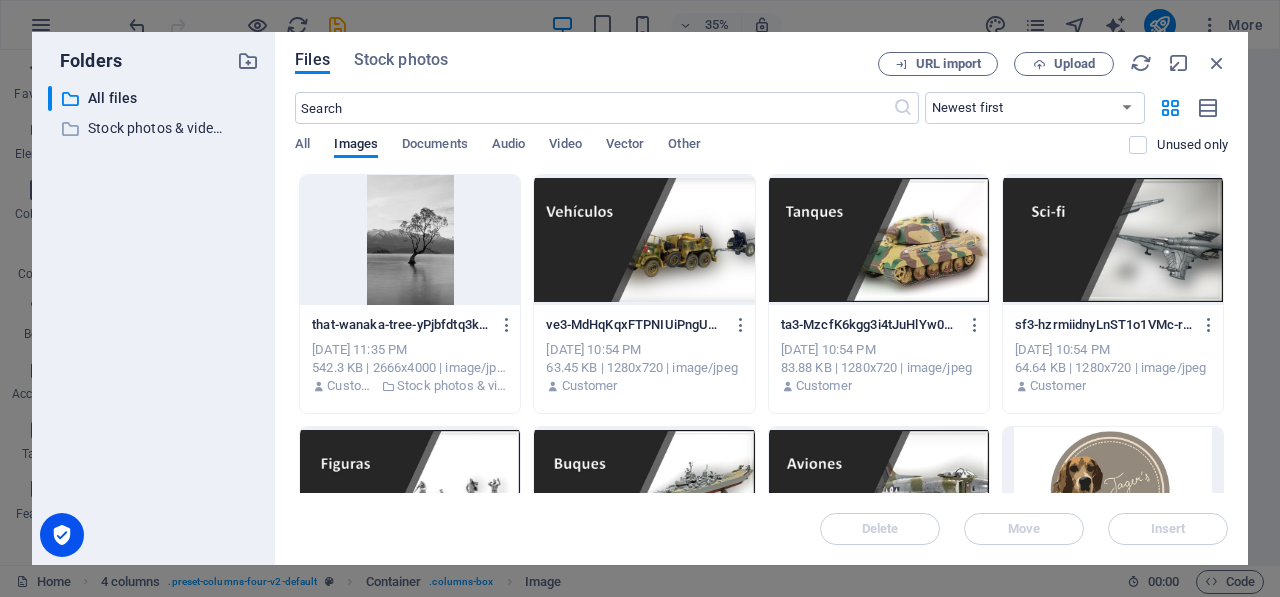 click at bounding box center [879, 492] 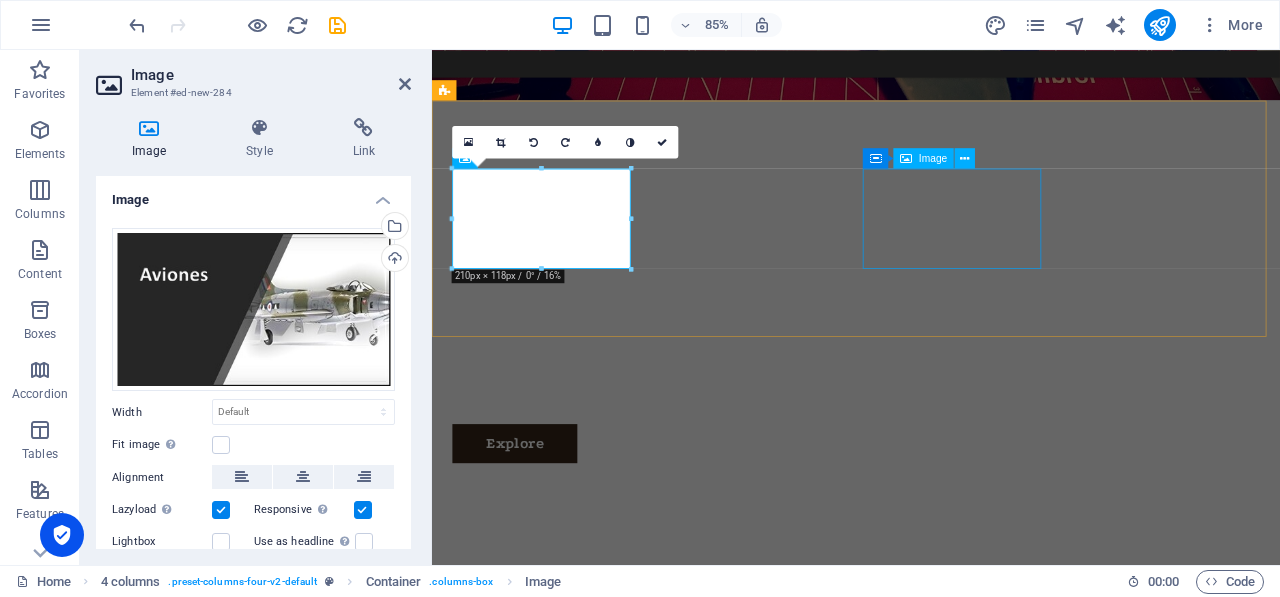 click at bounding box center (563, 2131) 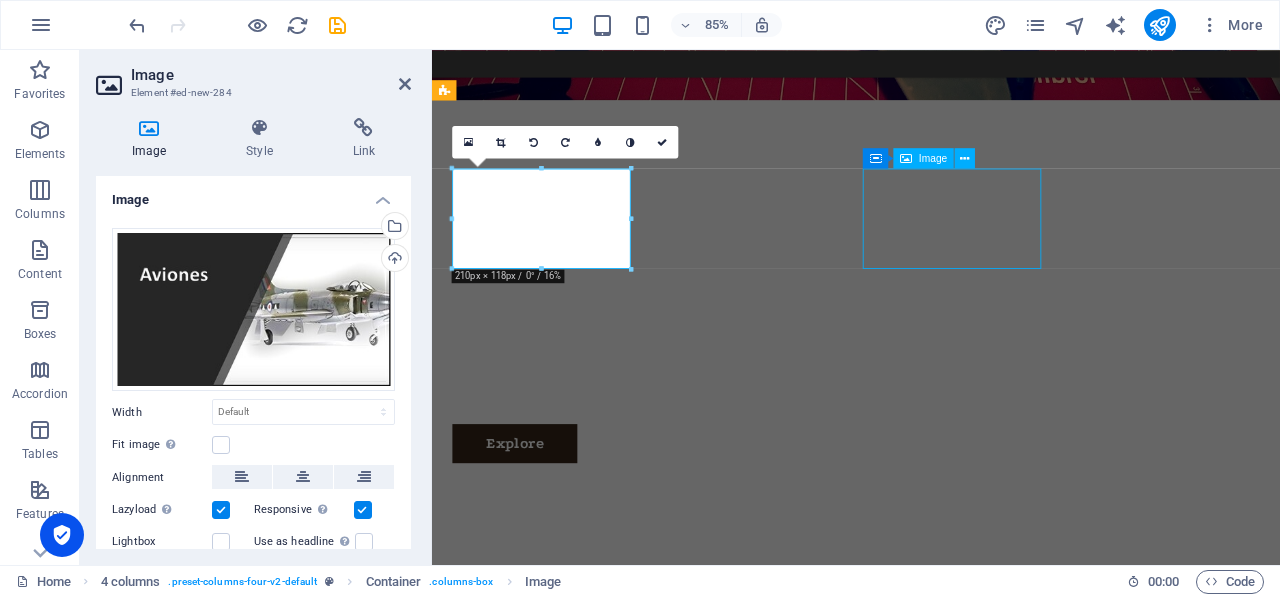 click at bounding box center [563, 2131] 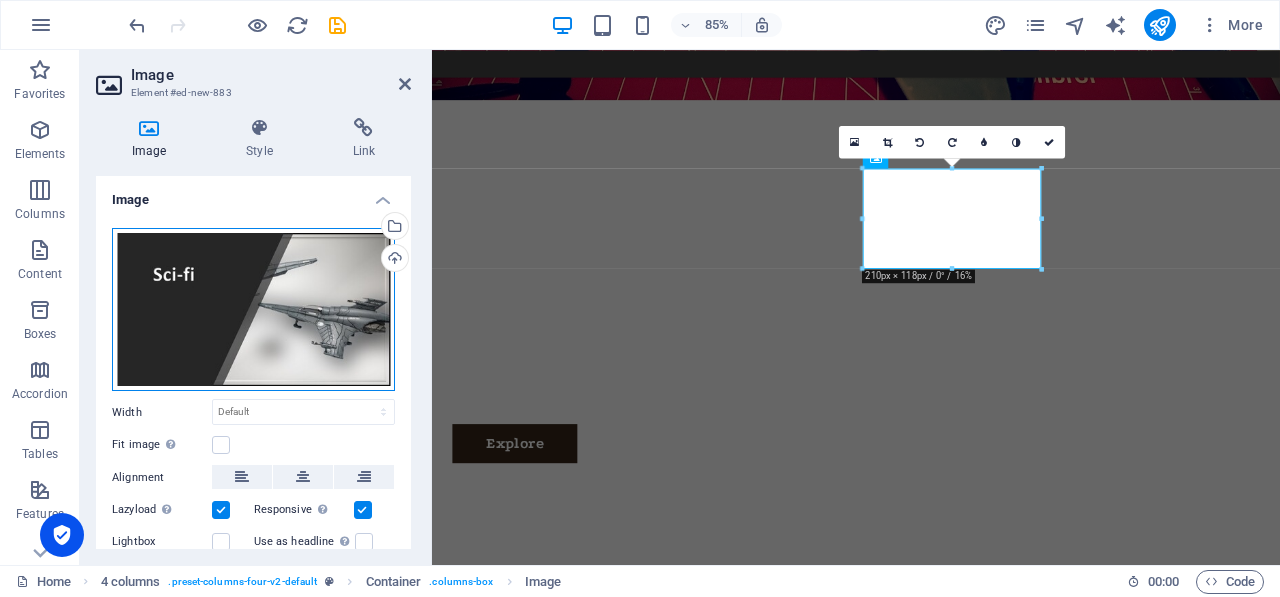 click on "Drag files here, click to choose files or select files from Files or our free stock photos & videos" at bounding box center [253, 310] 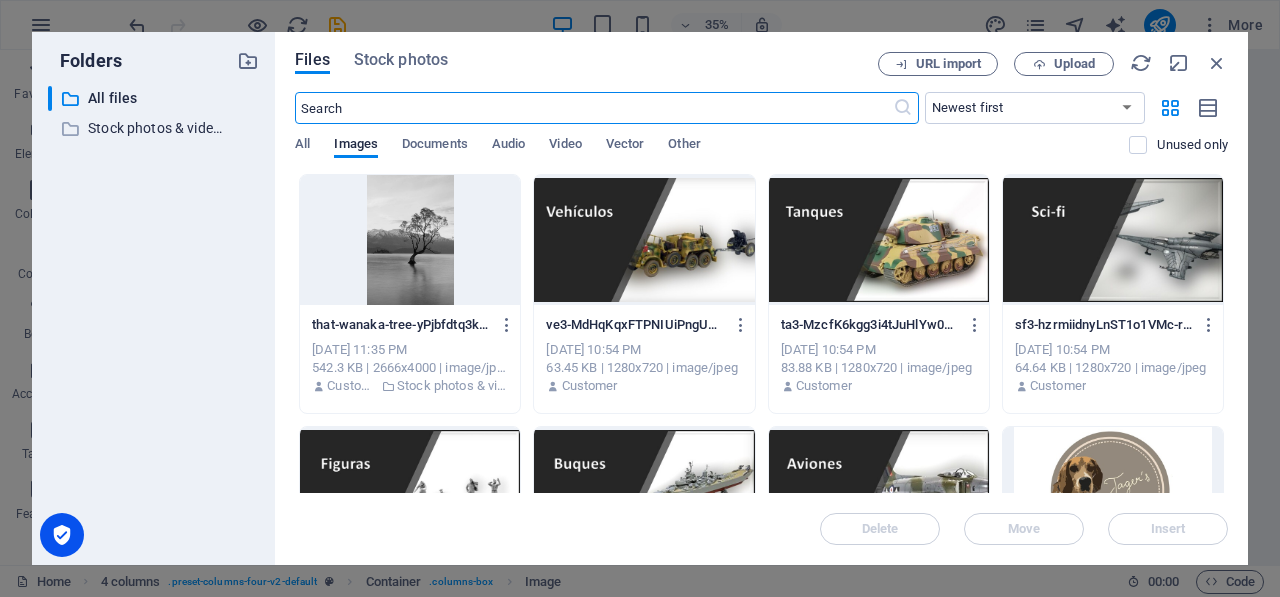 click at bounding box center [644, 492] 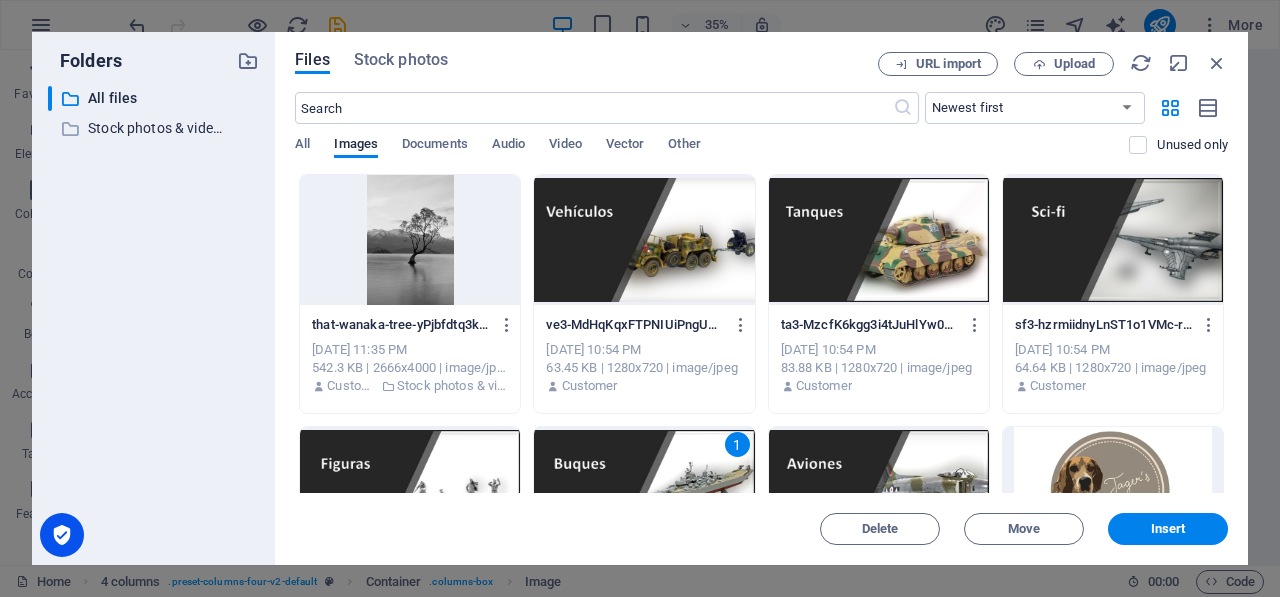 click on "1" at bounding box center (644, 492) 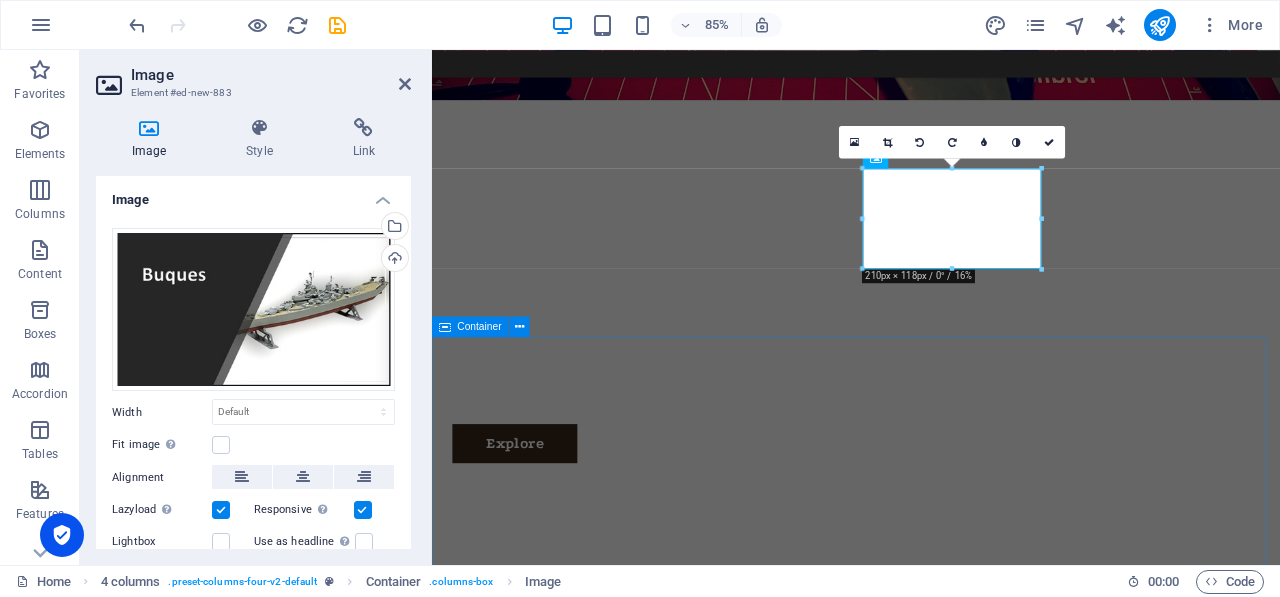 click on "Galerias" at bounding box center (931, 3540) 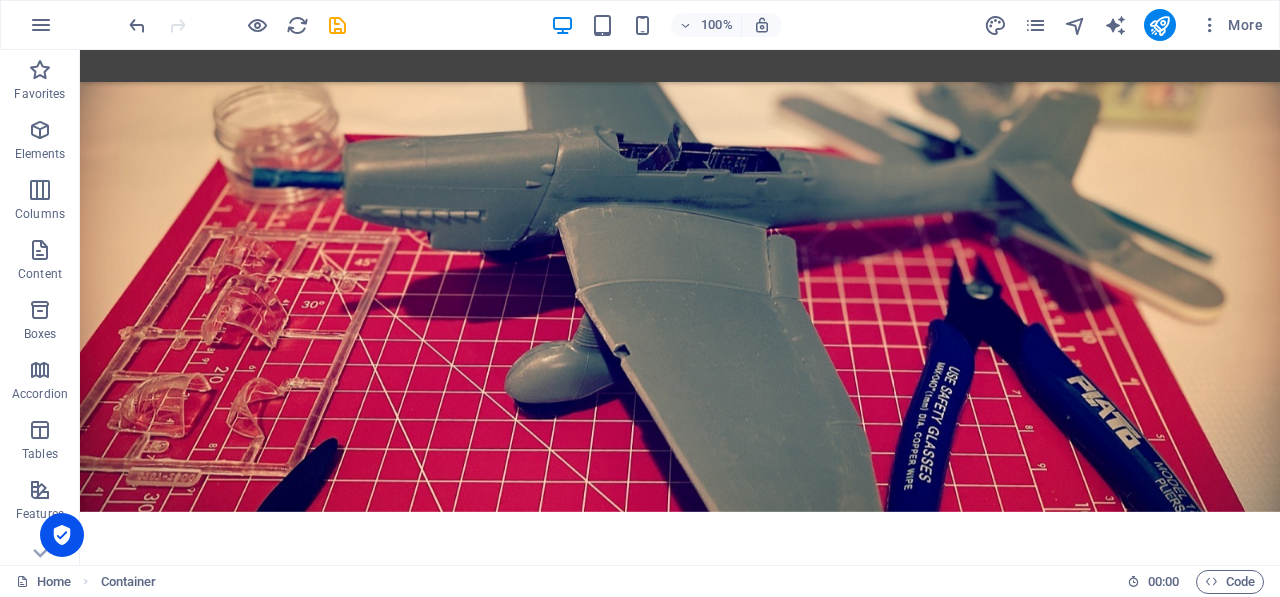 scroll, scrollTop: 0, scrollLeft: 0, axis: both 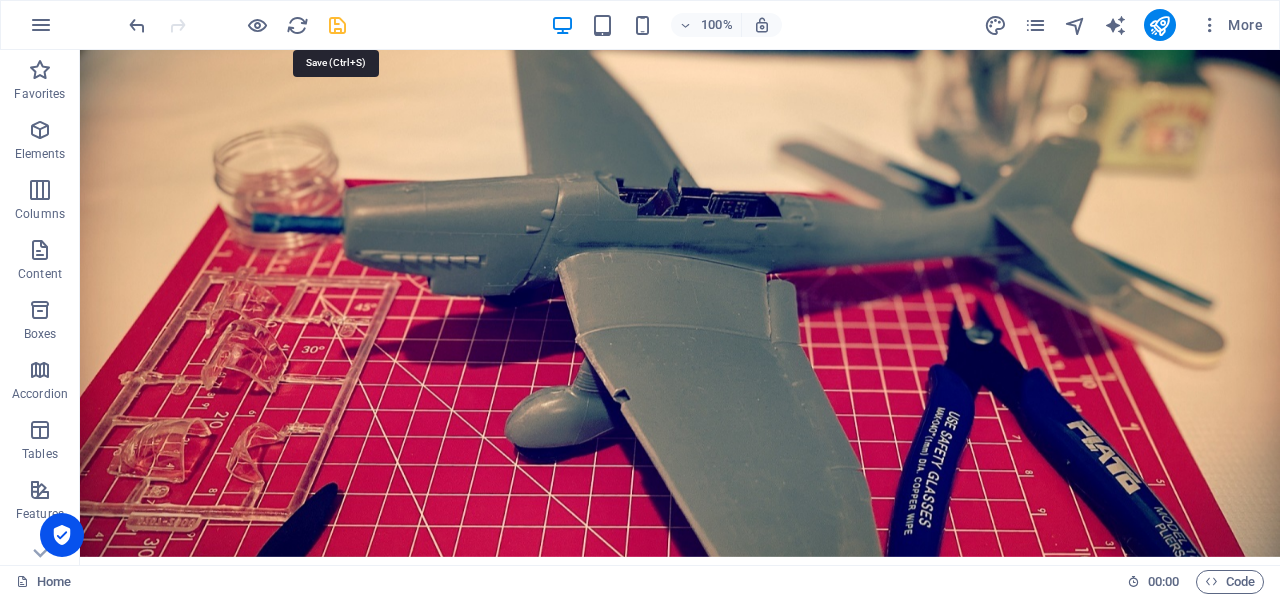 click at bounding box center (337, 25) 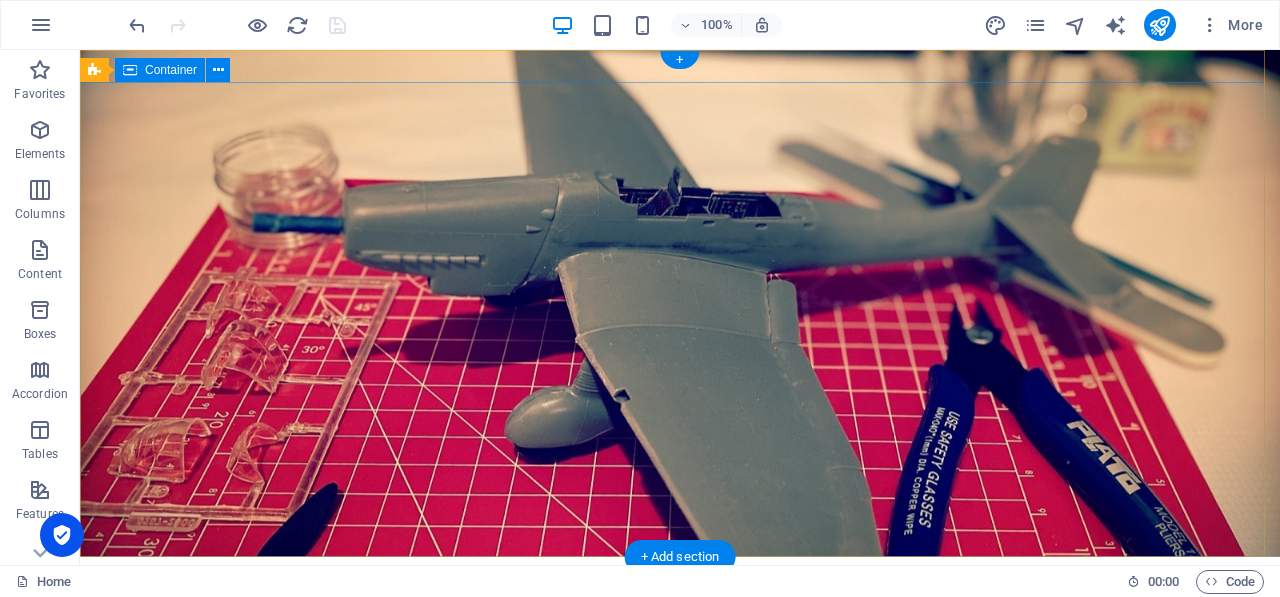 click on "Jager´s HBMX Tu tienda de Modelismo en Linea Explore" at bounding box center (680, 781) 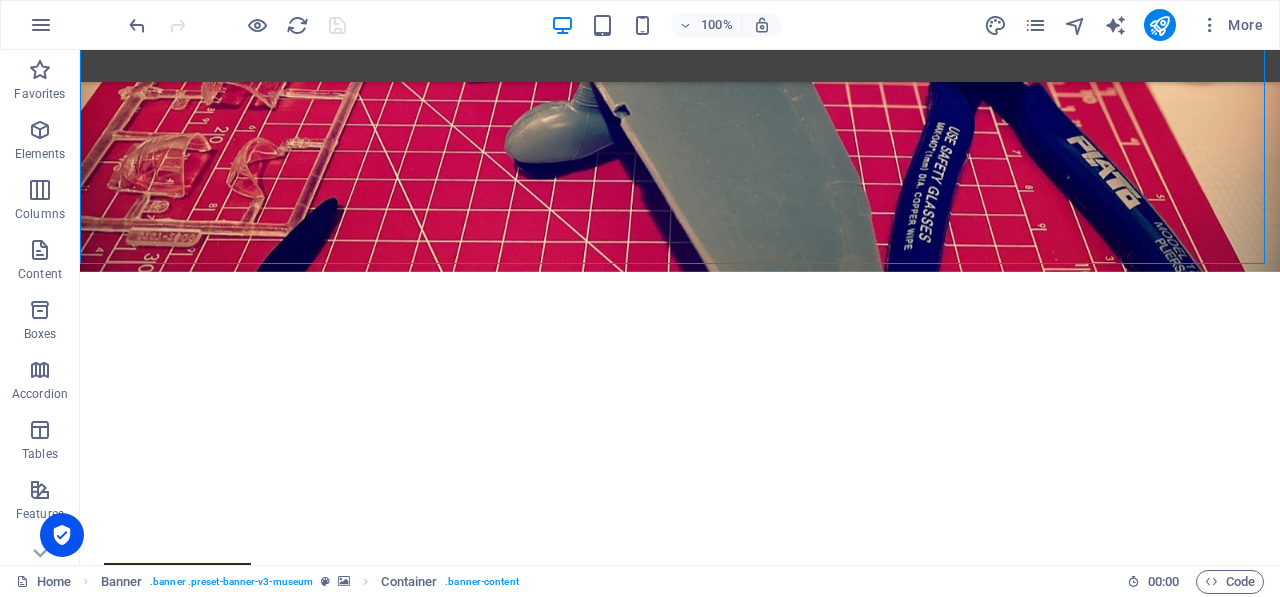 scroll, scrollTop: 293, scrollLeft: 0, axis: vertical 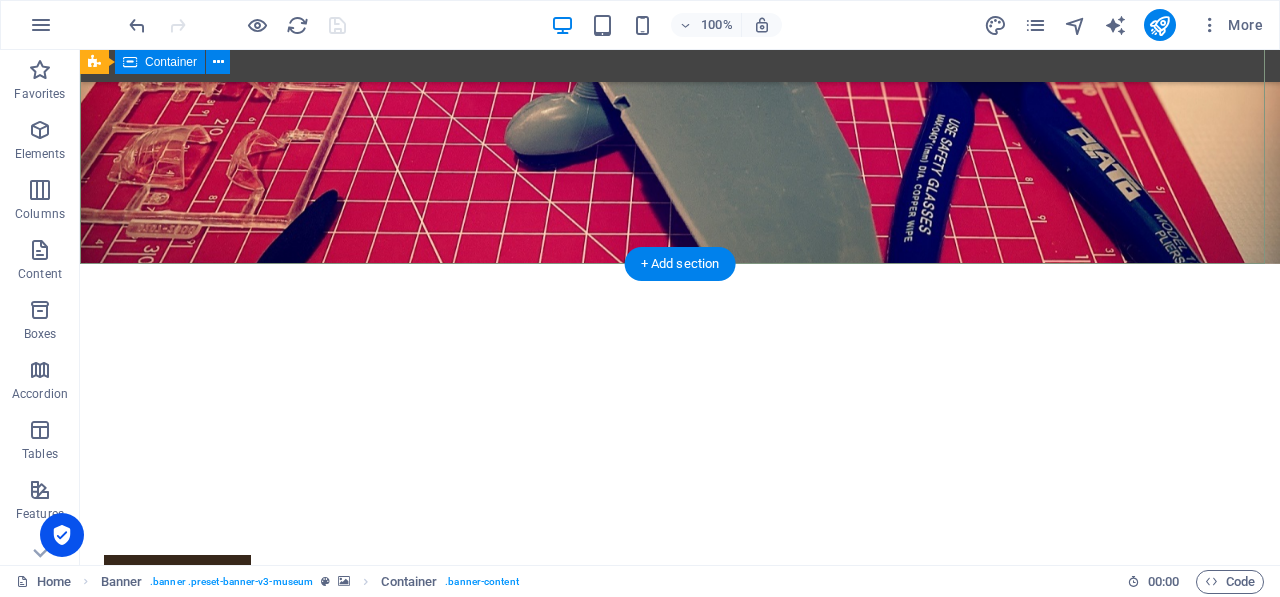 click on "Jager´s HBMX Tu tienda de Modelismo en Linea Explore" at bounding box center (680, 488) 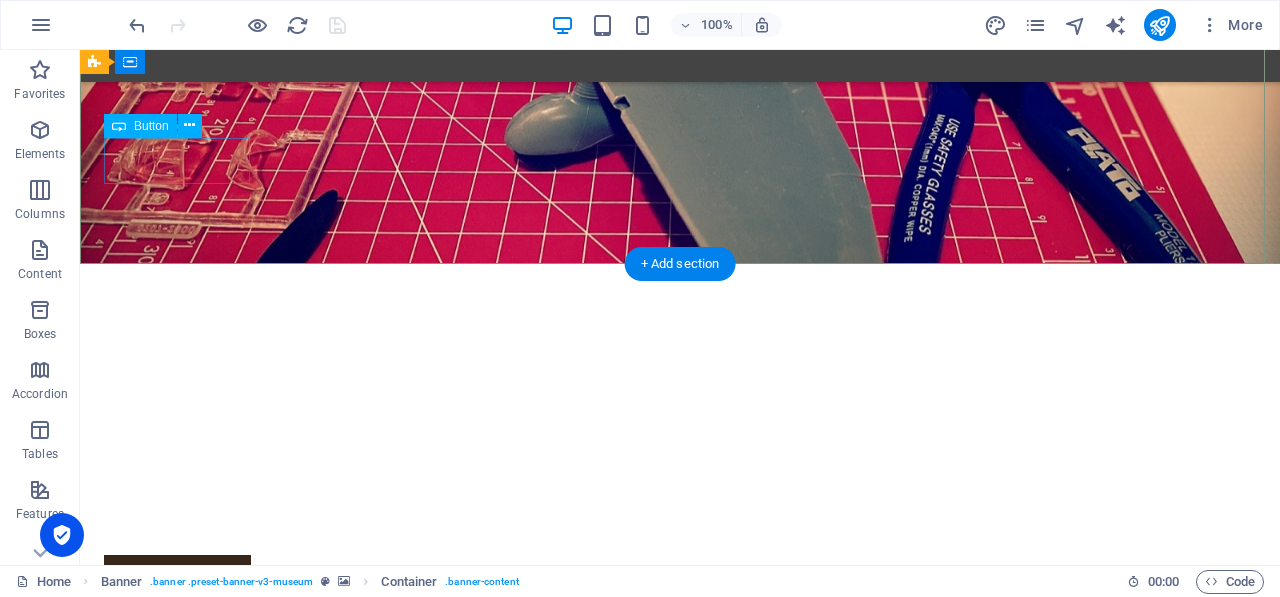 click on "Explore" at bounding box center [680, 578] 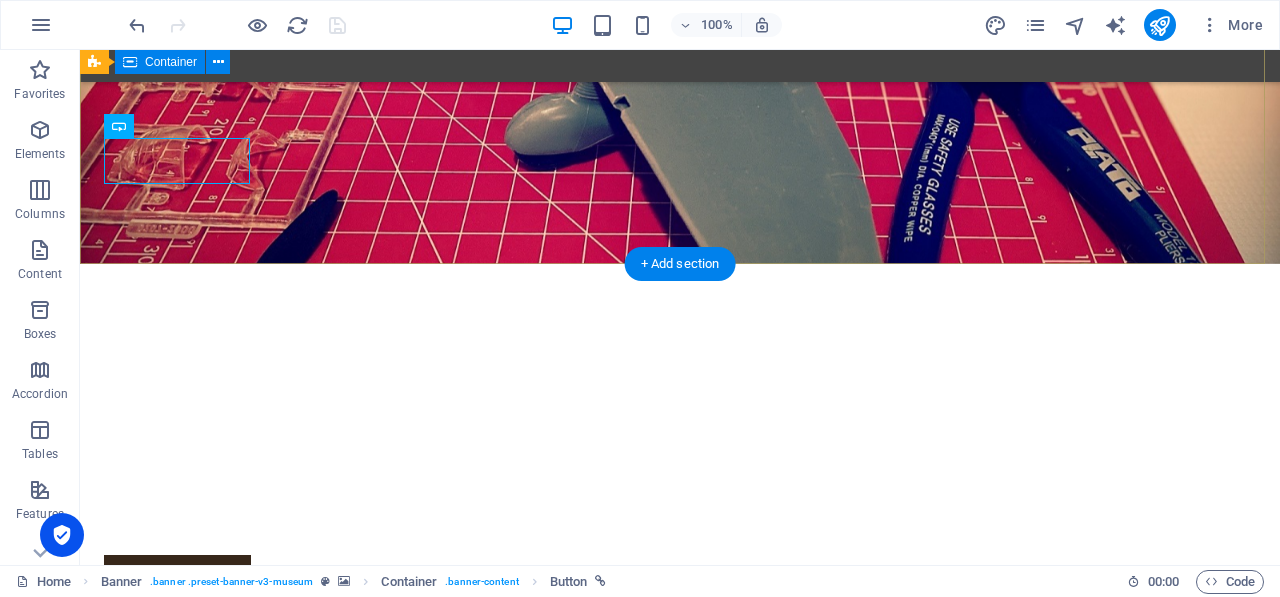 click on "Jager´s HBMX Tu tienda de Modelismo en Linea Explore" at bounding box center [680, 488] 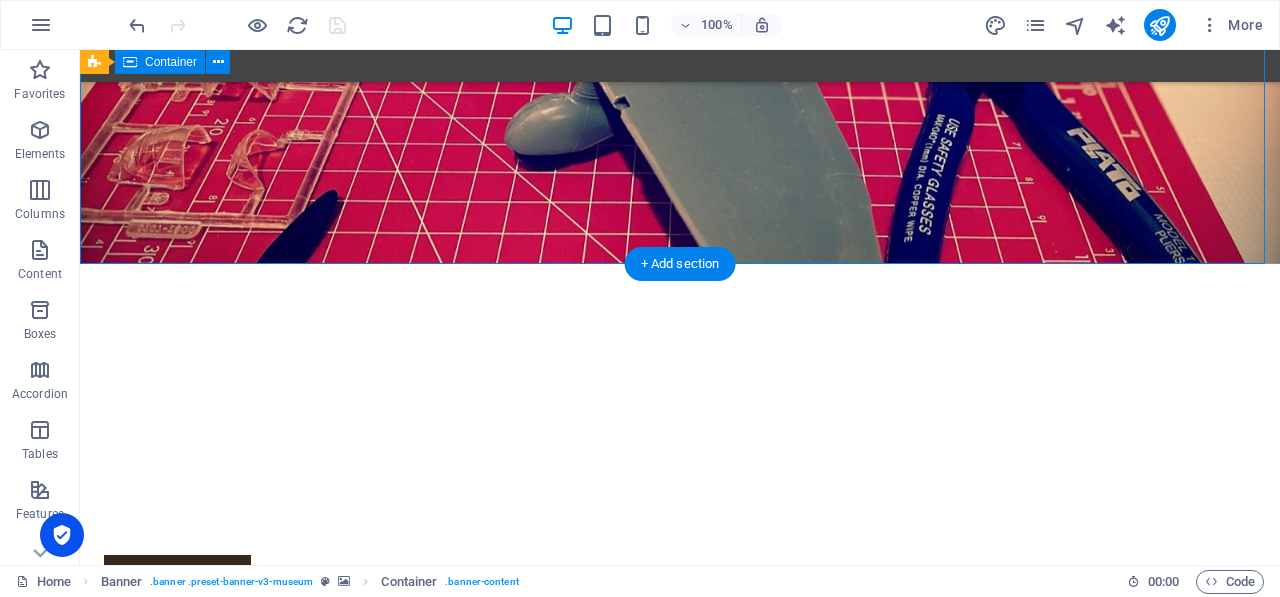 click on "Jager´s HBMX Tu tienda de Modelismo en Linea Explore" at bounding box center [680, 488] 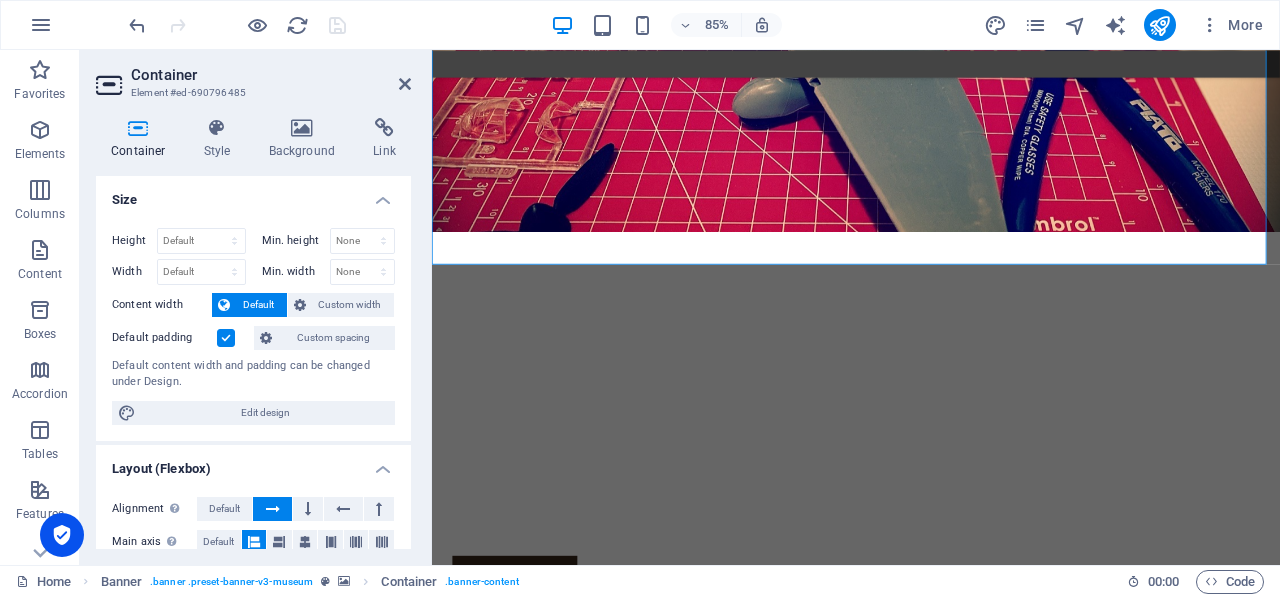 drag, startPoint x: 406, startPoint y: 214, endPoint x: 394, endPoint y: 302, distance: 88.814415 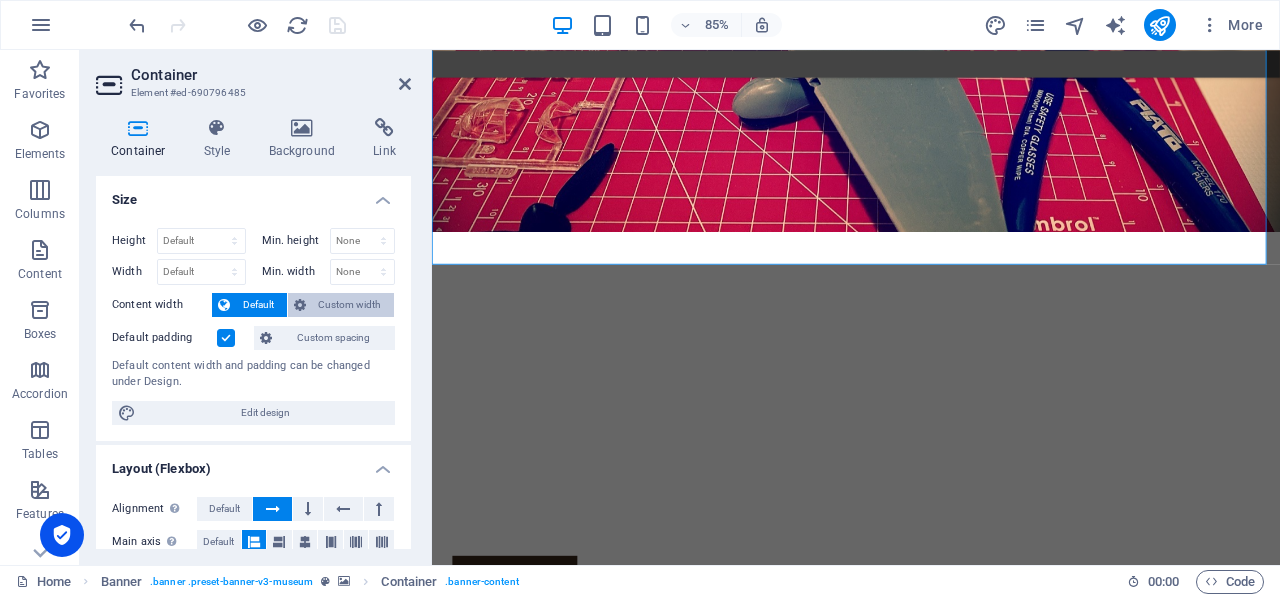 click on "Custom width" at bounding box center (350, 305) 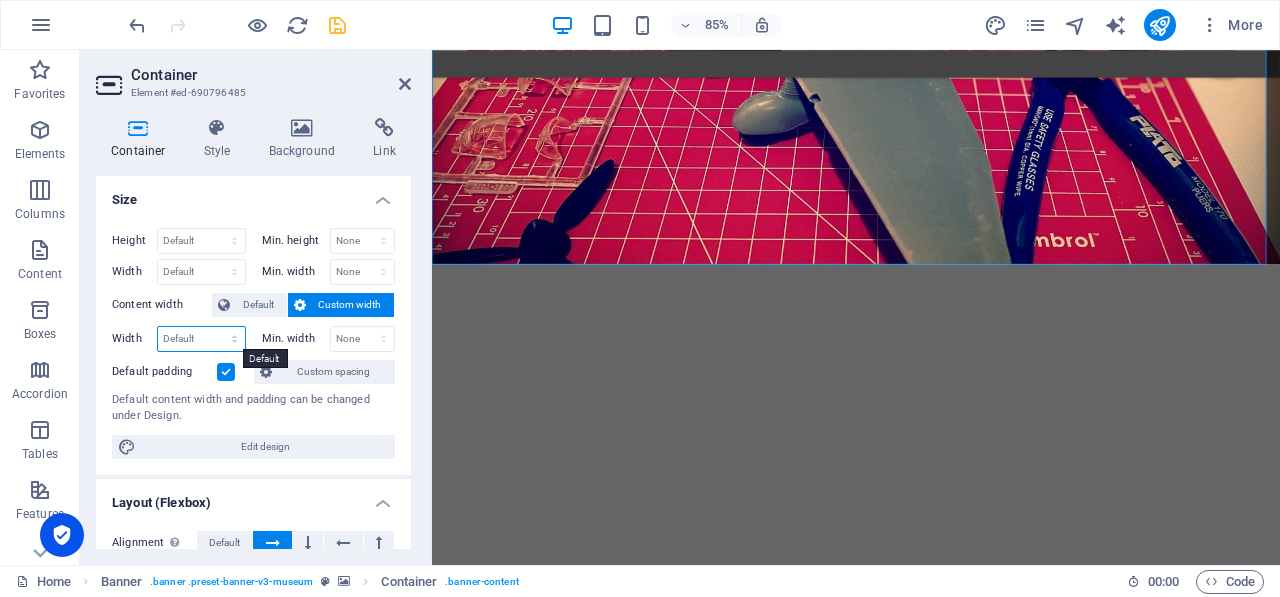 click on "Default px rem % em vh vw" at bounding box center [201, 339] 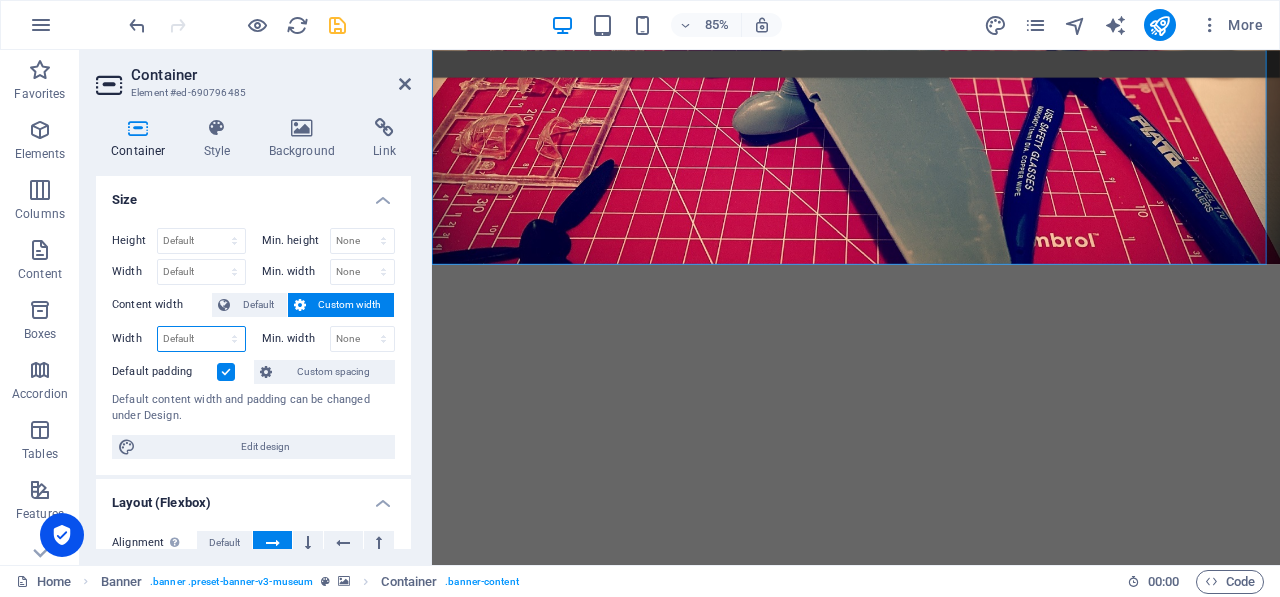 select on "px" 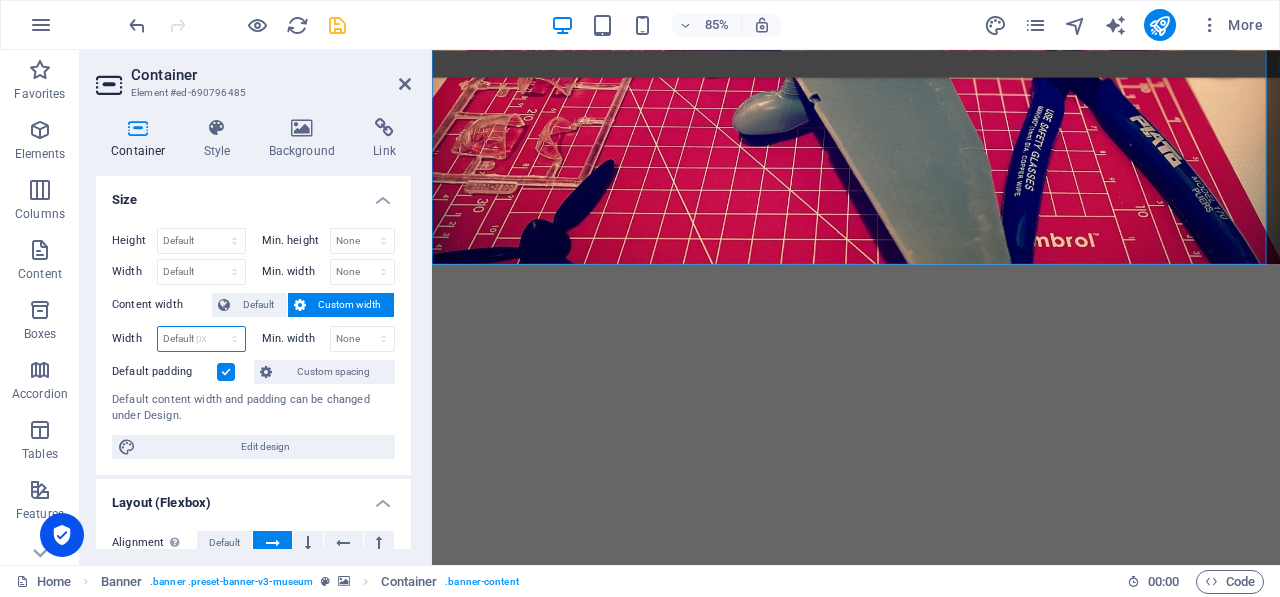 click on "Default px rem % em vh vw" at bounding box center (201, 339) 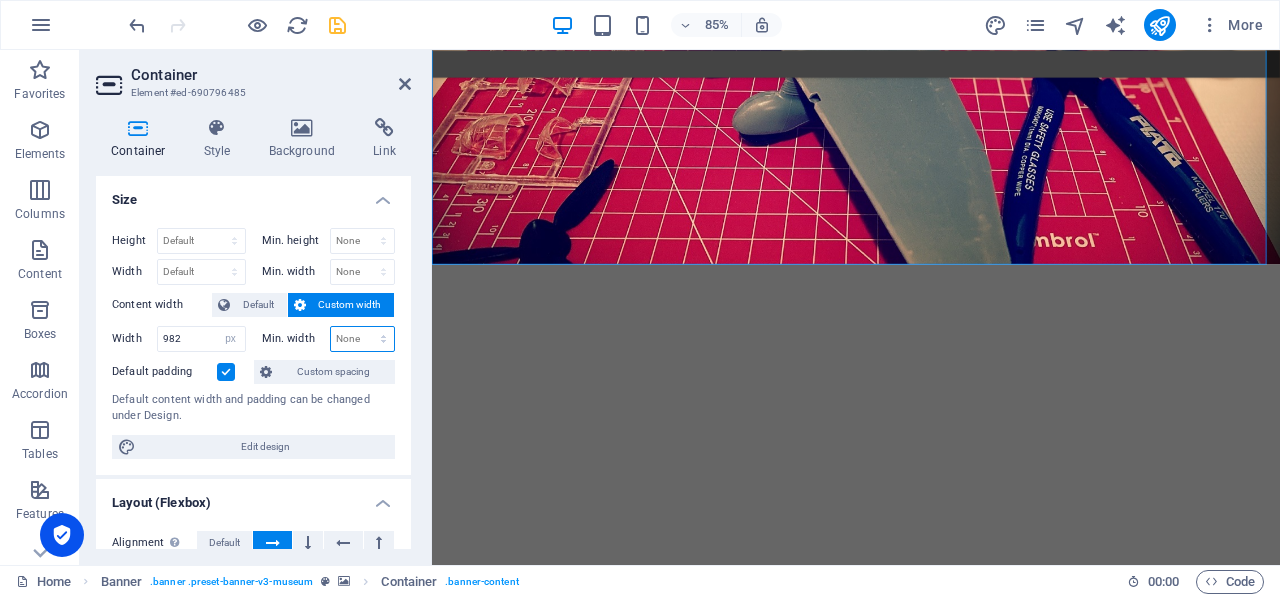 click on "None px rem % vh vw" at bounding box center [363, 339] 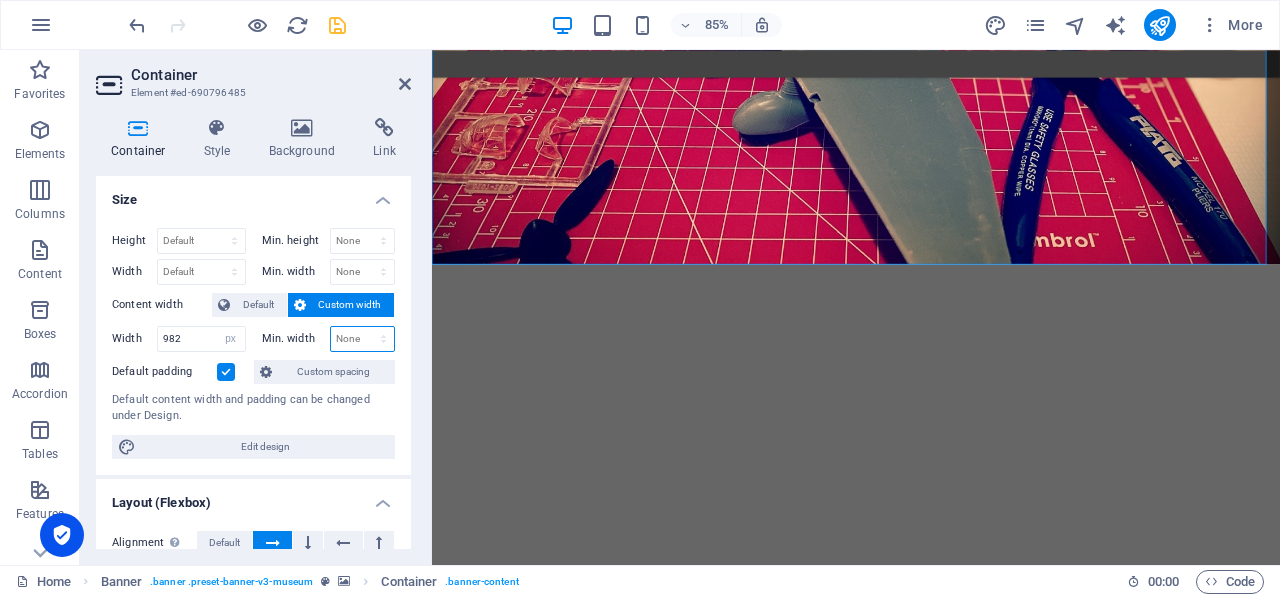 select on "px" 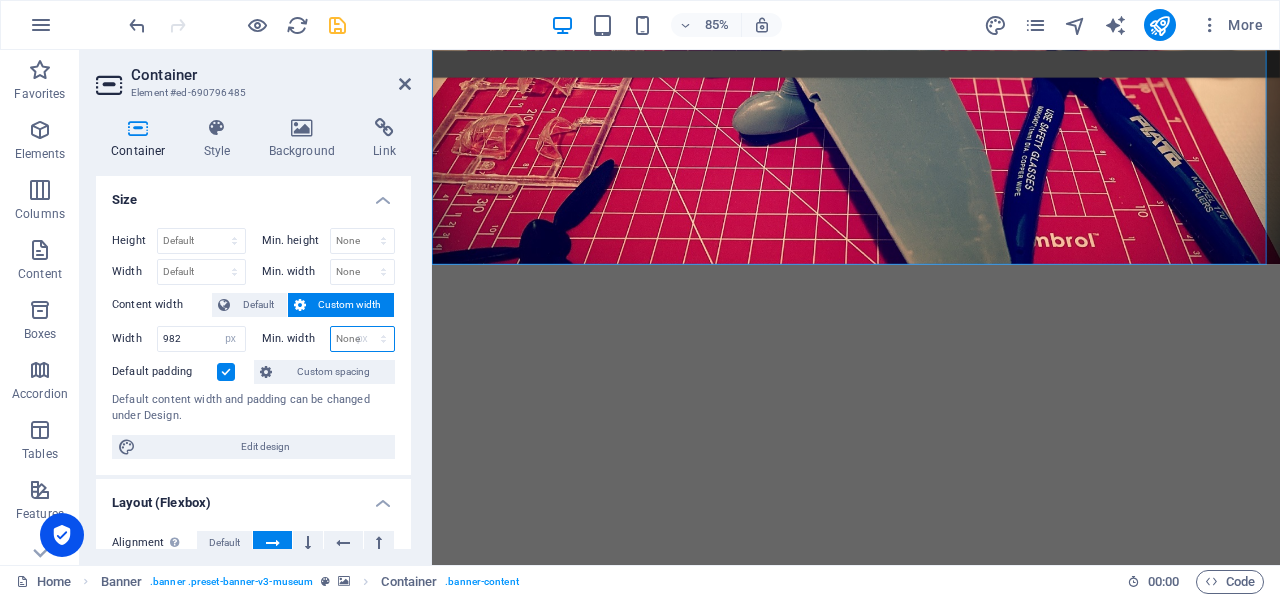 click on "None px rem % vh vw" at bounding box center (363, 339) 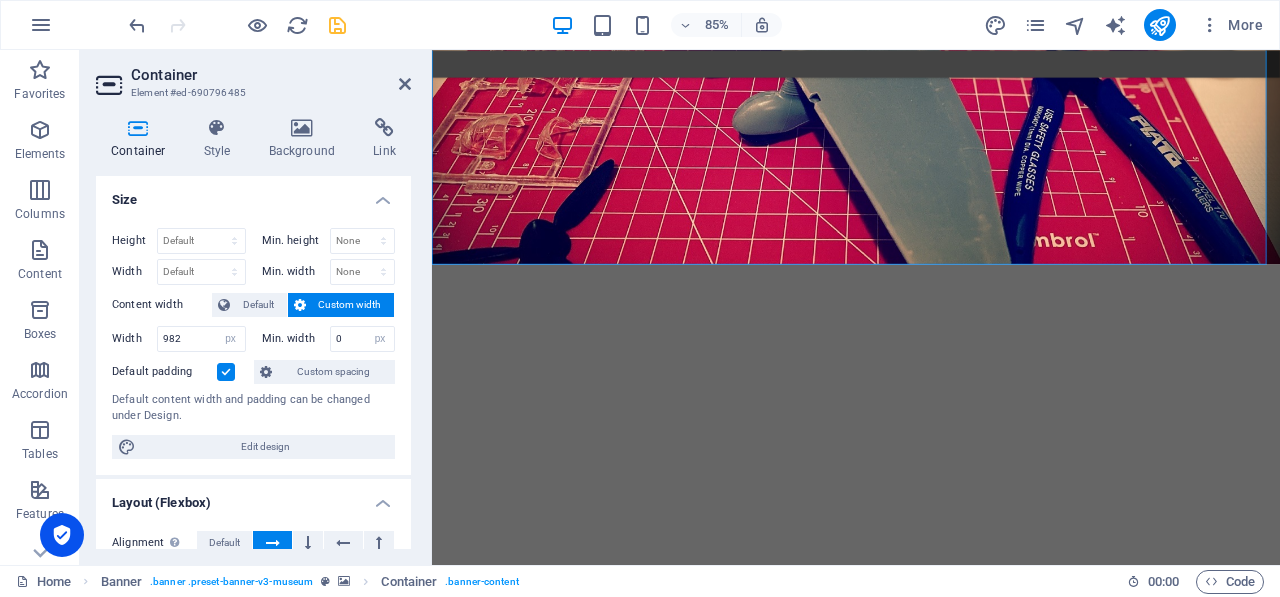 click on "Height Default px rem % vh vw Min. height None px rem % vh vw Width Default px rem % em vh vw Min. width None px rem % vh vw Content width Default Custom width Width 982 Default px rem % em vh vw Min. width 0 None px rem % vh vw Default padding Custom spacing Default content width and padding can be changed under Design. Edit design" at bounding box center [253, 343] 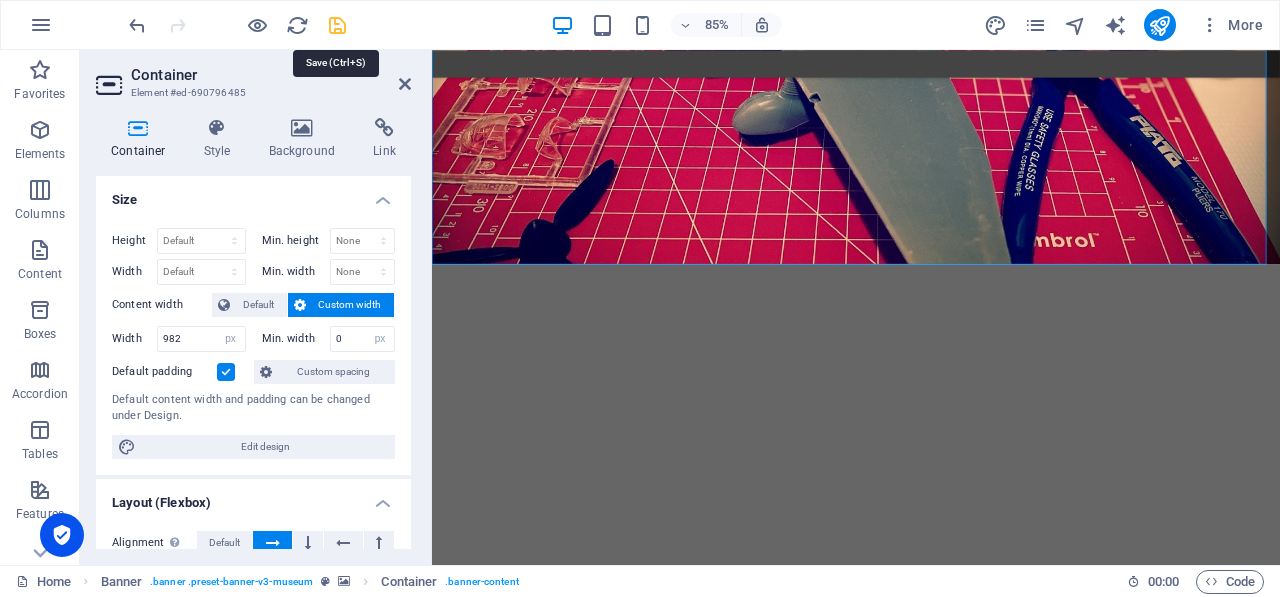 click at bounding box center [337, 25] 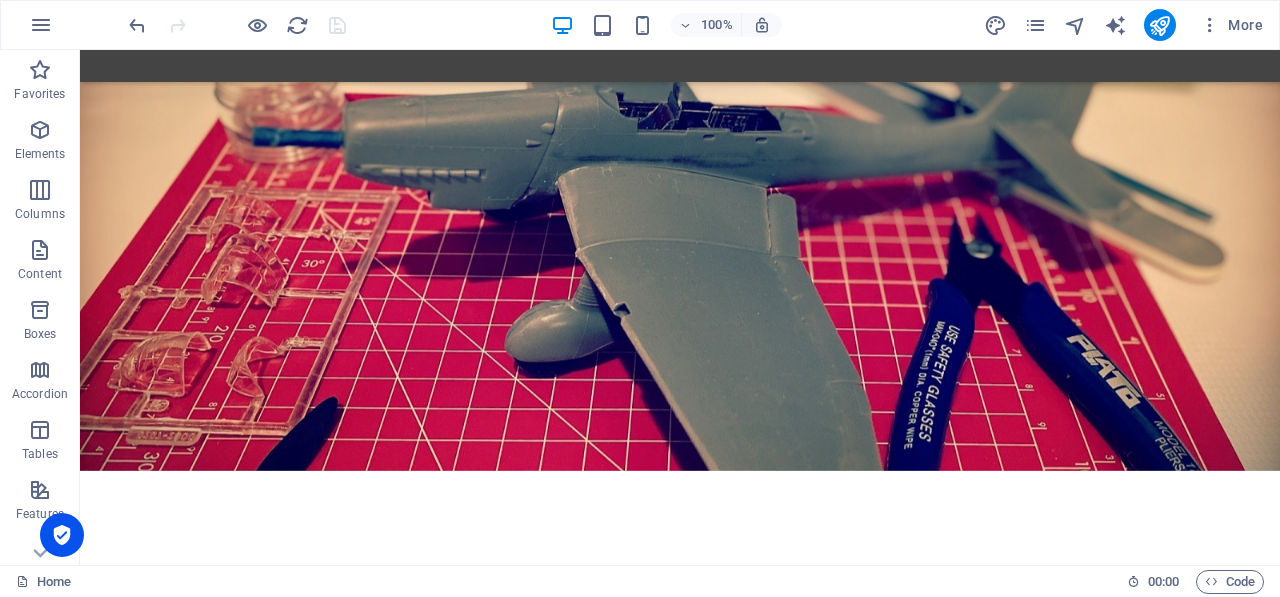 scroll, scrollTop: 0, scrollLeft: 0, axis: both 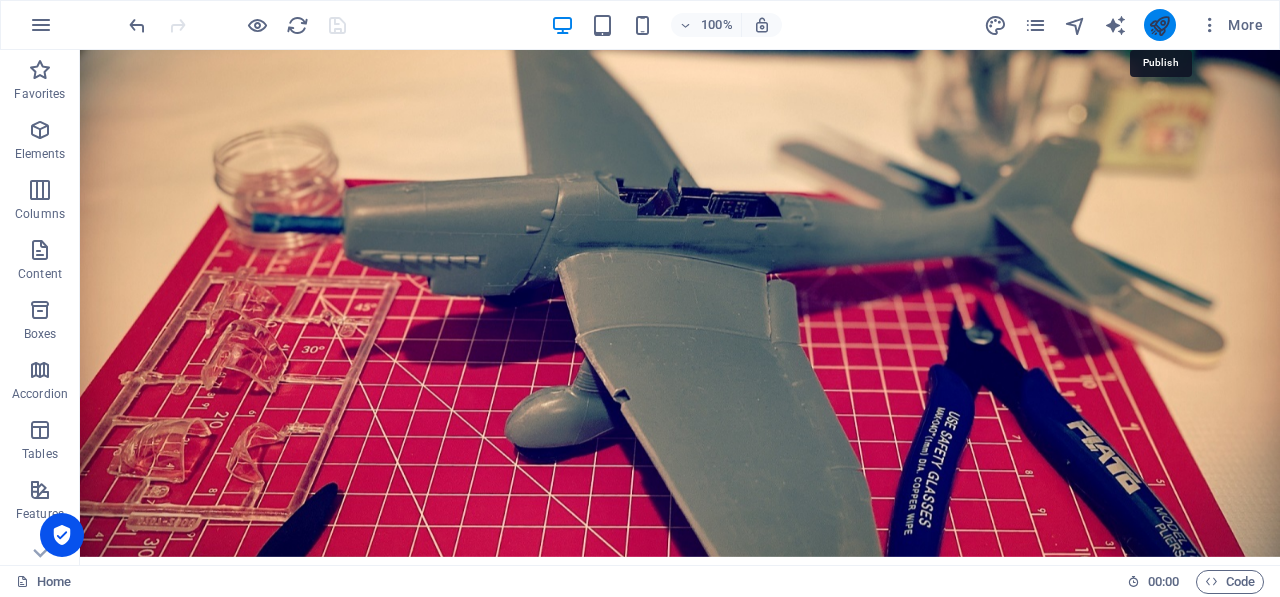 click at bounding box center (1159, 25) 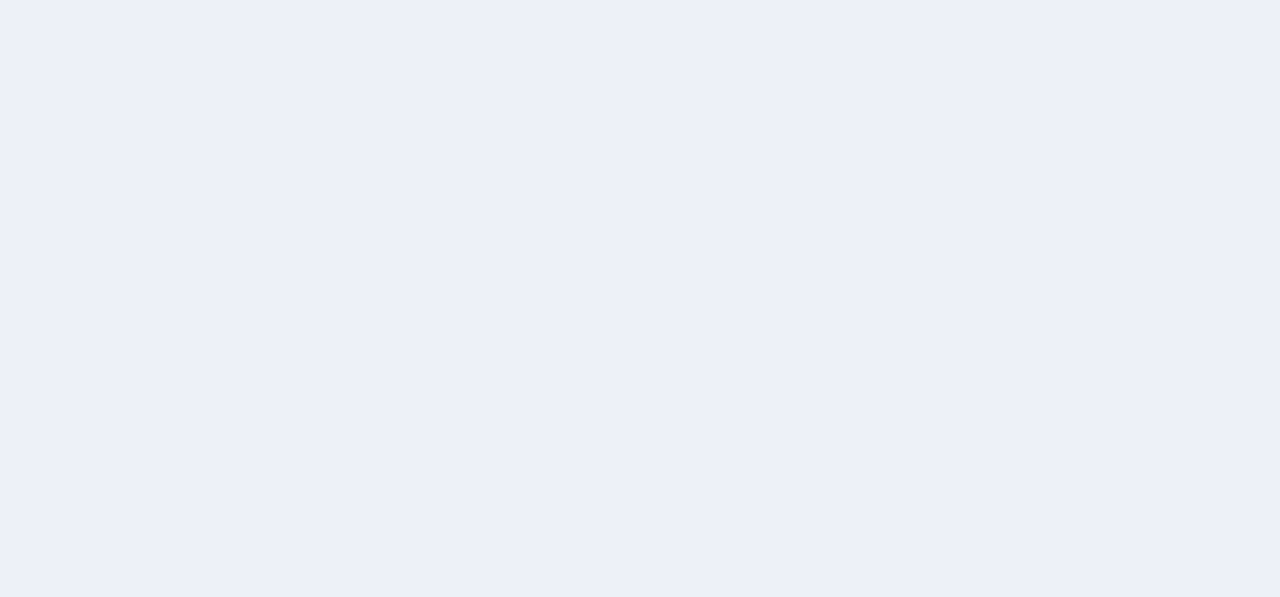 scroll, scrollTop: 0, scrollLeft: 0, axis: both 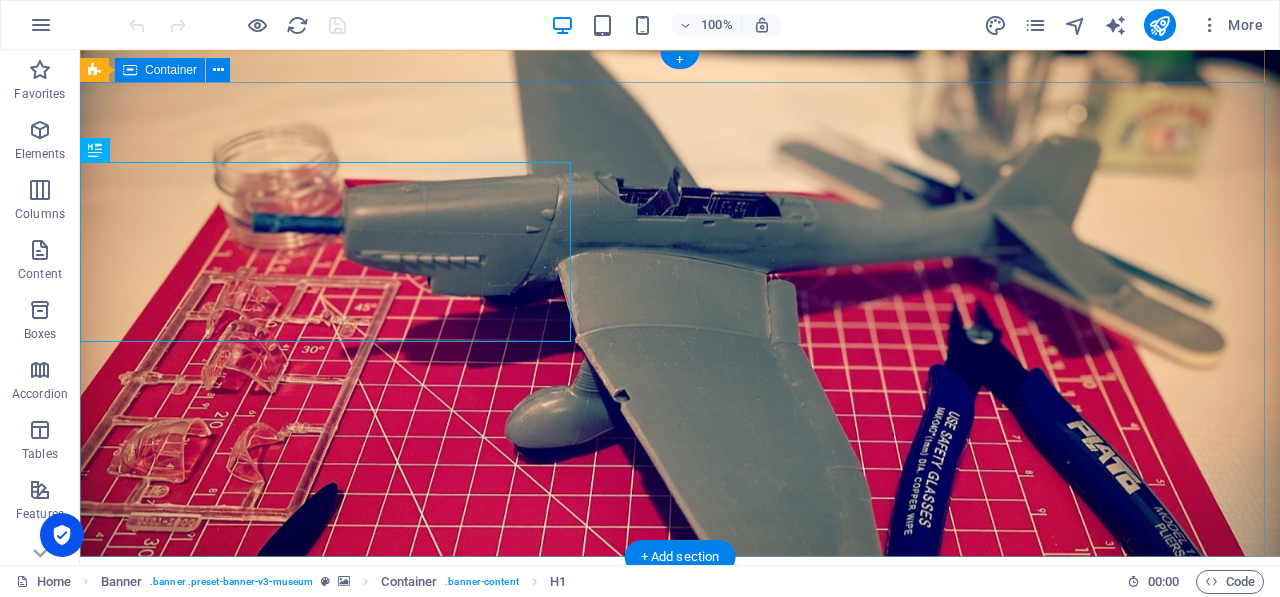 click on "Jager´s HBMX Tu tienda de Modelismo en Linea Explore" at bounding box center (680, 826) 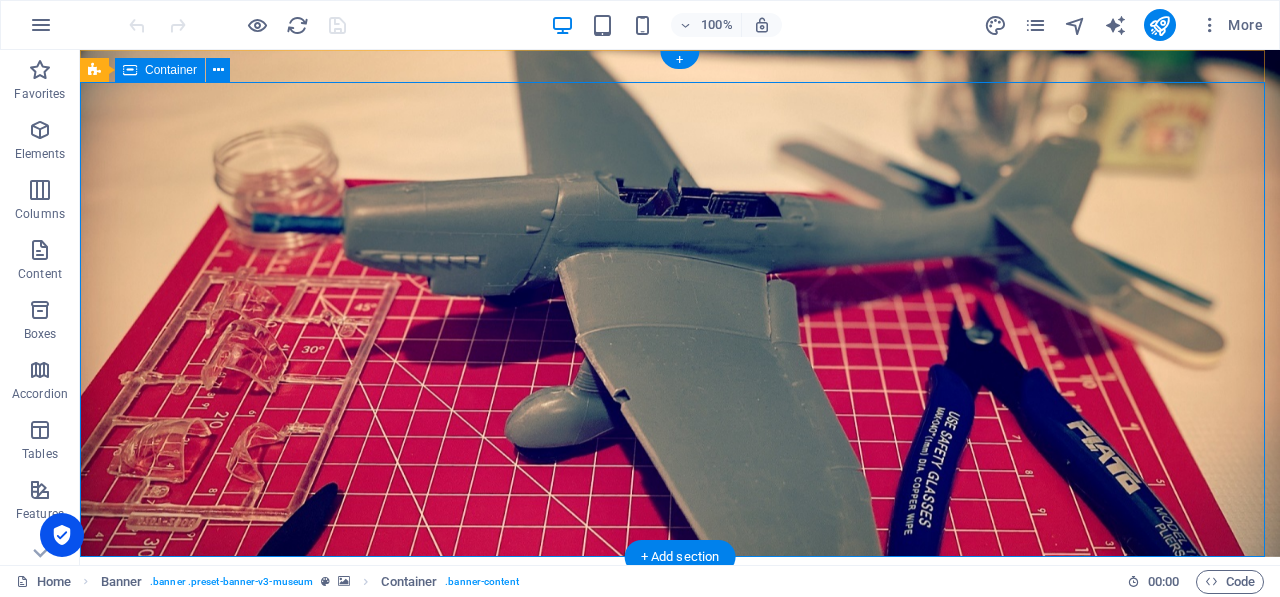 click on "Jager´s HBMX Tu tienda de Modelismo en Linea Explore" at bounding box center (680, 826) 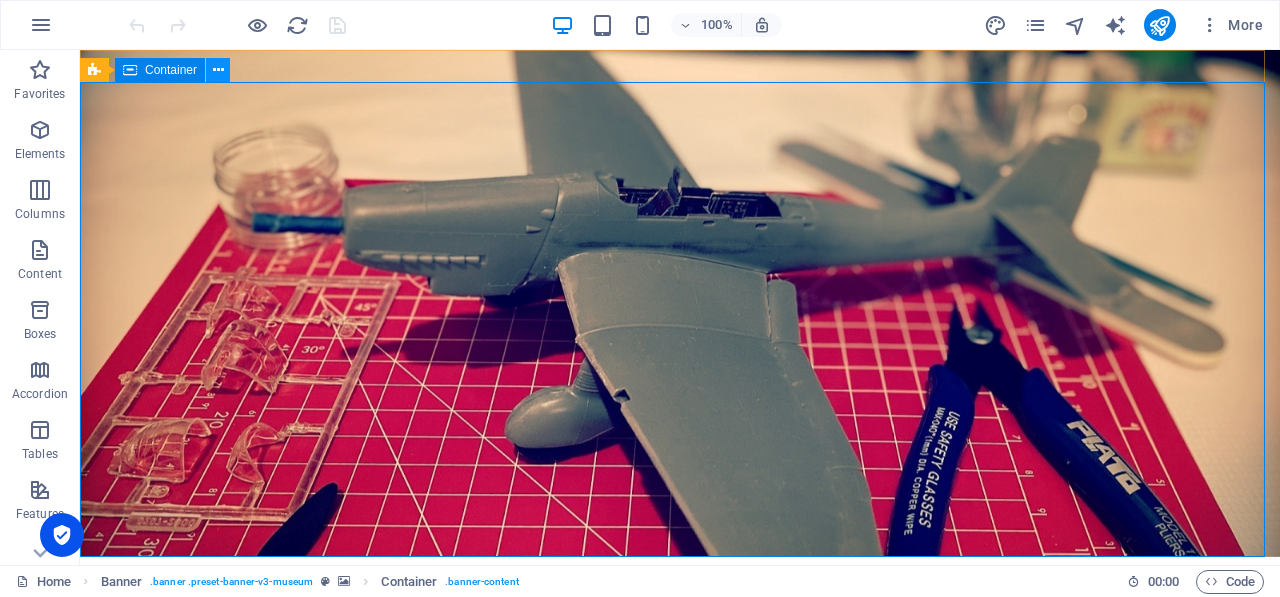 click at bounding box center [218, 70] 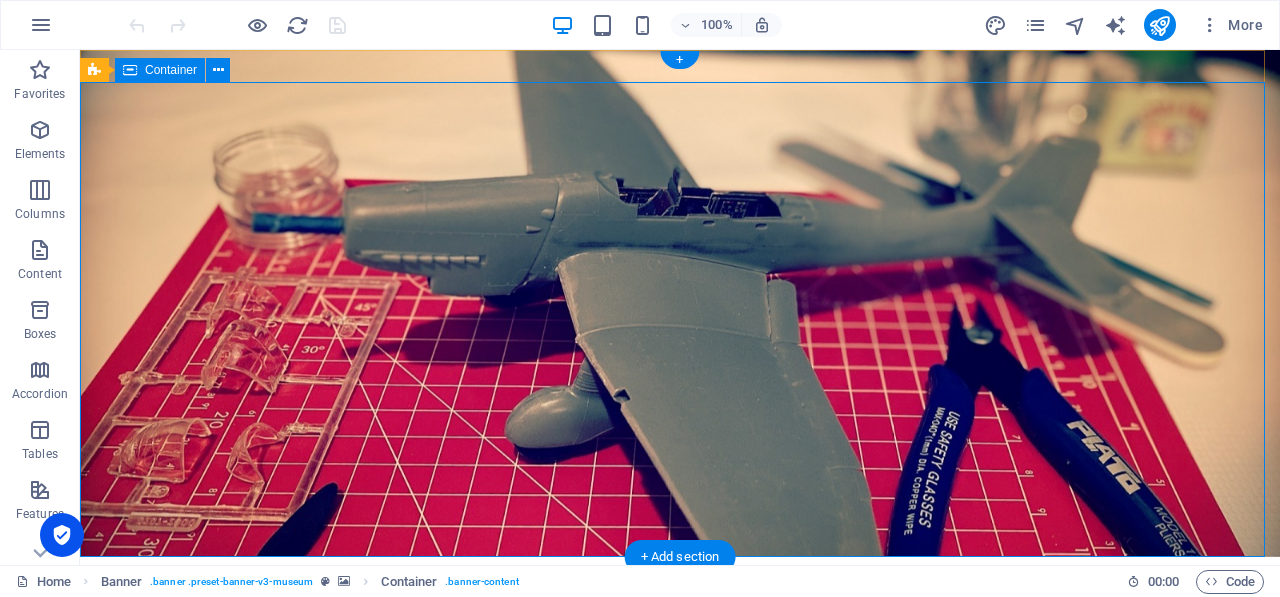 click on "Jager´s HBMX Tu tienda de Modelismo en Linea Explore" at bounding box center [680, 826] 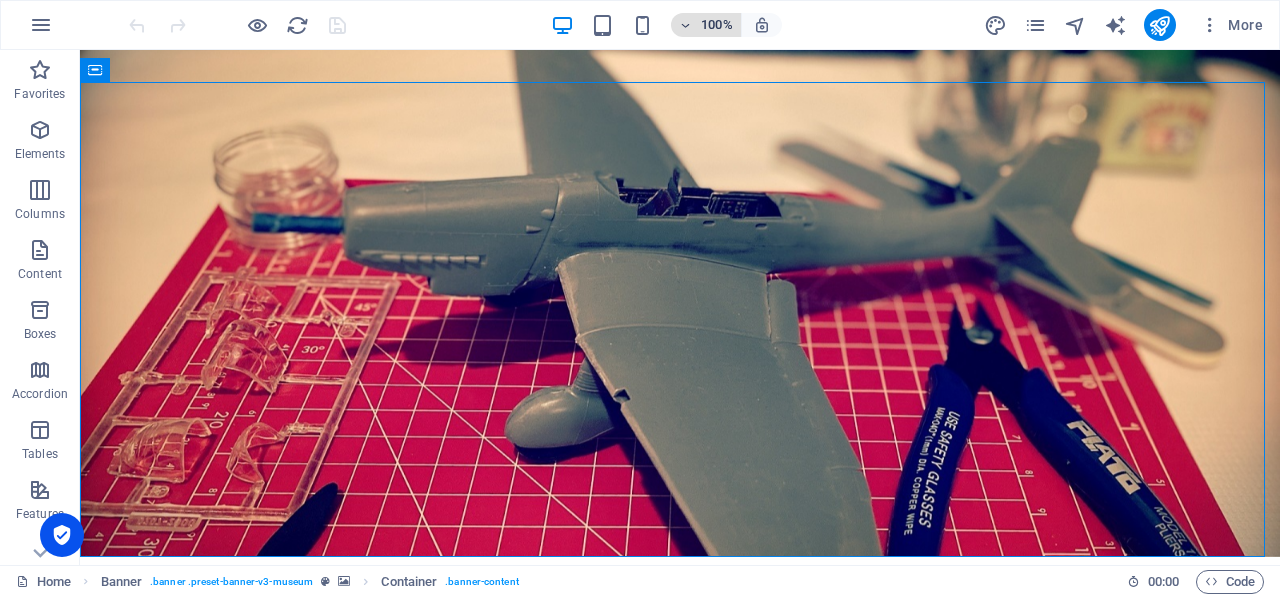 click at bounding box center [686, 25] 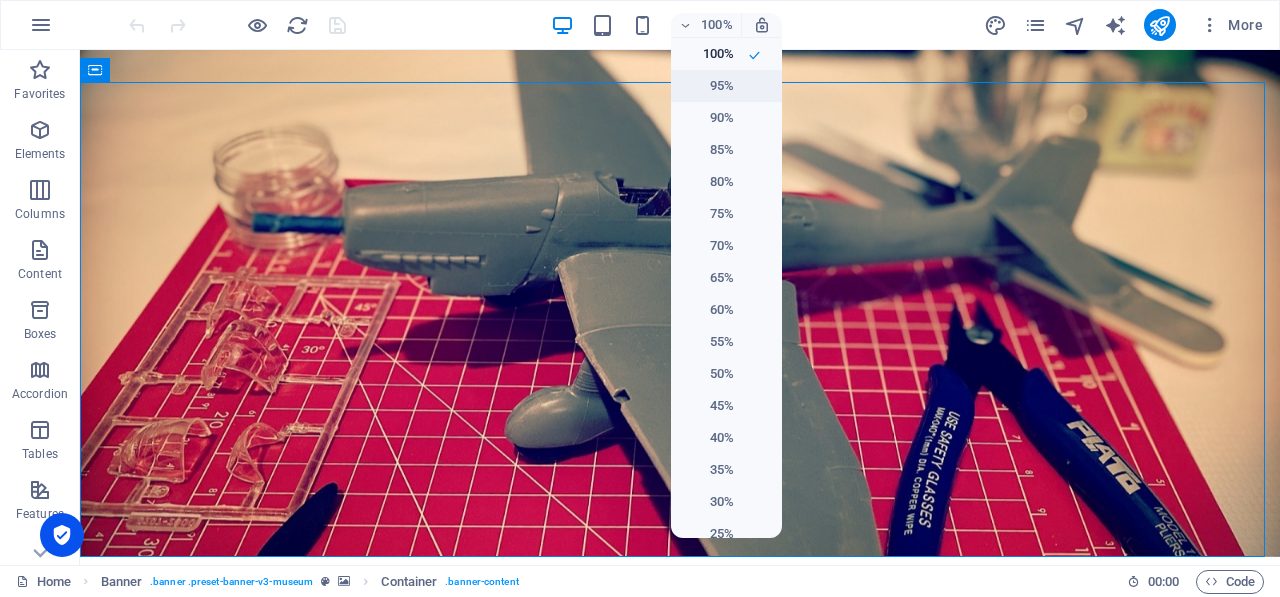 click on "95%" at bounding box center [708, 86] 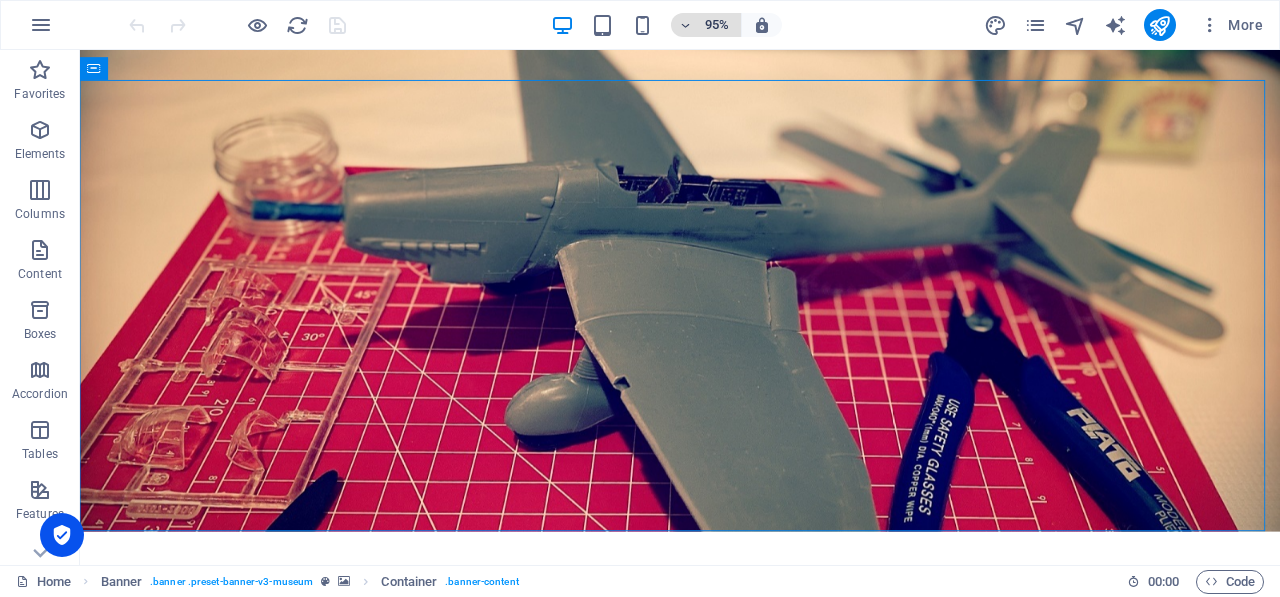 click on "95%" at bounding box center [706, 25] 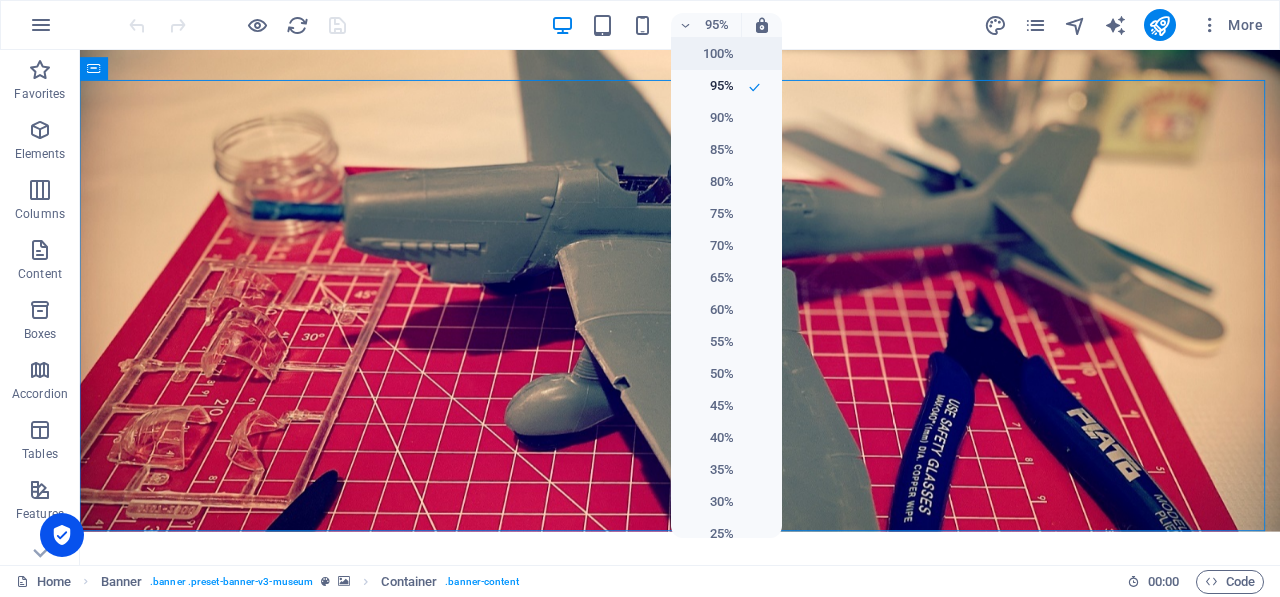 click on "100%" at bounding box center [708, 54] 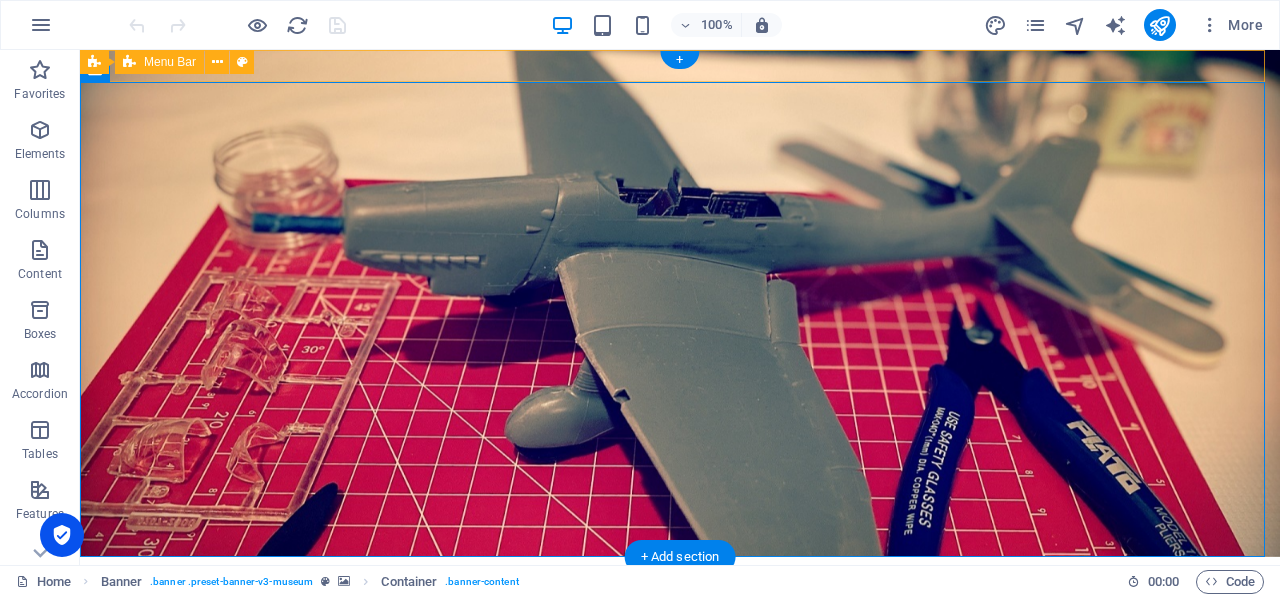 click at bounding box center (680, 573) 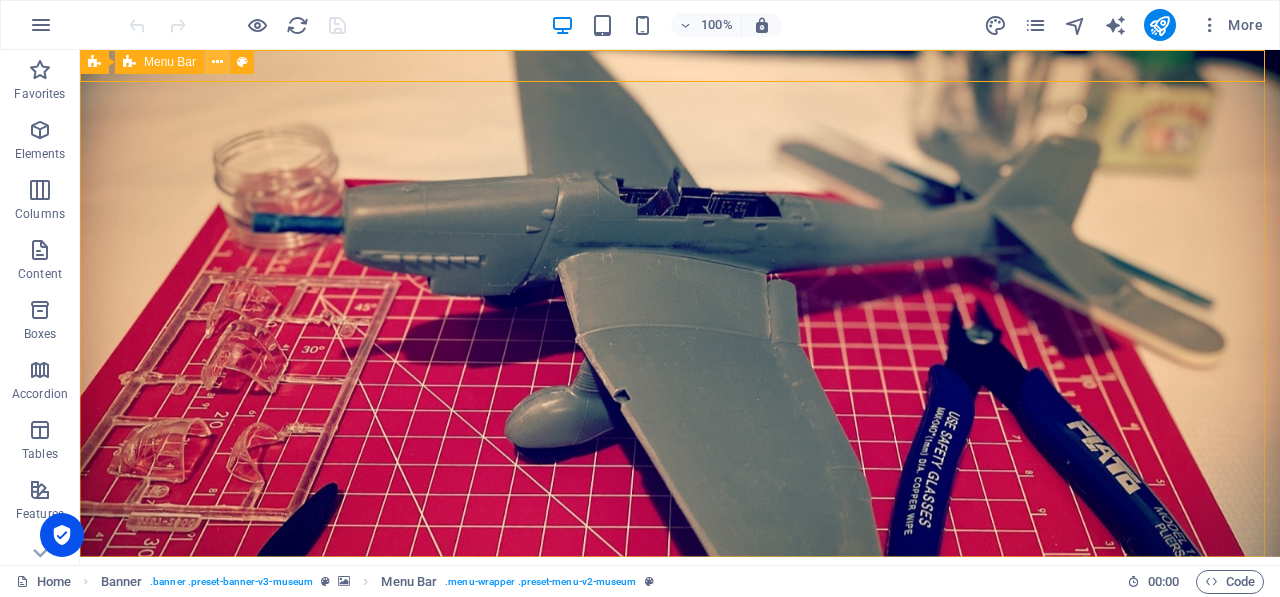 click at bounding box center [217, 62] 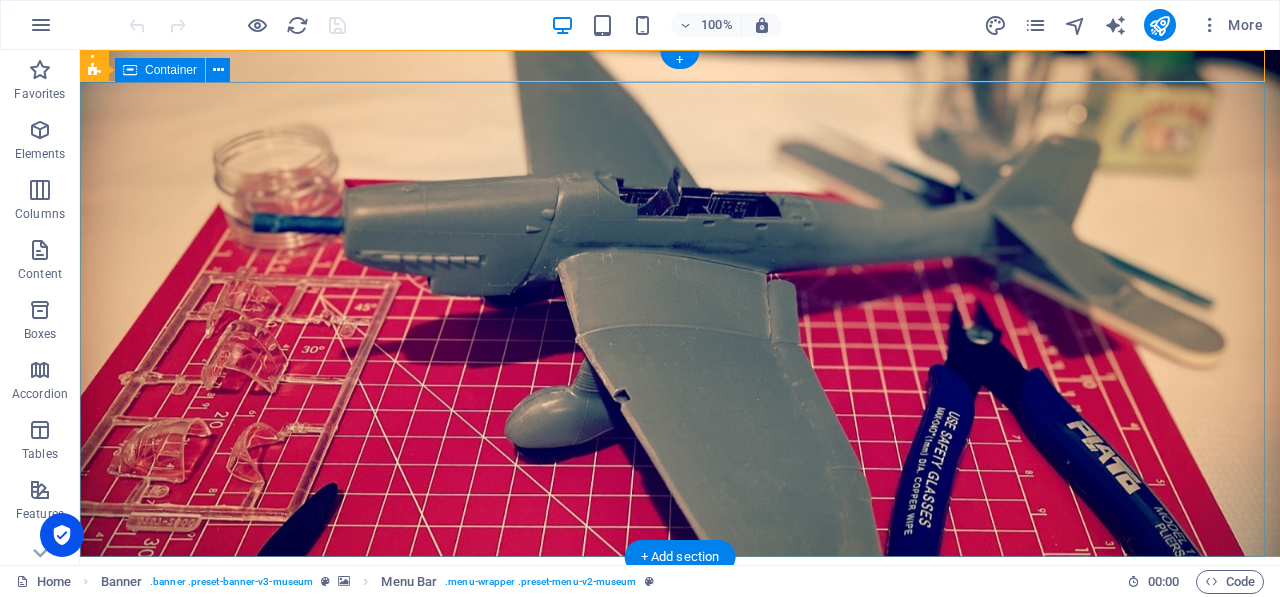 click on "Jager´s HBMX Tu tienda de Modelismo en Linea Explore" at bounding box center (680, 826) 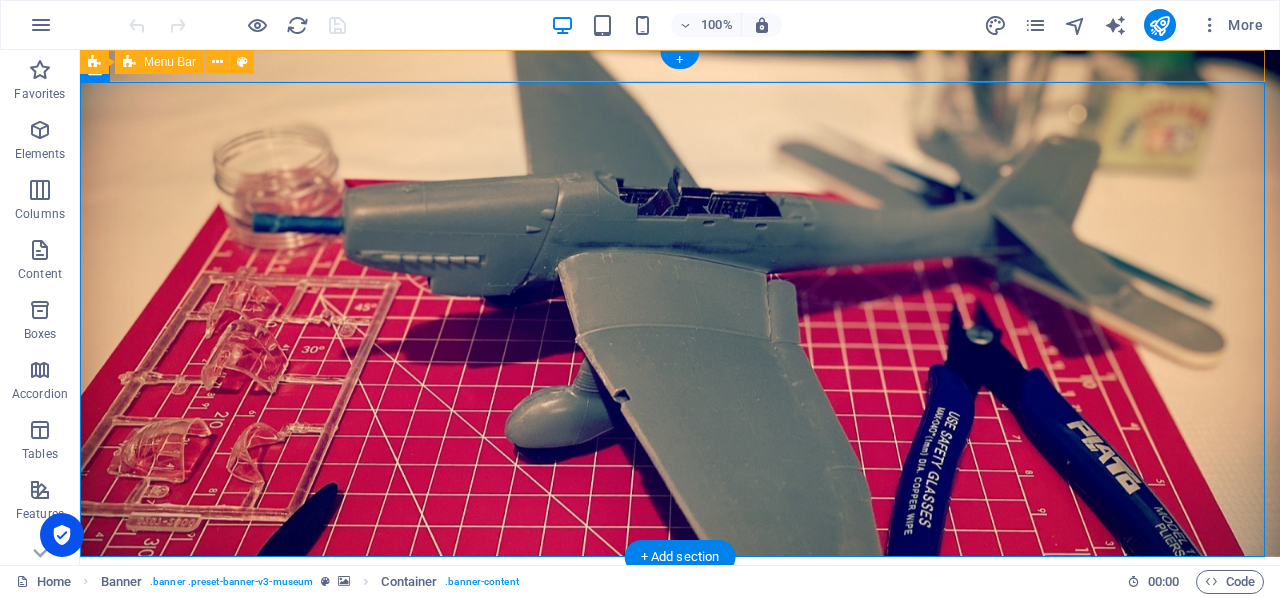 click at bounding box center [680, 573] 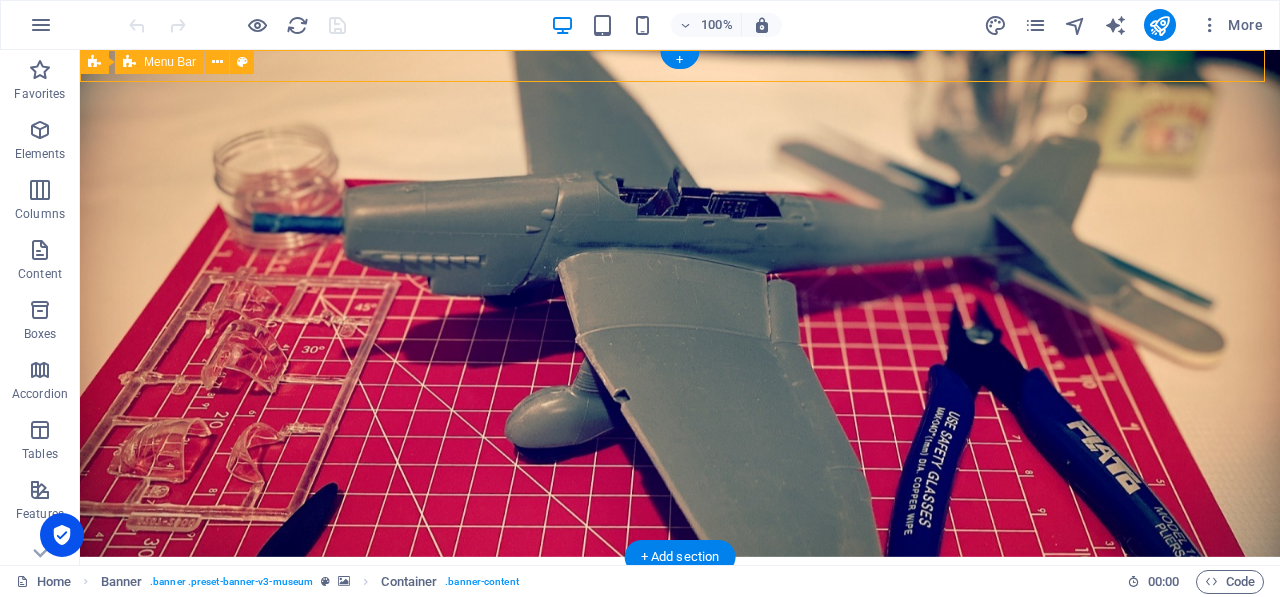 click at bounding box center (680, 573) 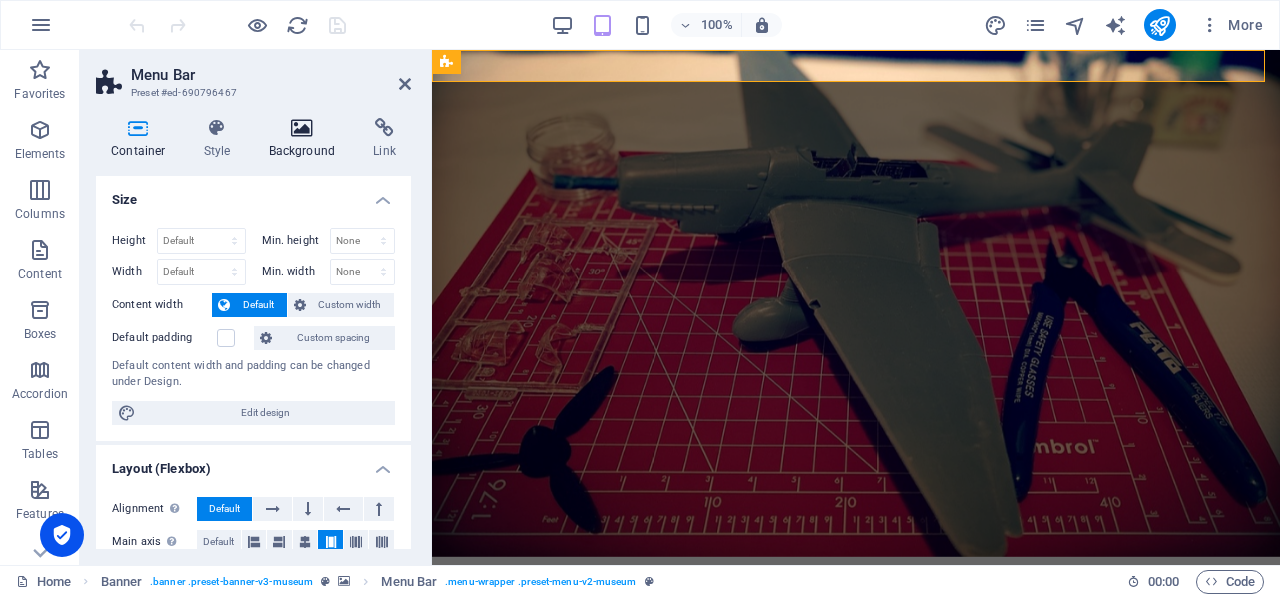 click on "Background" at bounding box center [306, 139] 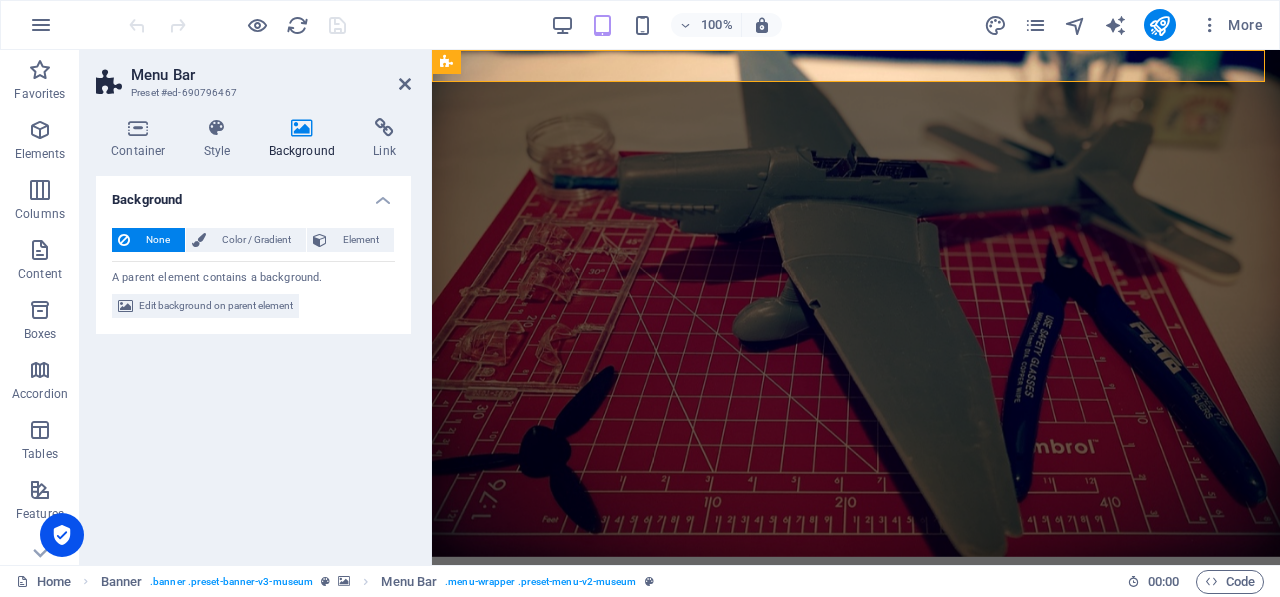 click on "Background" at bounding box center (306, 139) 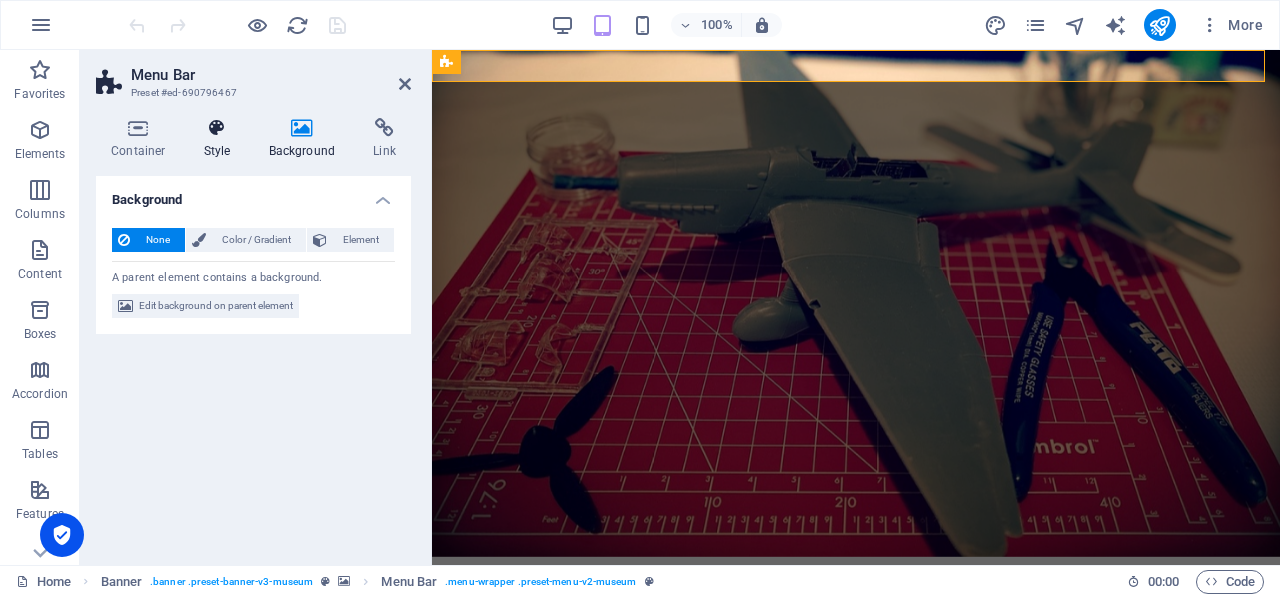 click on "Style" at bounding box center (221, 139) 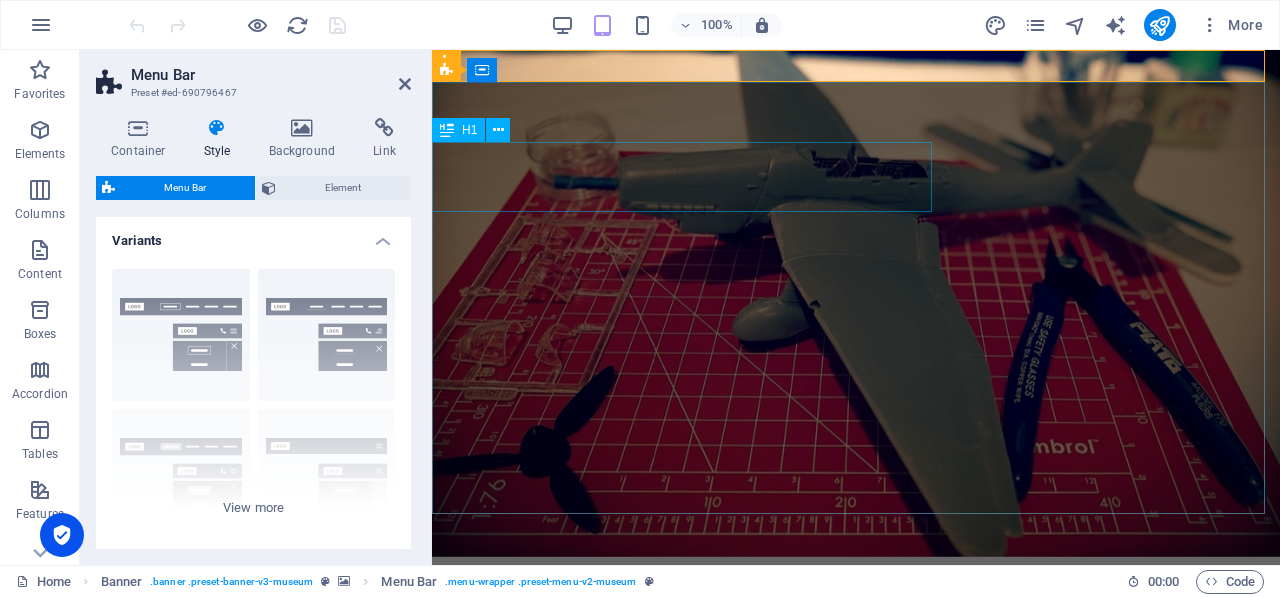 click on "Jager´s HBMX" at bounding box center [856, 684] 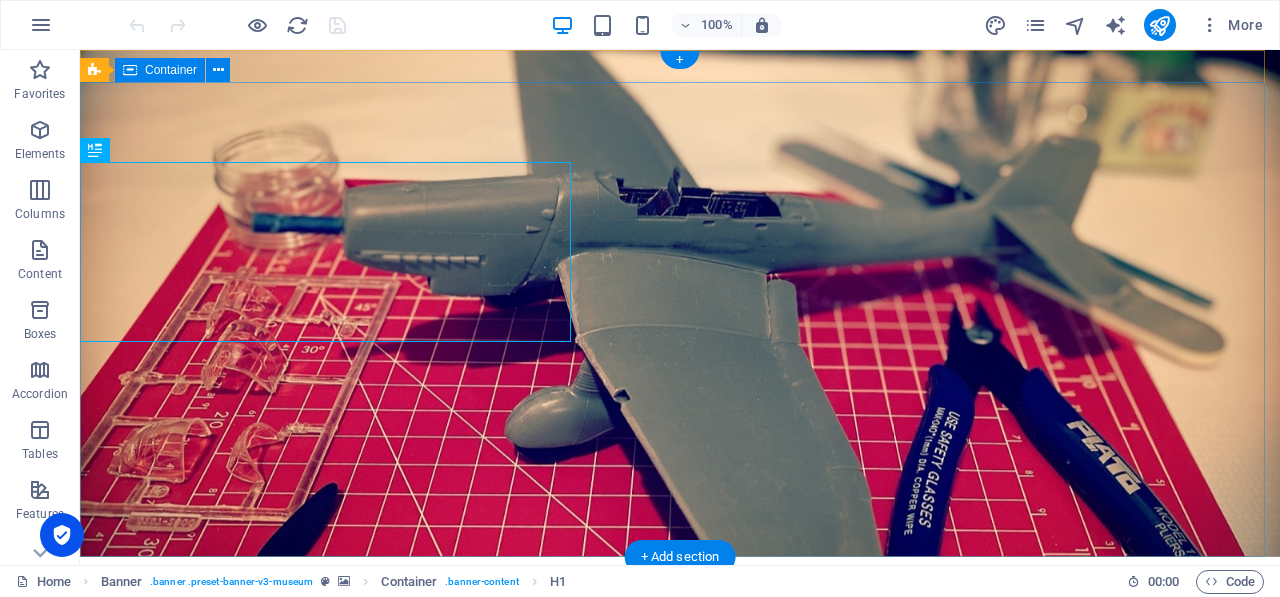 click on "Jager´s HBMX Tu tienda de Modelismo en Linea Explore" at bounding box center (680, 826) 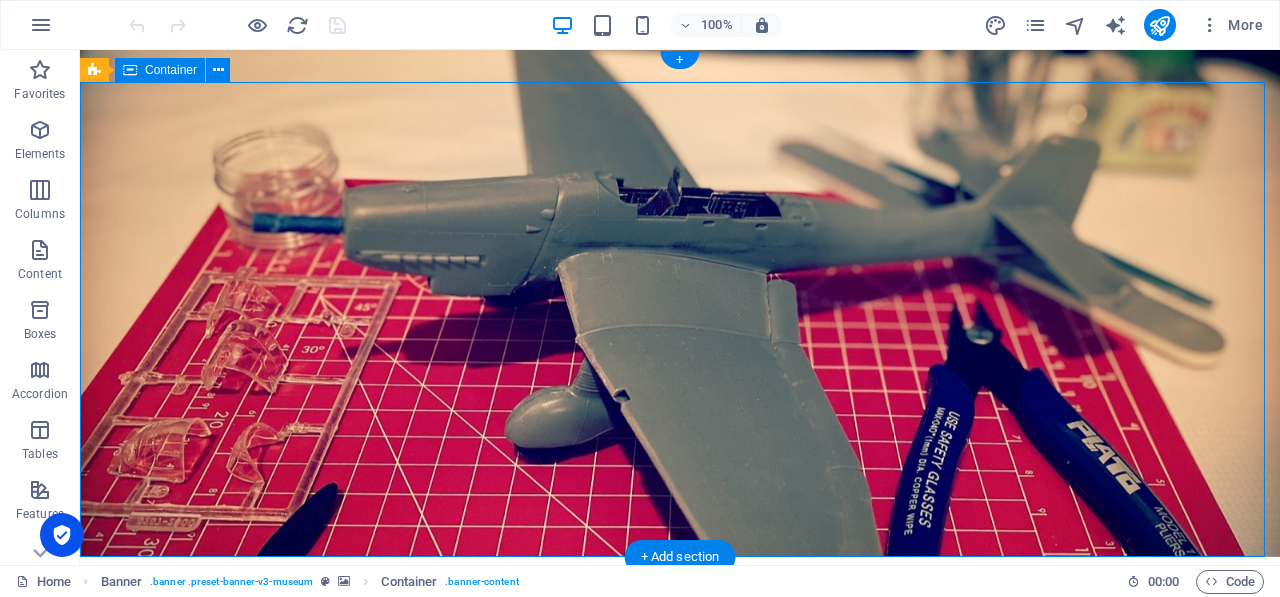 click on "Jager´s HBMX Tu tienda de Modelismo en Linea Explore" at bounding box center [680, 826] 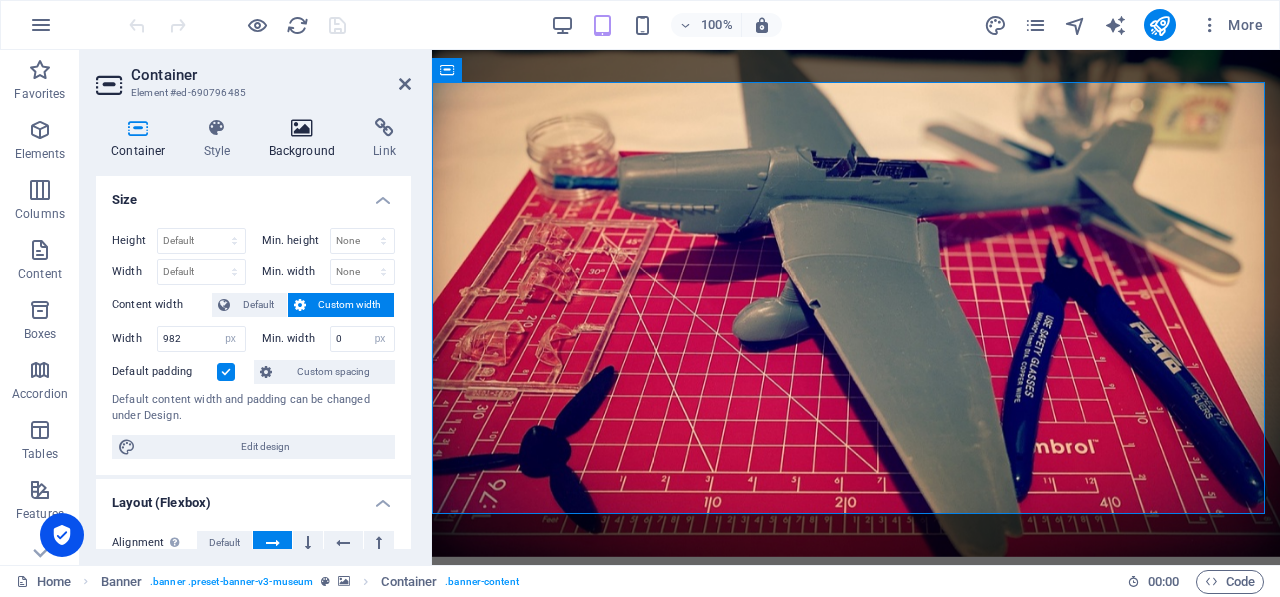 click on "Background" at bounding box center [306, 139] 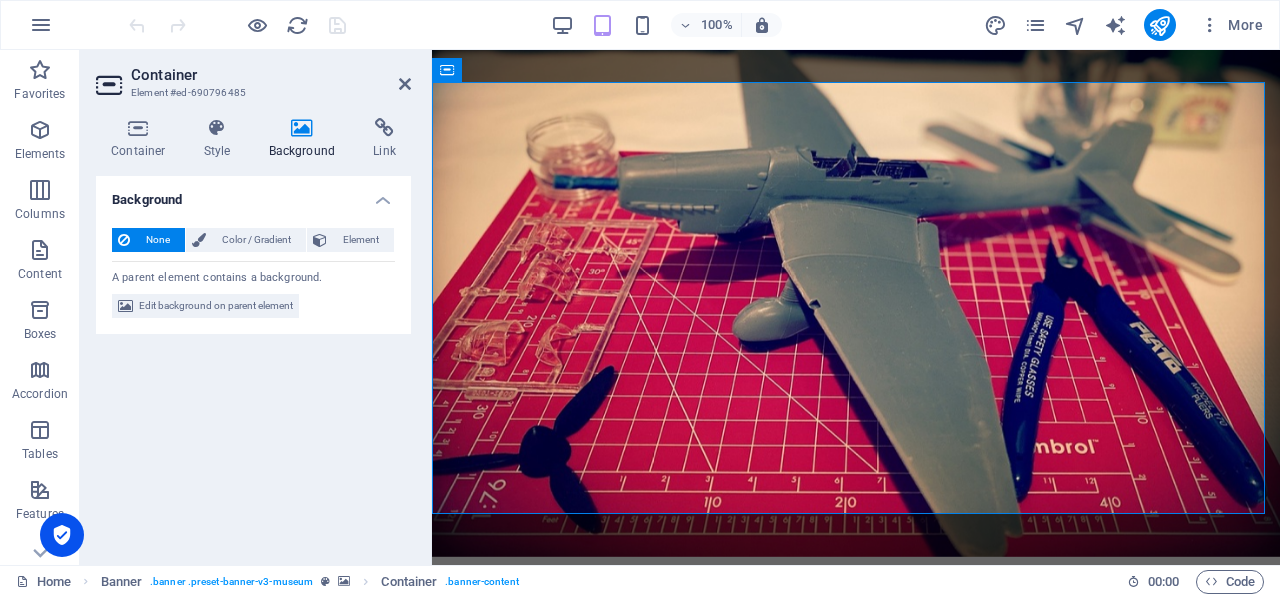 click on "Background" at bounding box center [253, 194] 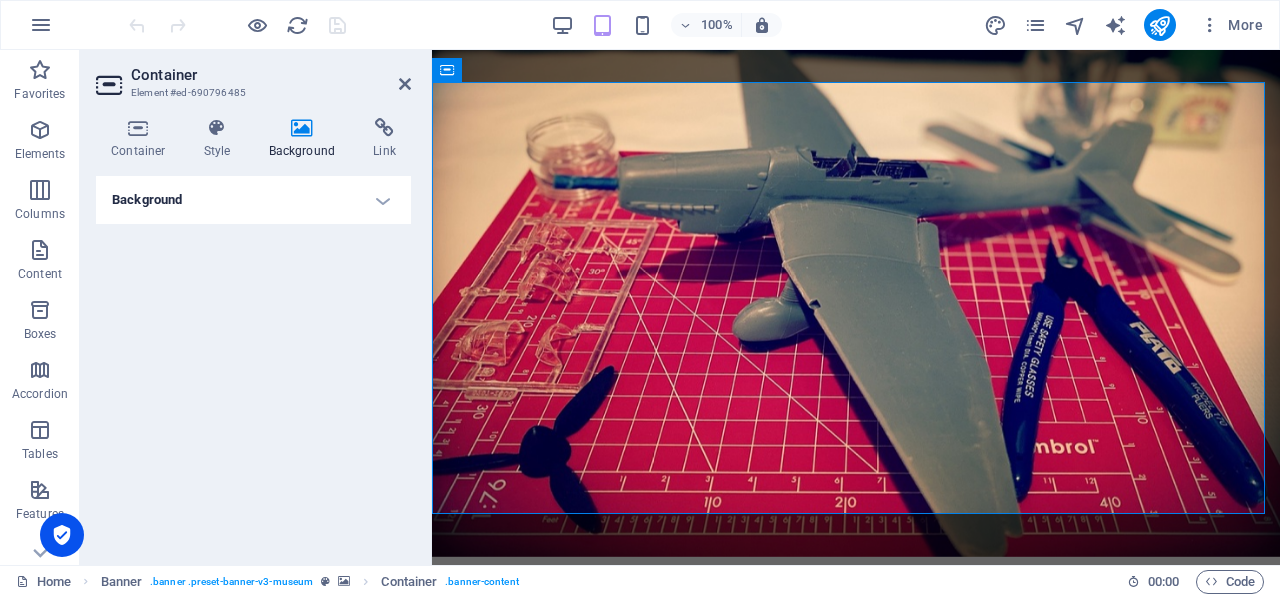 click on "Background" at bounding box center [253, 200] 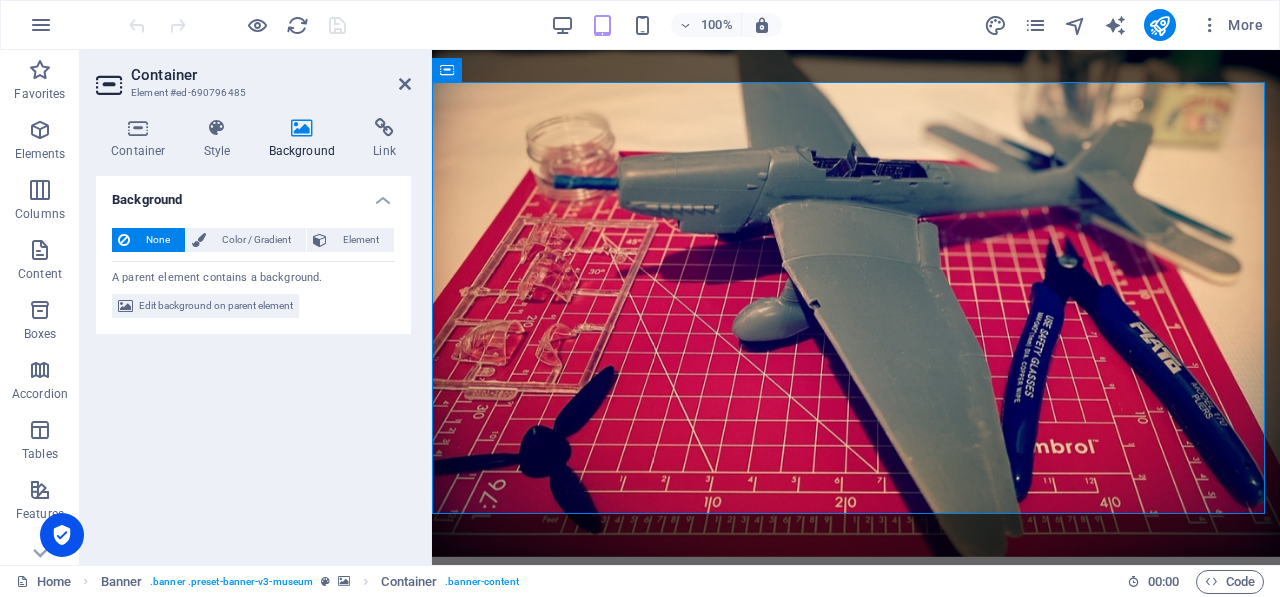 click on "Background" at bounding box center [253, 194] 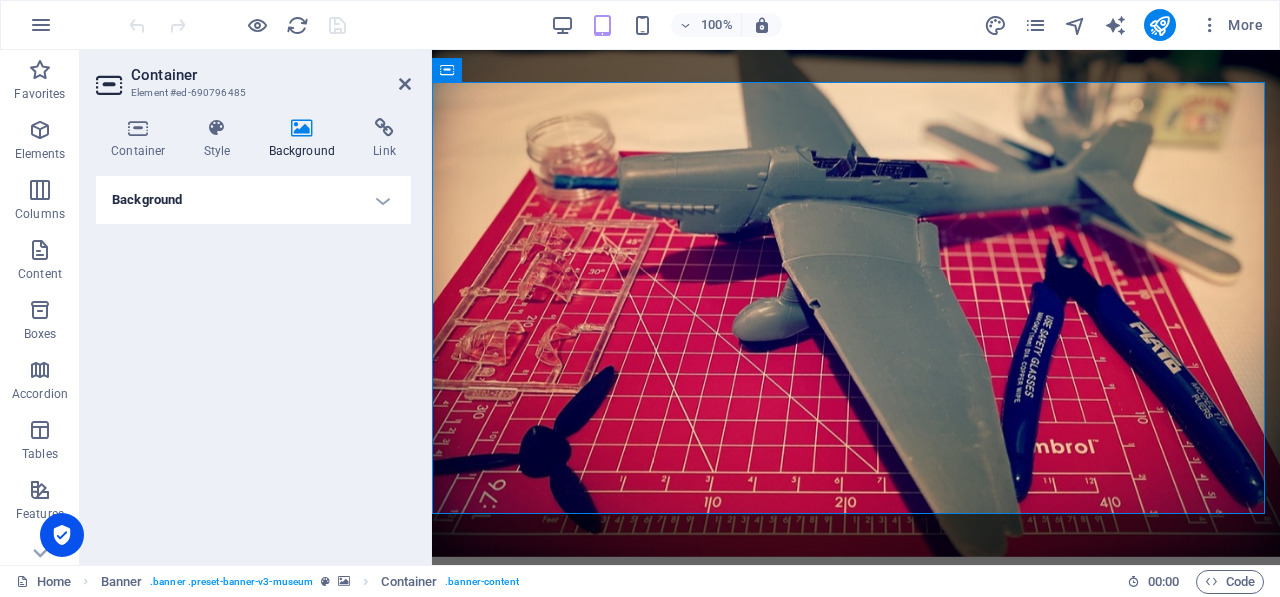 click on "Background" at bounding box center (253, 200) 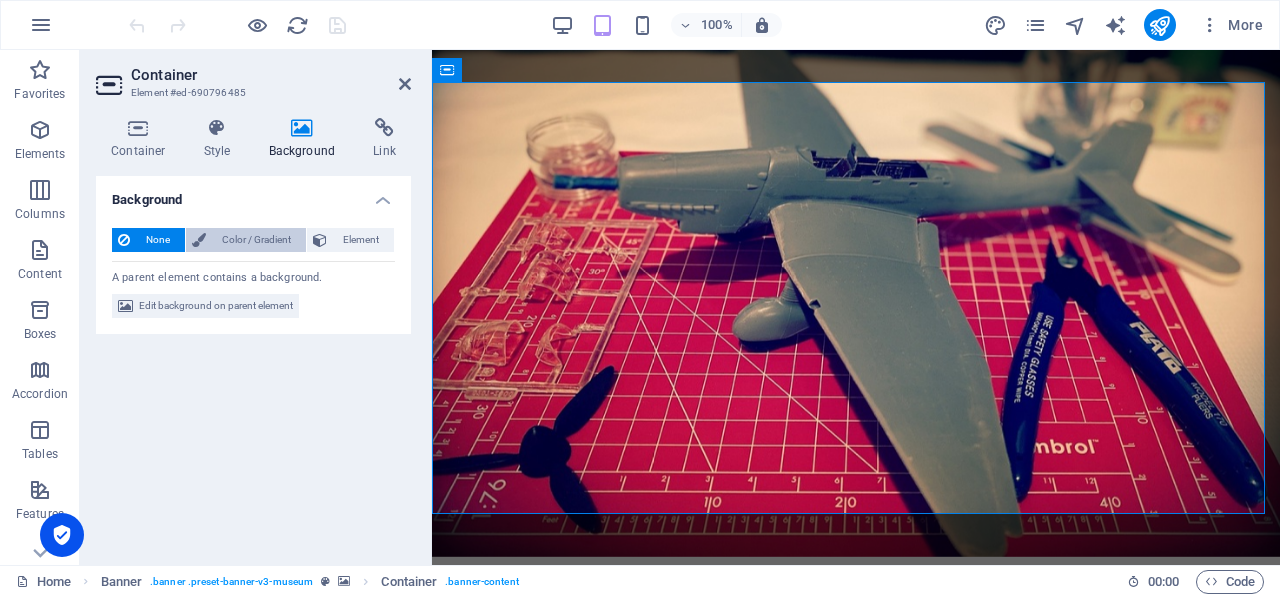 click on "Color / Gradient" at bounding box center [256, 240] 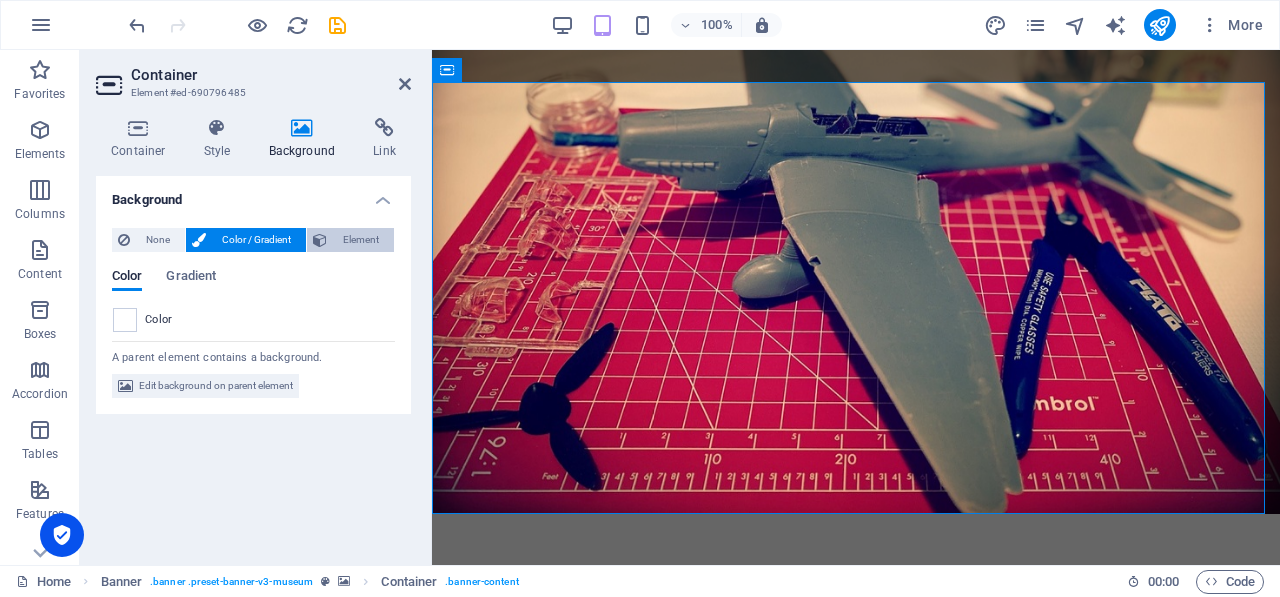 click on "Element" at bounding box center (360, 240) 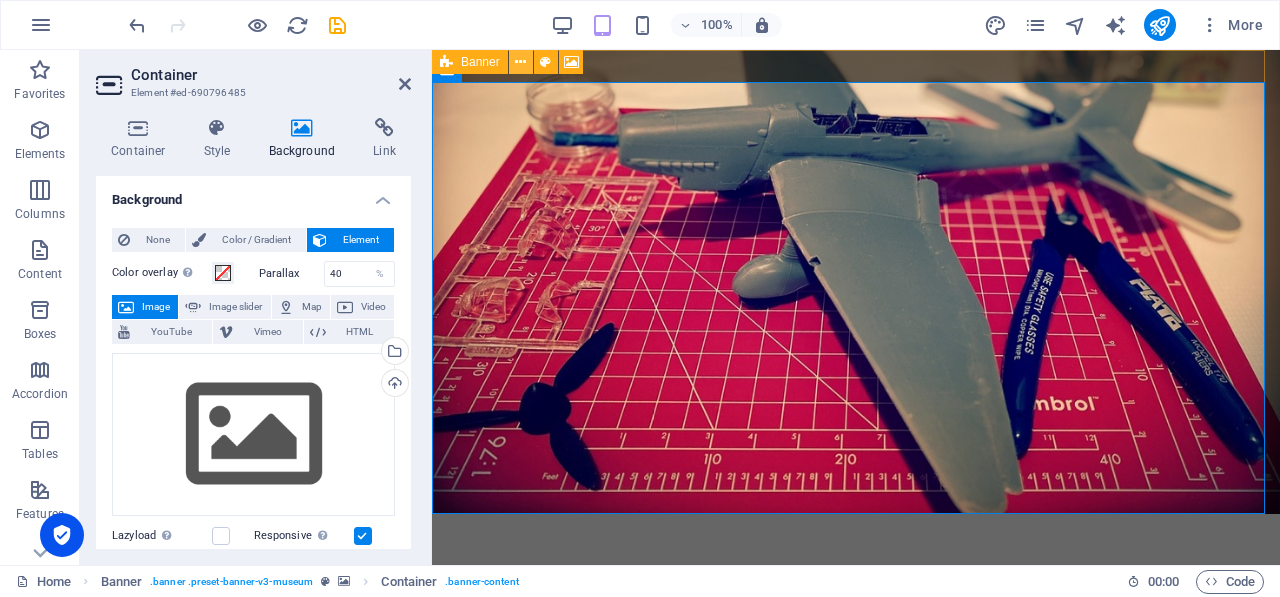 click at bounding box center [520, 62] 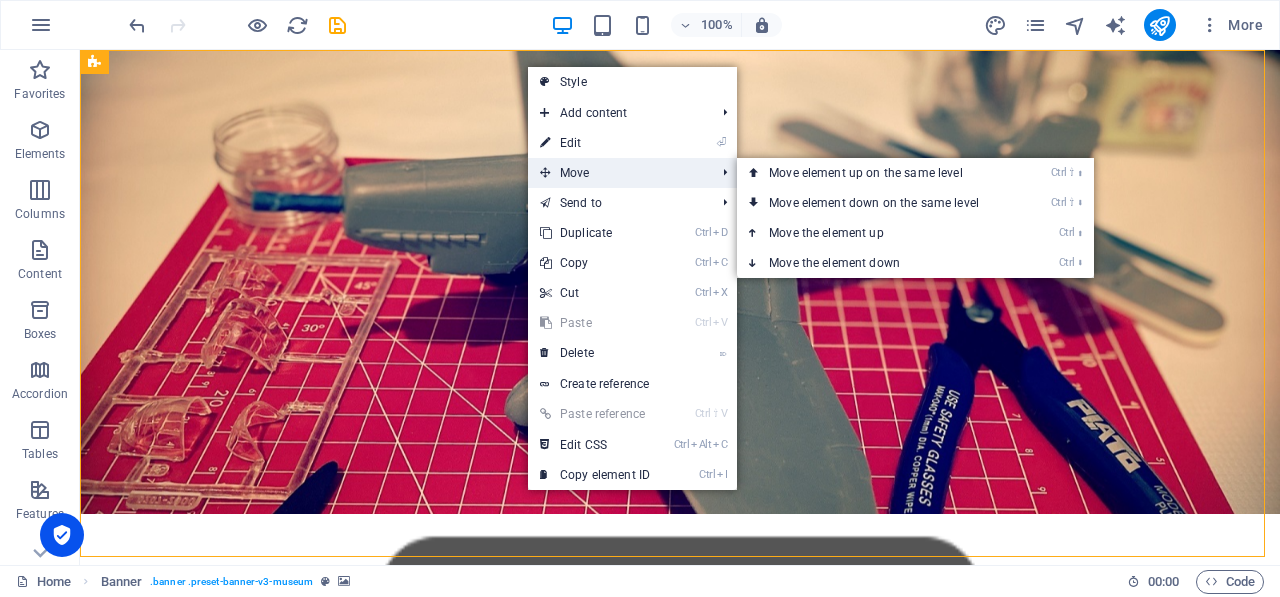 click on "Move" at bounding box center (617, 173) 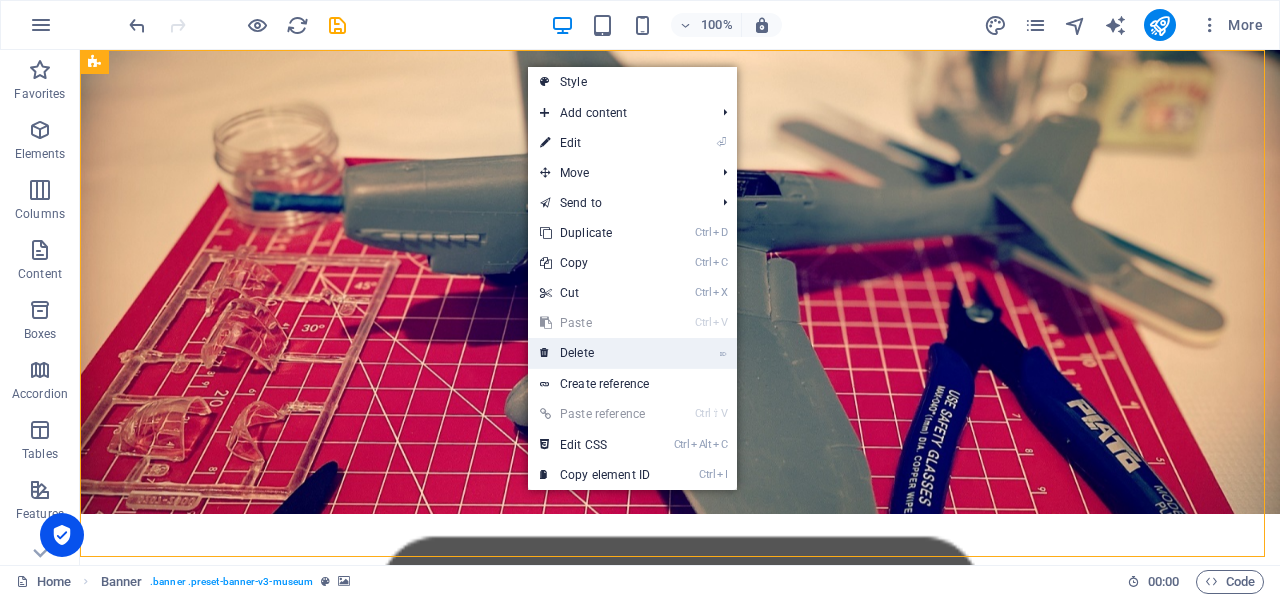 click on "⌦  Delete" at bounding box center (595, 353) 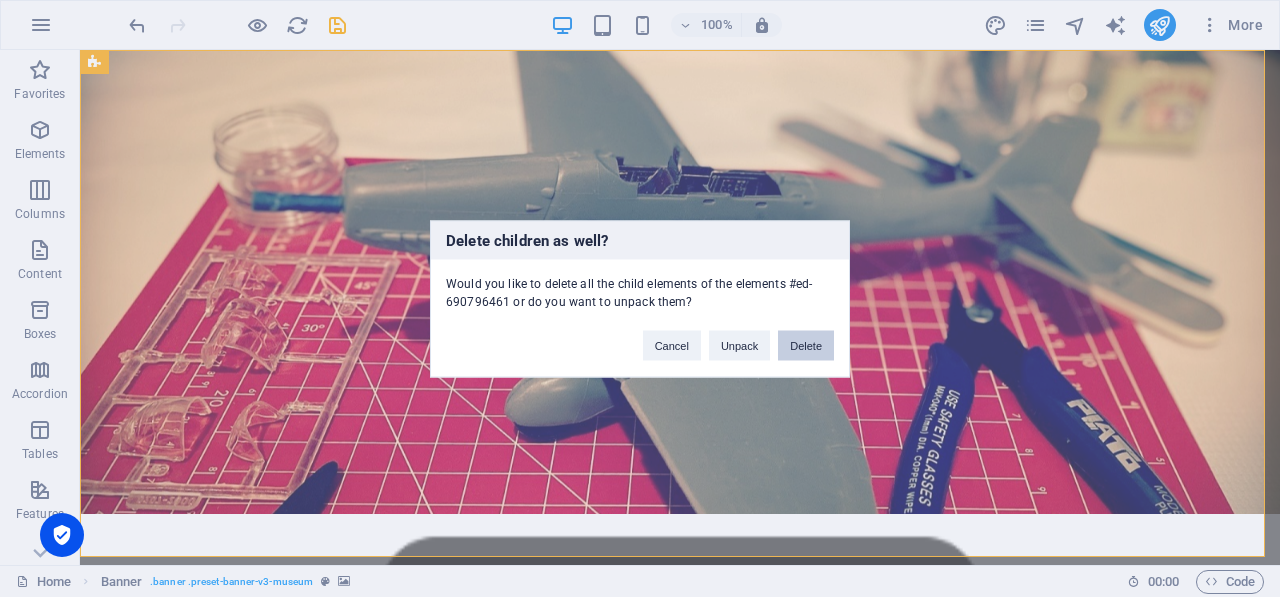 click on "Delete" at bounding box center [806, 345] 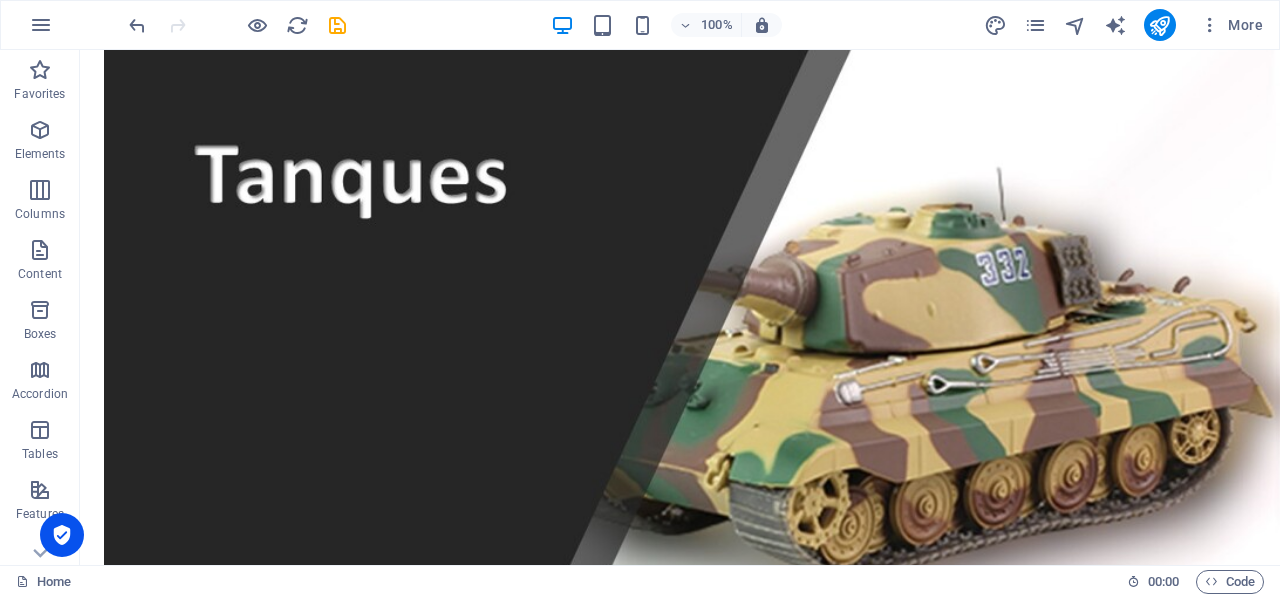 scroll, scrollTop: 0, scrollLeft: 0, axis: both 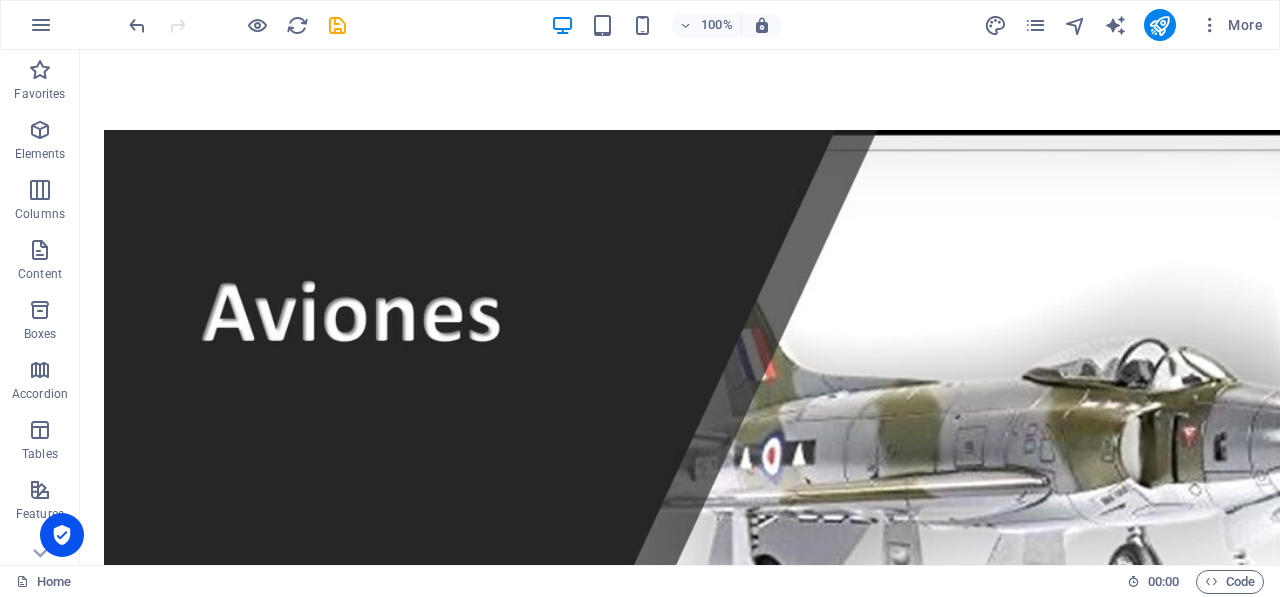 drag, startPoint x: 1268, startPoint y: 114, endPoint x: 1357, endPoint y: 95, distance: 91.00549 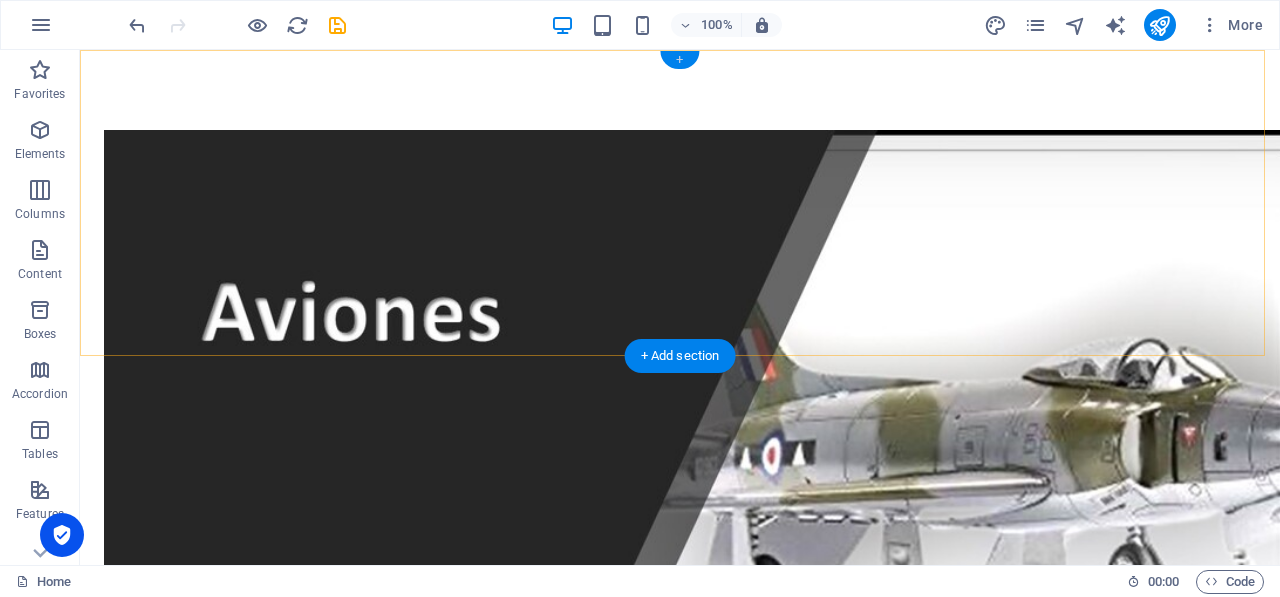 click on "+" at bounding box center (679, 60) 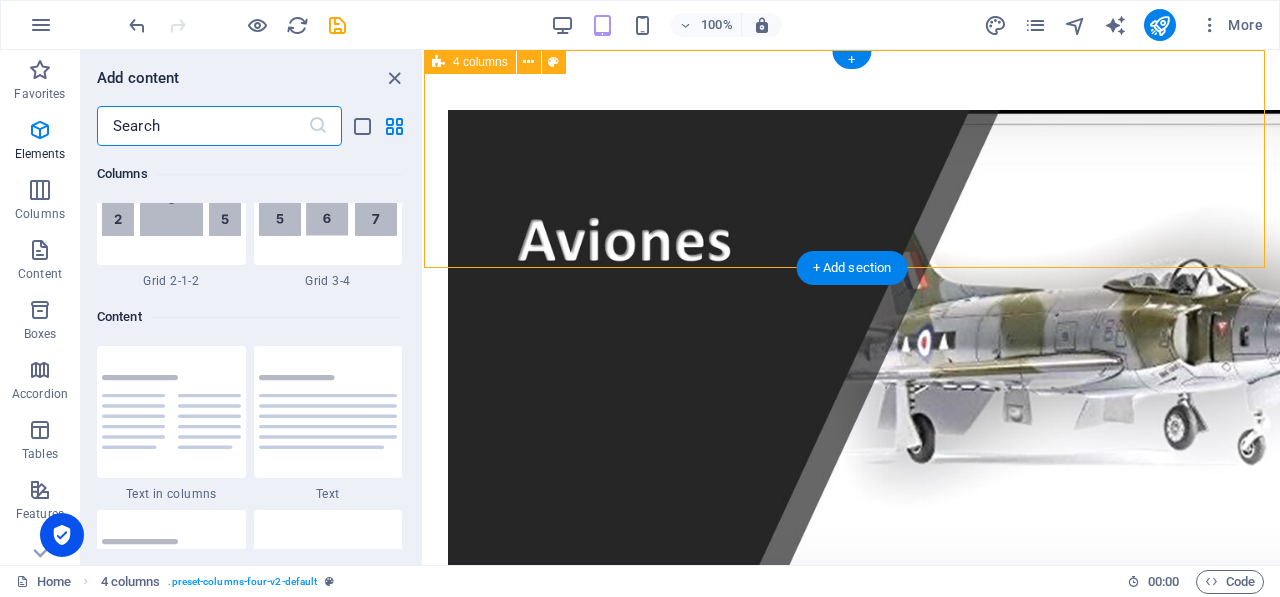 scroll, scrollTop: 3499, scrollLeft: 0, axis: vertical 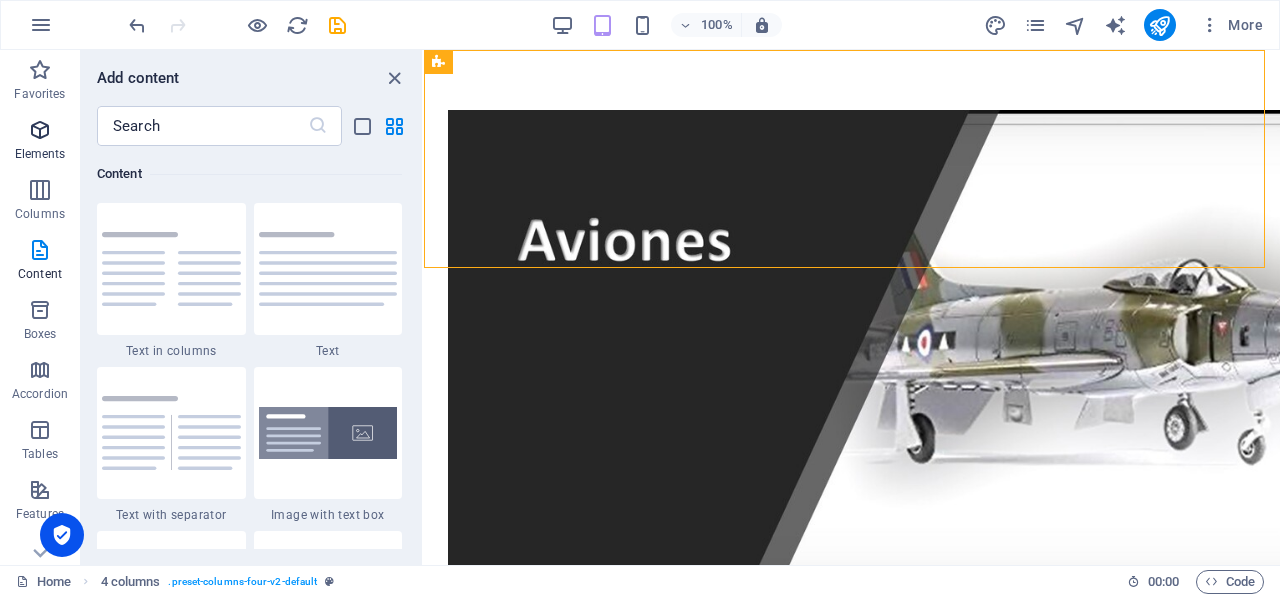 click on "Elements" at bounding box center [40, 154] 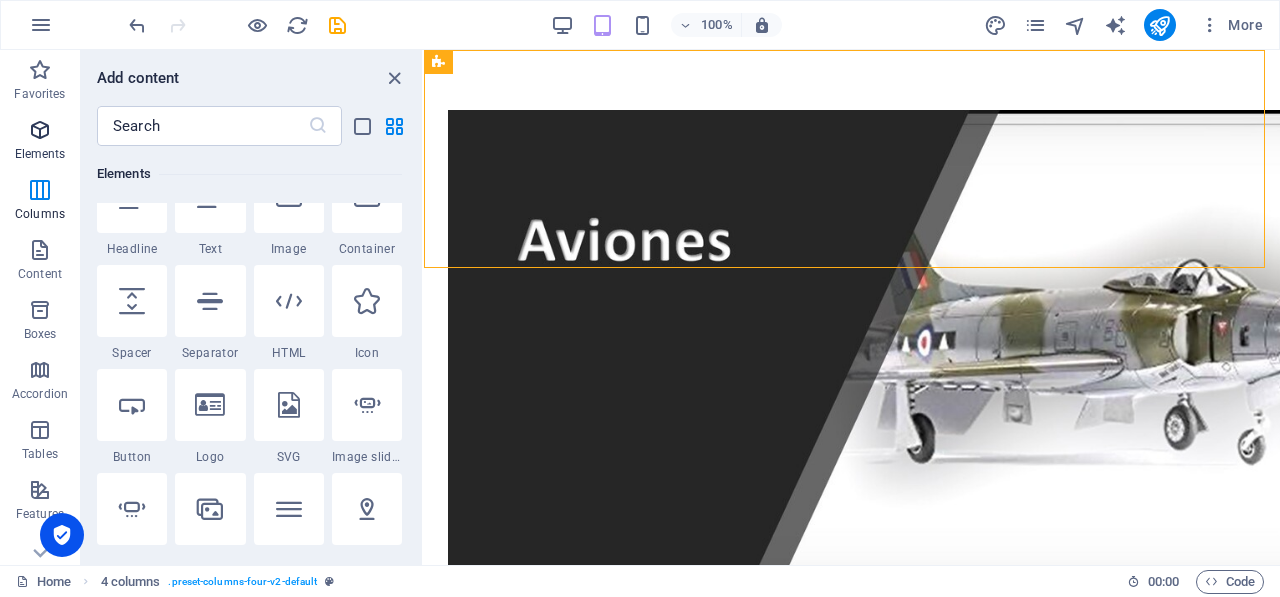 scroll, scrollTop: 213, scrollLeft: 0, axis: vertical 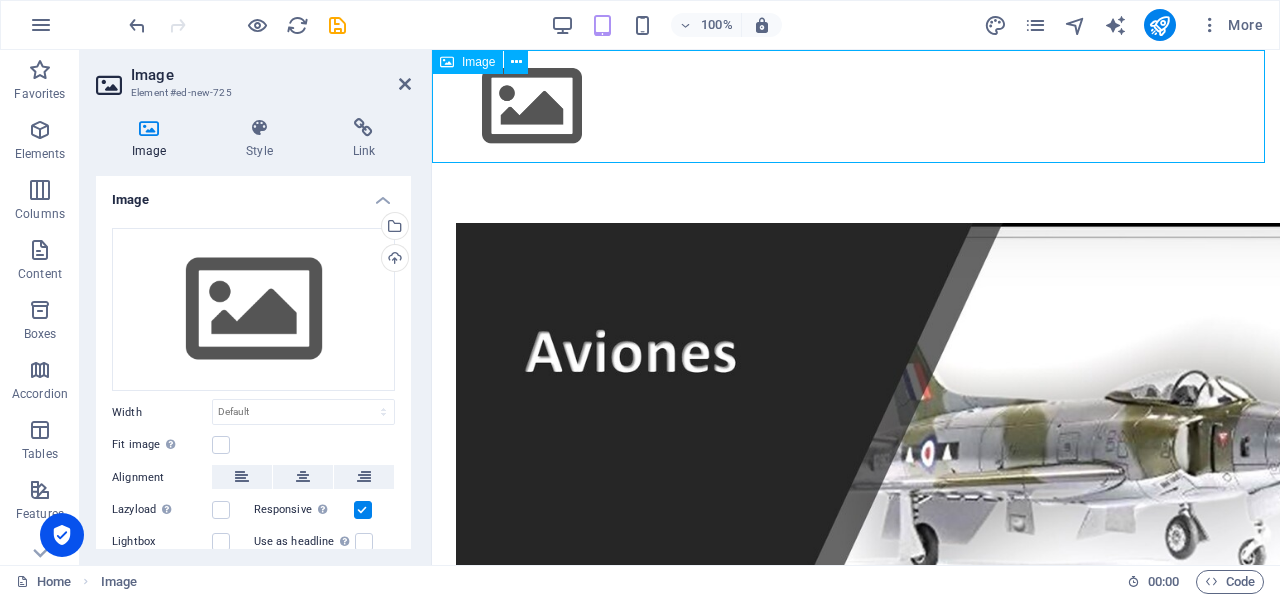 click at bounding box center (856, 106) 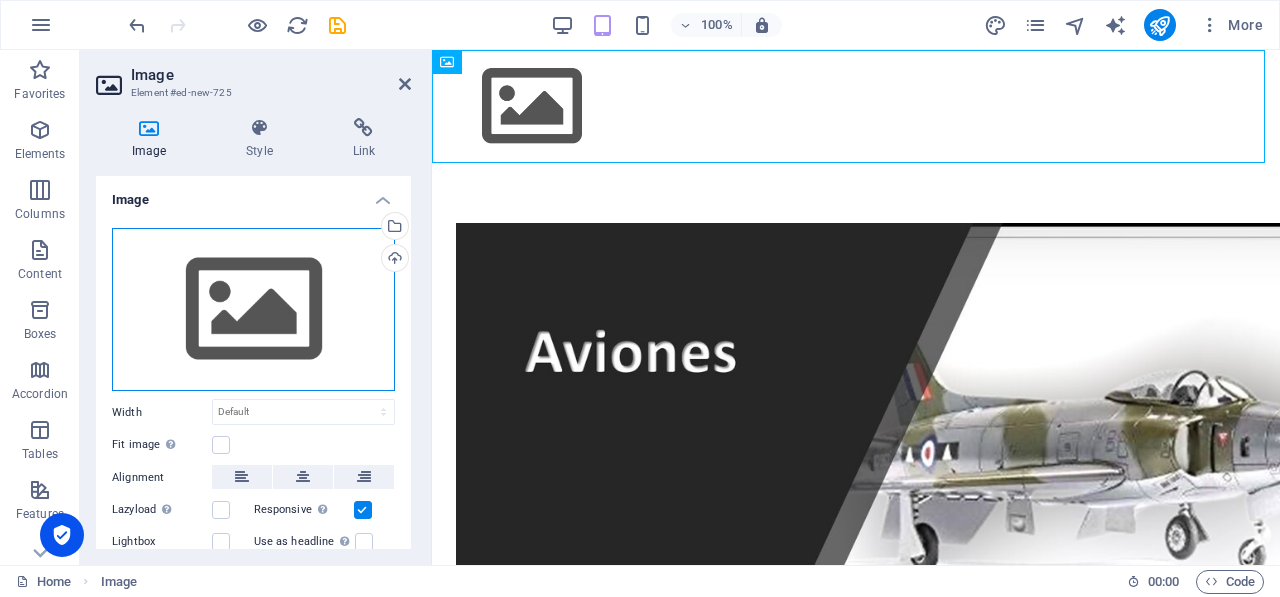 click on "Drag files here, click to choose files or select files from Files or our free stock photos & videos" at bounding box center (253, 310) 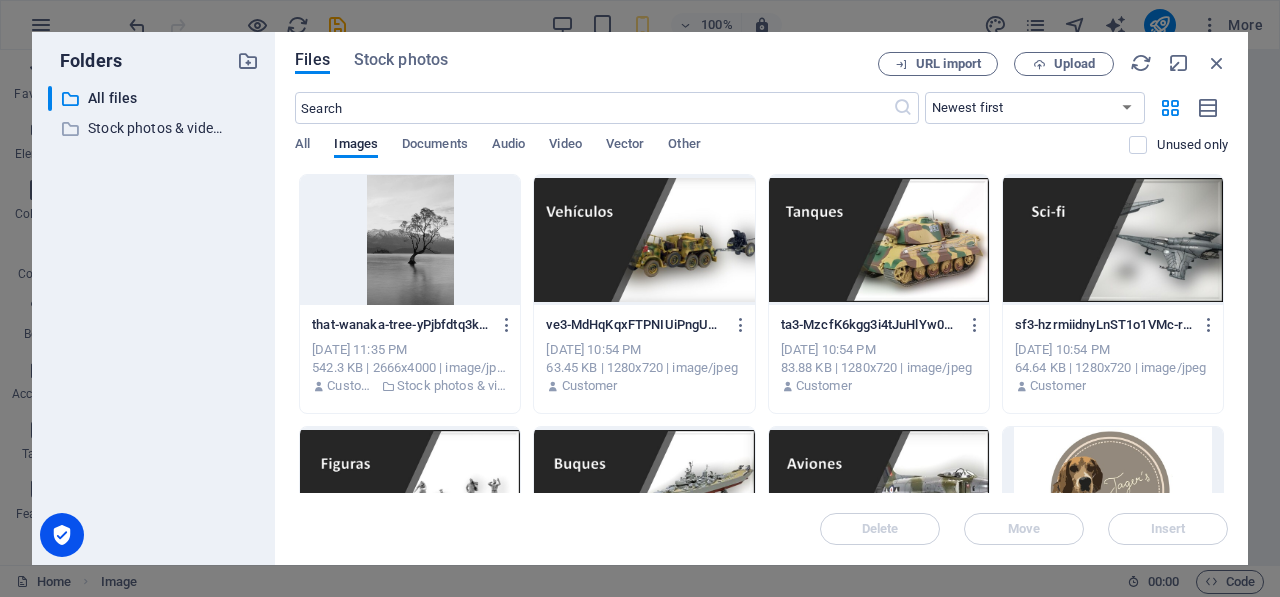 drag, startPoint x: 1228, startPoint y: 281, endPoint x: 1228, endPoint y: 375, distance: 94 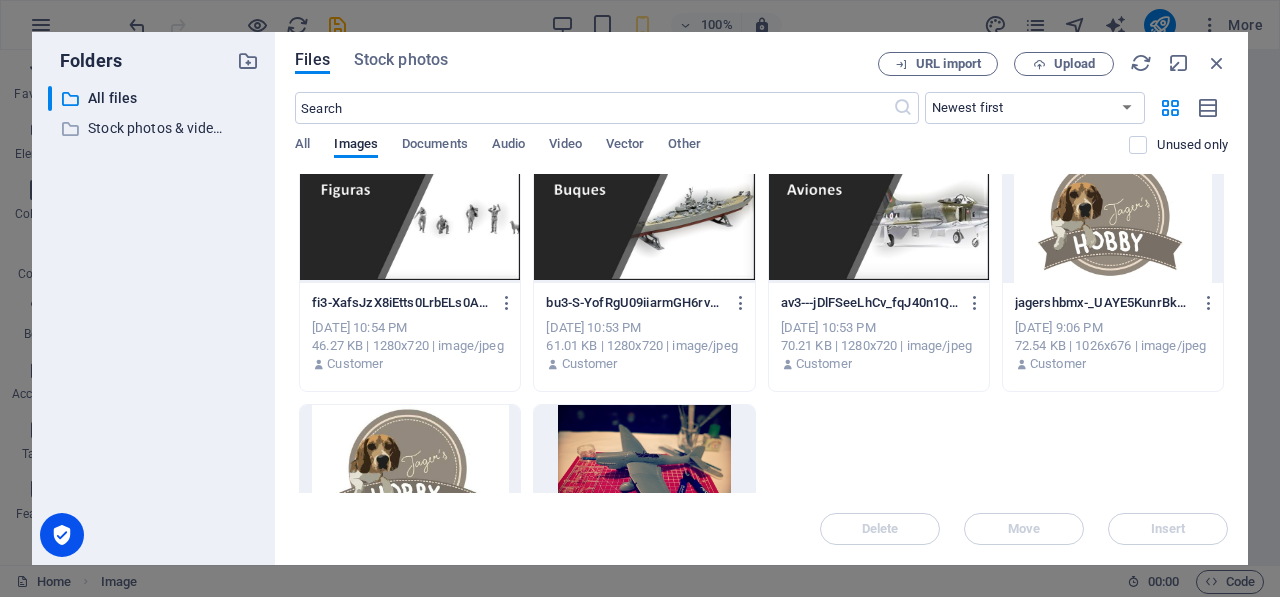 scroll, scrollTop: 279, scrollLeft: 0, axis: vertical 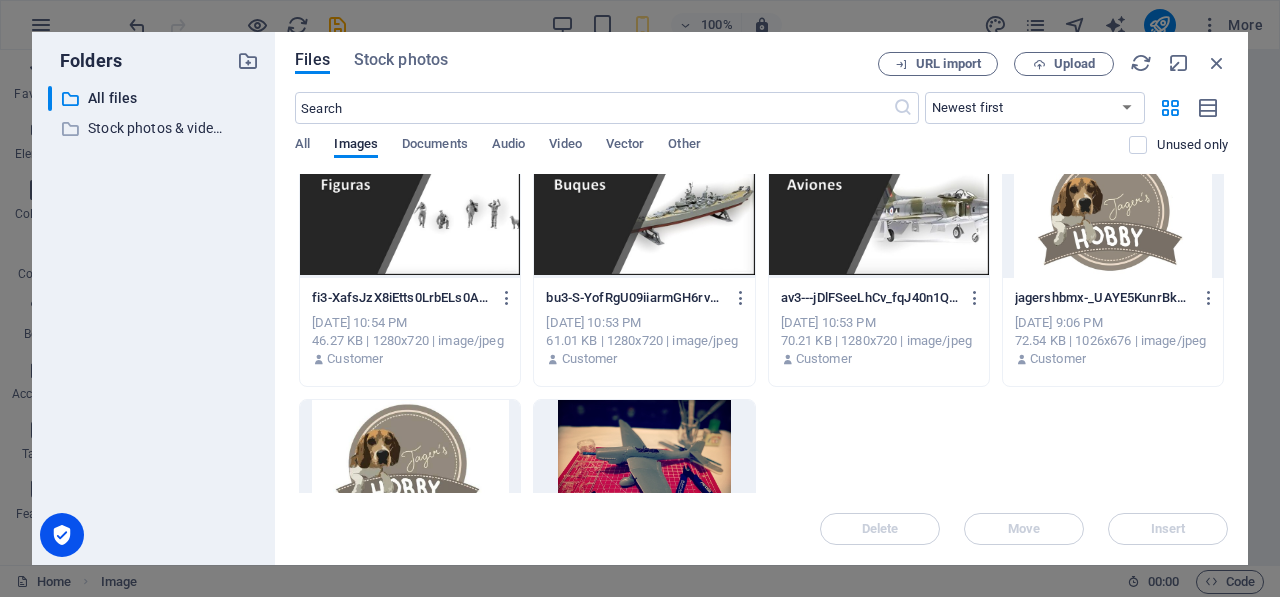 click at bounding box center [644, 465] 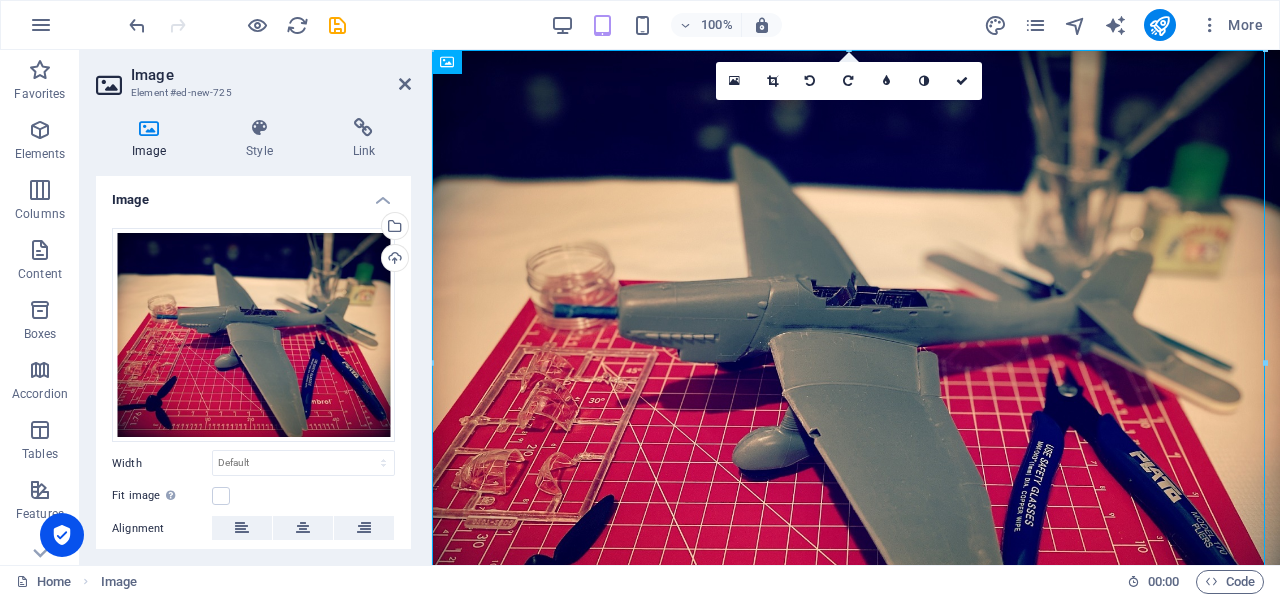 drag, startPoint x: 406, startPoint y: 387, endPoint x: 405, endPoint y: 425, distance: 38.013157 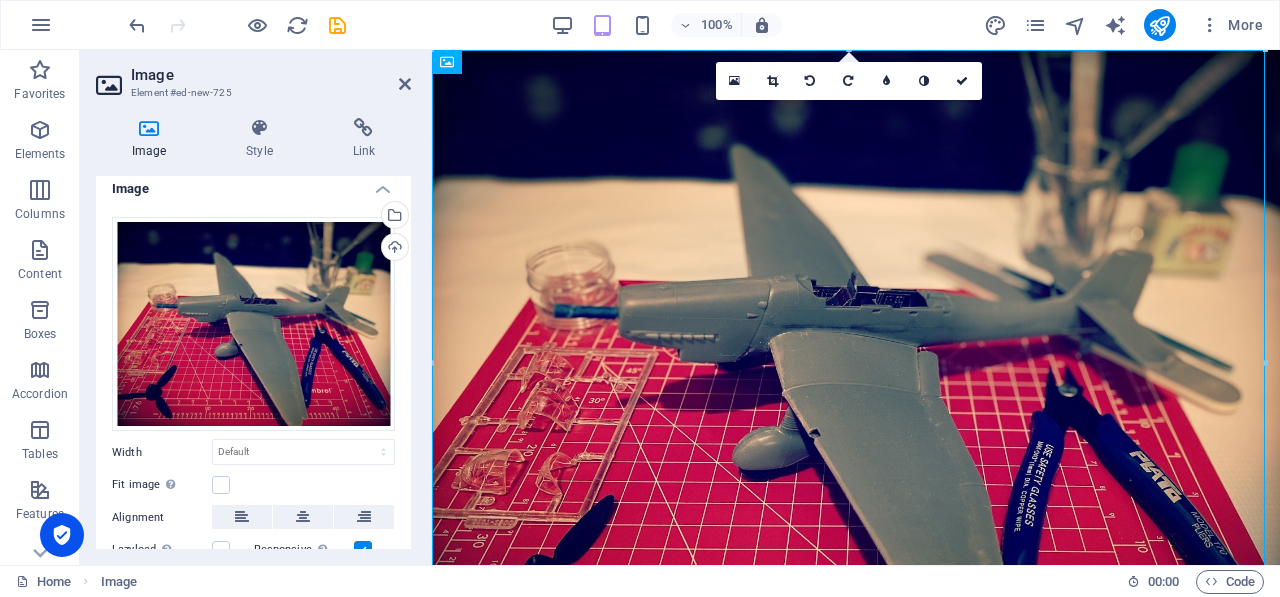 scroll, scrollTop: 0, scrollLeft: 0, axis: both 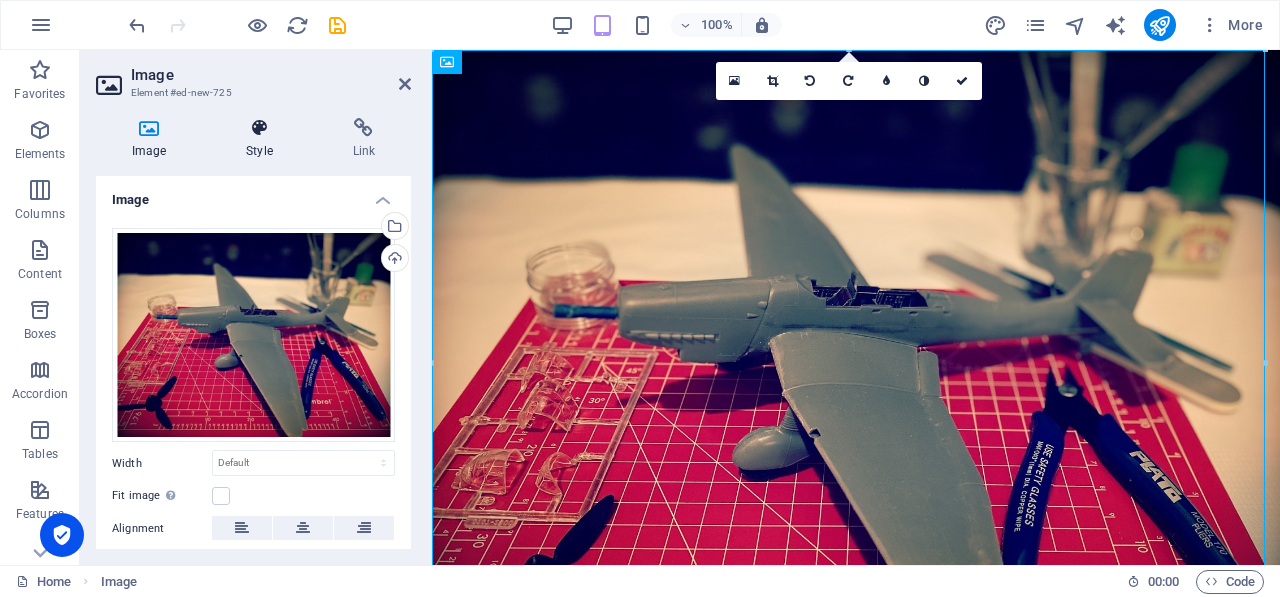 click on "Style" at bounding box center (263, 139) 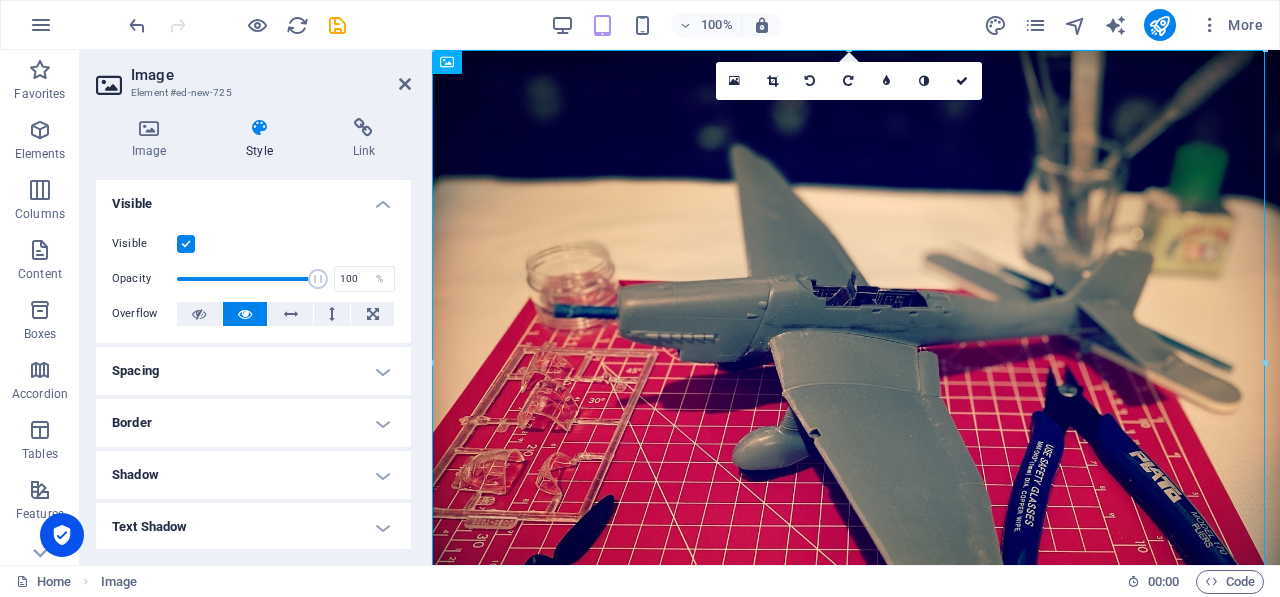 click on "Border" at bounding box center (253, 423) 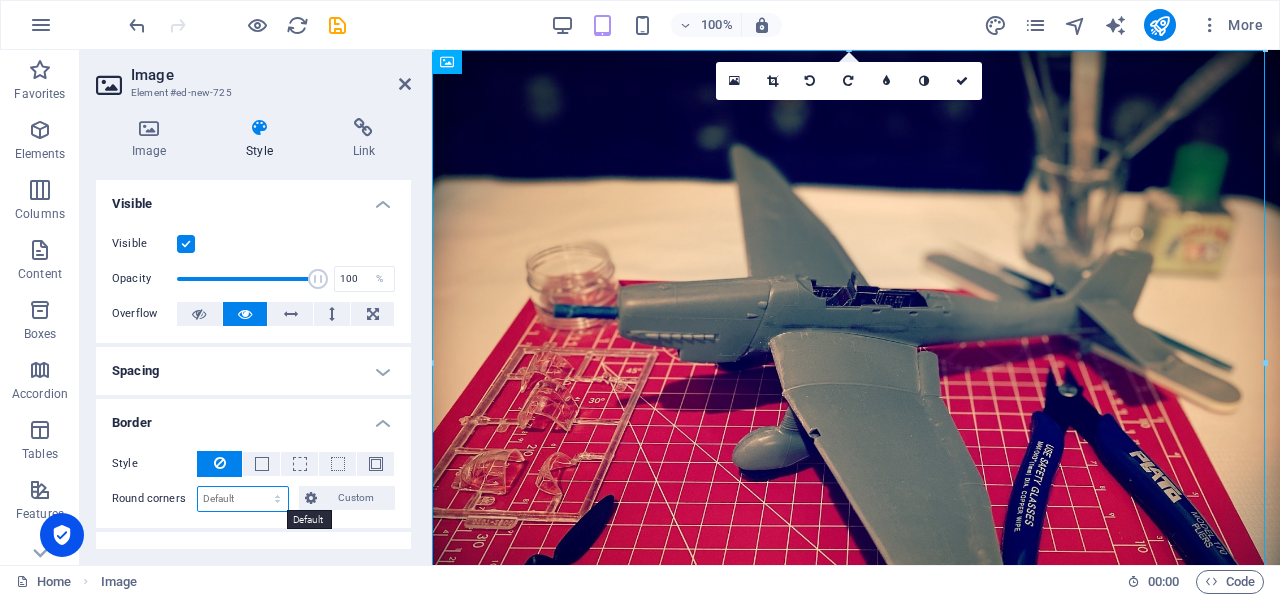 click on "Default px rem % vh vw Custom" at bounding box center (243, 499) 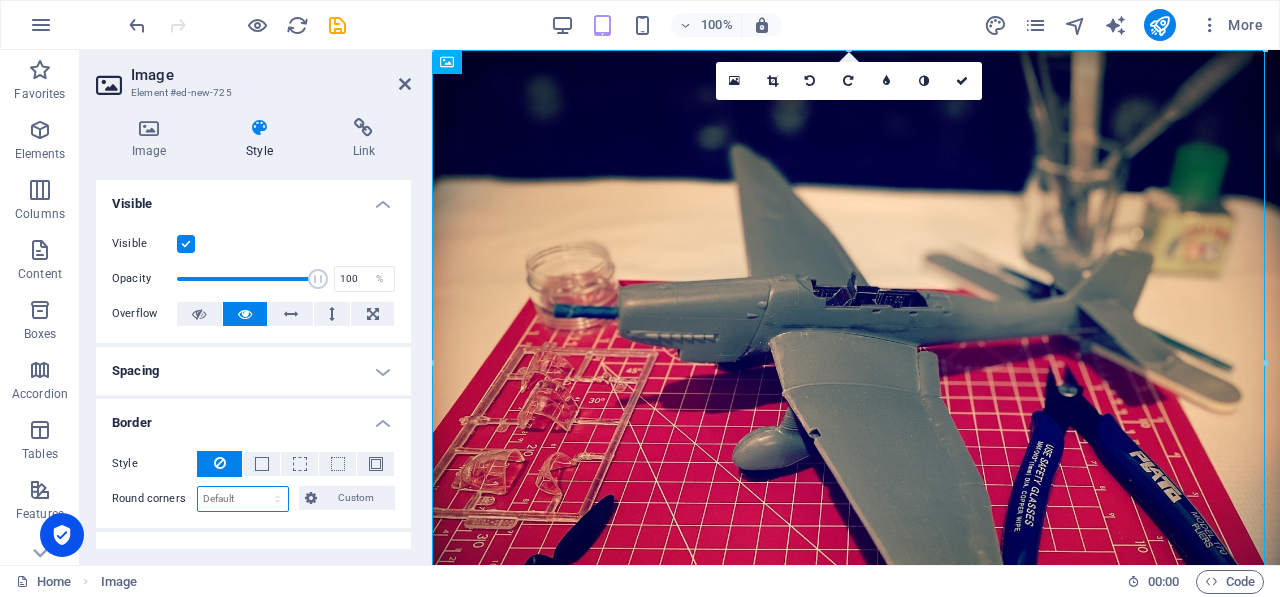 select on "%" 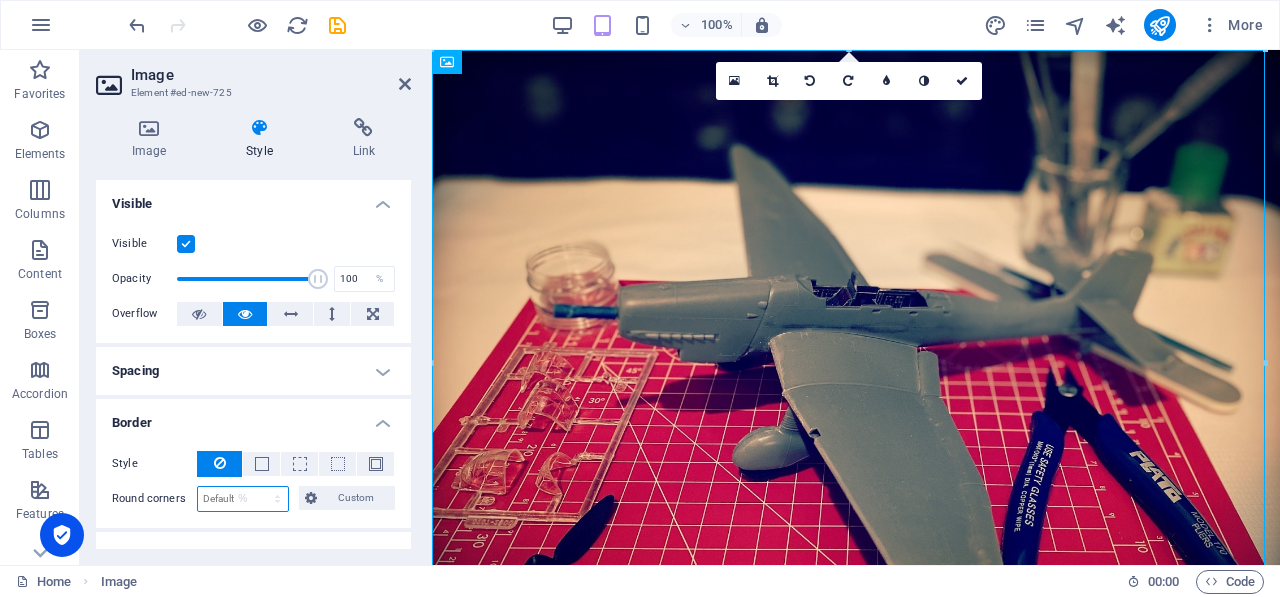 click on "Default px rem % vh vw Custom" at bounding box center (243, 499) 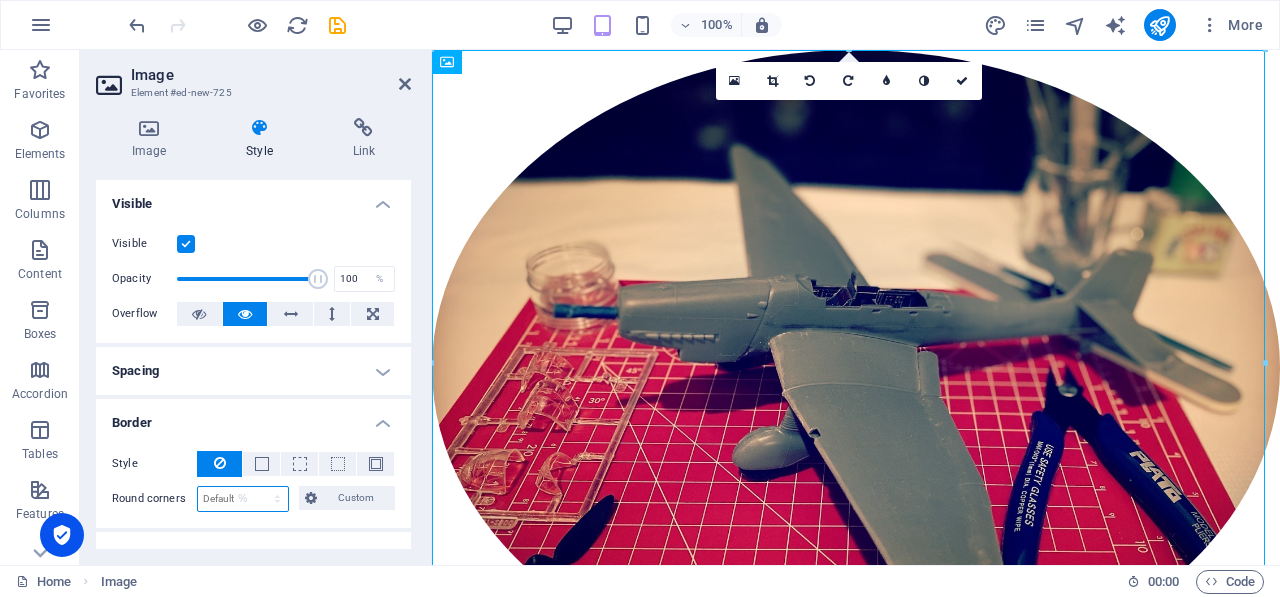 type on "100" 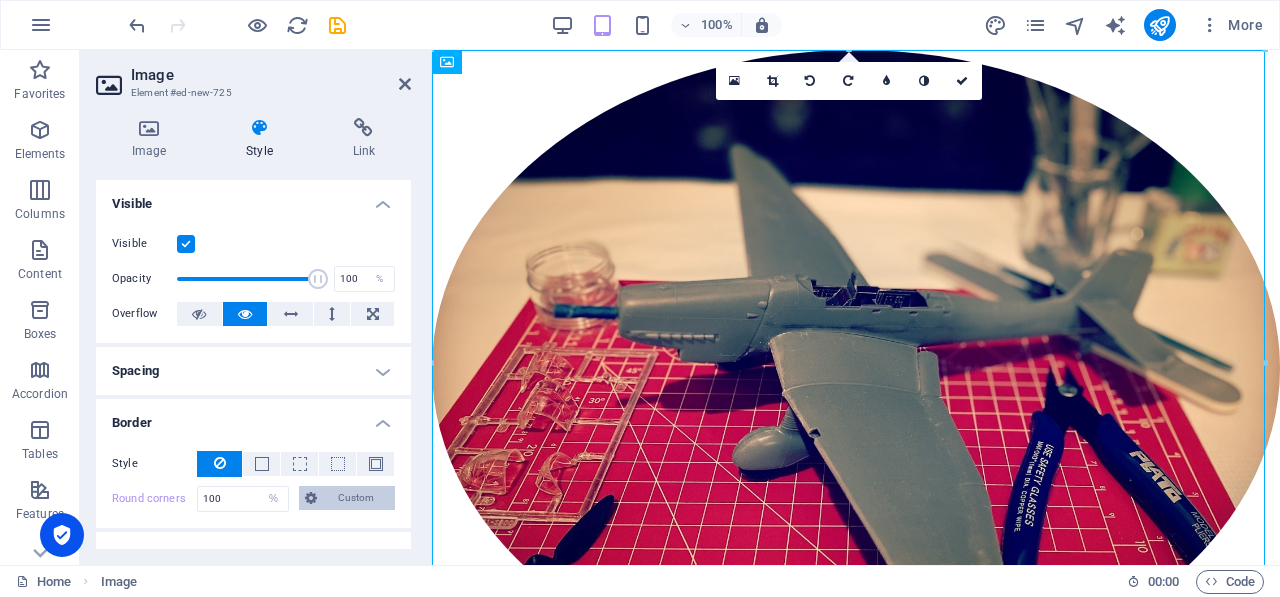 click on "Custom" at bounding box center (356, 498) 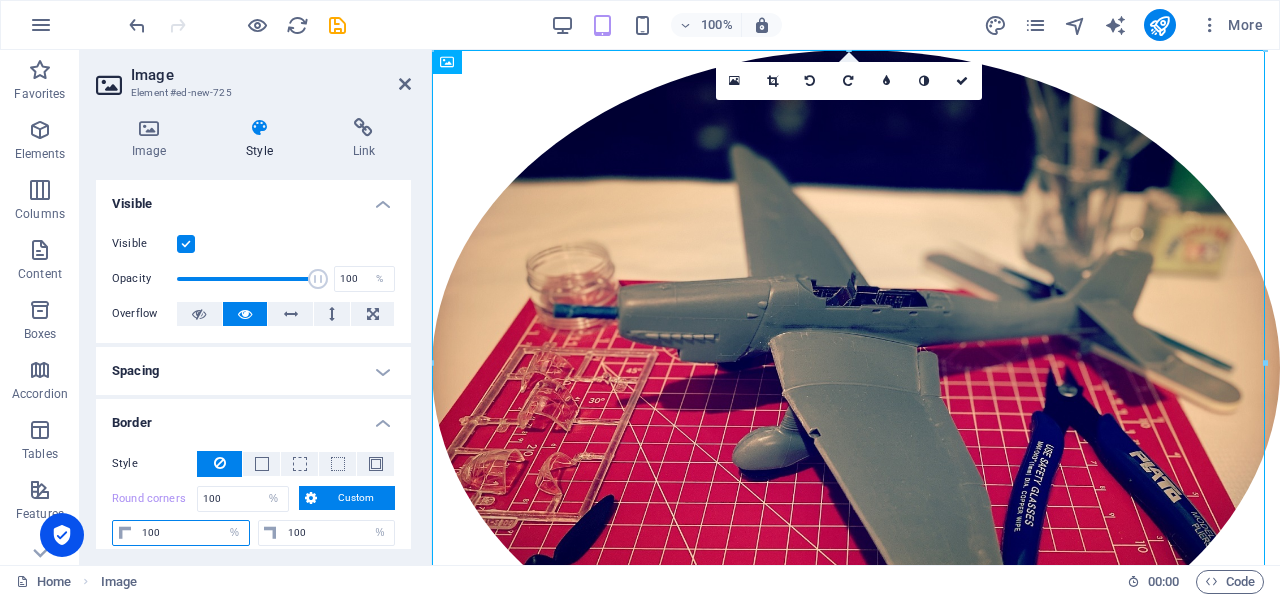 click on "100" at bounding box center [193, 533] 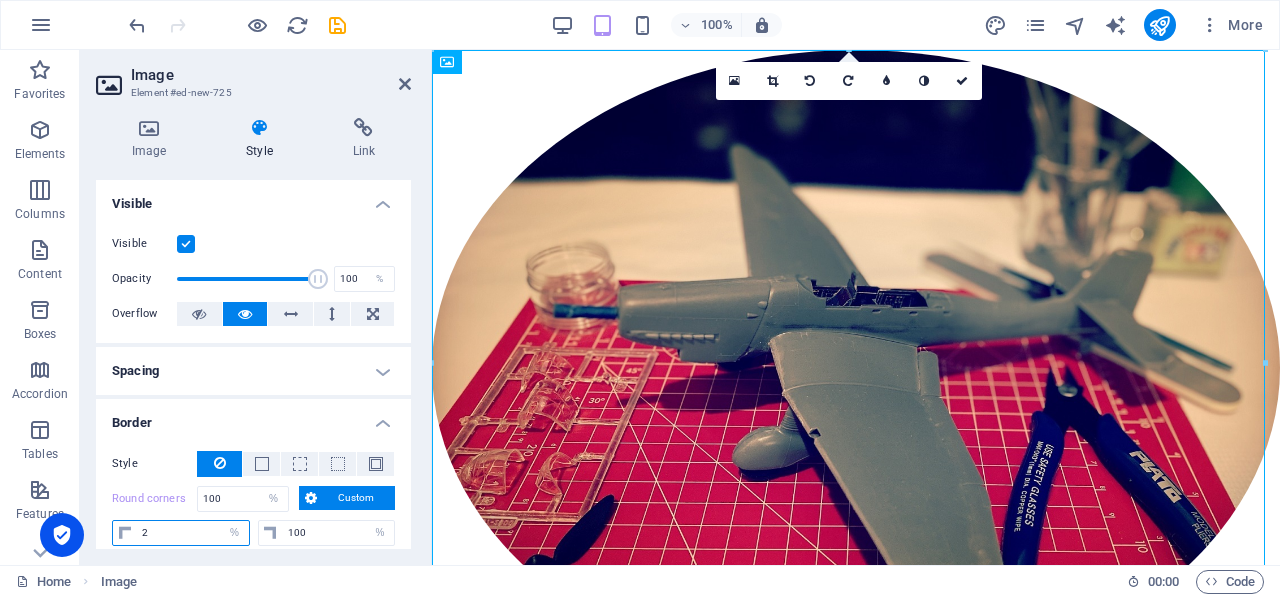 type on "25" 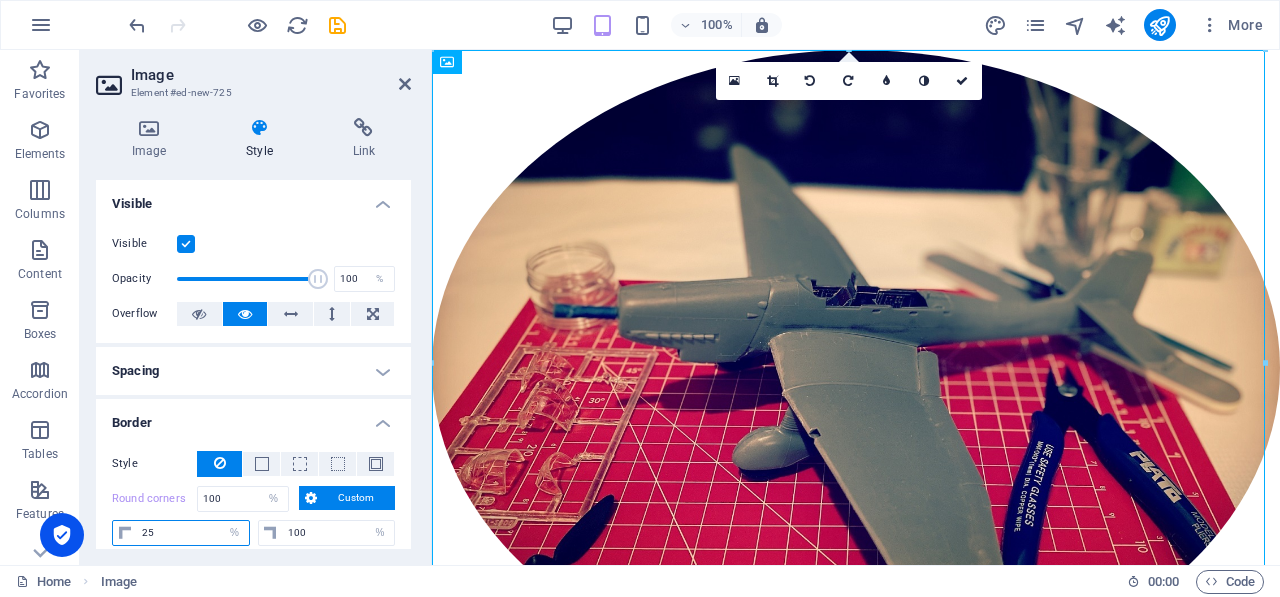 type 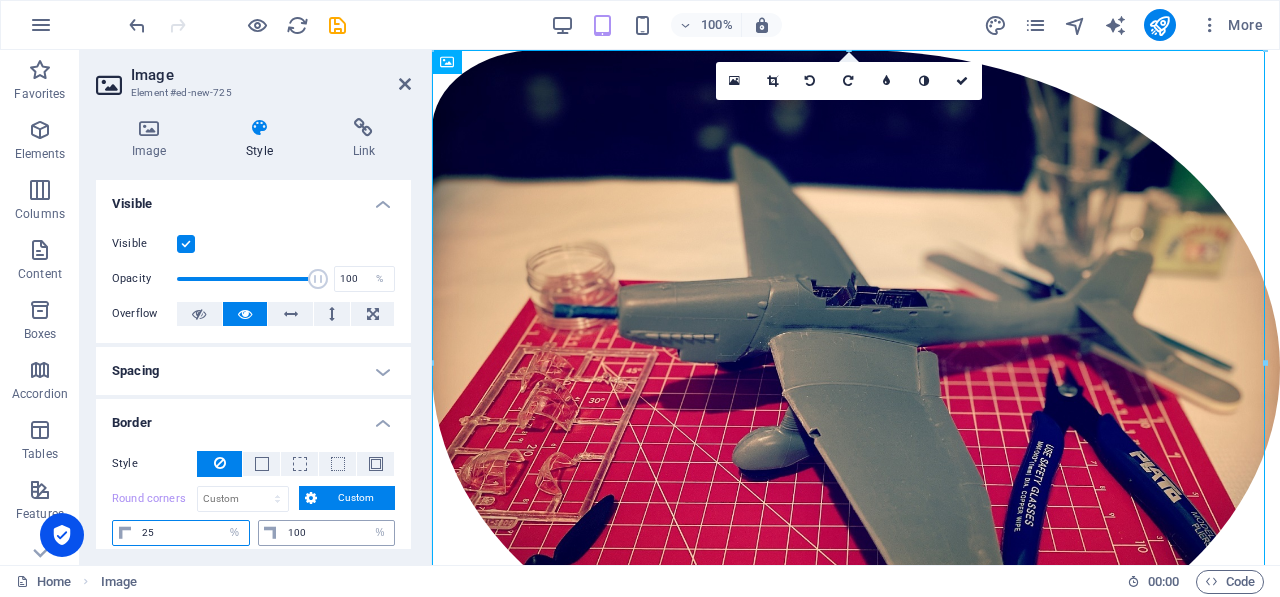 type on "25" 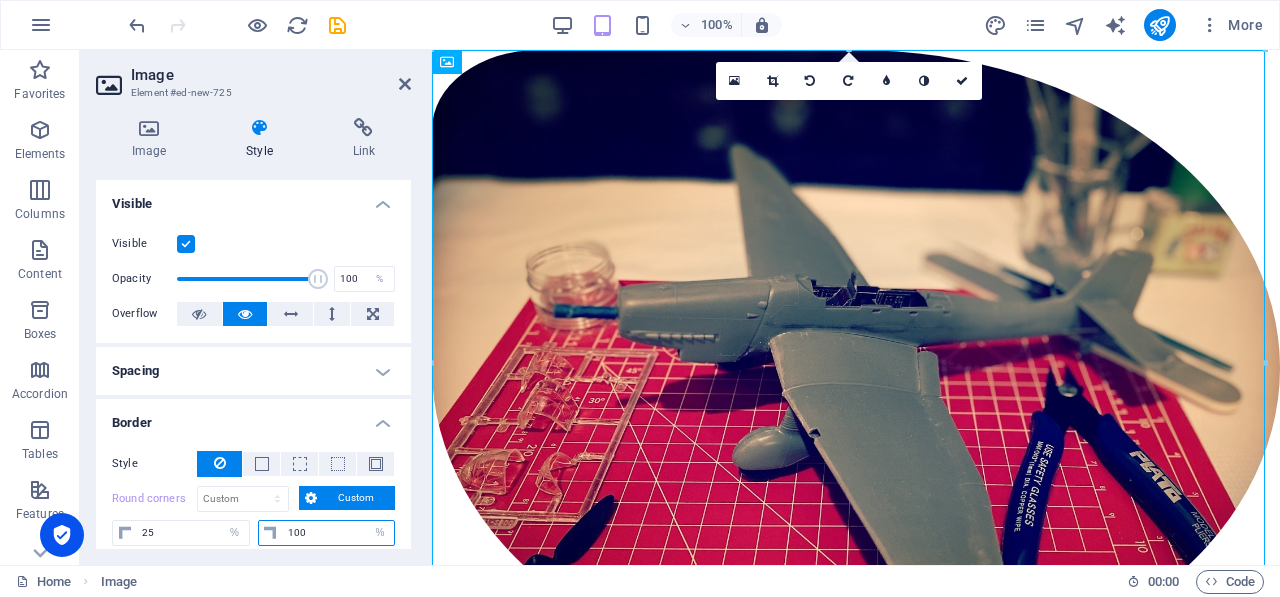 click on "100" at bounding box center (339, 533) 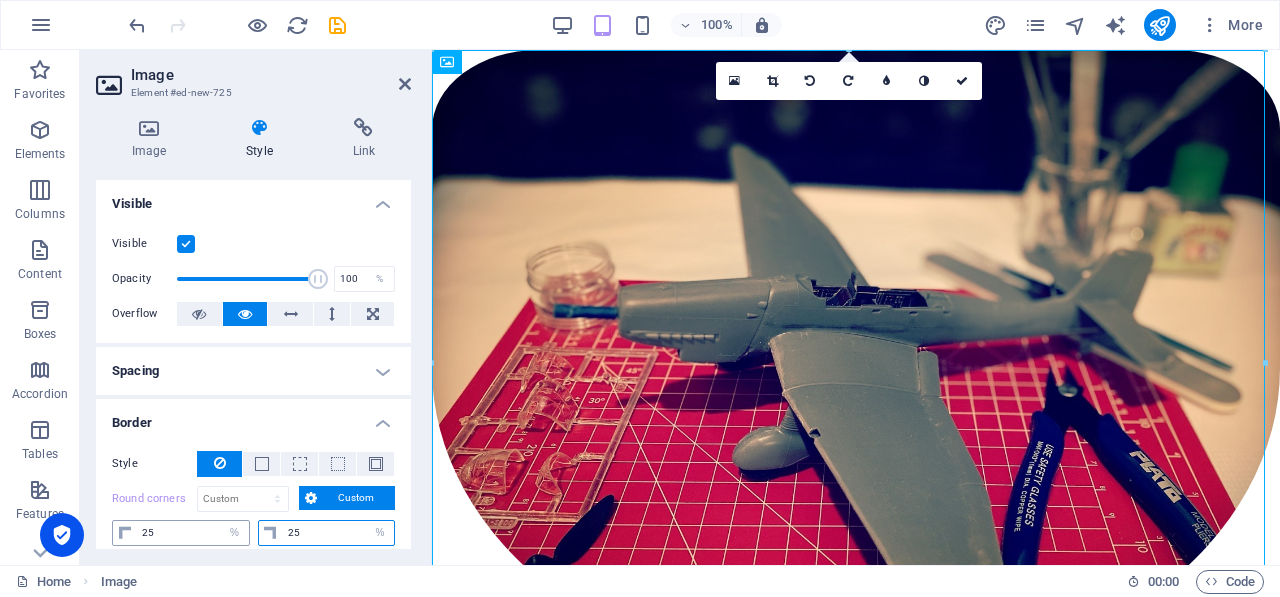 type on "25" 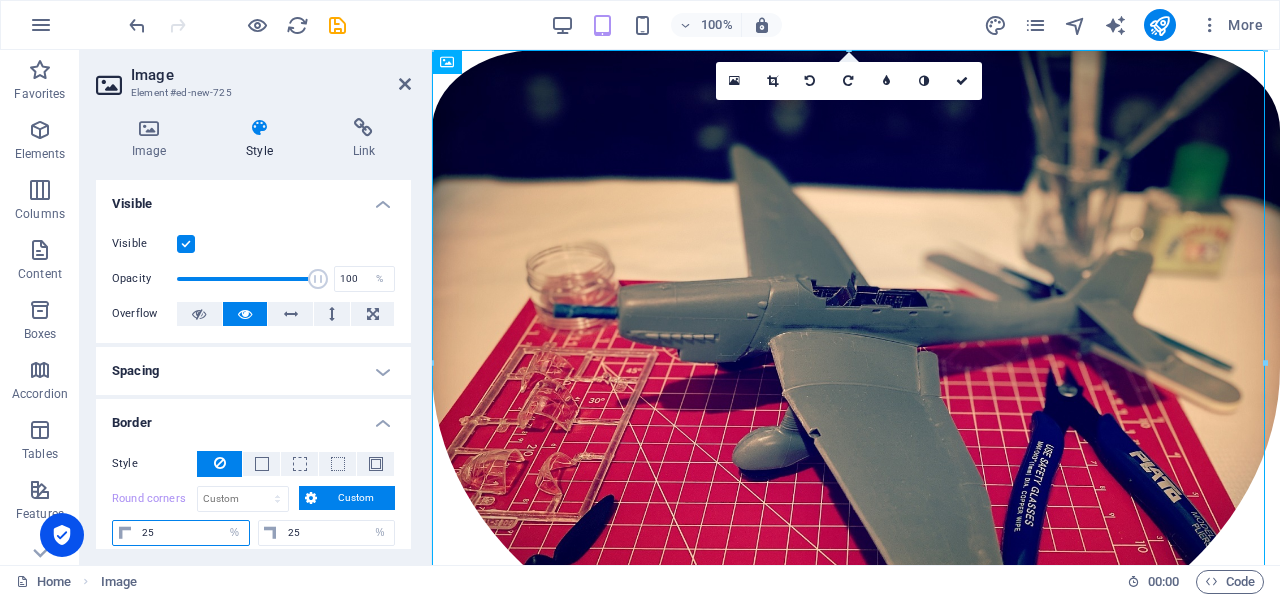 drag, startPoint x: 168, startPoint y: 526, endPoint x: 133, endPoint y: 525, distance: 35.014282 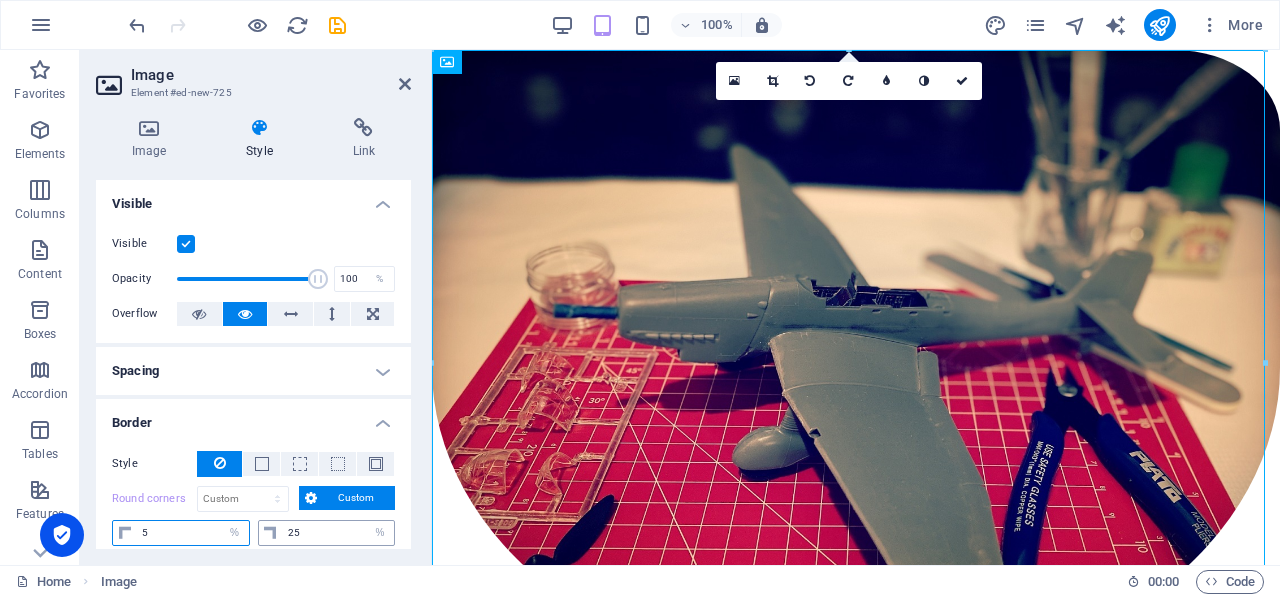 type on "5" 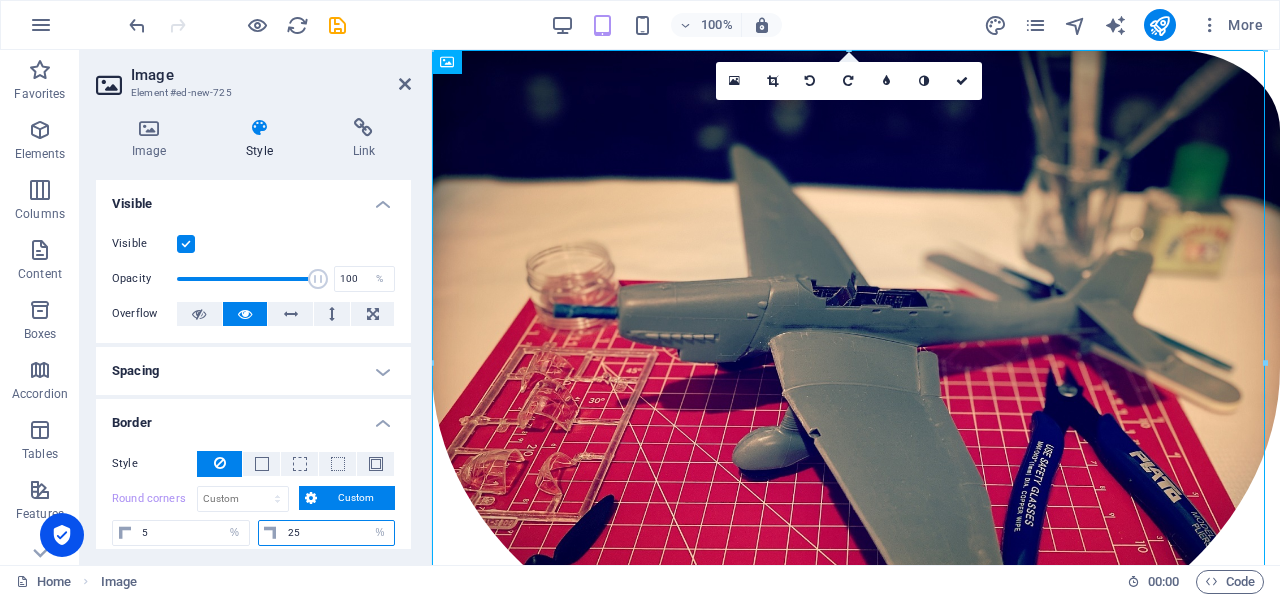 drag, startPoint x: 310, startPoint y: 526, endPoint x: 287, endPoint y: 523, distance: 23.194826 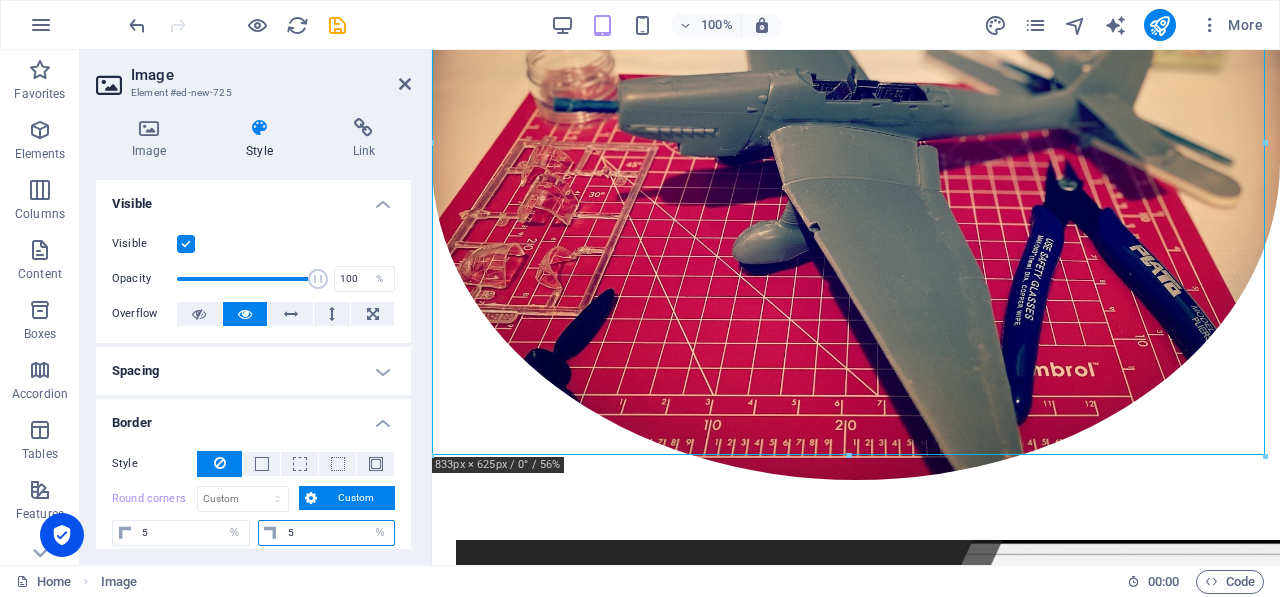 scroll, scrollTop: 220, scrollLeft: 0, axis: vertical 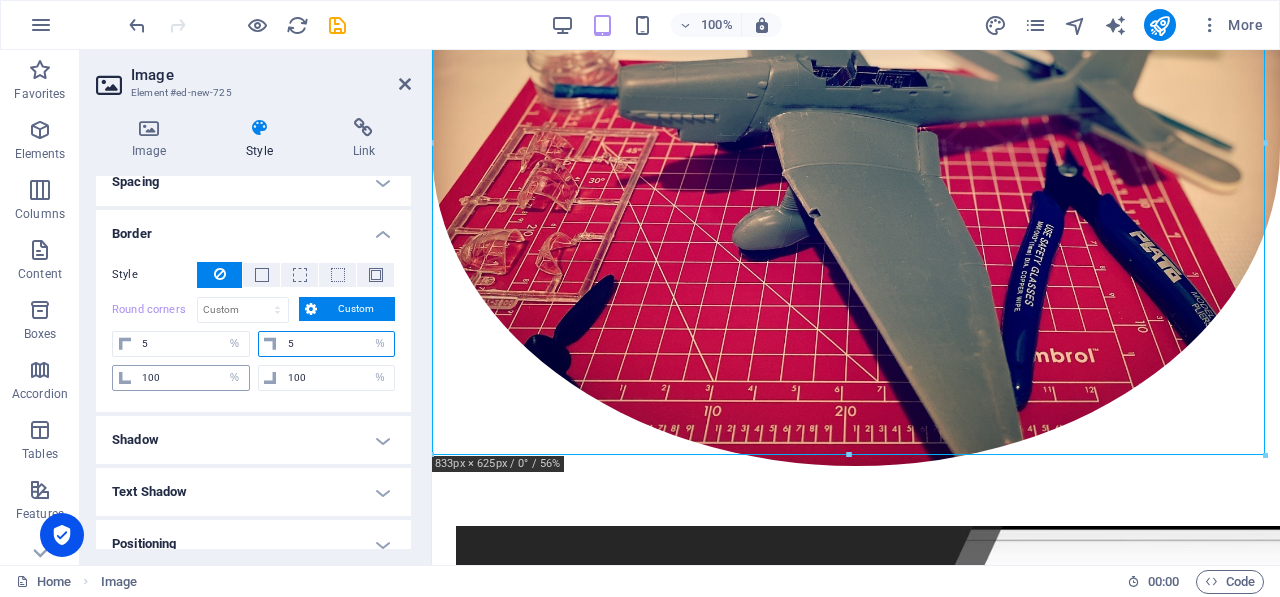 type on "5" 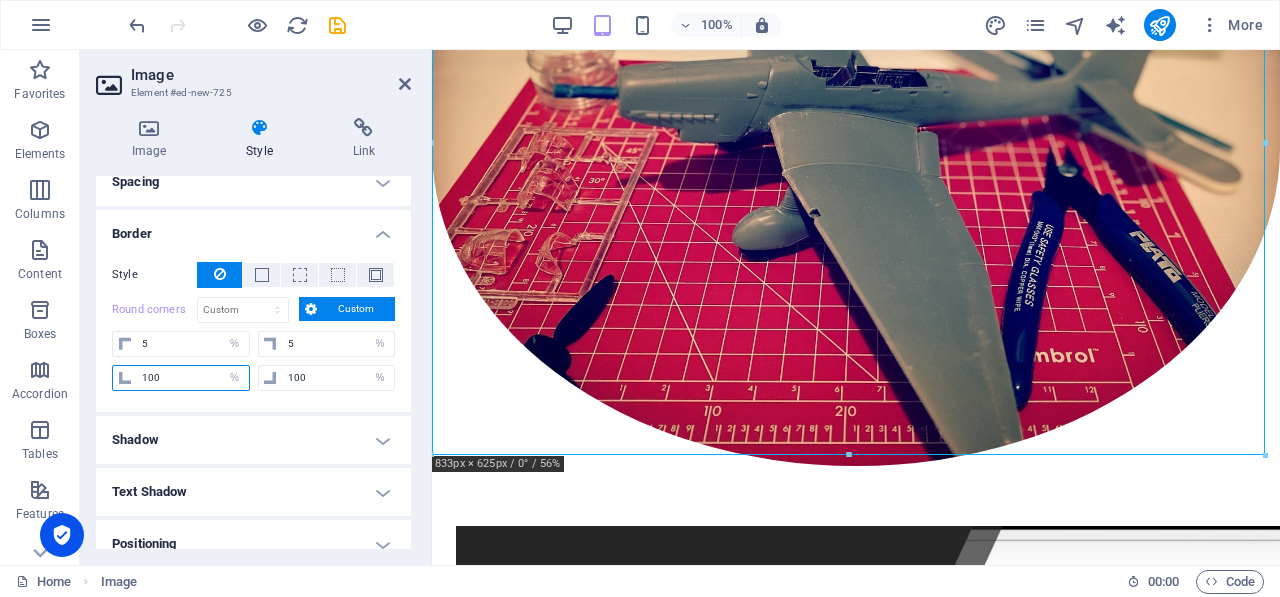 drag, startPoint x: 190, startPoint y: 365, endPoint x: 102, endPoint y: 373, distance: 88.362885 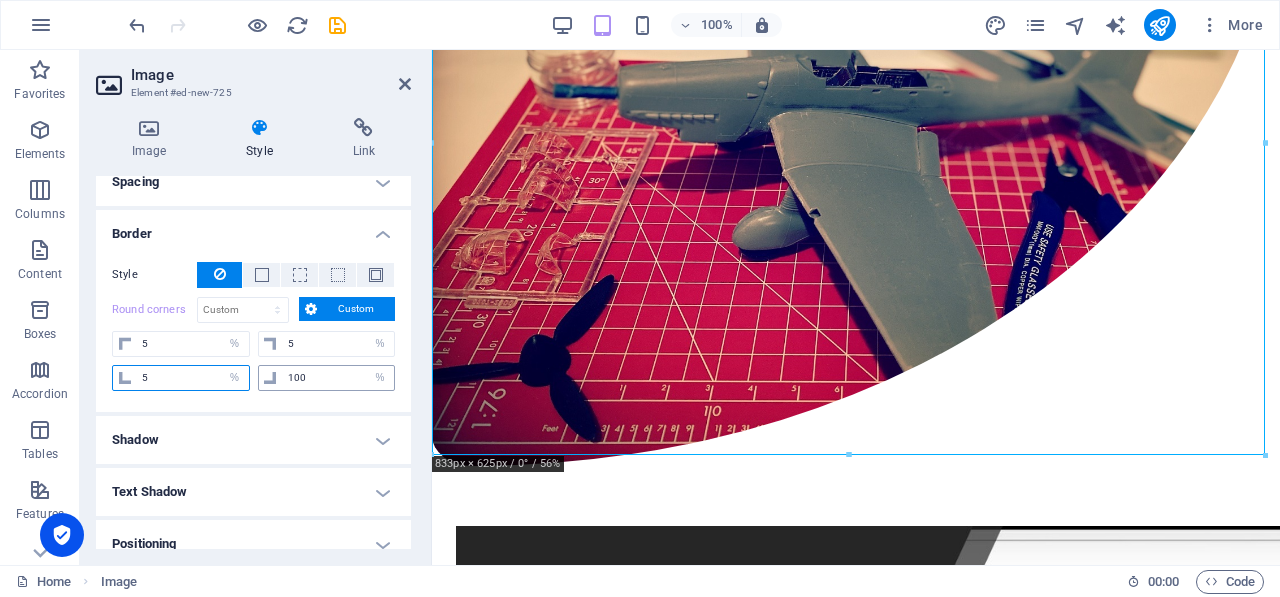 type on "5" 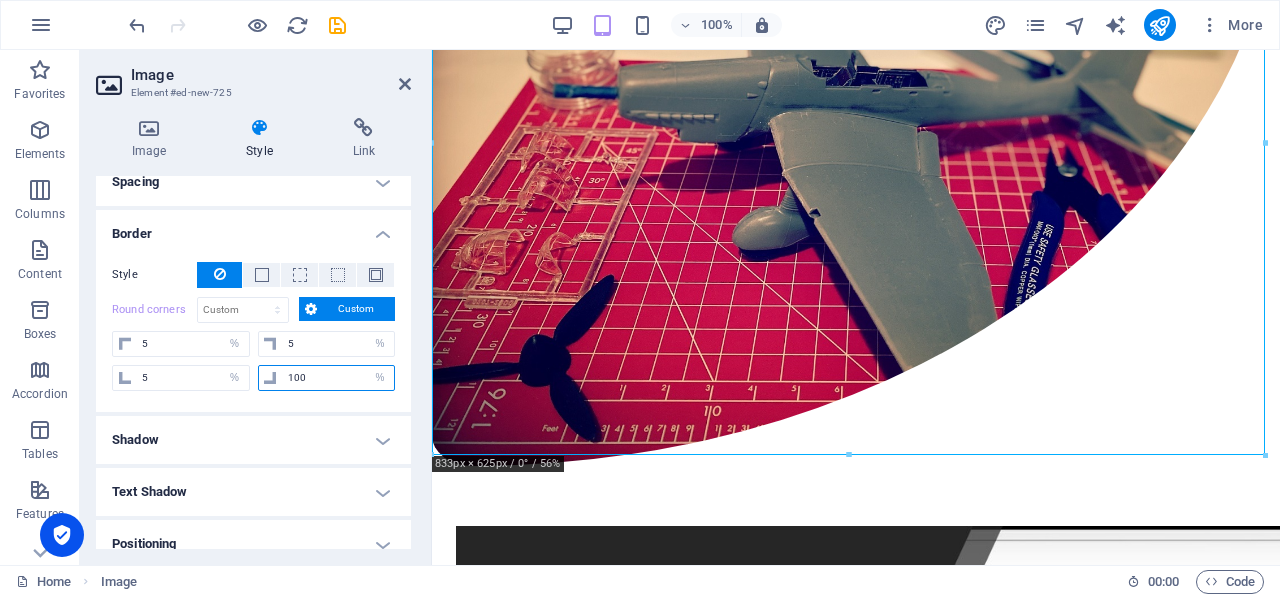 drag, startPoint x: 317, startPoint y: 372, endPoint x: 282, endPoint y: 371, distance: 35.014282 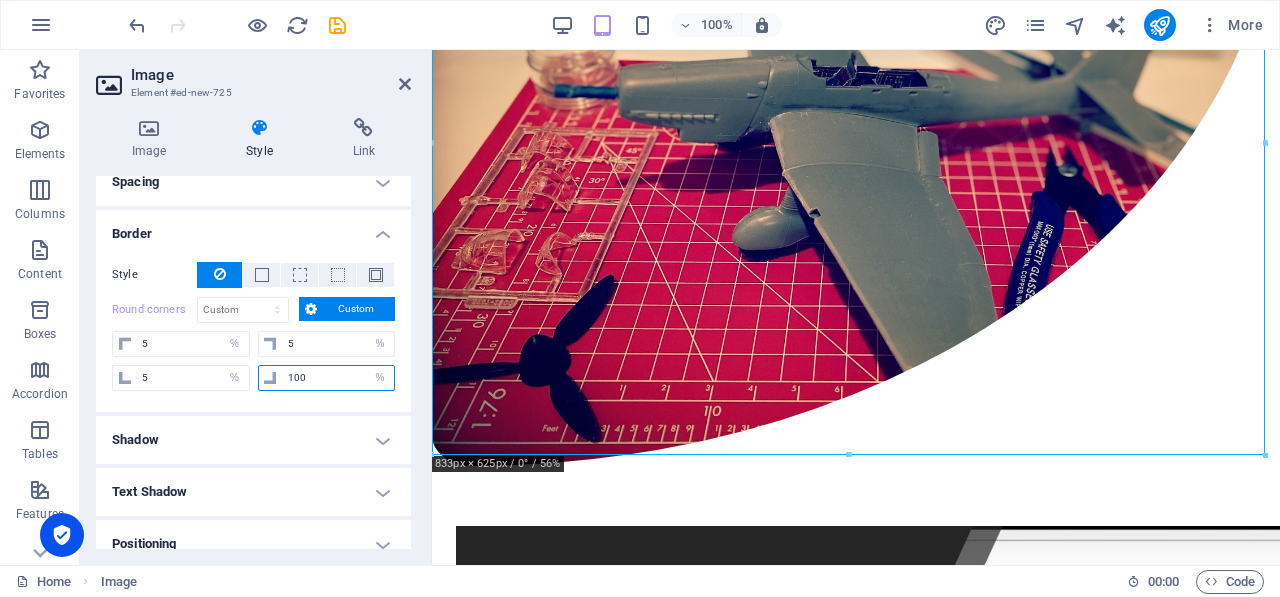 click on "100" at bounding box center [339, 378] 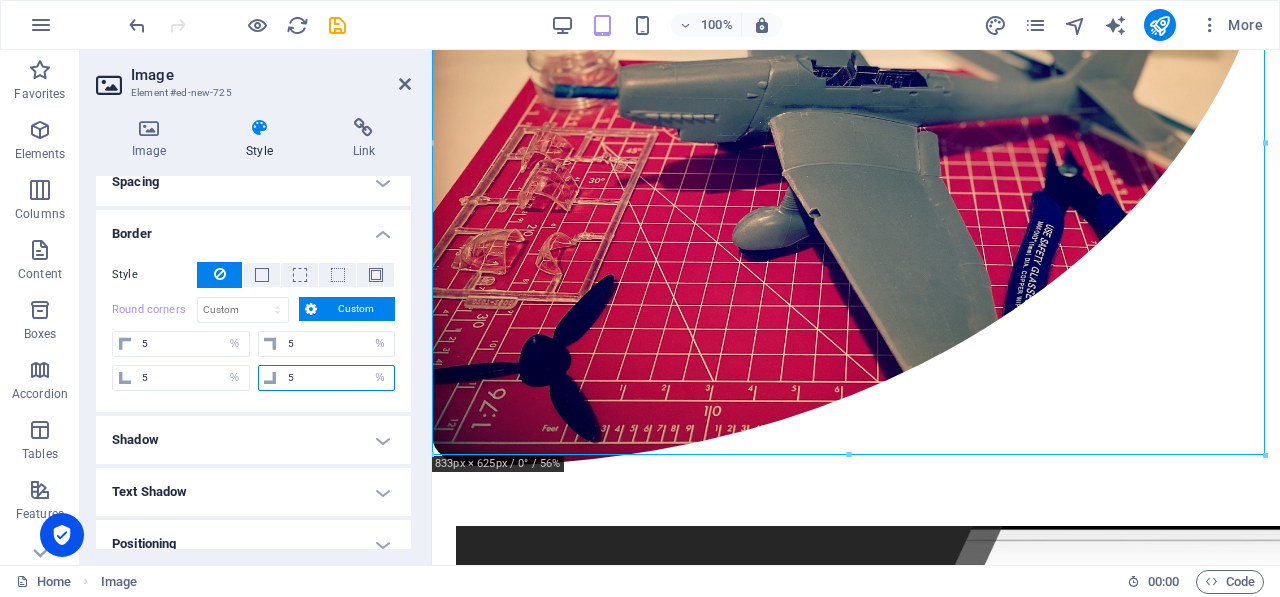 type on "5" 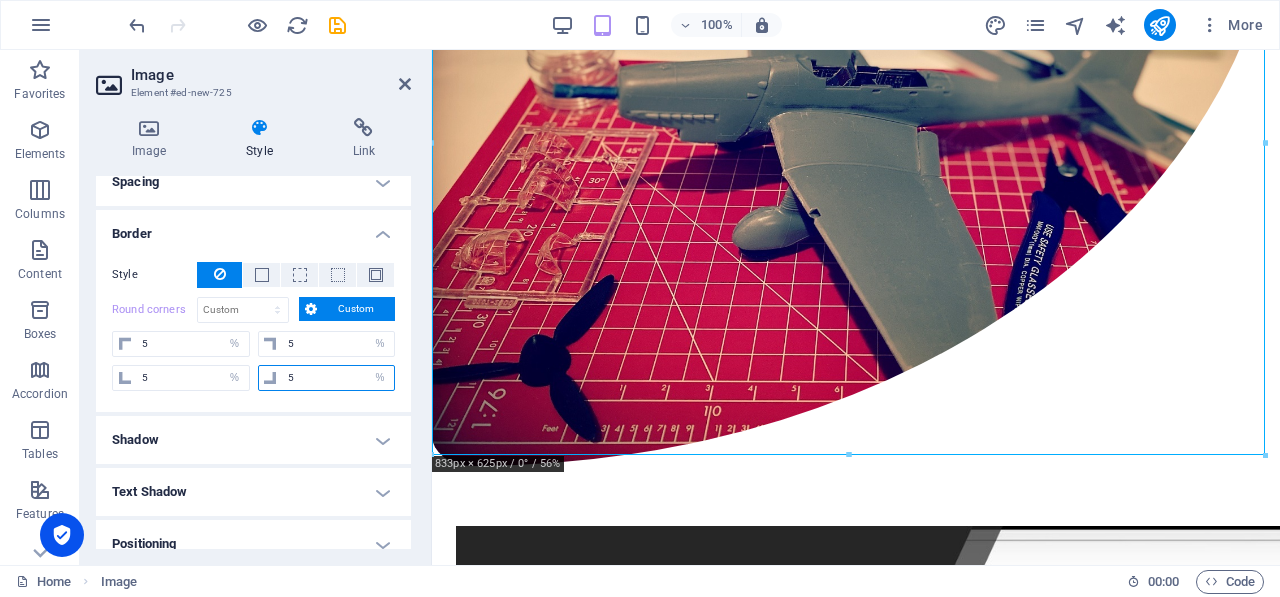 select on "%" 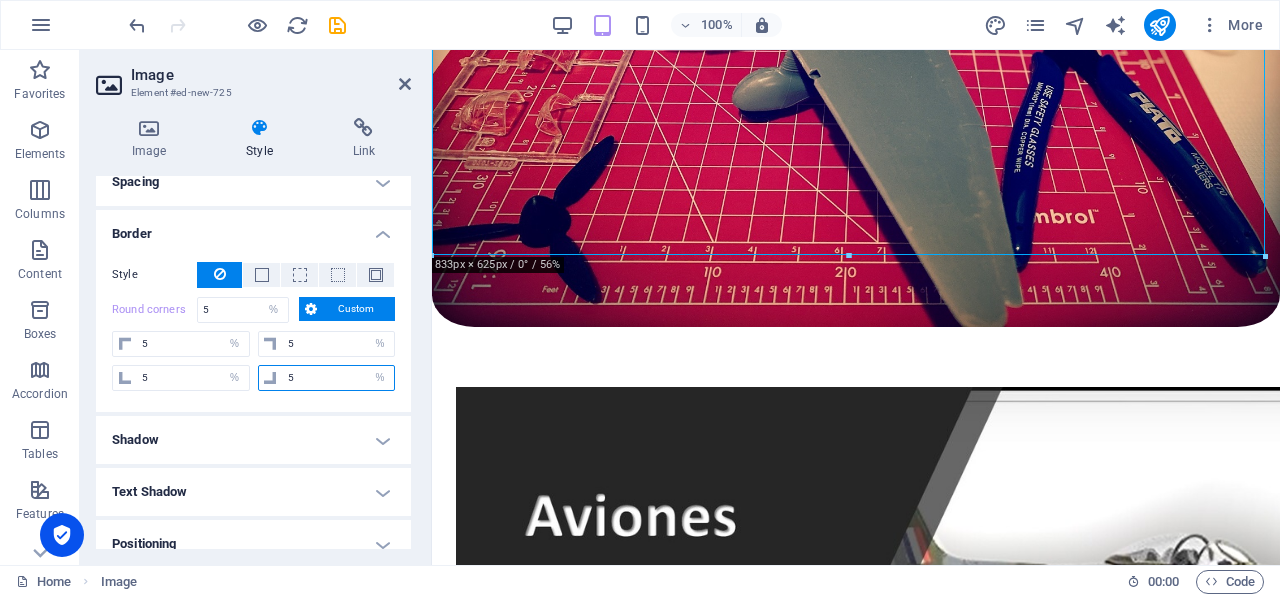 scroll, scrollTop: 419, scrollLeft: 0, axis: vertical 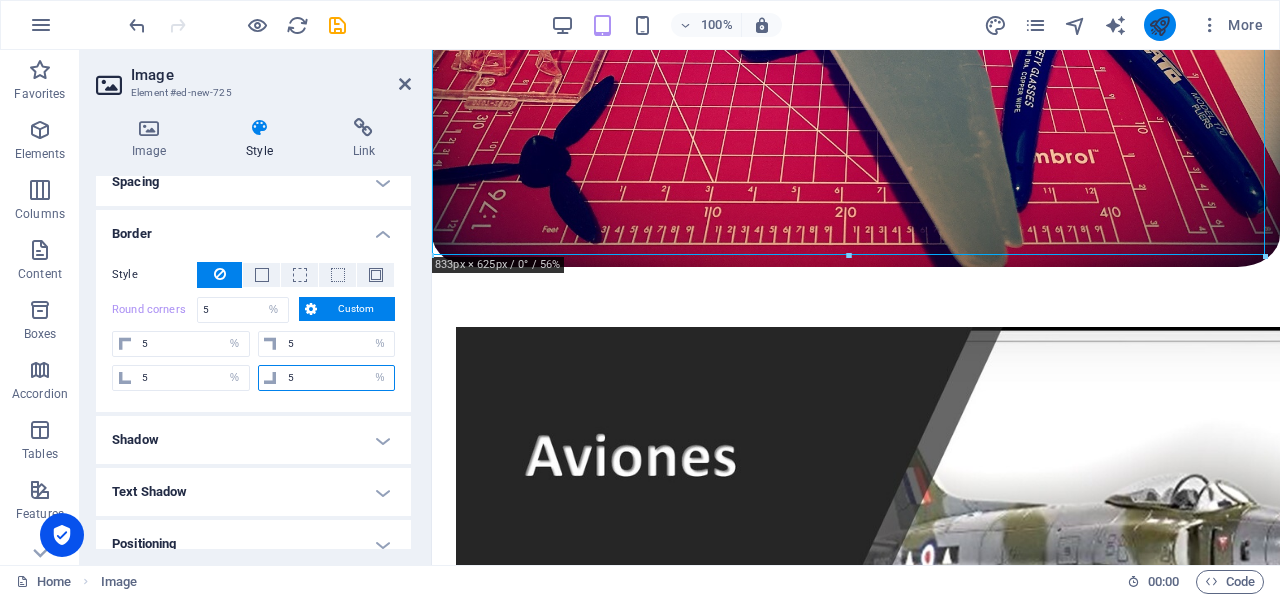 type on "5" 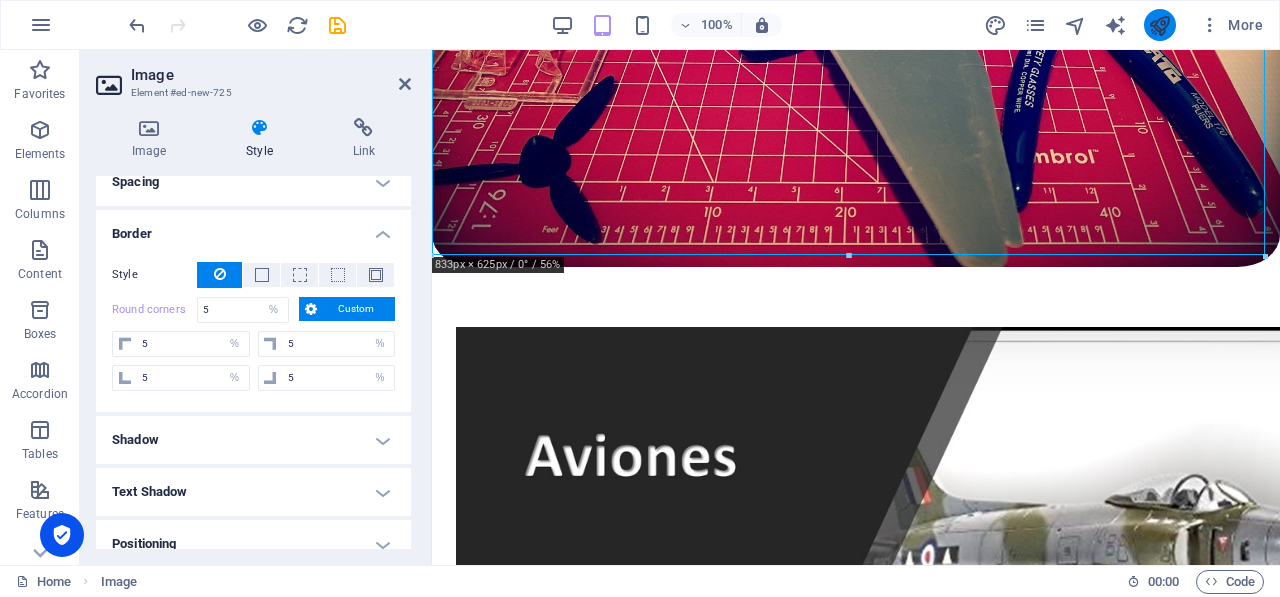 click at bounding box center (1159, 25) 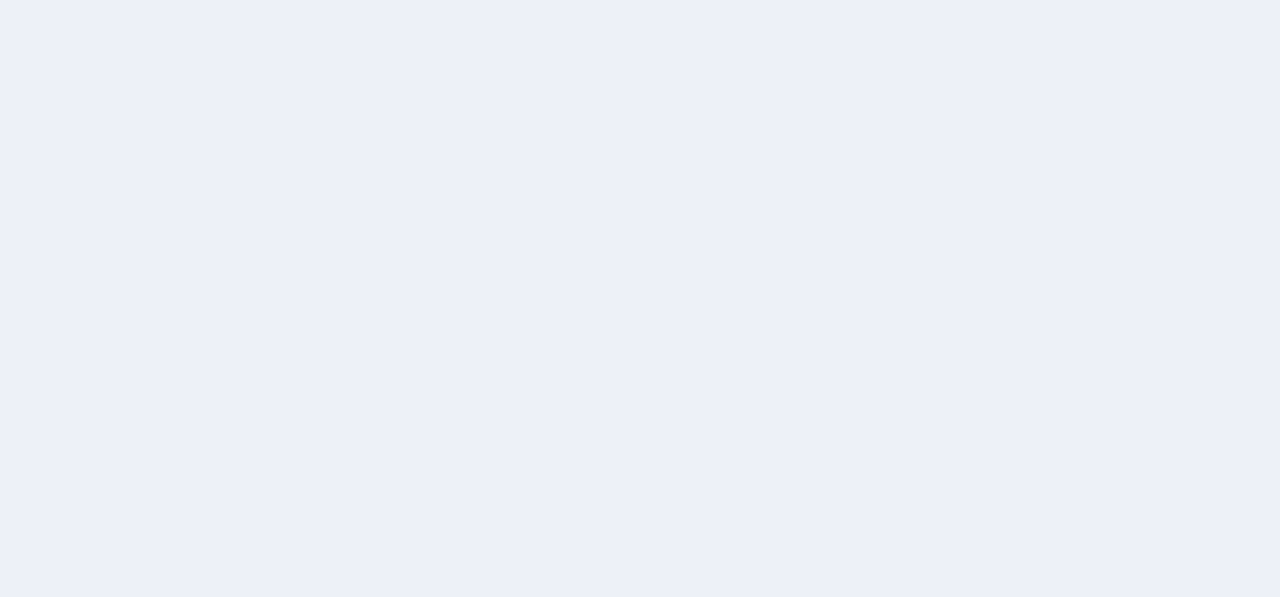 scroll, scrollTop: 0, scrollLeft: 0, axis: both 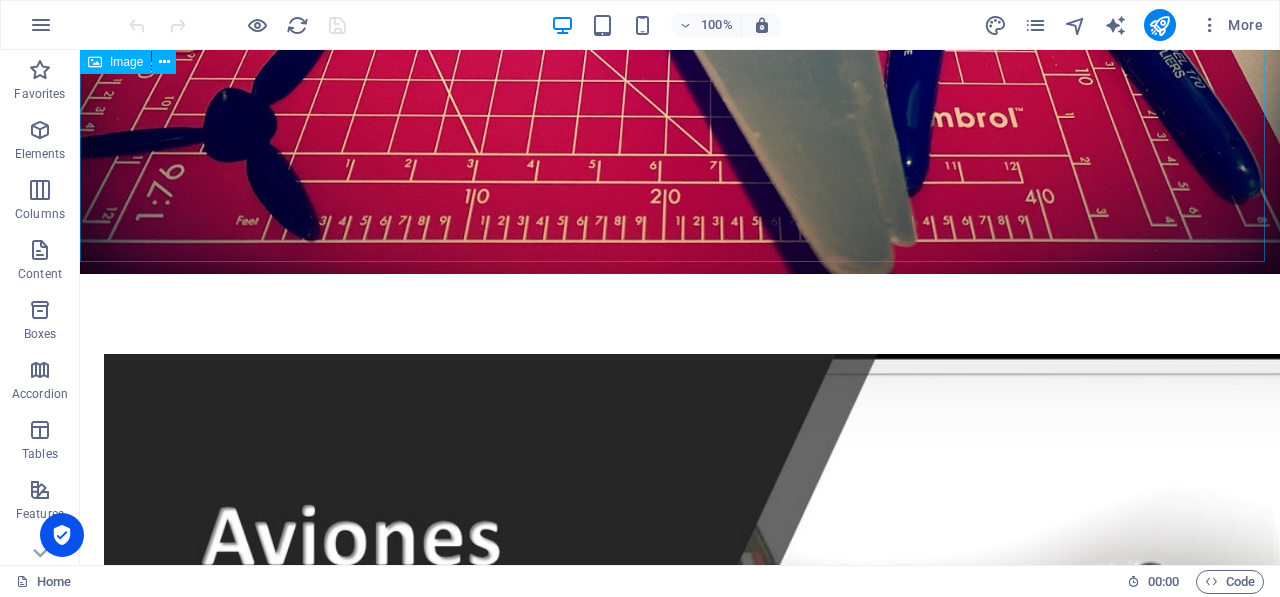 click on "Image" at bounding box center [115, 62] 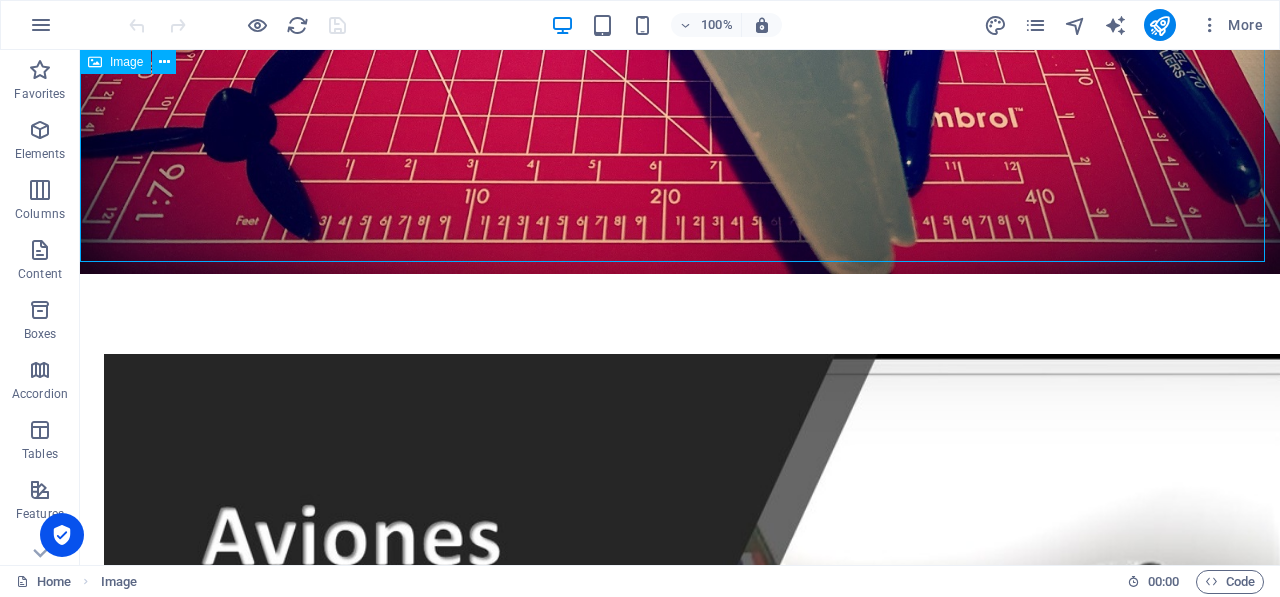 click on "Image" at bounding box center (126, 62) 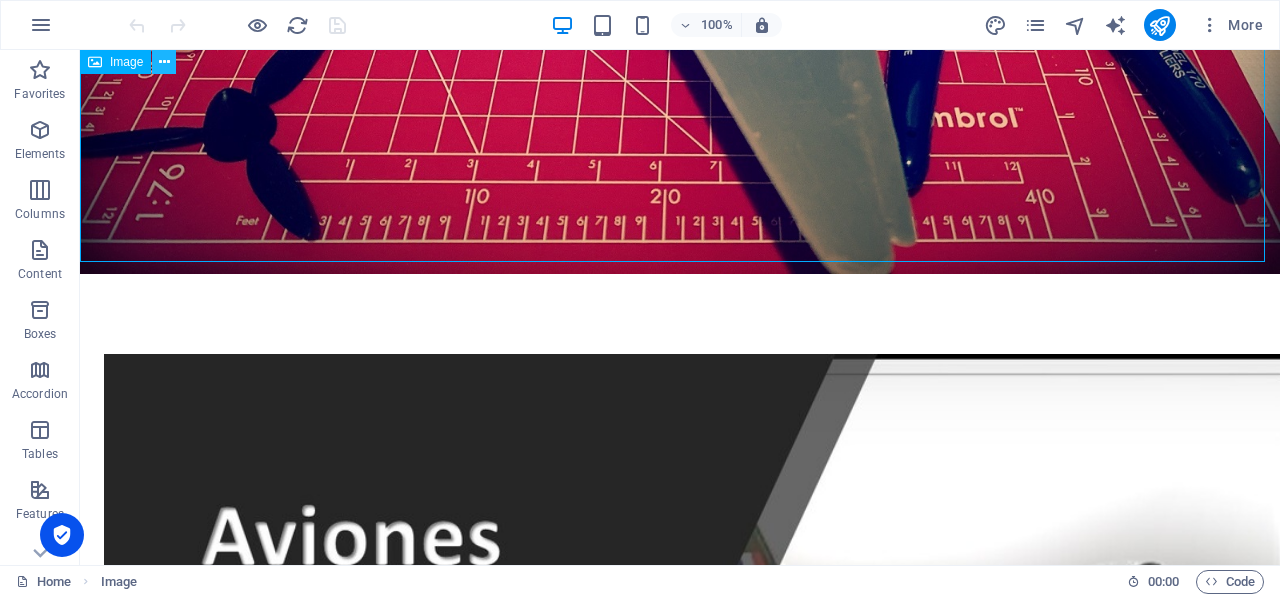click at bounding box center (164, 62) 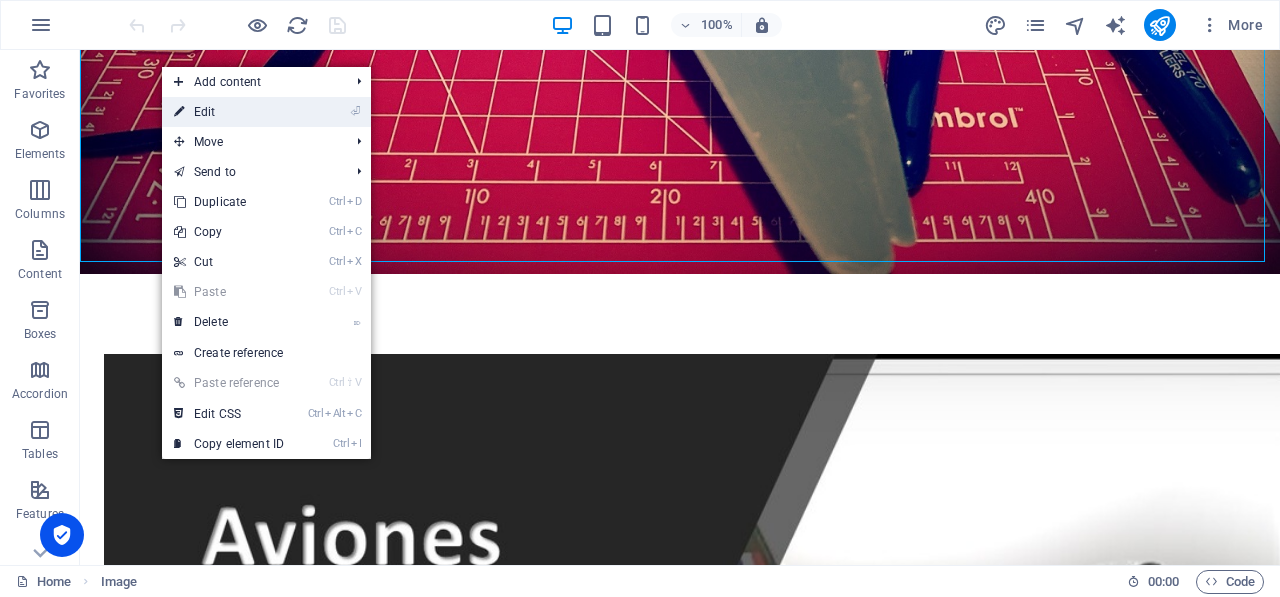 click on "⏎  Edit" at bounding box center [229, 112] 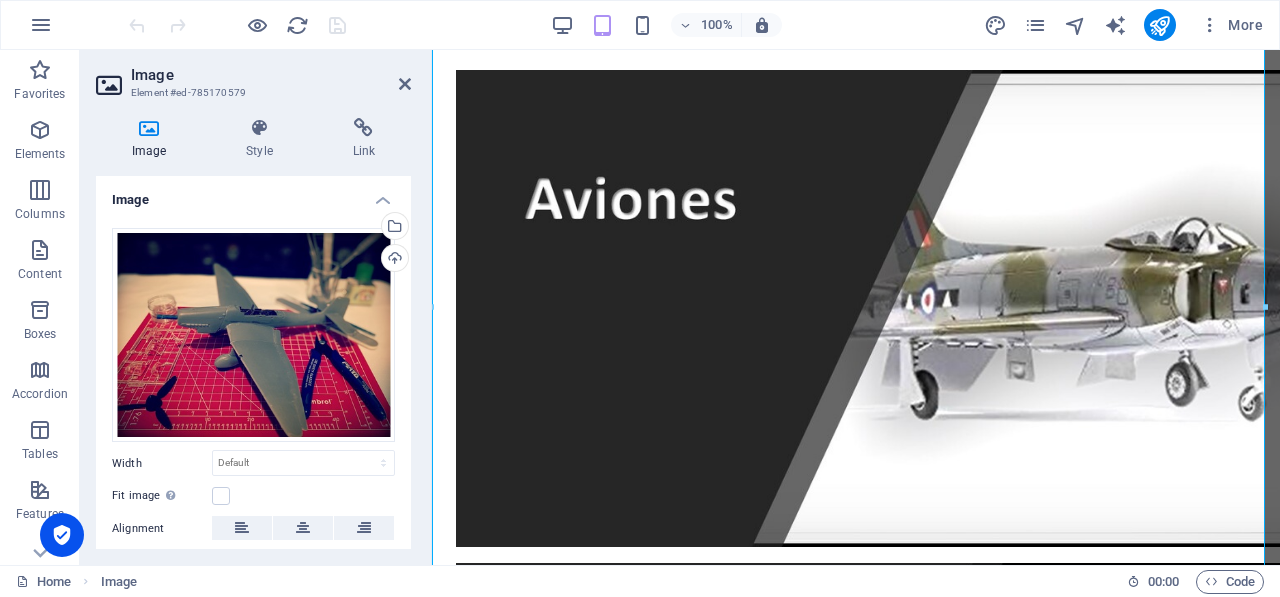 scroll, scrollTop: 55, scrollLeft: 0, axis: vertical 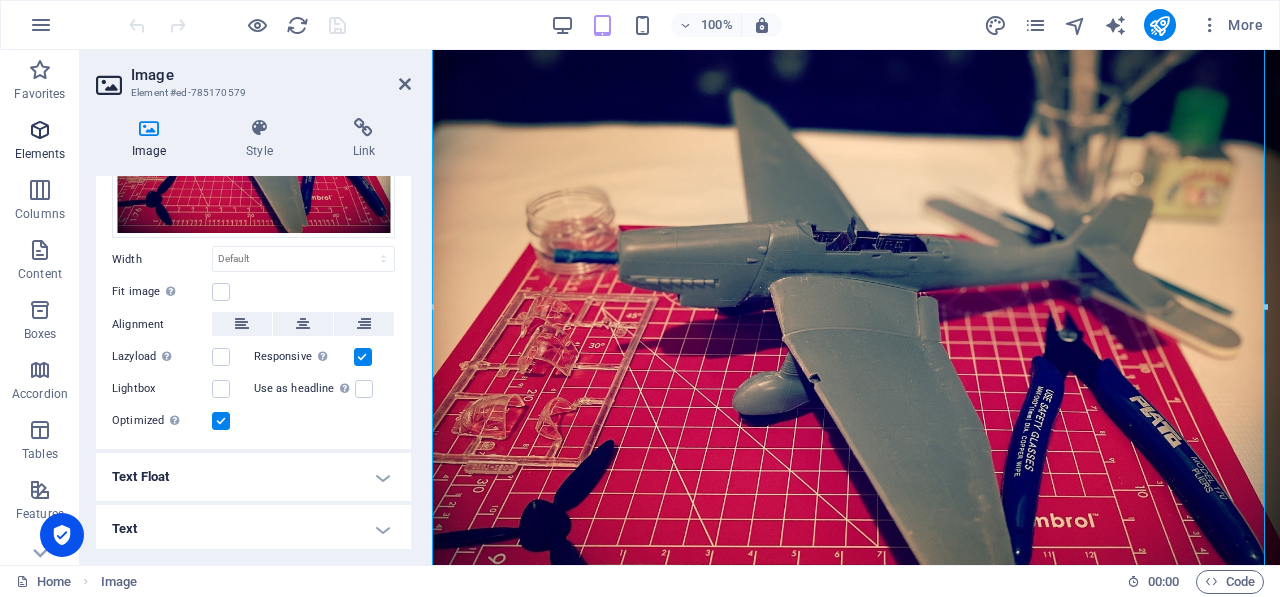 click at bounding box center (40, 130) 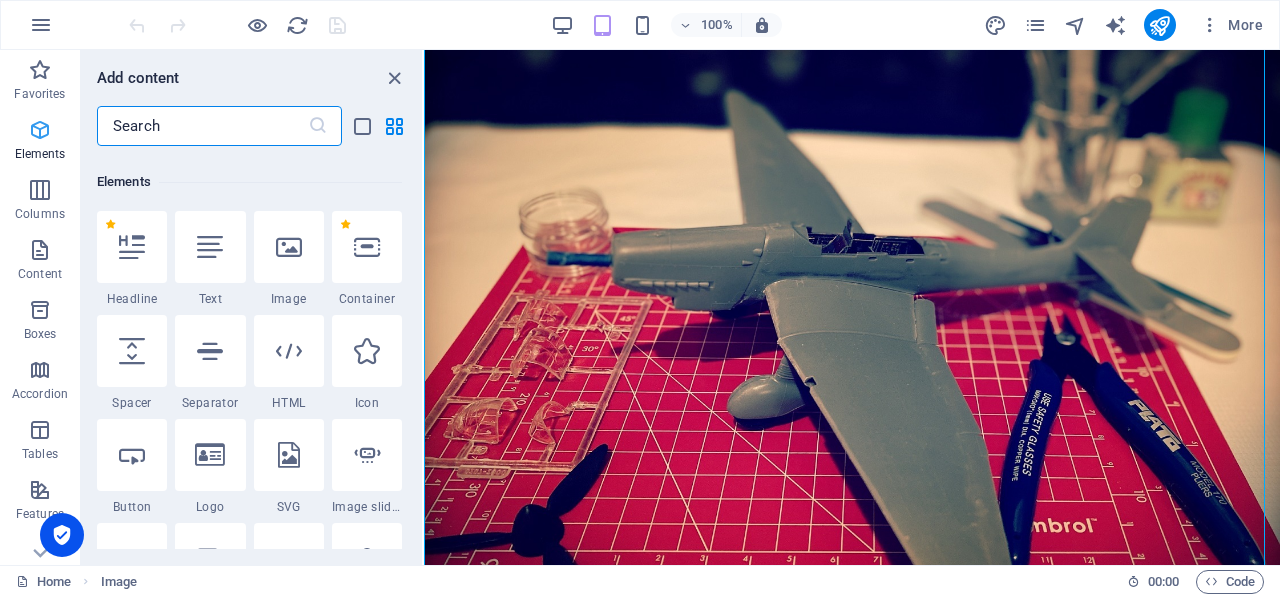 scroll, scrollTop: 213, scrollLeft: 0, axis: vertical 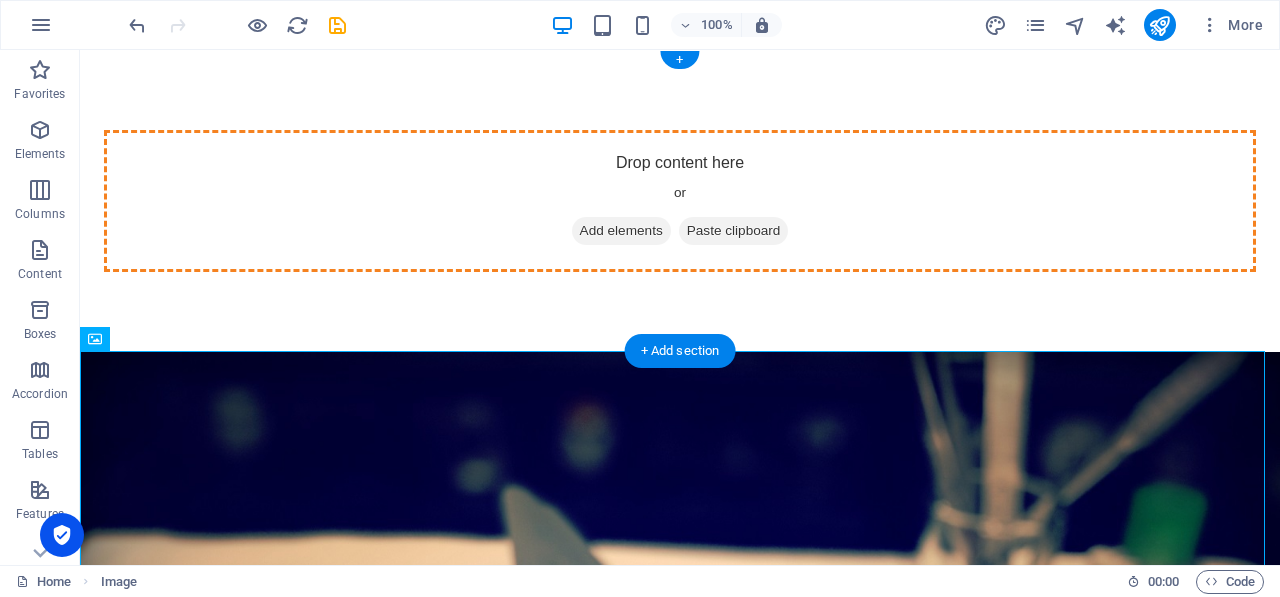drag, startPoint x: 278, startPoint y: 369, endPoint x: 662, endPoint y: 209, distance: 416 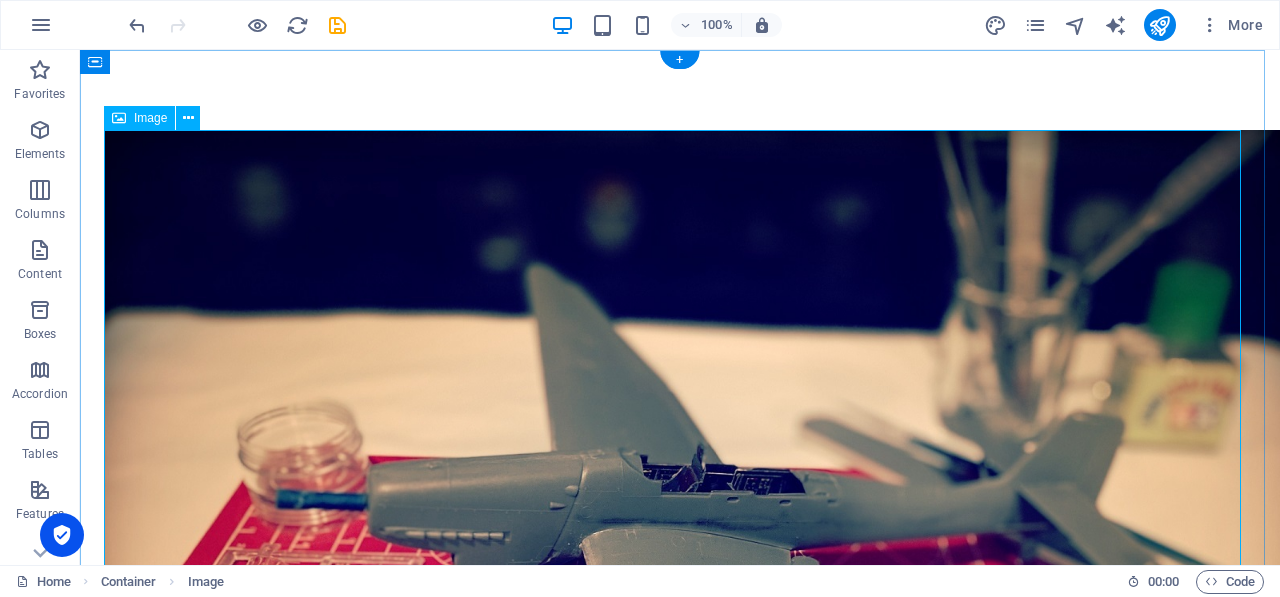 drag, startPoint x: 612, startPoint y: 153, endPoint x: 612, endPoint y: 141, distance: 12 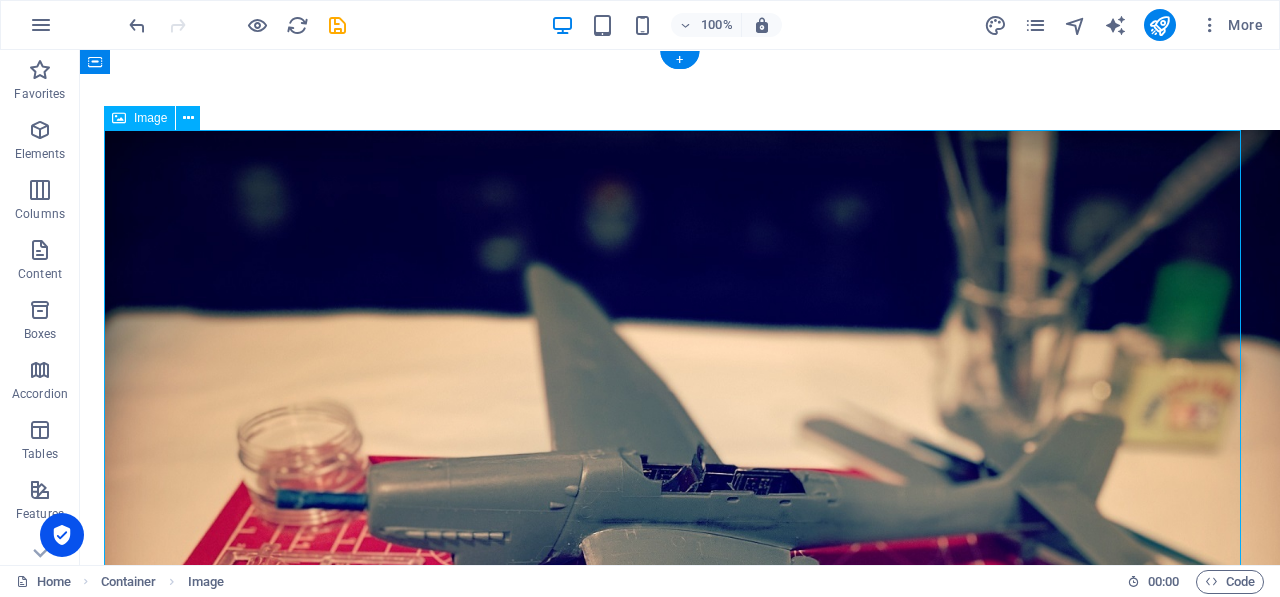 click at bounding box center [680, 580] 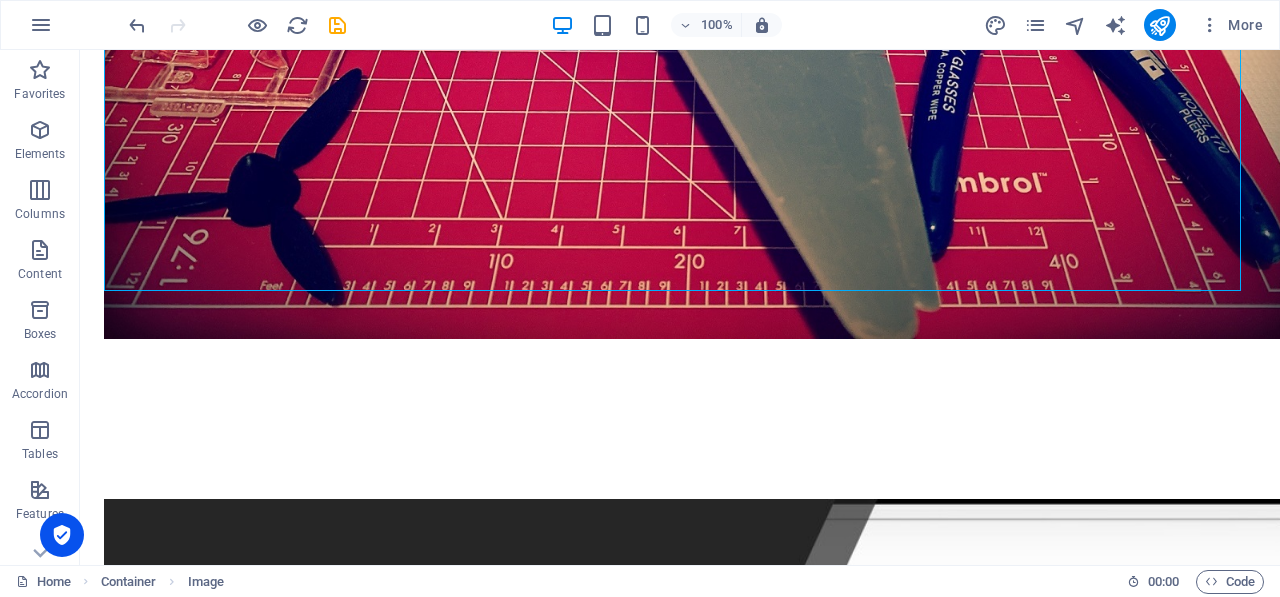 scroll, scrollTop: 617, scrollLeft: 0, axis: vertical 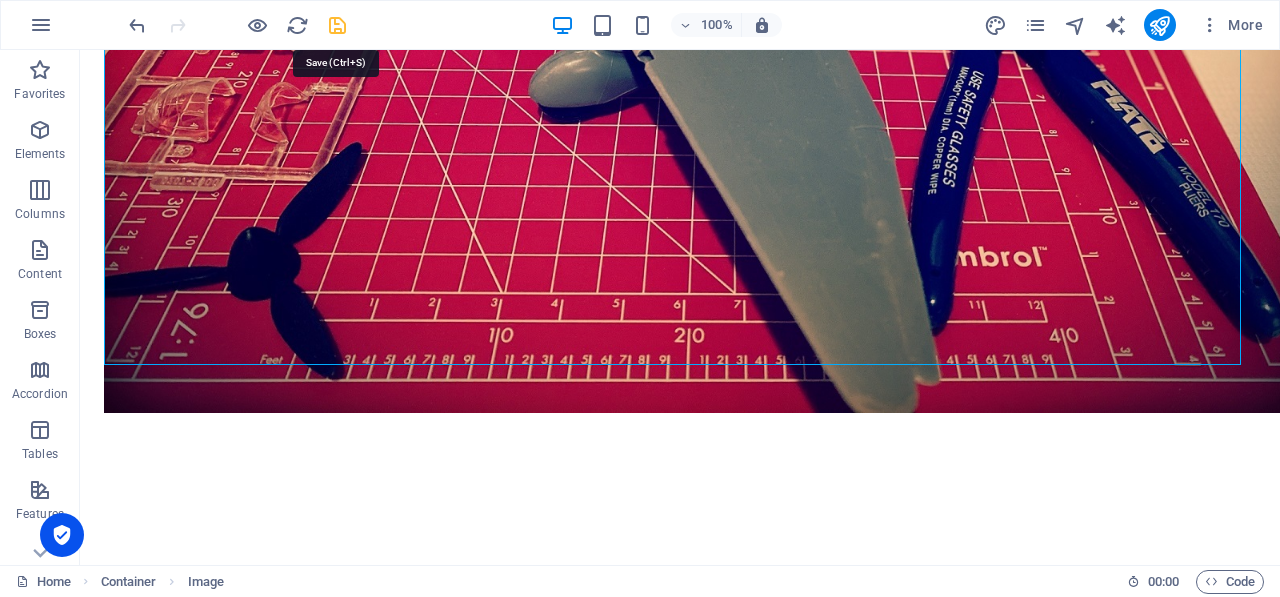 click at bounding box center [337, 25] 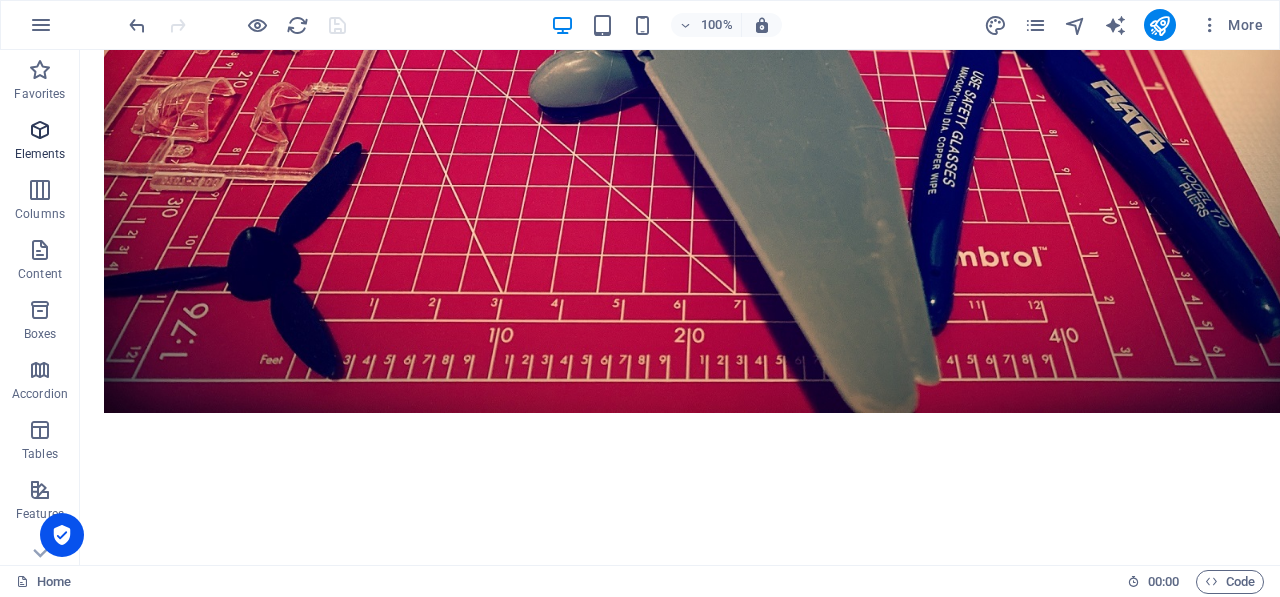 click at bounding box center [40, 130] 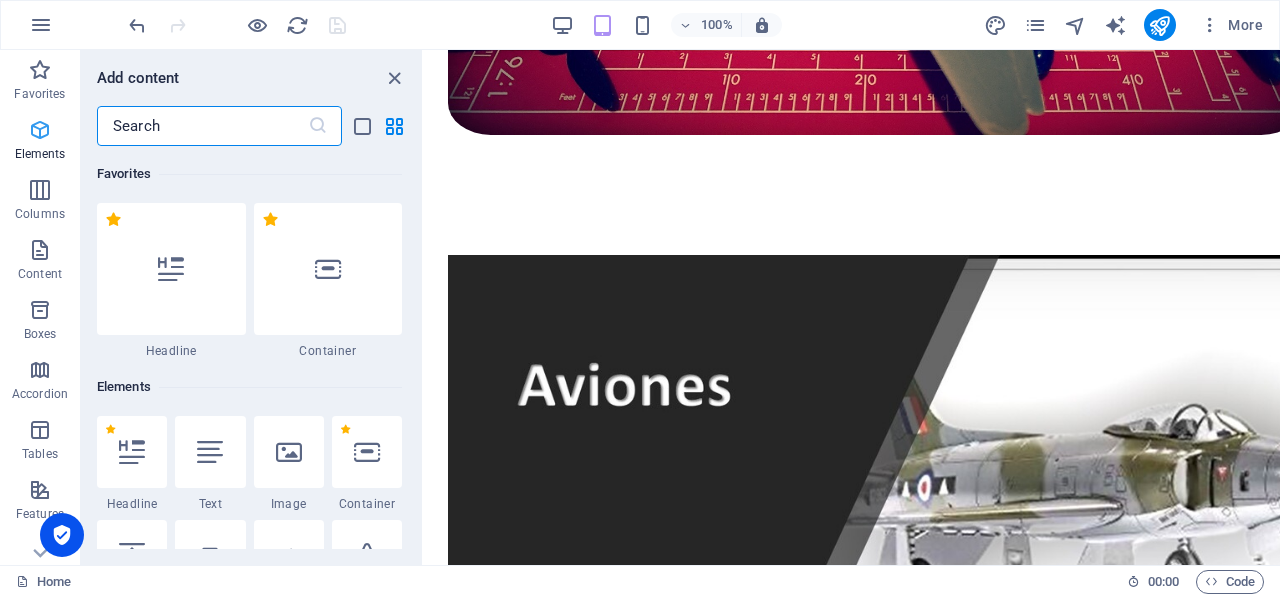 scroll, scrollTop: 45, scrollLeft: 0, axis: vertical 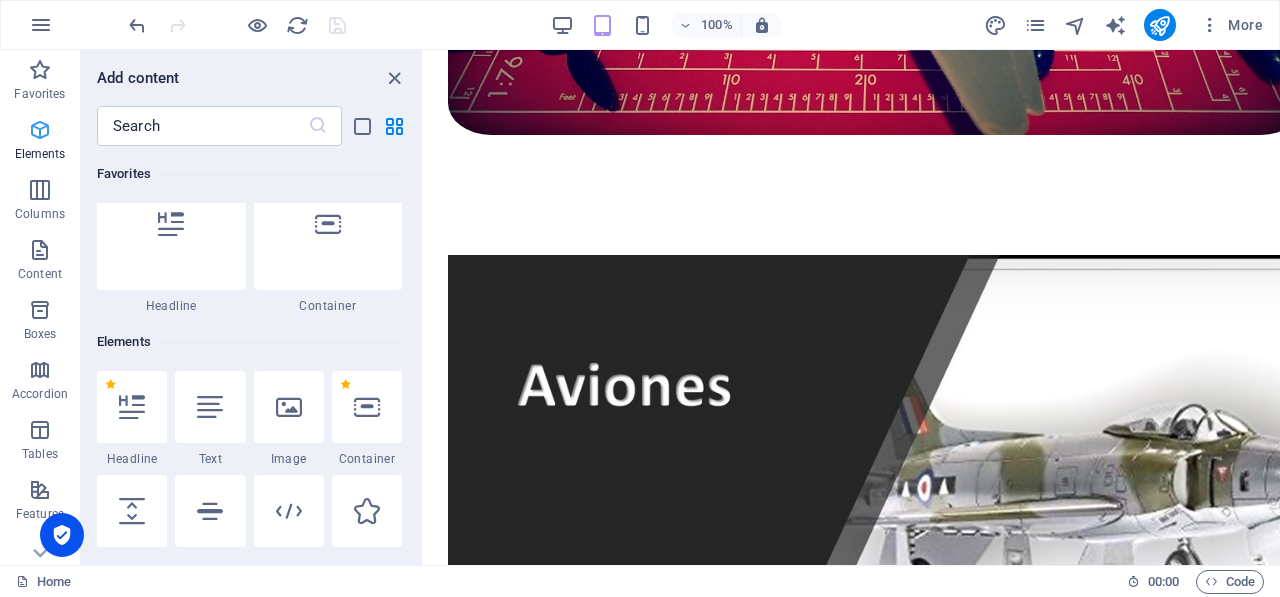 click at bounding box center [40, 130] 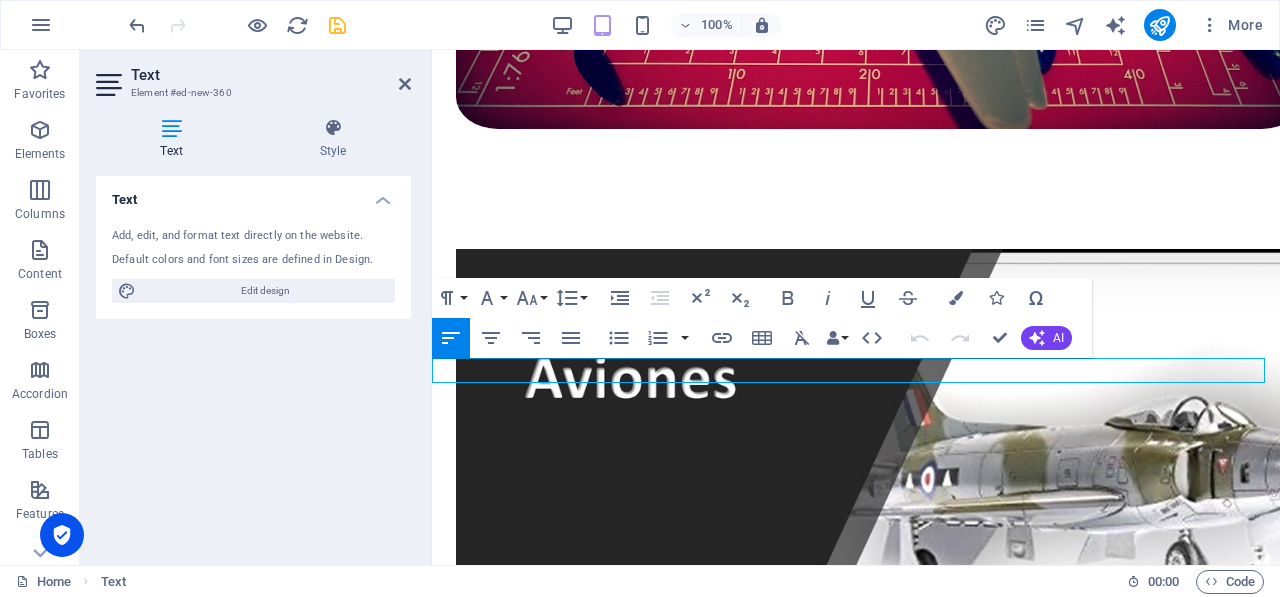 type 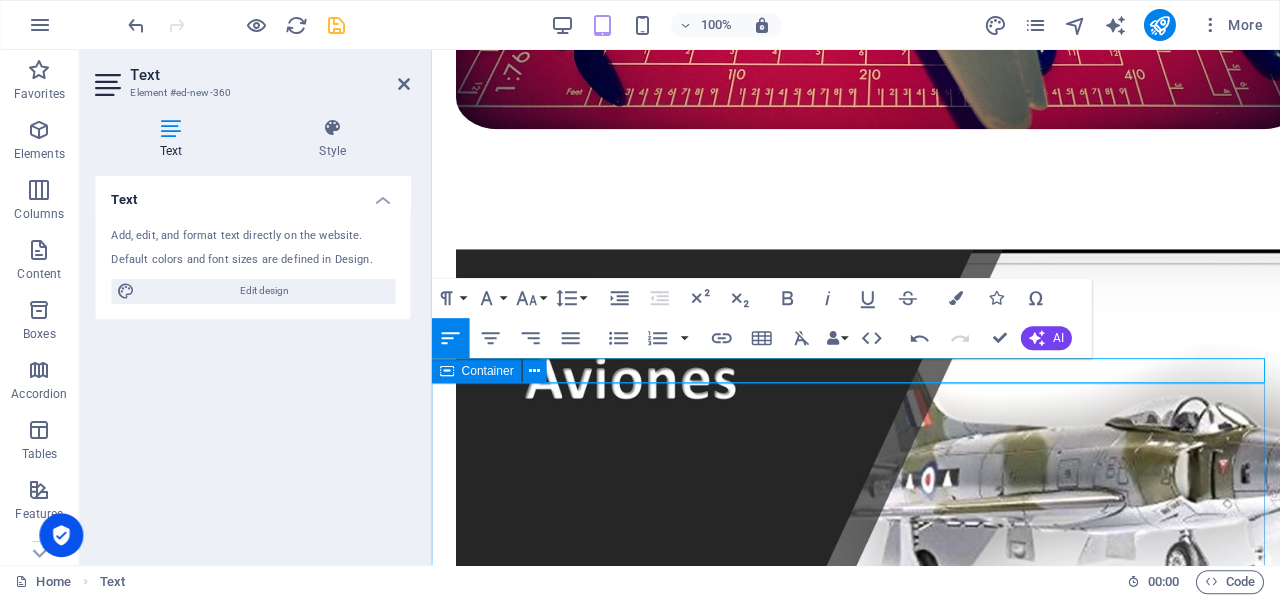 scroll, scrollTop: 0, scrollLeft: 0, axis: both 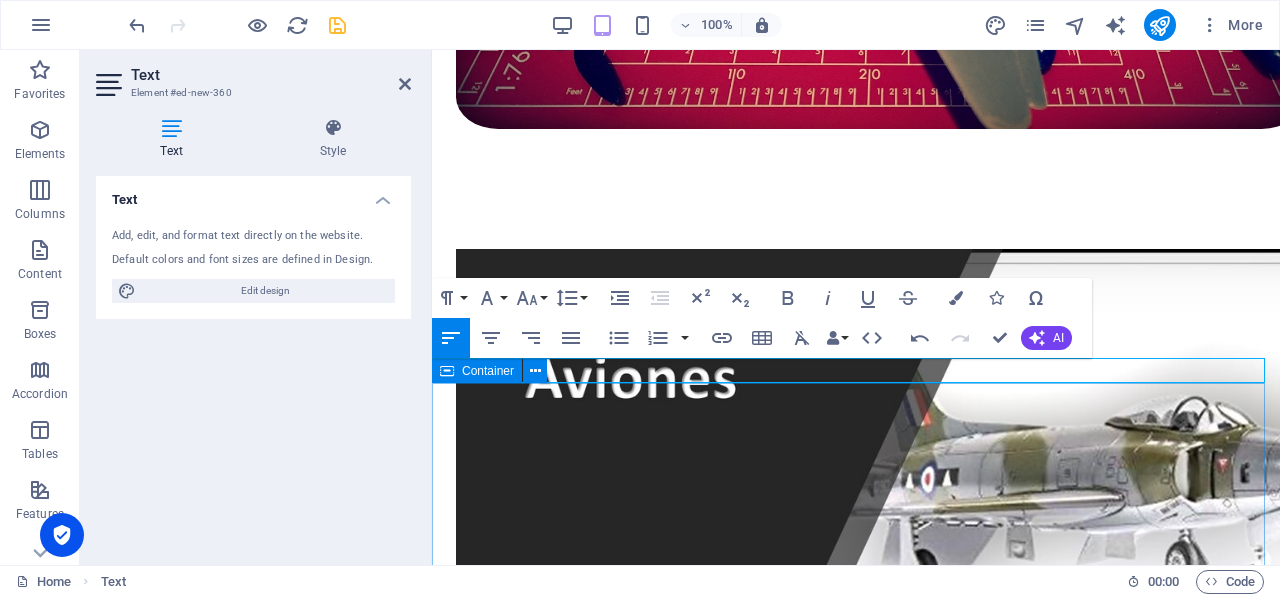 click on "Galerias" at bounding box center (856, 2683) 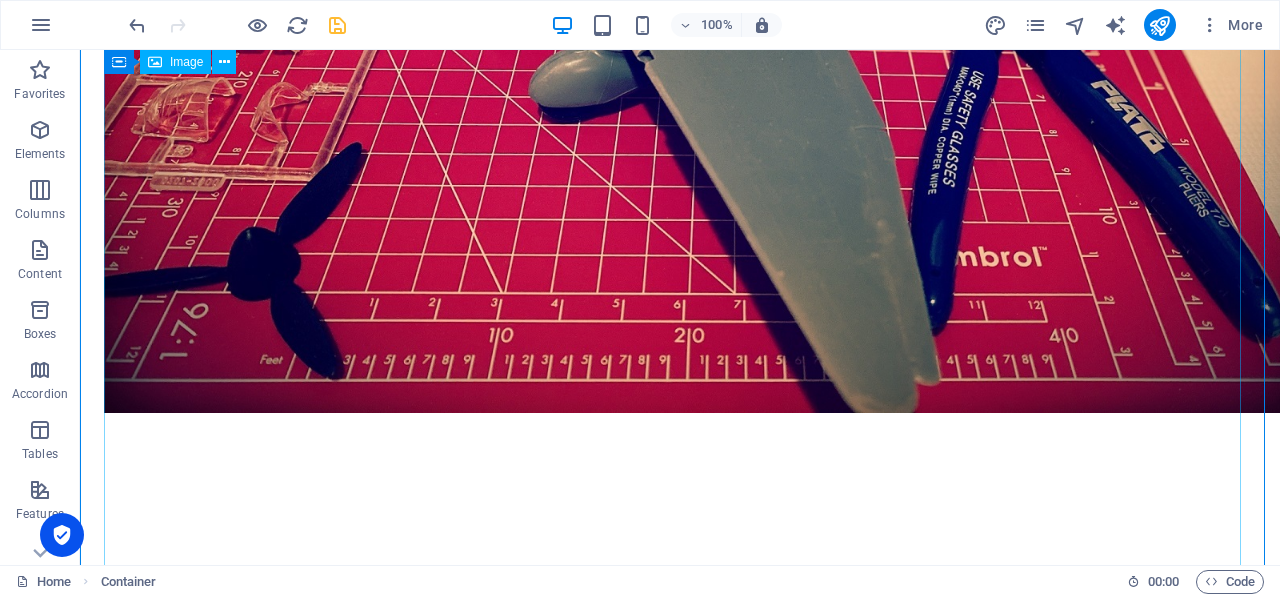 scroll, scrollTop: 1596, scrollLeft: 0, axis: vertical 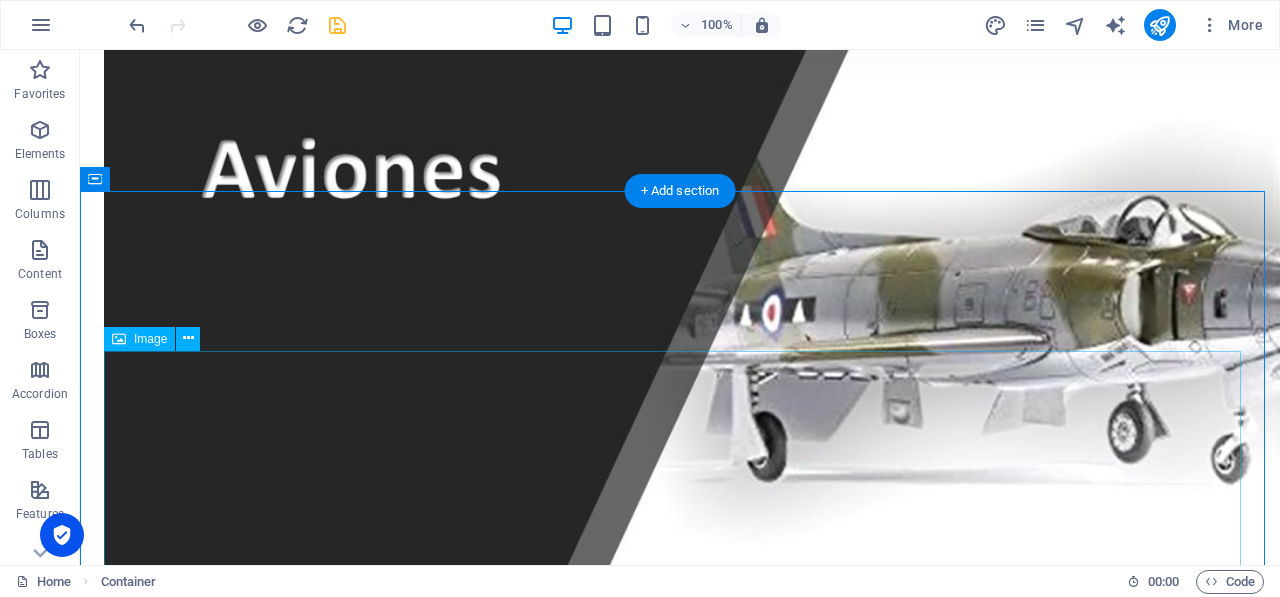 click at bounding box center (680, 3337) 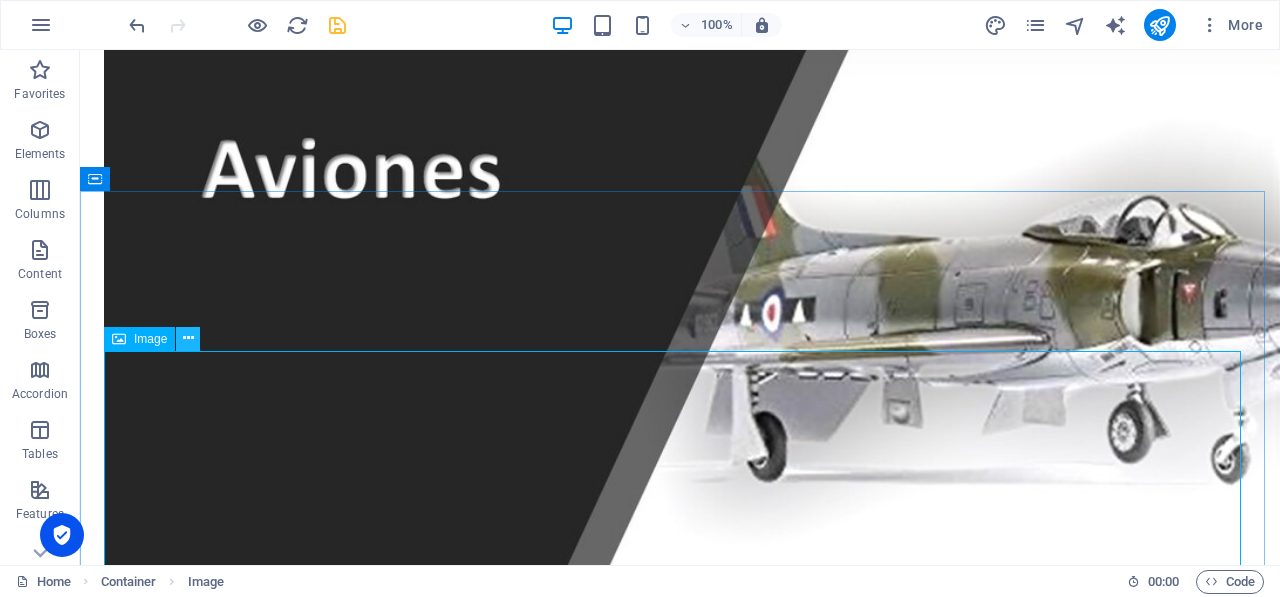 click at bounding box center [188, 338] 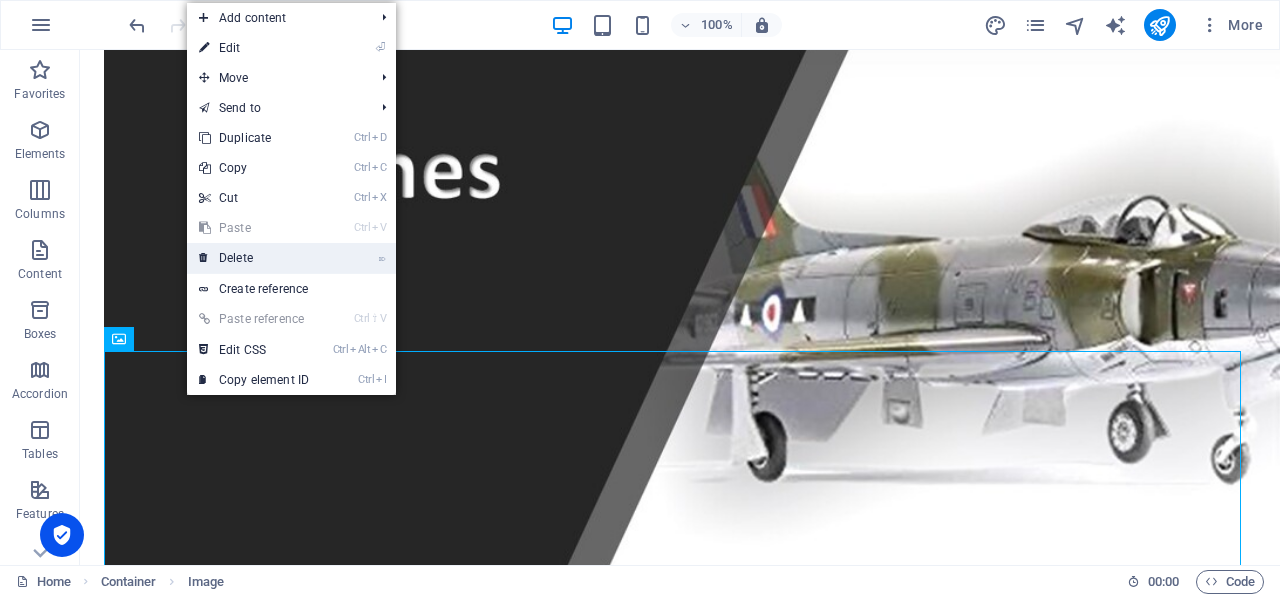 click on "⌦  Delete" at bounding box center [254, 258] 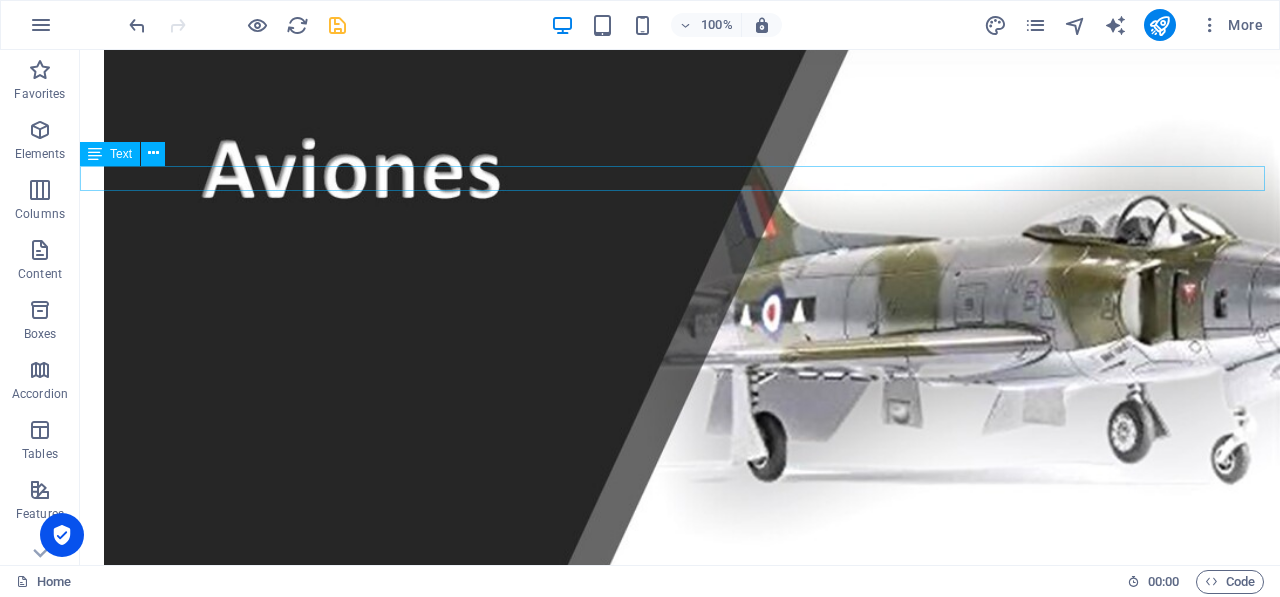 click on "Adquiere tus productos con nosotros de una manera sencilla...." at bounding box center (680, 2827) 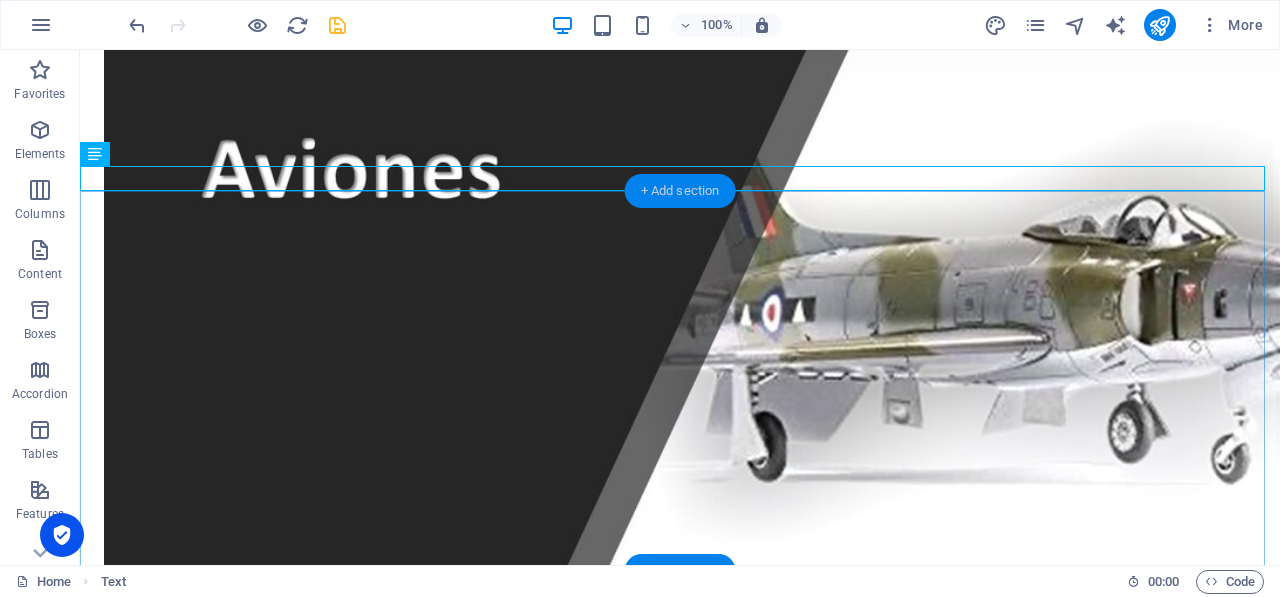click on "+ Add section" at bounding box center (680, 191) 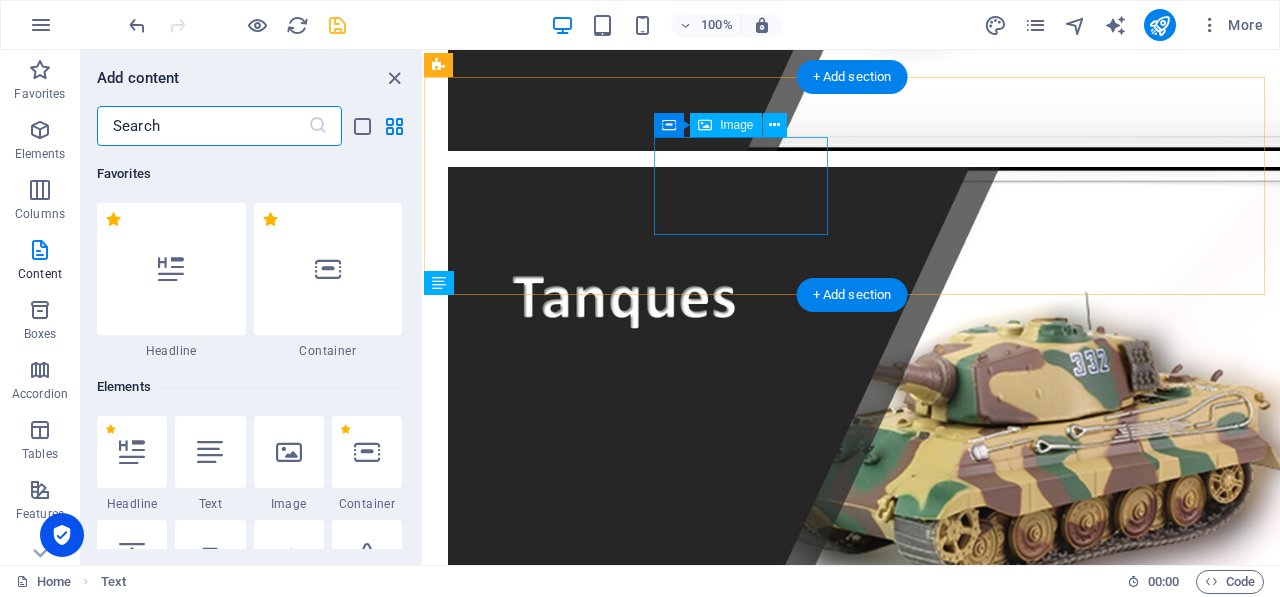 scroll, scrollTop: 687, scrollLeft: 0, axis: vertical 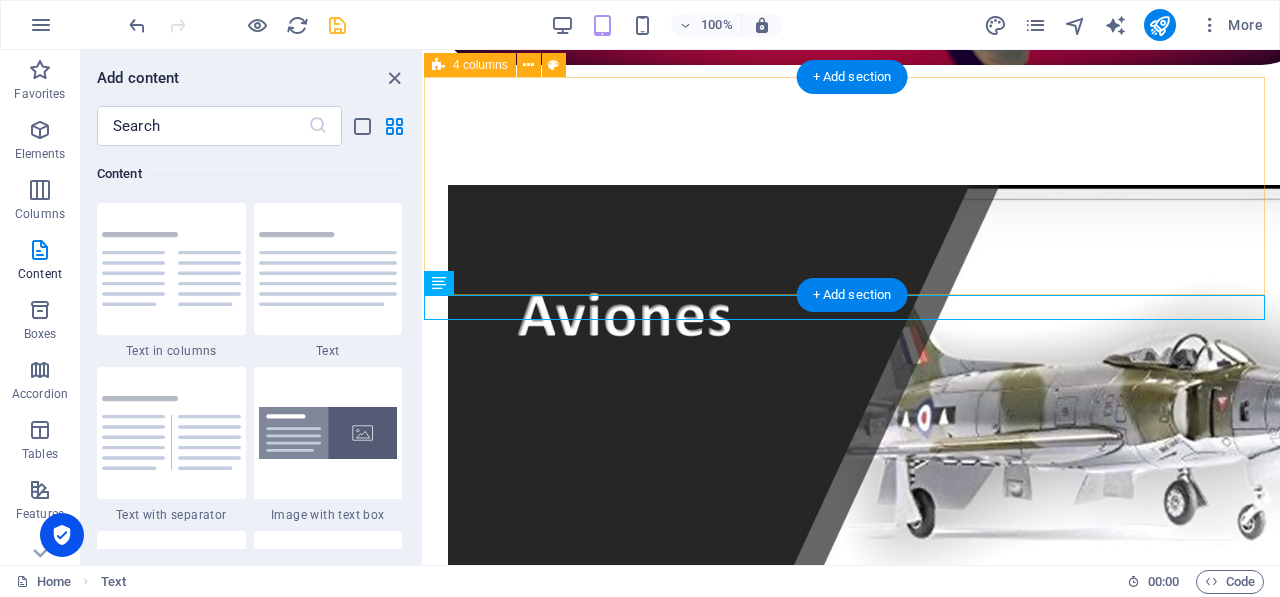 click at bounding box center (852, 1172) 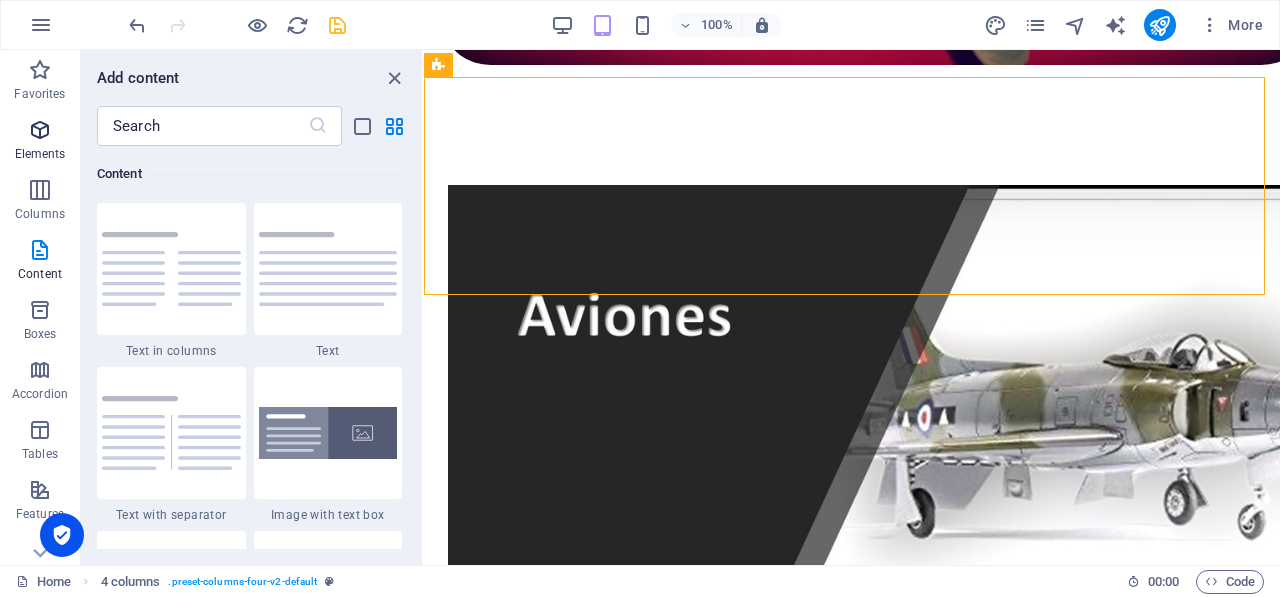 click at bounding box center (40, 130) 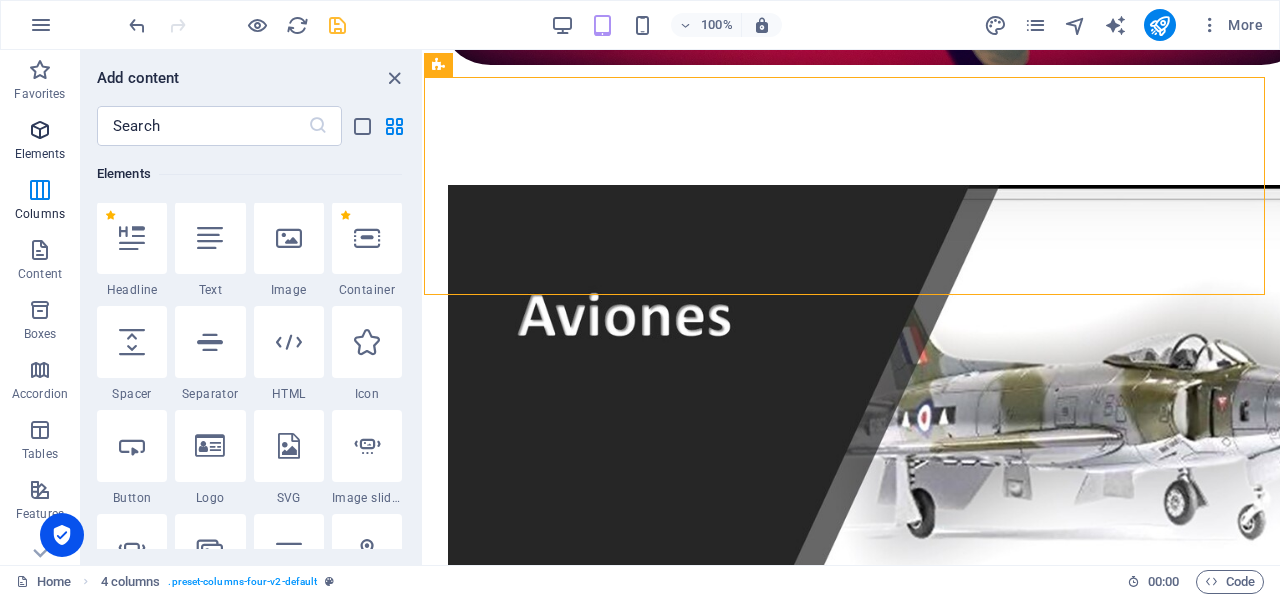 scroll, scrollTop: 213, scrollLeft: 0, axis: vertical 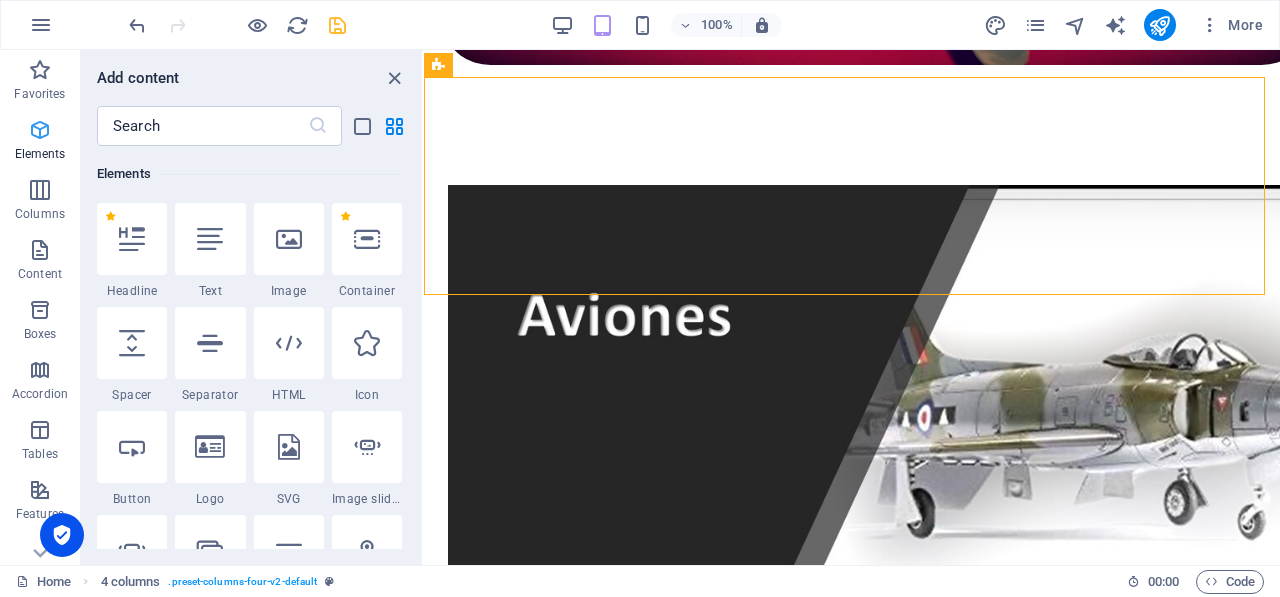 click on "Elements" at bounding box center [40, 154] 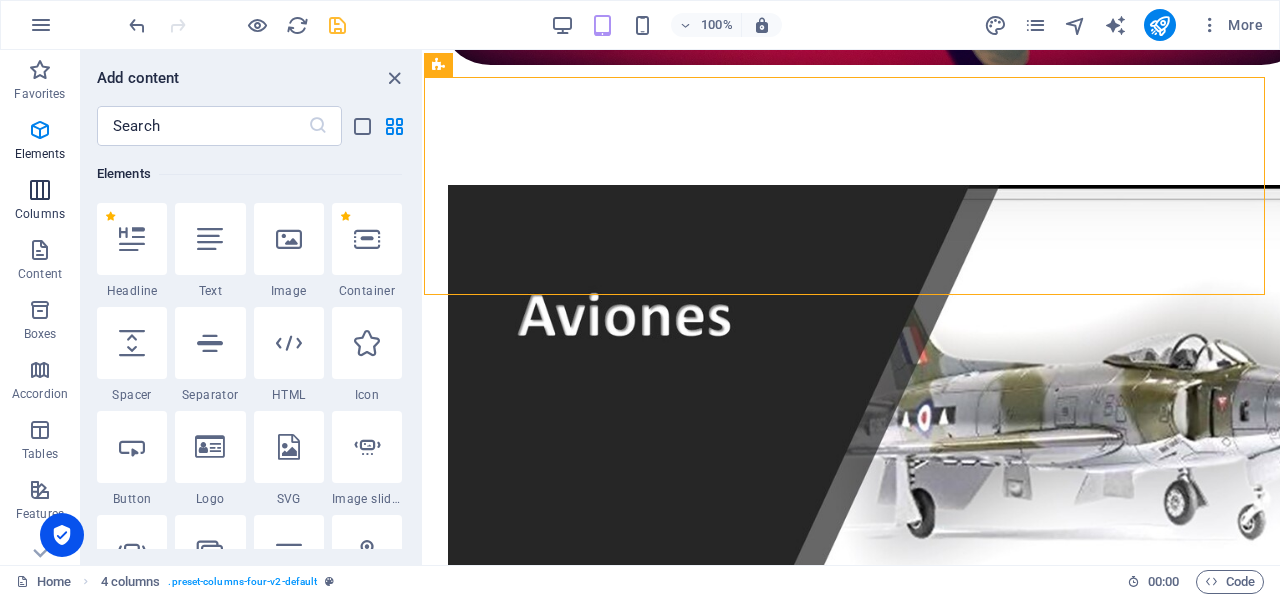 click at bounding box center (40, 190) 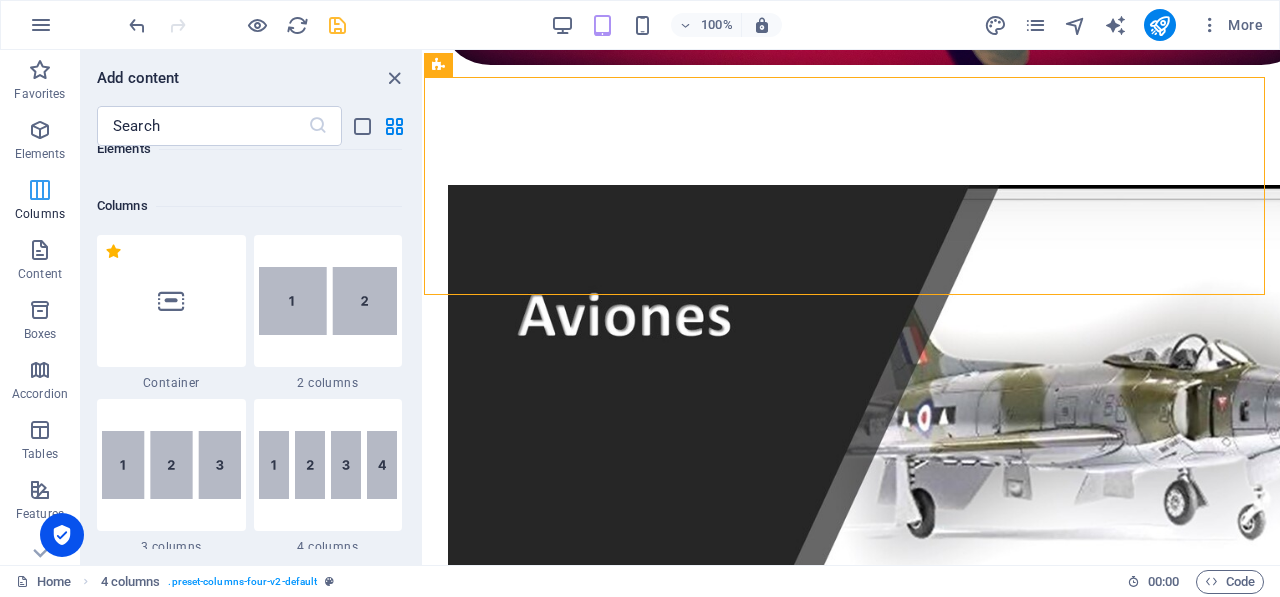 scroll, scrollTop: 990, scrollLeft: 0, axis: vertical 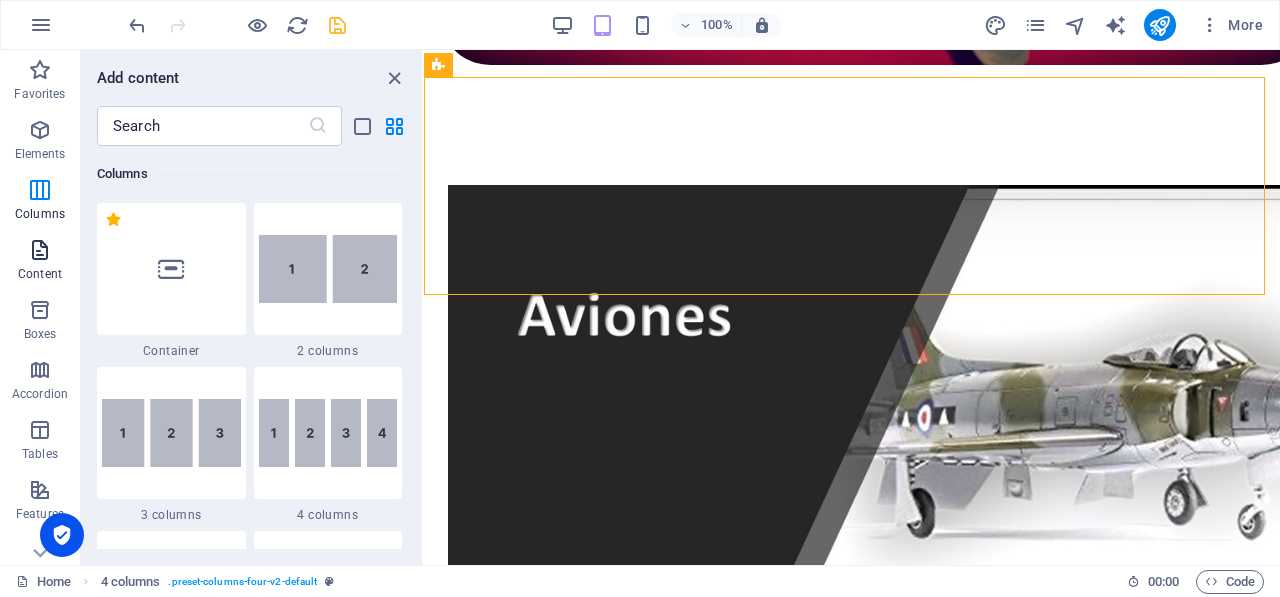 click at bounding box center (40, 250) 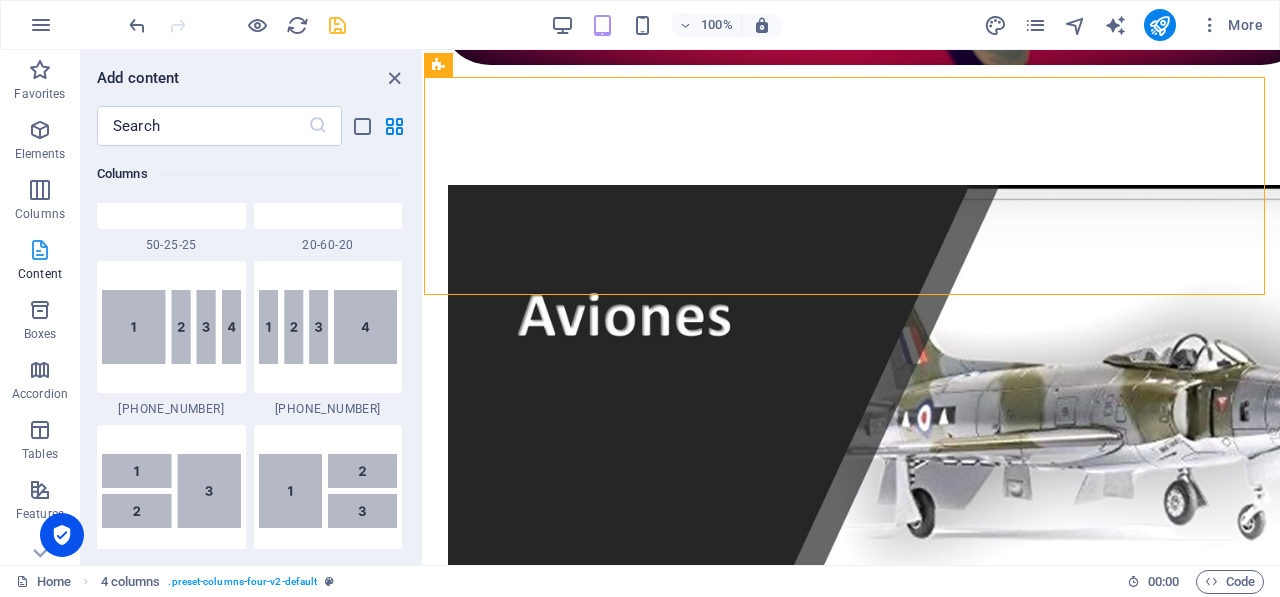 scroll, scrollTop: 3498, scrollLeft: 0, axis: vertical 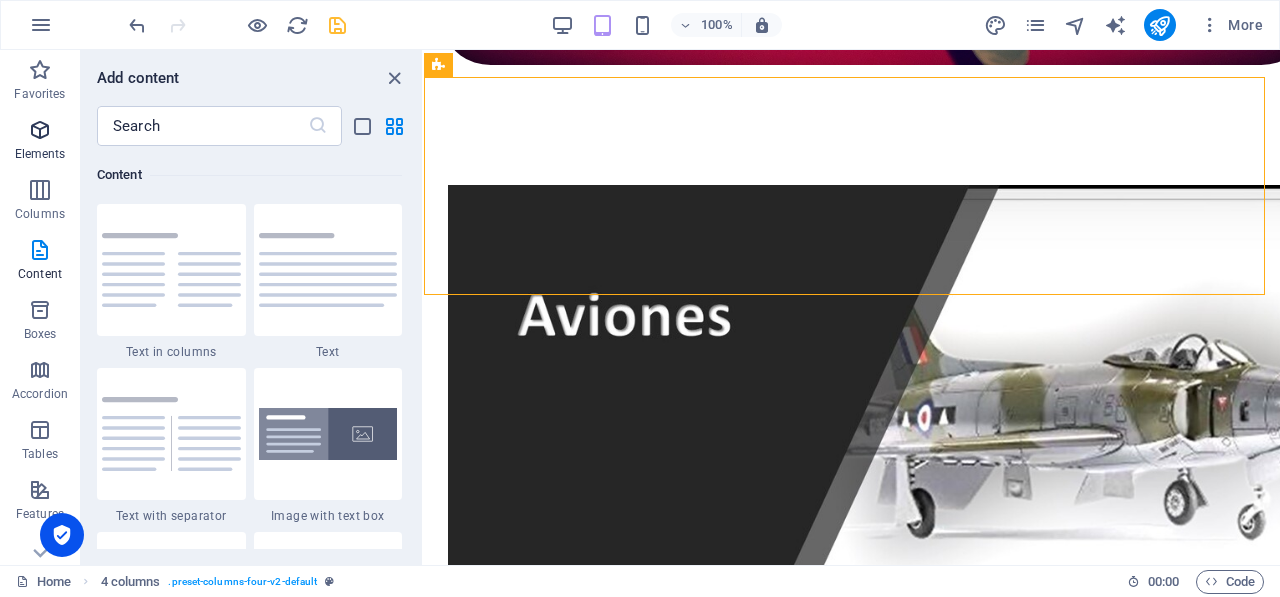 click on "Elements" at bounding box center [40, 154] 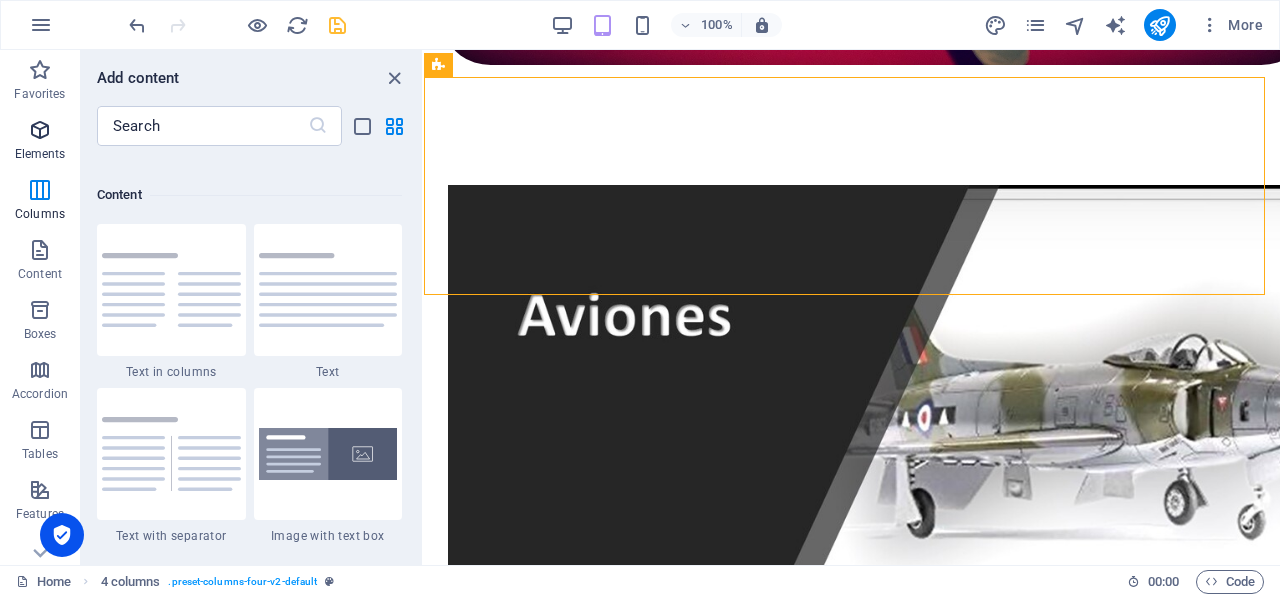 click on "Elements" at bounding box center [40, 154] 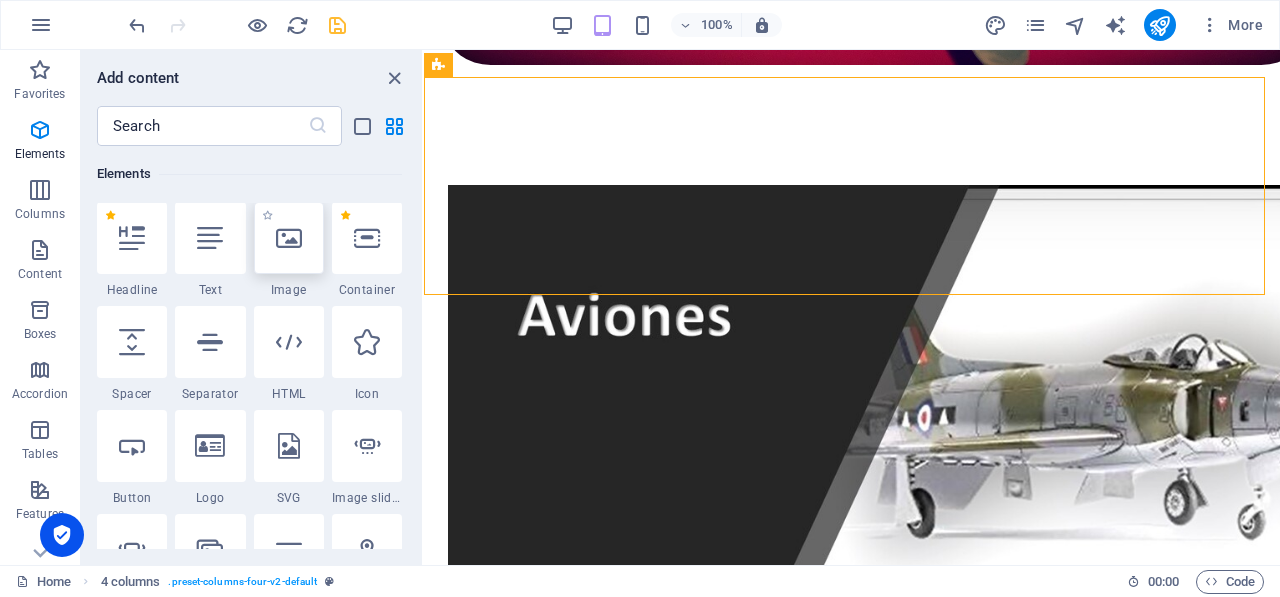 scroll, scrollTop: 212, scrollLeft: 0, axis: vertical 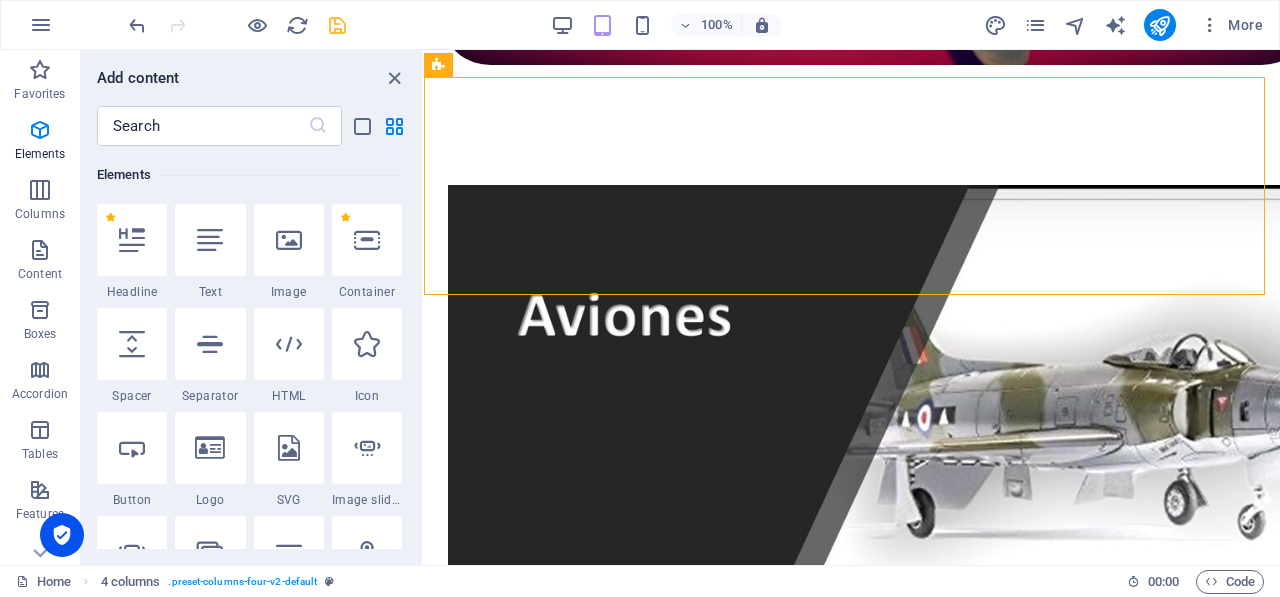 drag, startPoint x: 415, startPoint y: 154, endPoint x: 413, endPoint y: 179, distance: 25.079872 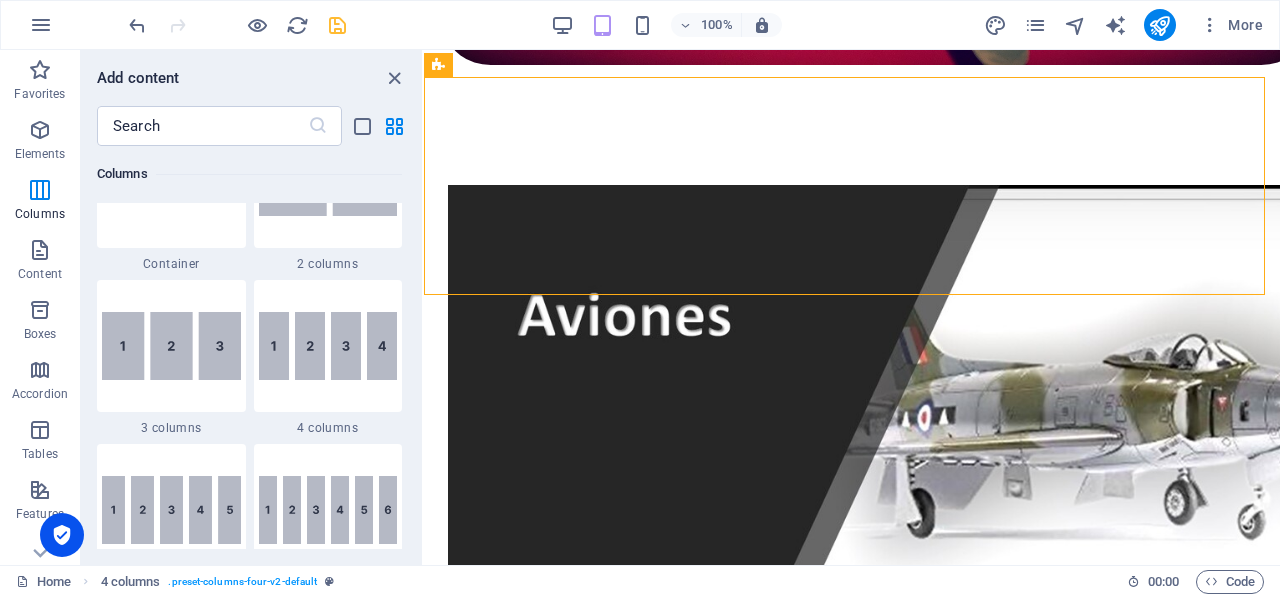 scroll, scrollTop: 1142, scrollLeft: 0, axis: vertical 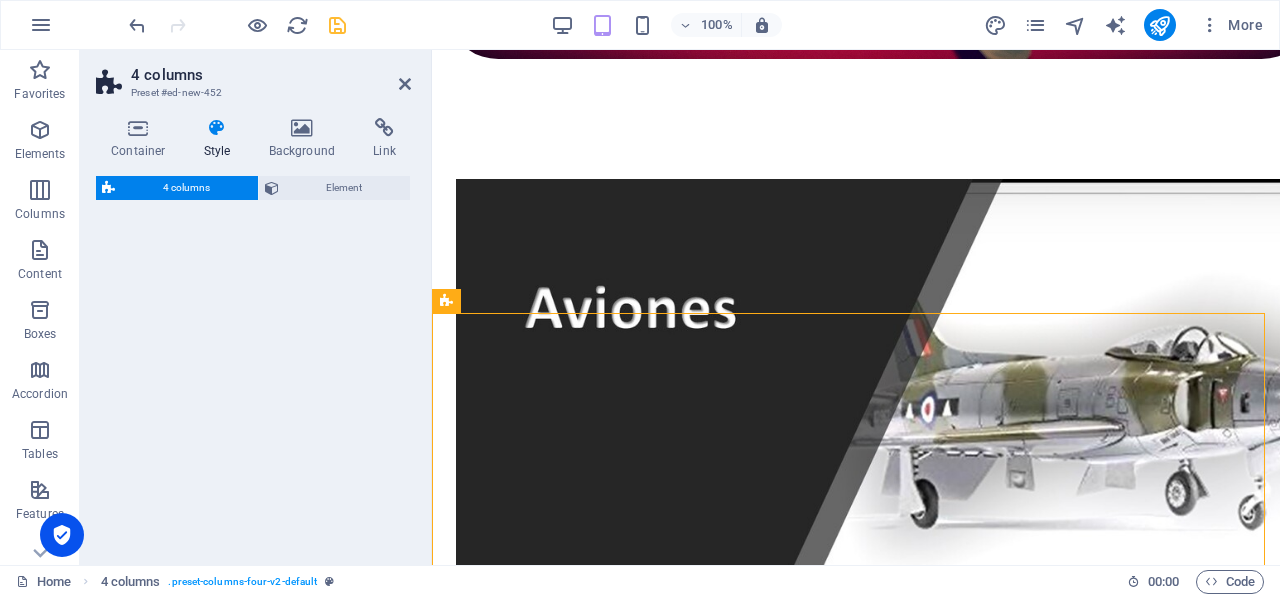 select on "rem" 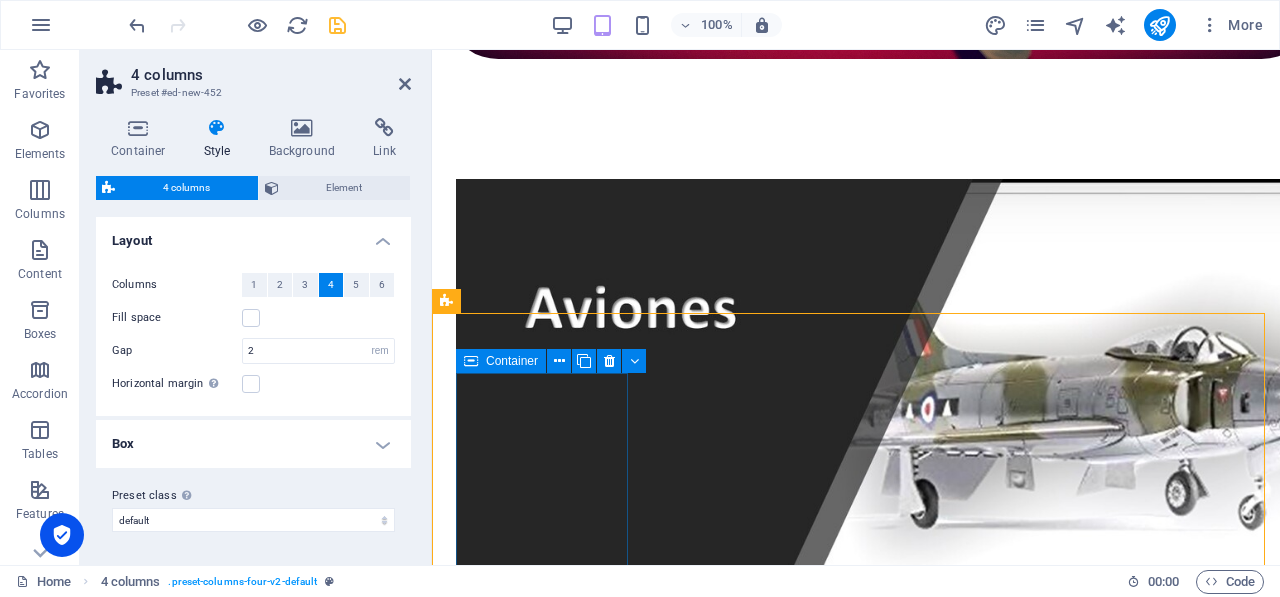 click on "Add elements" at bounding box center (543, 2381) 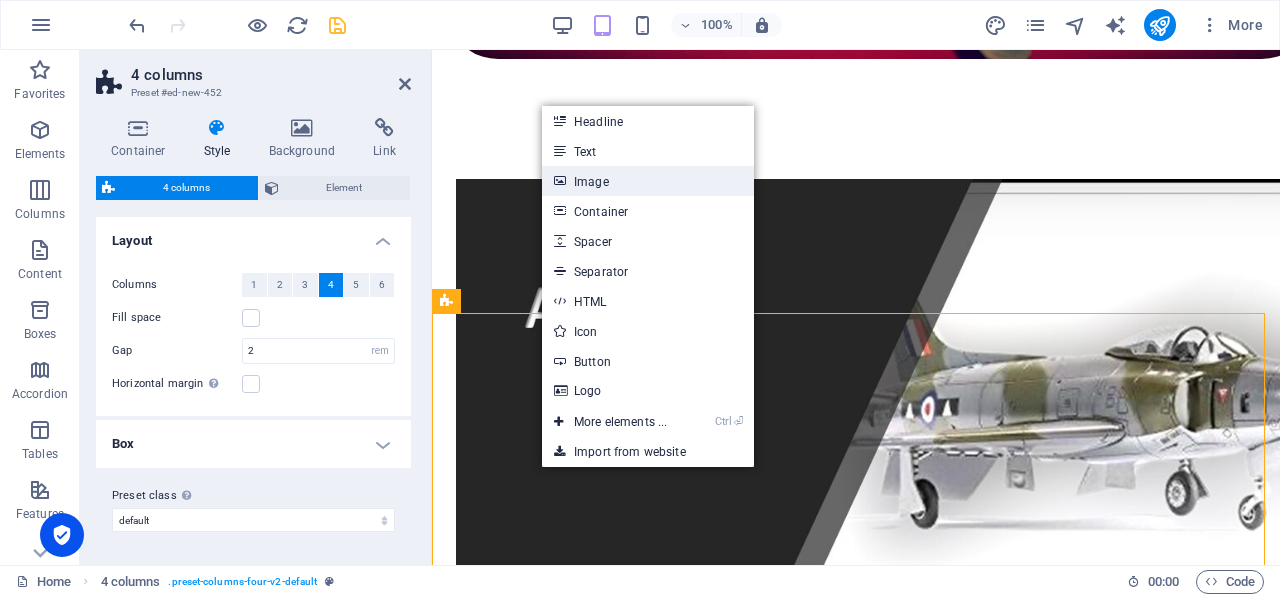 click on "Image" at bounding box center [648, 181] 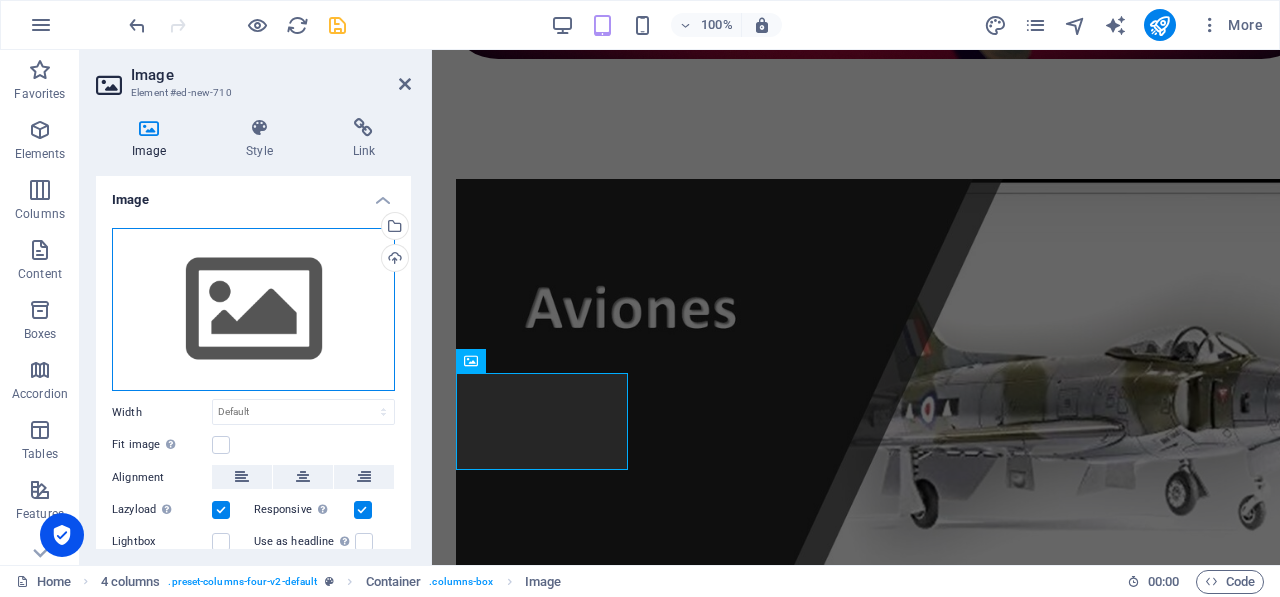click on "Drag files here, click to choose files or select files from Files or our free stock photos & videos" at bounding box center (253, 310) 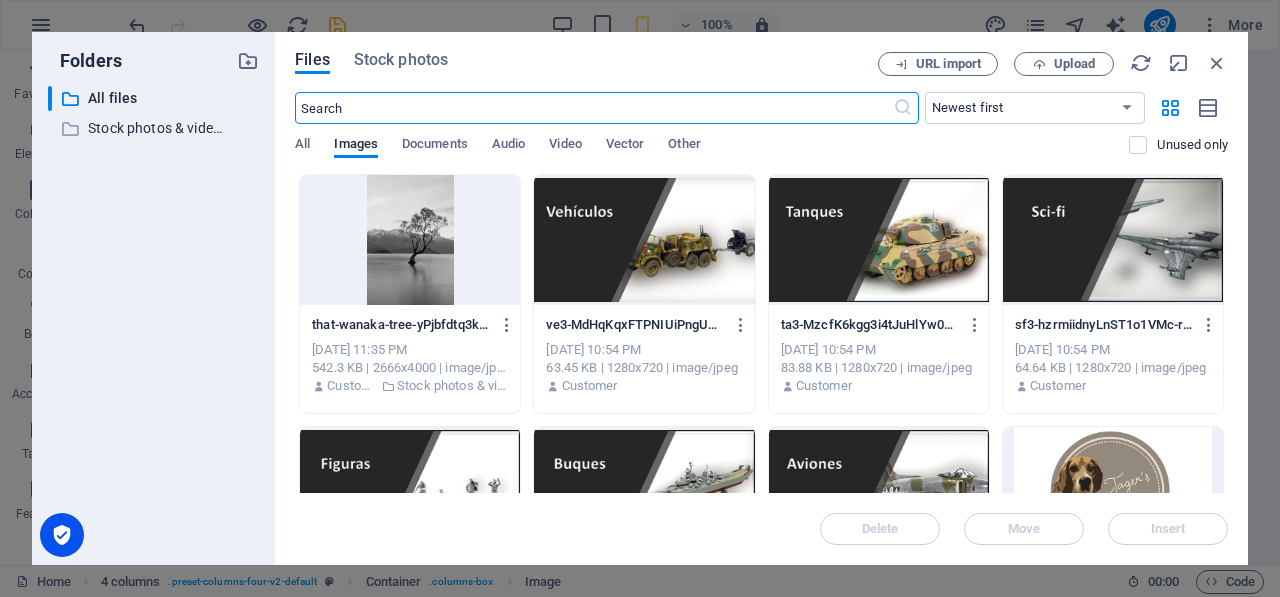 scroll, scrollTop: 1024, scrollLeft: 0, axis: vertical 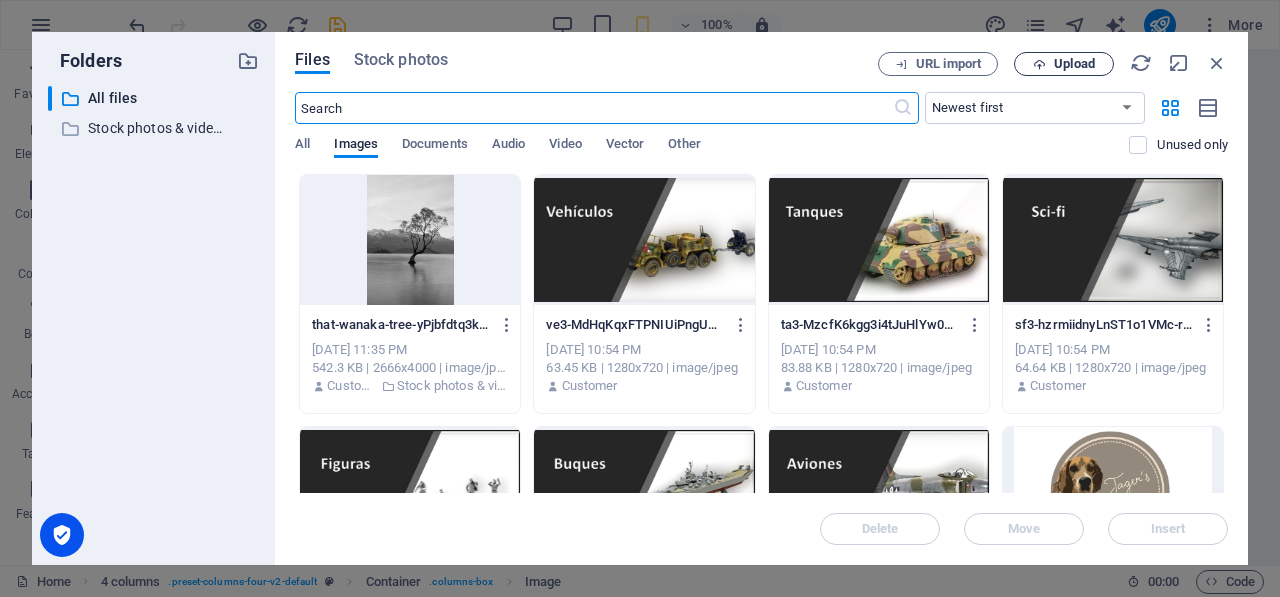 click on "Upload" at bounding box center [1074, 64] 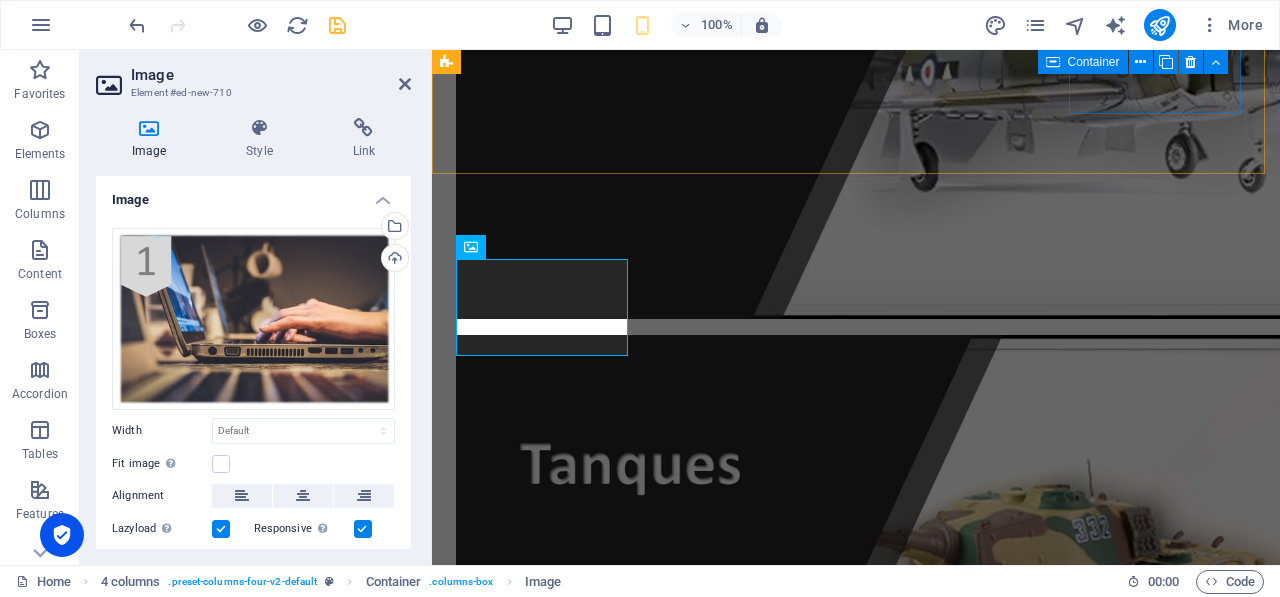 scroll, scrollTop: 801, scrollLeft: 0, axis: vertical 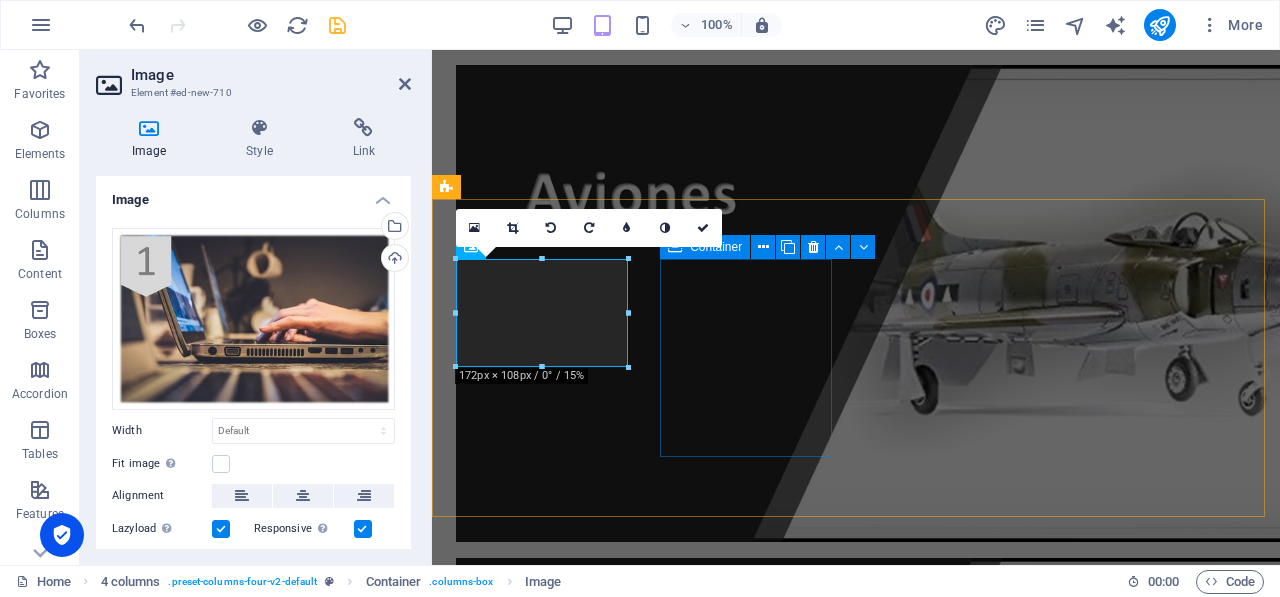 click on "Drop content here or  Add elements  Paste clipboard" at bounding box center (544, 2805) 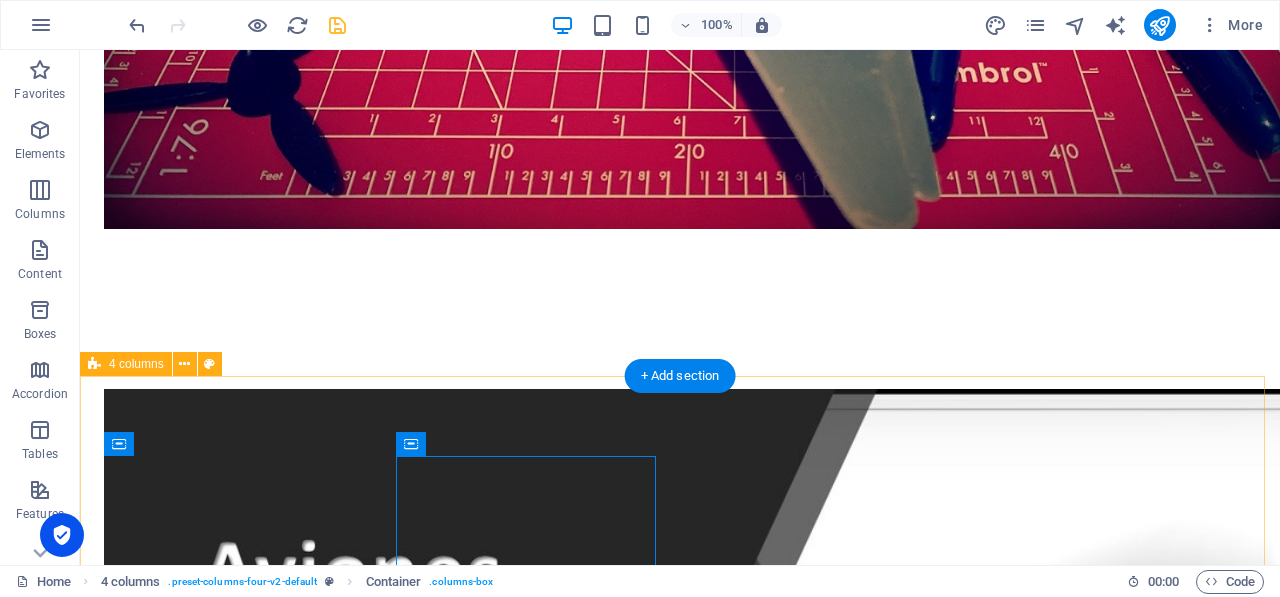 scroll, scrollTop: 1018, scrollLeft: 0, axis: vertical 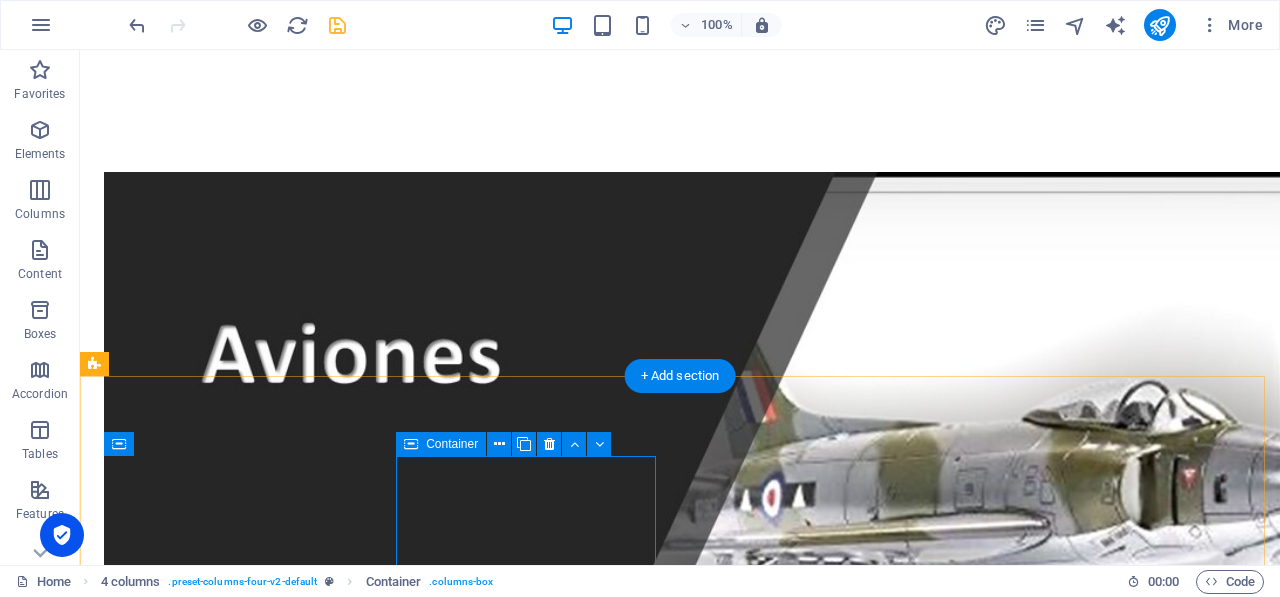 click on "Add elements" at bounding box center (235, 3977) 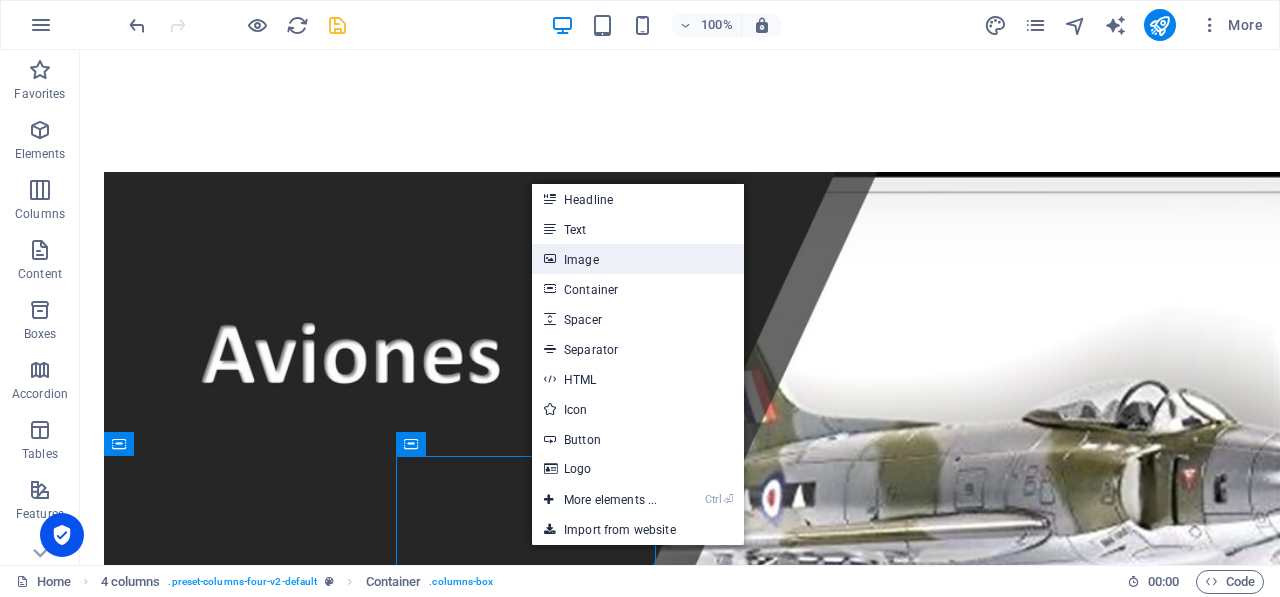 click on "Image" at bounding box center (638, 259) 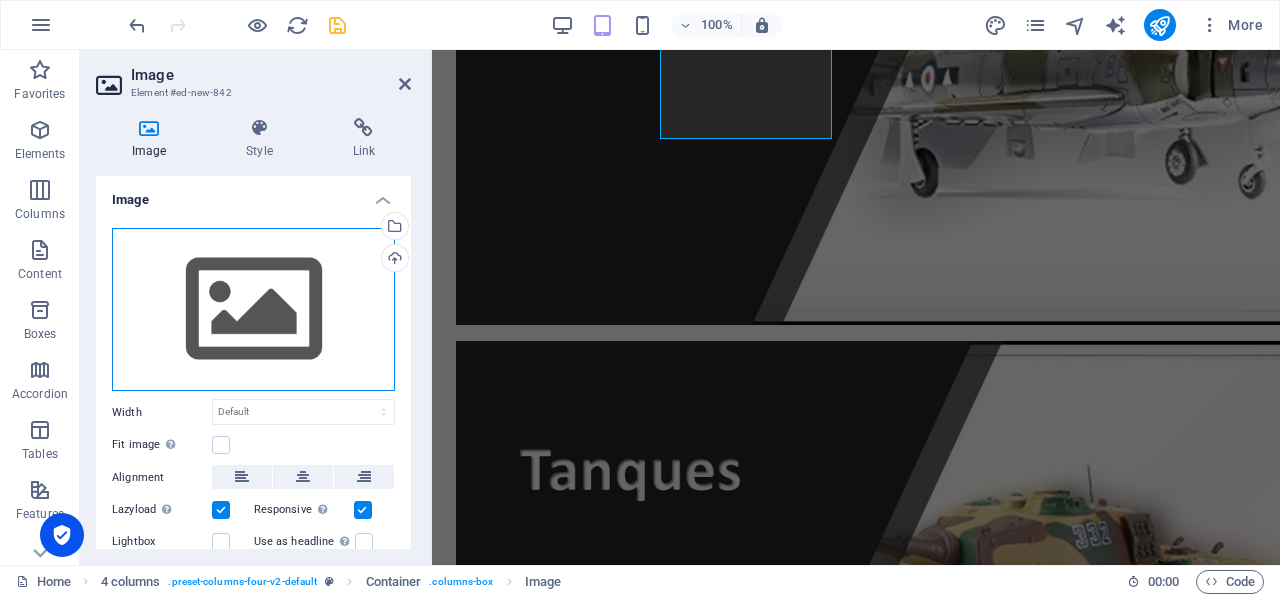 click on "Drag files here, click to choose files or select files from Files or our free stock photos & videos" at bounding box center [253, 310] 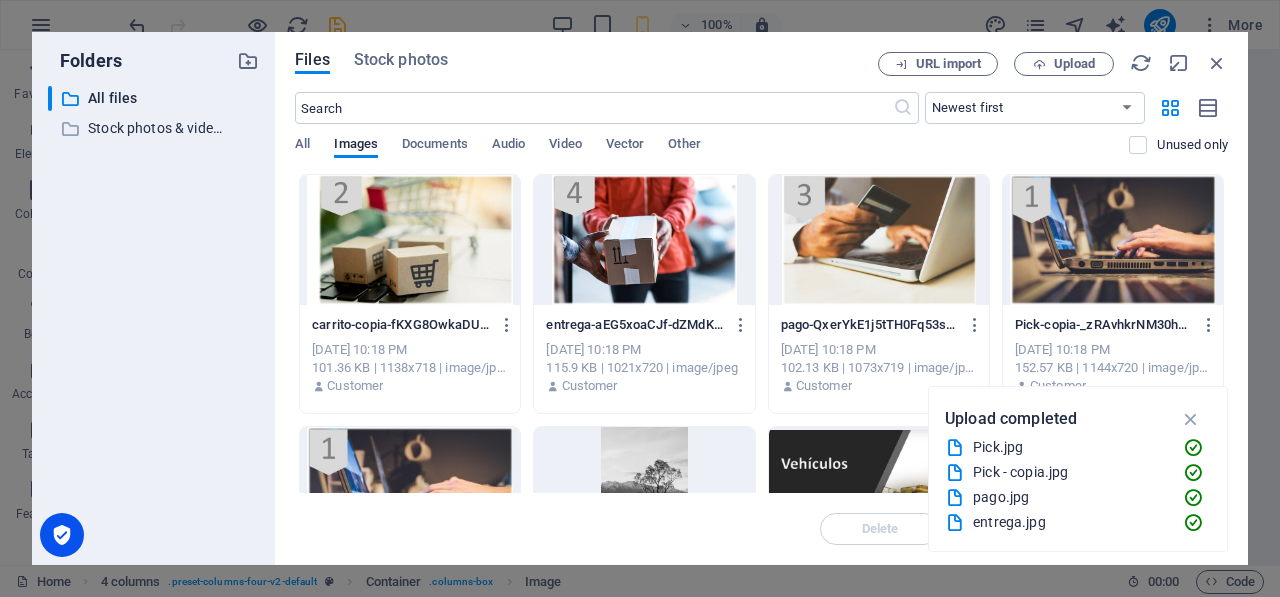 click at bounding box center (410, 240) 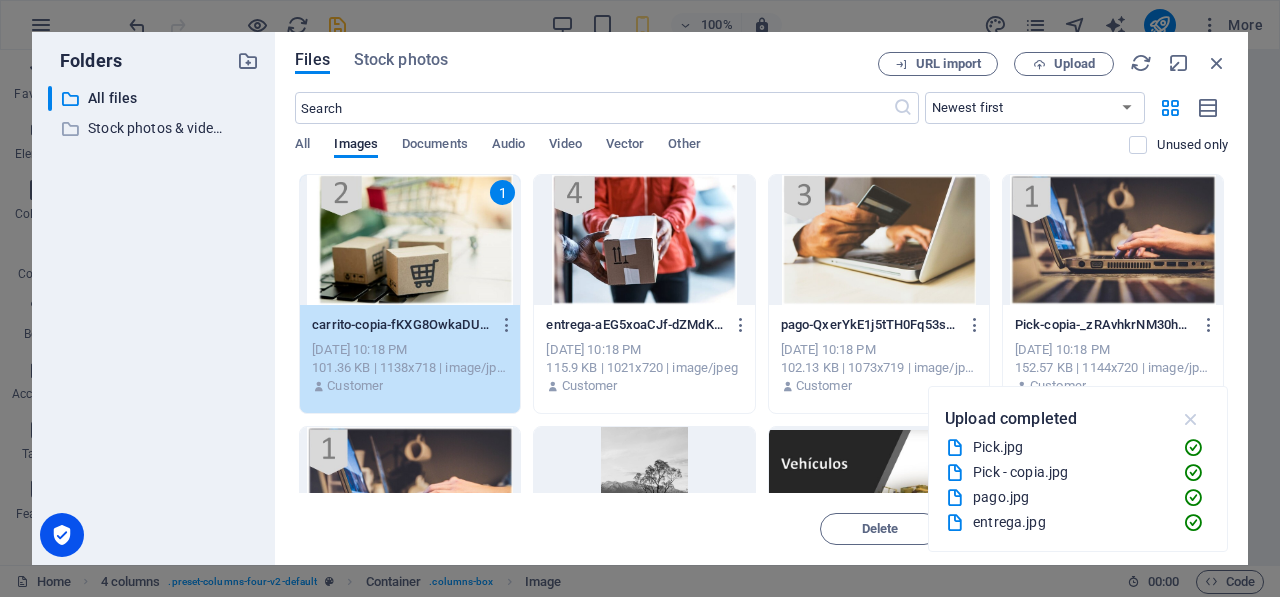 click at bounding box center (1191, 419) 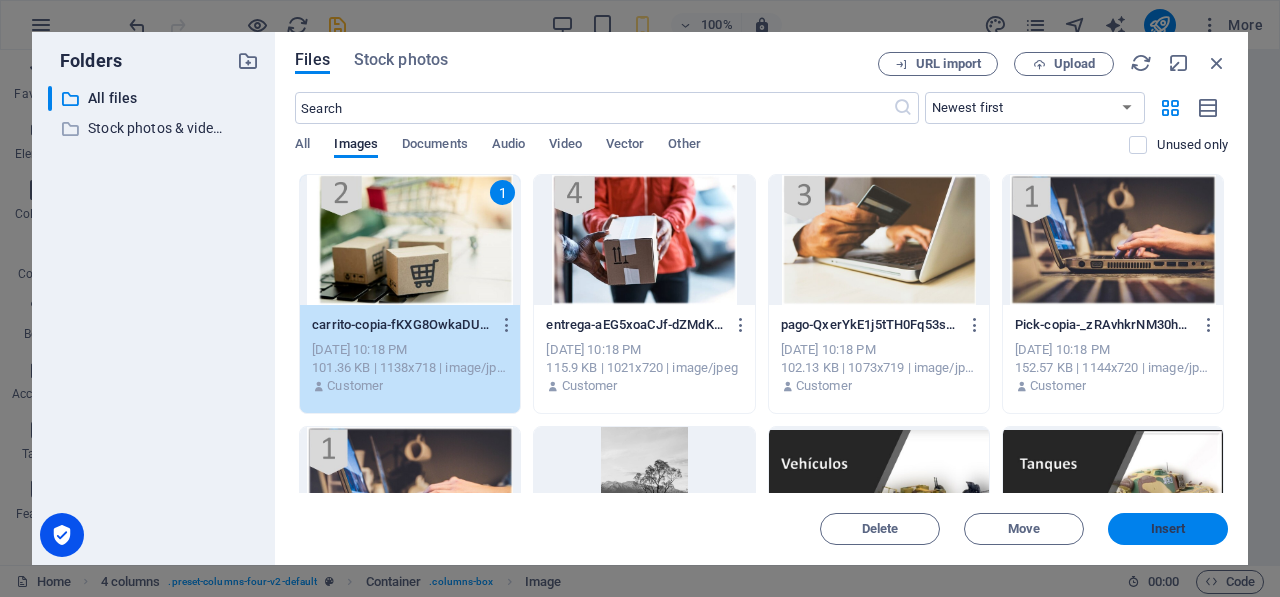 click on "Insert" at bounding box center (1168, 529) 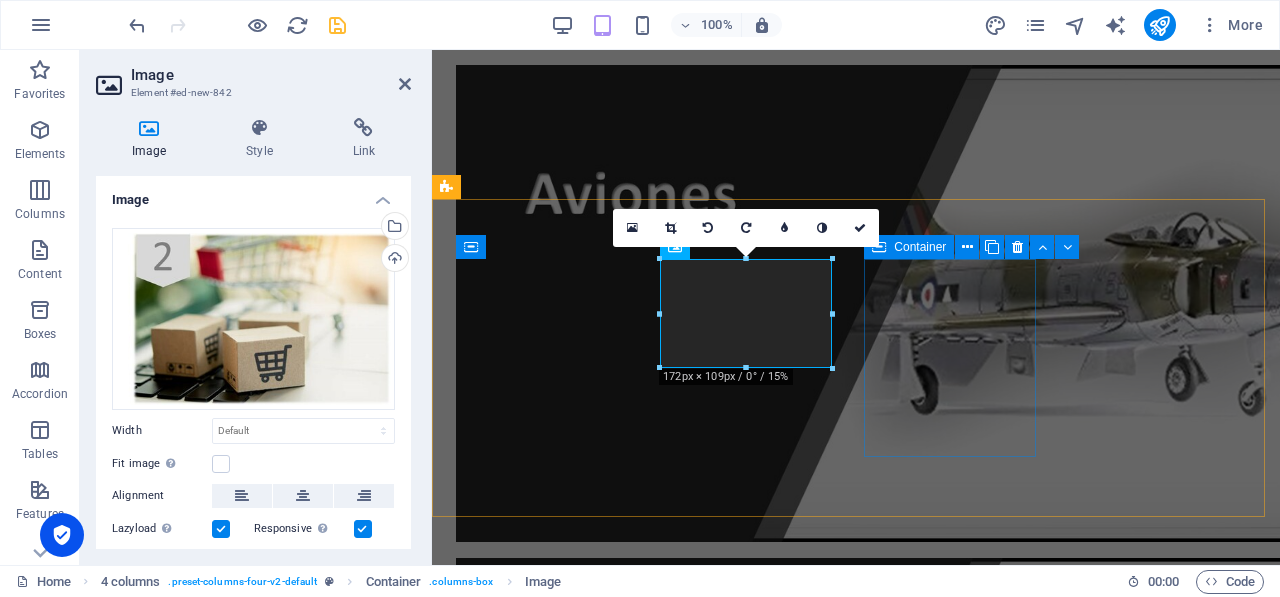 click on "Drop content here or  Add elements  Paste clipboard" at bounding box center (544, 3356) 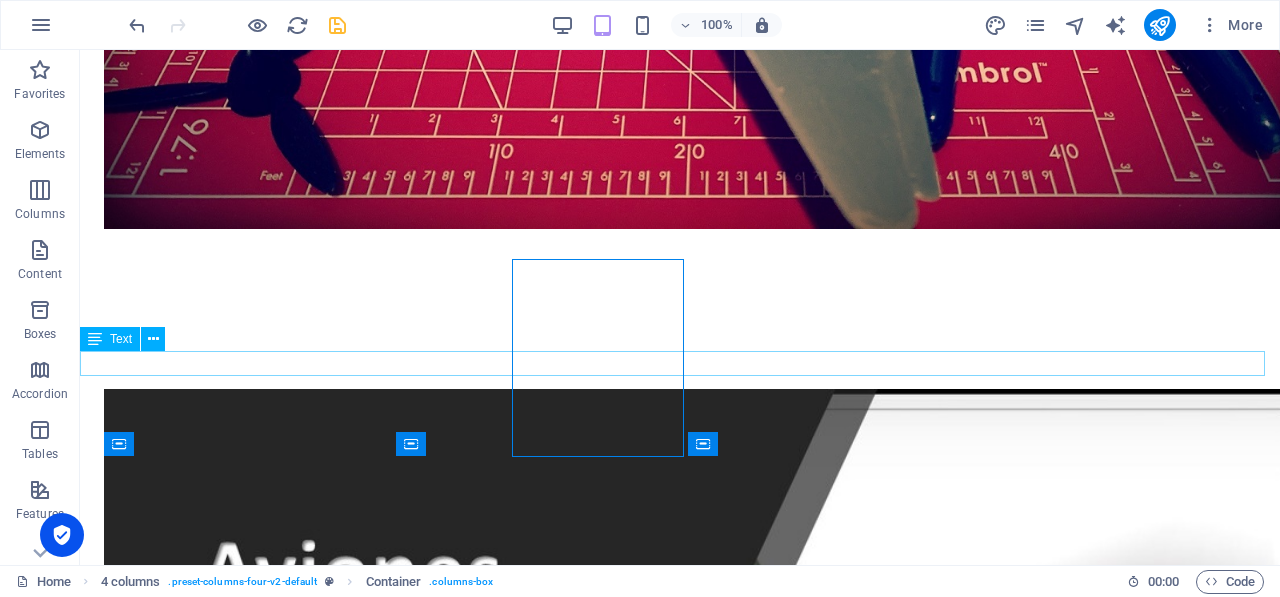 scroll, scrollTop: 1018, scrollLeft: 0, axis: vertical 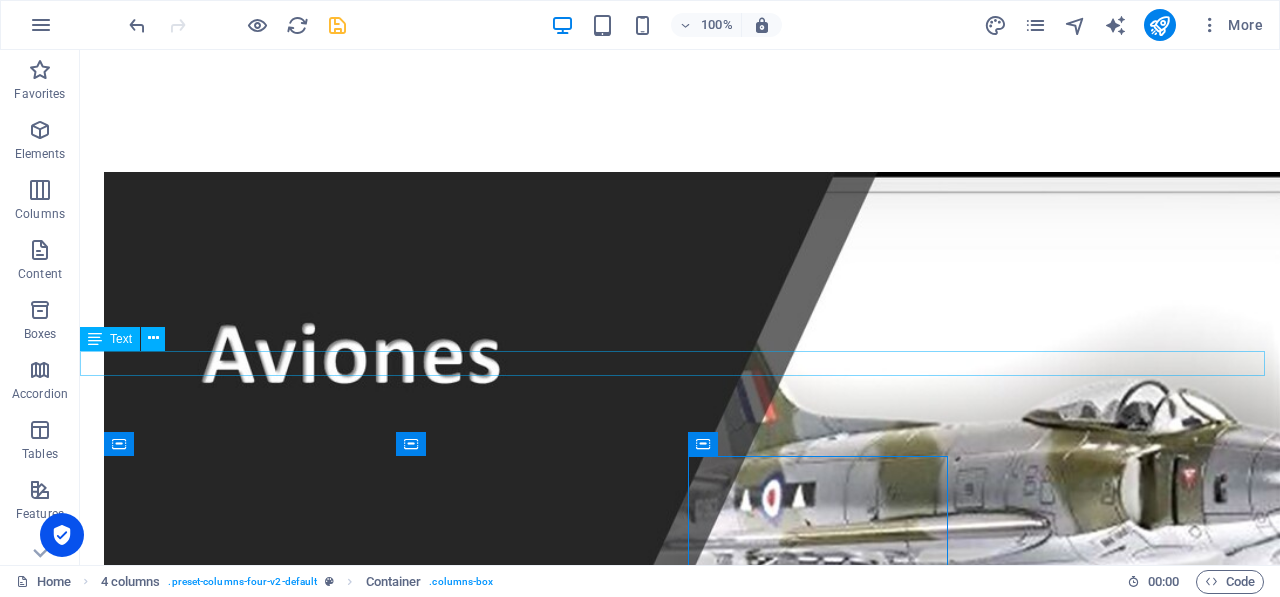 click on "Adquiere tus productos con nosotros de una manera sencilla...." at bounding box center (680, 3012) 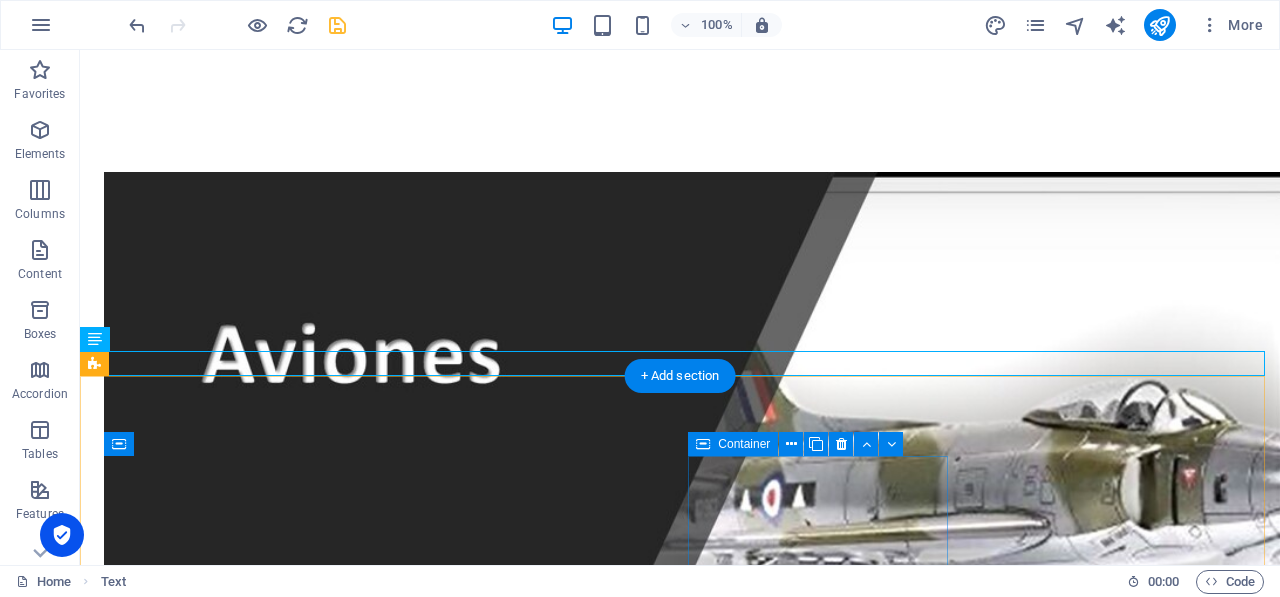 click on "Add elements" at bounding box center (235, 4750) 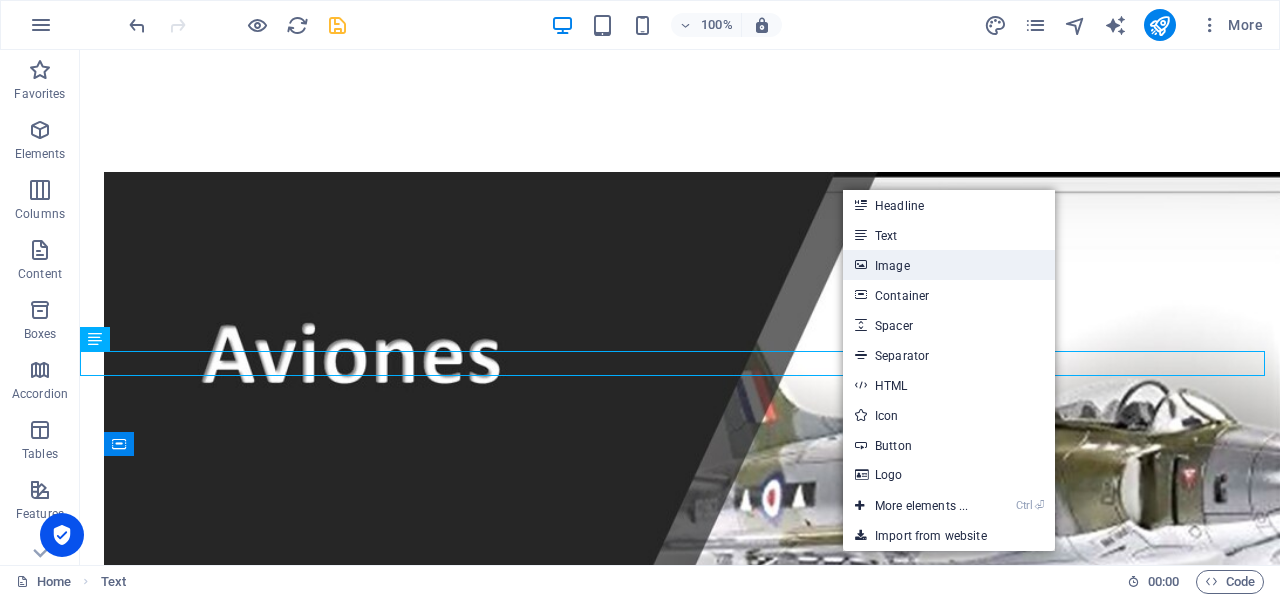 click on "Image" at bounding box center (949, 265) 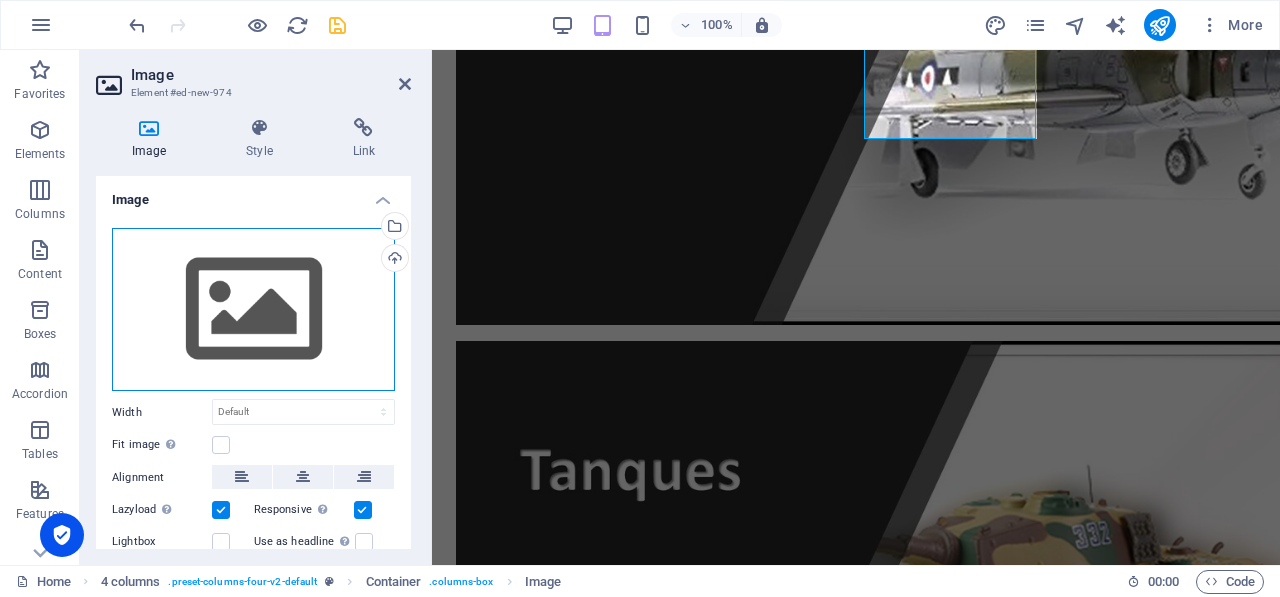 click on "Drag files here, click to choose files or select files from Files or our free stock photos & videos" at bounding box center (253, 310) 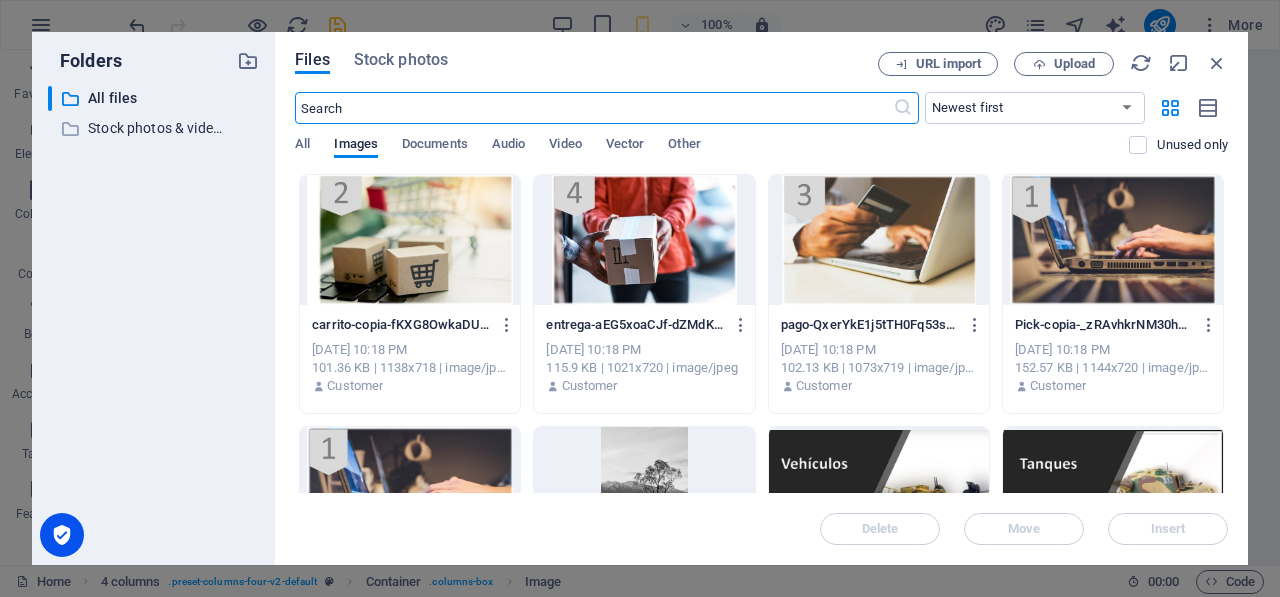scroll, scrollTop: 1458, scrollLeft: 0, axis: vertical 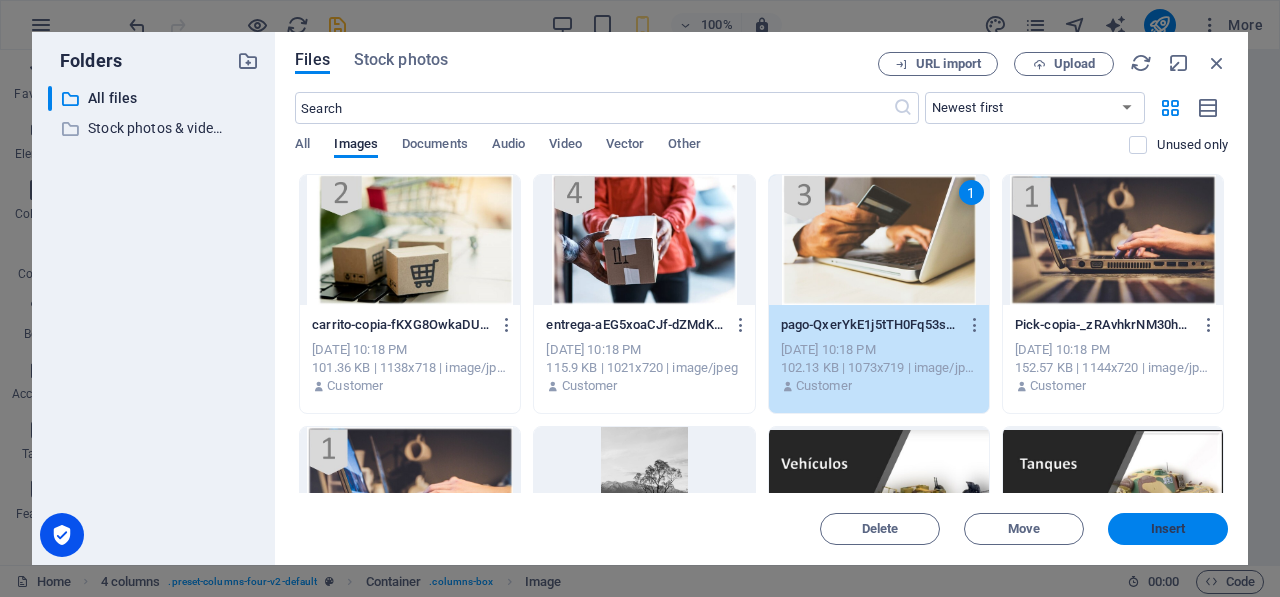 click on "Insert" at bounding box center (1168, 529) 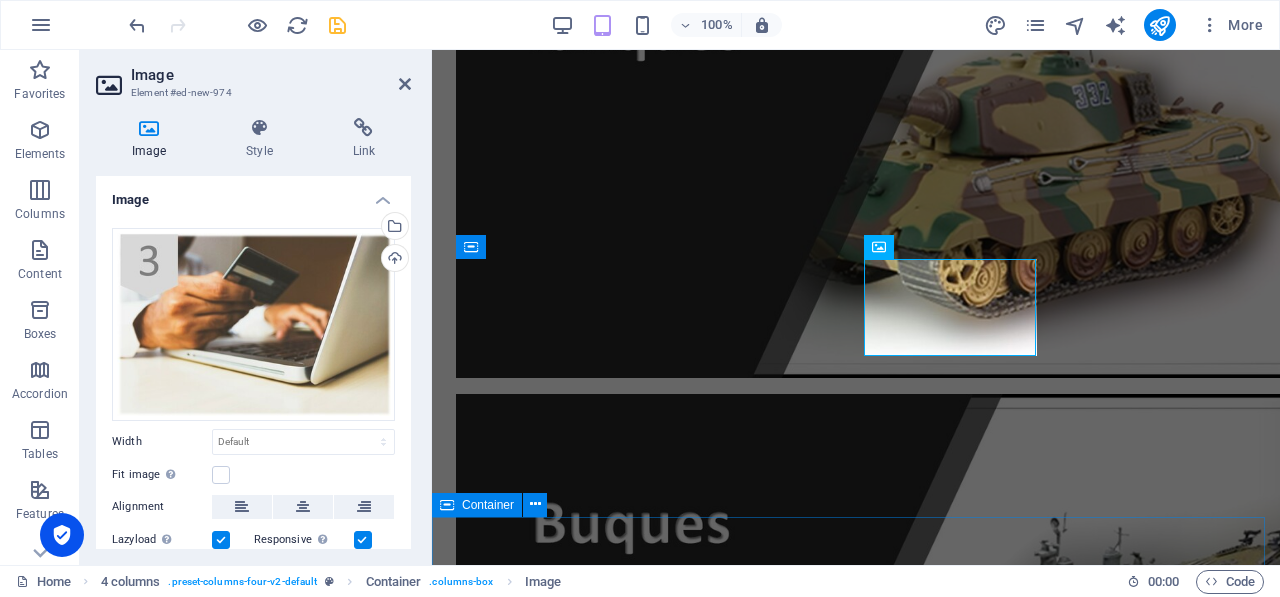 scroll, scrollTop: 801, scrollLeft: 0, axis: vertical 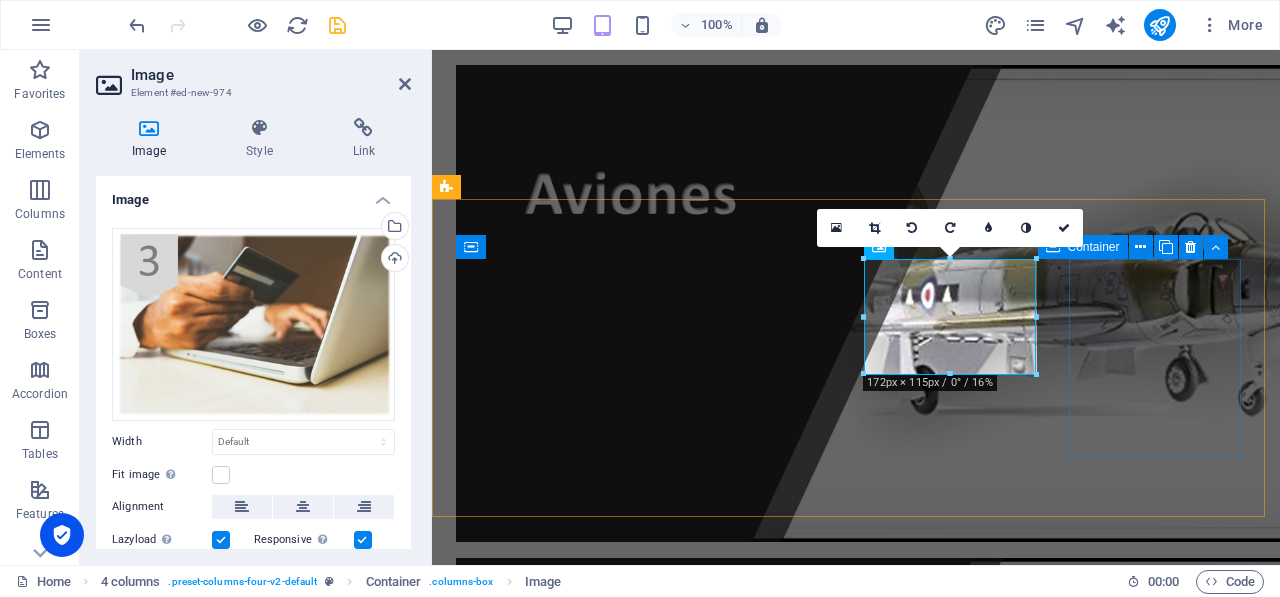click on "Drop content here or  Add elements  Paste clipboard" at bounding box center (544, 3940) 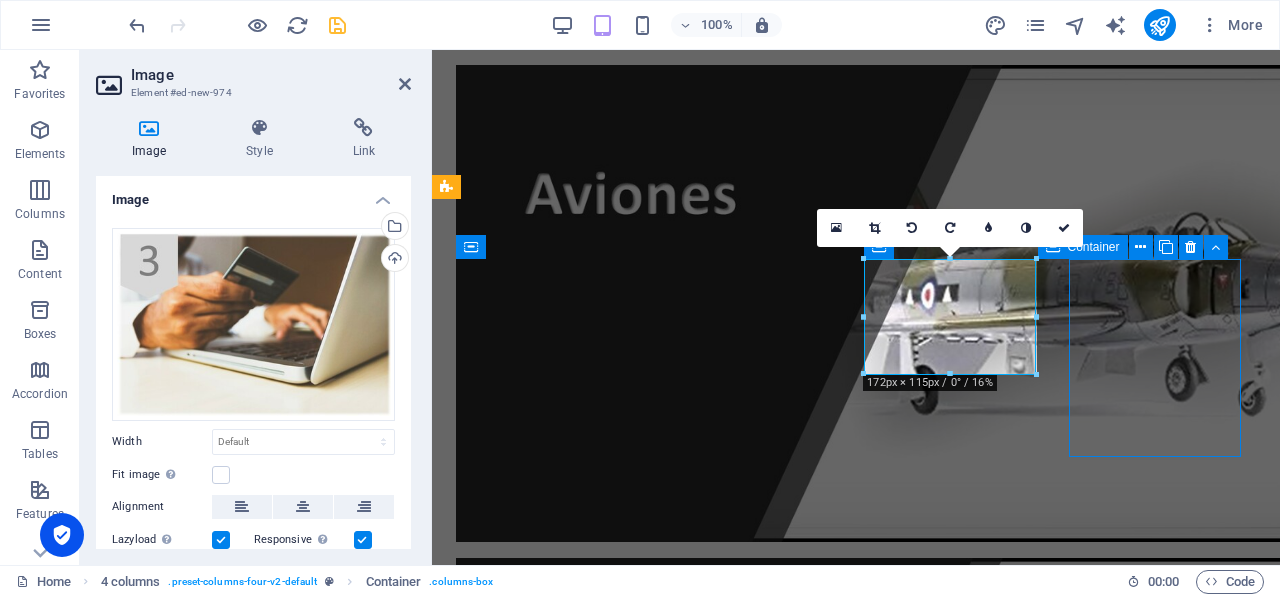 scroll, scrollTop: 1018, scrollLeft: 0, axis: vertical 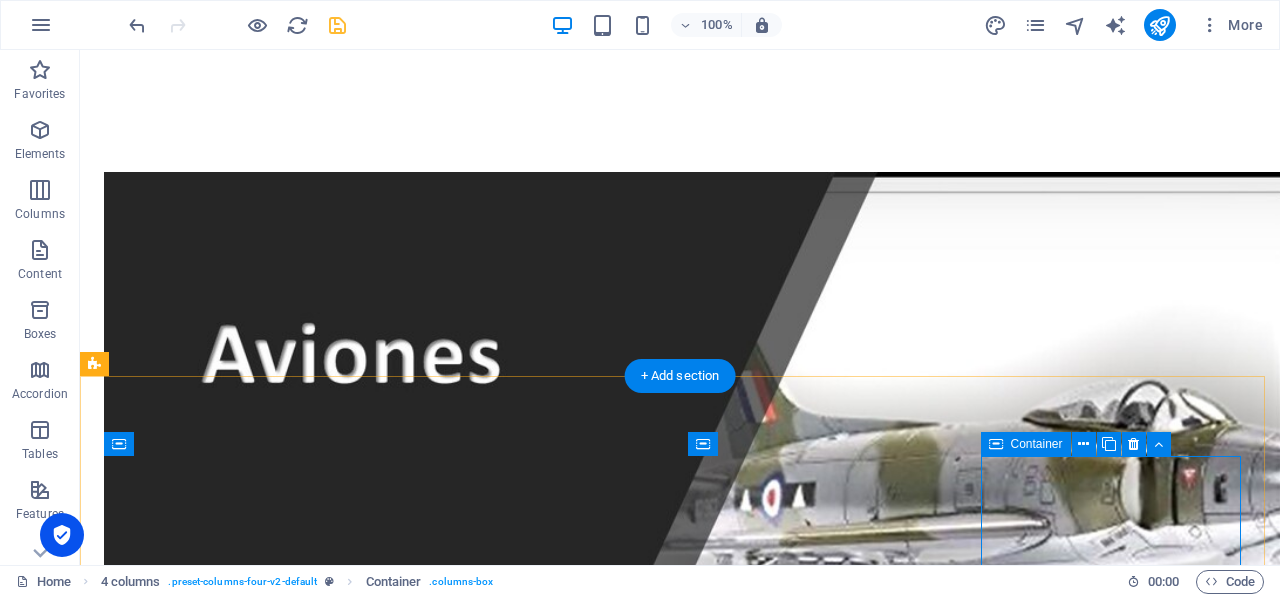 click on "Add elements" at bounding box center [235, 5570] 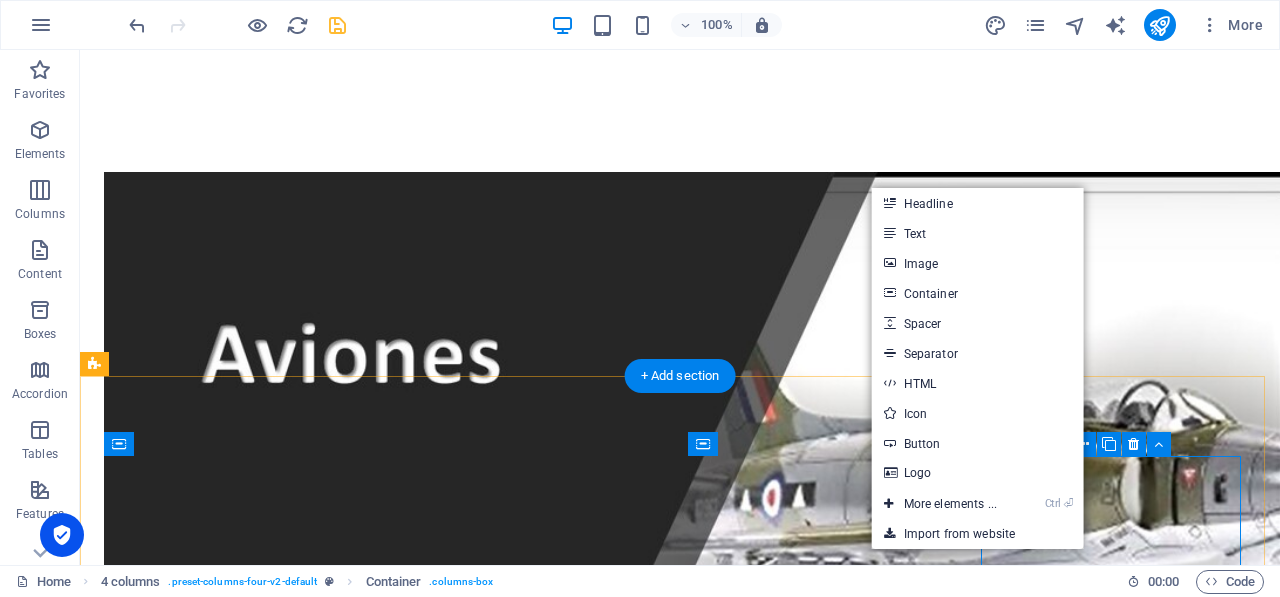 click on "Add elements" at bounding box center [235, 5570] 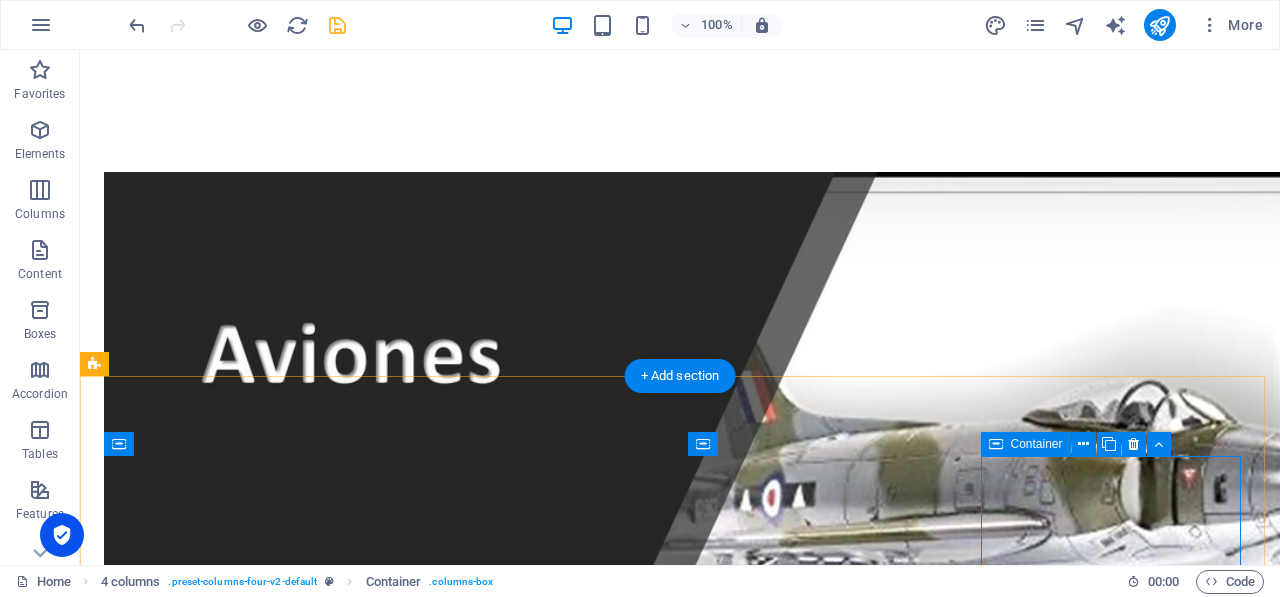 click on "Add elements" at bounding box center [235, 5570] 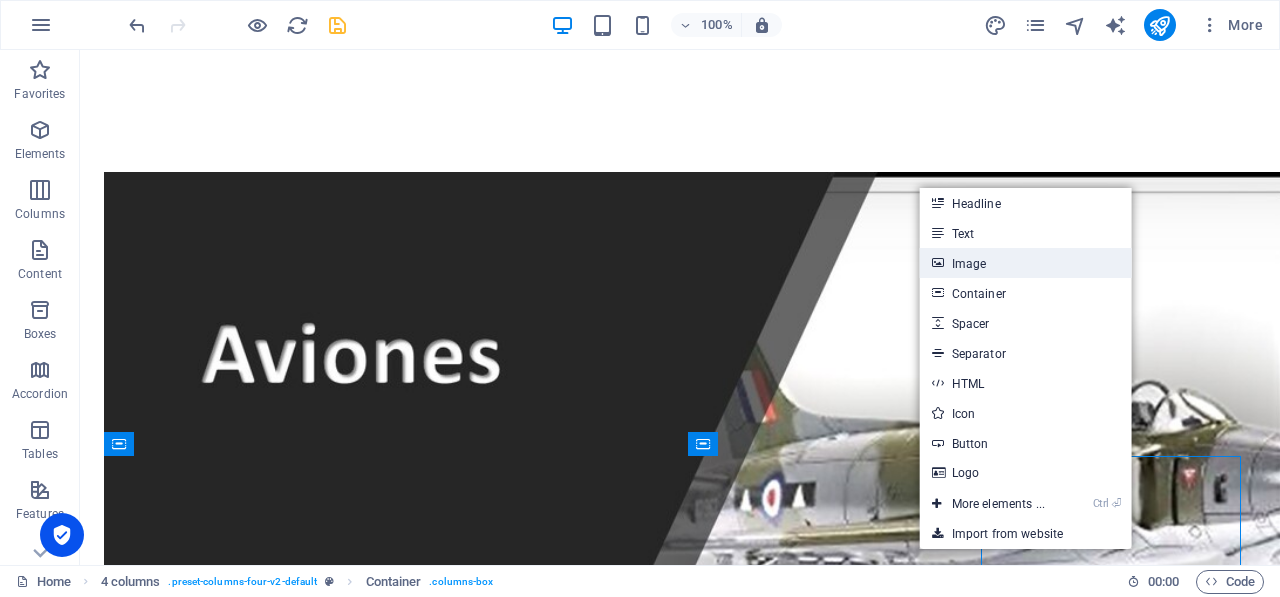 click on "Image" at bounding box center (1026, 263) 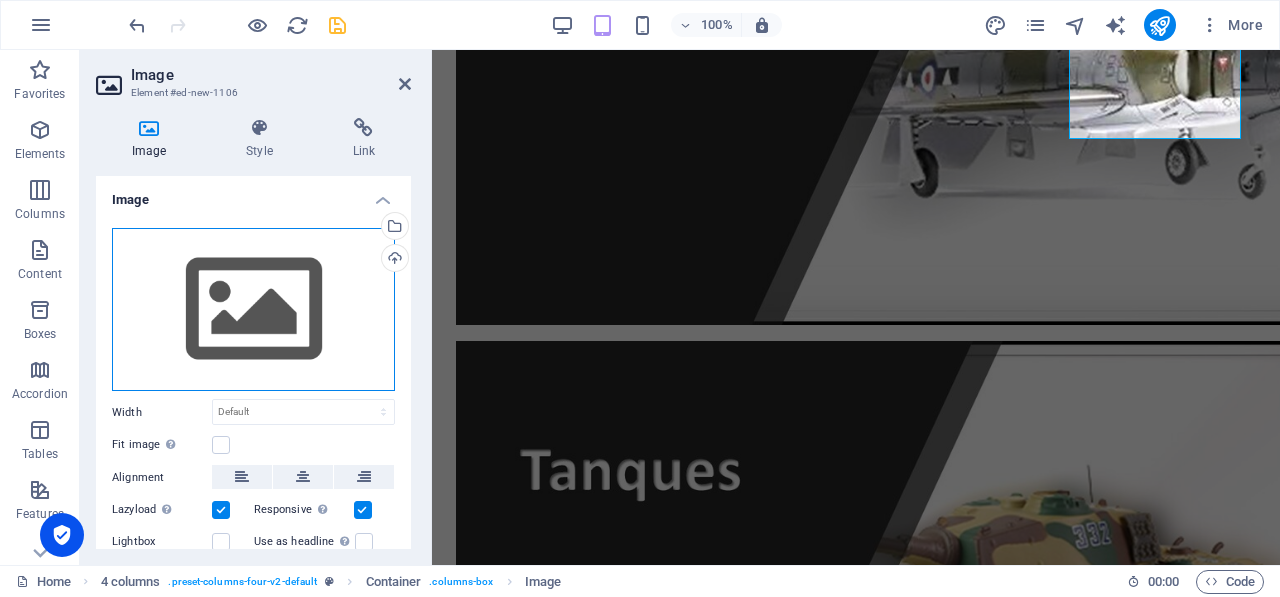 click on "Drag files here, click to choose files or select files from Files or our free stock photos & videos" at bounding box center (253, 310) 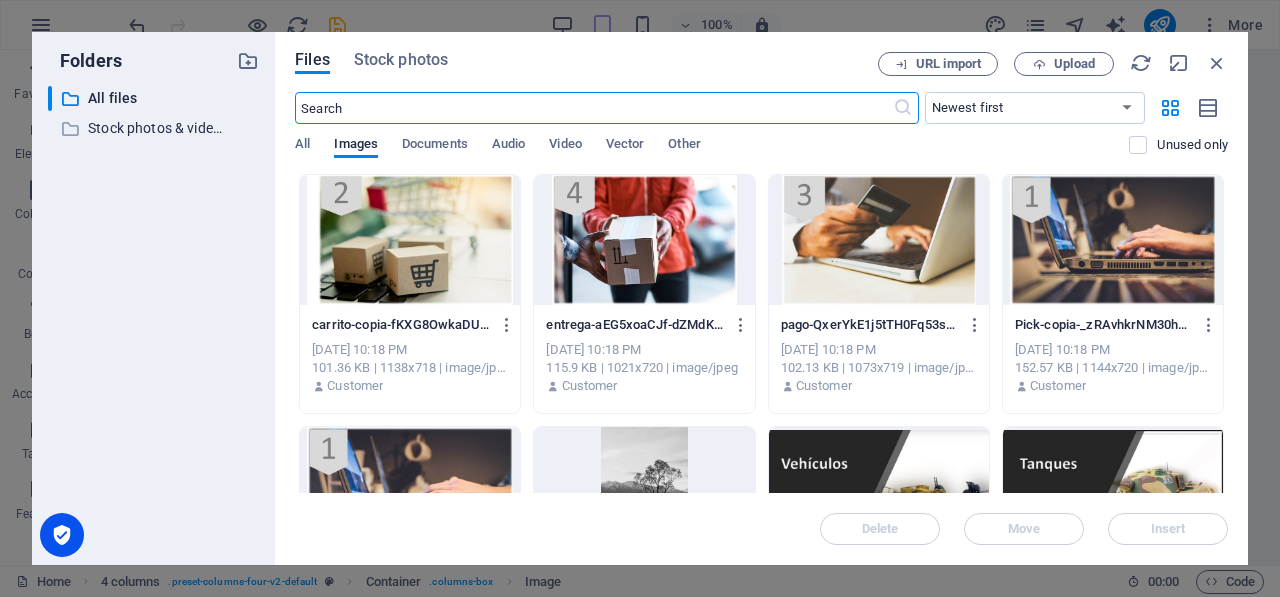 scroll, scrollTop: 1688, scrollLeft: 0, axis: vertical 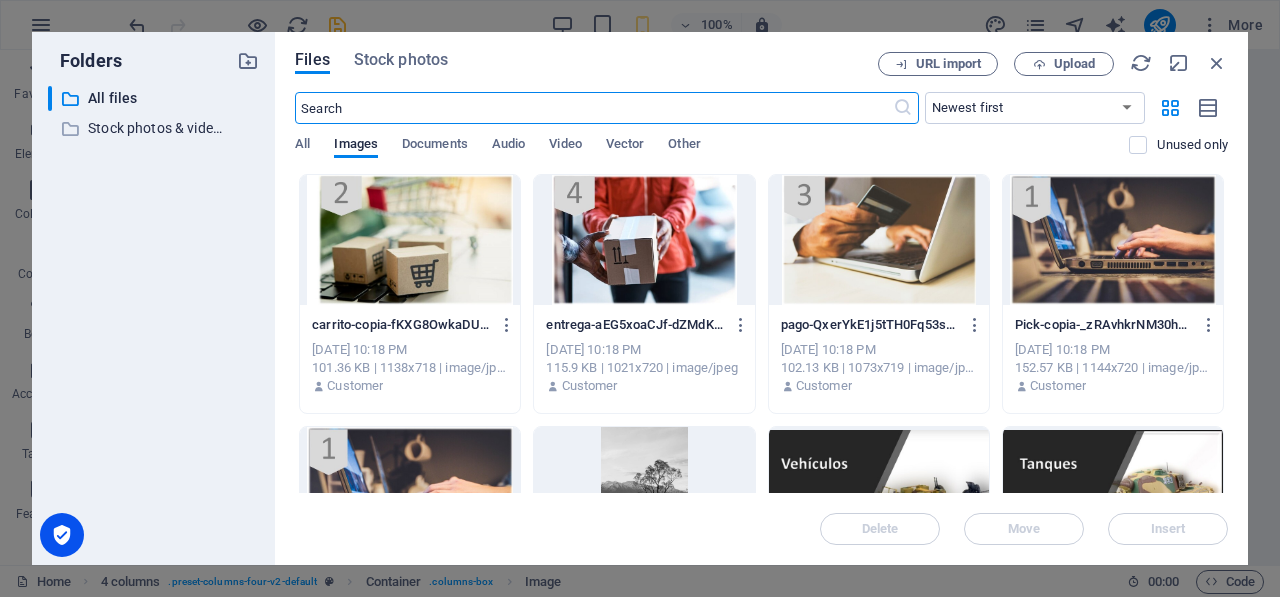 click at bounding box center [644, 240] 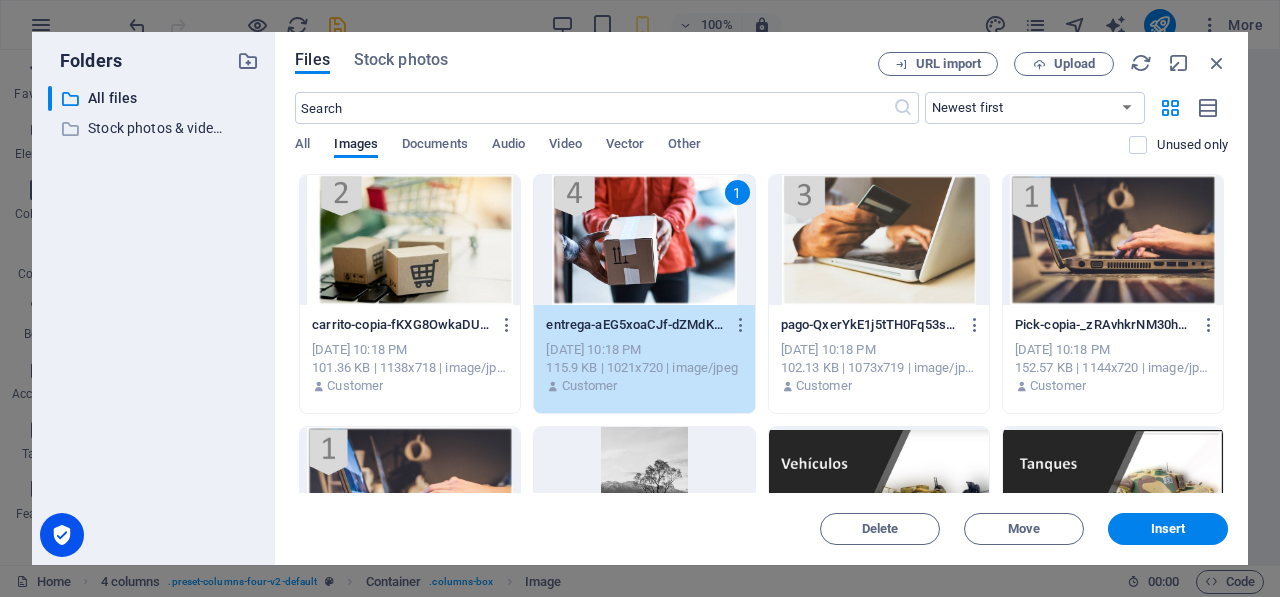 click on "1" at bounding box center (644, 240) 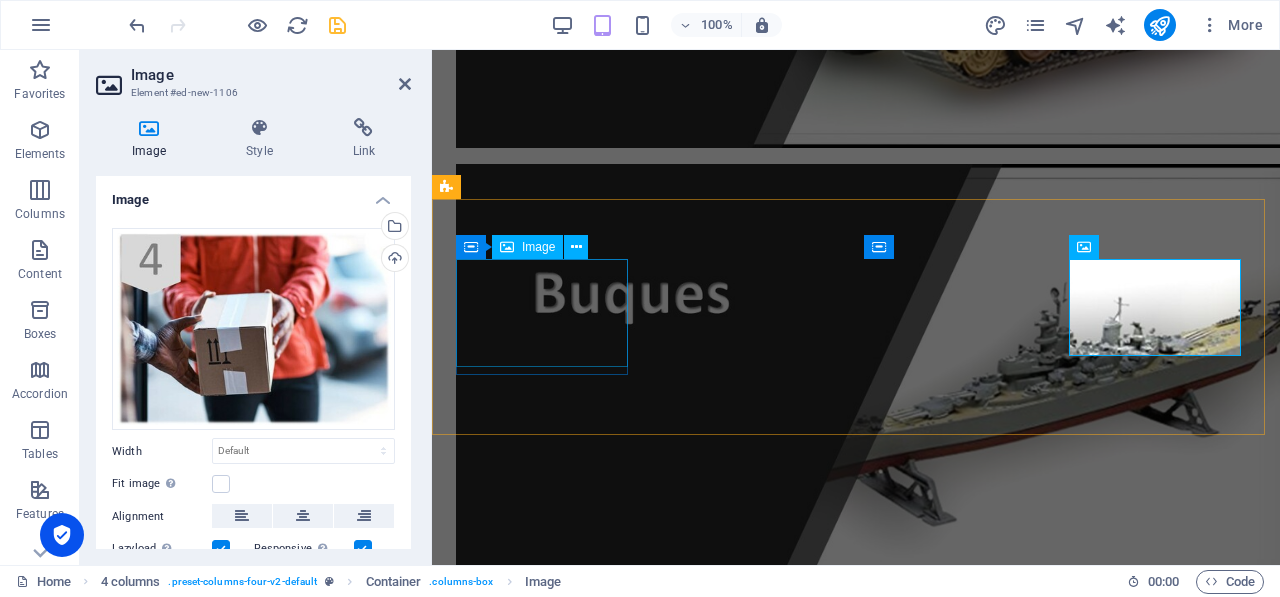 scroll, scrollTop: 801, scrollLeft: 0, axis: vertical 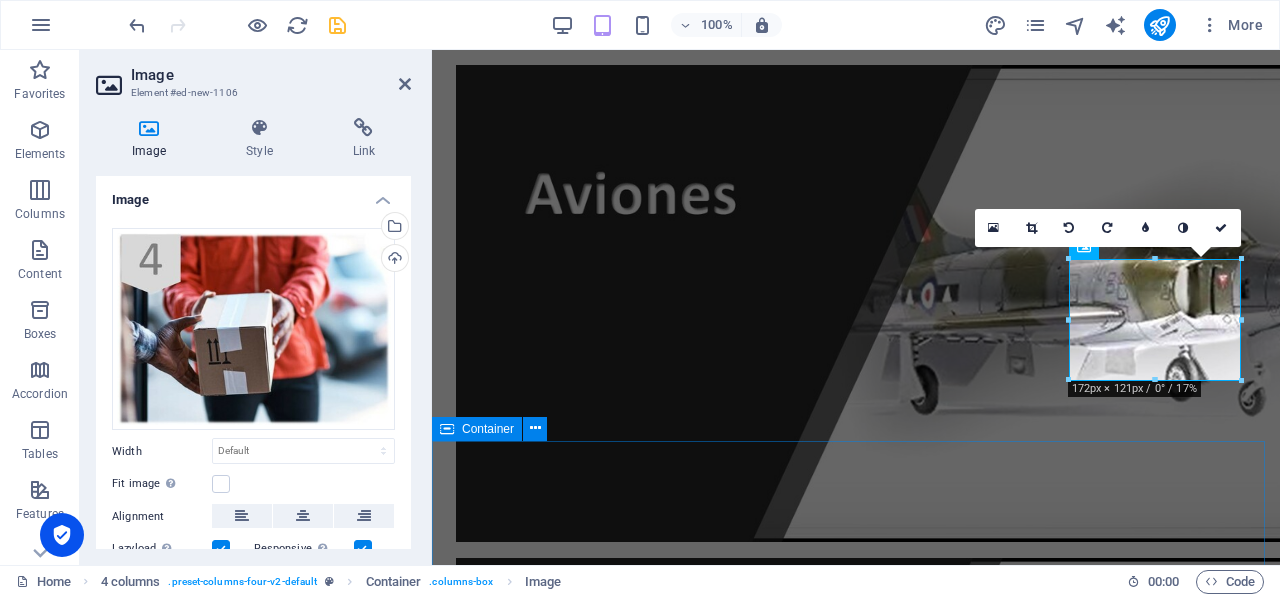 click on "Galerias" at bounding box center [856, 4663] 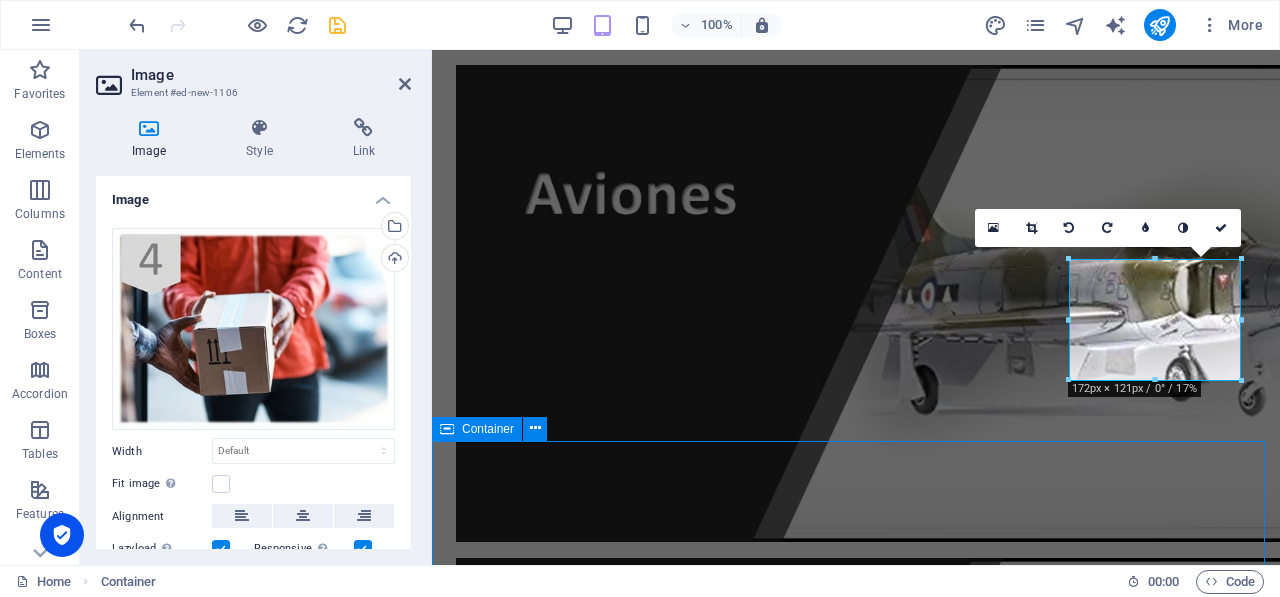 scroll, scrollTop: 1620, scrollLeft: 0, axis: vertical 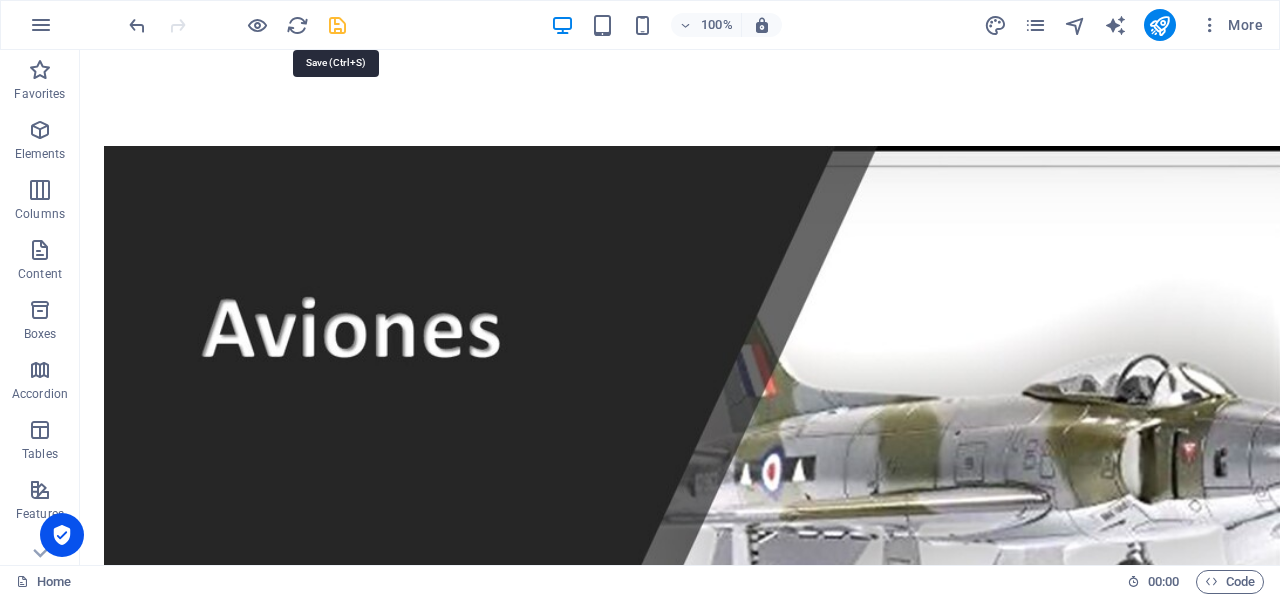 click at bounding box center (337, 25) 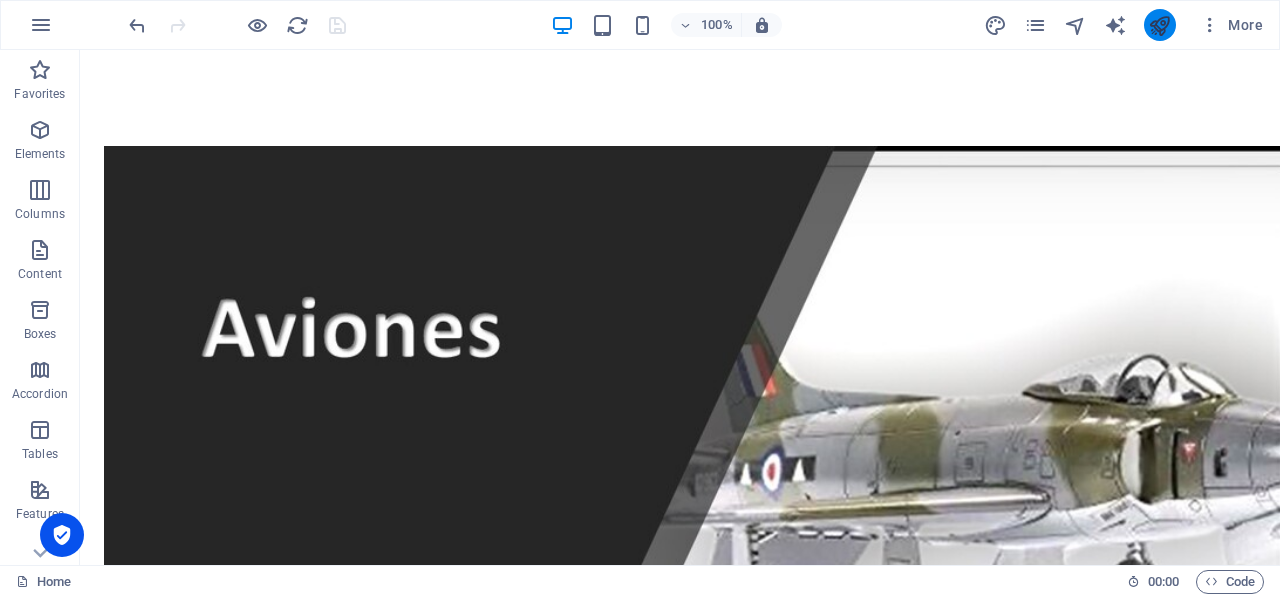 click at bounding box center [1160, 25] 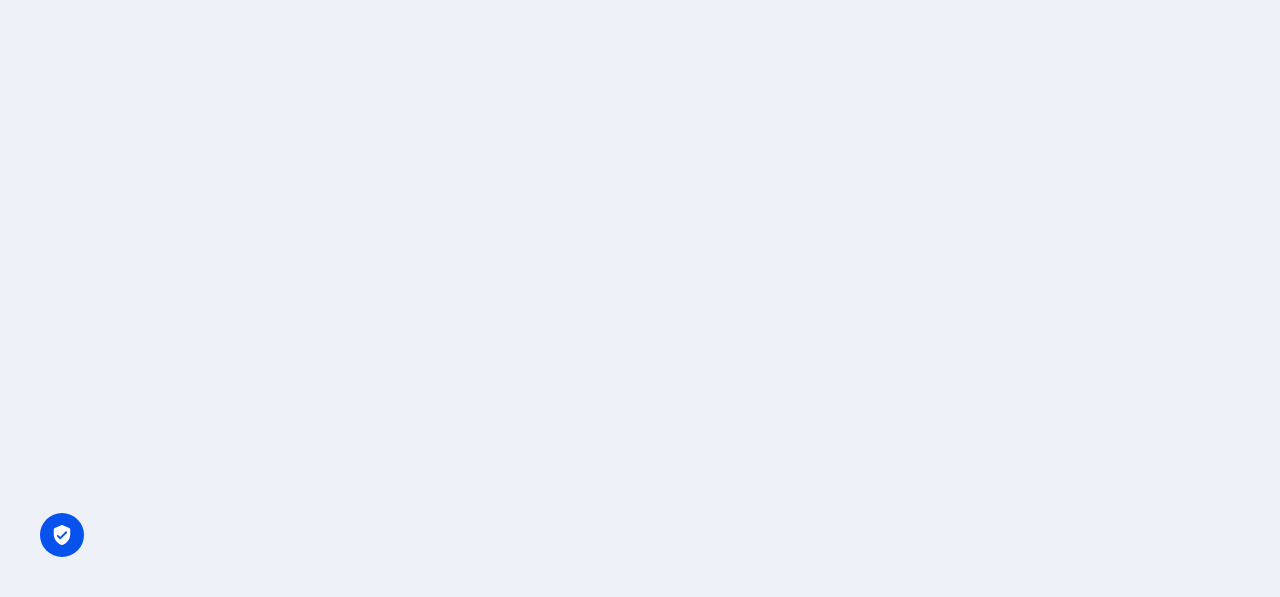 scroll, scrollTop: 0, scrollLeft: 0, axis: both 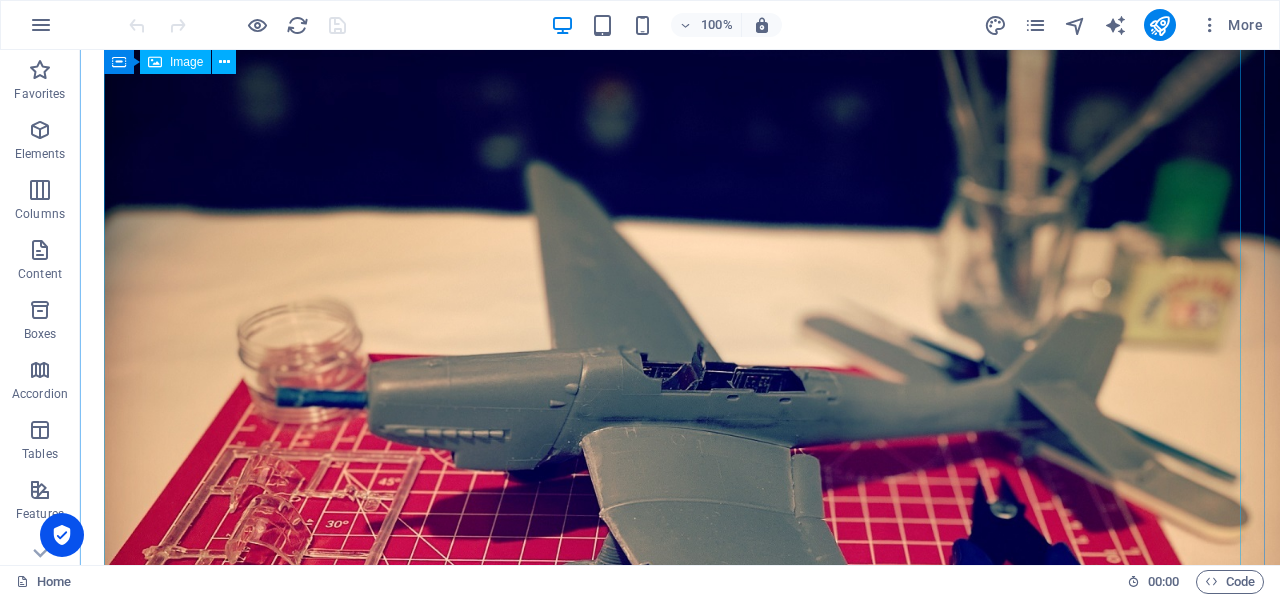 click at bounding box center (680, 478) 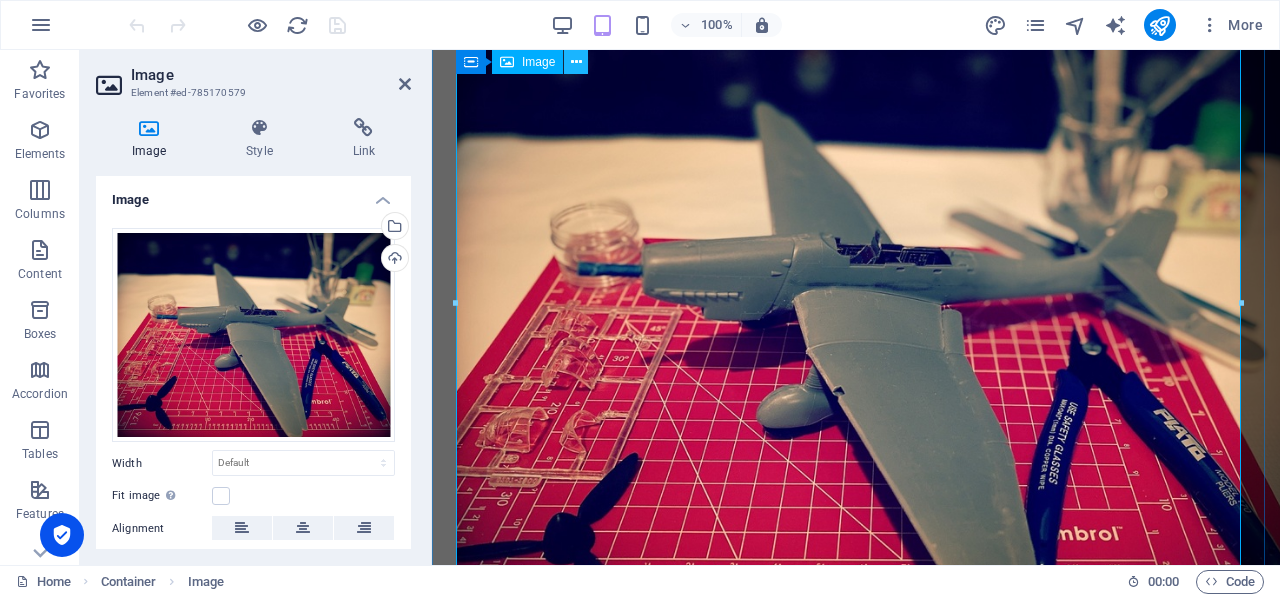 click at bounding box center [576, 62] 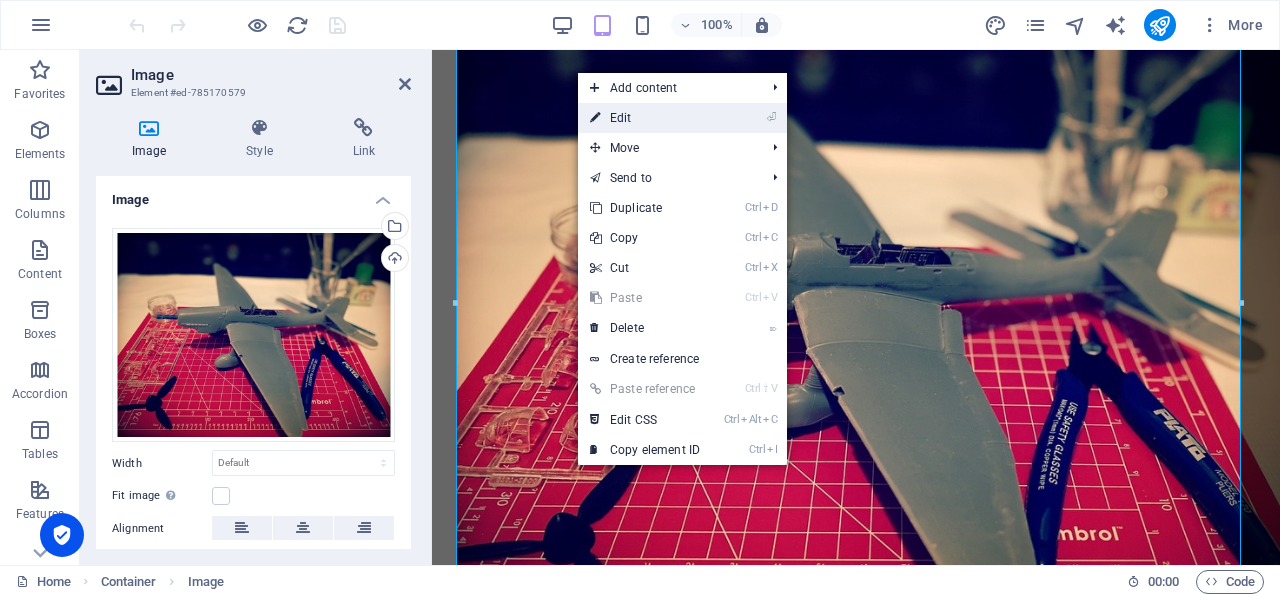 click on "⏎  Edit" at bounding box center [645, 118] 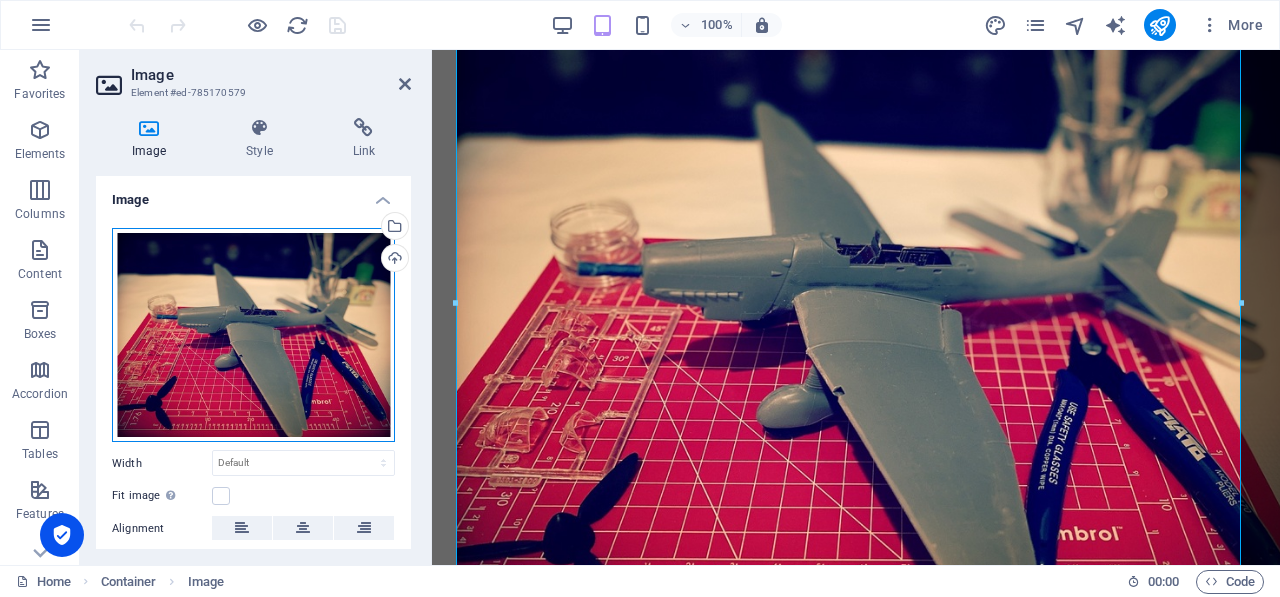 click on "Drag files here, click to choose files or select files from Files or our free stock photos & videos" at bounding box center [253, 335] 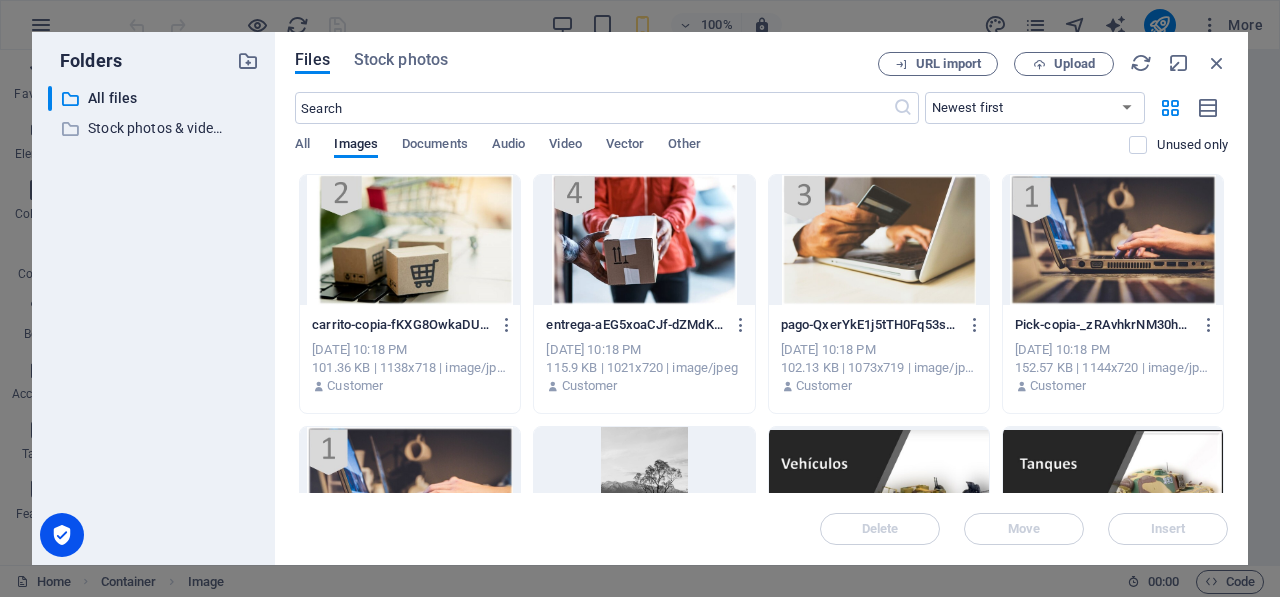 drag, startPoint x: 1223, startPoint y: 227, endPoint x: 1223, endPoint y: 331, distance: 104 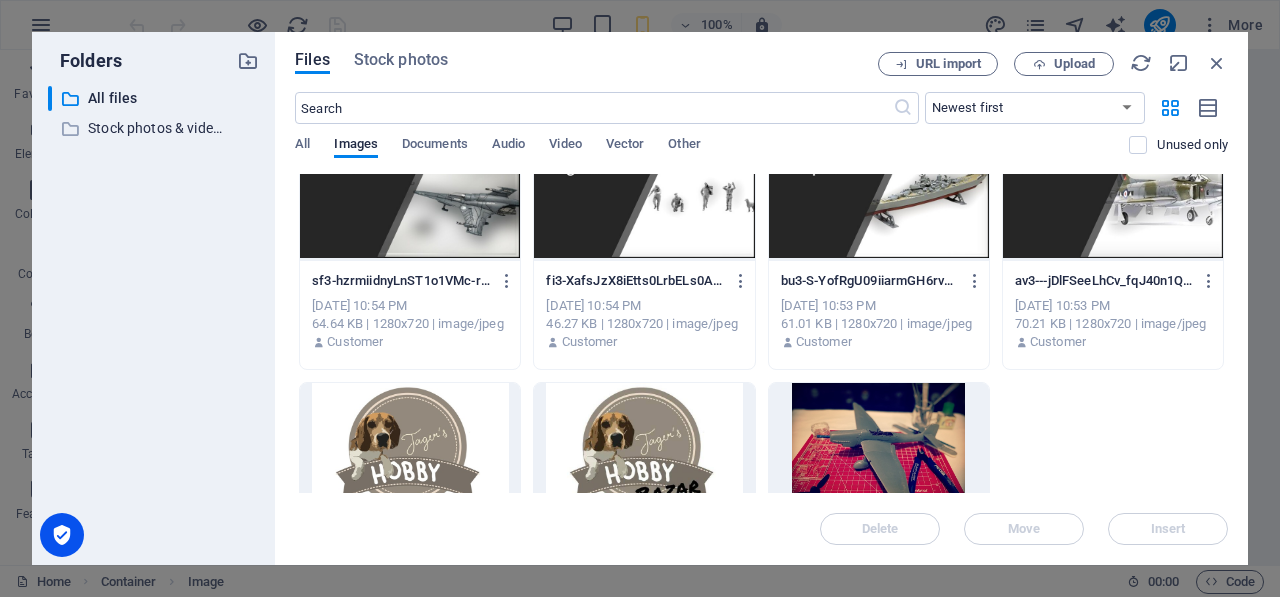 scroll, scrollTop: 0, scrollLeft: 0, axis: both 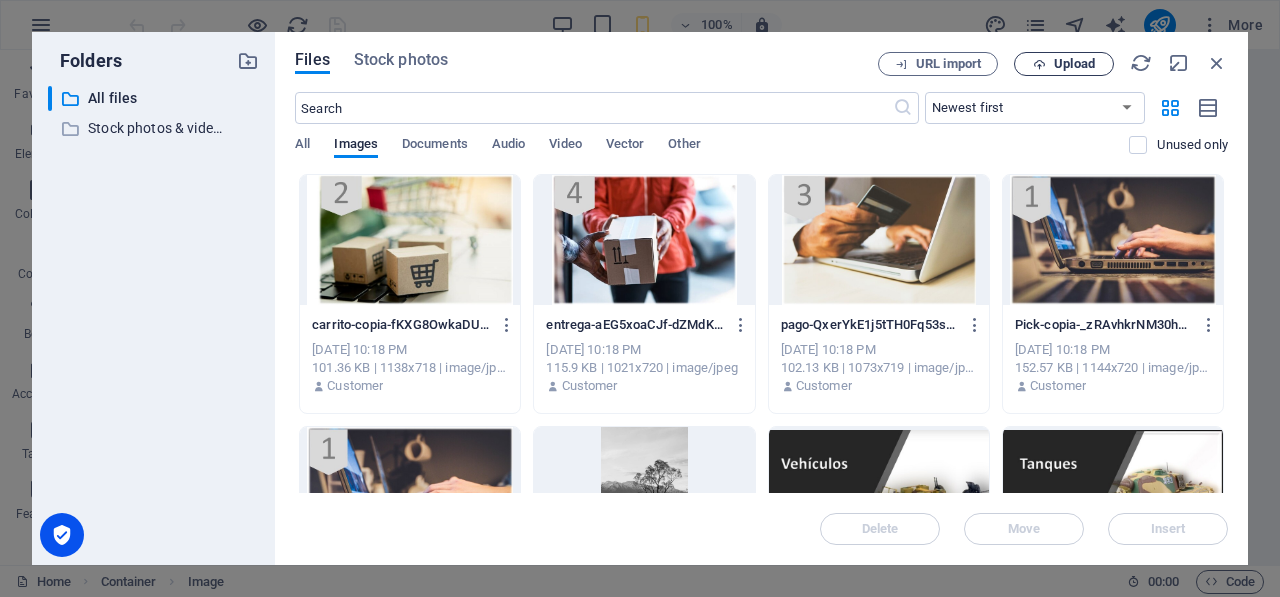 click on "Upload" at bounding box center [1074, 64] 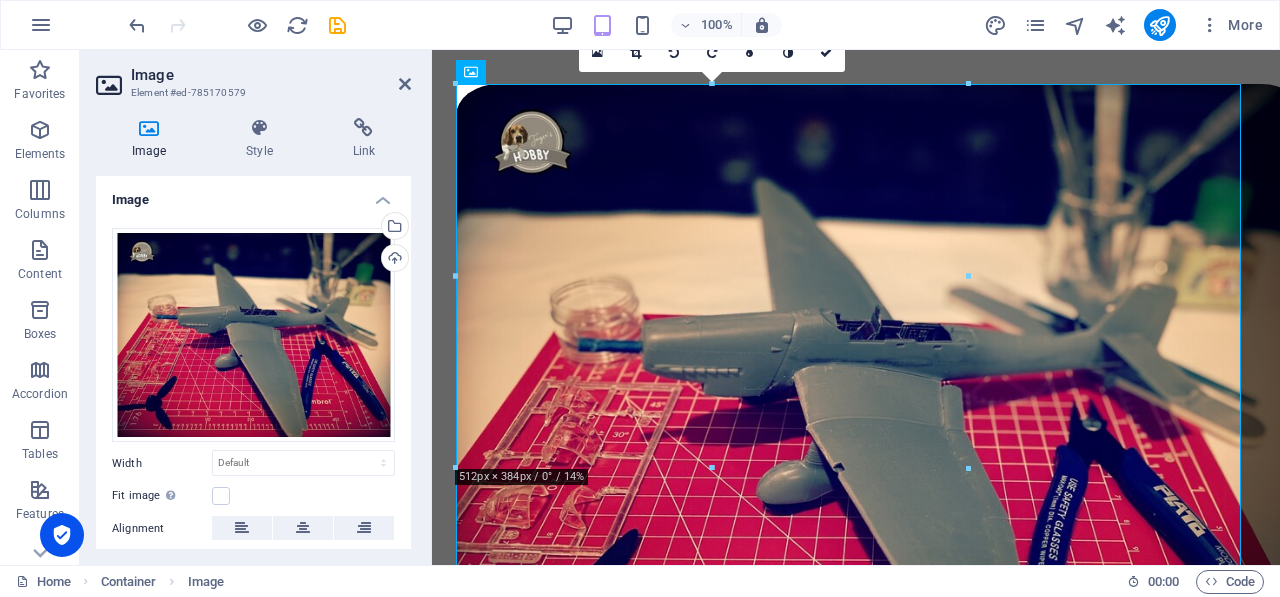 scroll, scrollTop: 0, scrollLeft: 0, axis: both 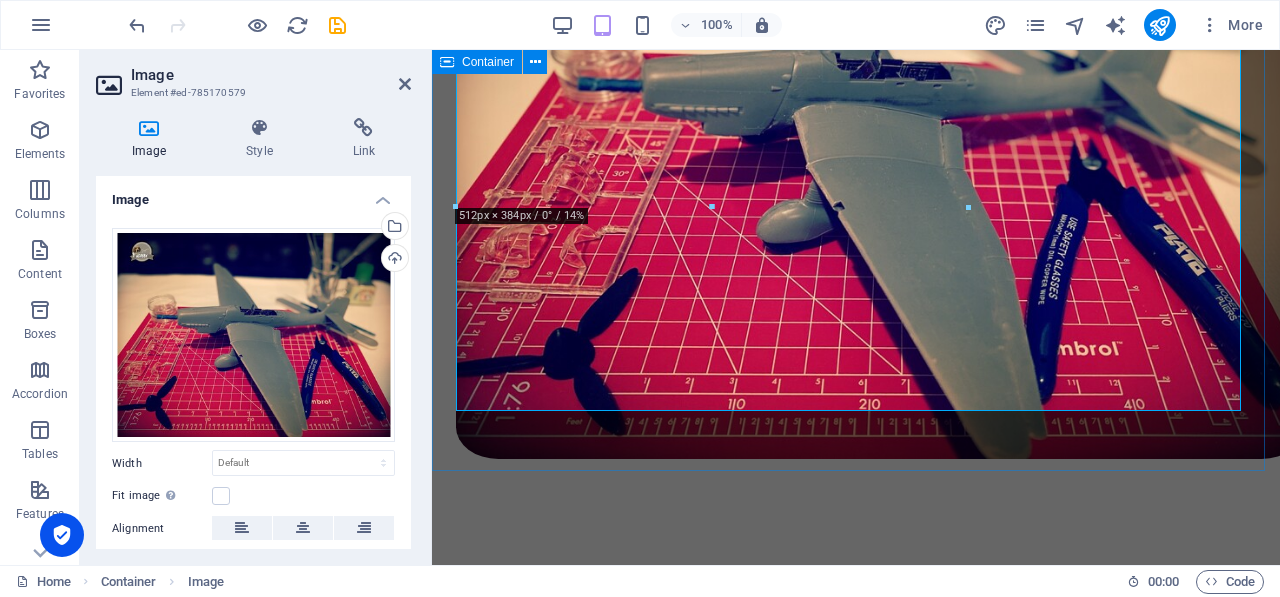 click at bounding box center [856, 141] 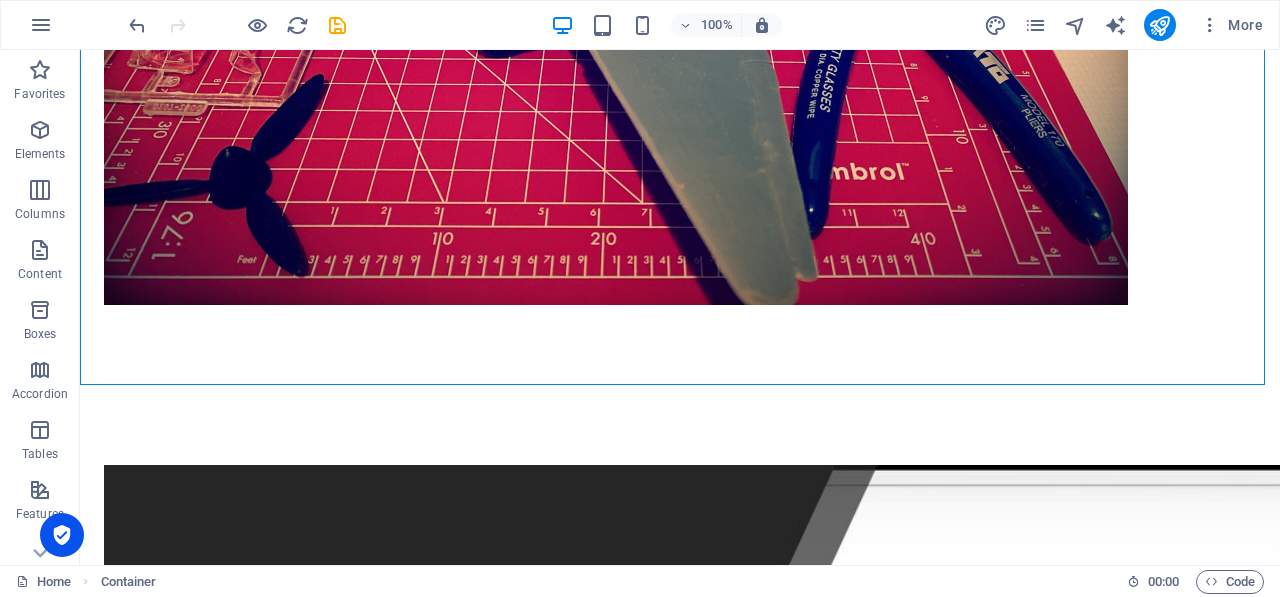 scroll, scrollTop: 585, scrollLeft: 0, axis: vertical 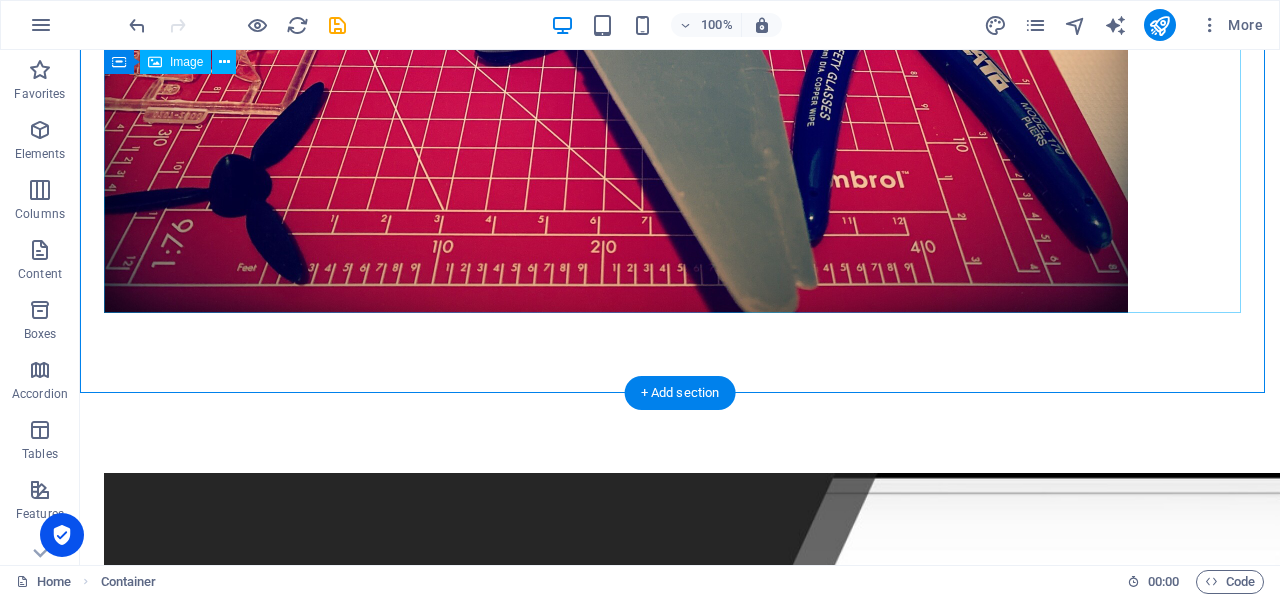 click at bounding box center (680, -71) 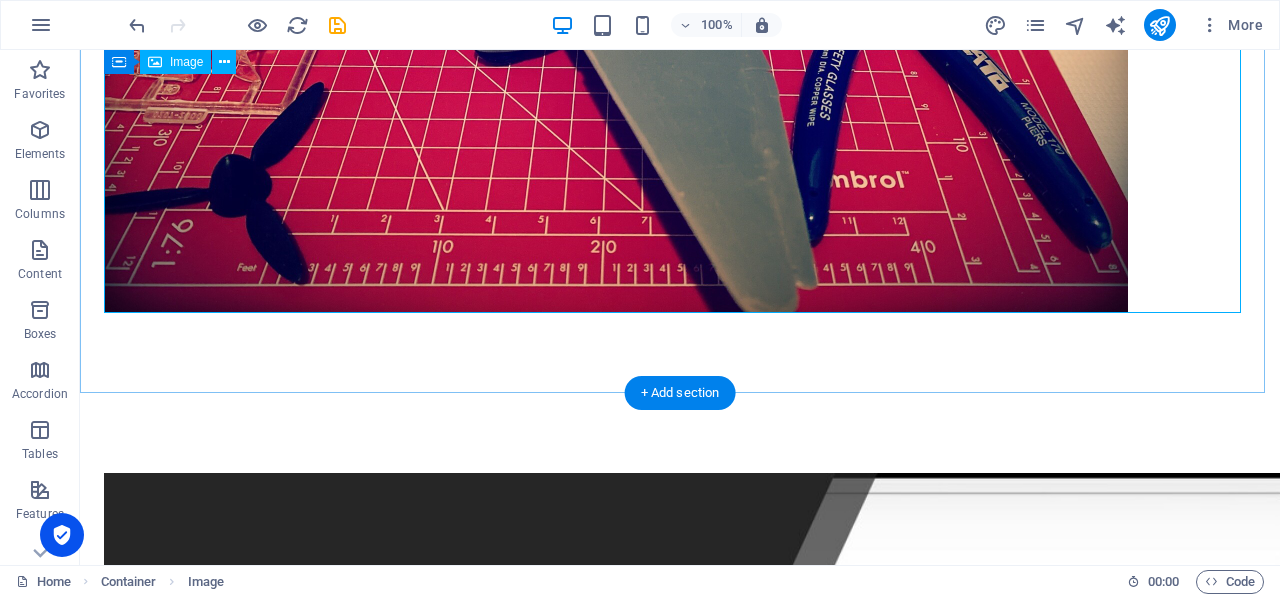 click at bounding box center (680, -71) 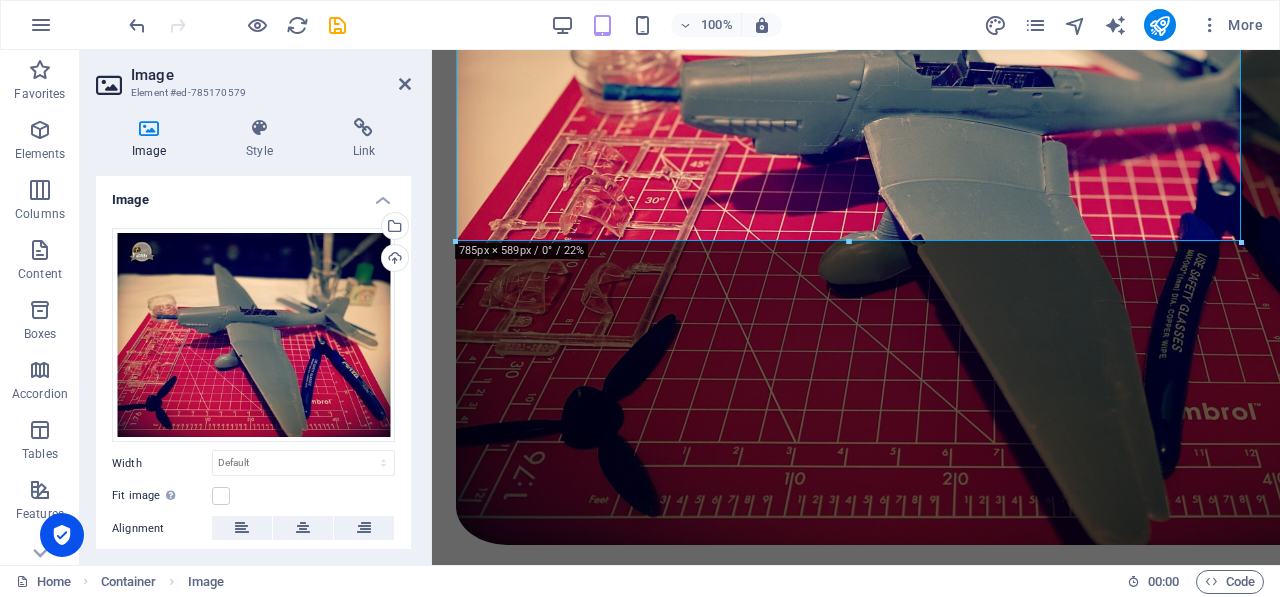 scroll, scrollTop: 261, scrollLeft: 0, axis: vertical 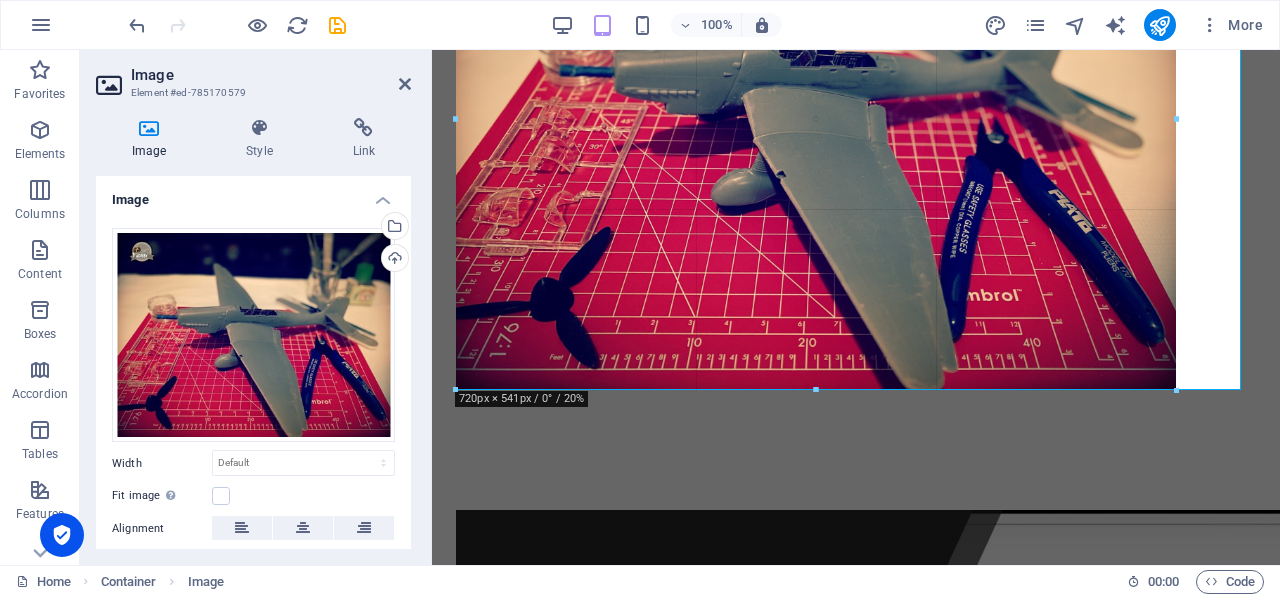 drag, startPoint x: 1240, startPoint y: 436, endPoint x: 738, endPoint y: 260, distance: 531.9586 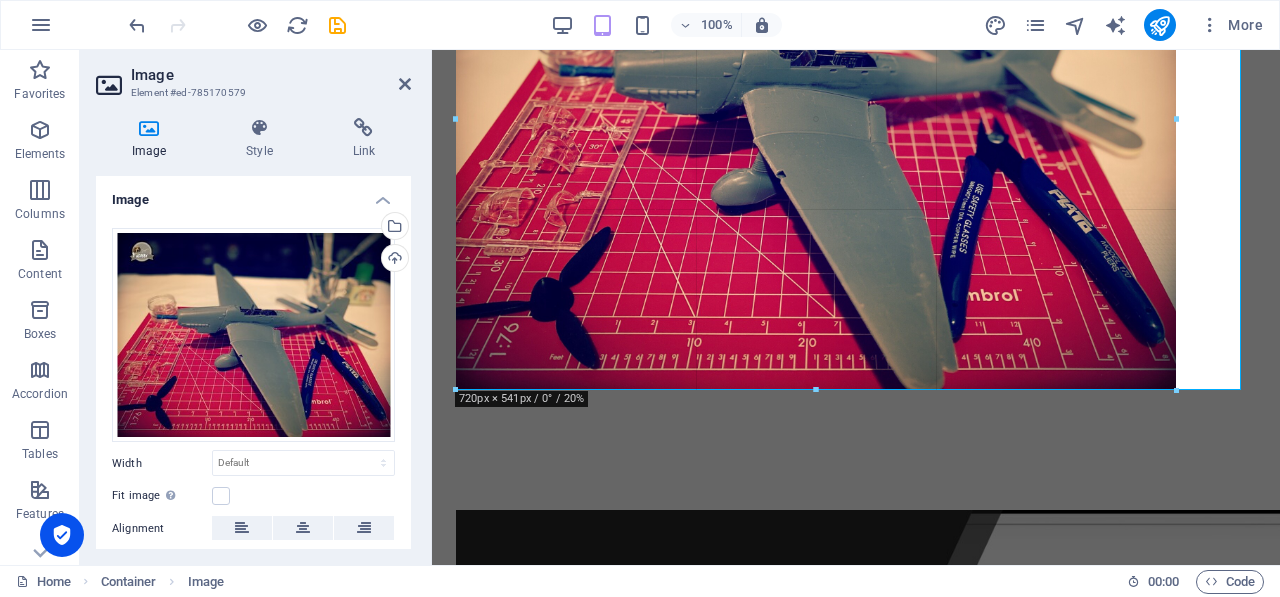 type on "720" 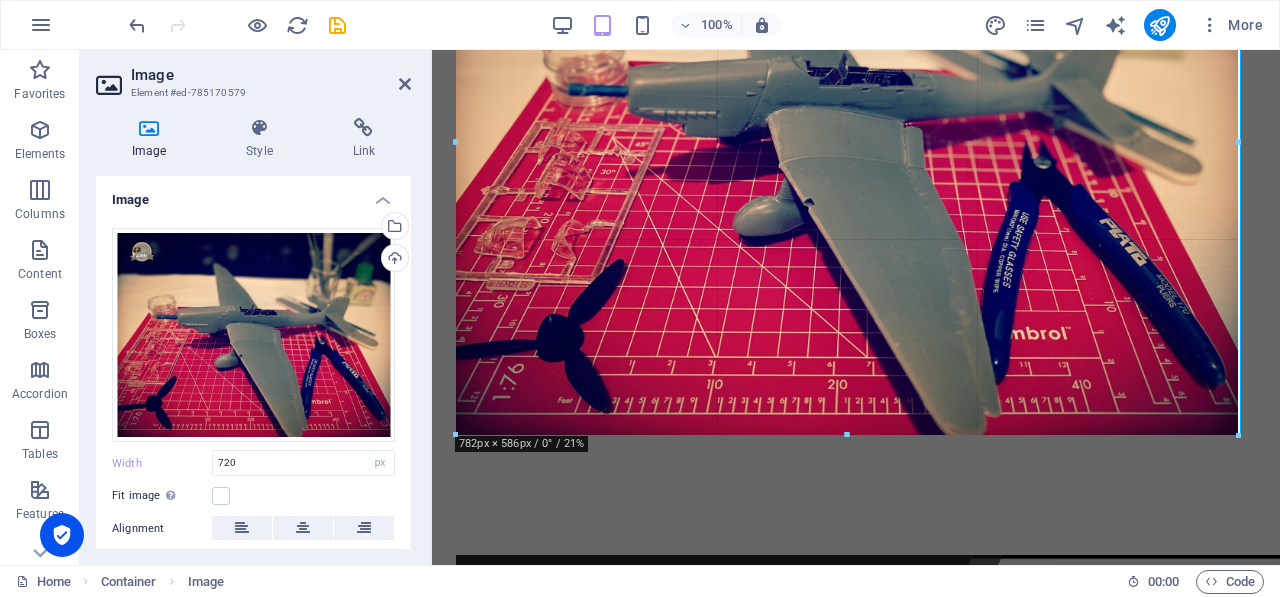 drag, startPoint x: 1178, startPoint y: 393, endPoint x: 1241, endPoint y: 431, distance: 73.57309 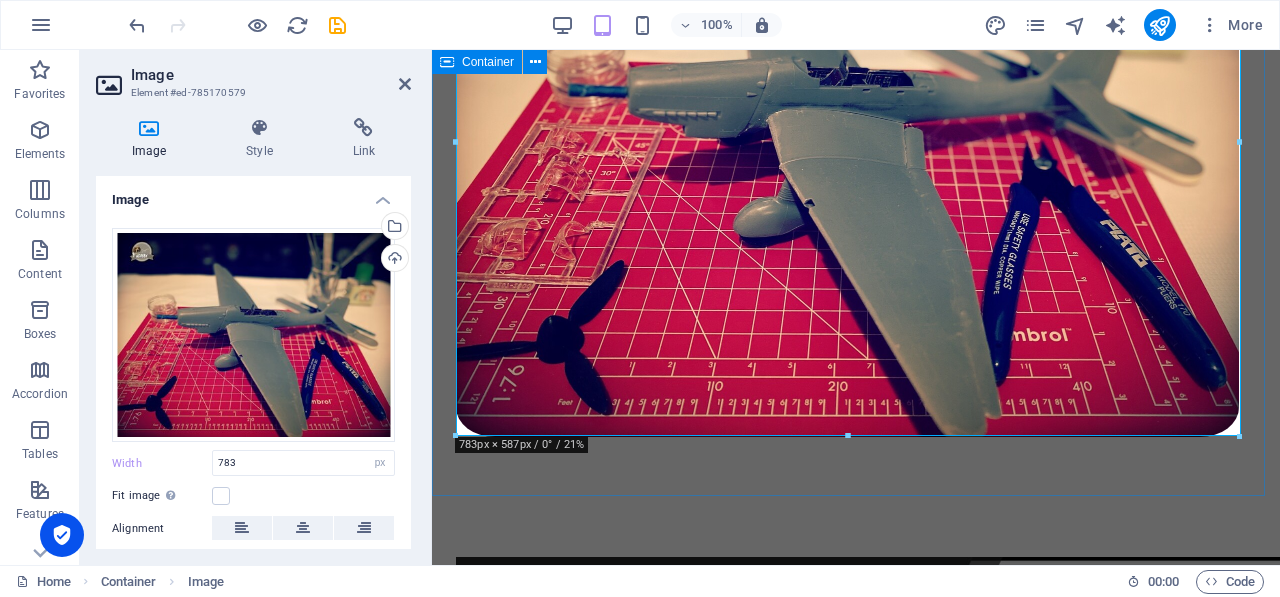 click at bounding box center [856, 143] 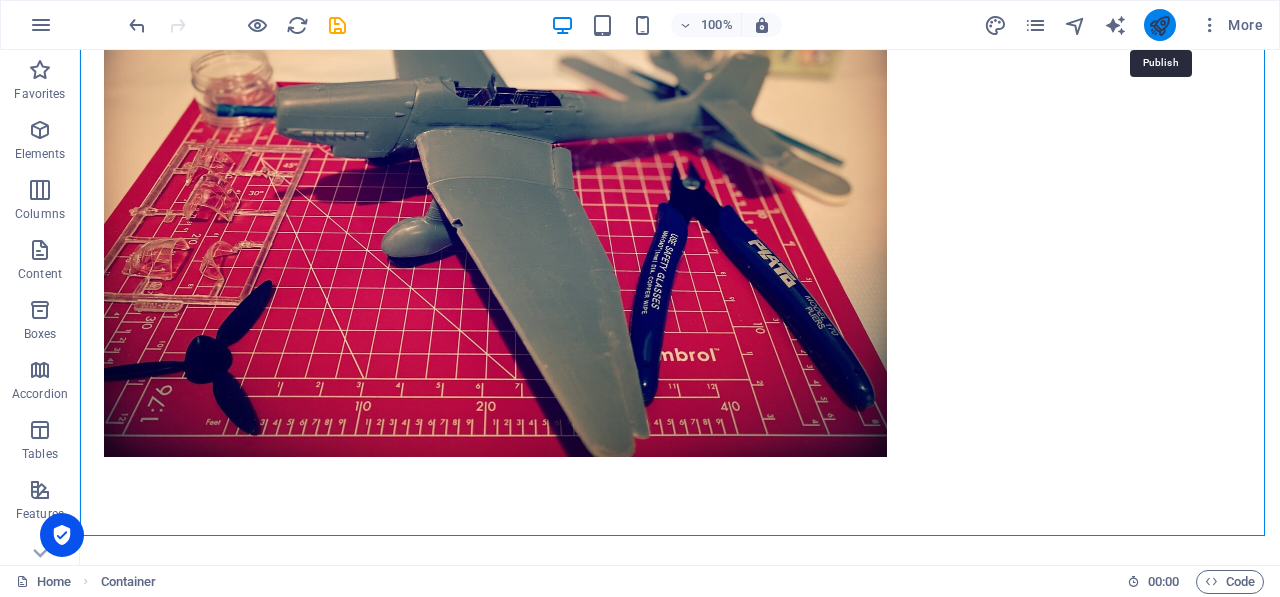 click at bounding box center (1159, 25) 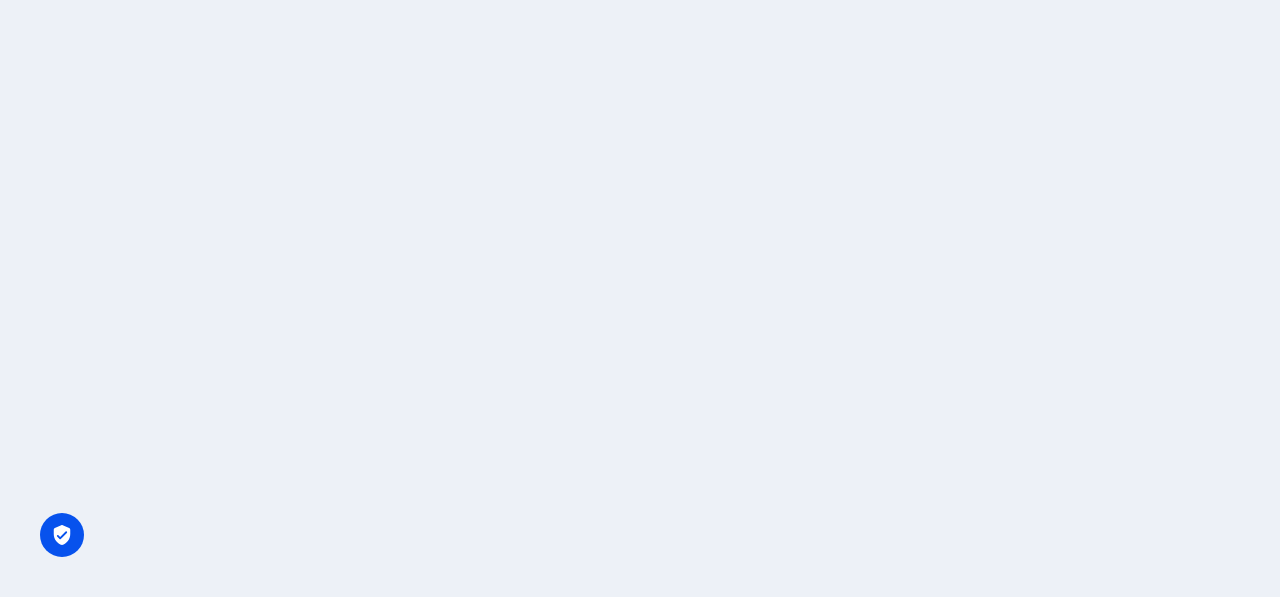 scroll, scrollTop: 0, scrollLeft: 0, axis: both 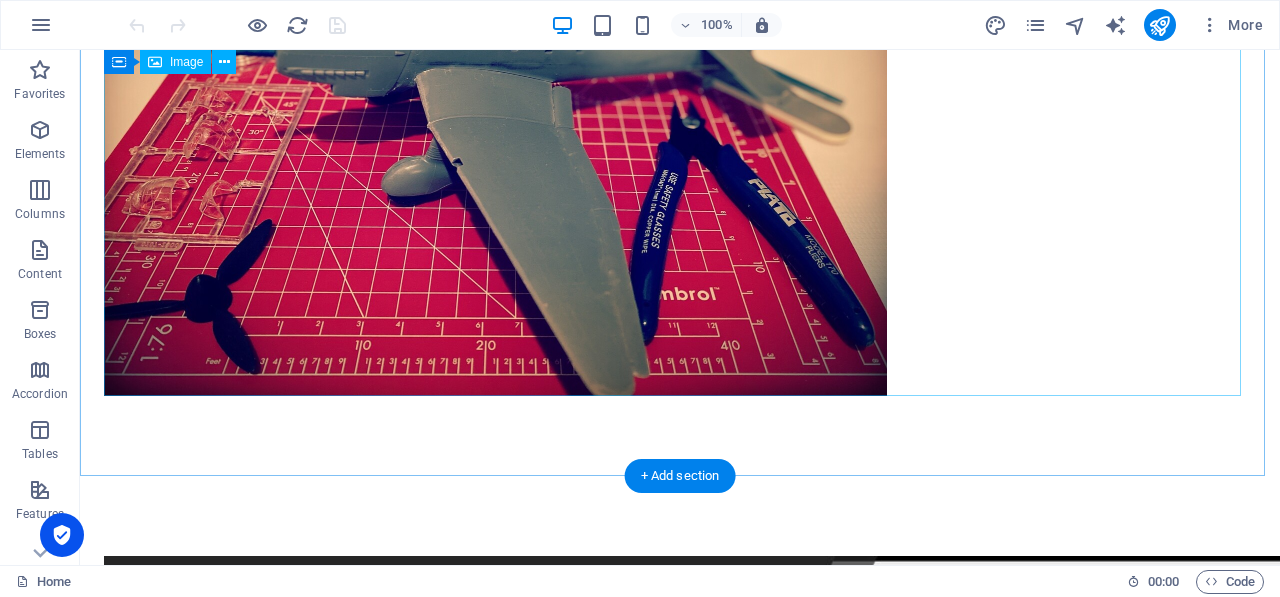 click at bounding box center (680, 102) 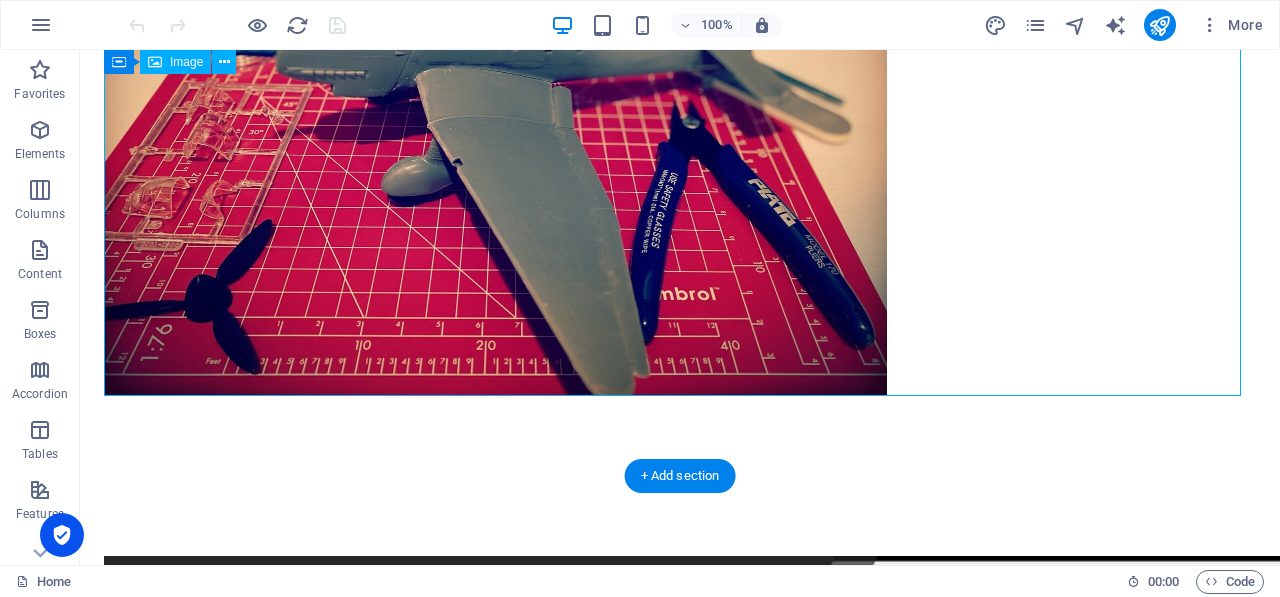 click at bounding box center [680, 102] 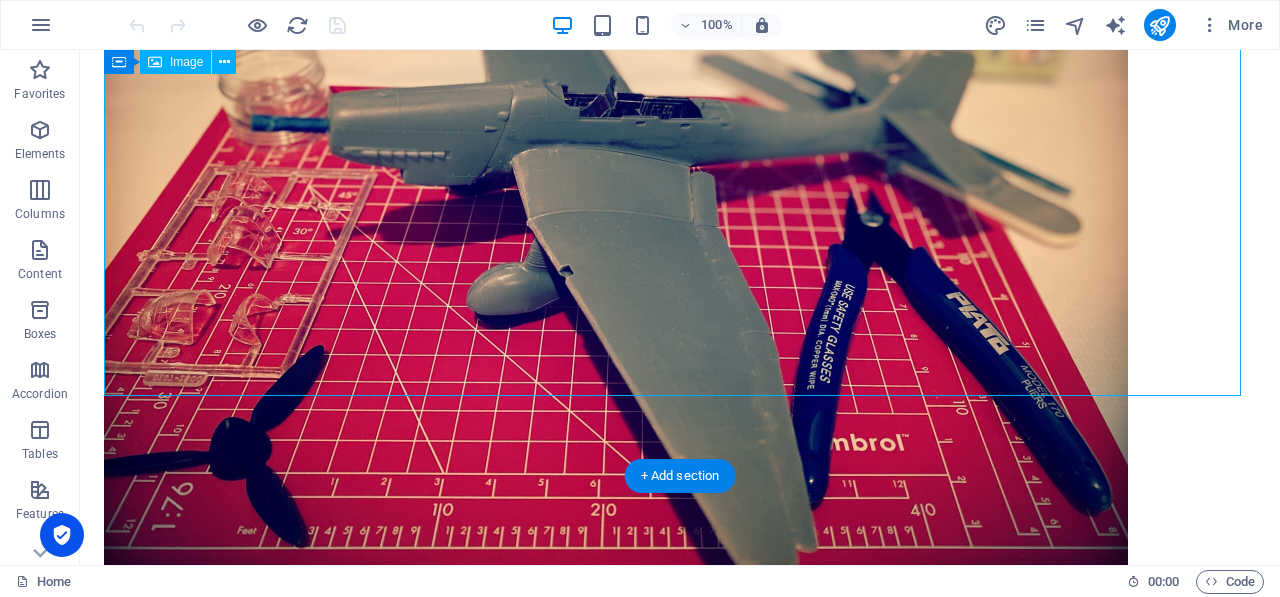 select on "px" 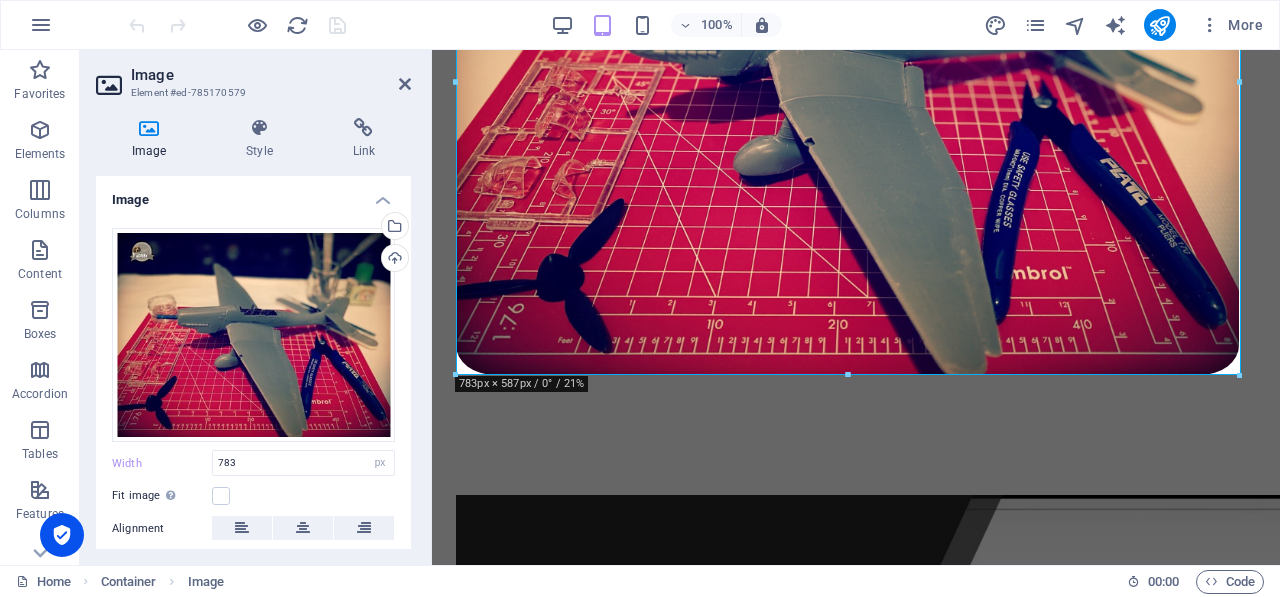 click at bounding box center [1240, 376] 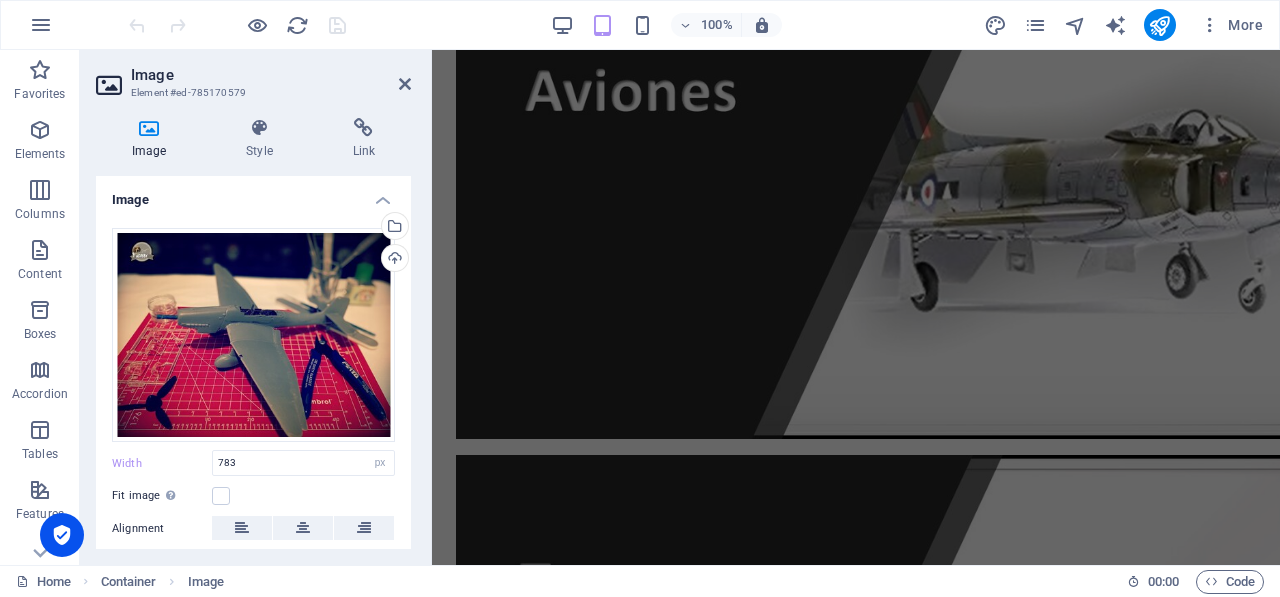 scroll, scrollTop: 862, scrollLeft: 0, axis: vertical 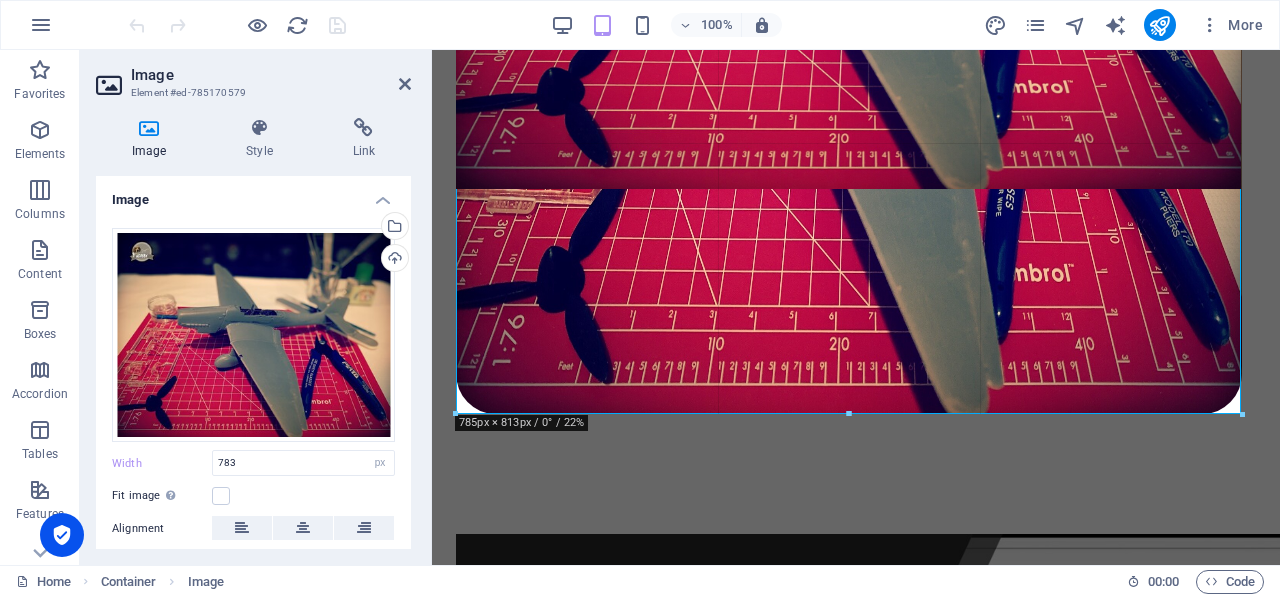 drag, startPoint x: 851, startPoint y: 191, endPoint x: 470, endPoint y: 367, distance: 419.6868 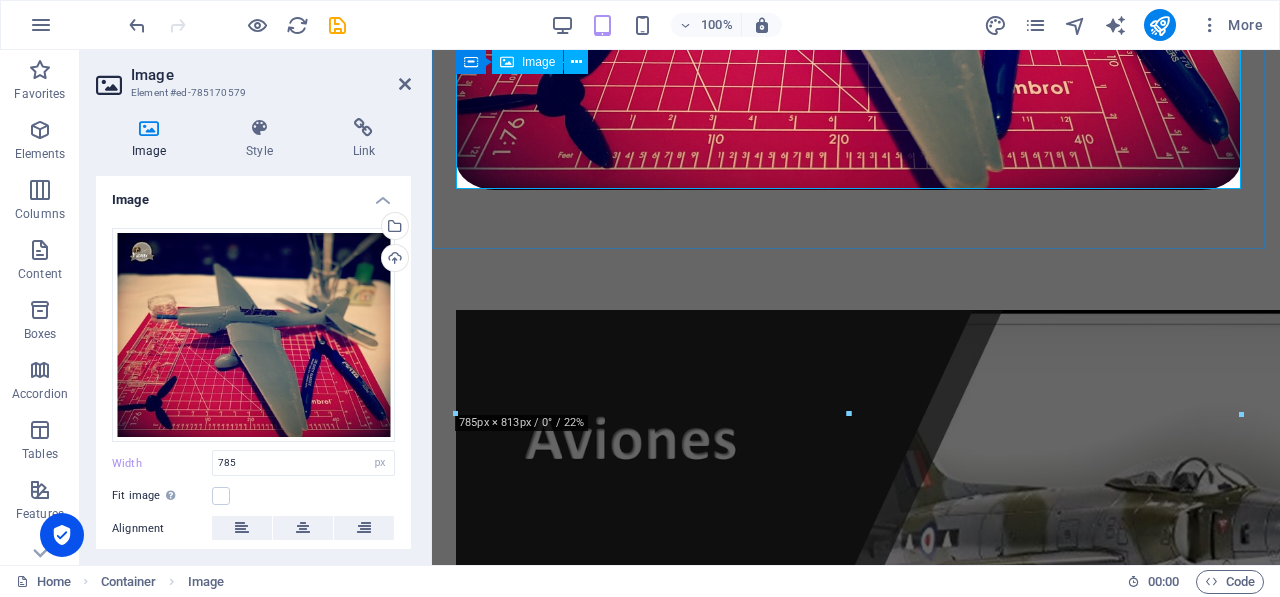 click at bounding box center (856, -105) 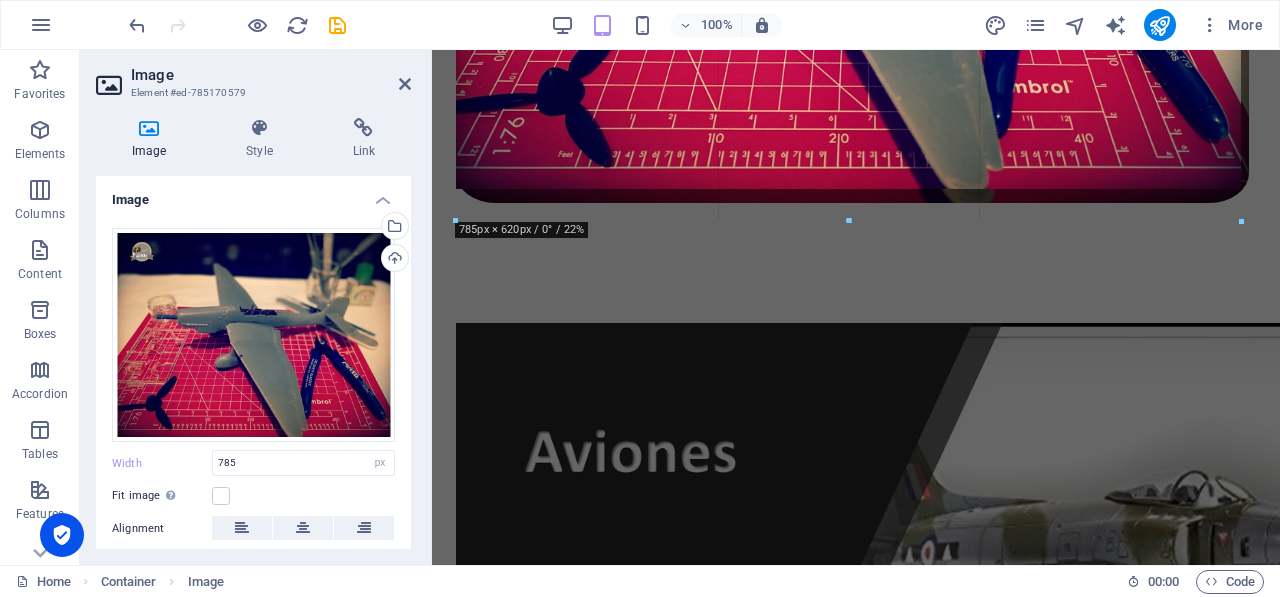 drag, startPoint x: 1242, startPoint y: 191, endPoint x: 1250, endPoint y: 201, distance: 12.806249 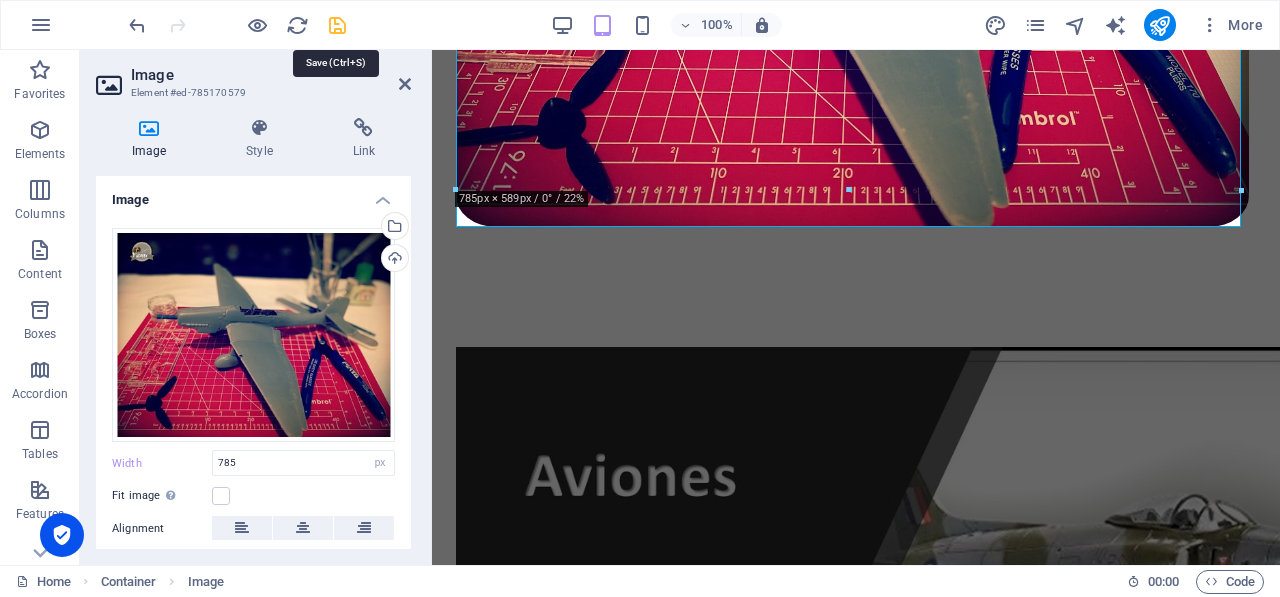 click at bounding box center (337, 25) 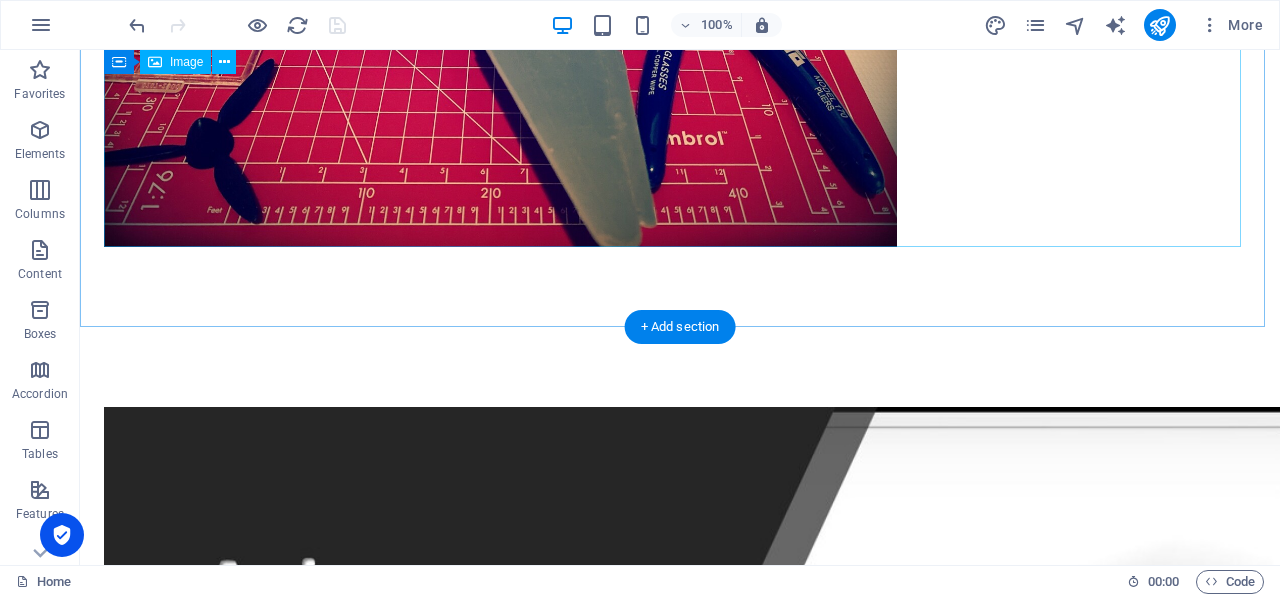click at bounding box center [680, -66] 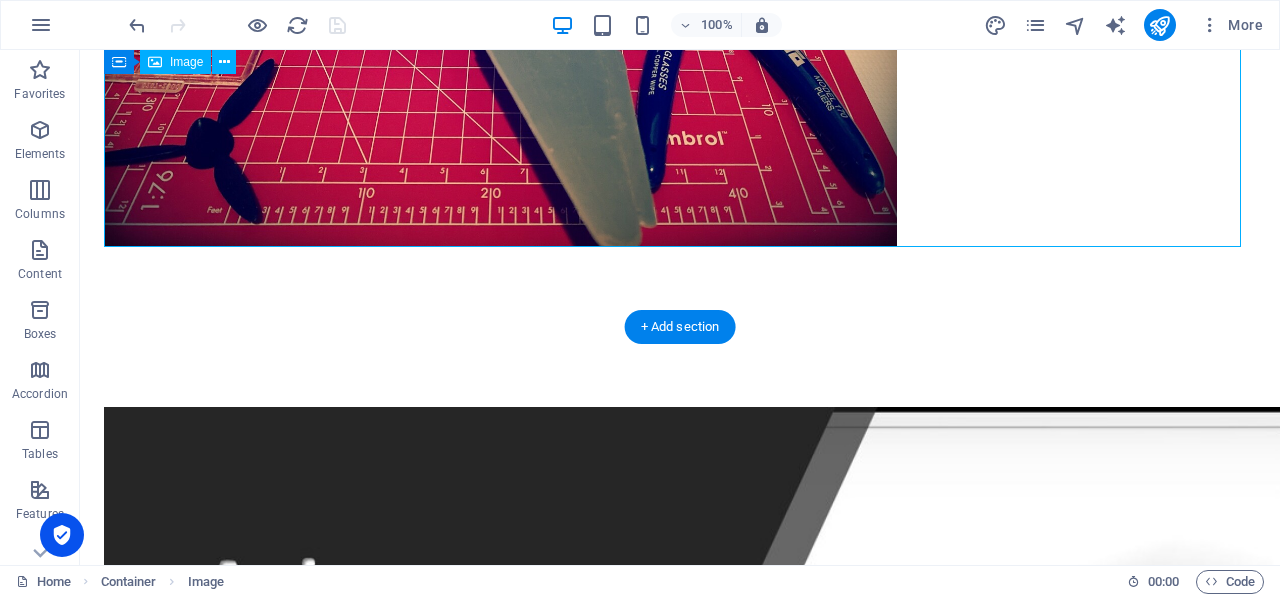 click at bounding box center [680, -66] 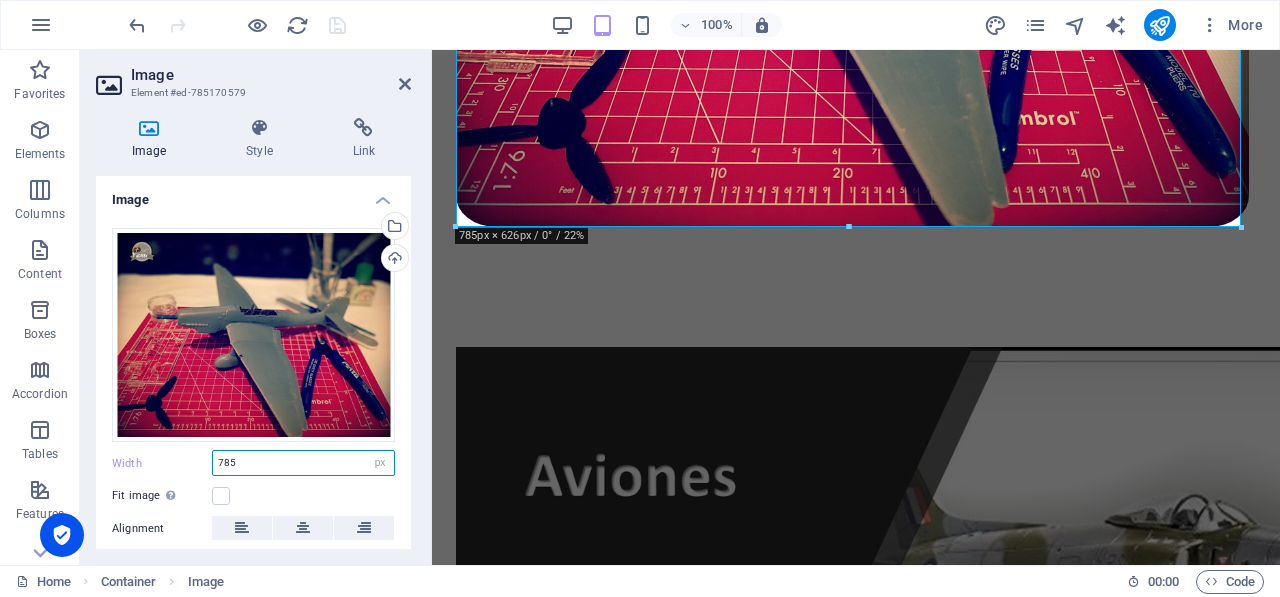click on "785" at bounding box center (303, 463) 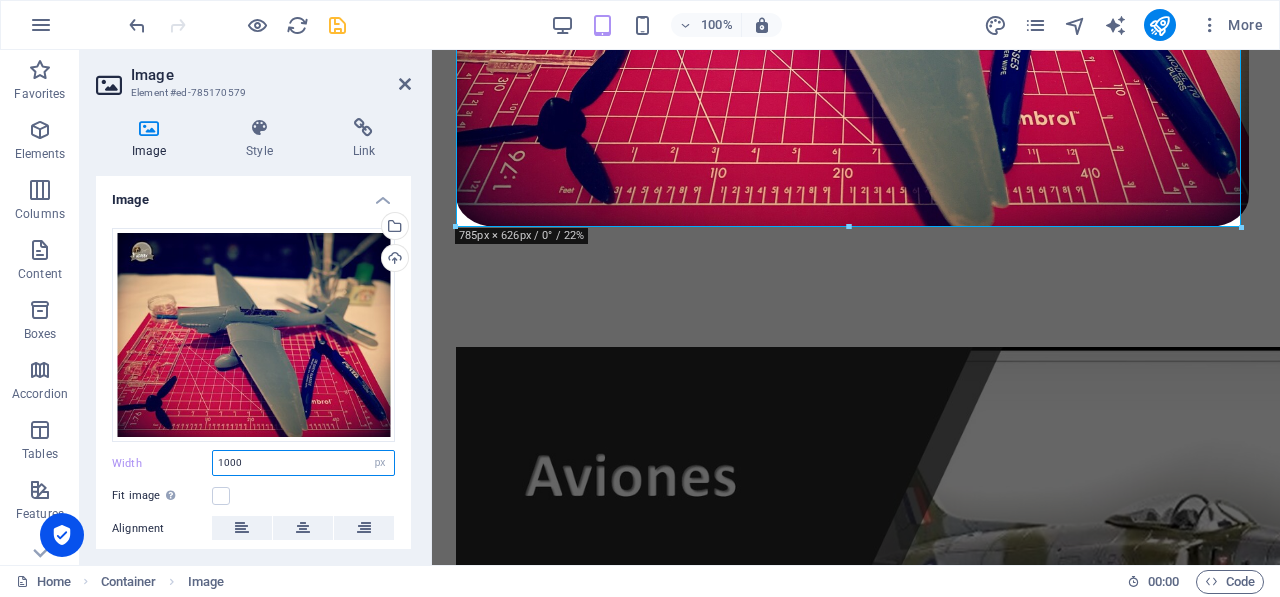 type on "1000" 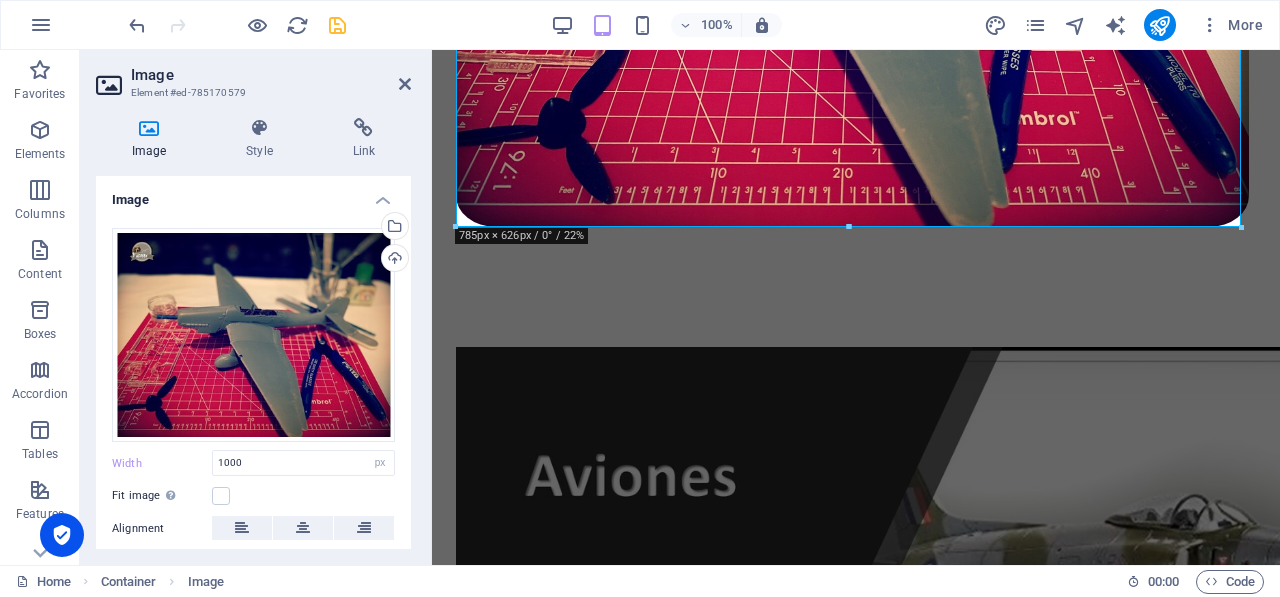click on "Fit image Automatically fit image to a fixed width and height" at bounding box center (253, 496) 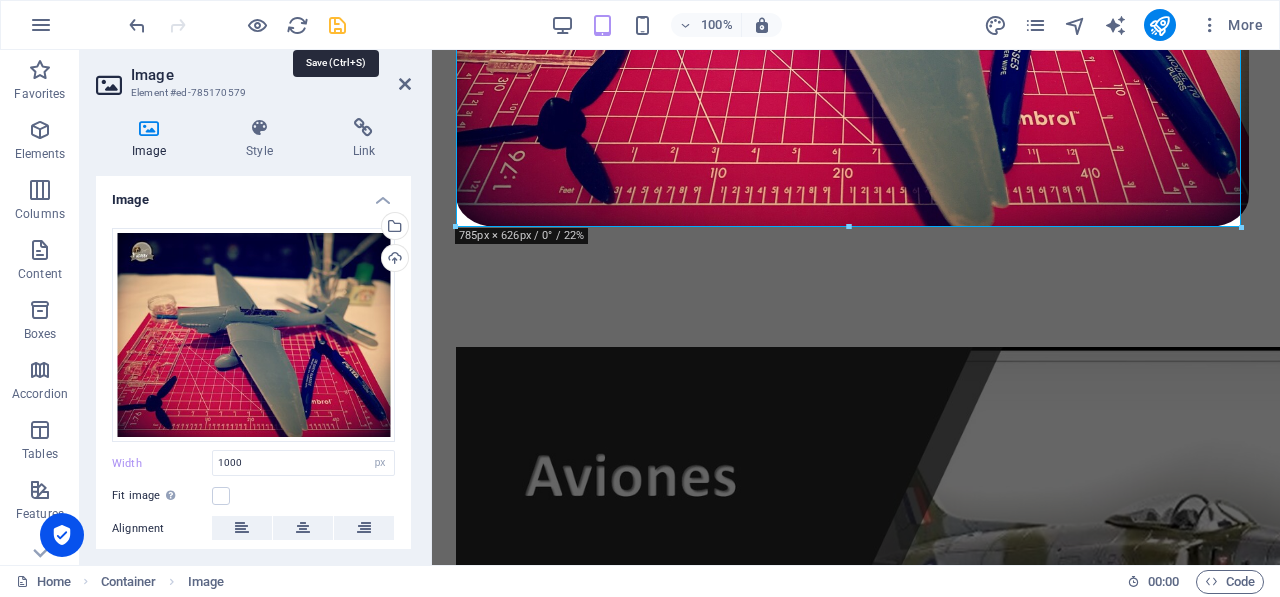 click at bounding box center [337, 25] 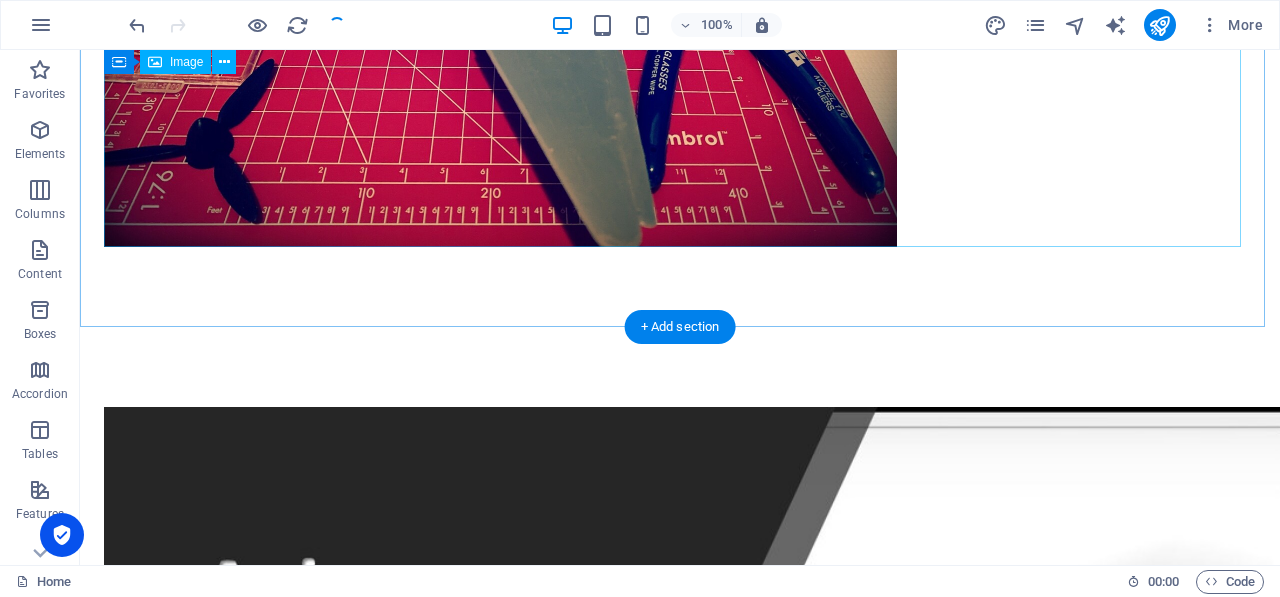click at bounding box center [680, -66] 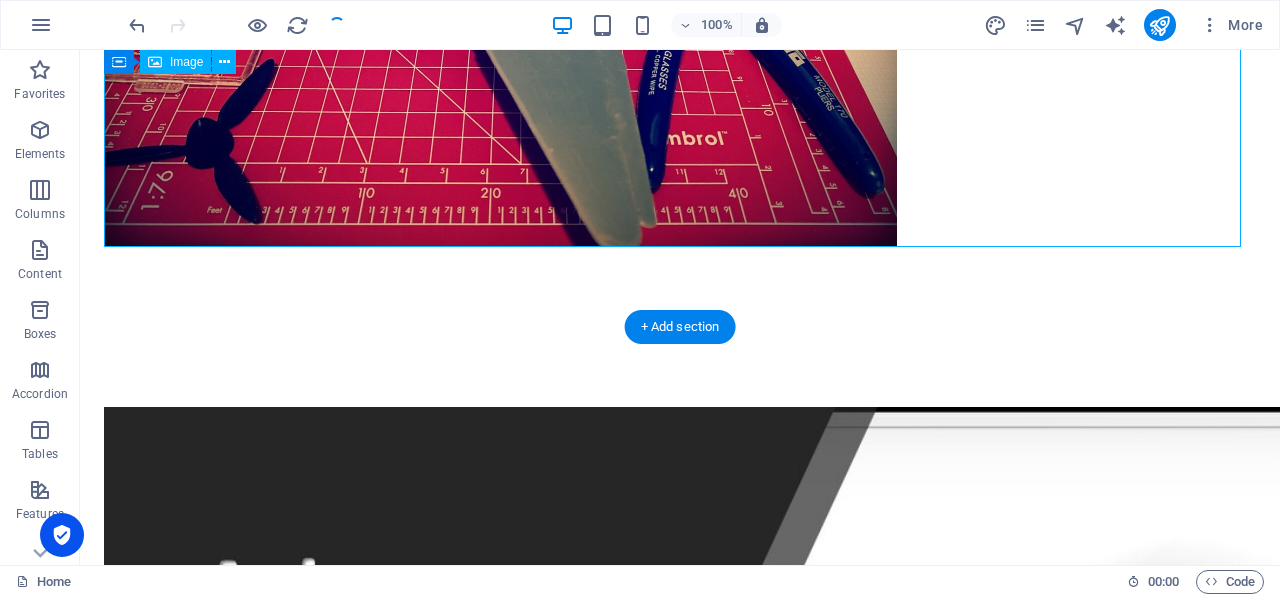 click at bounding box center [680, -66] 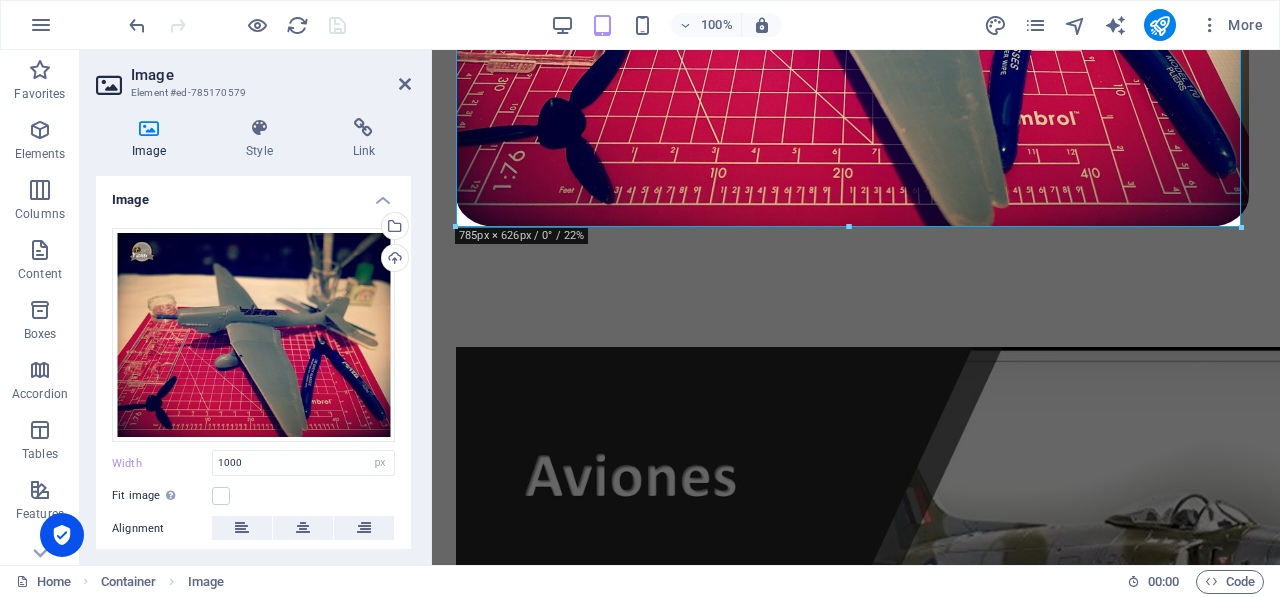 click at bounding box center [1242, 228] 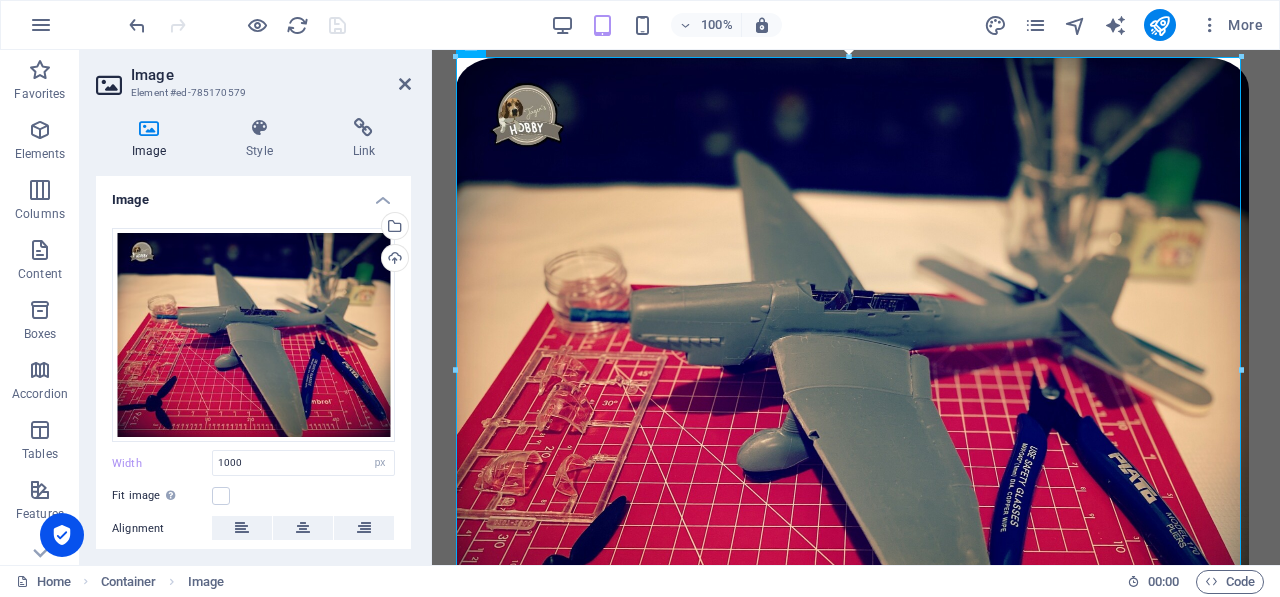 scroll, scrollTop: 0, scrollLeft: 0, axis: both 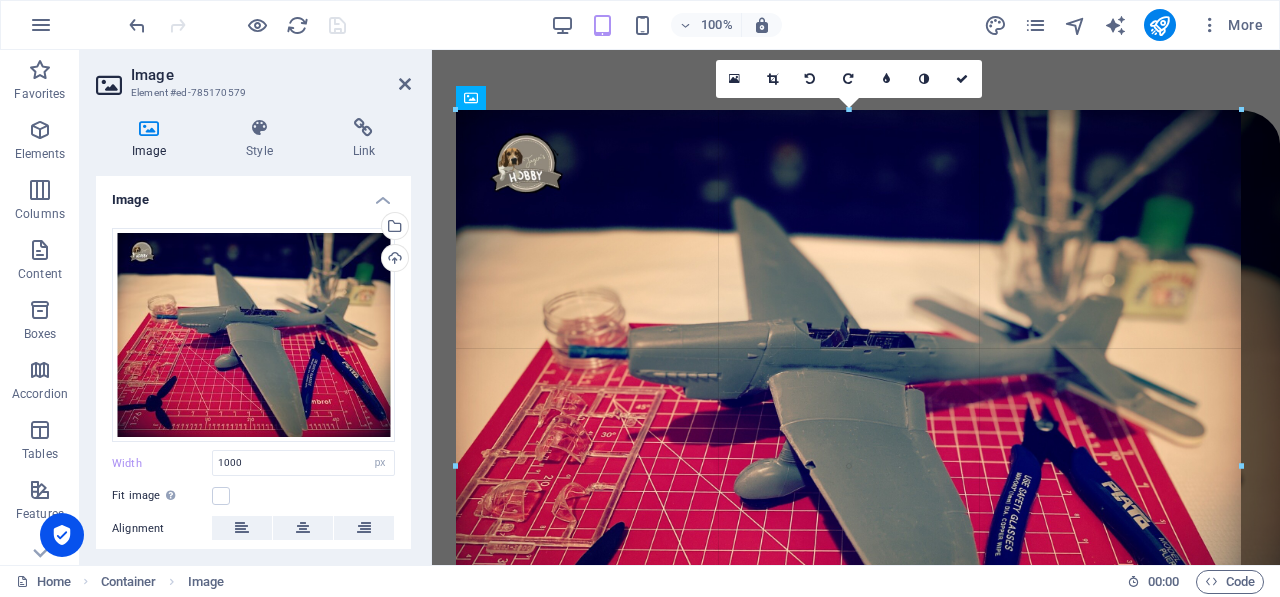 drag, startPoint x: 1240, startPoint y: 419, endPoint x: 1278, endPoint y: 415, distance: 38.209946 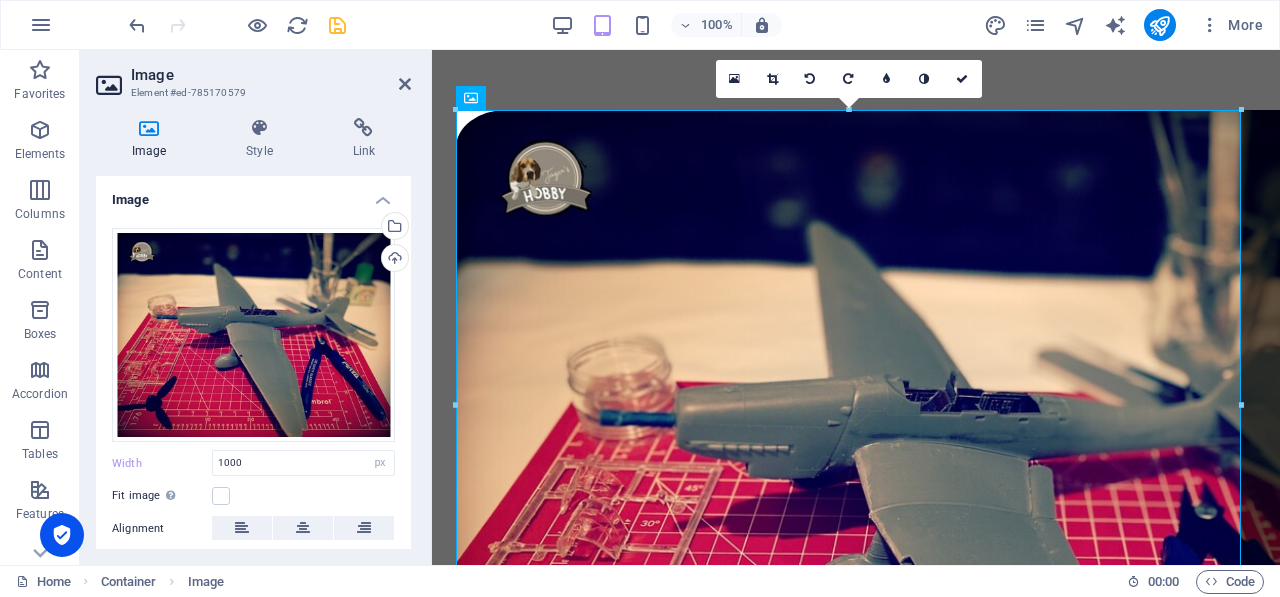 drag, startPoint x: 406, startPoint y: 360, endPoint x: 406, endPoint y: 489, distance: 129 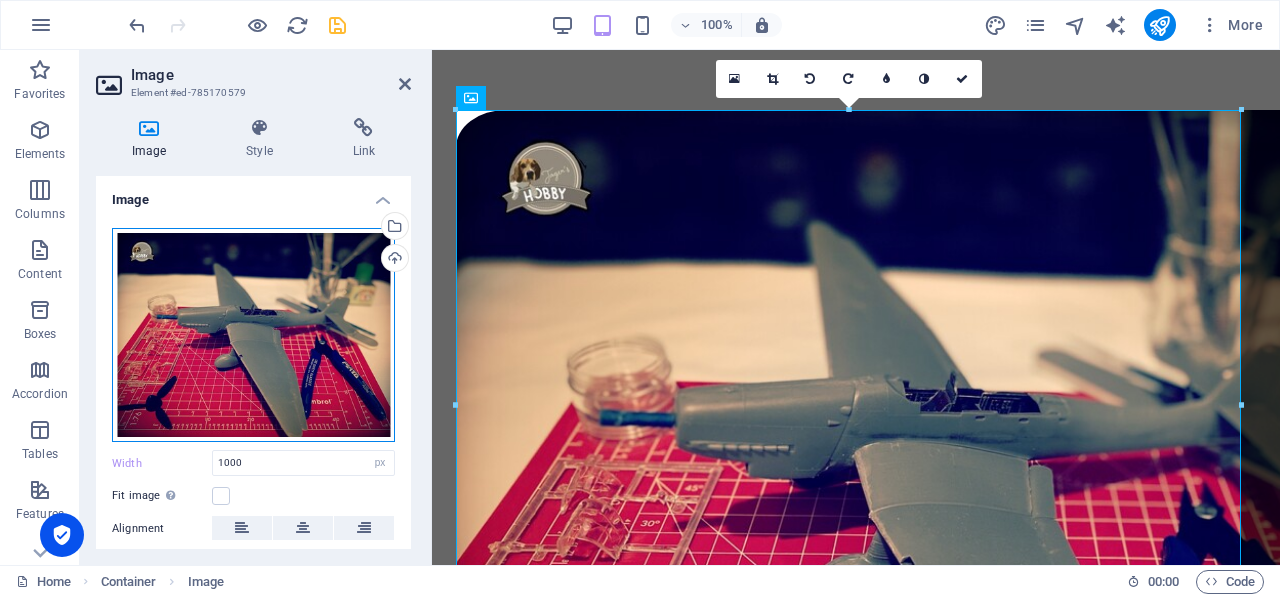 click on "Drag files here, click to choose files or select files from Files or our free stock photos & videos" at bounding box center (253, 335) 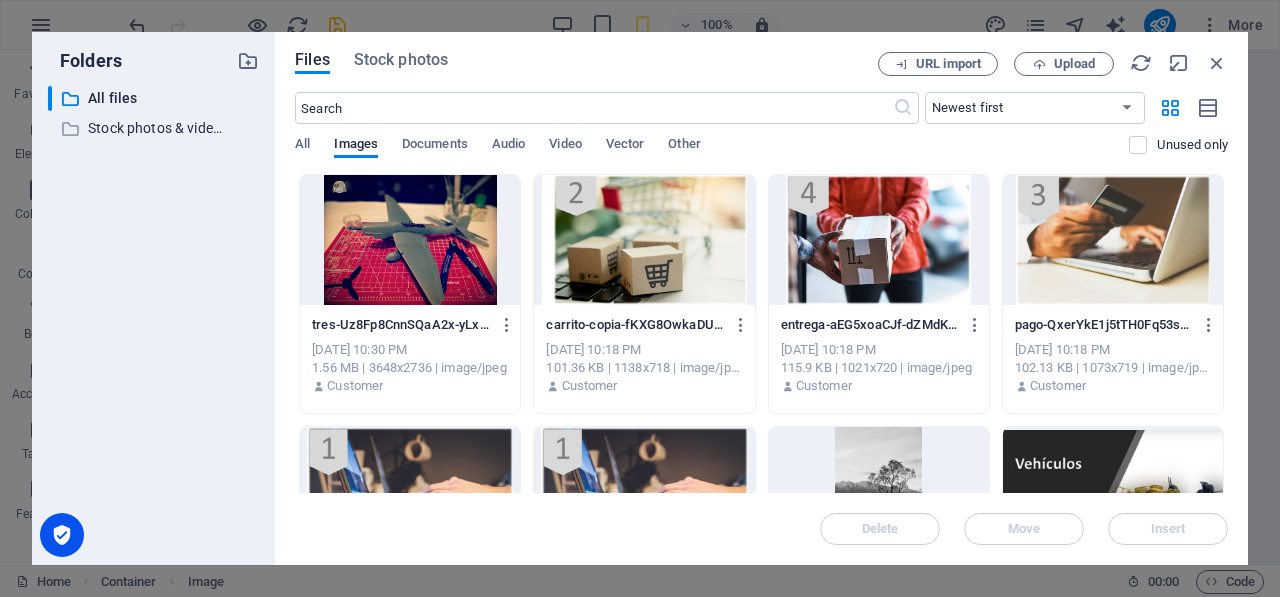 drag, startPoint x: 1228, startPoint y: 249, endPoint x: 1230, endPoint y: 302, distance: 53.037724 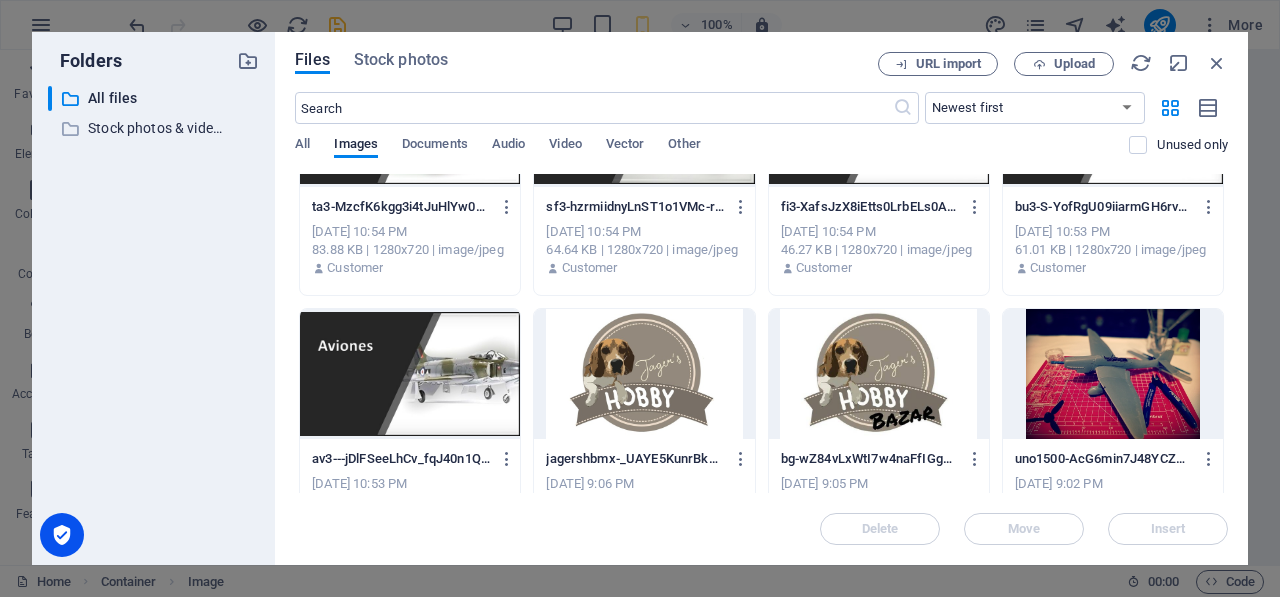 scroll, scrollTop: 674, scrollLeft: 0, axis: vertical 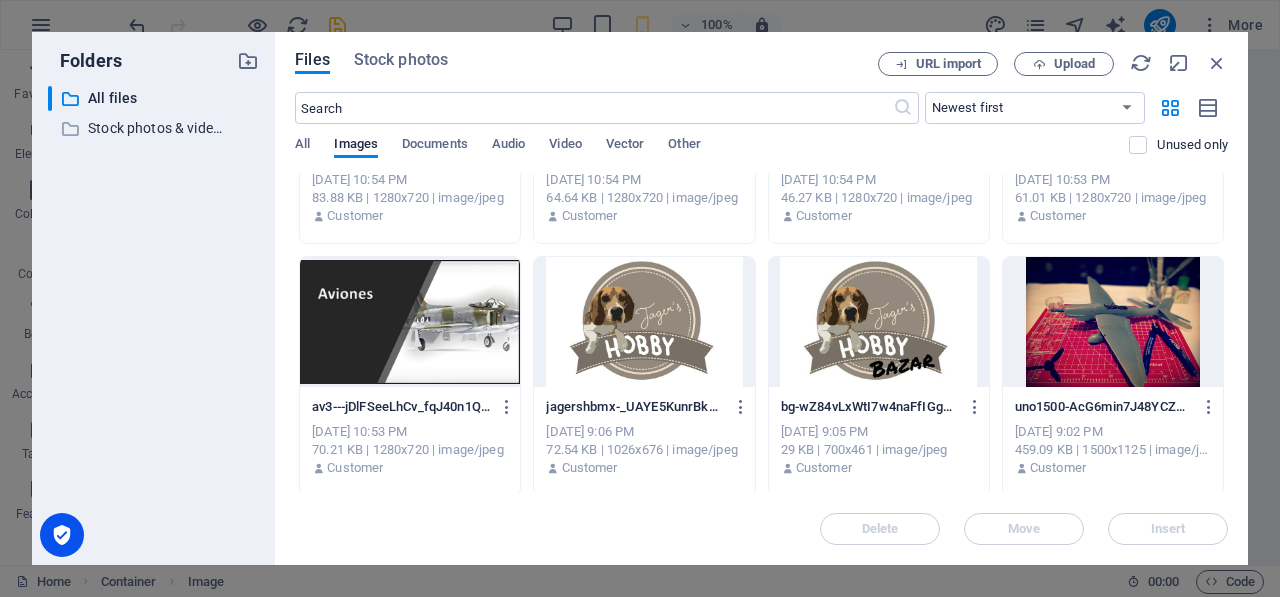 click at bounding box center [1113, 322] 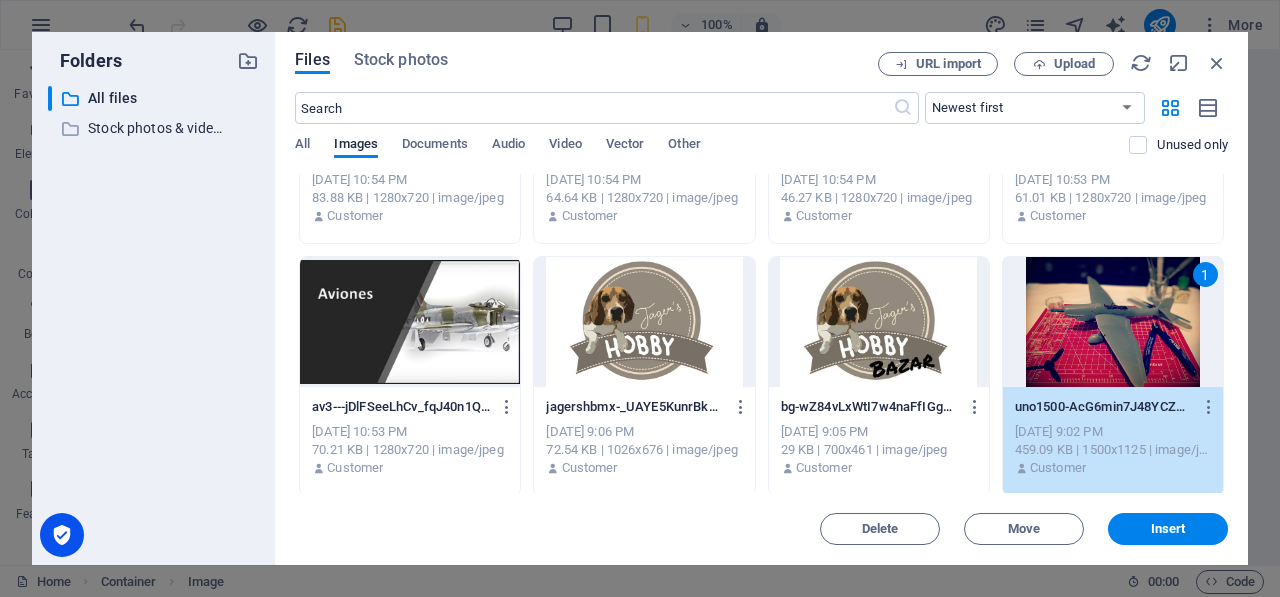 click on "1" at bounding box center [1113, 322] 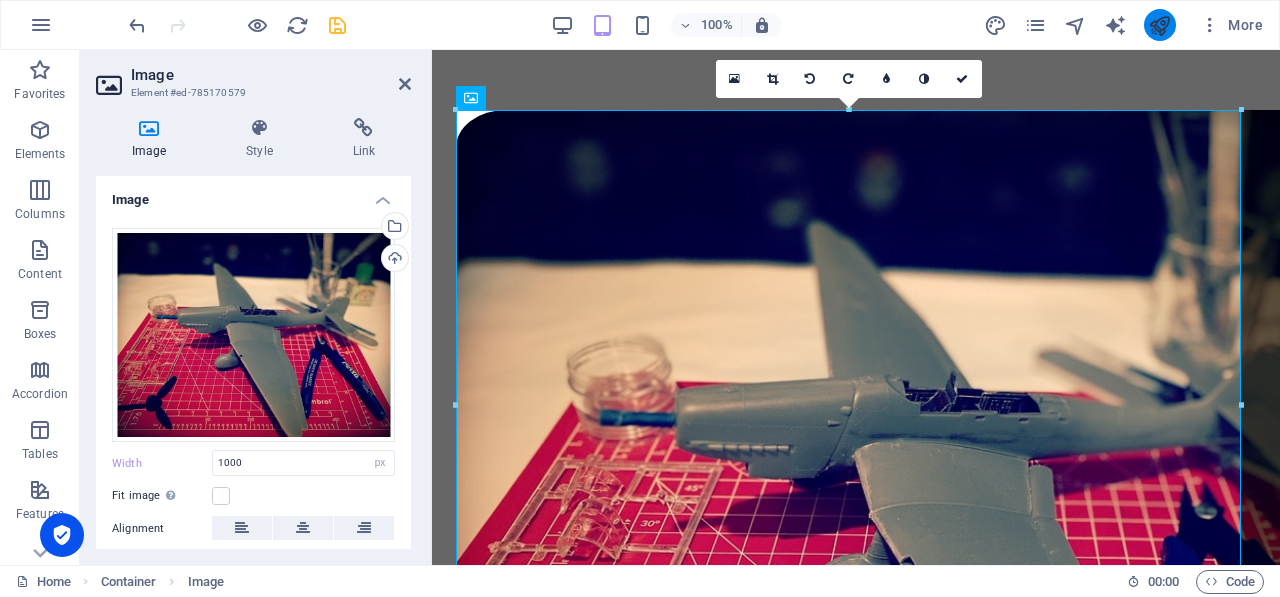 click at bounding box center [1159, 25] 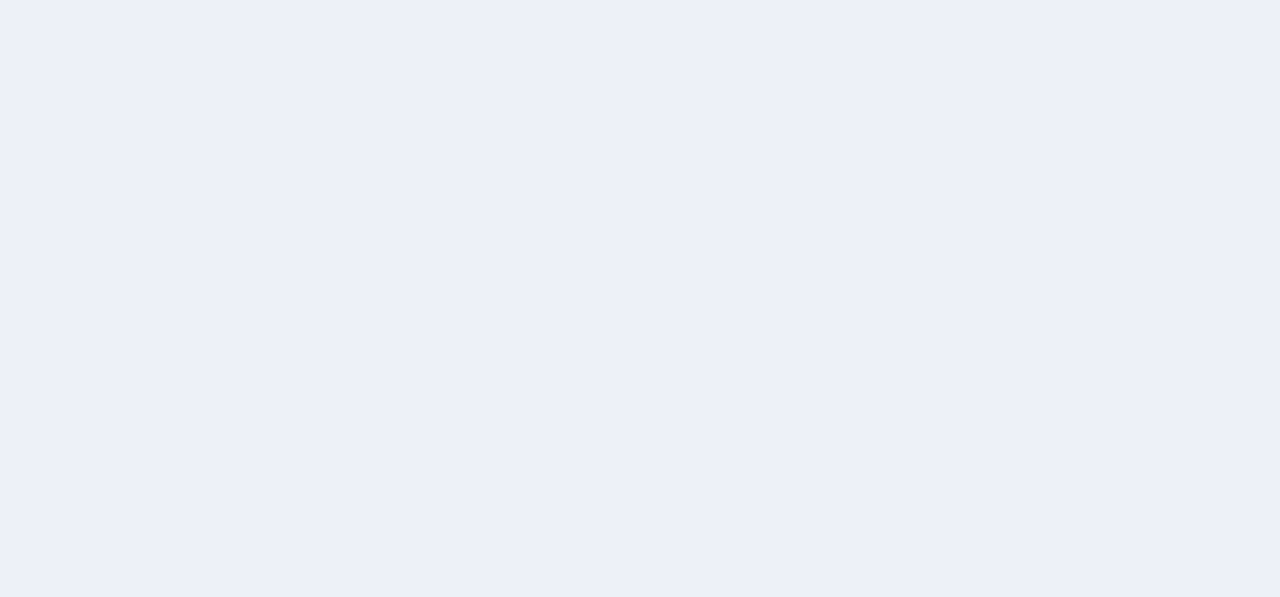 scroll, scrollTop: 0, scrollLeft: 0, axis: both 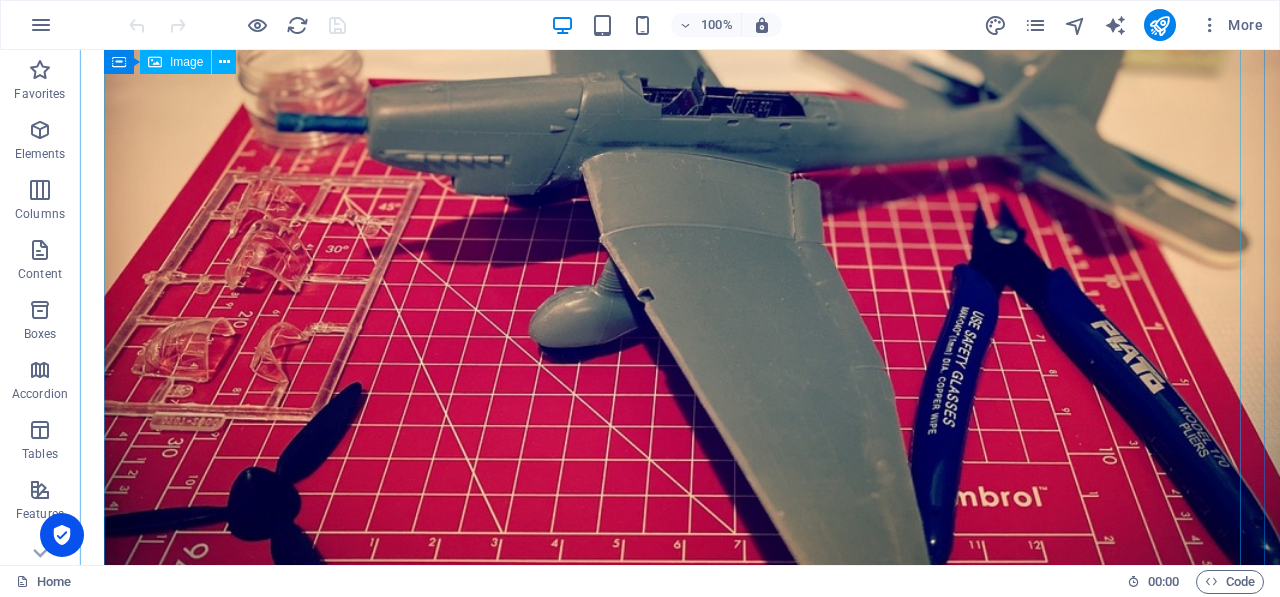 click at bounding box center (680, 203) 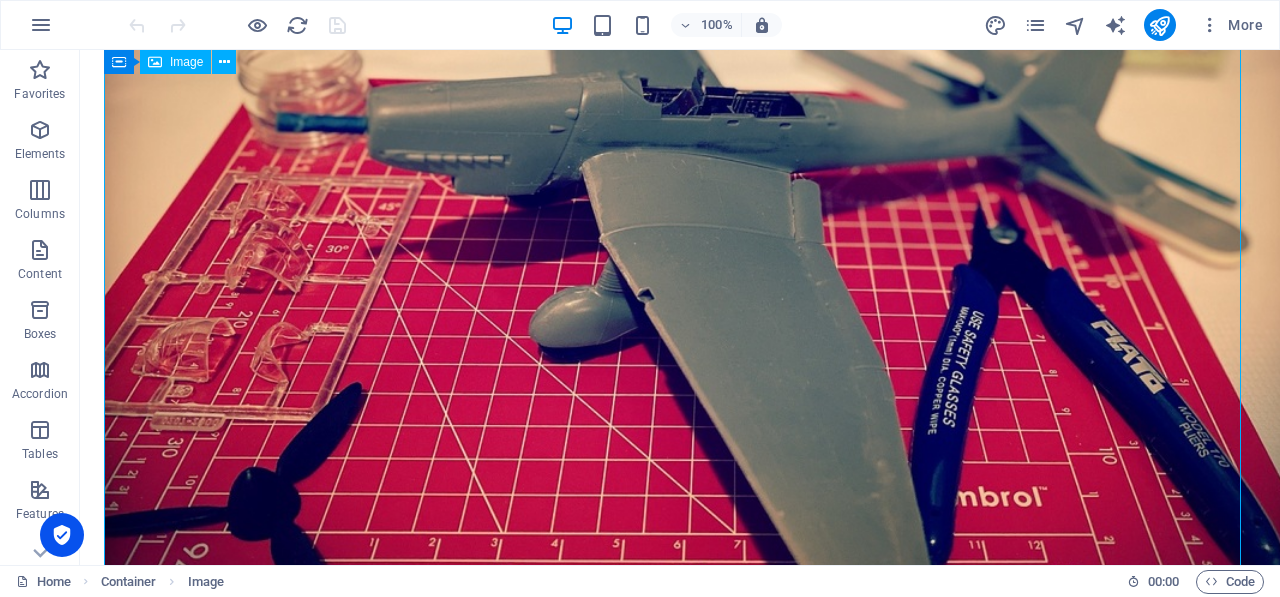 click at bounding box center (680, 203) 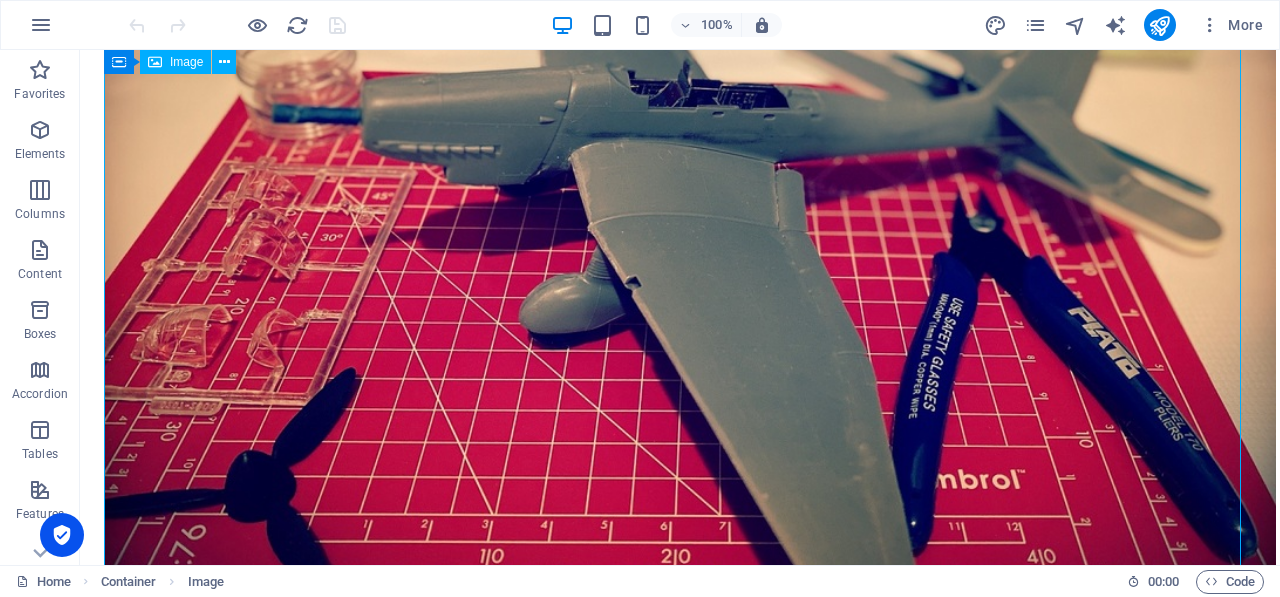 select on "px" 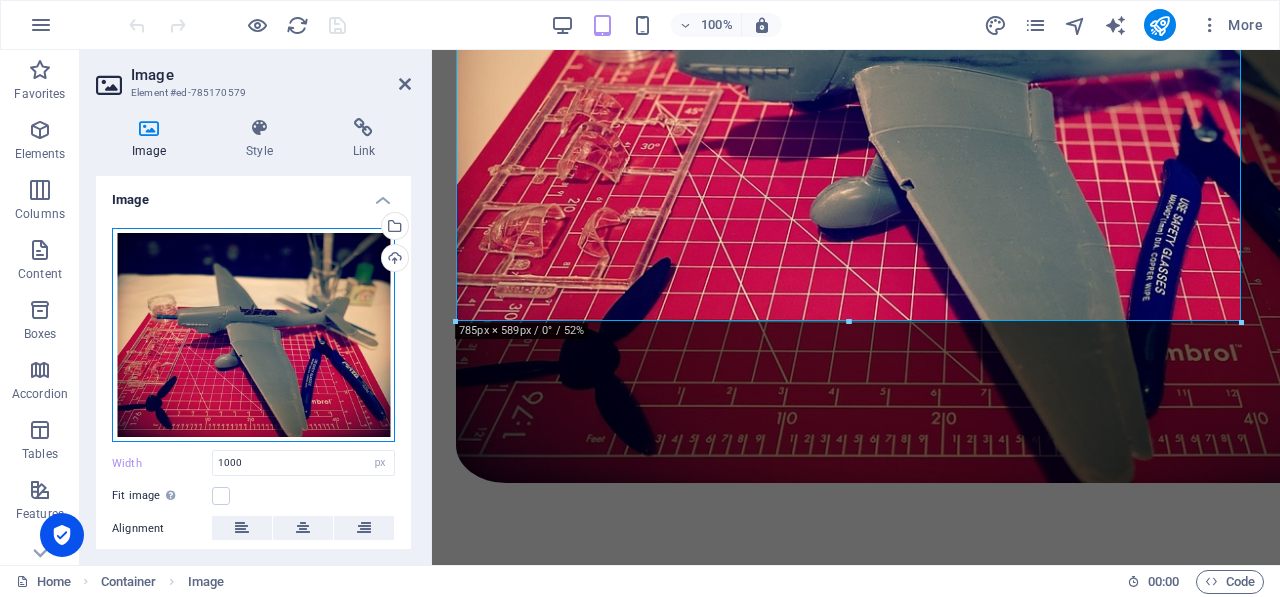 click on "Drag files here, click to choose files or select files from Files or our free stock photos & videos" at bounding box center [253, 335] 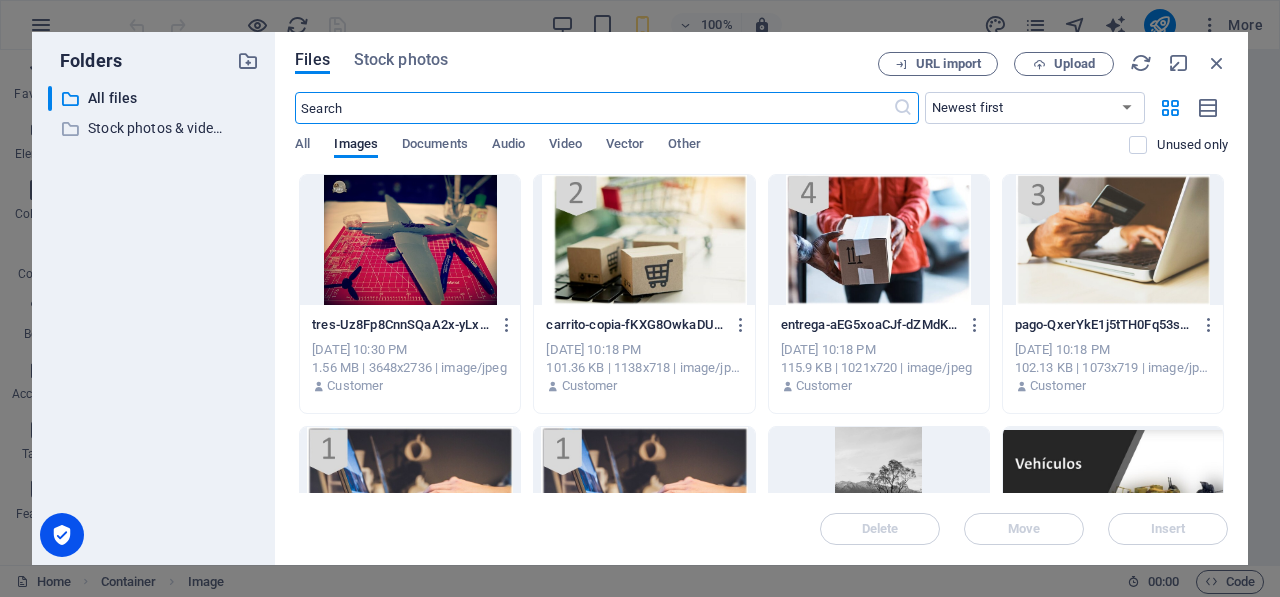 scroll, scrollTop: 0, scrollLeft: 0, axis: both 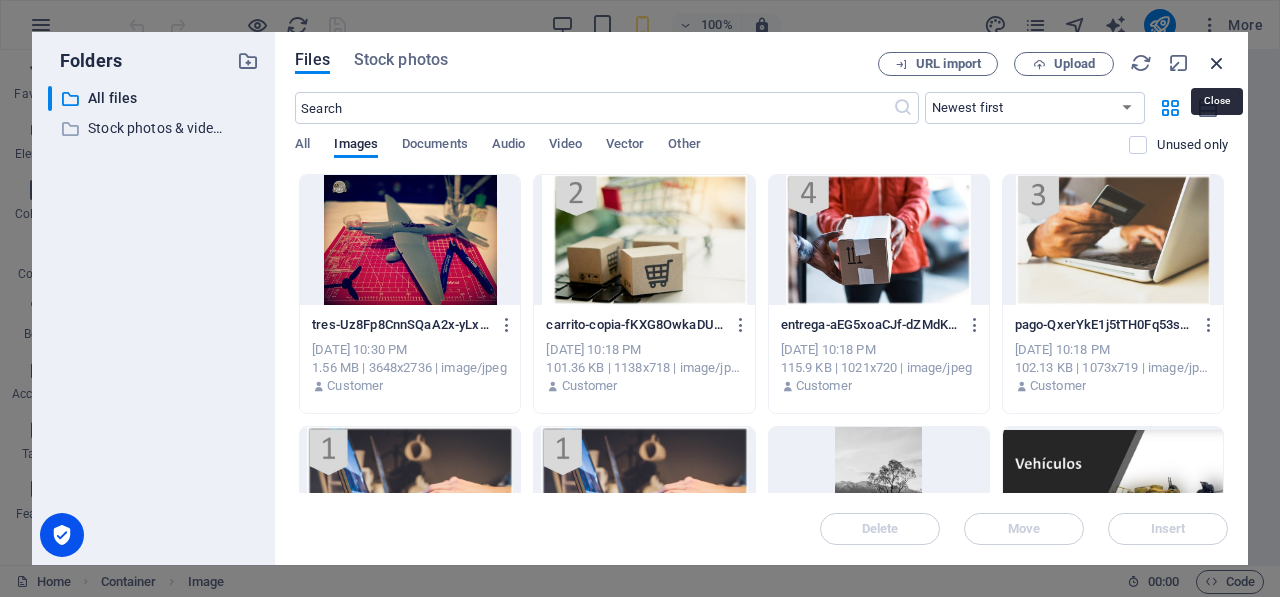 click at bounding box center (1217, 63) 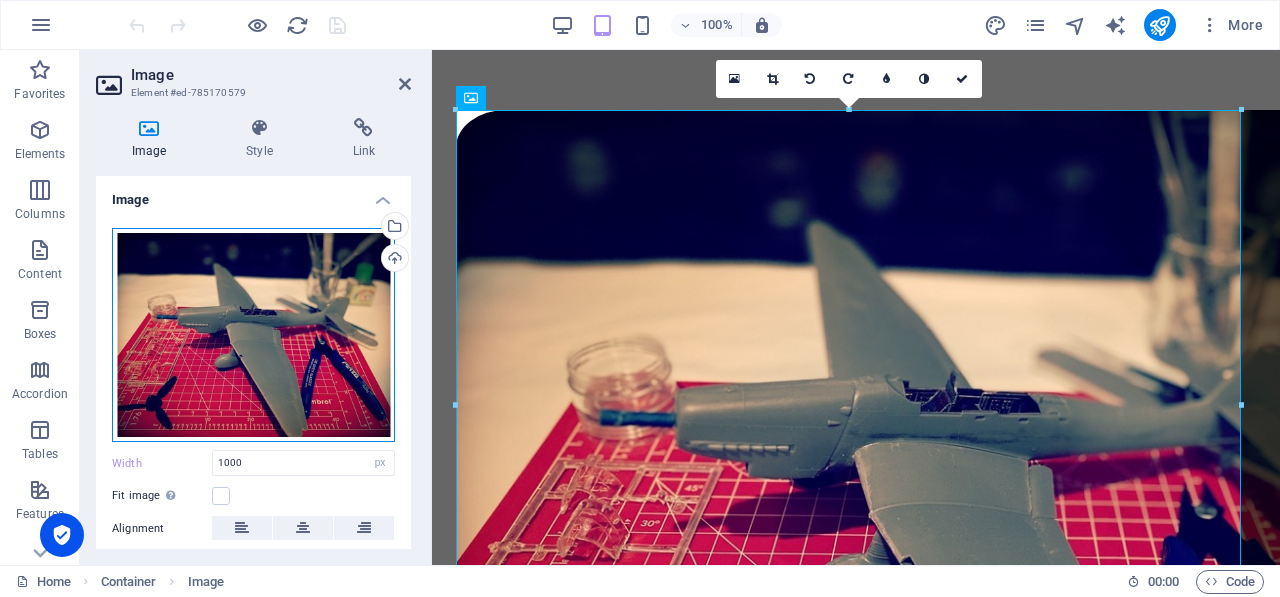 click on "Drag files here, click to choose files or select files from Files or our free stock photos & videos" at bounding box center (253, 335) 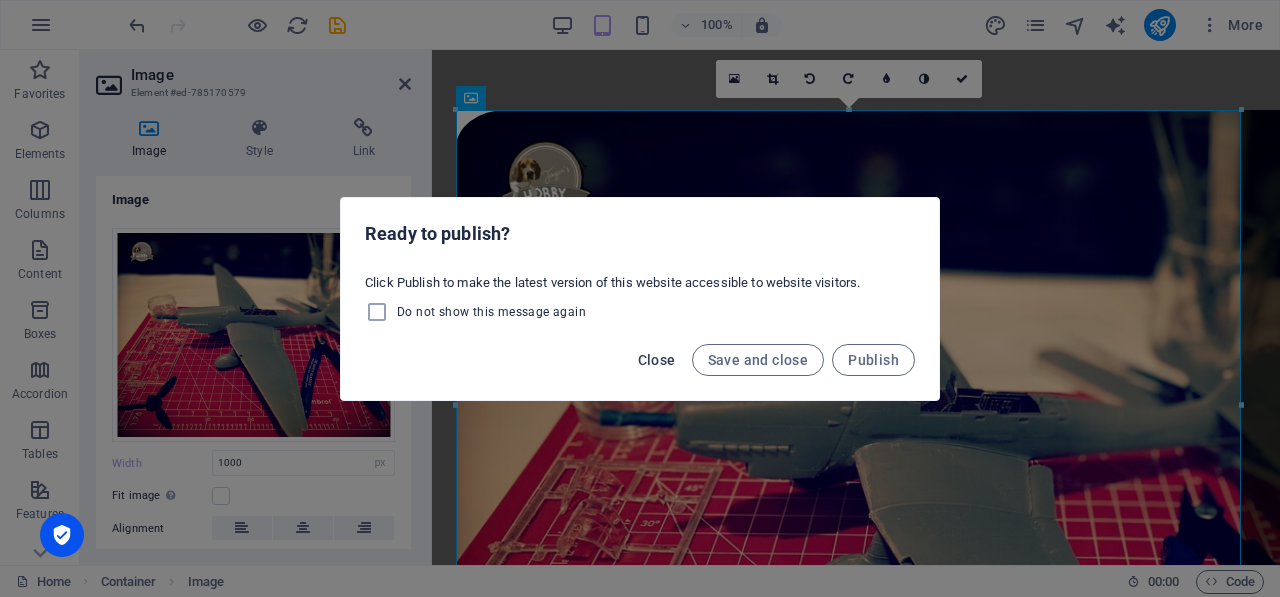 click on "Close" at bounding box center [657, 360] 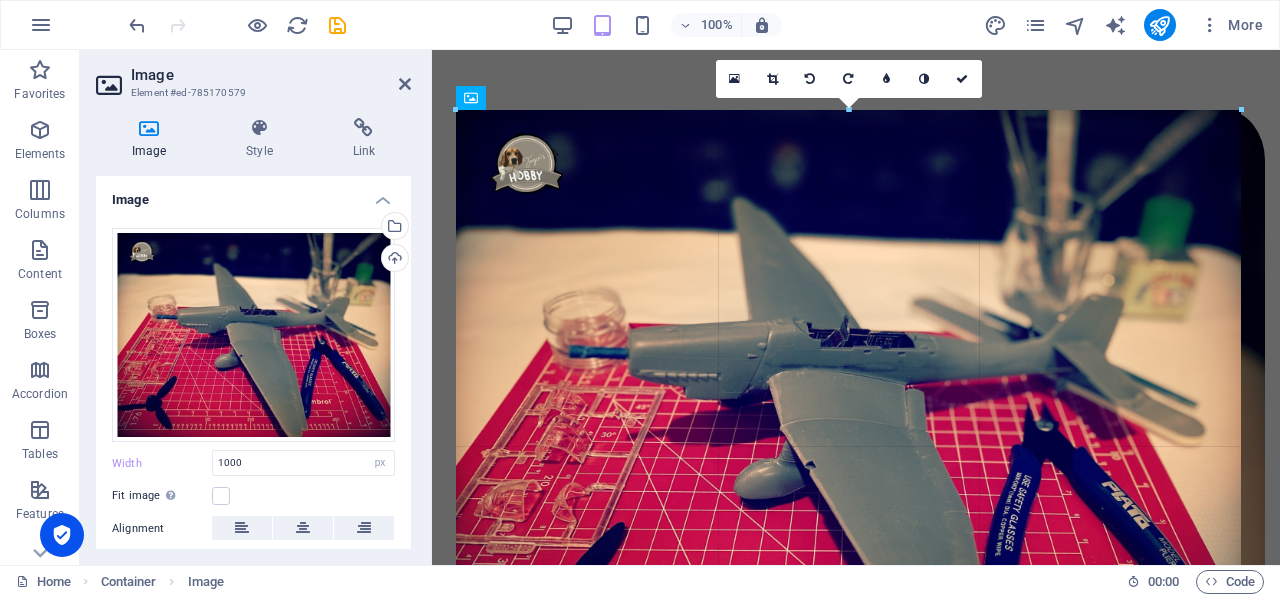 drag, startPoint x: 1242, startPoint y: 109, endPoint x: 834, endPoint y: 27, distance: 416.15863 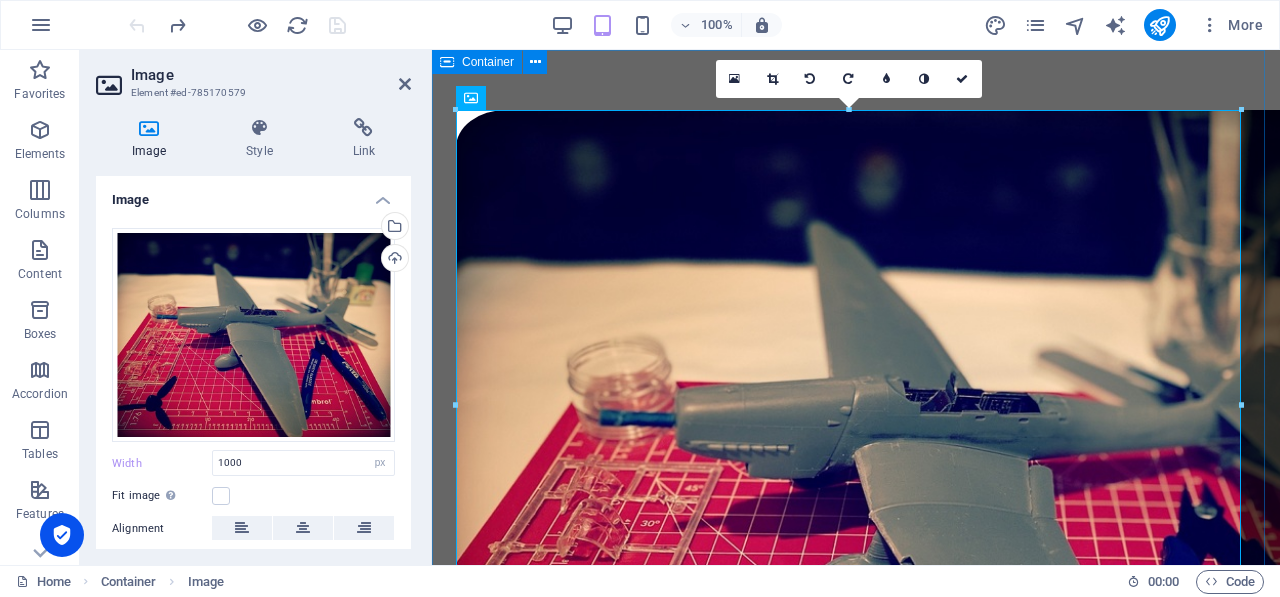 click at bounding box center [856, 485] 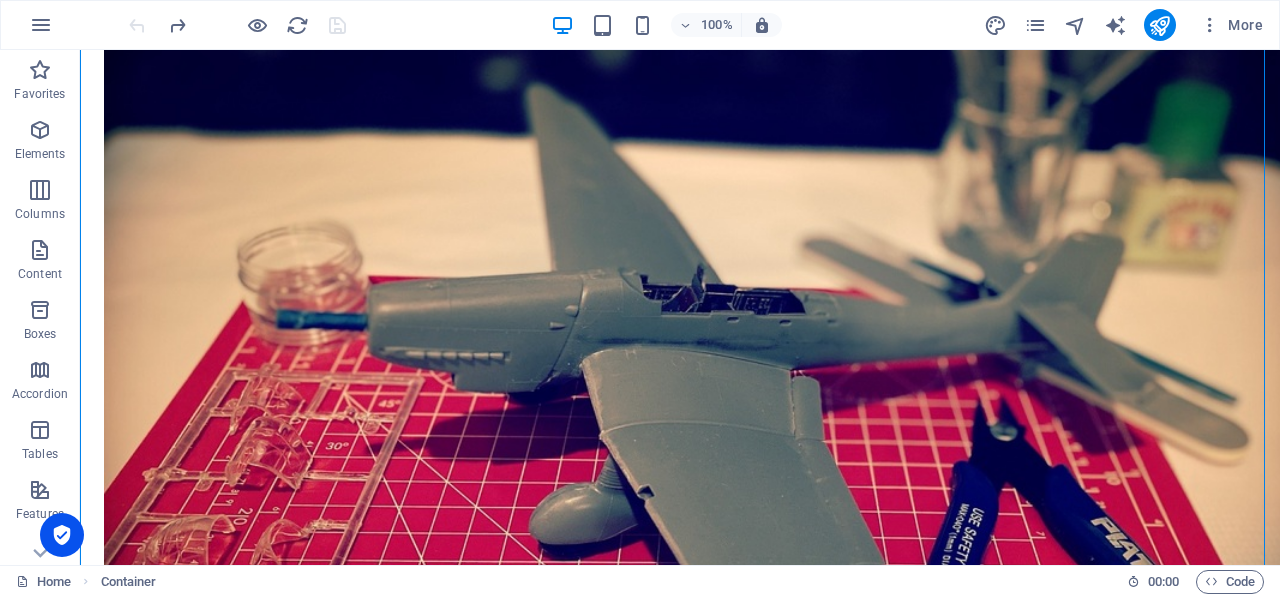 scroll, scrollTop: 0, scrollLeft: 0, axis: both 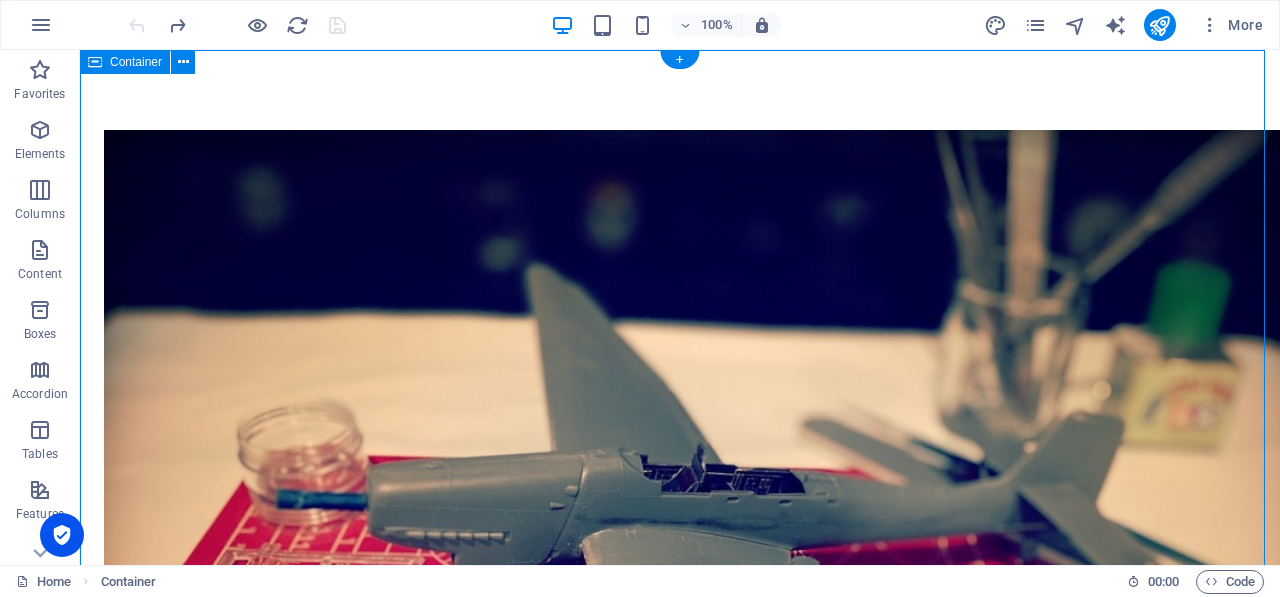 click at bounding box center [680, 580] 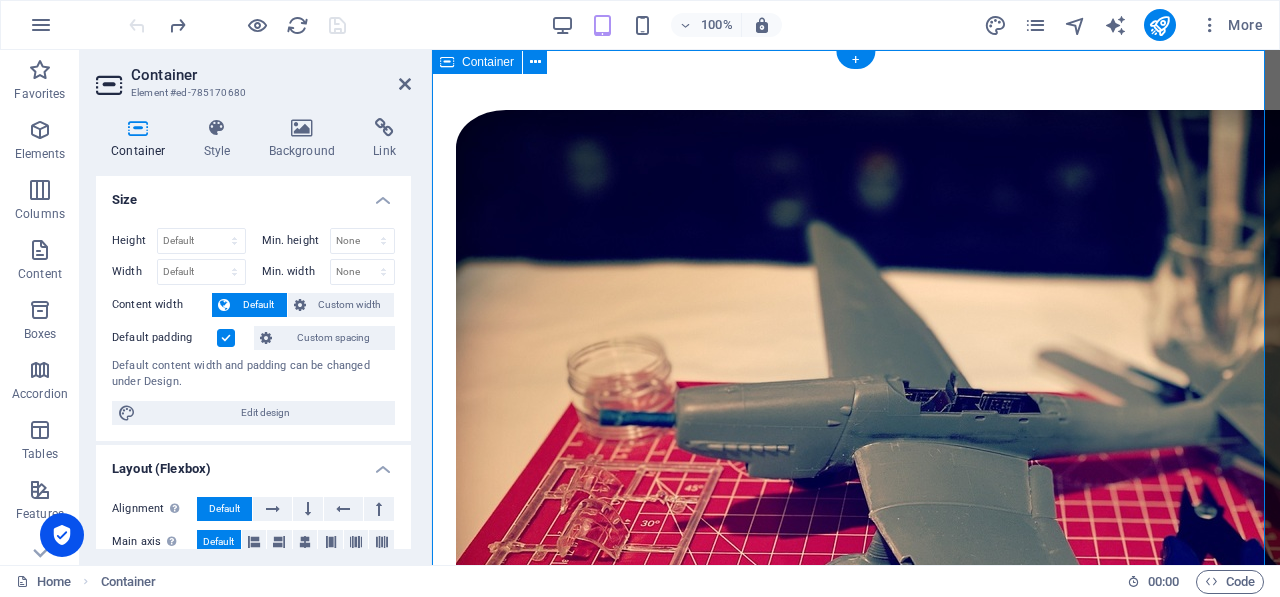 click at bounding box center [856, 485] 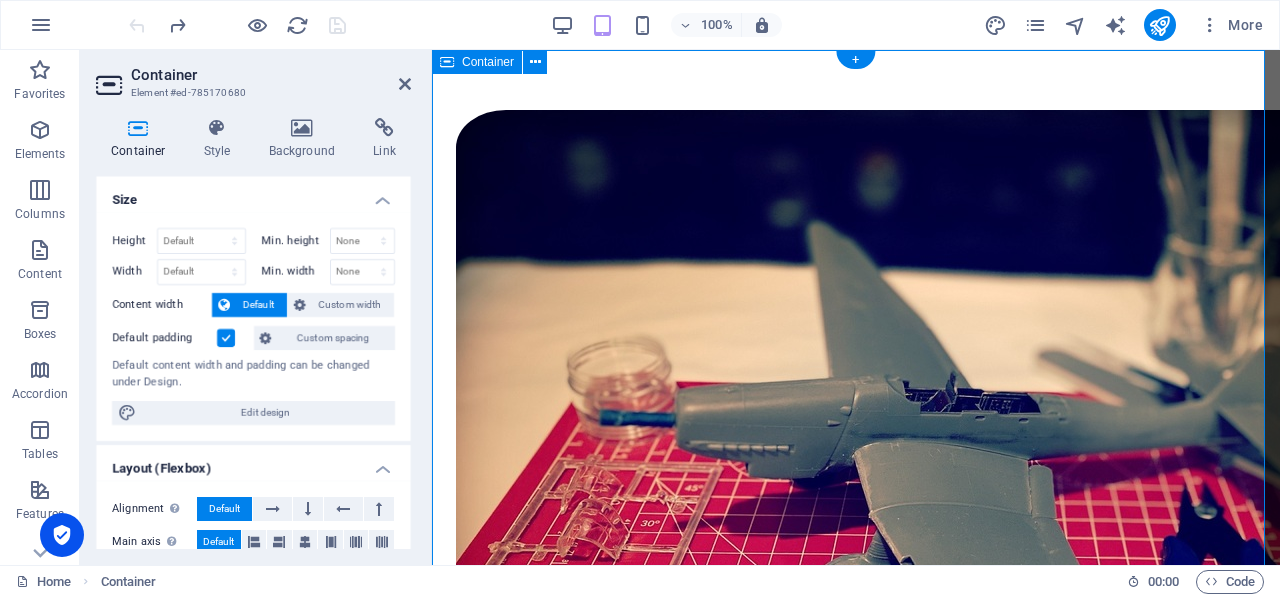 click at bounding box center [856, 485] 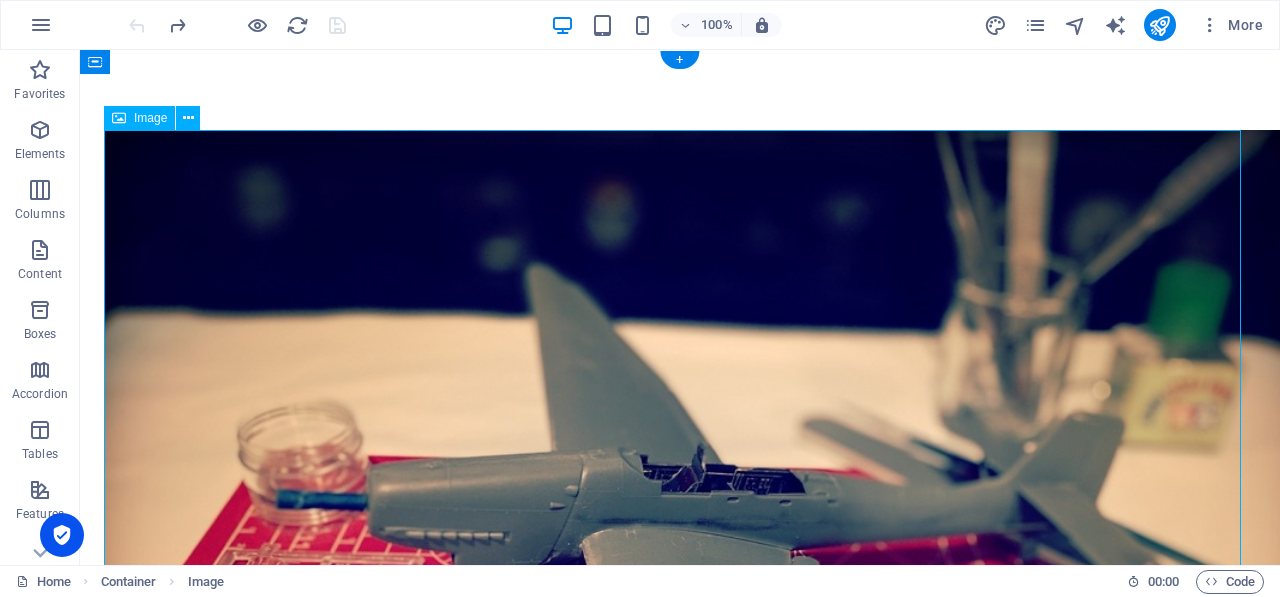 drag, startPoint x: 189, startPoint y: 219, endPoint x: 470, endPoint y: 225, distance: 281.06406 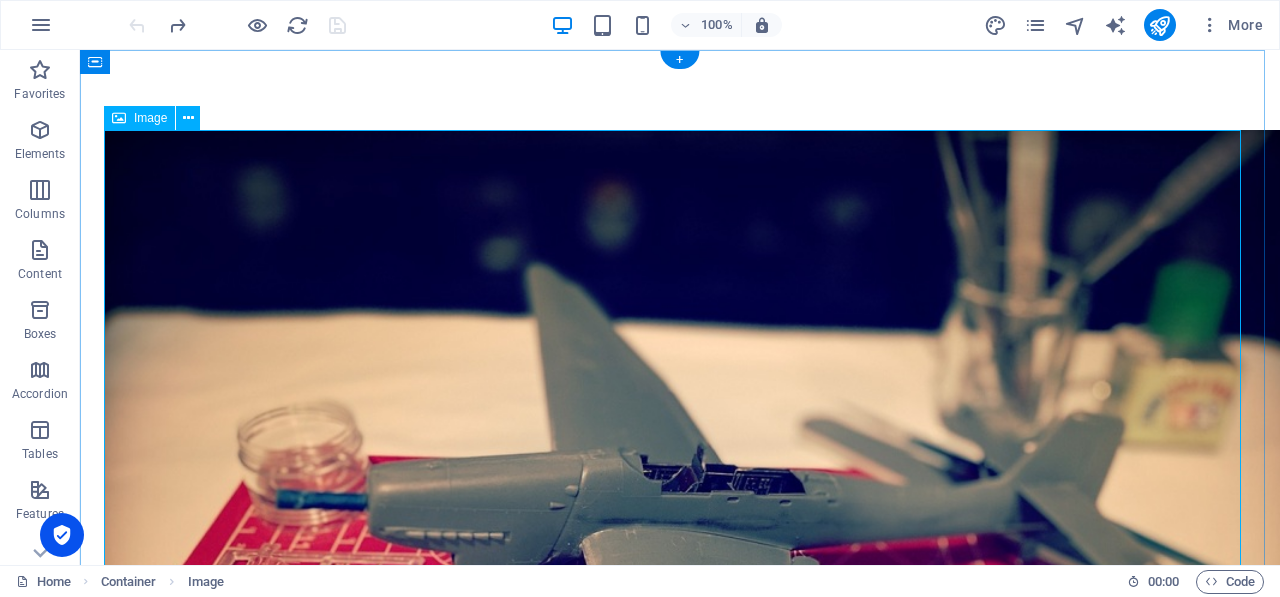 click at bounding box center [680, 580] 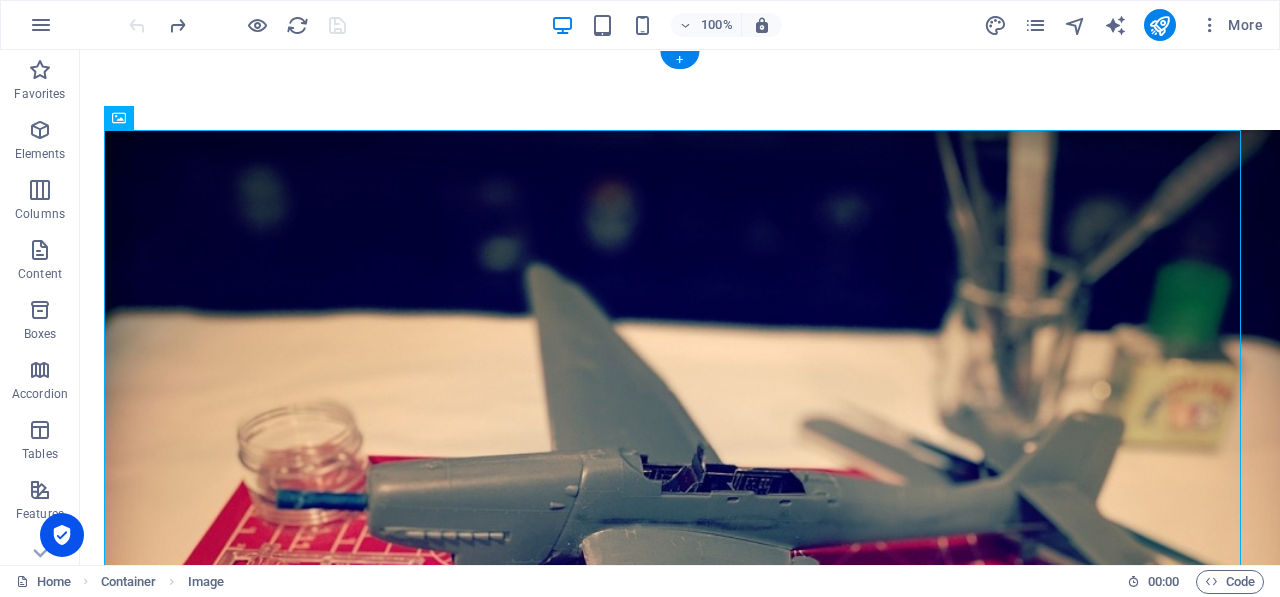 drag, startPoint x: 192, startPoint y: 219, endPoint x: 121, endPoint y: 123, distance: 119.40268 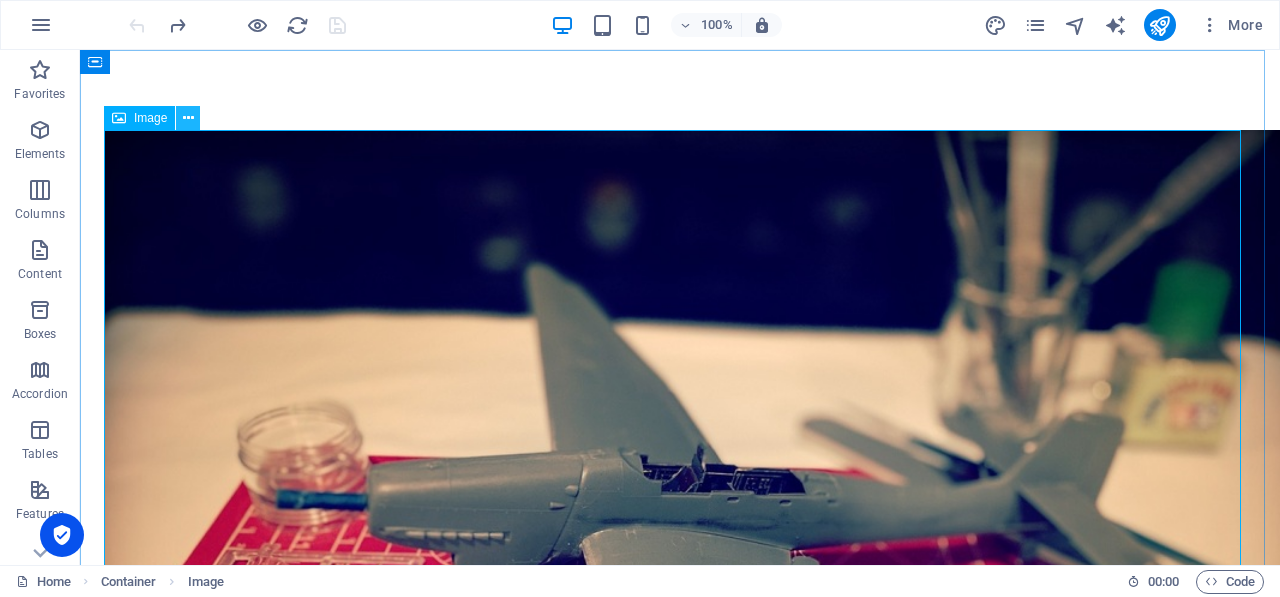 click at bounding box center [188, 118] 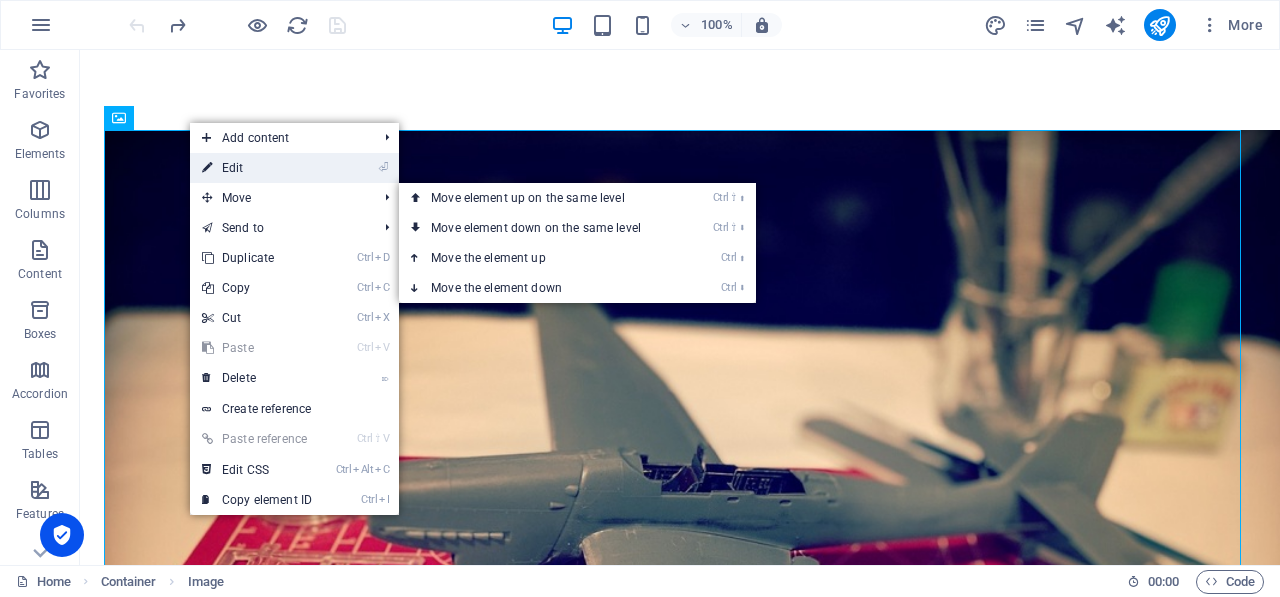 click on "⏎  Edit" at bounding box center (257, 168) 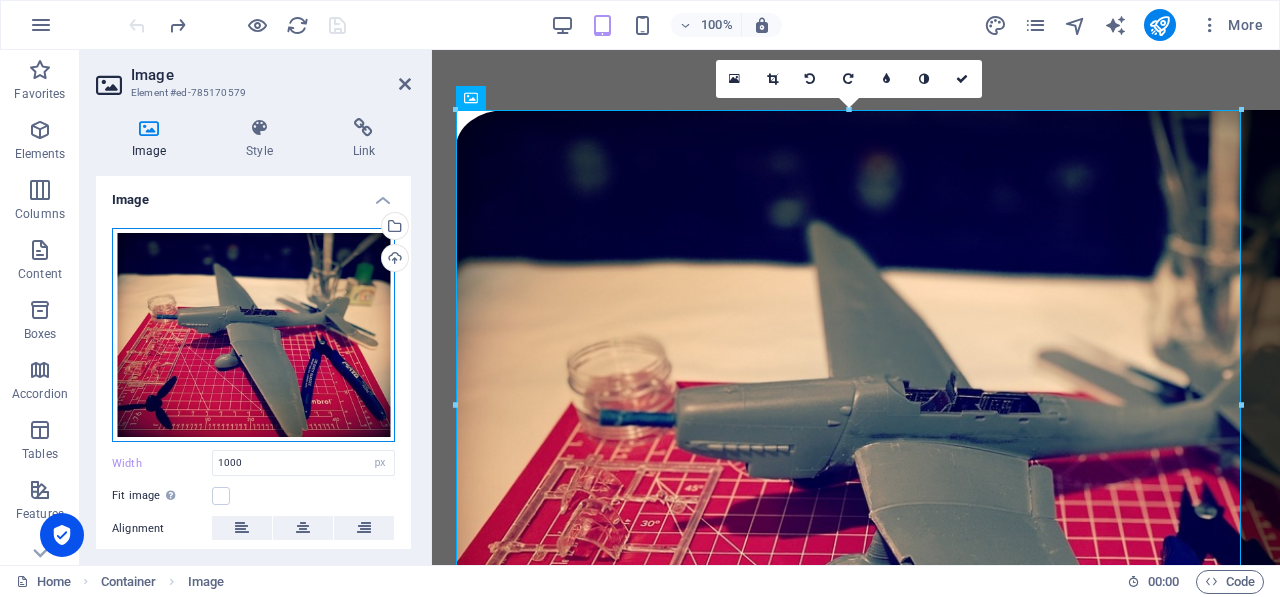 click on "Drag files here, click to choose files or select files from Files or our free stock photos & videos" at bounding box center (253, 335) 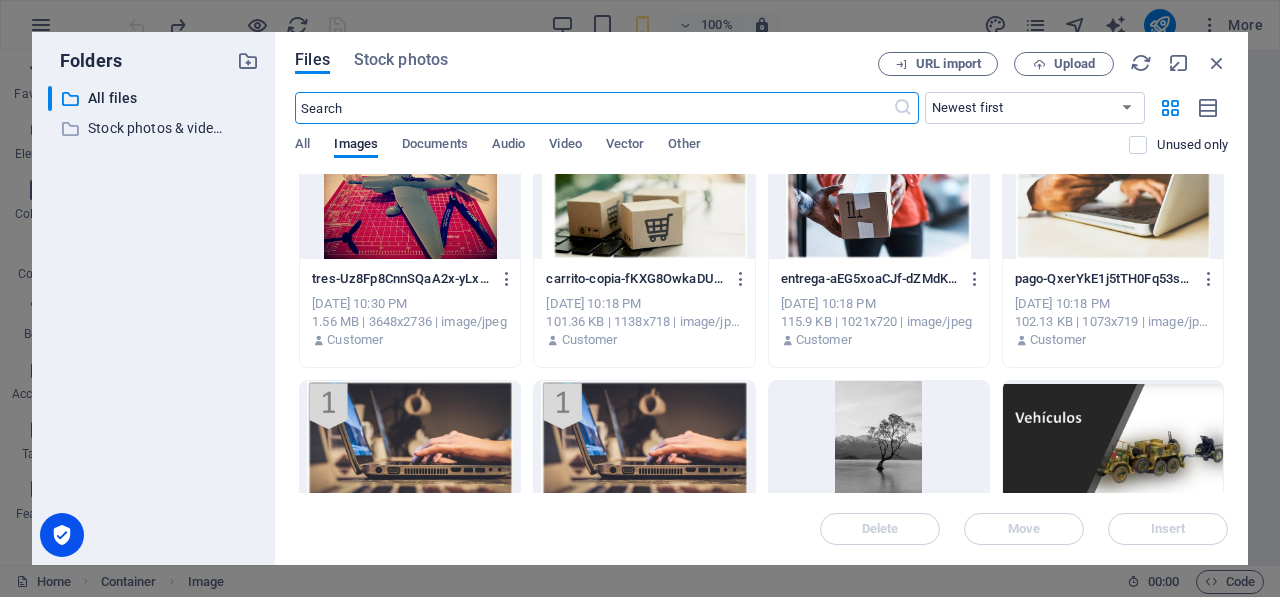 scroll, scrollTop: 0, scrollLeft: 0, axis: both 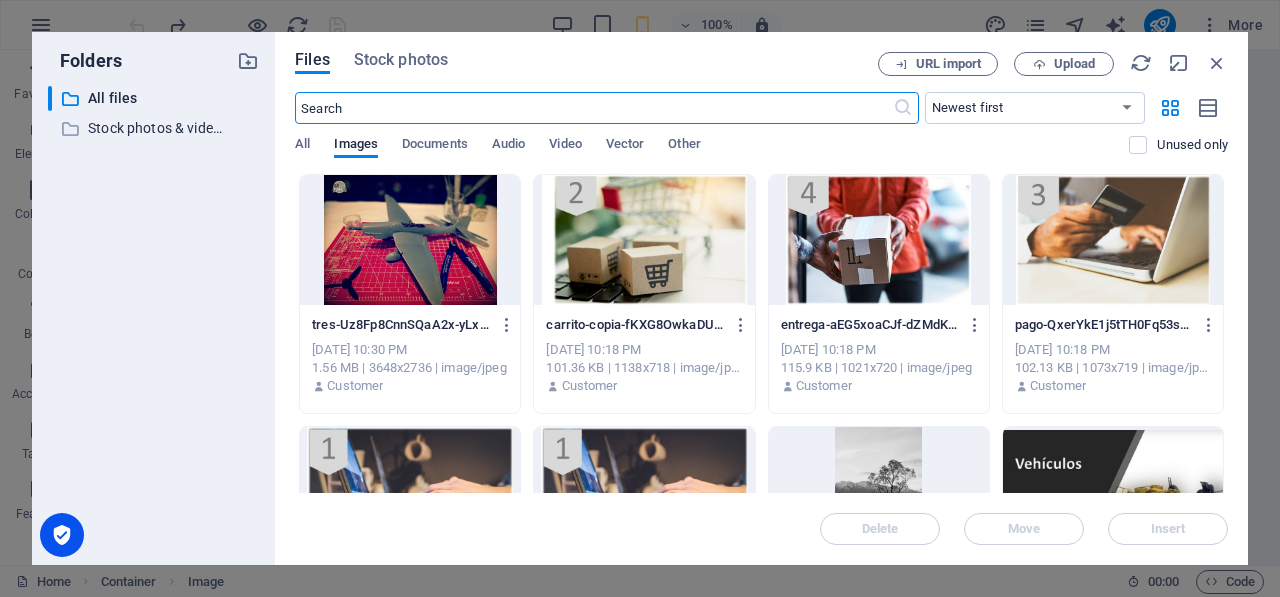 click at bounding box center (410, 240) 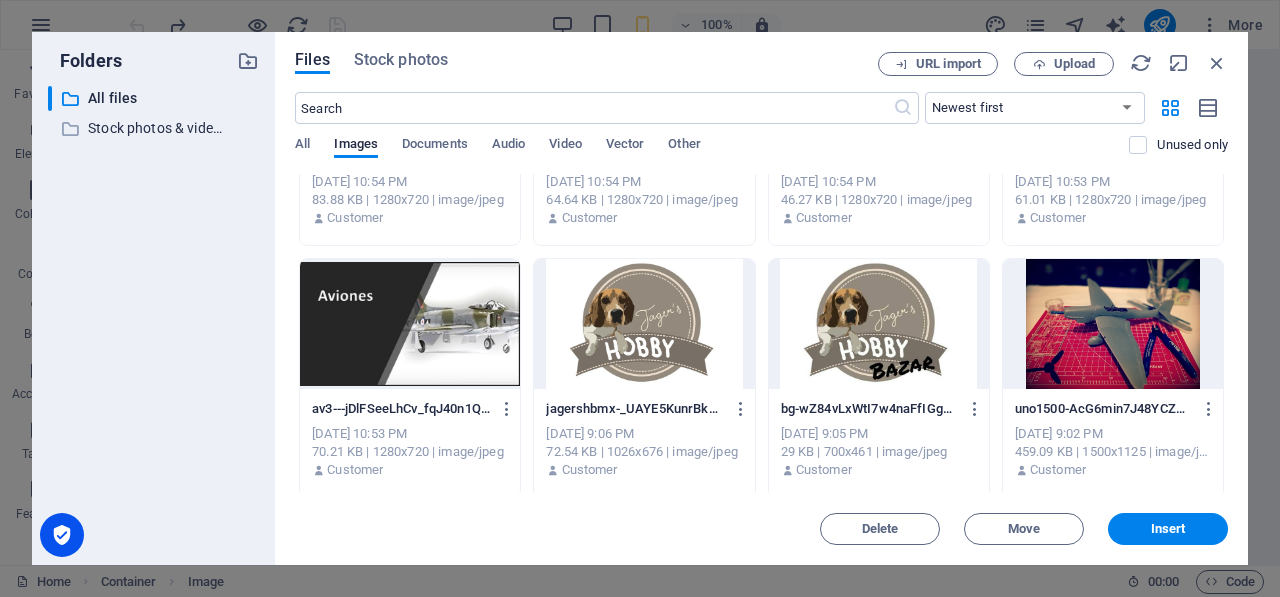 scroll, scrollTop: 676, scrollLeft: 0, axis: vertical 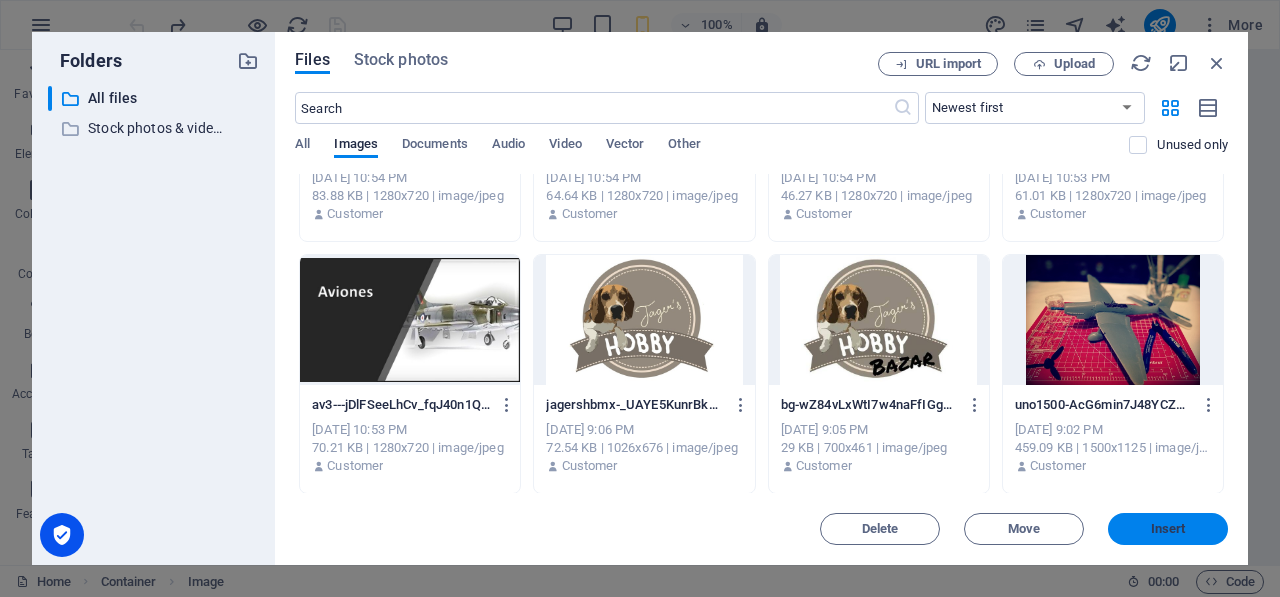 click on "Insert" at bounding box center (1168, 529) 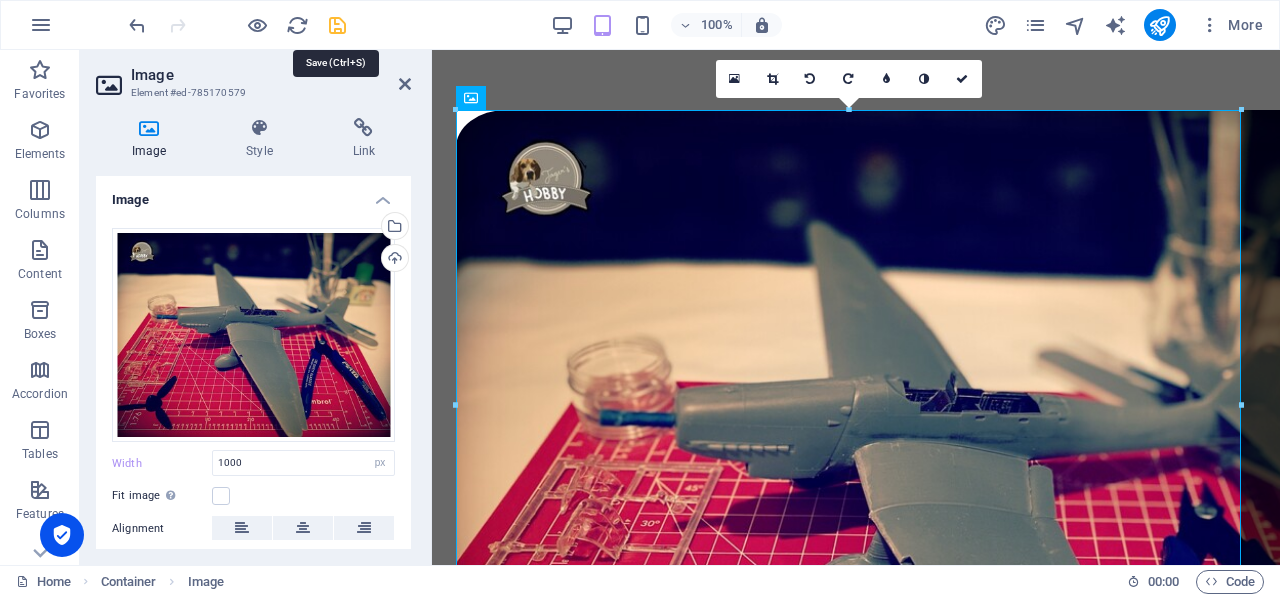 click at bounding box center [337, 25] 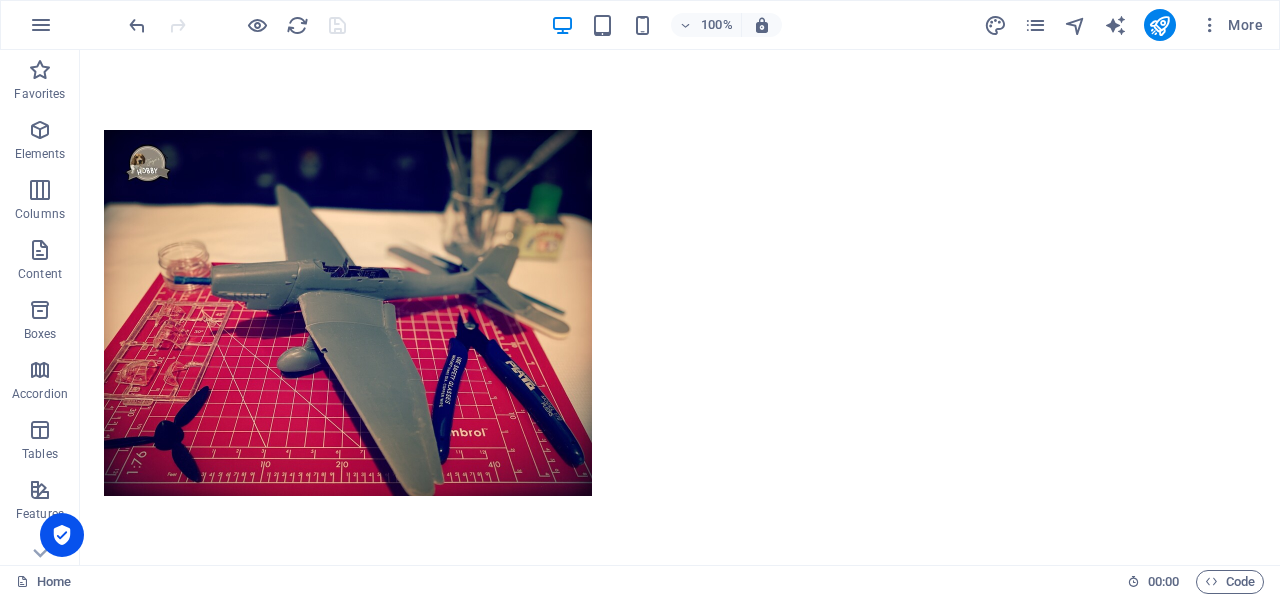 click at bounding box center [237, 25] 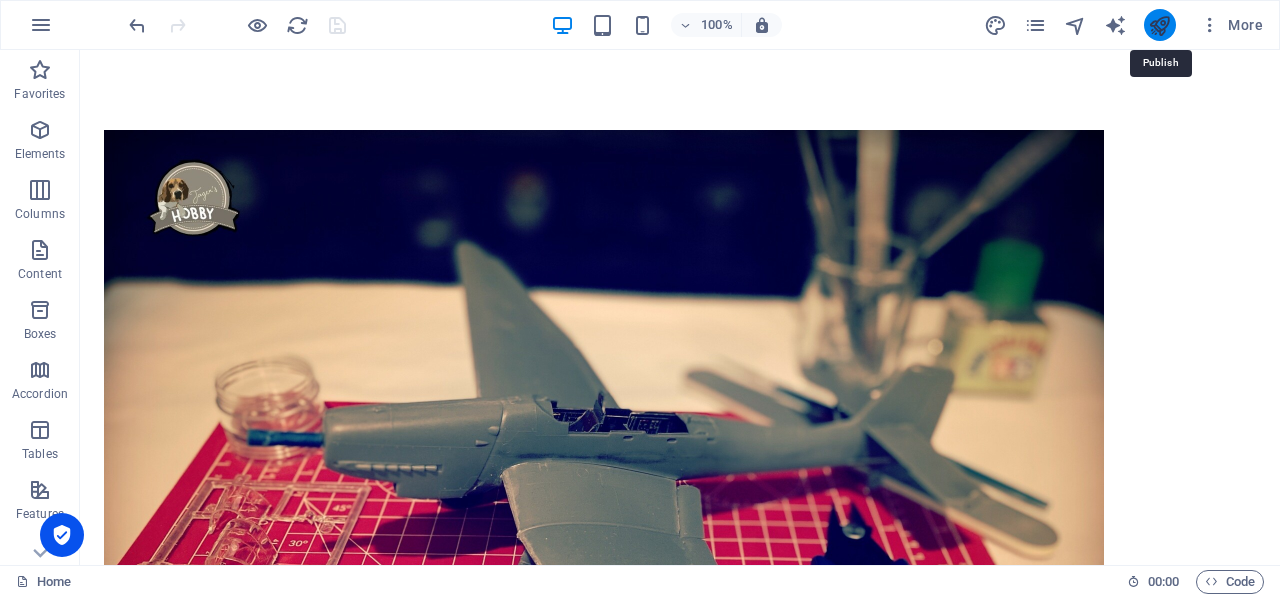 click at bounding box center (1159, 25) 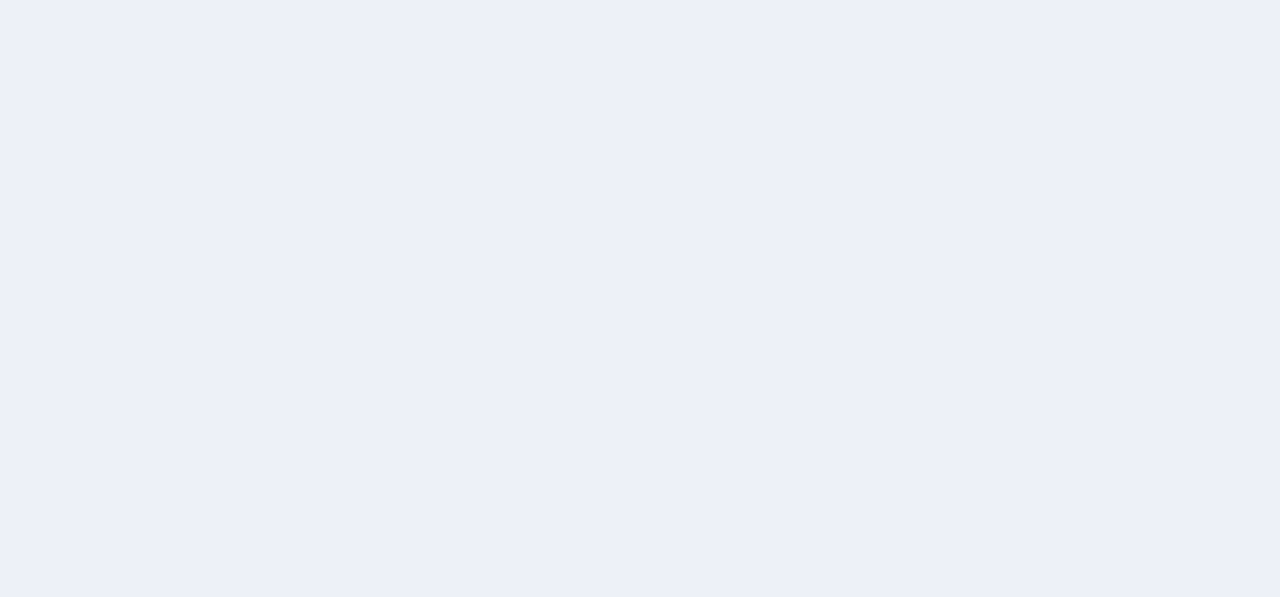 scroll, scrollTop: 0, scrollLeft: 0, axis: both 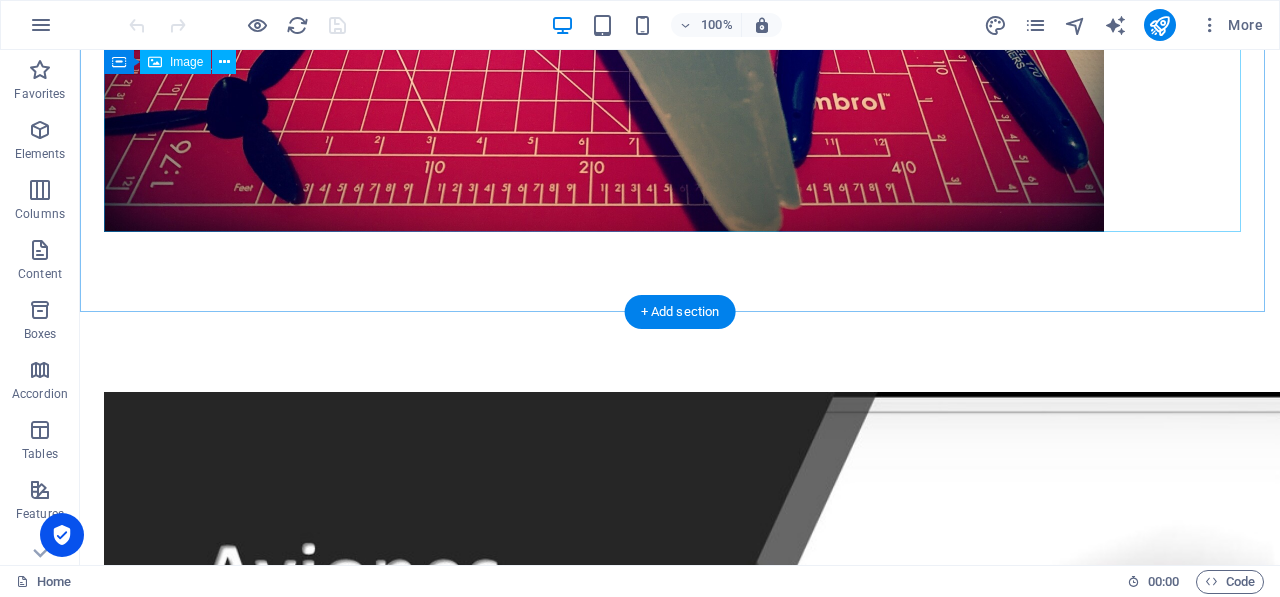 click at bounding box center (680, -143) 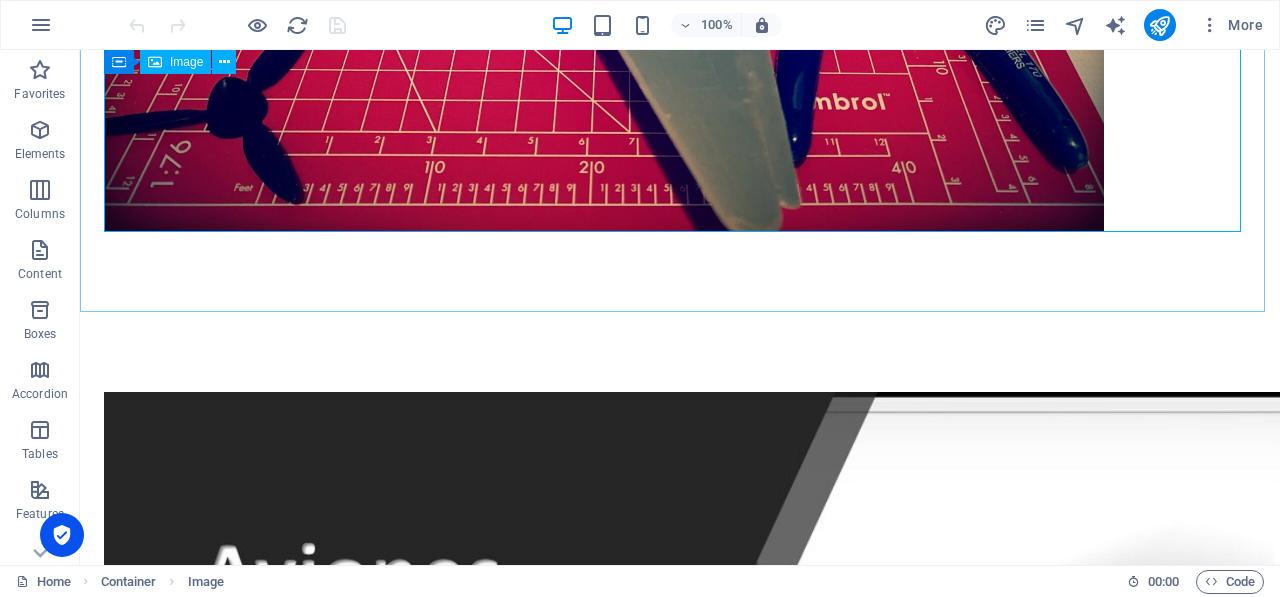 click on "Image" at bounding box center (175, 62) 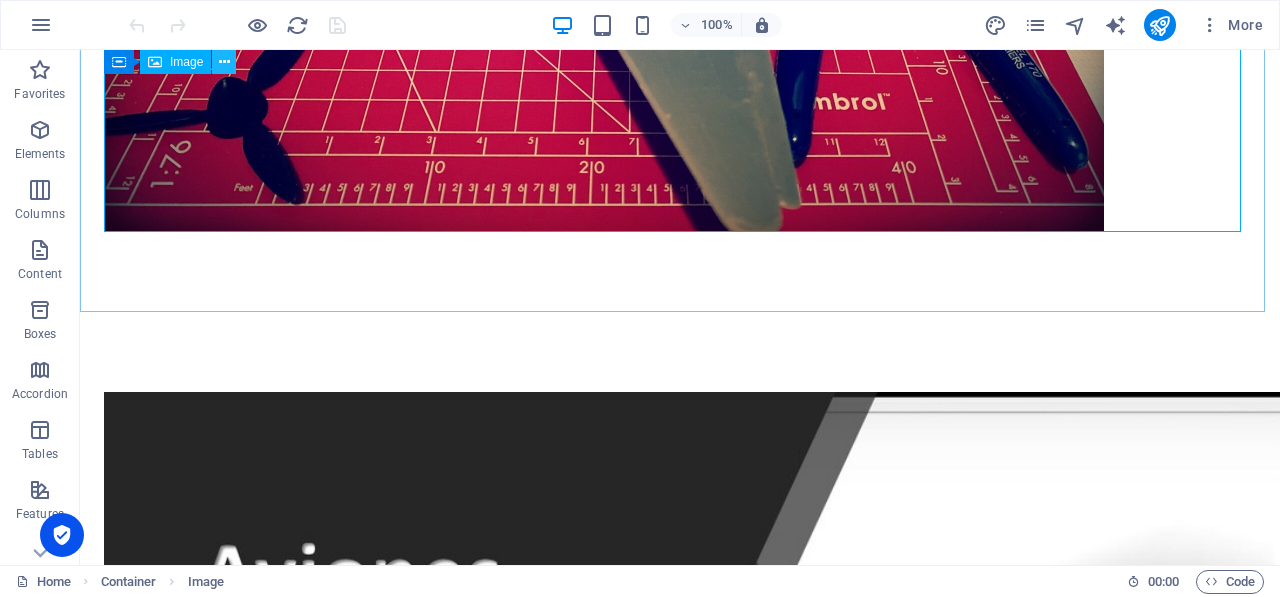 click at bounding box center [224, 62] 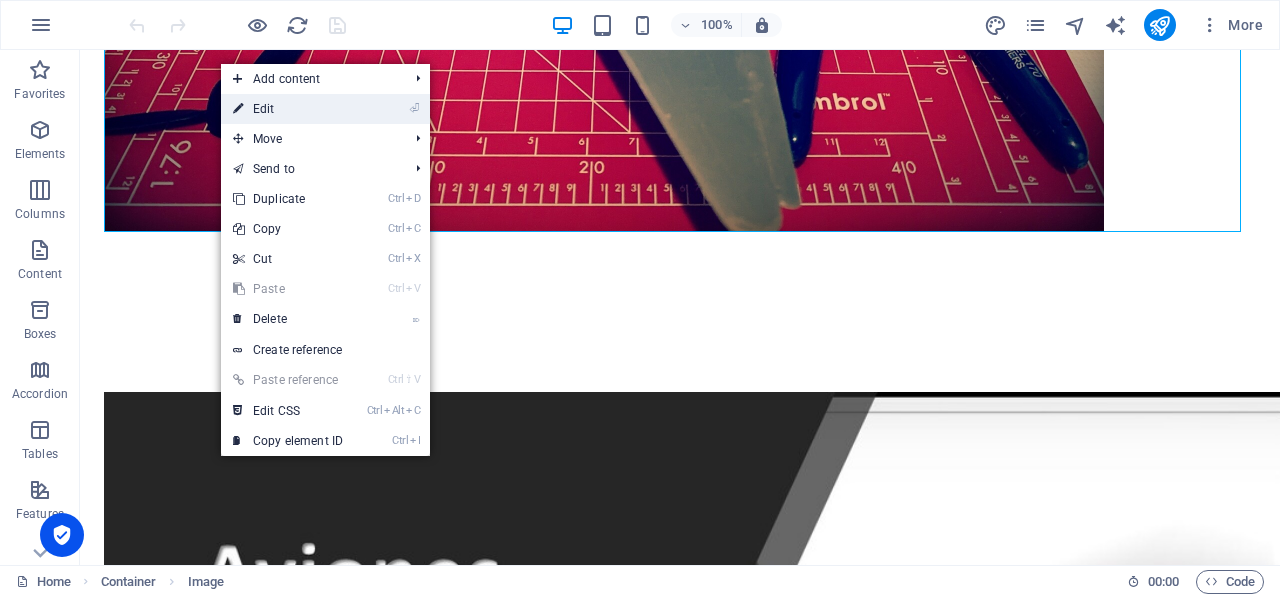 click on "⏎  Edit" at bounding box center [325, 109] 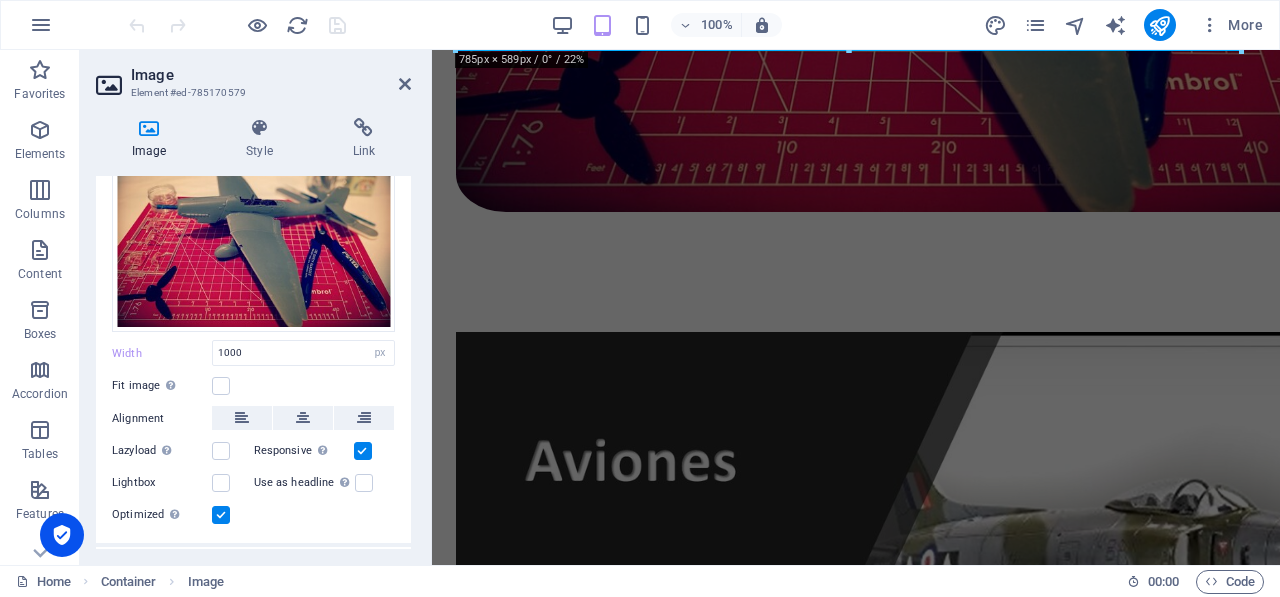 scroll, scrollTop: 152, scrollLeft: 0, axis: vertical 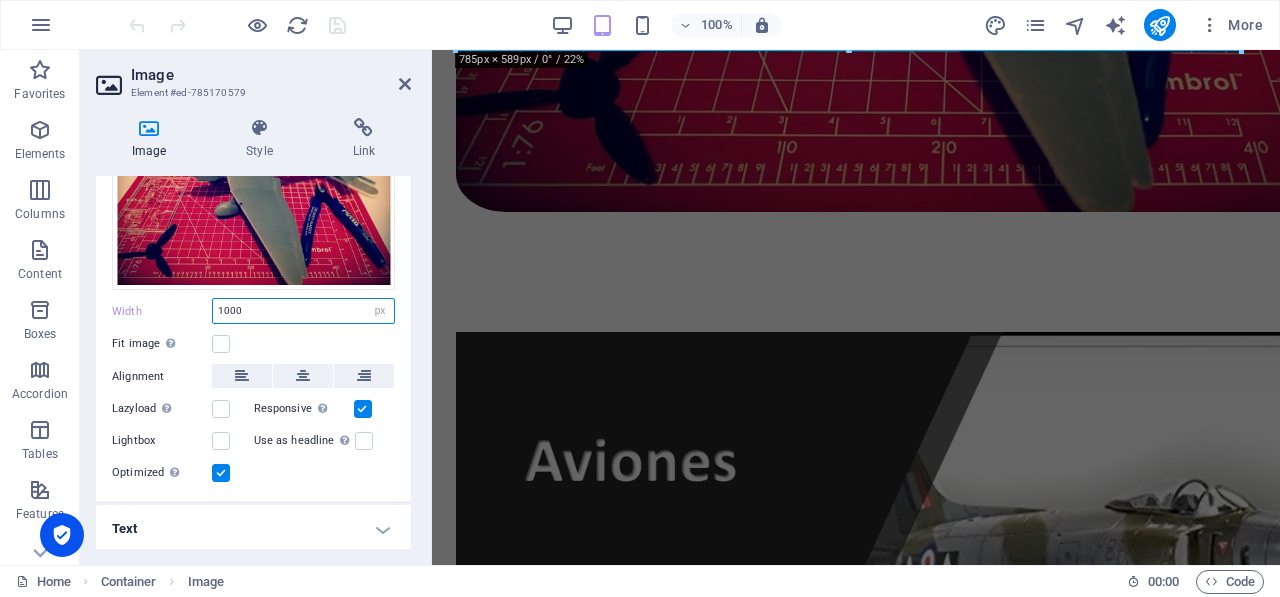 click on "1000" at bounding box center [303, 311] 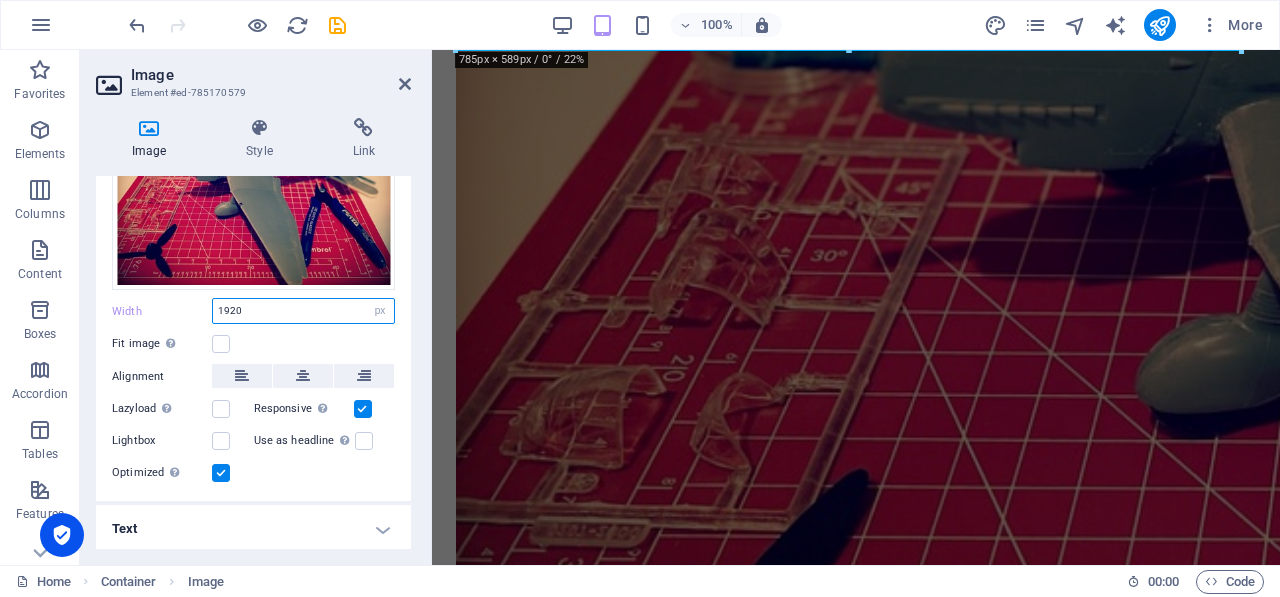 type on "1920" 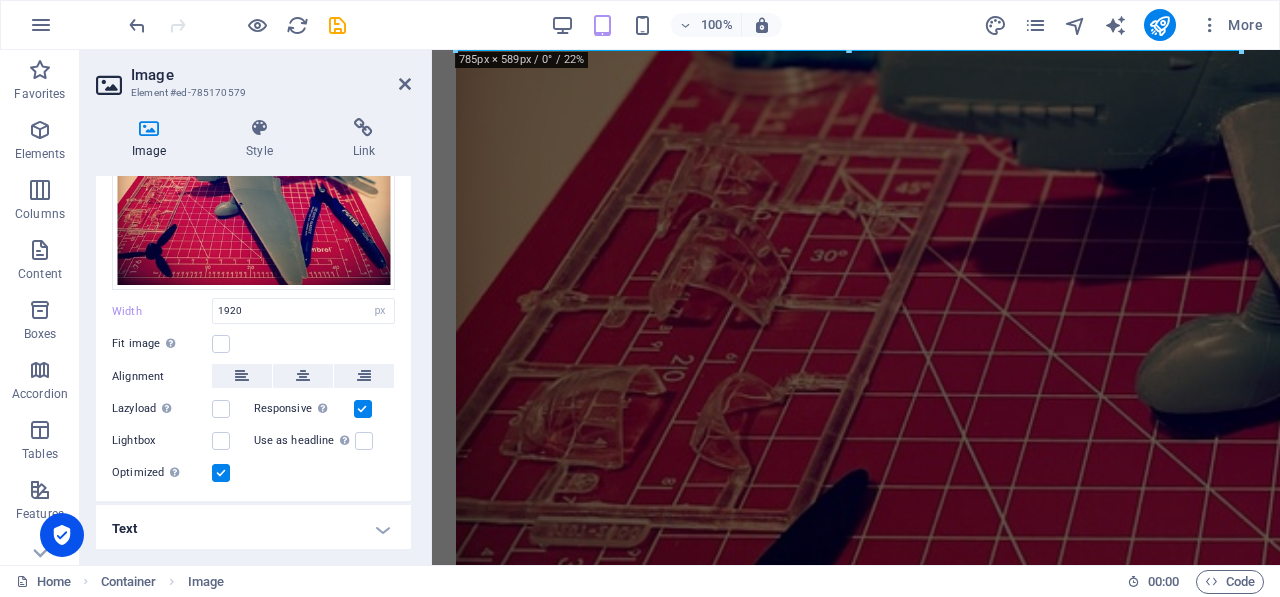 drag, startPoint x: 412, startPoint y: 356, endPoint x: 405, endPoint y: 215, distance: 141.17365 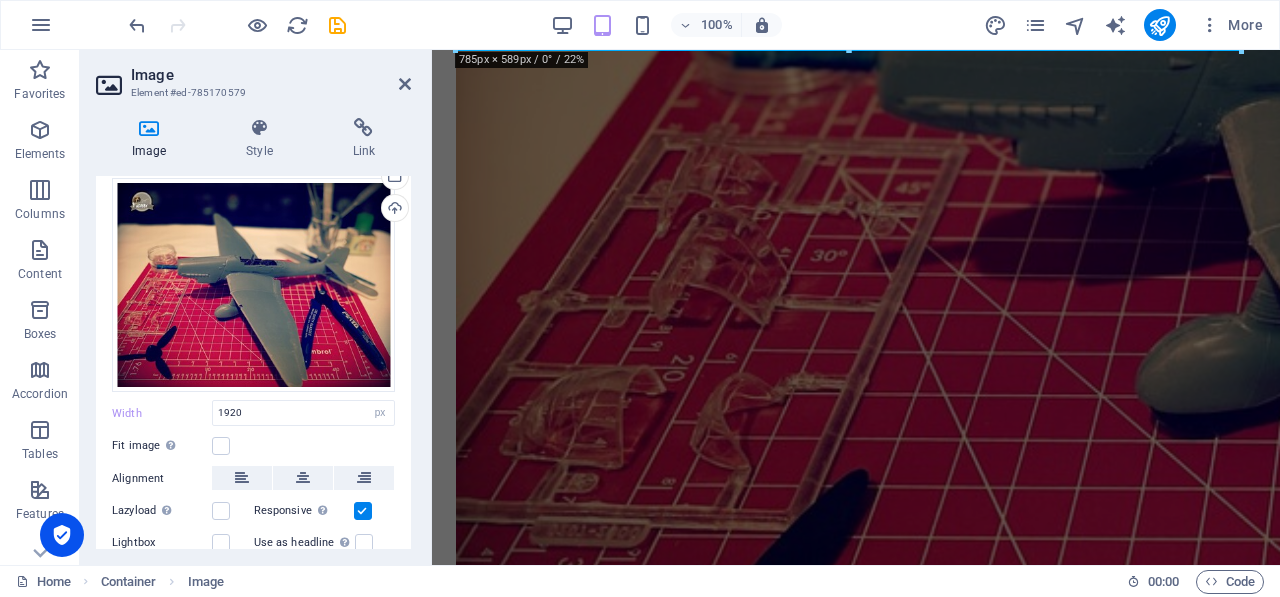 scroll, scrollTop: 0, scrollLeft: 0, axis: both 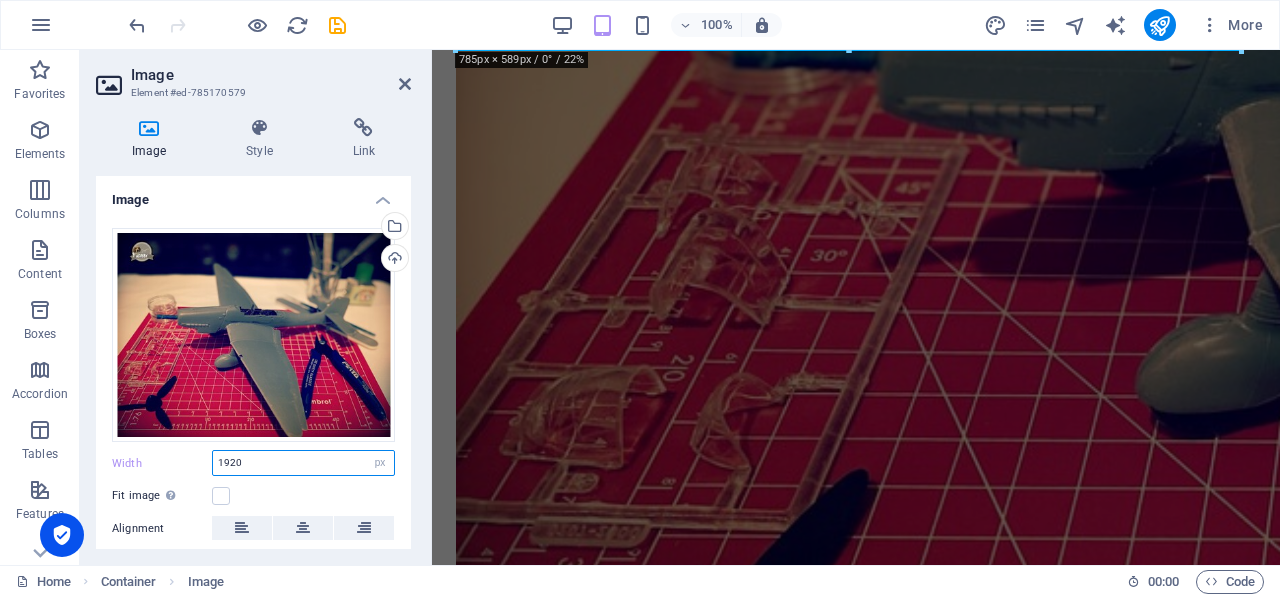 click on "1920" at bounding box center (303, 463) 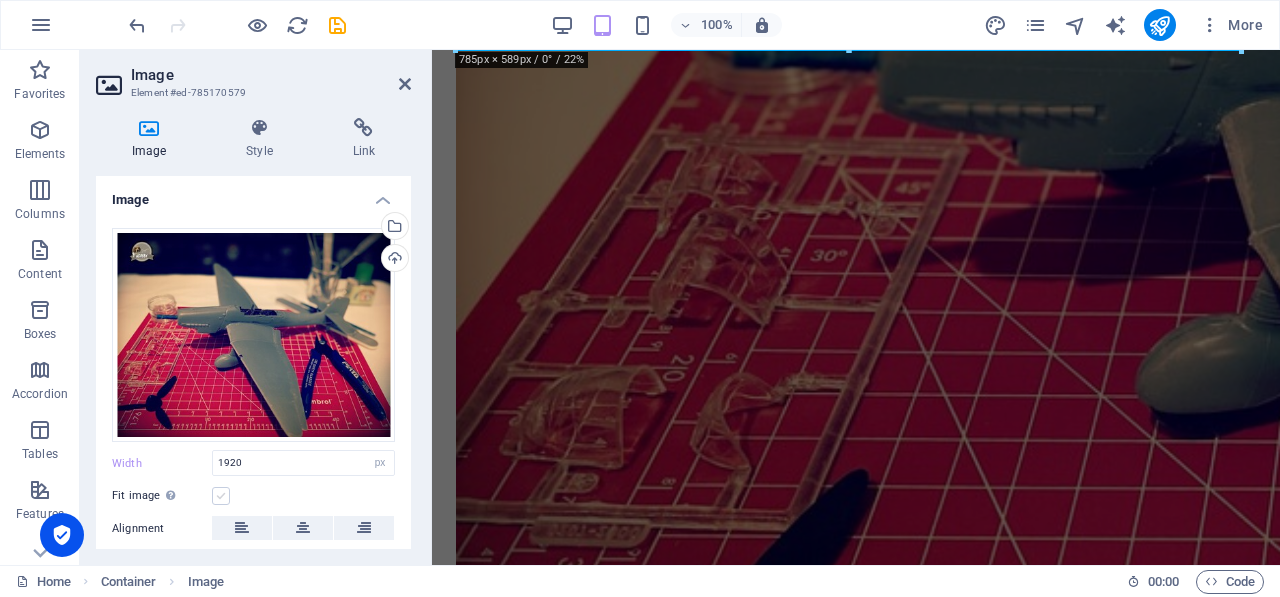 click at bounding box center [221, 496] 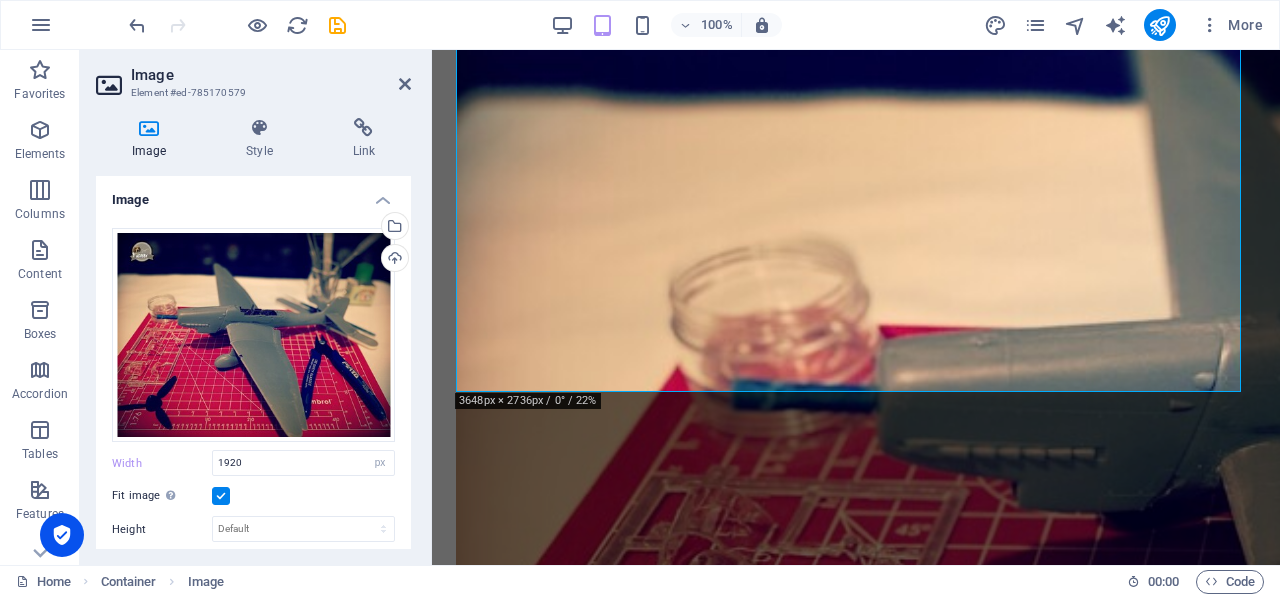 scroll, scrollTop: 352, scrollLeft: 0, axis: vertical 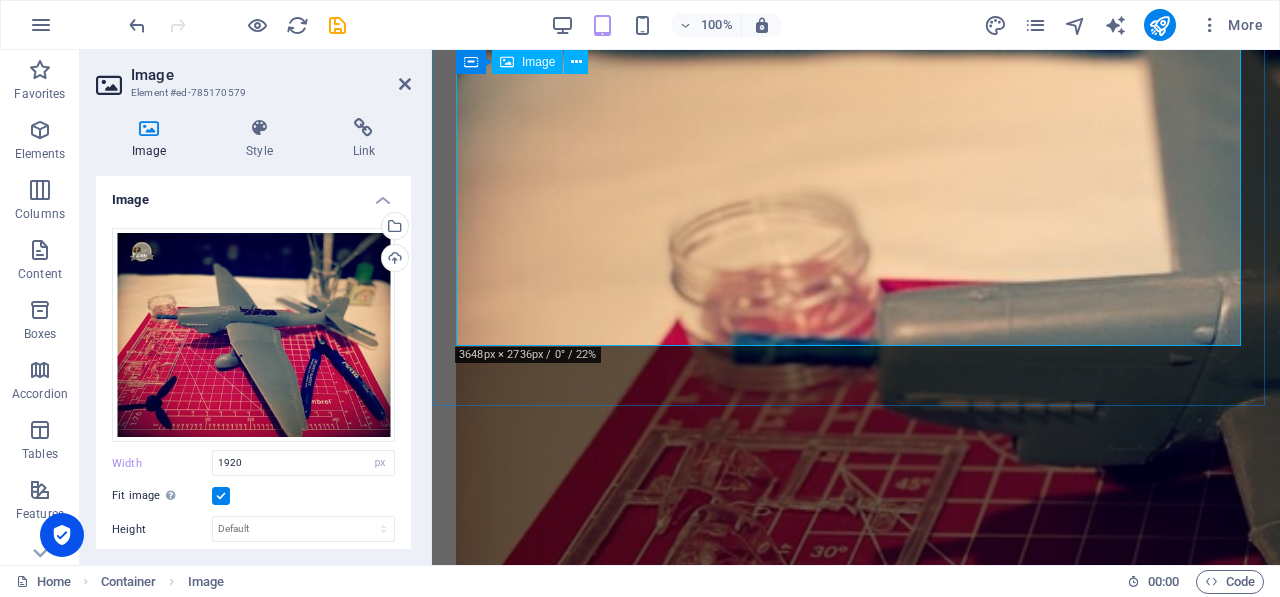 click at bounding box center [856, 478] 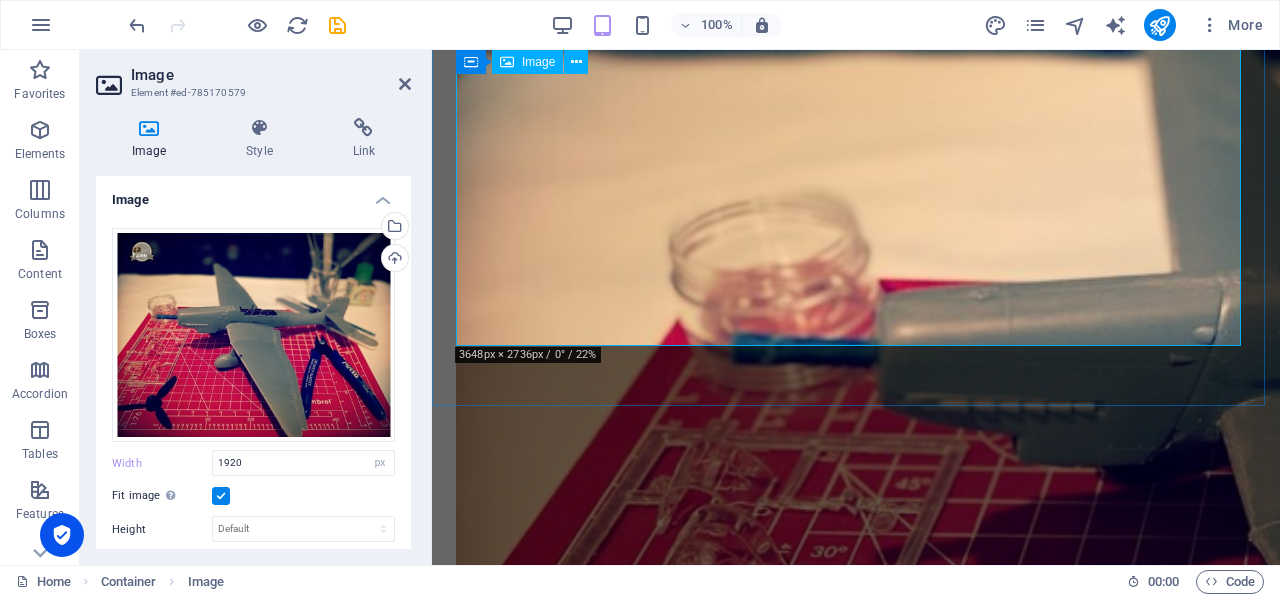 click at bounding box center [856, 478] 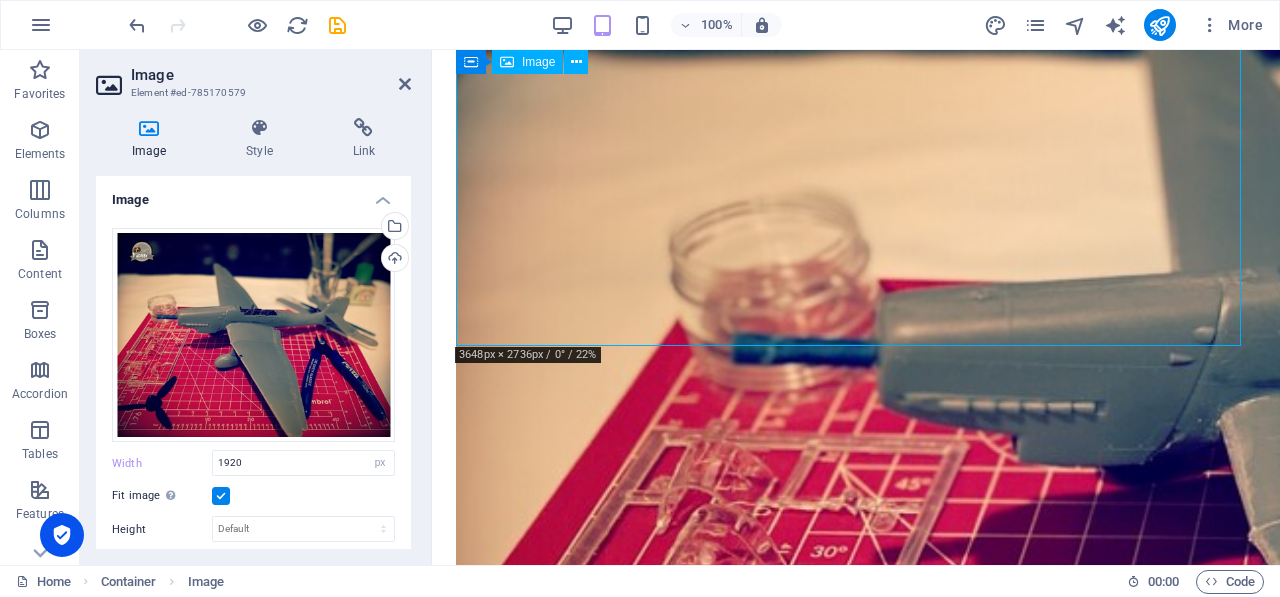 drag, startPoint x: 828, startPoint y: 229, endPoint x: 834, endPoint y: 286, distance: 57.31492 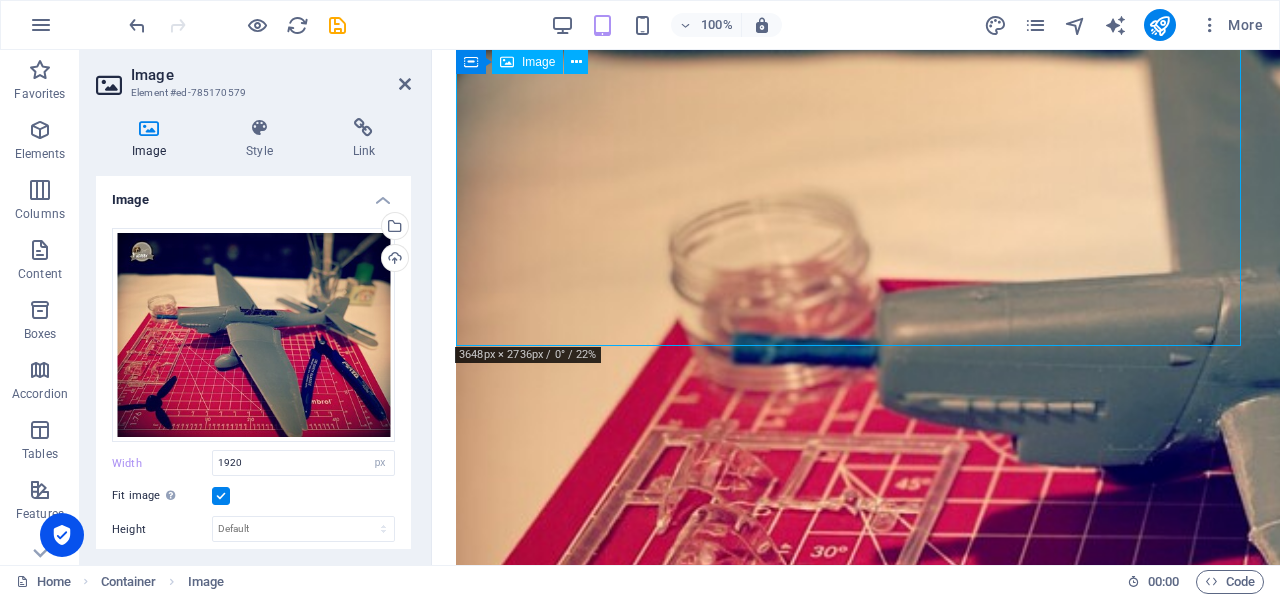 click at bounding box center [856, 478] 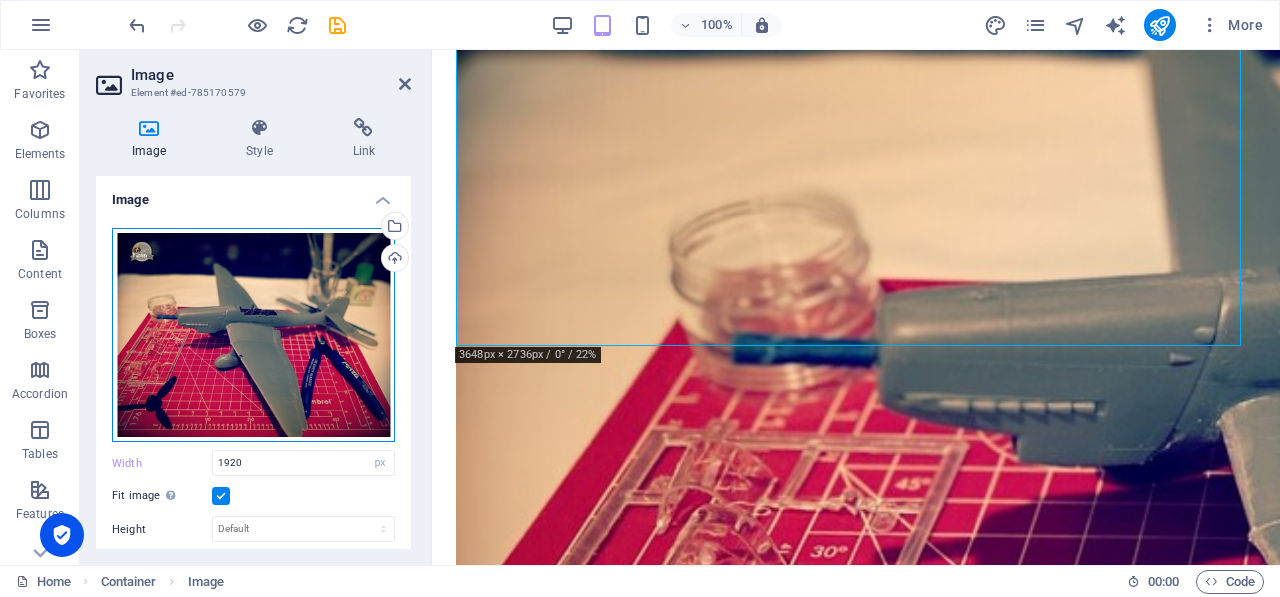 click on "Drag files here, click to choose files or select files from Files or our free stock photos & videos" at bounding box center [253, 335] 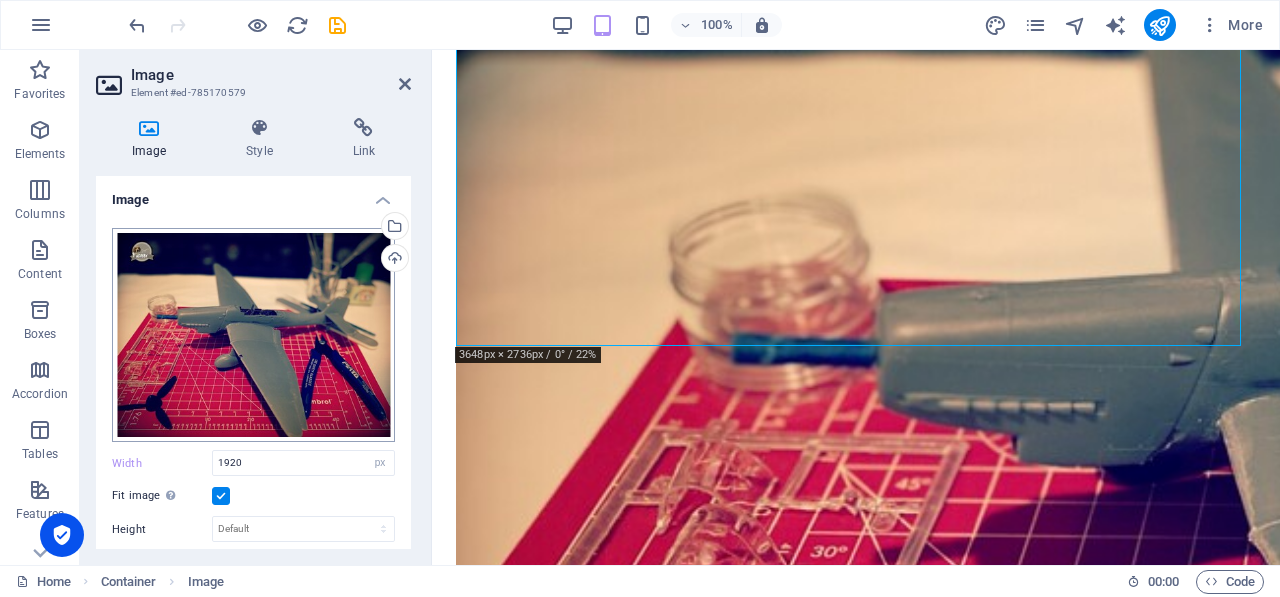 scroll, scrollTop: 0, scrollLeft: 0, axis: both 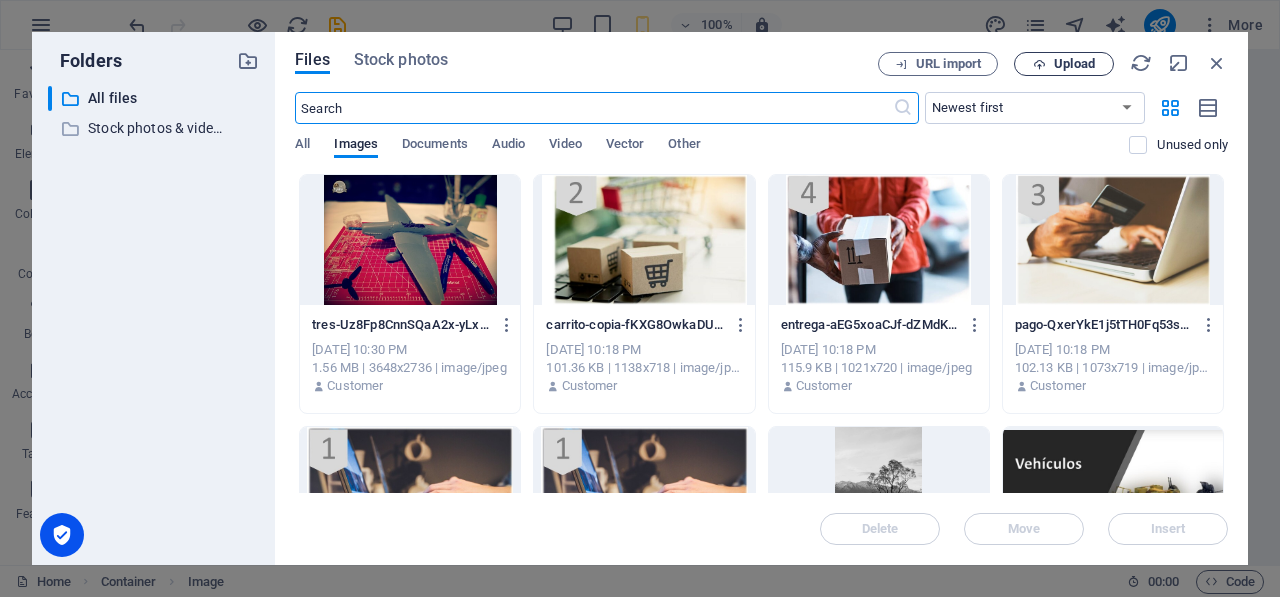 click on "Upload" at bounding box center [1074, 64] 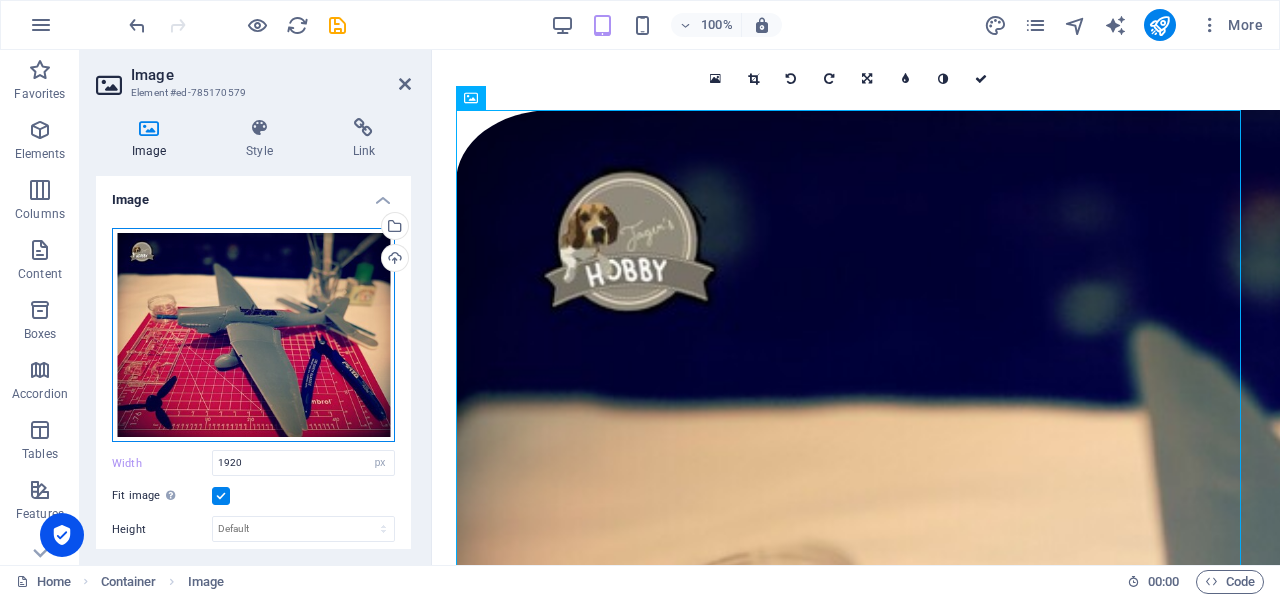 click on "Drag files here, click to choose files or select files from Files or our free stock photos & videos" at bounding box center [253, 335] 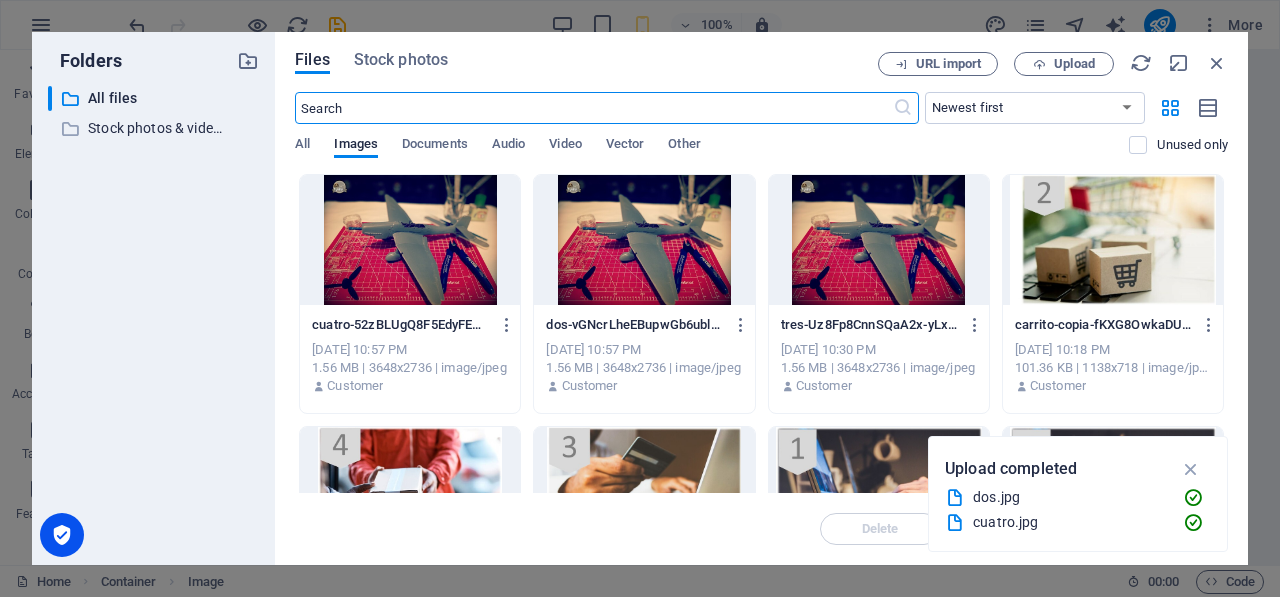 click on "cuatro-52zBLUgQ8F5EdyFEmy06Sw.jpg cuatro-52zBLUgQ8F5EdyFEmy06Sw.jpg Jul 11, 2025 10:57 PM 1.56 MB | 3648x2736 | image/jpeg Customer dos-vGNcrLheEBupwGb6ublHXg.jpg dos-vGNcrLheEBupwGb6ublHXg.jpg Jul 11, 2025 10:57 PM 1.56 MB | 3648x2736 | image/jpeg Customer tres-Uz8Fp8CnnSQaA2x-yLxHzg.jpg tres-Uz8Fp8CnnSQaA2x-yLxHzg.jpg Jul 11, 2025 10:30 PM 1.56 MB | 3648x2736 | image/jpeg Customer carrito-copia-fKXG8OwkaDU25xHcGN4llg.jpg carrito-copia-fKXG8OwkaDU25xHcGN4llg.jpg Jul 11, 2025 10:18 PM 101.36 KB | 1138x718 | image/jpeg Customer entrega-aEG5xoaCJf-dZMdK6yCtnA.jpg entrega-aEG5xoaCJf-dZMdK6yCtnA.jpg Jul 11, 2025 10:18 PM 115.9 KB | 1021x720 | image/jpeg Customer pago-QxerYkE1j5tTH0Fq53sT1g.jpg pago-QxerYkE1j5tTH0Fq53sT1g.jpg Jul 11, 2025 10:18 PM 102.13 KB | 1073x719 | image/jpeg Customer Pick-copia-_zRAvhkrNM30hoYjlaYN1Q.jpg Pick-copia-_zRAvhkrNM30hoYjlaYN1Q.jpg Jul 11, 2025 10:18 PM 152.57 KB | 1144x720 | image/jpeg Customer Pick-KTzKdYQtR6P-cjS-m1CYoA.jpg Pick-KTzKdYQtR6P-cjS-m1CYoA.jpg Jul 11, 2025 10:18 PM" at bounding box center [761, 798] 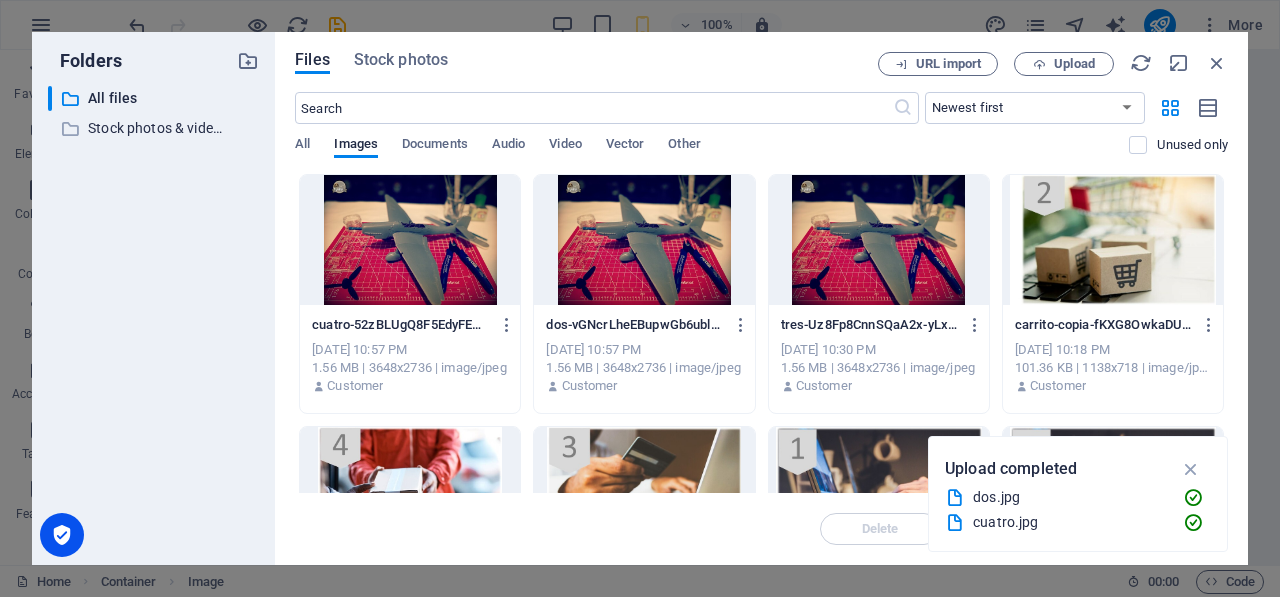 click at bounding box center (644, 240) 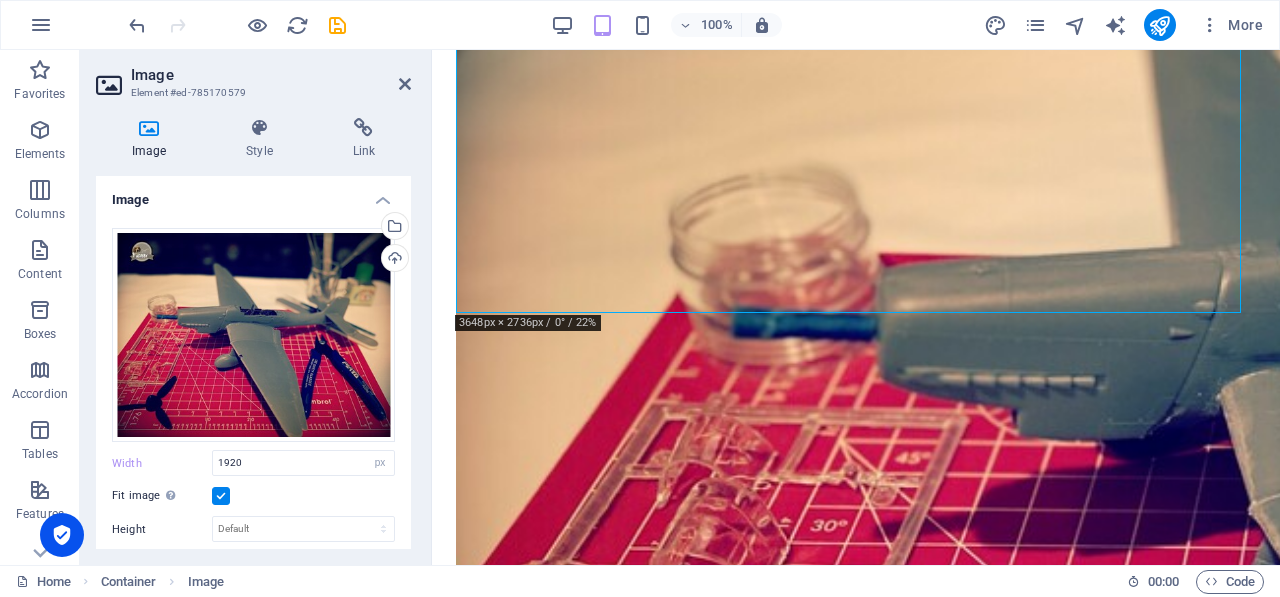 scroll, scrollTop: 385, scrollLeft: 0, axis: vertical 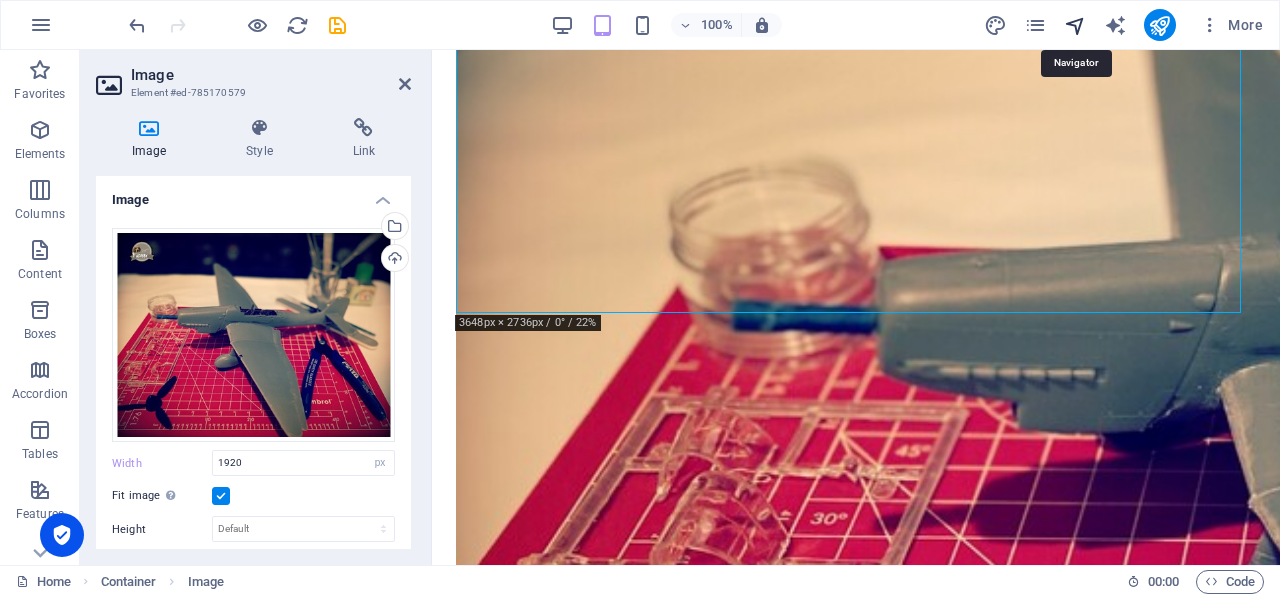click at bounding box center (1075, 25) 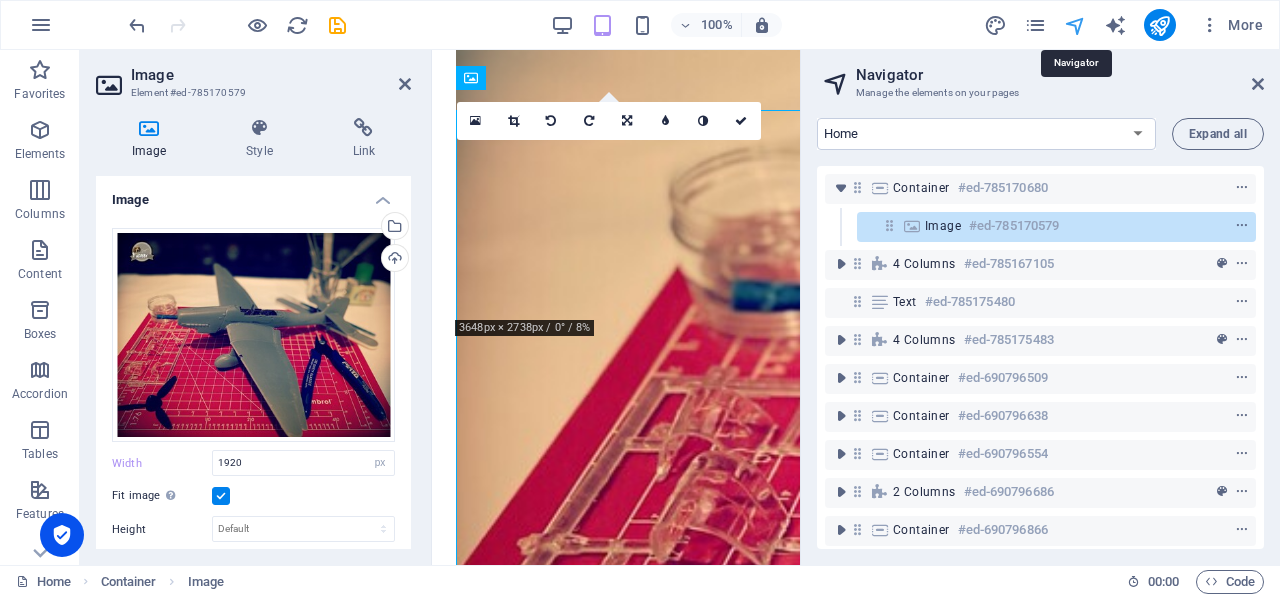 scroll, scrollTop: 0, scrollLeft: 0, axis: both 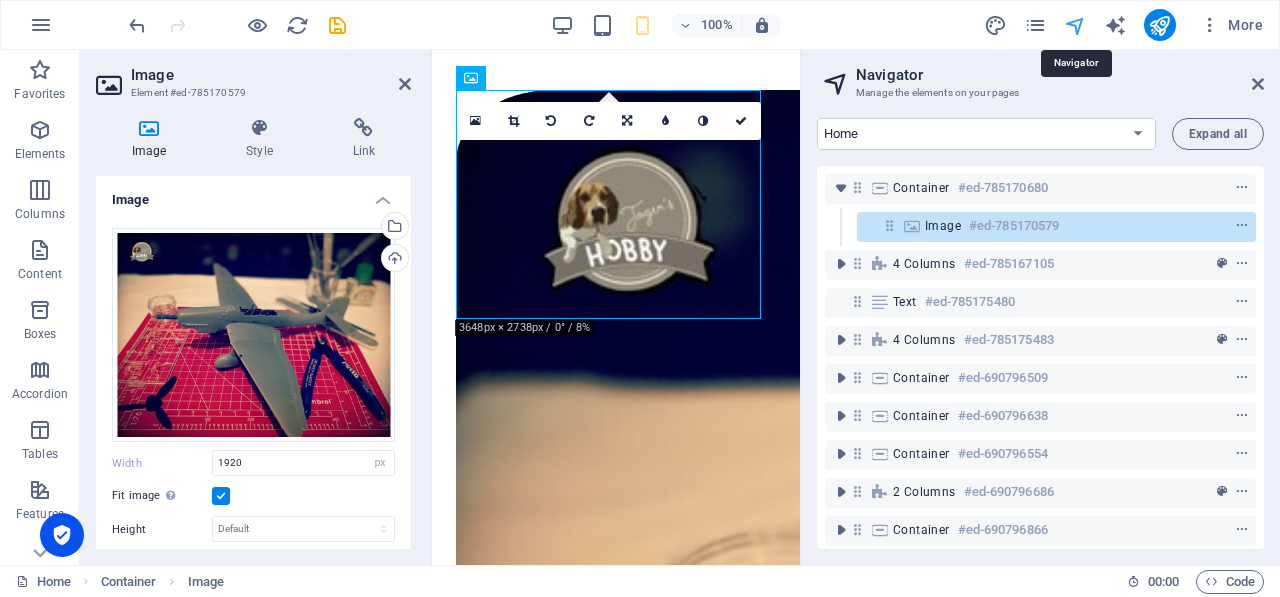 click at bounding box center (1075, 25) 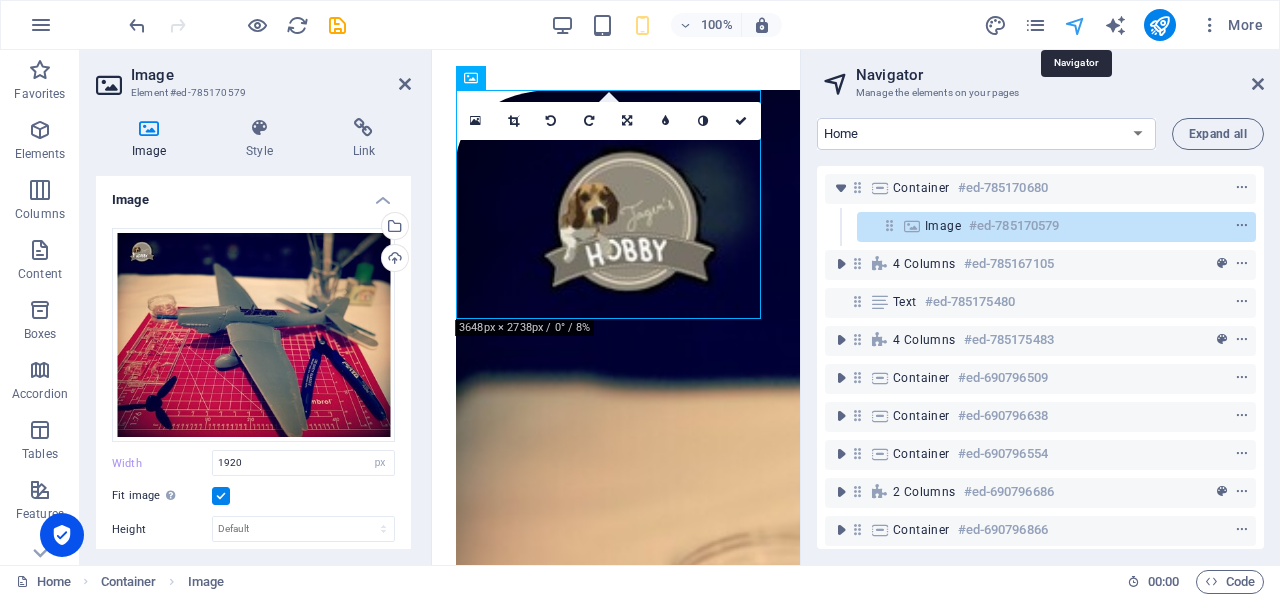 click at bounding box center [1075, 25] 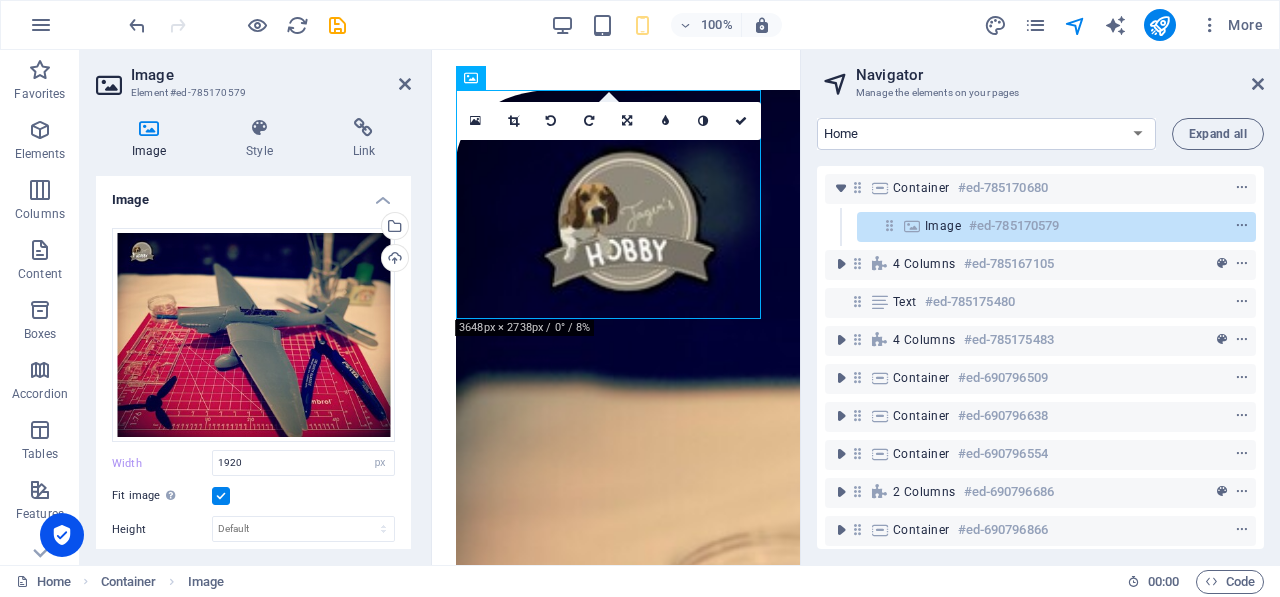 click on "Navigator Manage the elements on your pages Home  About Us  Exhibitions  Events  Contact  Privacy  Legal Notice  Exhibitions: Single Page Layout  Events: Single Page Layout  Expand all Container #ed-785170680 Image #ed-785170579 4 columns #ed-785167105 Text #ed-785175480 4 columns #ed-785175483 Container #ed-690796509 Container #ed-690796638 Container #ed-690796554 2 columns #ed-690796686 Container #ed-690796866 Footer Thrud #ed-690796785" at bounding box center (1040, 307) 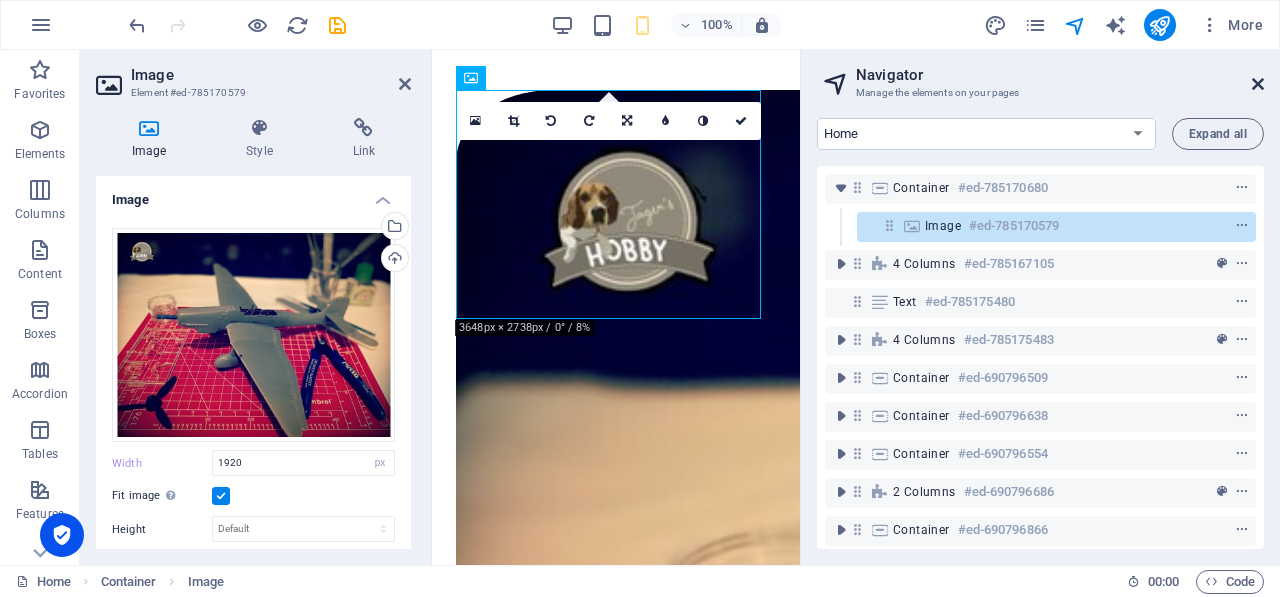 click at bounding box center [1258, 84] 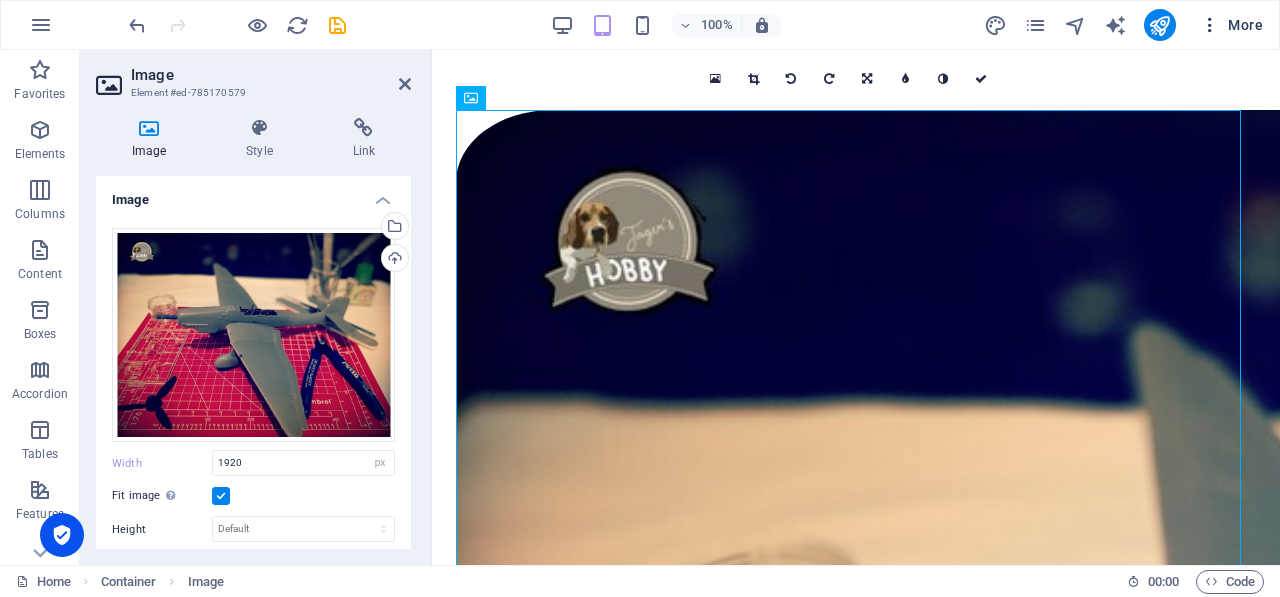 click at bounding box center [1210, 25] 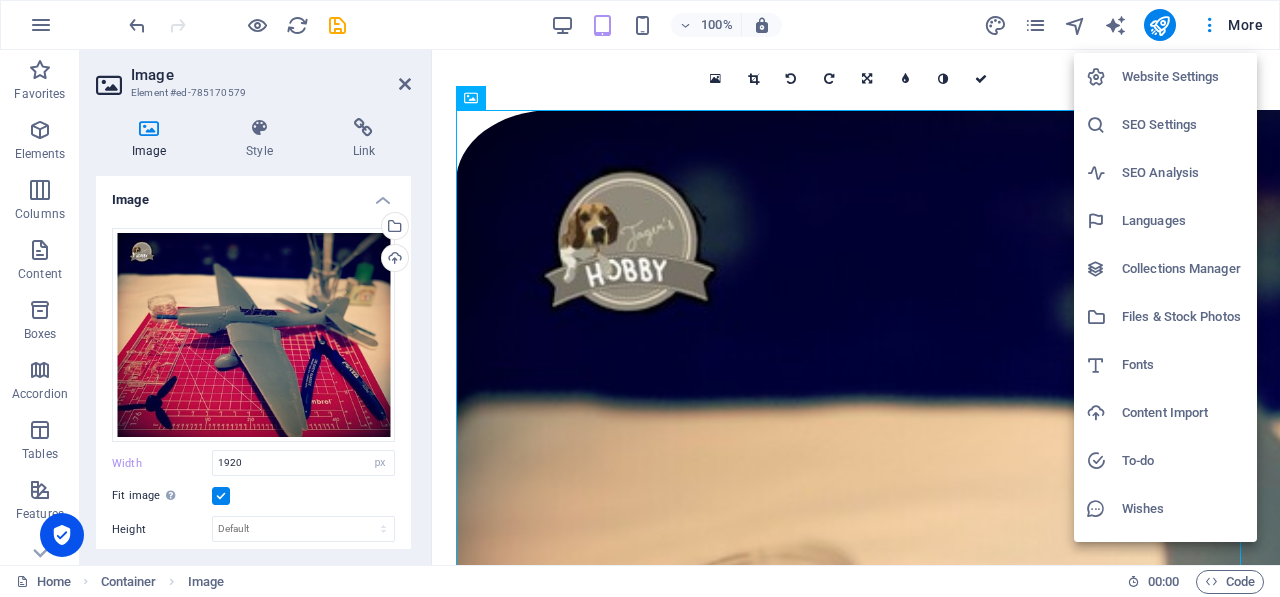 click at bounding box center [640, 298] 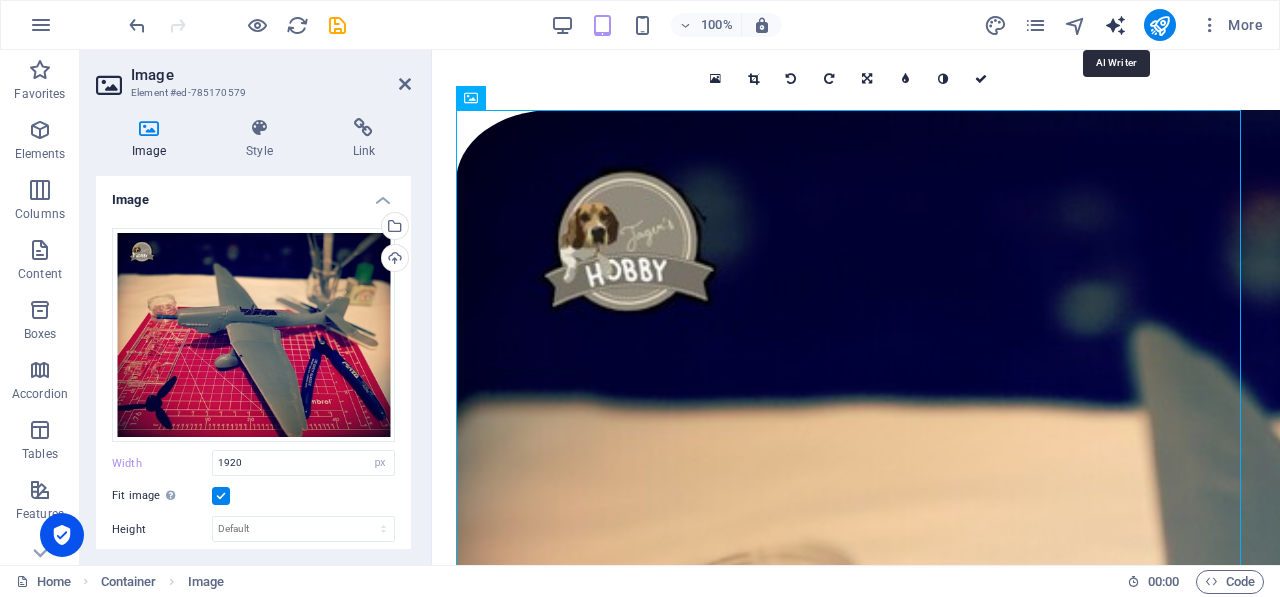 click at bounding box center (1115, 25) 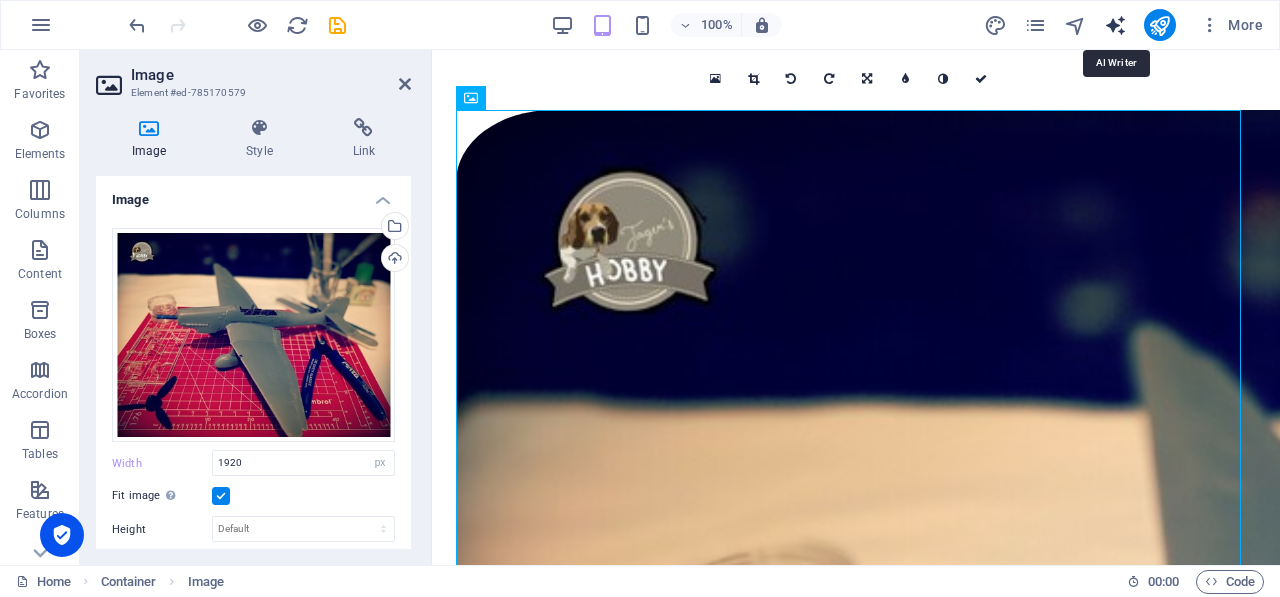 select on "English" 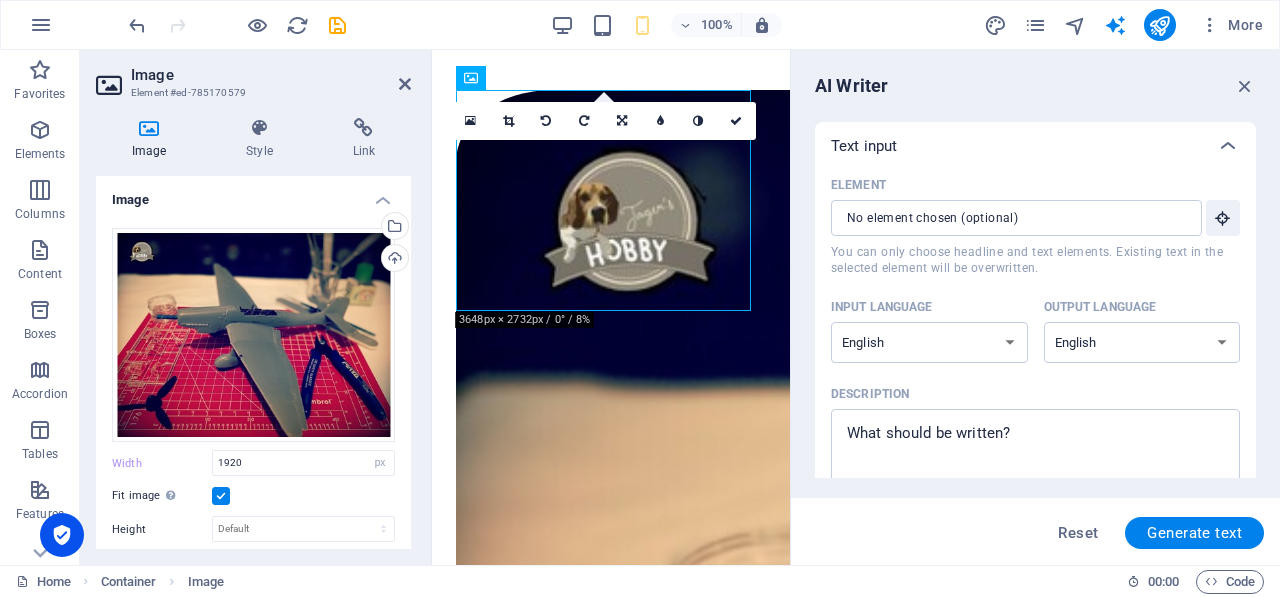 click on "AI Writer Text input Element ​ You can only choose headline and text elements. Existing text in the selected element will be overwritten. Input language Albanian Arabic Armenian Awadhi Azerbaijani Bashkir Basque Belarusian Bengali Bhojpuri Bosnian Brazilian Portuguese Bulgarian Cantonese (Yue) Catalan Chhattisgarhi Chinese Croatian Czech Danish Dogri Dutch English Estonian Faroese Finnish French Galician Georgian German Greek Gujarati Haryanvi Hindi Hungarian Indonesian Irish Italian Japanese Javanese Kannada Kashmiri Kazakh Konkani Korean Kyrgyz Latvian Lithuanian Macedonian Maithili Malay Maltese Mandarin Mandarin Chinese Marathi Marwari Min Nan Moldovan Mongolian Montenegrin Nepali Norwegian Oriya Pashto Persian (Farsi) Polish Portuguese Punjabi Rajasthani Romanian Russian Sanskrit Santali Serbian Sindhi Sinhala Slovak Slovene Slovenian Spanish Ukrainian Urdu Uzbek Vietnamese Welsh Wu Output language Albanian Arabic Armenian Awadhi Azerbaijani Bashkir Basque Belarusian Bengali Bhojpuri Bosnian Bulgarian" at bounding box center (1035, 307) 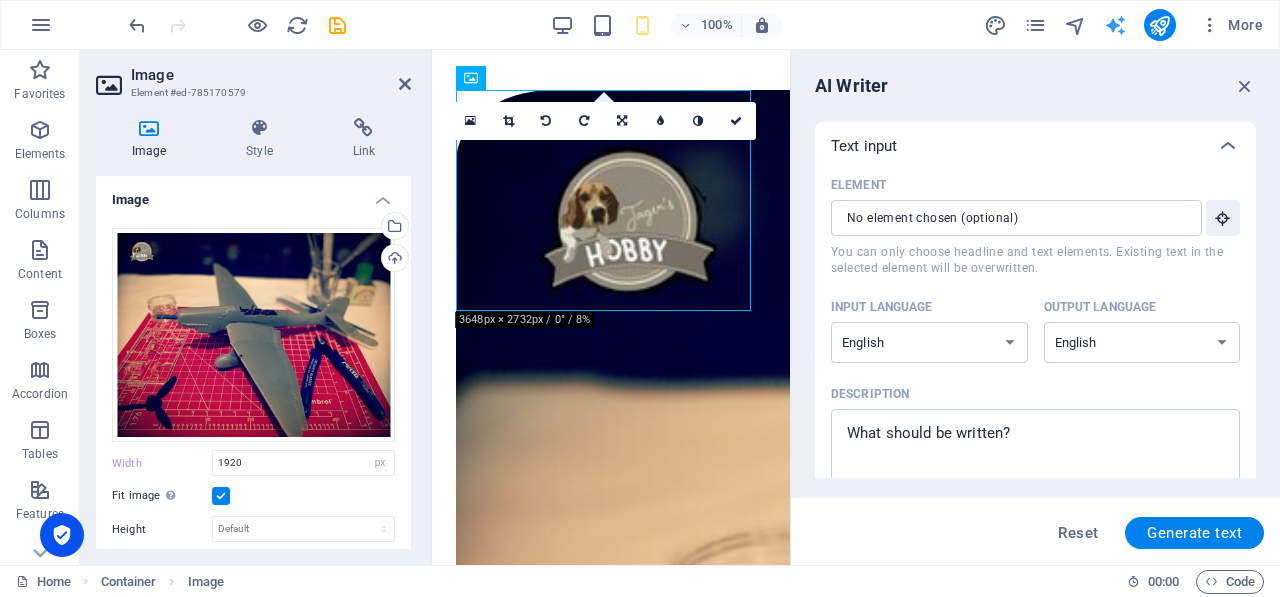 click at bounding box center (1115, 25) 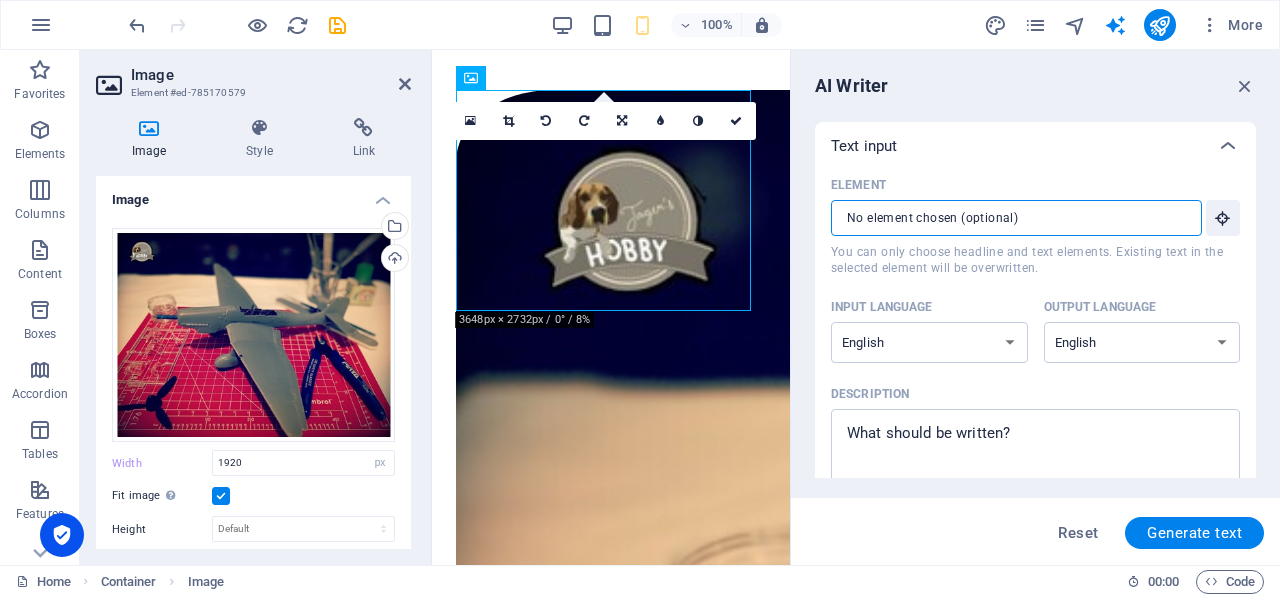 click on "Element ​ You can only choose headline and text elements. Existing text in the selected element will be overwritten." at bounding box center (1009, 218) 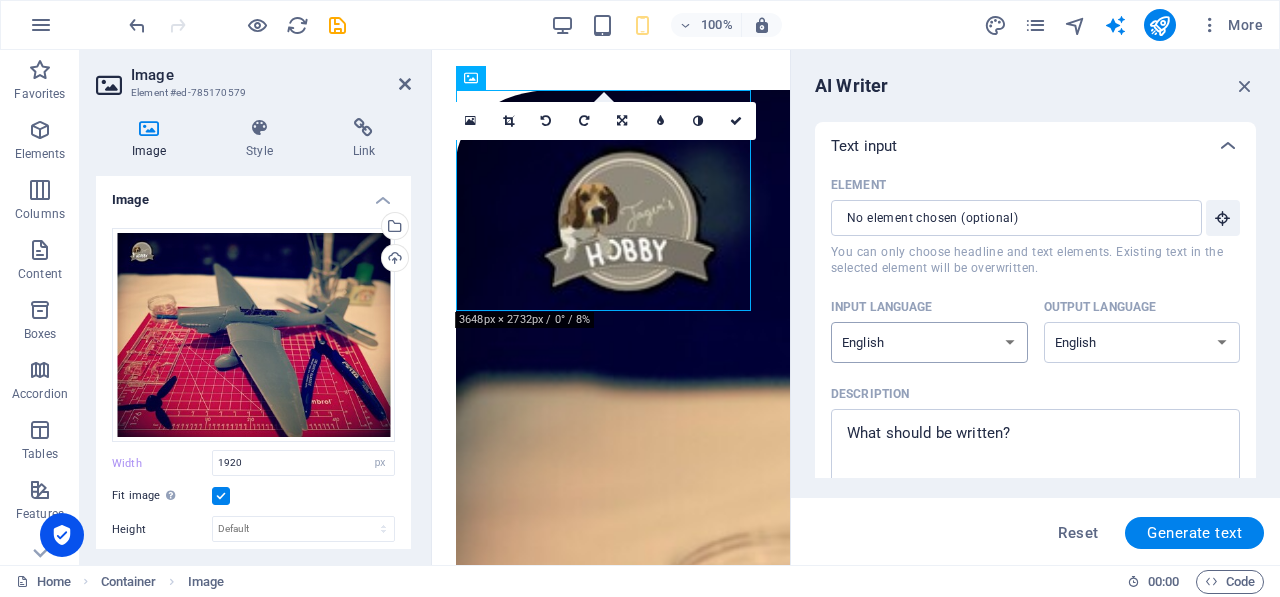 click on "Albanian Arabic Armenian Awadhi Azerbaijani Bashkir Basque Belarusian Bengali Bhojpuri Bosnian Brazilian Portuguese Bulgarian Cantonese (Yue) Catalan Chhattisgarhi Chinese Croatian Czech Danish Dogri Dutch English Estonian Faroese Finnish French Galician Georgian German Greek Gujarati Haryanvi Hindi Hungarian Indonesian Irish Italian Japanese Javanese Kannada Kashmiri Kazakh Konkani Korean Kyrgyz Latvian Lithuanian Macedonian Maithili Malay Maltese Mandarin Mandarin Chinese Marathi Marwari Min Nan Moldovan Mongolian Montenegrin Nepali Norwegian Oriya Pashto Persian (Farsi) Polish Portuguese Punjabi Rajasthani Romanian Russian Sanskrit Santali Serbian Sindhi Sinhala Slovak Slovene Slovenian Spanish Ukrainian Urdu Uzbek Vietnamese Welsh Wu" at bounding box center (929, 342) 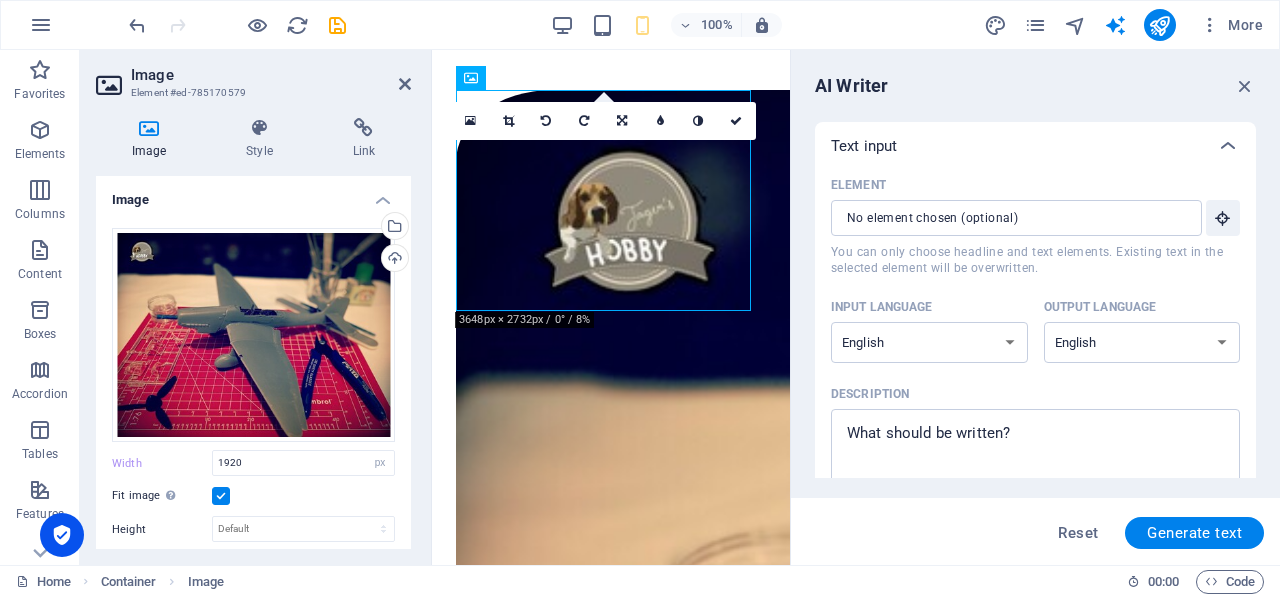 click on "Description" at bounding box center (1031, 394) 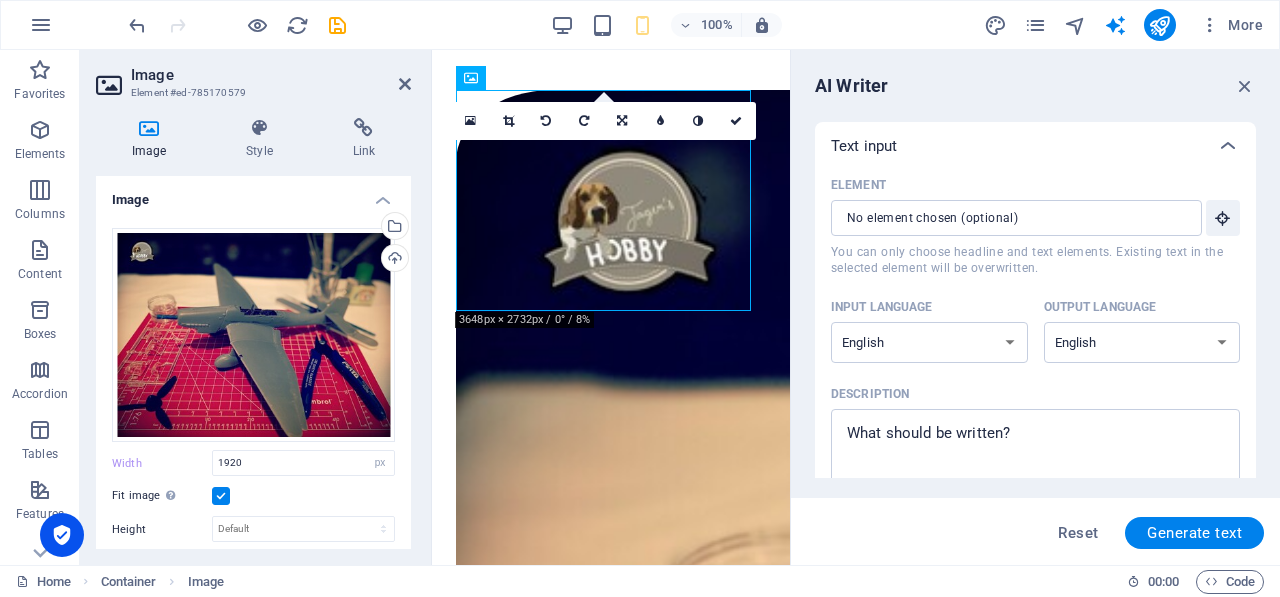 click on "Description x ​" at bounding box center [1035, 451] 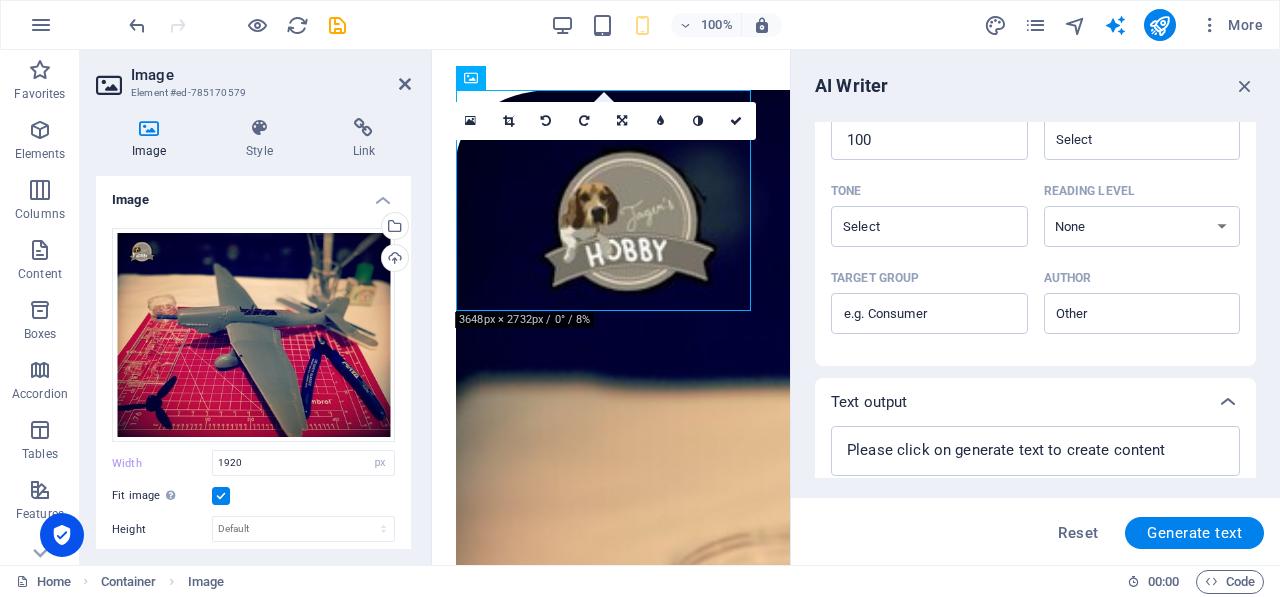 scroll, scrollTop: 558, scrollLeft: 0, axis: vertical 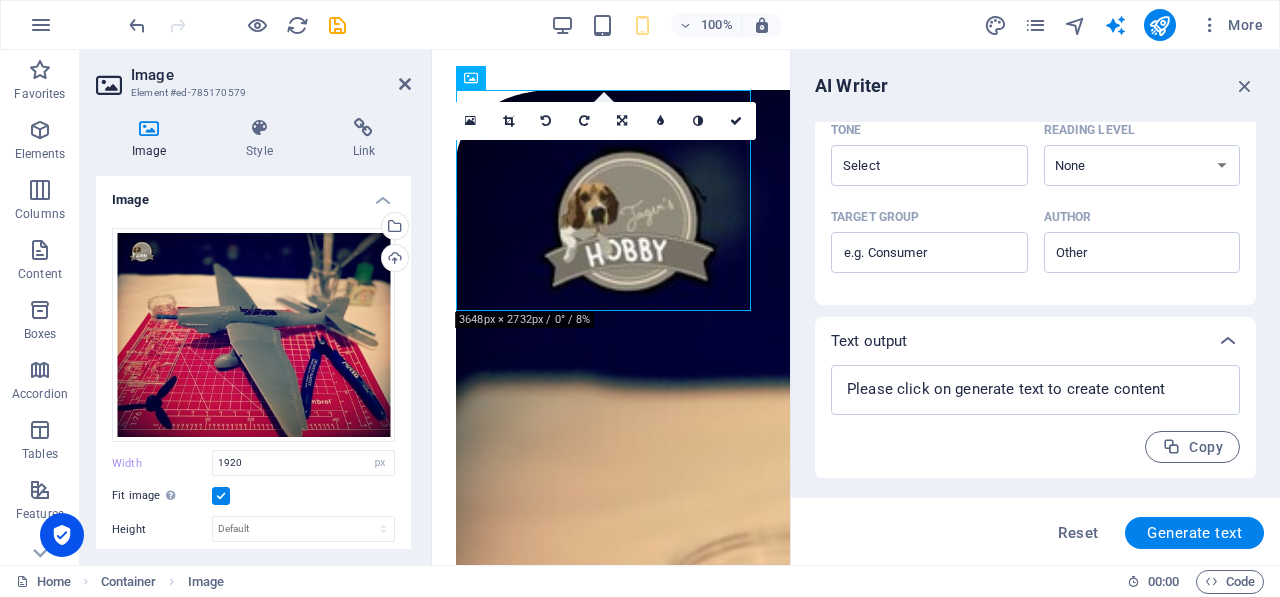 drag, startPoint x: 782, startPoint y: 94, endPoint x: 1222, endPoint y: 99, distance: 440.0284 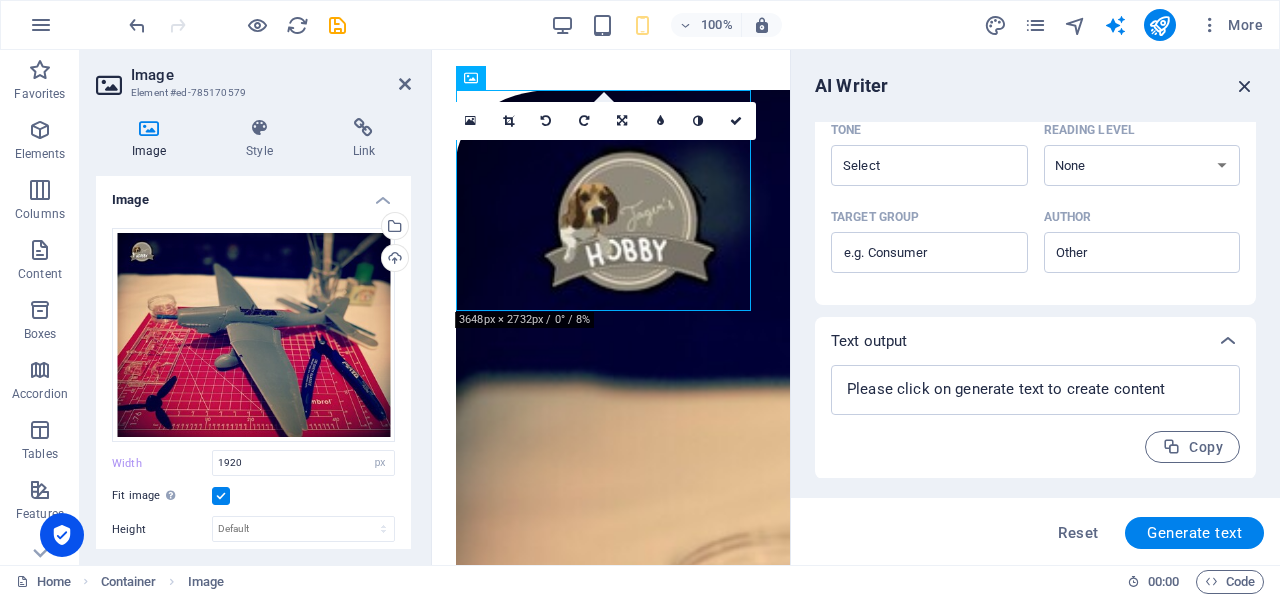 type on "x" 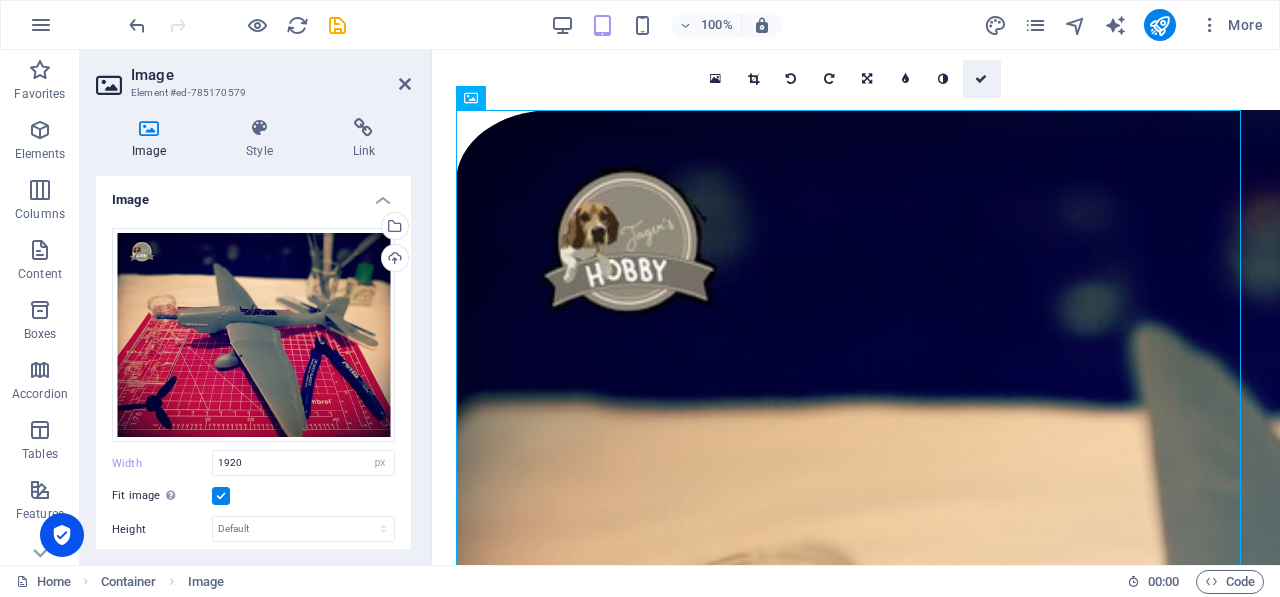 click at bounding box center [982, 79] 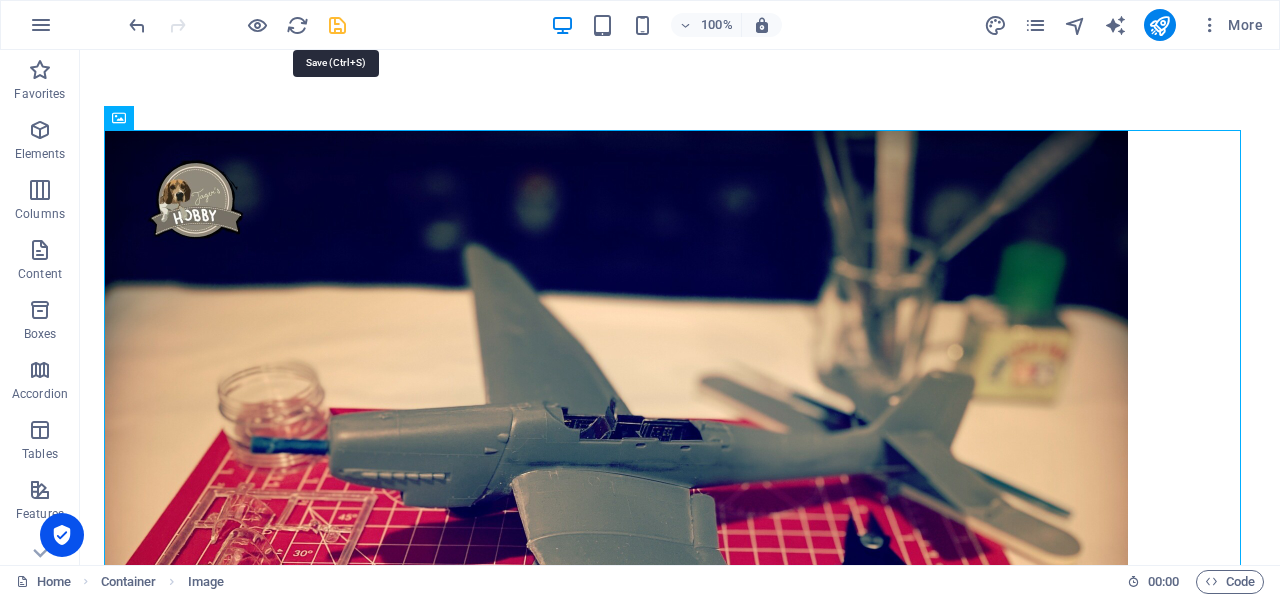 click at bounding box center (337, 25) 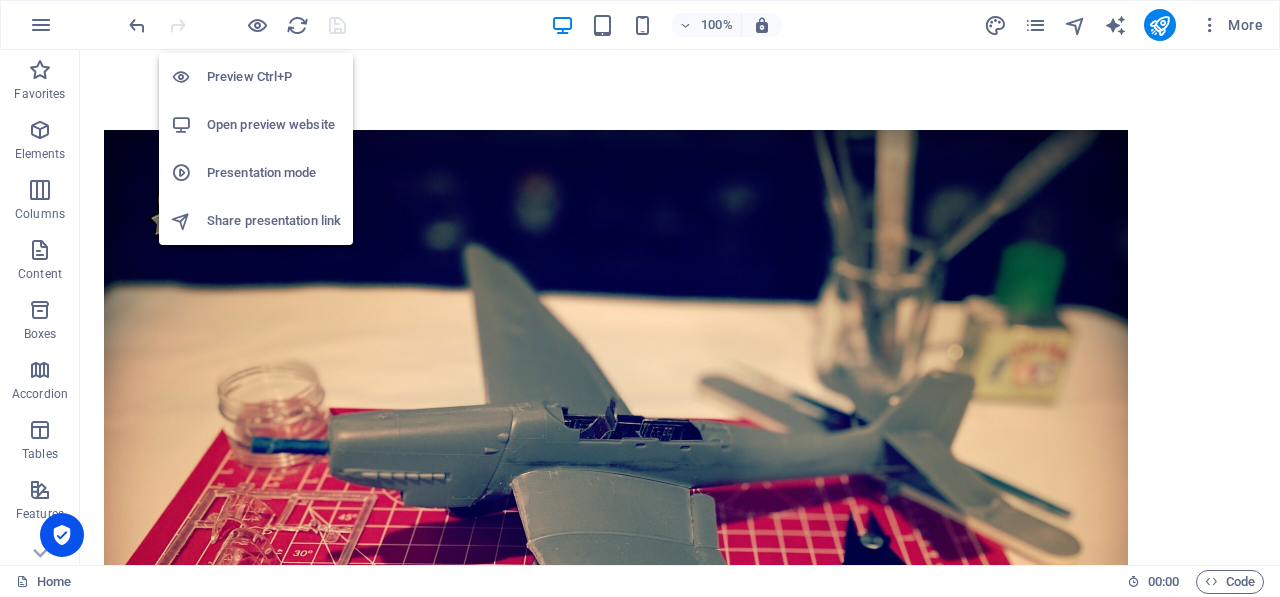 click on "Preview Ctrl+P" at bounding box center [274, 77] 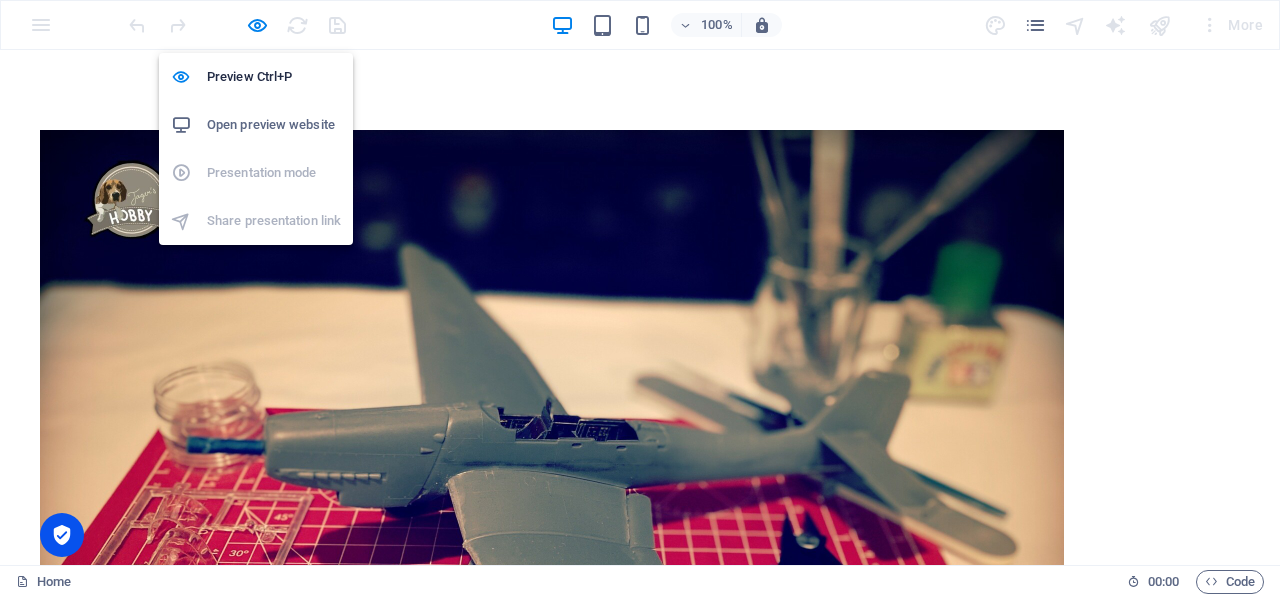 click on "Open preview website" at bounding box center [274, 125] 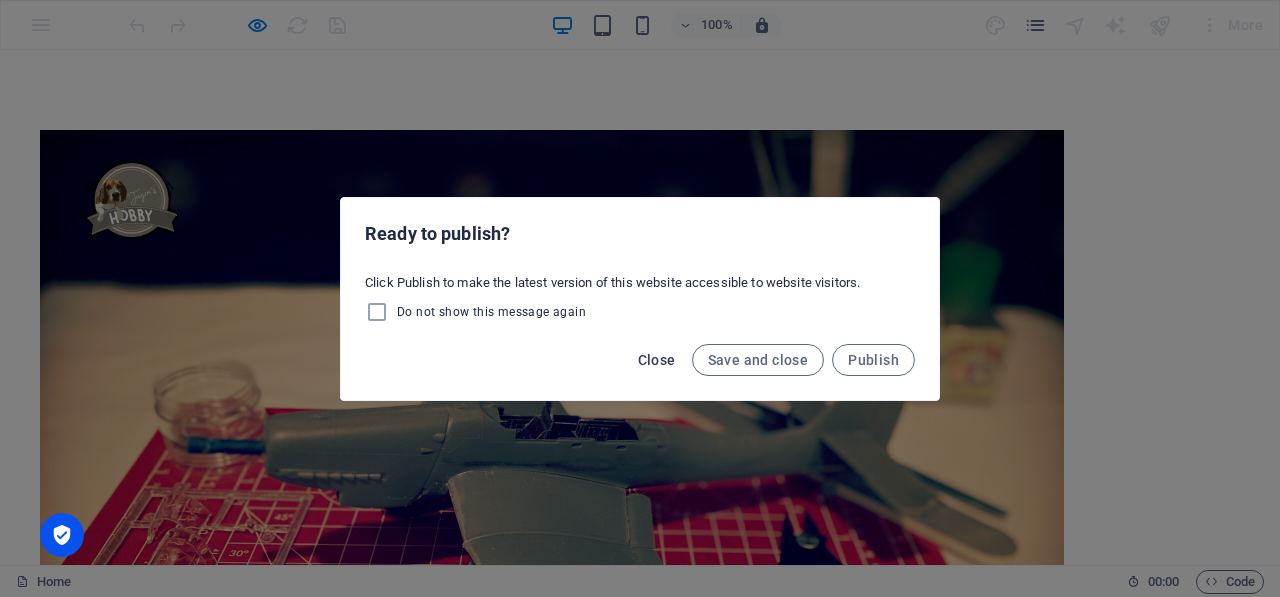 click on "Close" at bounding box center (657, 360) 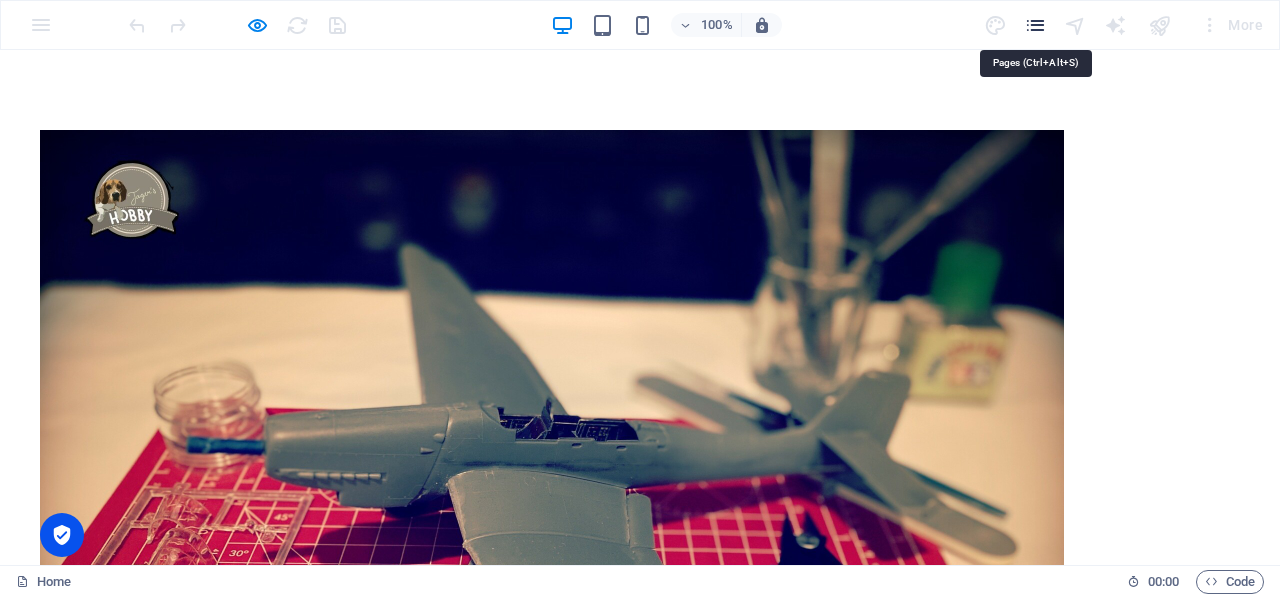 click at bounding box center (1035, 25) 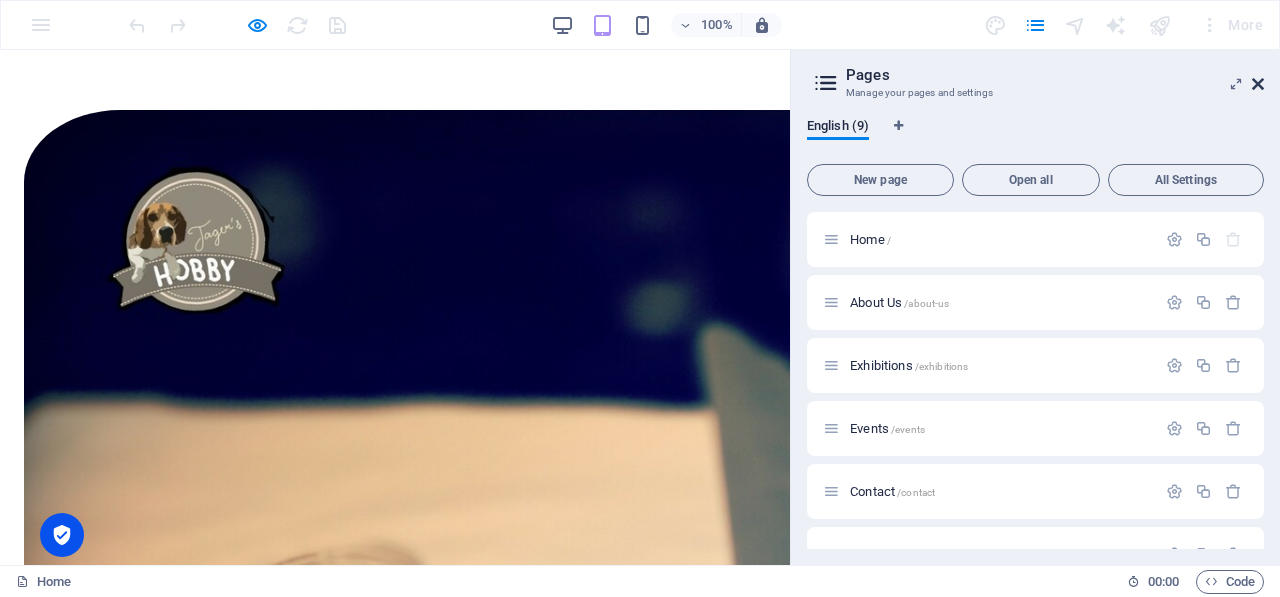 click at bounding box center (1258, 84) 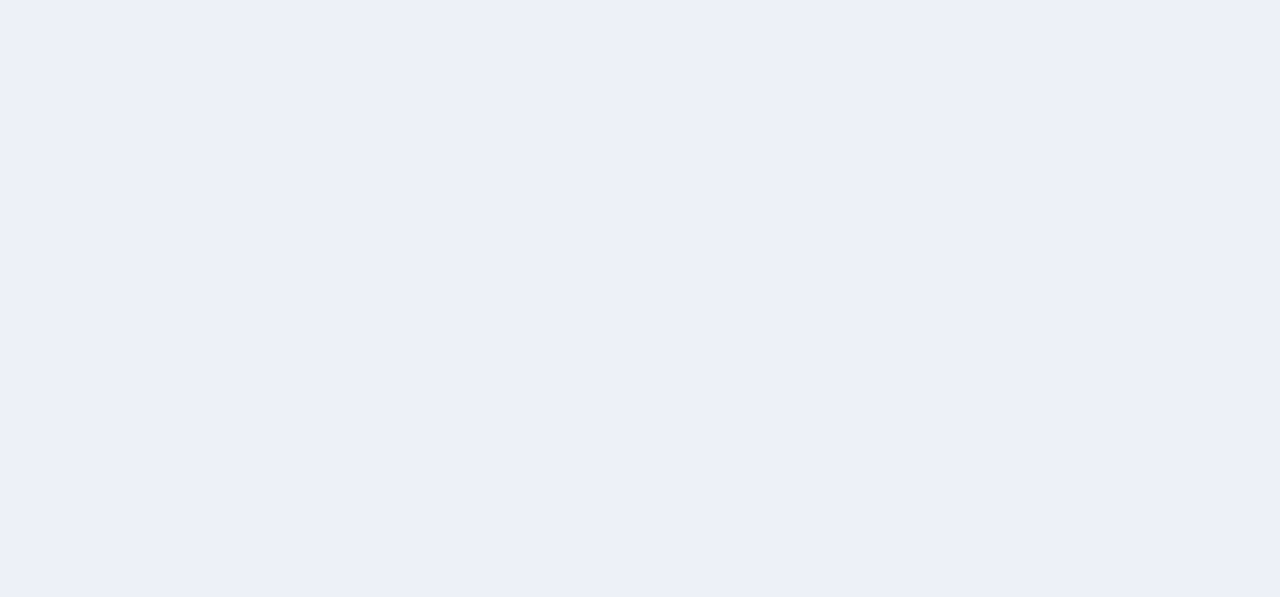scroll, scrollTop: 0, scrollLeft: 0, axis: both 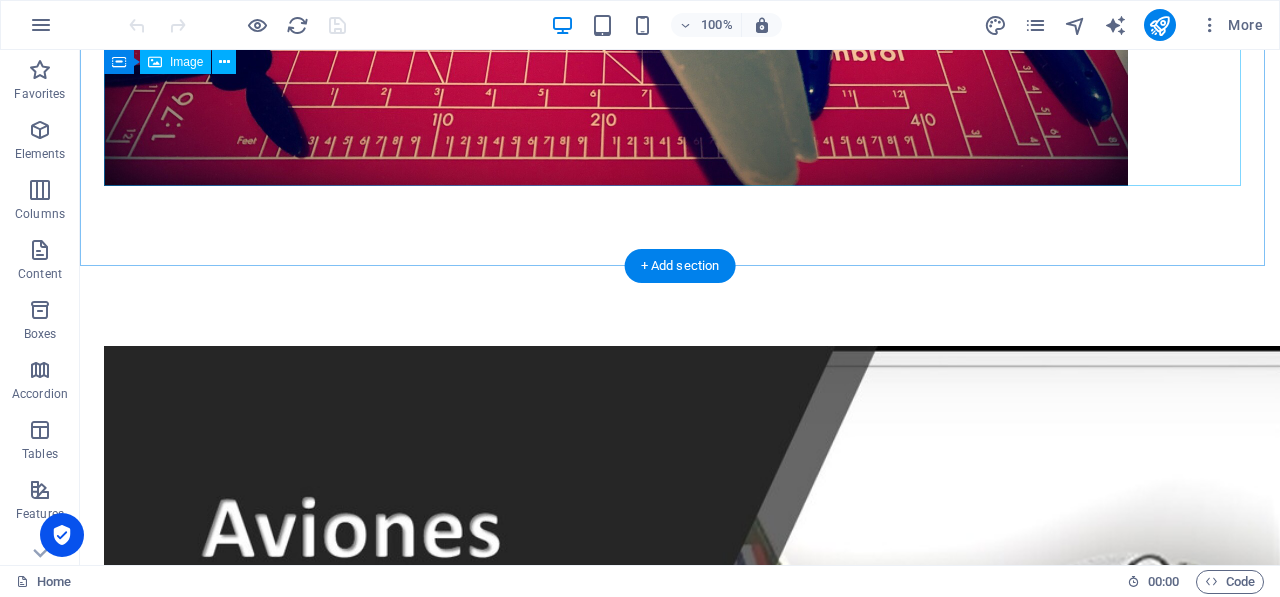 click at bounding box center (680, -198) 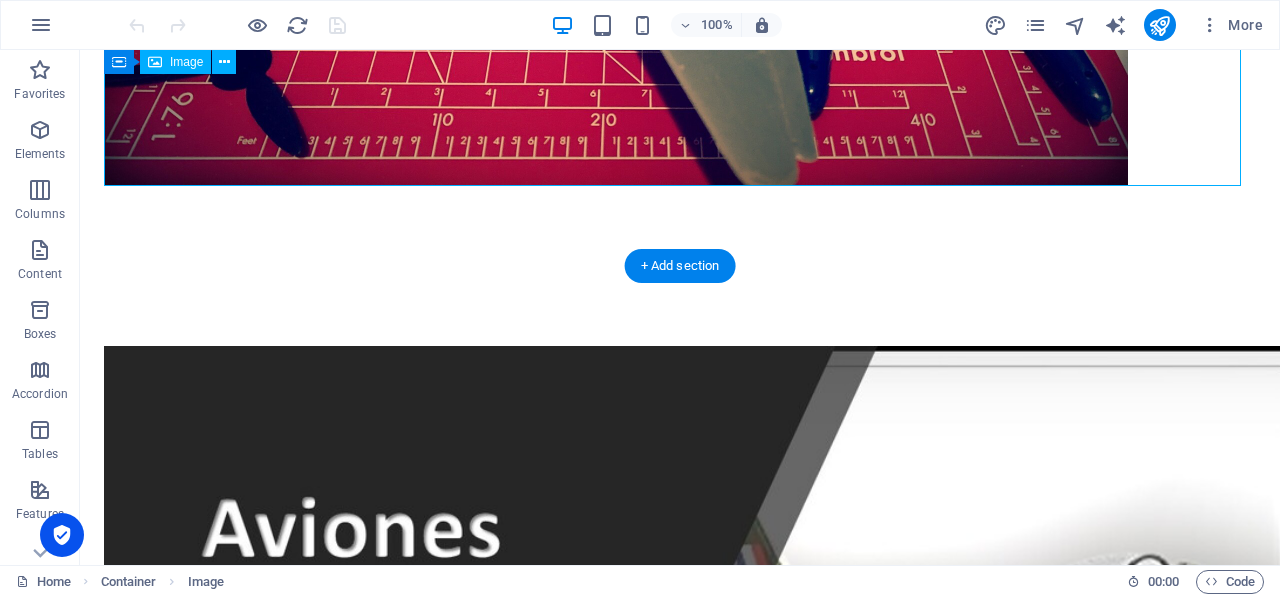 click at bounding box center (680, -198) 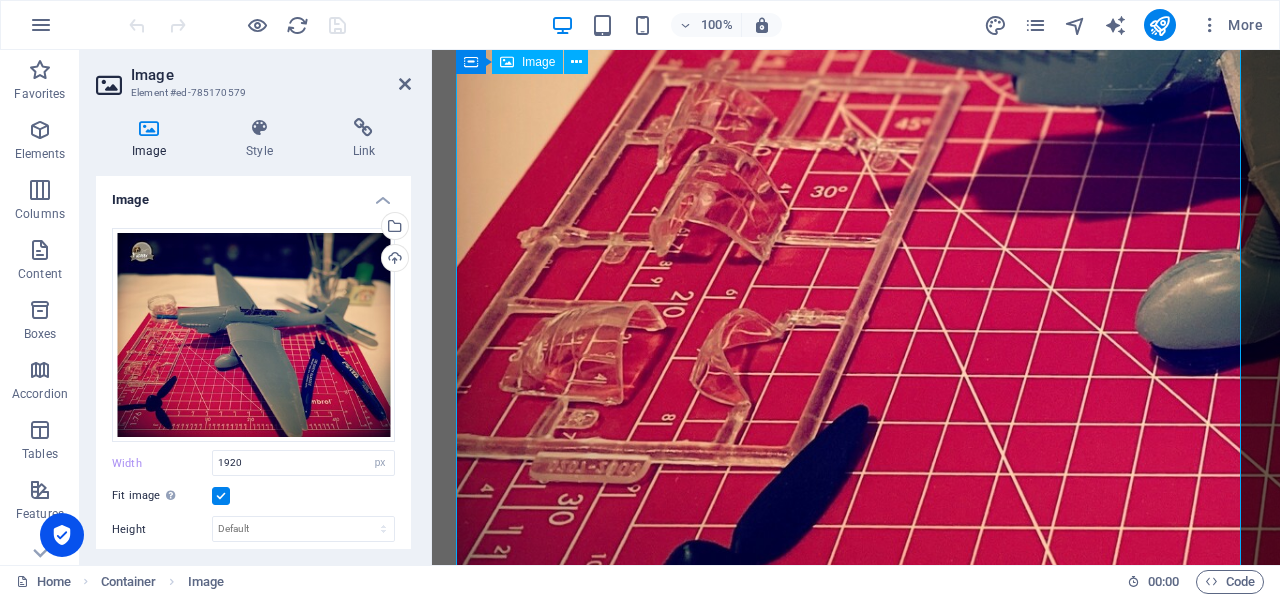 click at bounding box center [856, 118] 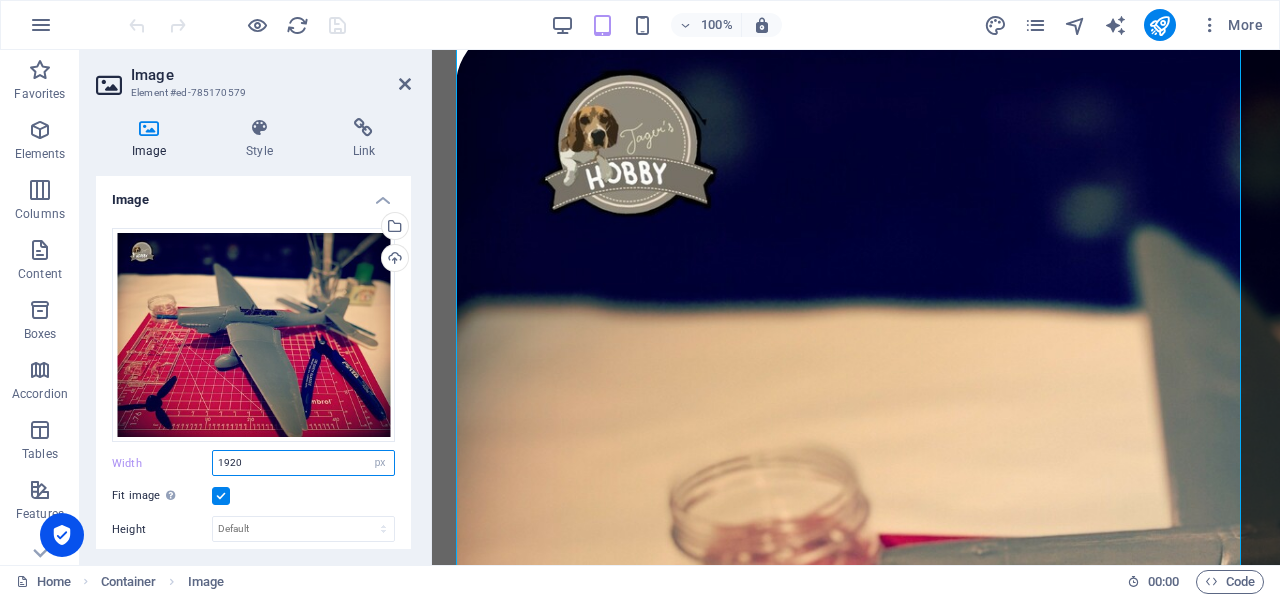 click on "1920" at bounding box center [303, 463] 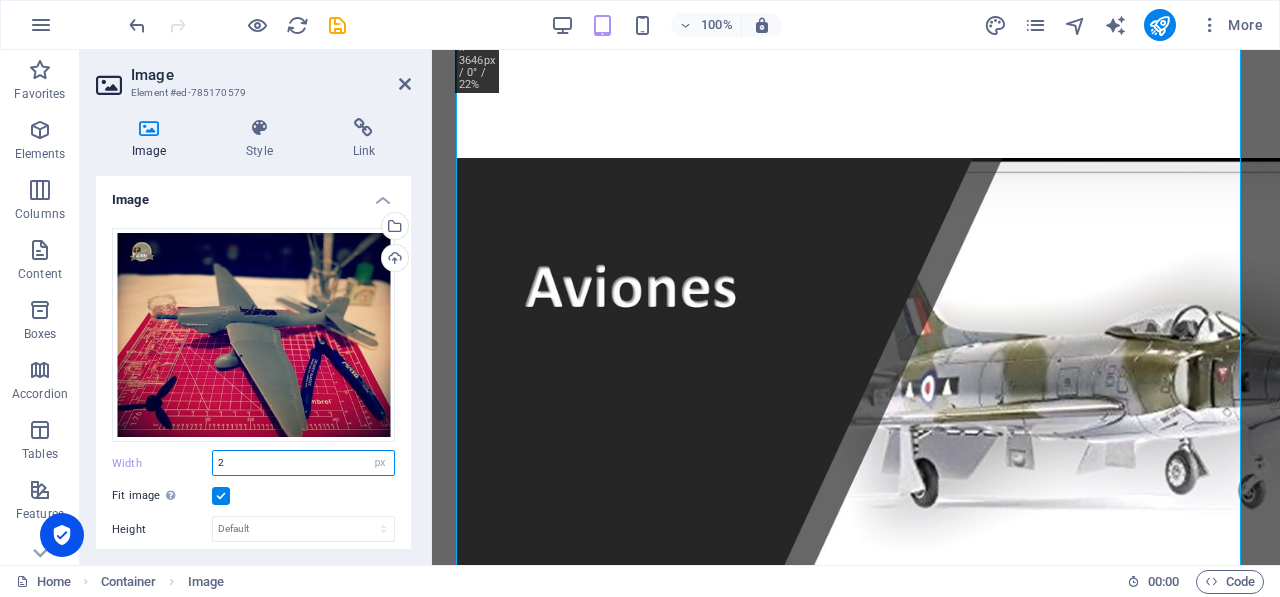 scroll, scrollTop: 0, scrollLeft: 0, axis: both 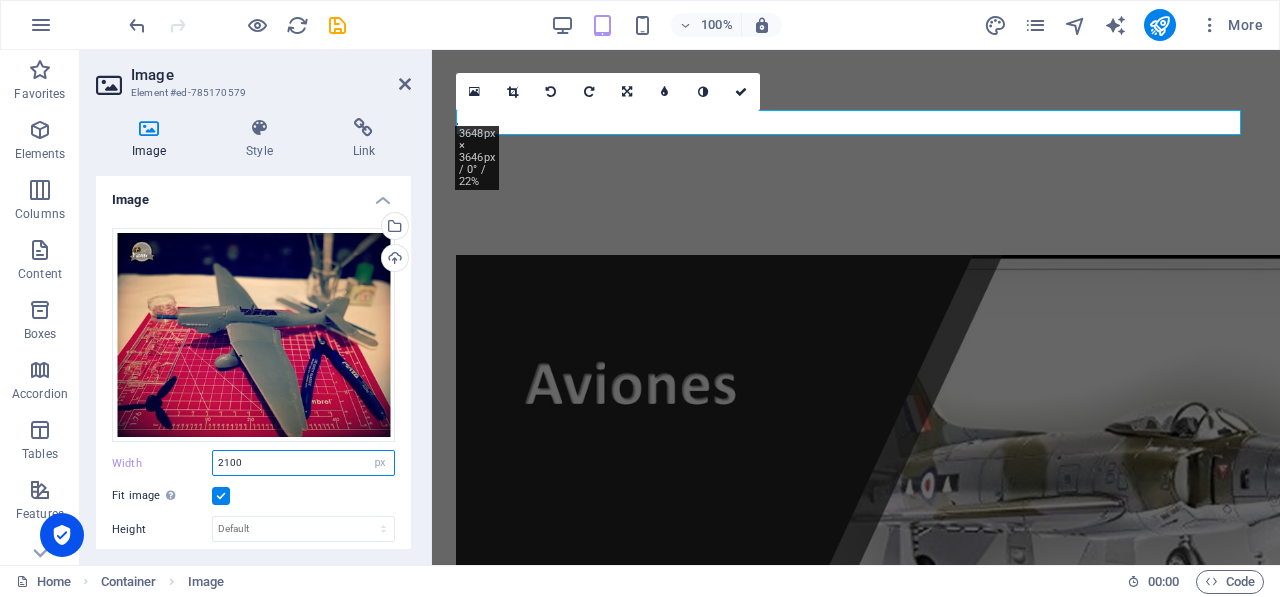 type on "1920" 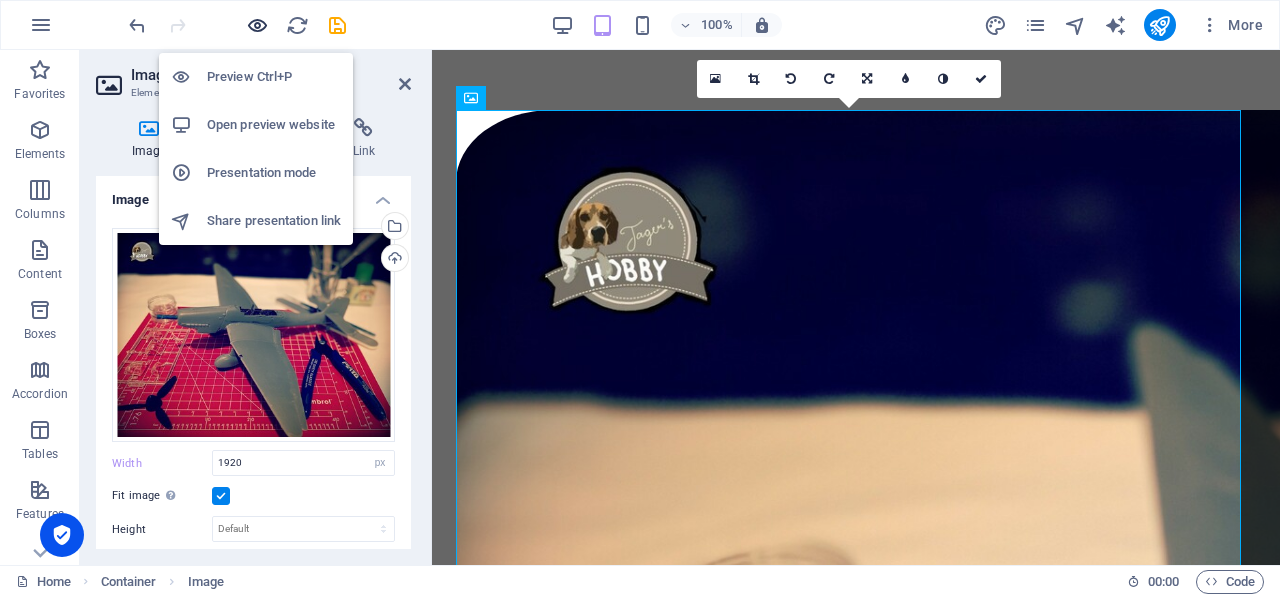 click at bounding box center [257, 25] 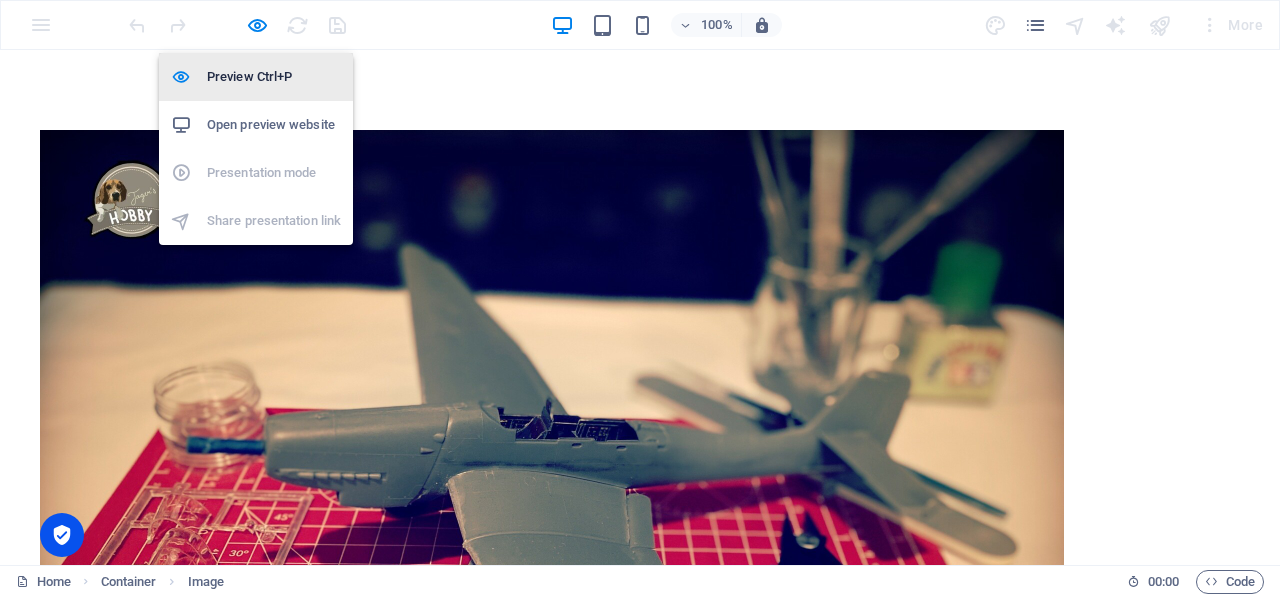 click on "Preview Ctrl+P" at bounding box center [274, 77] 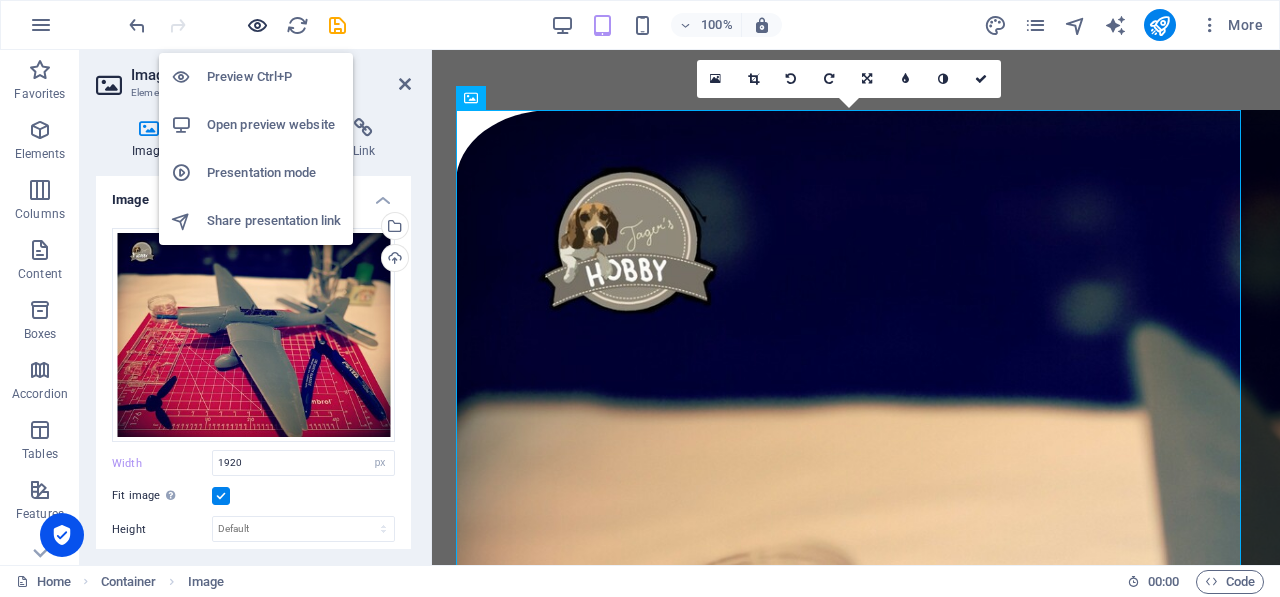 click at bounding box center (257, 25) 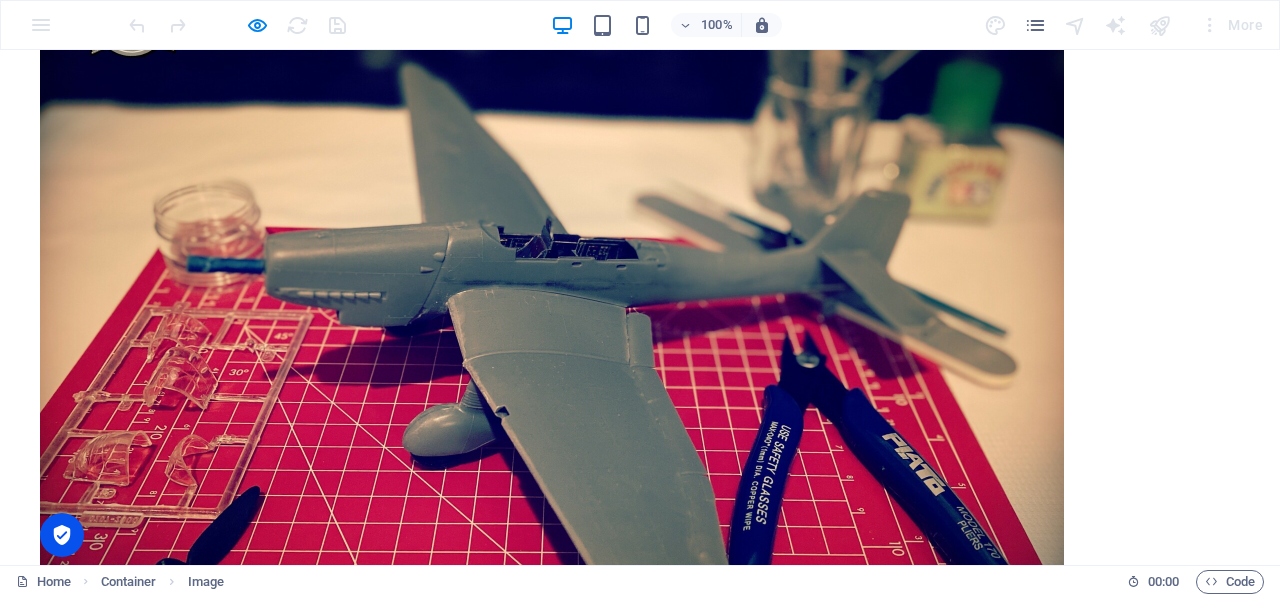scroll, scrollTop: 88, scrollLeft: 0, axis: vertical 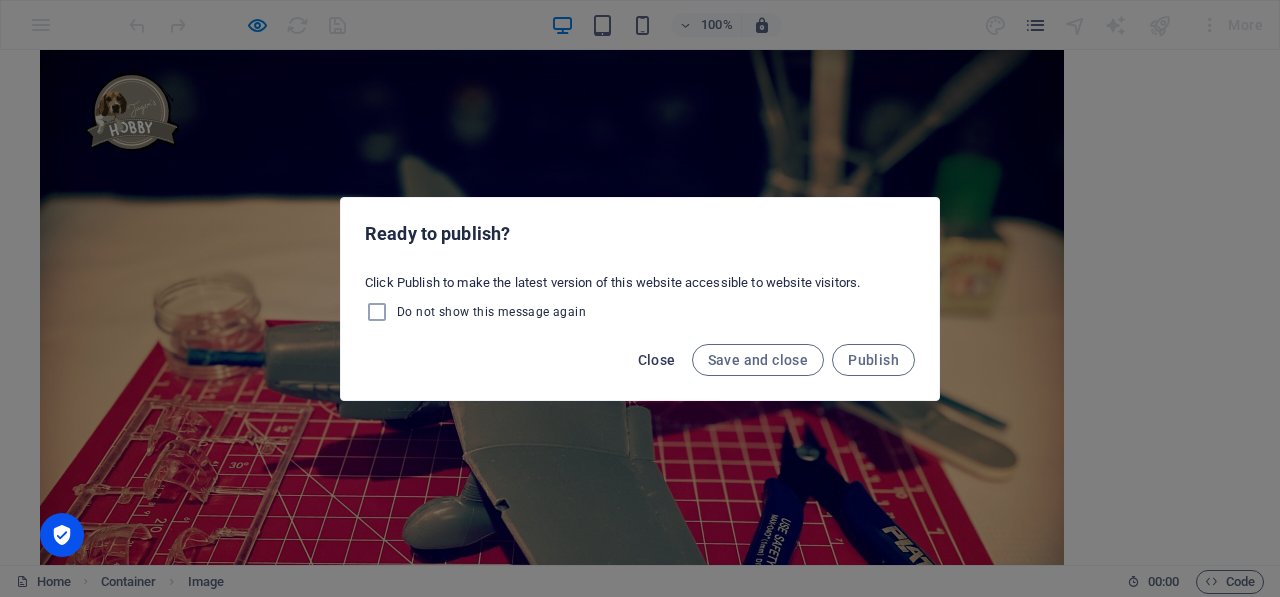 click on "Close" at bounding box center [657, 360] 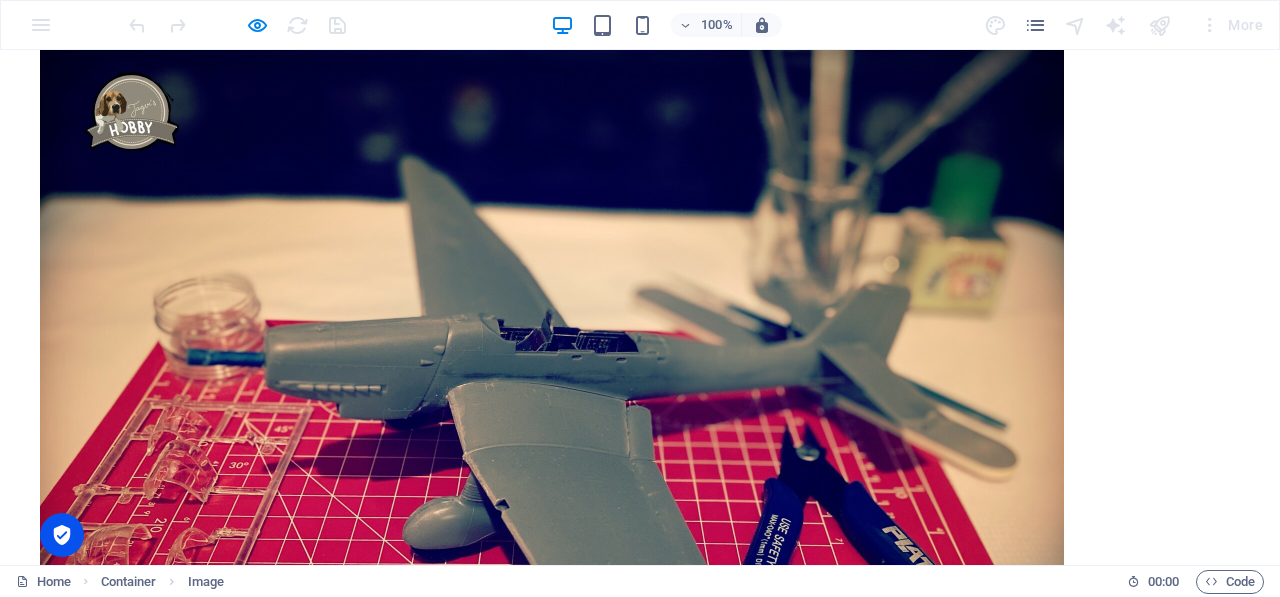 type 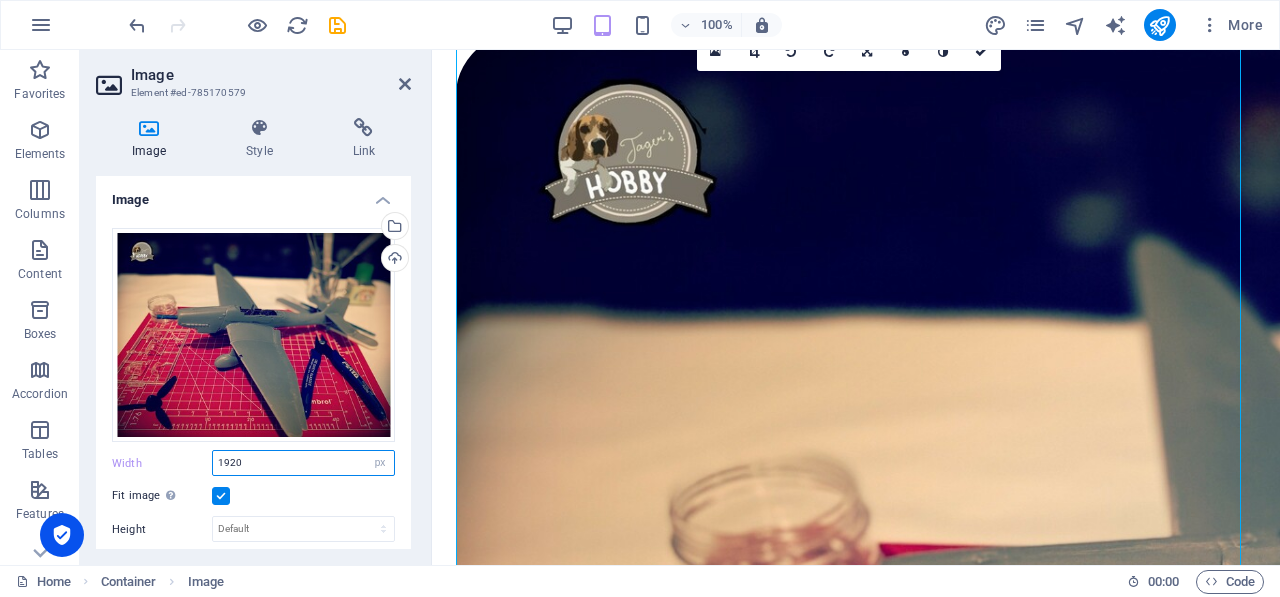 click on "1920" at bounding box center (303, 463) 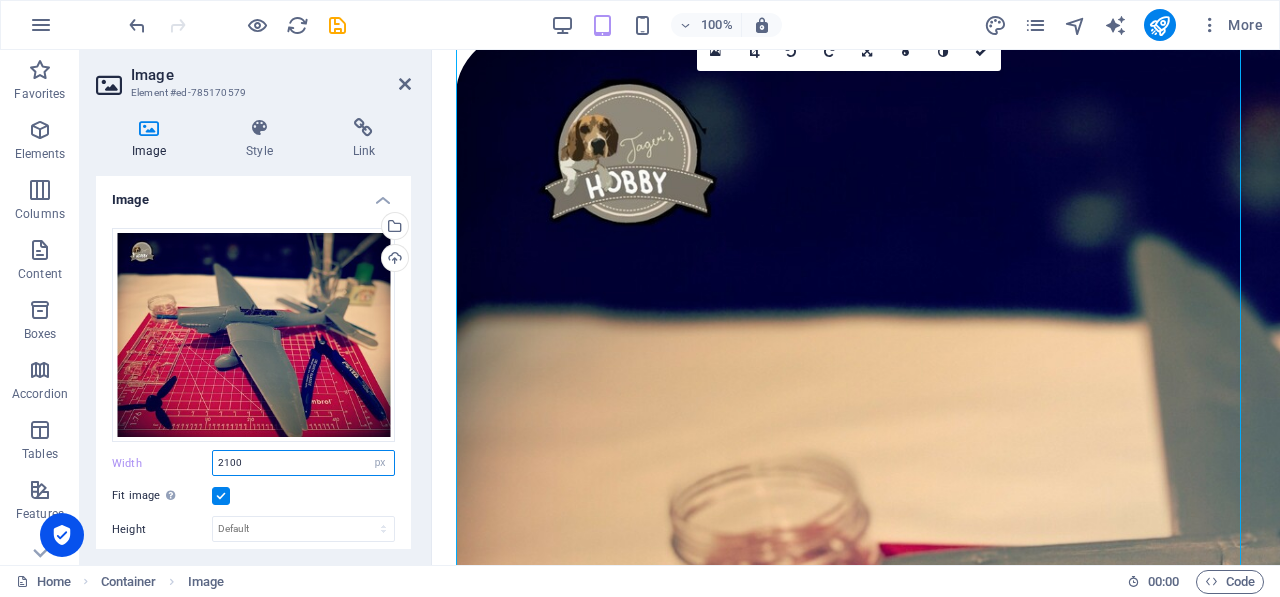 type on "1920" 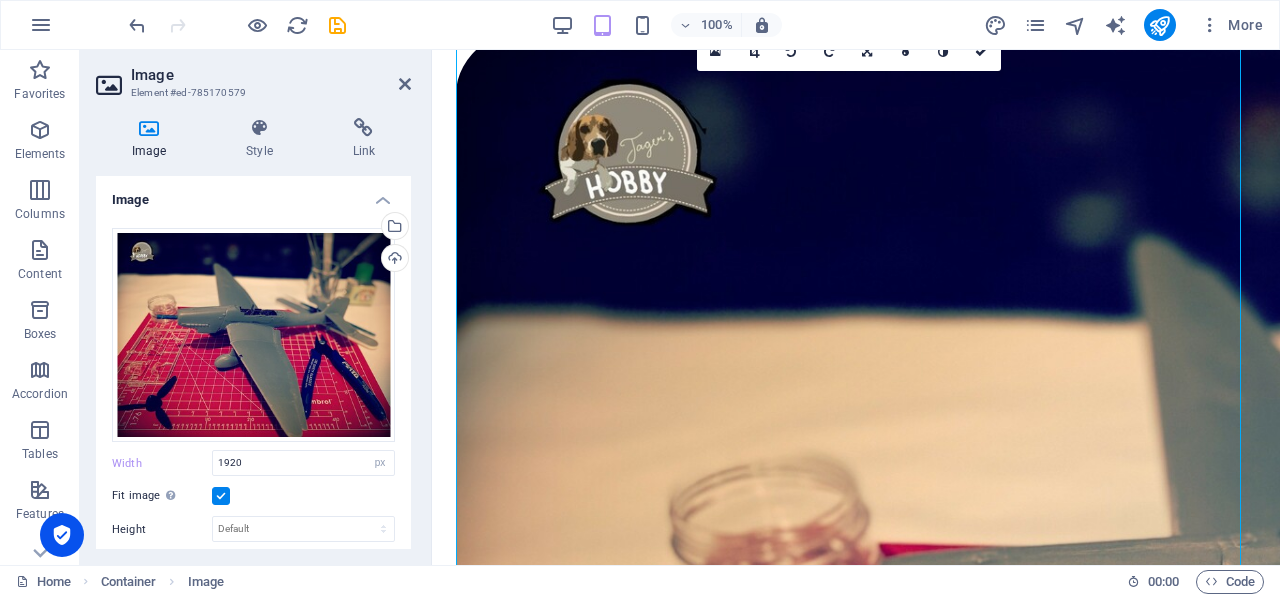 click on "Image Style Link Image Drag files here, click to choose files or select files from Files or our free stock photos & videos Select files from the file manager, stock photos, or upload file(s) Upload Width 1920 Default auto px rem % em vh vw Fit image Automatically fit image to a fixed width and height Height Default auto px Alignment Lazyload Loading images after the page loads improves page speed. Responsive Automatically load retina image and smartphone optimized sizes. Lightbox Use as headline The image will be wrapped in an H1 headline tag. Useful for giving alternative text the weight of an H1 headline, e.g. for the logo. Leave unchecked if uncertain. Optimized Images are compressed to improve page speed. Position Direction Custom X offset 50 px rem % vh vw Y offset 50 px rem % vh vw Text Float No float Image left Image right Determine how text should behave around the image. Text Alternative text Image caption Paragraph Format Normal Heading 1 Heading 2 Heading 3 Heading 4 Heading 5 Heading 6 Code Arial" at bounding box center [253, 333] 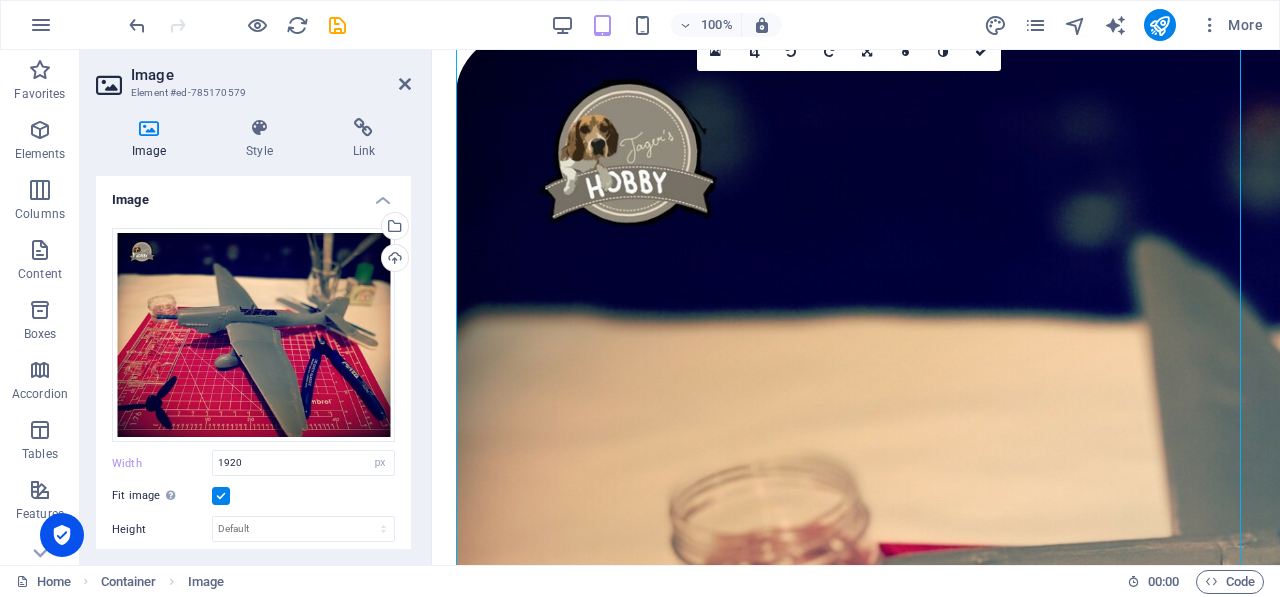 click on "Drag files here, click to choose files or select files from Files or our free stock photos & videos Select files from the file manager, stock photos, or upload file(s) Upload Width 1920 Default auto px rem % em vh vw Fit image Automatically fit image to a fixed width and height Height Default auto px Alignment Lazyload Loading images after the page loads improves page speed. Responsive Automatically load retina image and smartphone optimized sizes. Lightbox Use as headline The image will be wrapped in an H1 headline tag. Useful for giving alternative text the weight of an H1 headline, e.g. for the logo. Leave unchecked if uncertain. Optimized Images are compressed to improve page speed. Position Direction Custom X offset 50 px rem % vh vw Y offset 50 px rem % vh vw" at bounding box center [253, 500] 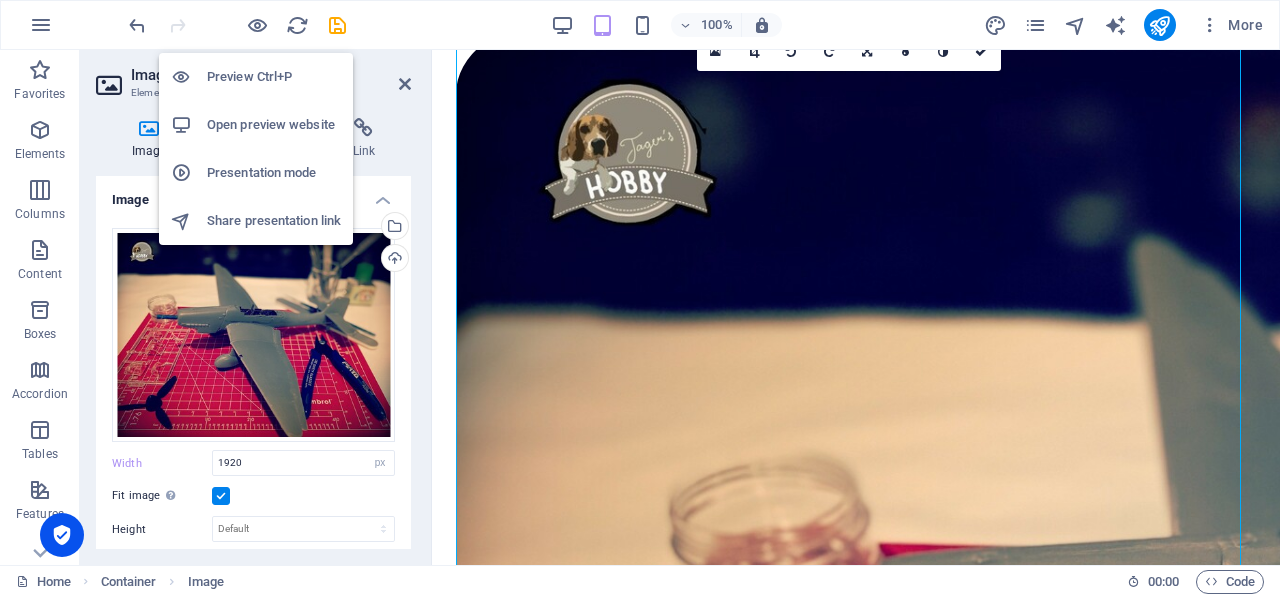 click on "Preview Ctrl+P" at bounding box center [274, 77] 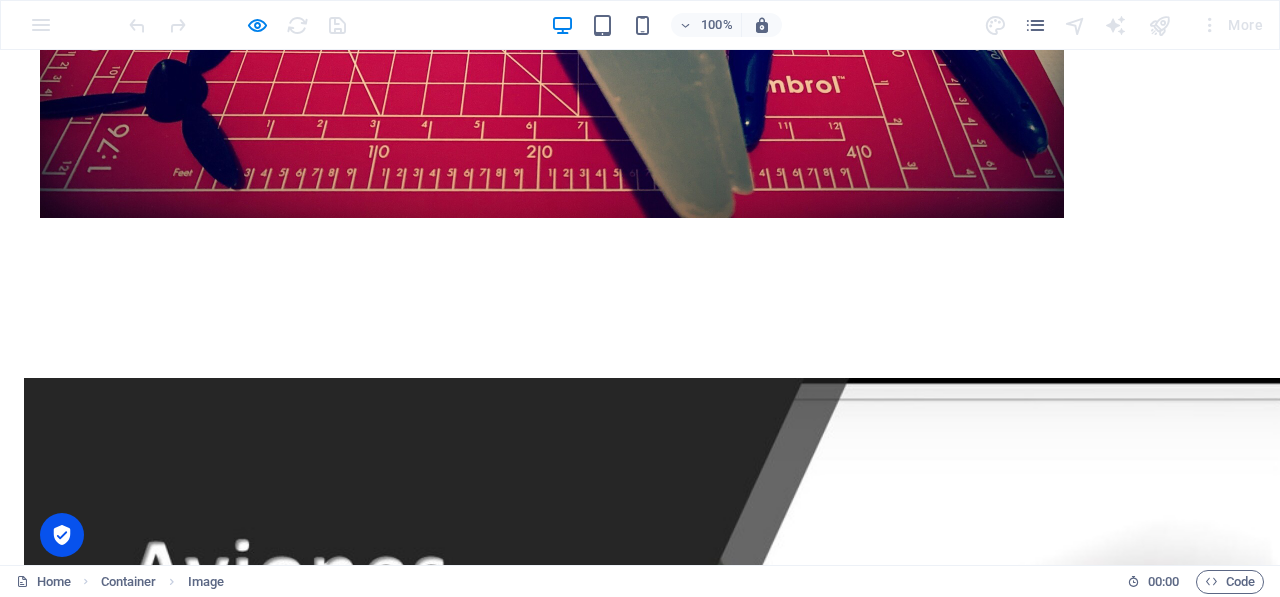 scroll, scrollTop: 672, scrollLeft: 0, axis: vertical 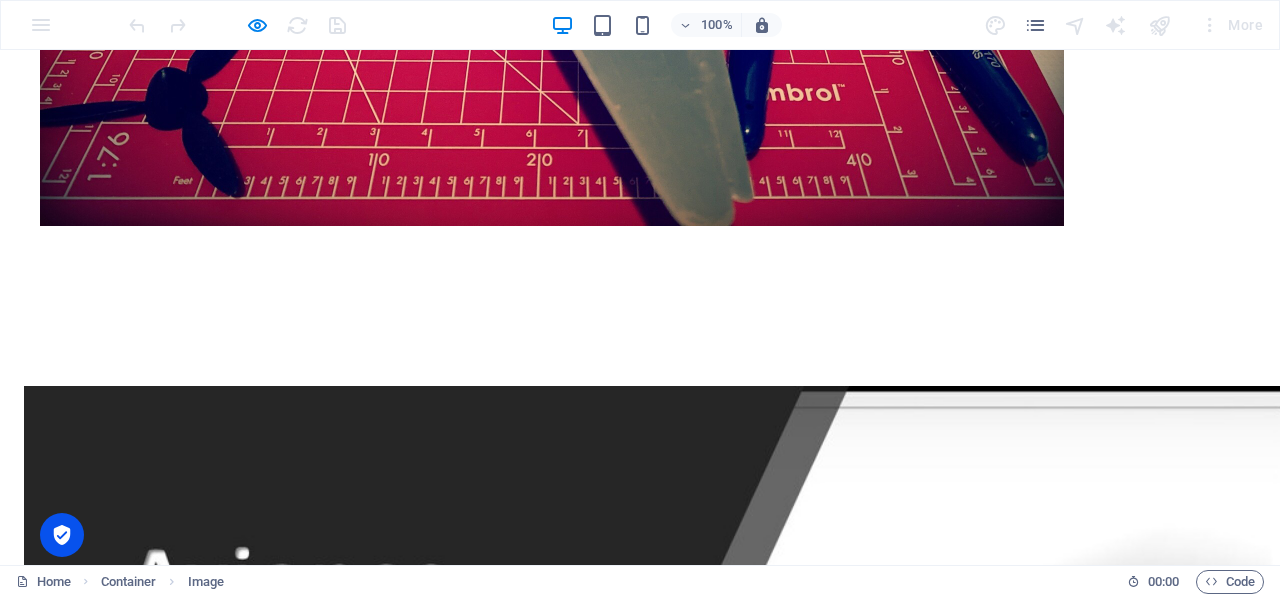 click at bounding box center (552, -158) 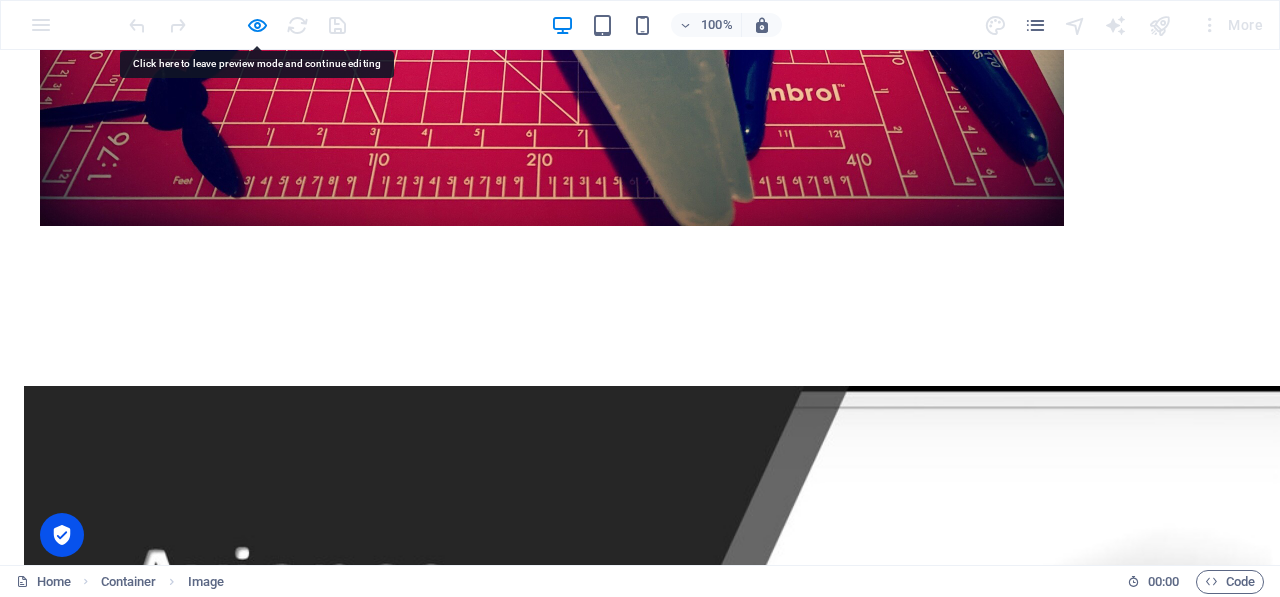 click at bounding box center [552, -158] 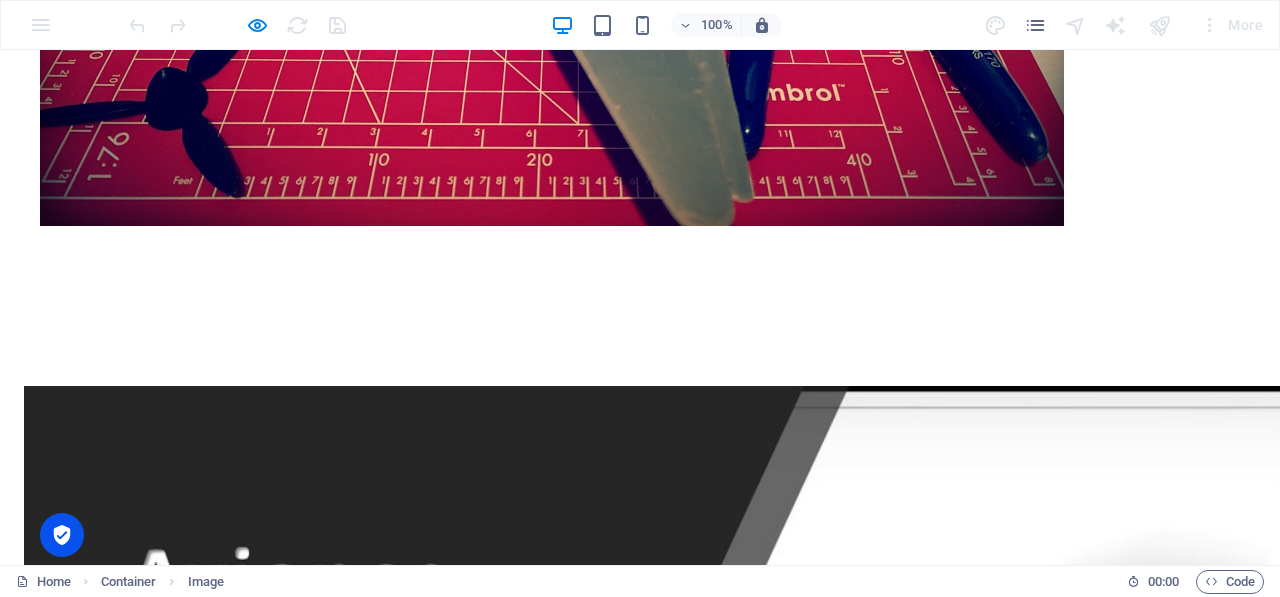 click at bounding box center (552, -158) 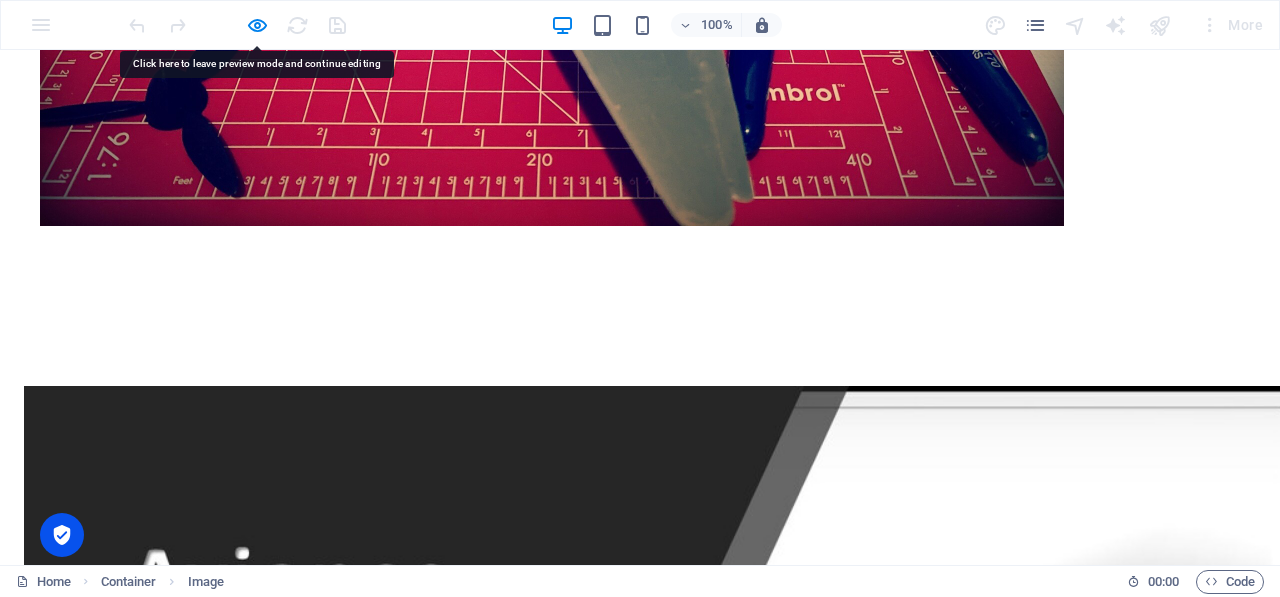 click at bounding box center (552, -158) 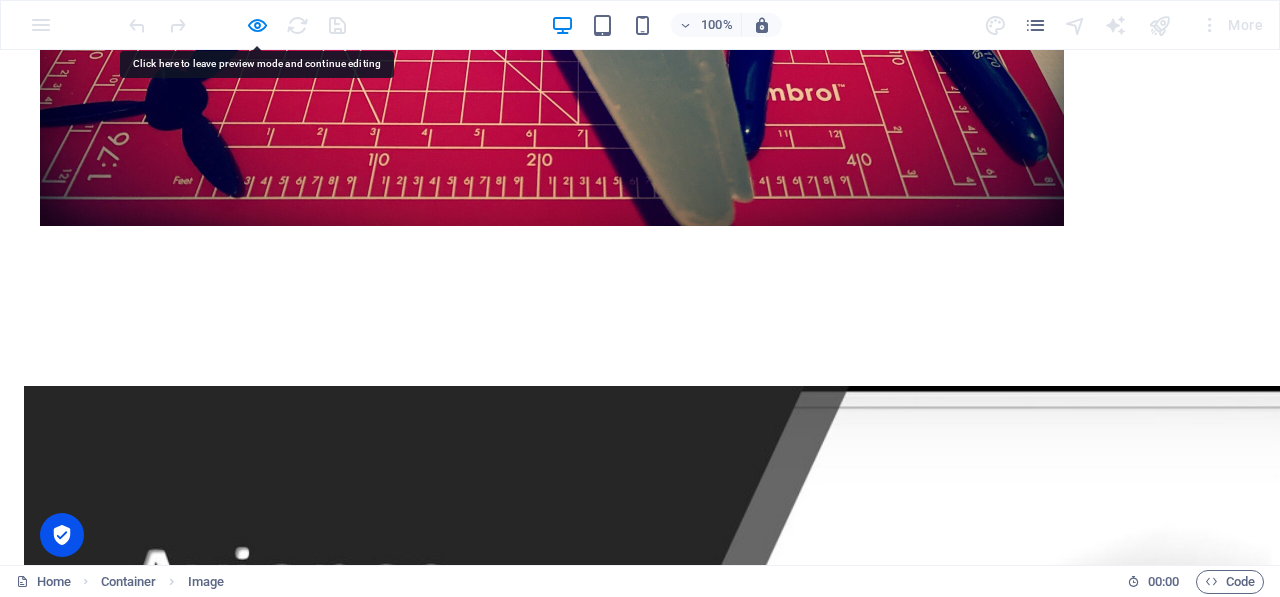 click at bounding box center (552, -158) 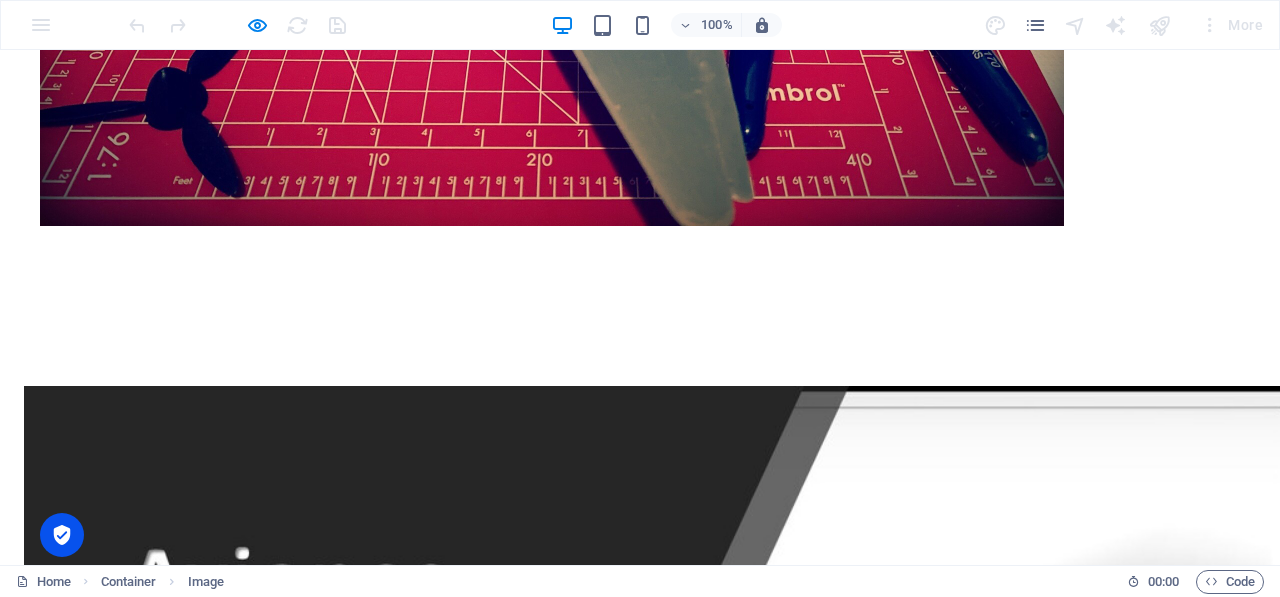click at bounding box center (552, -158) 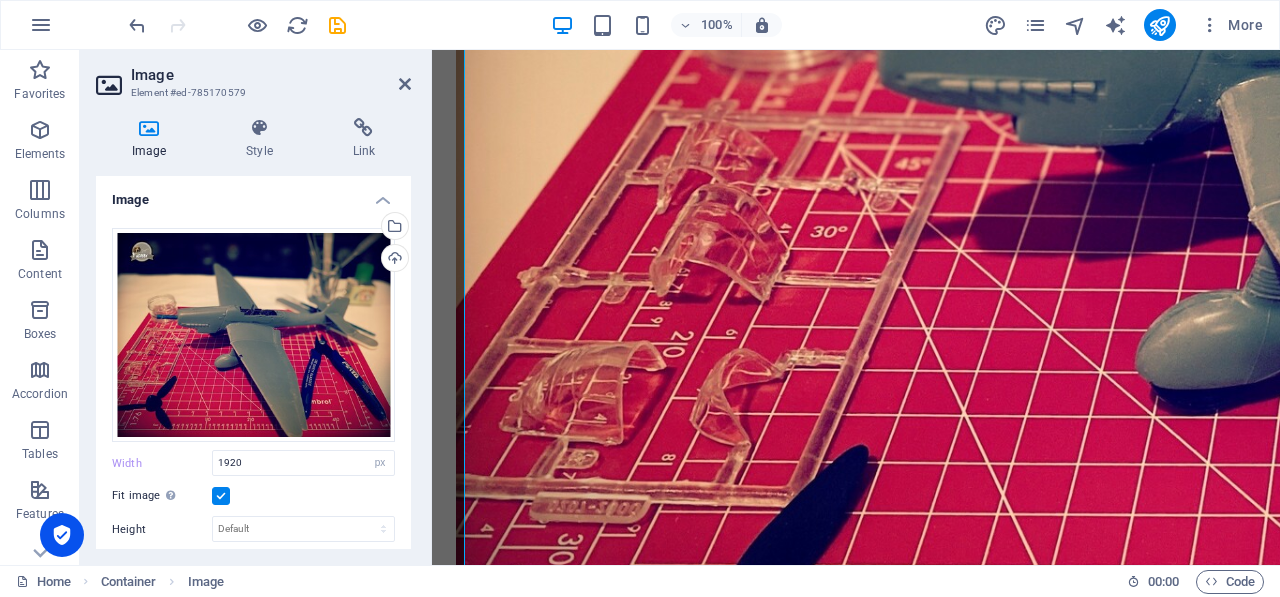 scroll, scrollTop: 97, scrollLeft: 0, axis: vertical 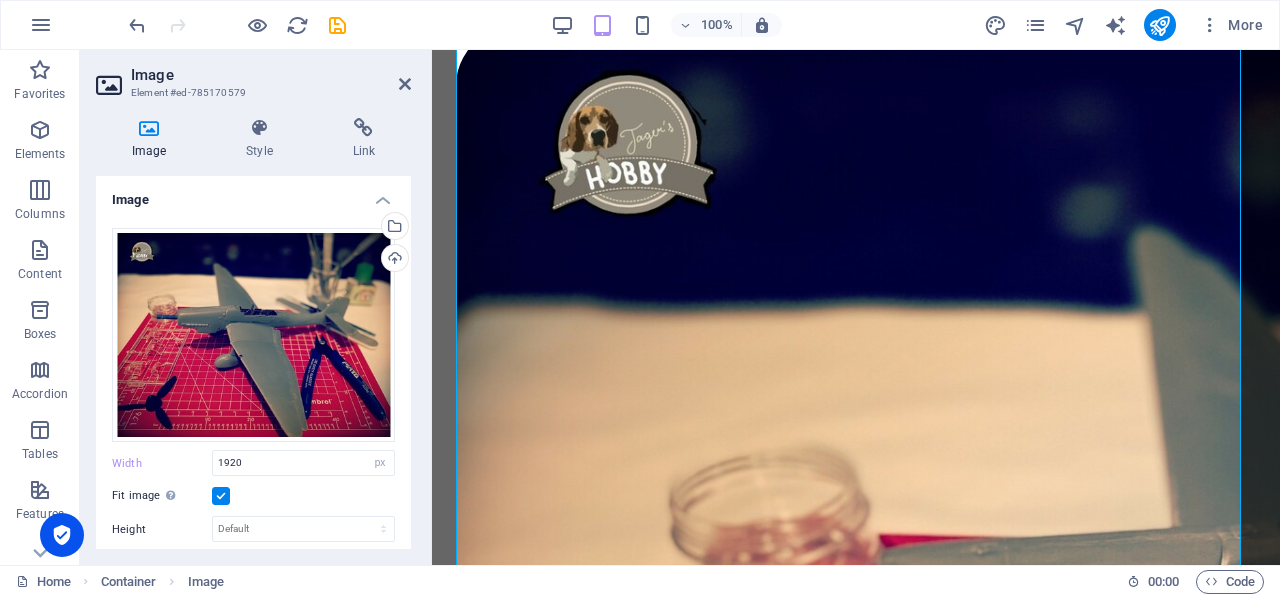 click at bounding box center (221, 496) 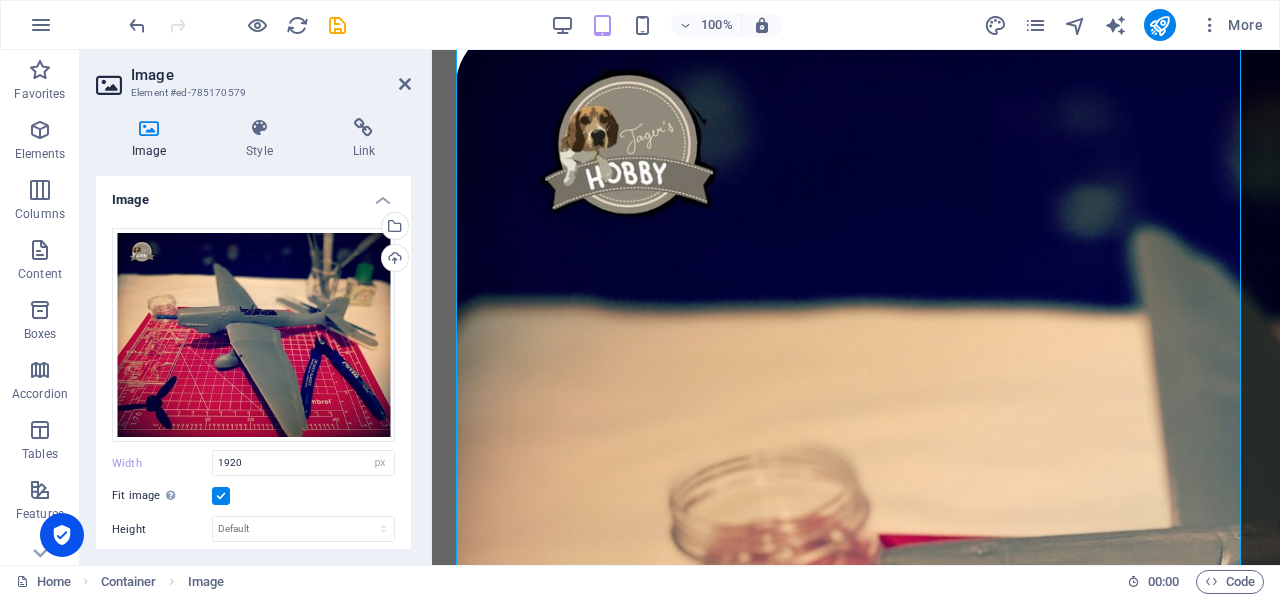 click on "Fit image Automatically fit image to a fixed width and height" at bounding box center (0, 0) 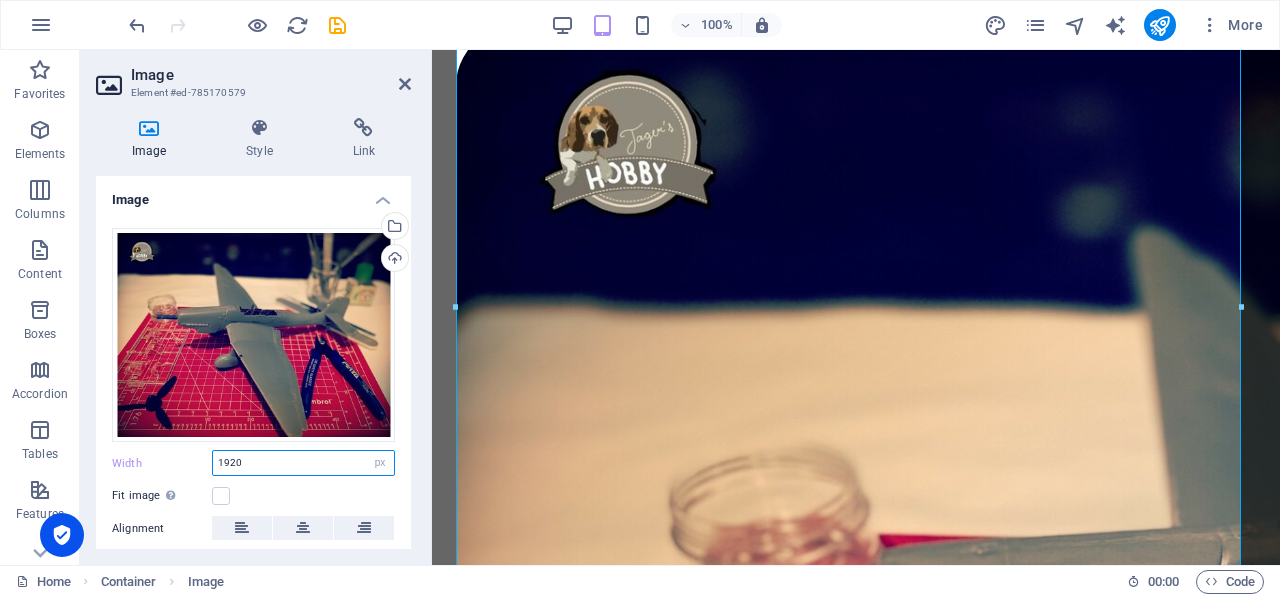 click on "1920" at bounding box center [303, 463] 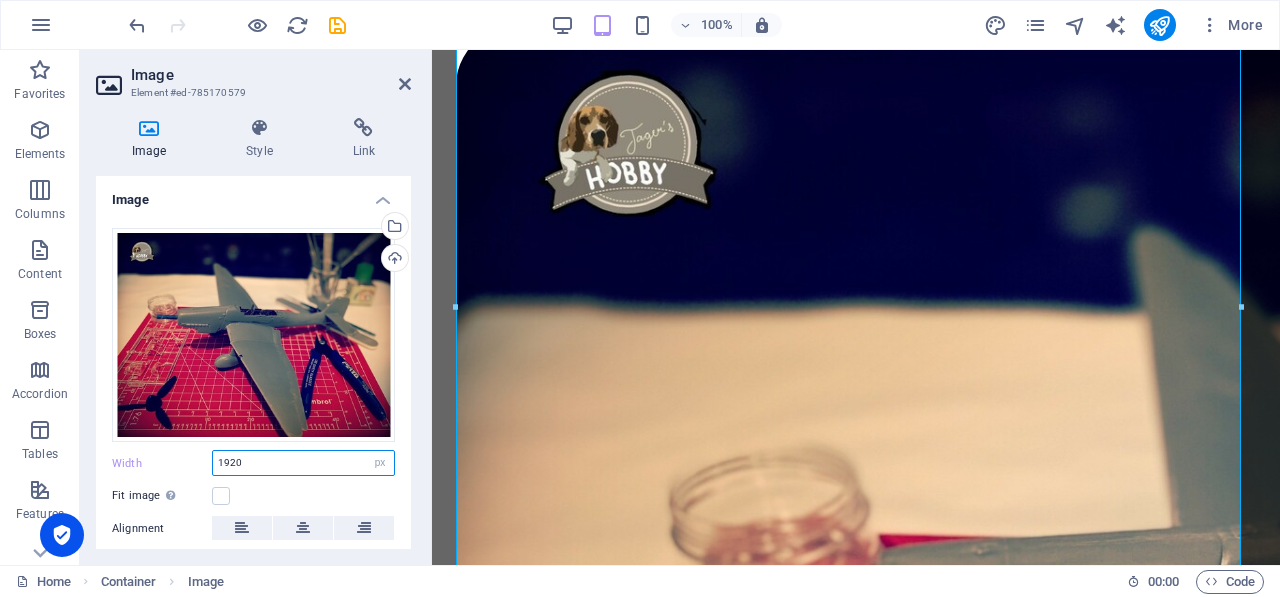 drag, startPoint x: 309, startPoint y: 459, endPoint x: 182, endPoint y: 463, distance: 127.06297 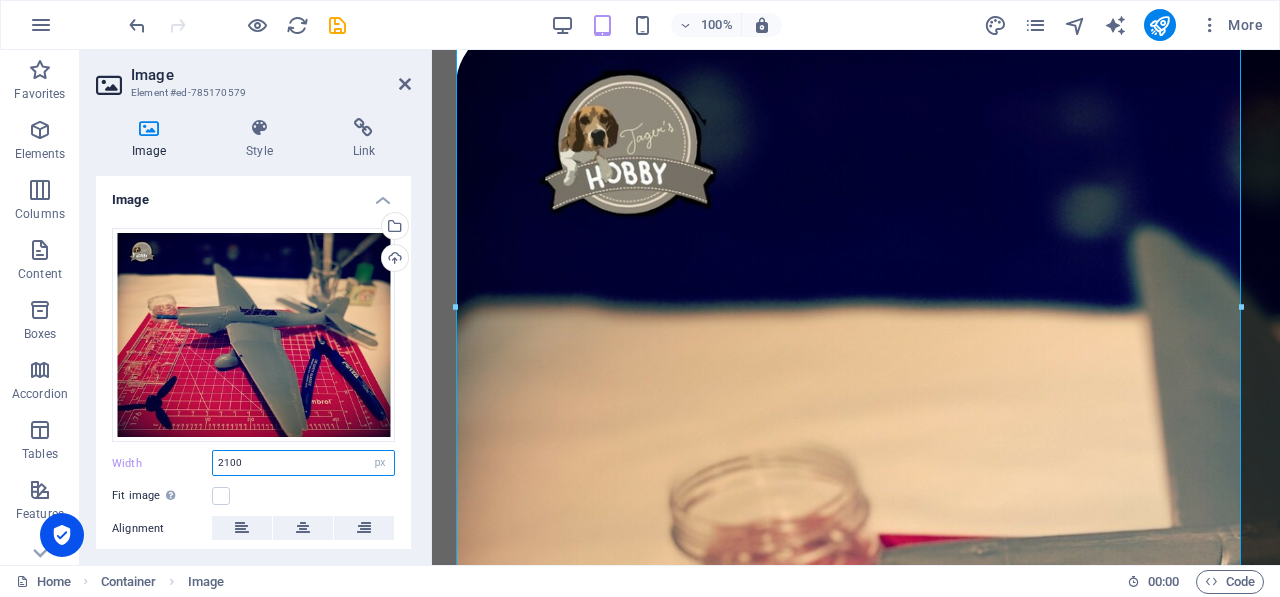 type on "1920" 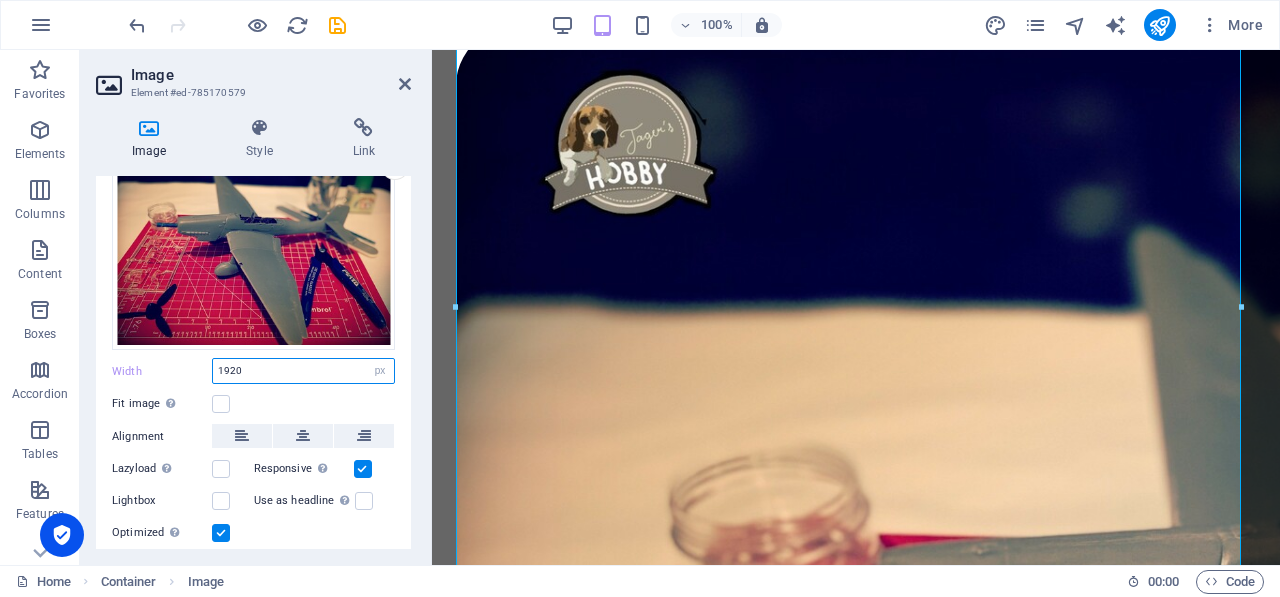 scroll, scrollTop: 94, scrollLeft: 0, axis: vertical 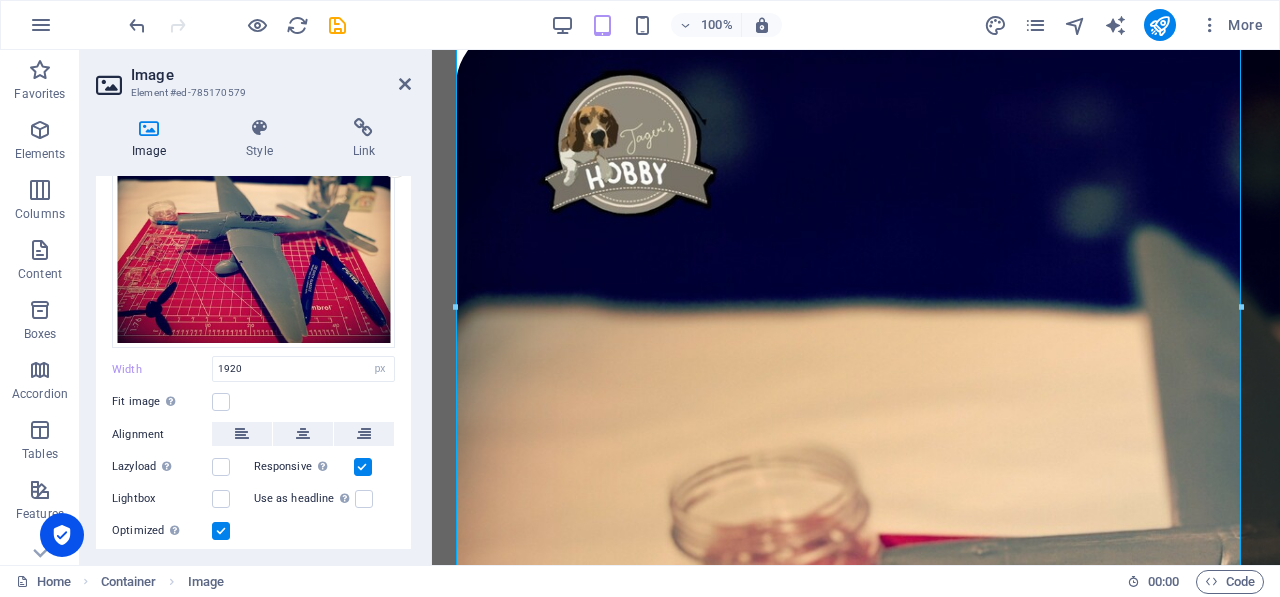 drag, startPoint x: 406, startPoint y: 337, endPoint x: 410, endPoint y: 274, distance: 63.126858 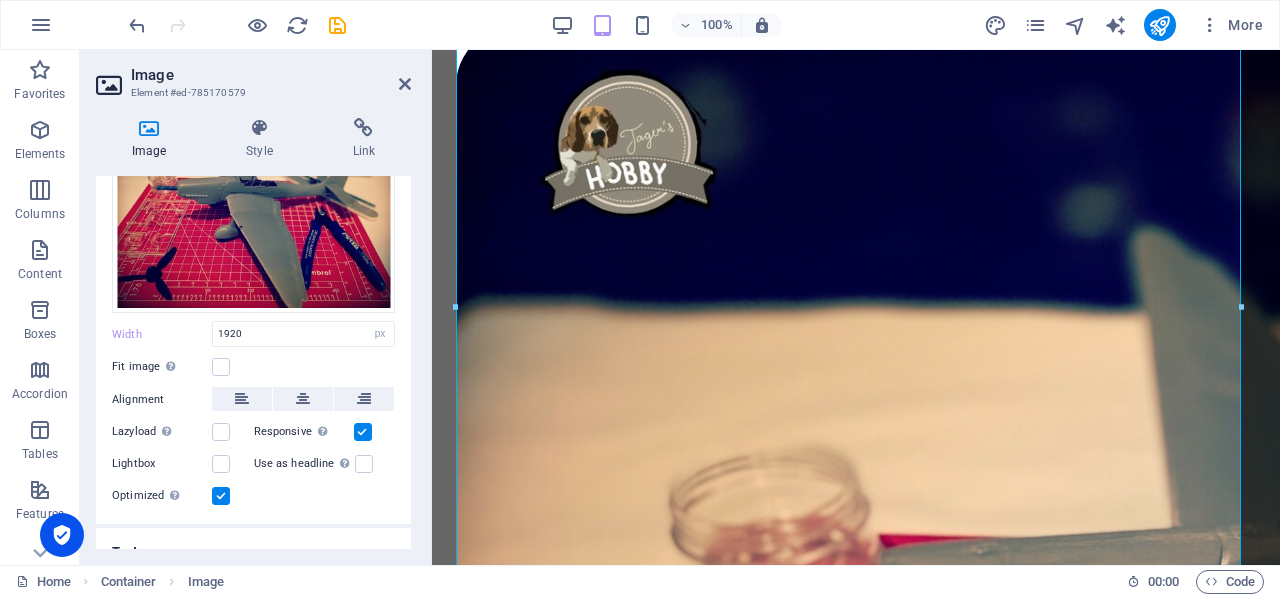 scroll, scrollTop: 152, scrollLeft: 0, axis: vertical 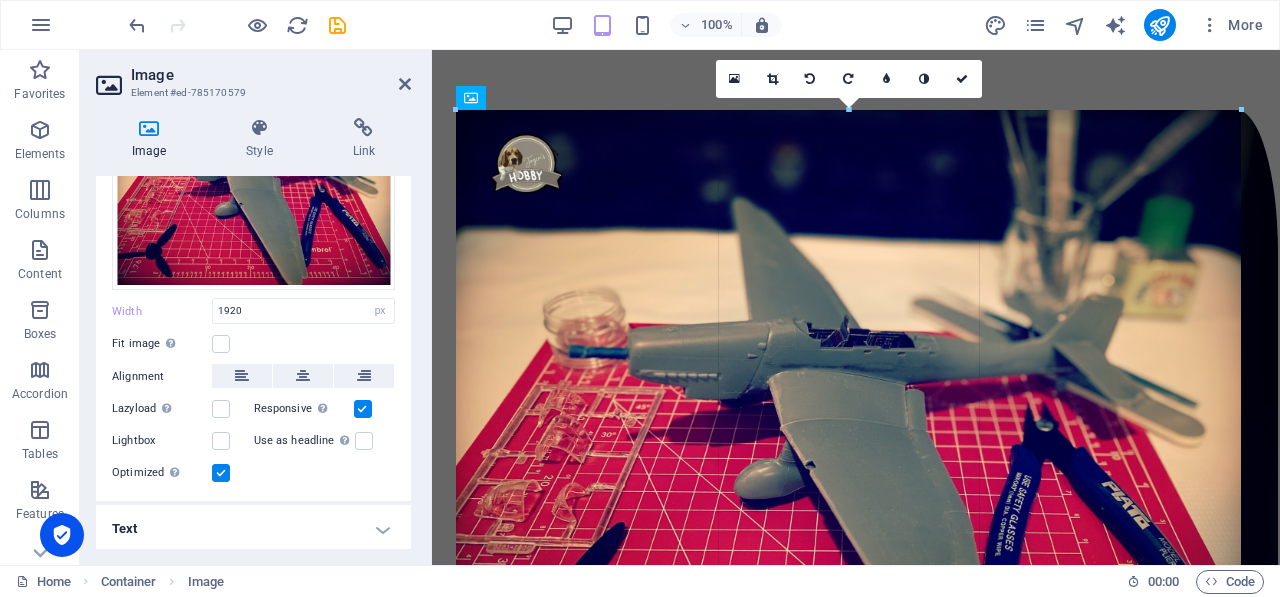 drag, startPoint x: 1242, startPoint y: 108, endPoint x: 1279, endPoint y: 77, distance: 48.270073 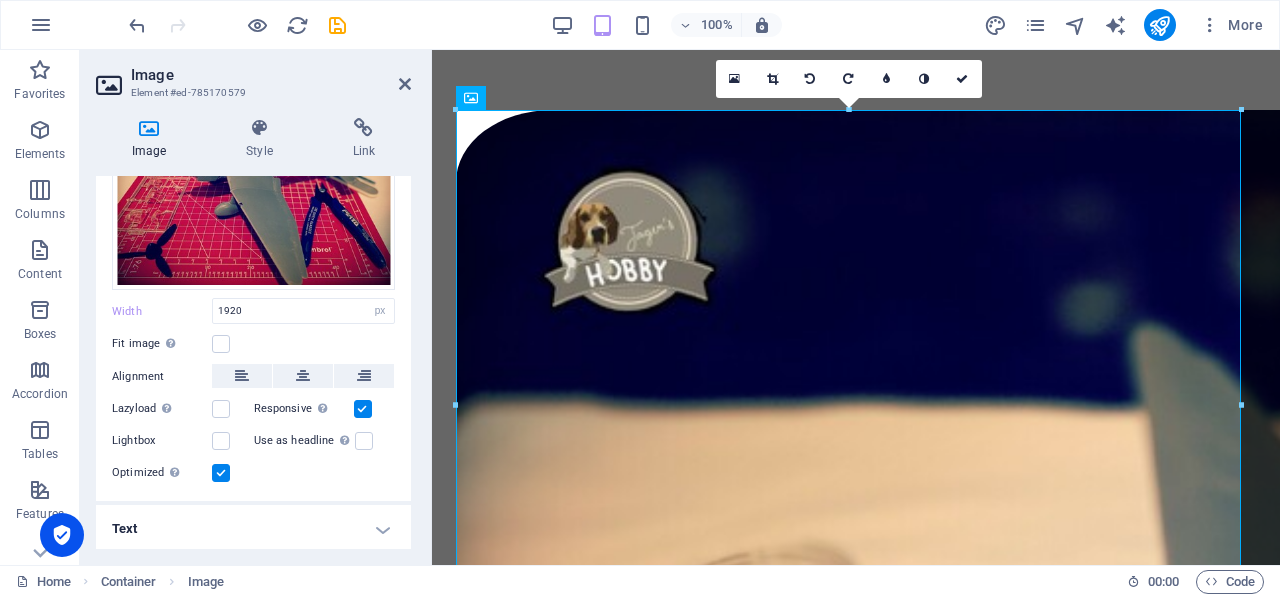 click on "100% More" at bounding box center (640, 25) 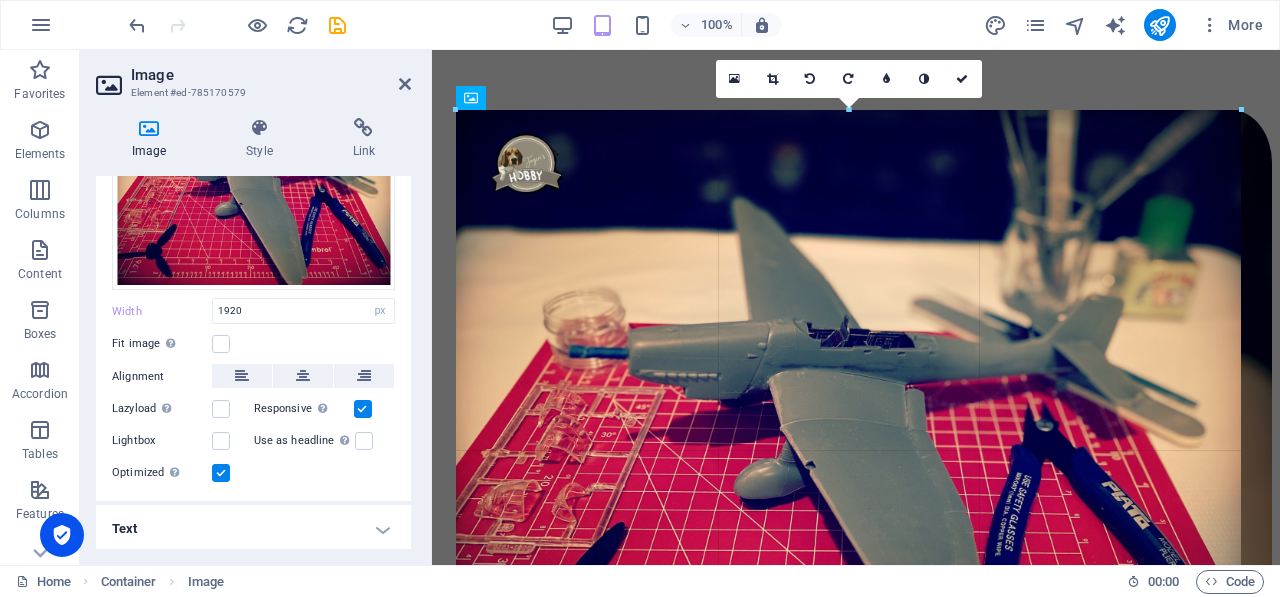 drag, startPoint x: 1243, startPoint y: 111, endPoint x: 1274, endPoint y: 78, distance: 45.276924 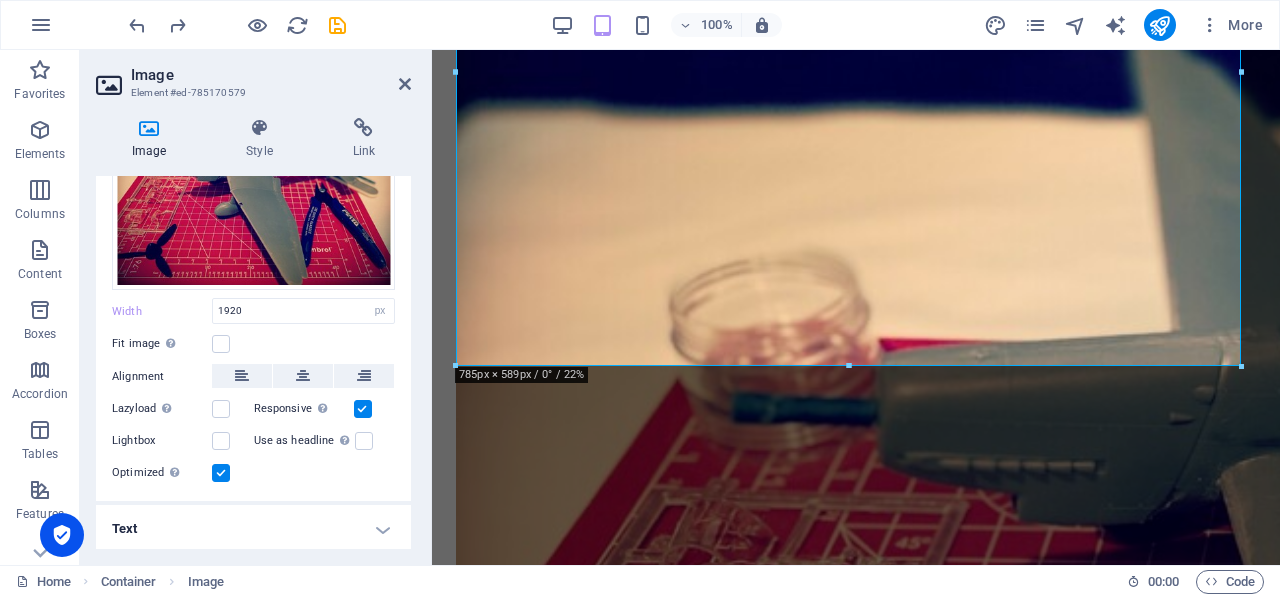 scroll, scrollTop: 372, scrollLeft: 0, axis: vertical 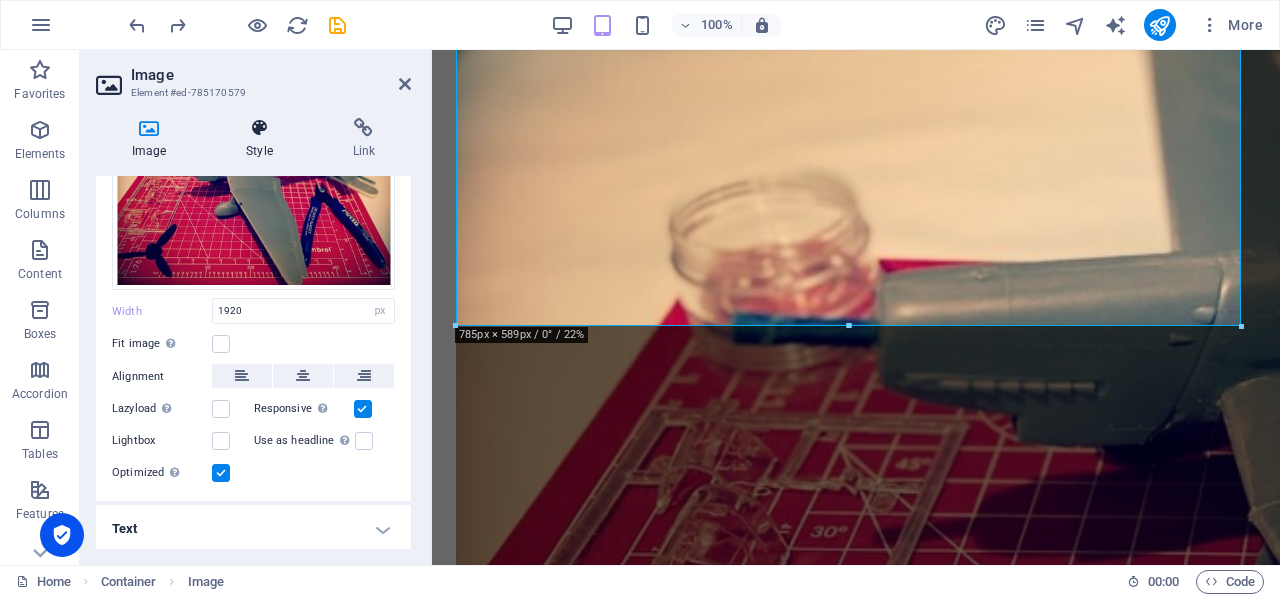 click on "Style" at bounding box center [263, 139] 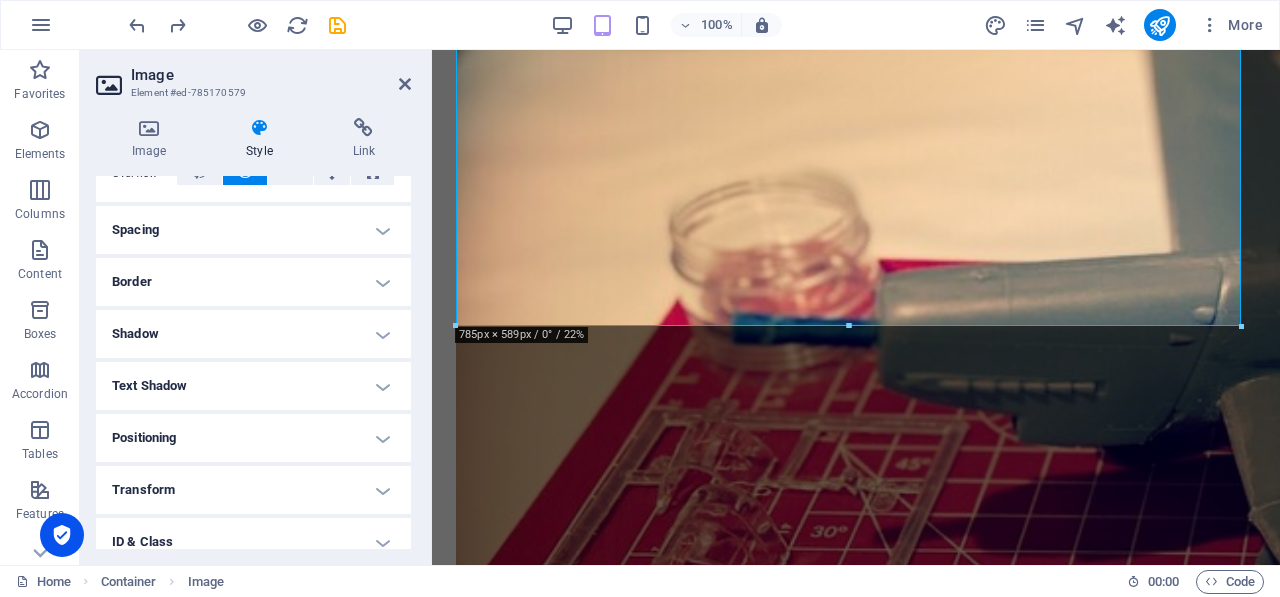 scroll, scrollTop: 353, scrollLeft: 0, axis: vertical 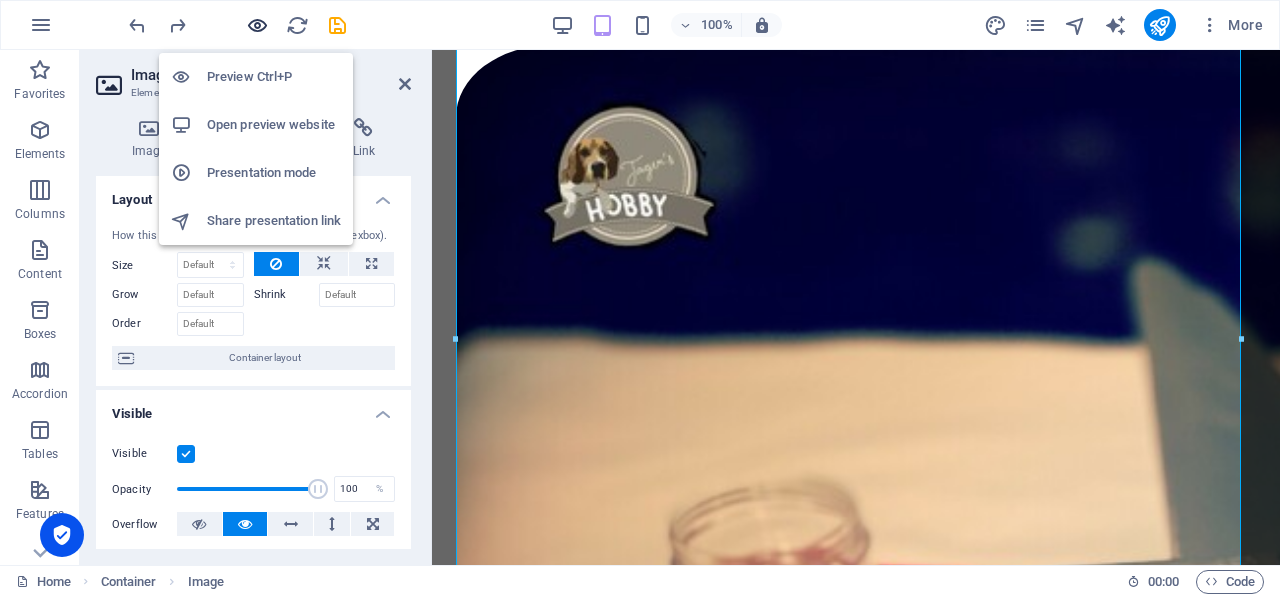 click at bounding box center [257, 25] 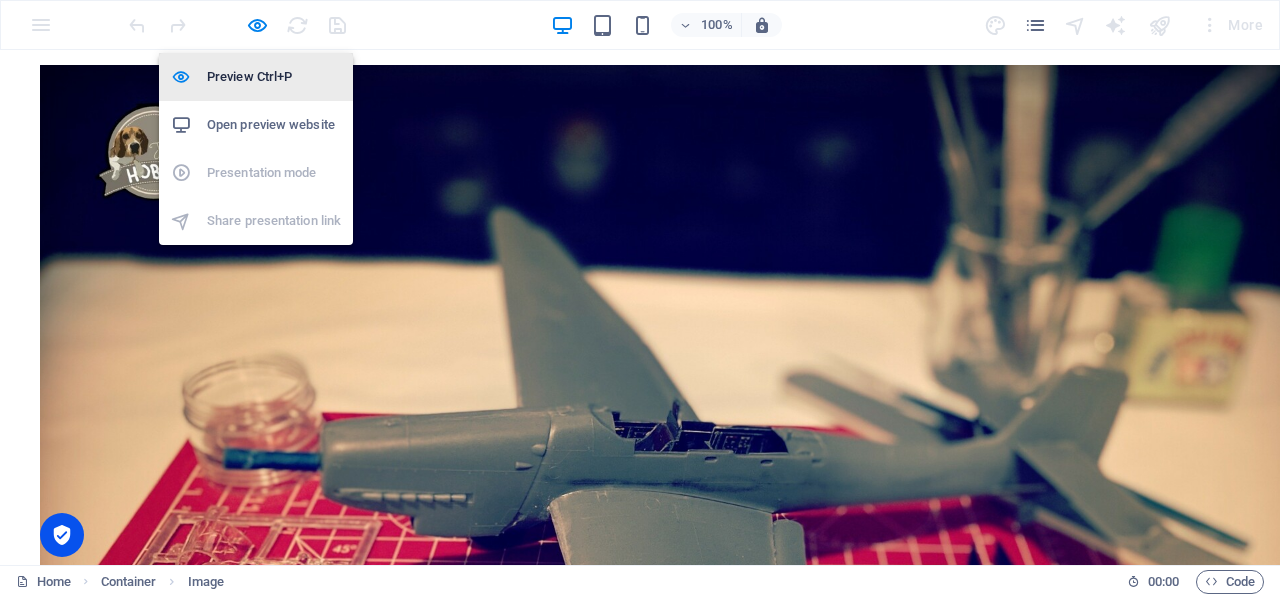 click on "Preview Ctrl+P" at bounding box center (274, 77) 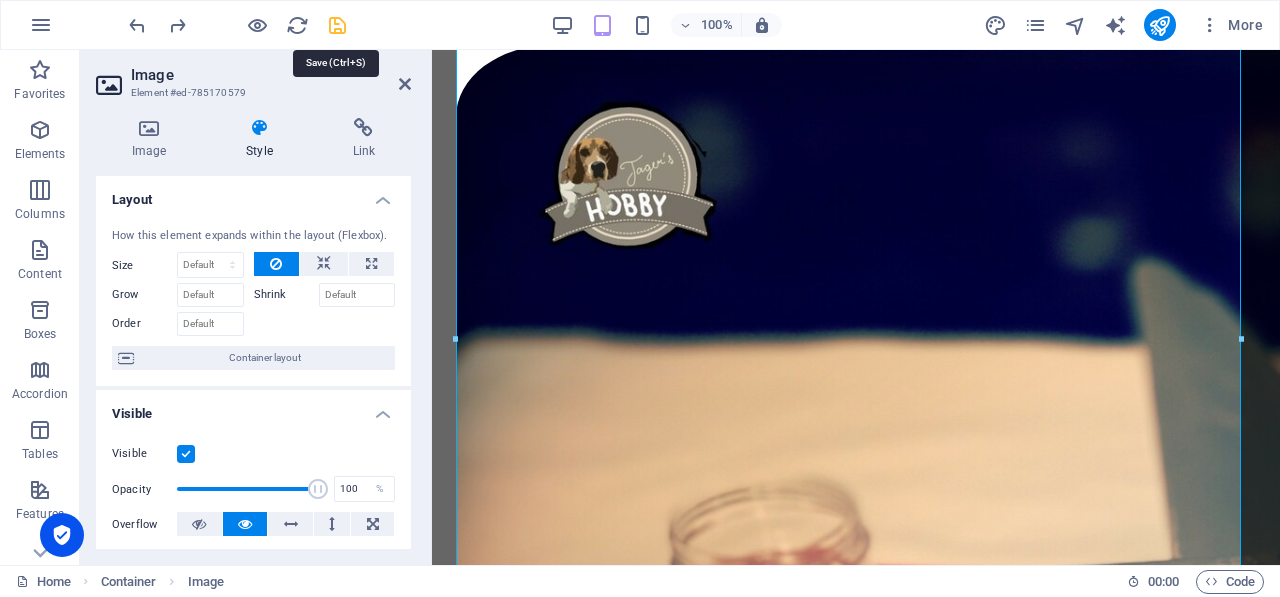 click at bounding box center (337, 25) 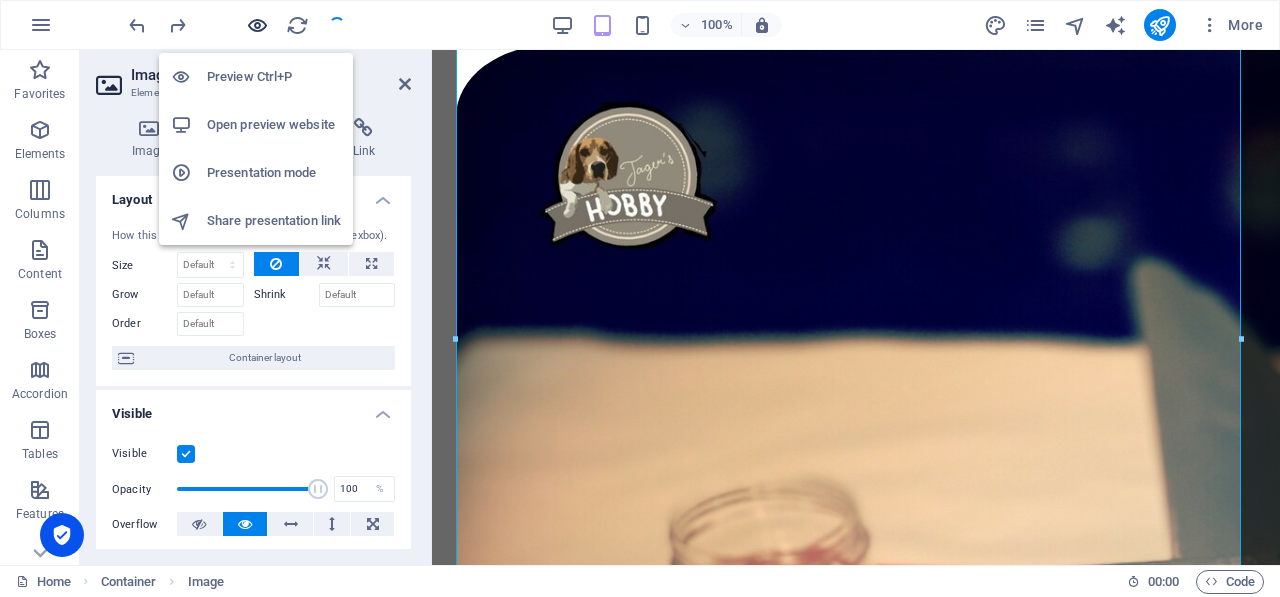 click at bounding box center [257, 25] 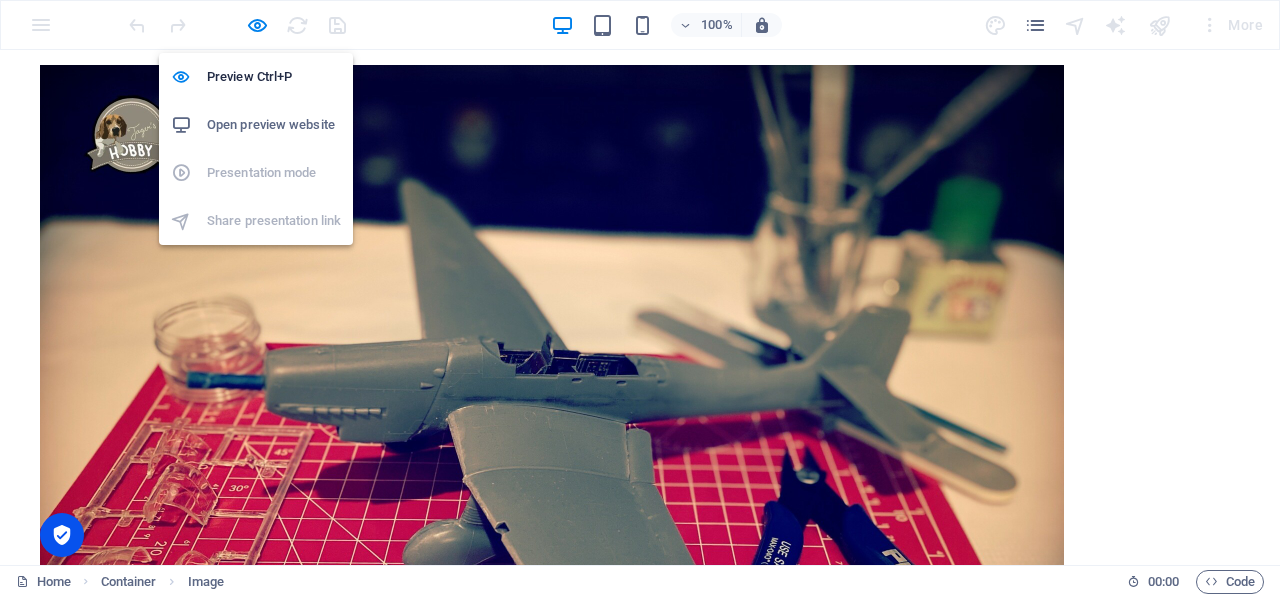 click on "Open preview website" at bounding box center [274, 125] 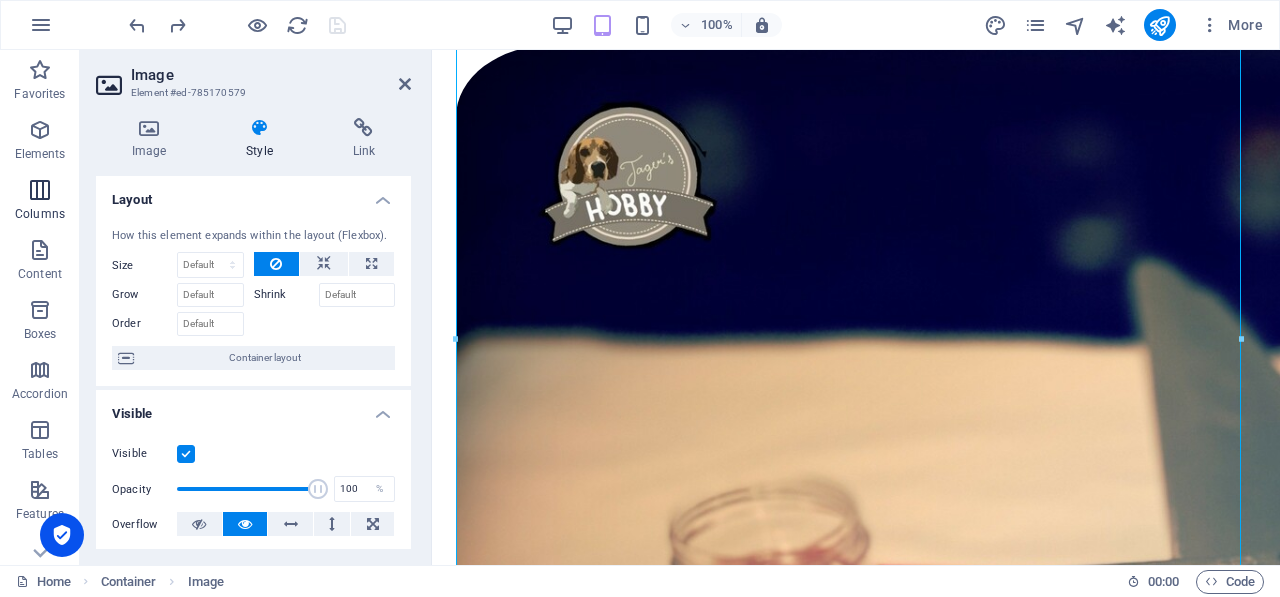 click at bounding box center (40, 190) 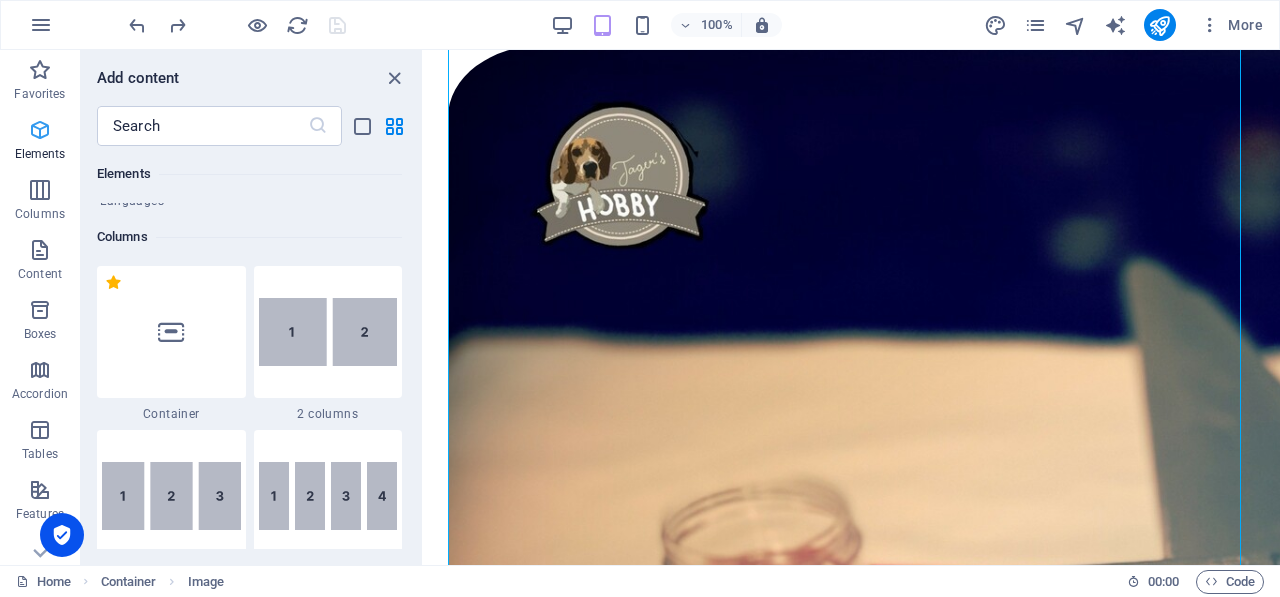 click on "Elements" at bounding box center [40, 154] 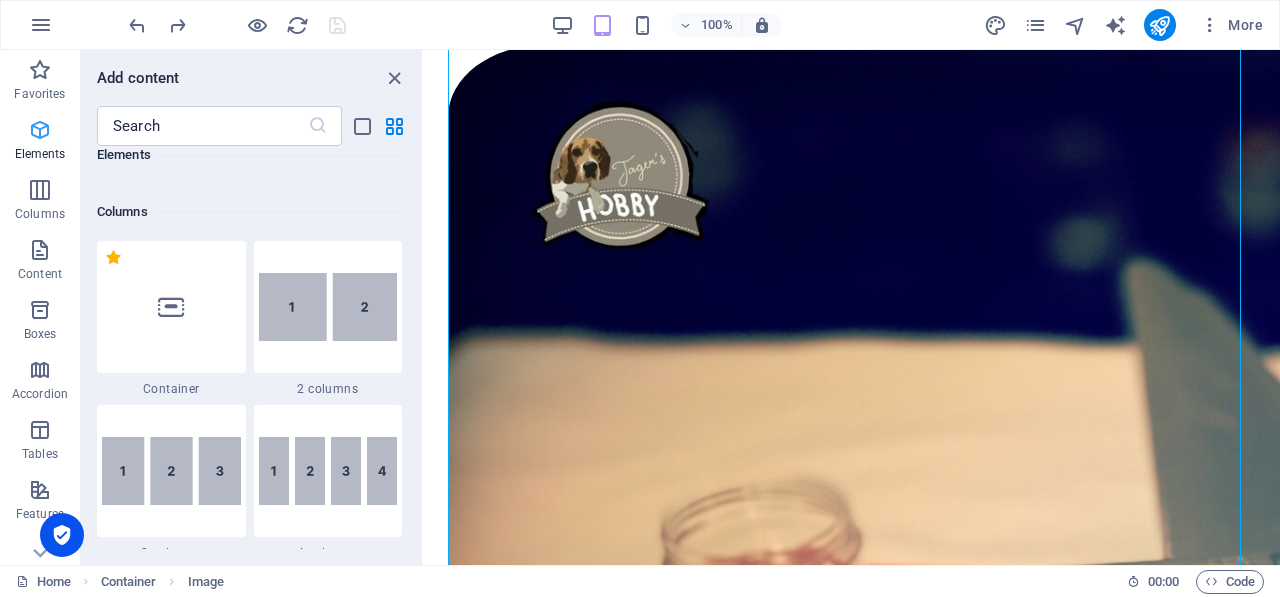 click on "Elements" at bounding box center (40, 154) 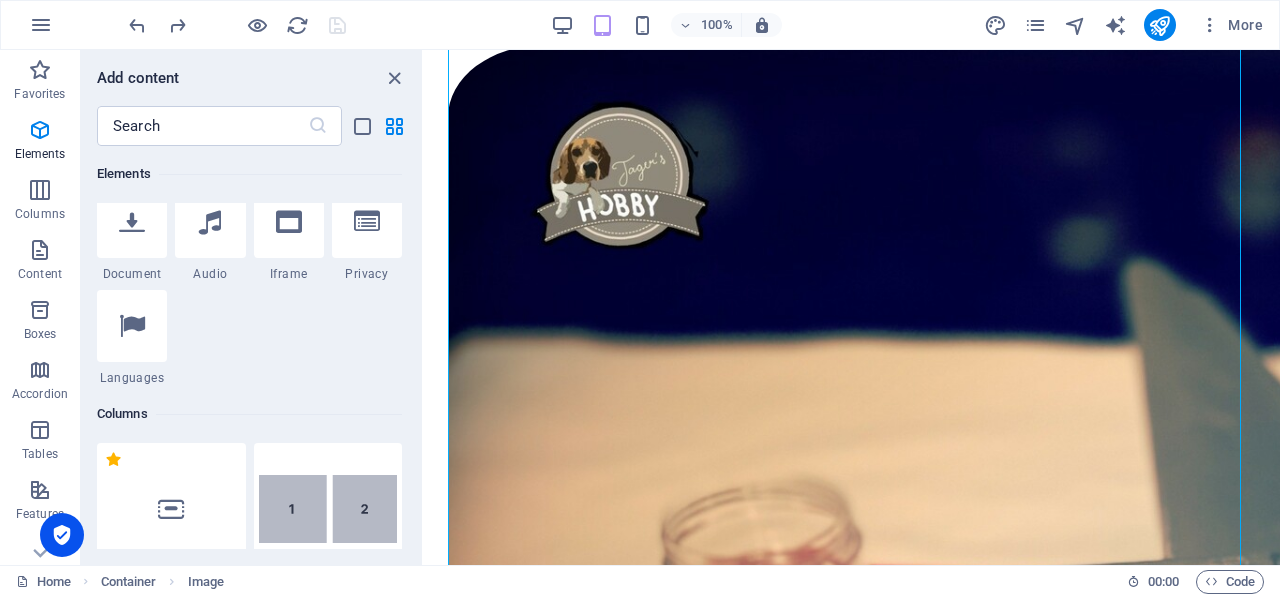 scroll, scrollTop: 0, scrollLeft: 0, axis: both 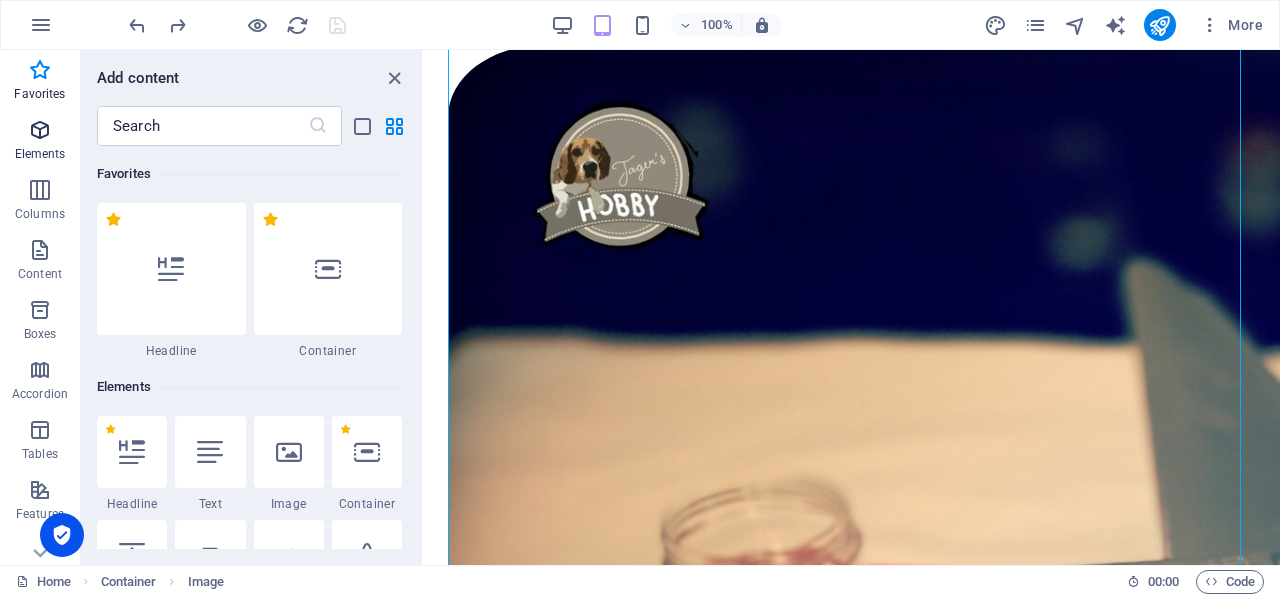 click at bounding box center [40, 130] 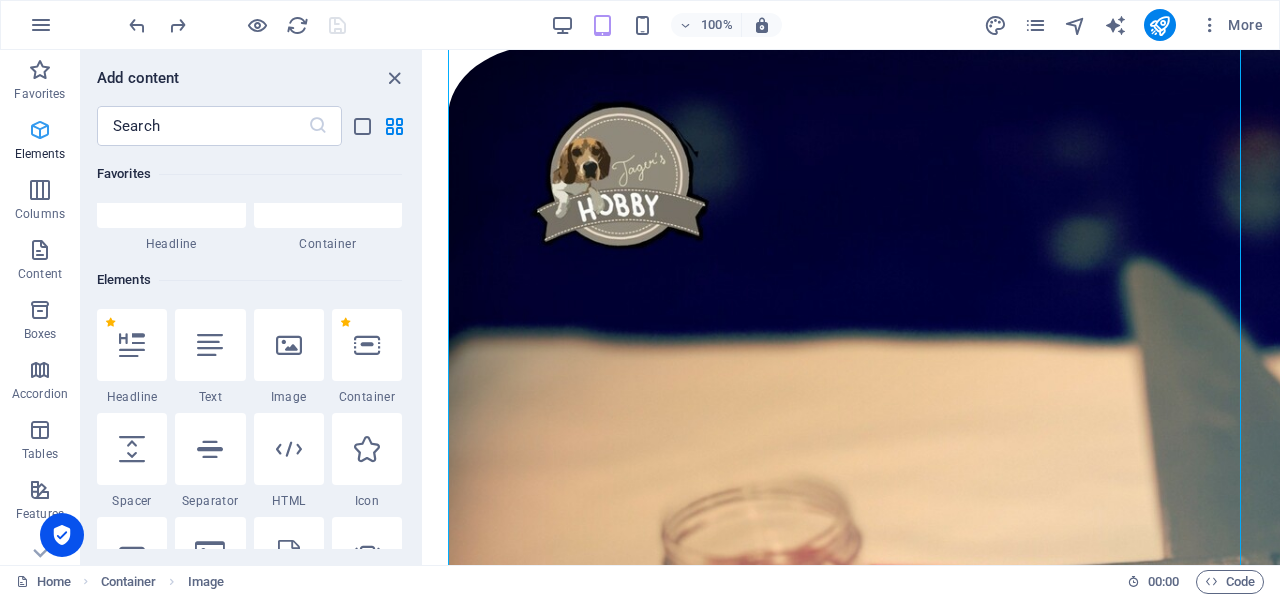 scroll, scrollTop: 213, scrollLeft: 0, axis: vertical 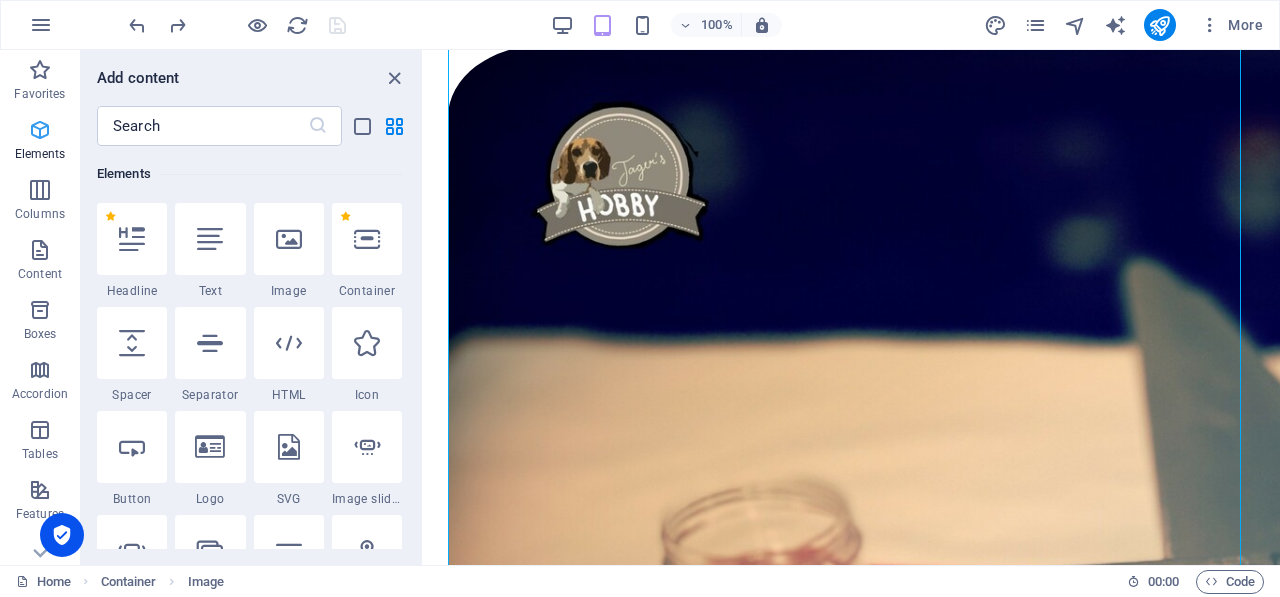 click at bounding box center [40, 130] 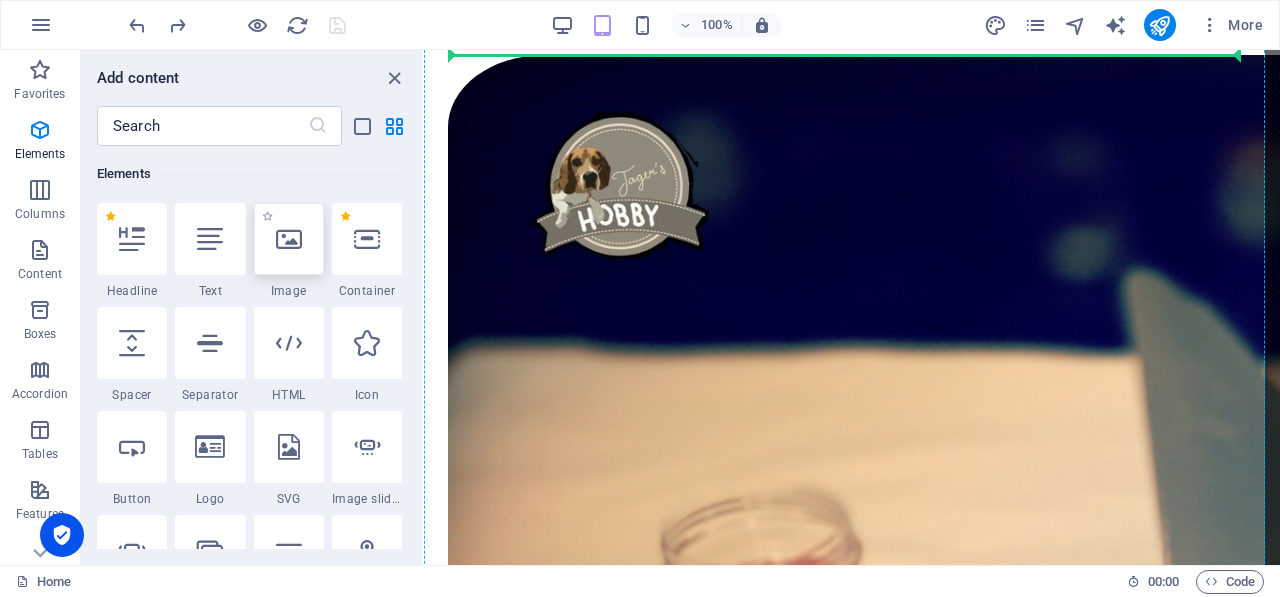 scroll, scrollTop: 0, scrollLeft: 0, axis: both 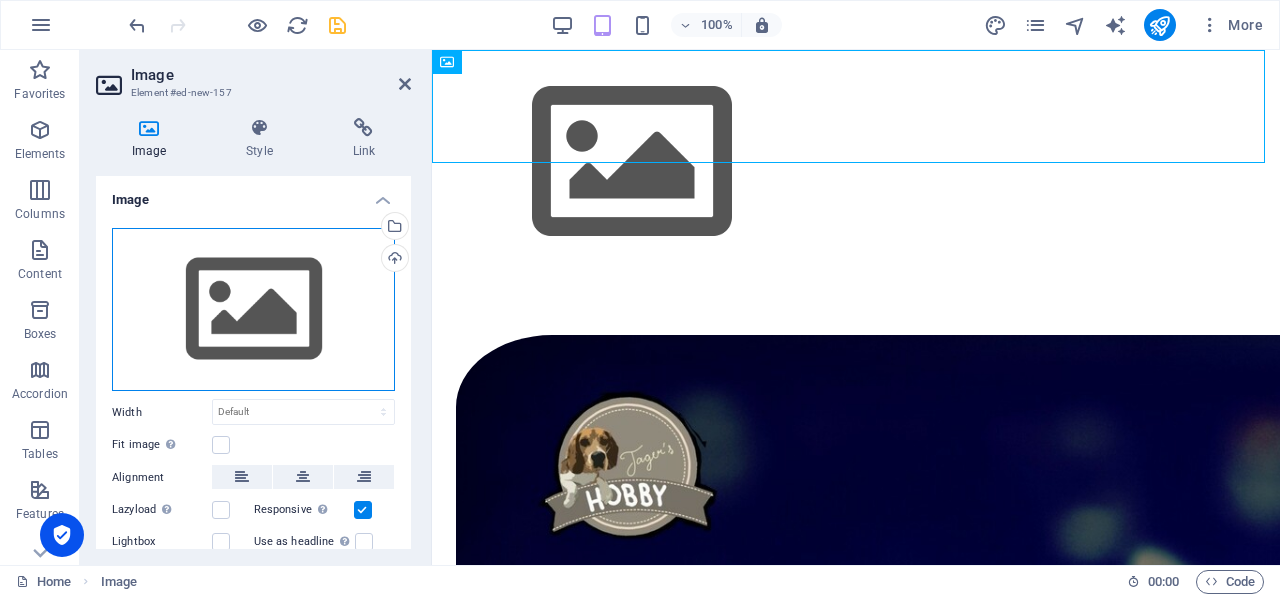 click on "Drag files here, click to choose files or select files from Files or our free stock photos & videos" at bounding box center (253, 310) 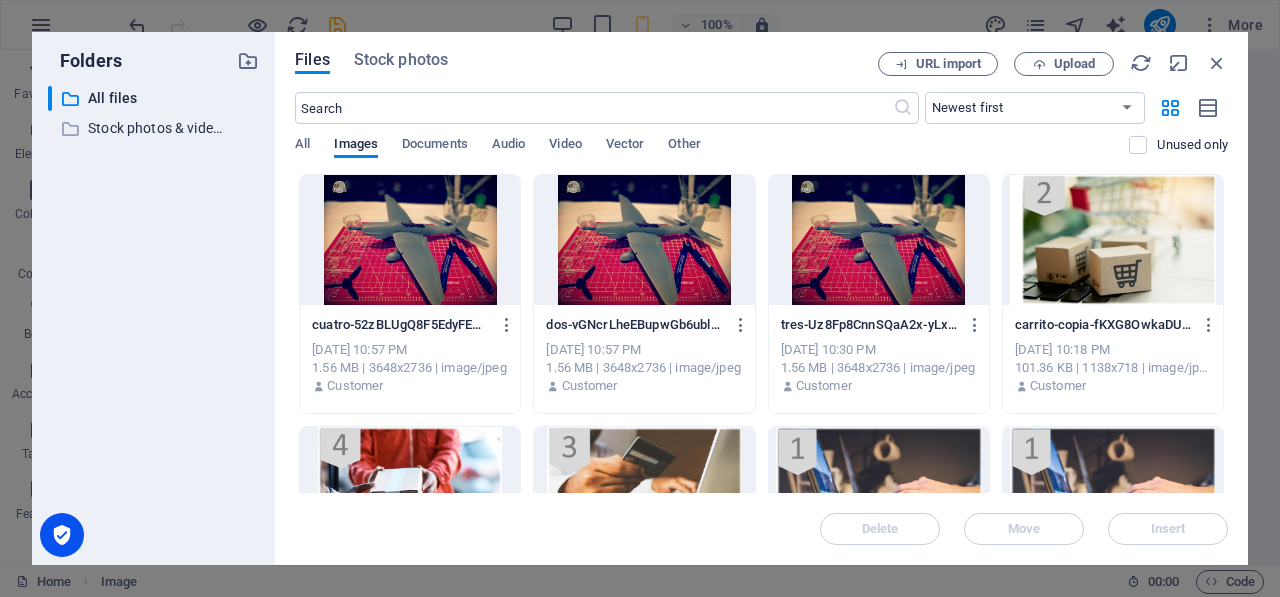 click on "cuatro-52zBLUgQ8F5EdyFEmy06Sw.jpg cuatro-52zBLUgQ8F5EdyFEmy06Sw.jpg [DATE] 10:57 PM 1.56 MB | 3648x2736 | image/jpeg Customer" at bounding box center [410, 356] 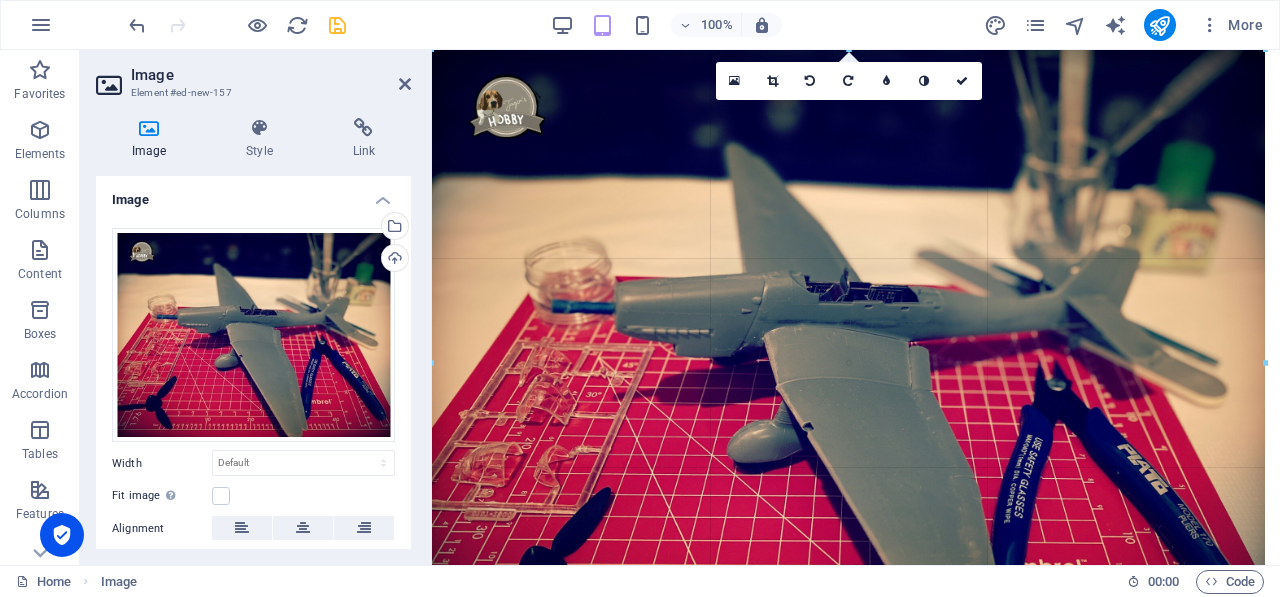 drag, startPoint x: 1268, startPoint y: 79, endPoint x: 1270, endPoint y: 63, distance: 16.124516 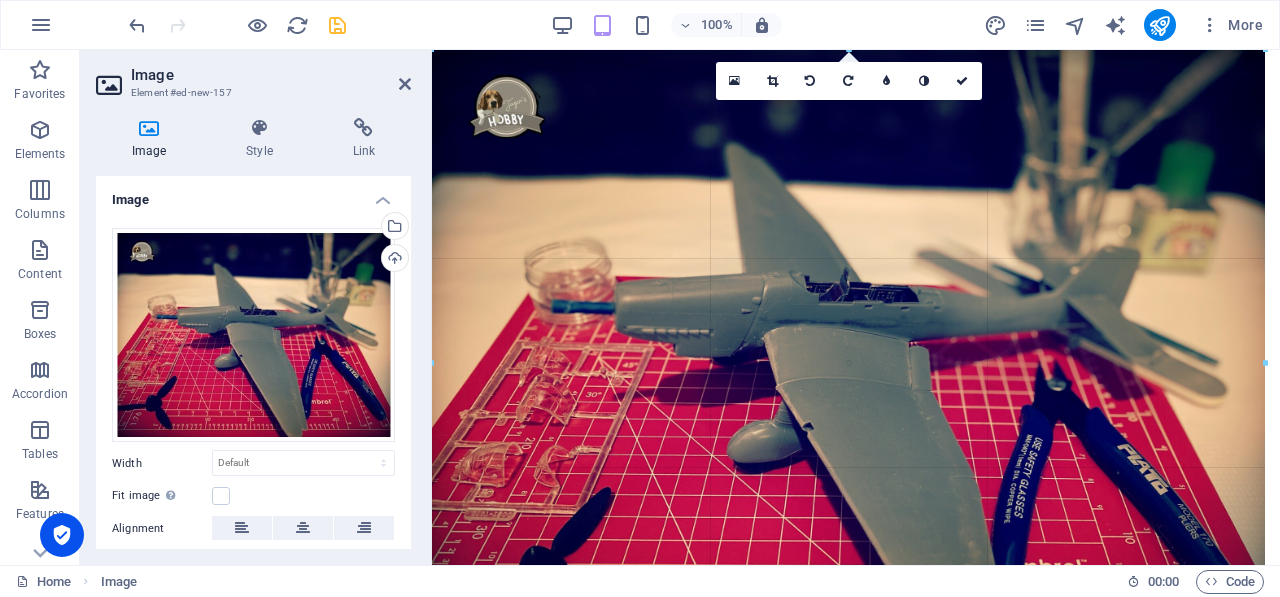 click on "H2   Container   Image   Container   Container   4 columns   Container   Image   Container   Image 180 170 160 150 140 130 120 110 100 90 80 70 60 50 40 30 20 10 0 -10 -20 -30 -40 -50 -60 -70 -80 -90 -100 -110 -120 -130 -140 -150 -160 -170 833px × 625px / 0° / 23% 16:10 16:9 4:3 1:1 1:2 0" at bounding box center (856, 307) 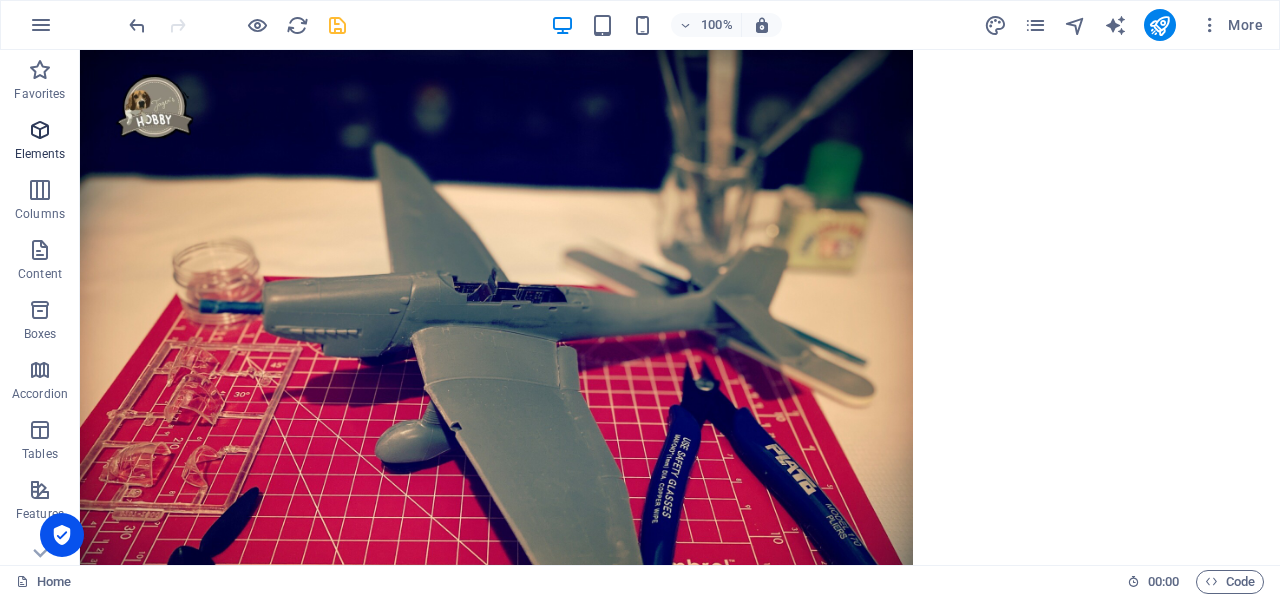 click on "Elements" at bounding box center (40, 142) 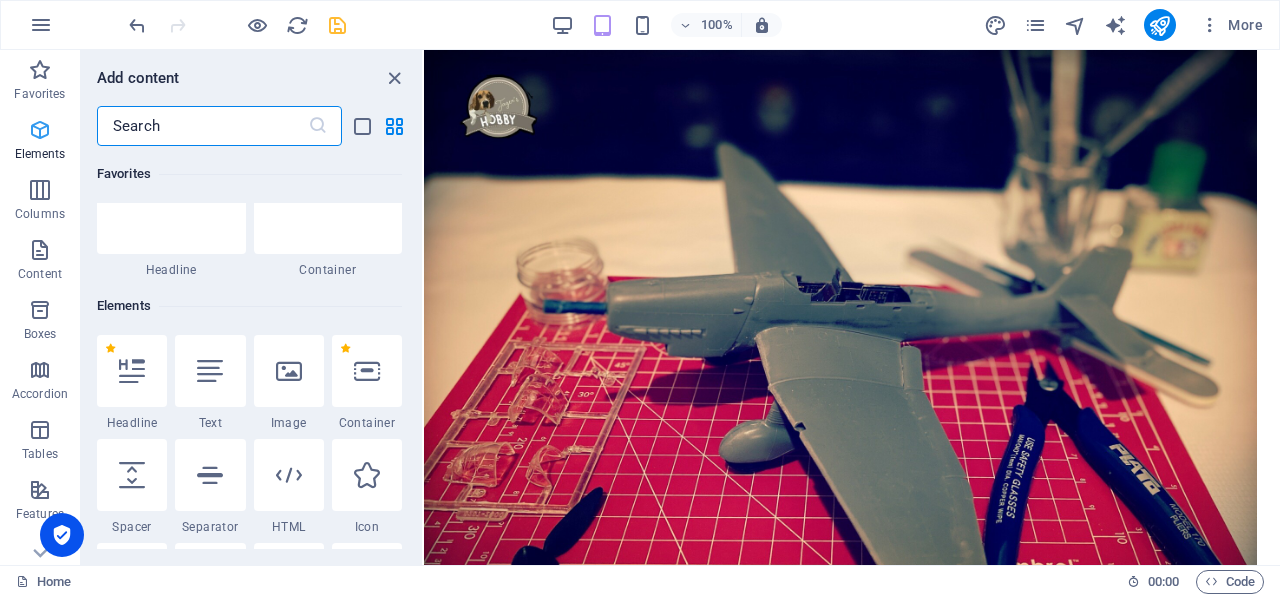 scroll, scrollTop: 213, scrollLeft: 0, axis: vertical 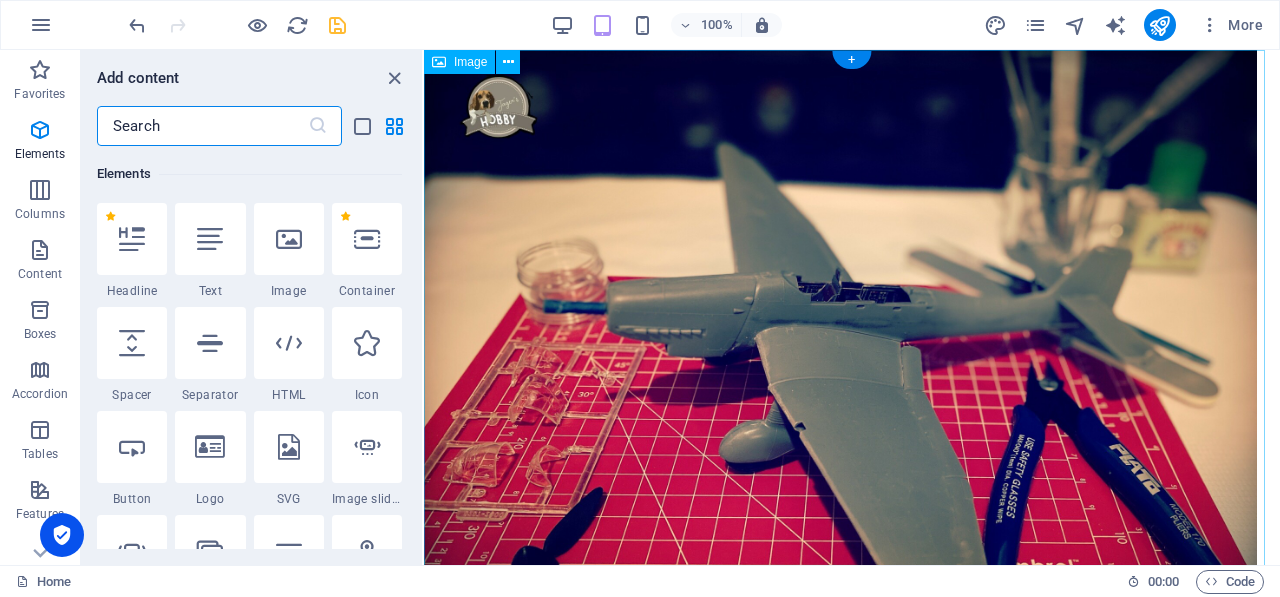 click at bounding box center [852, 362] 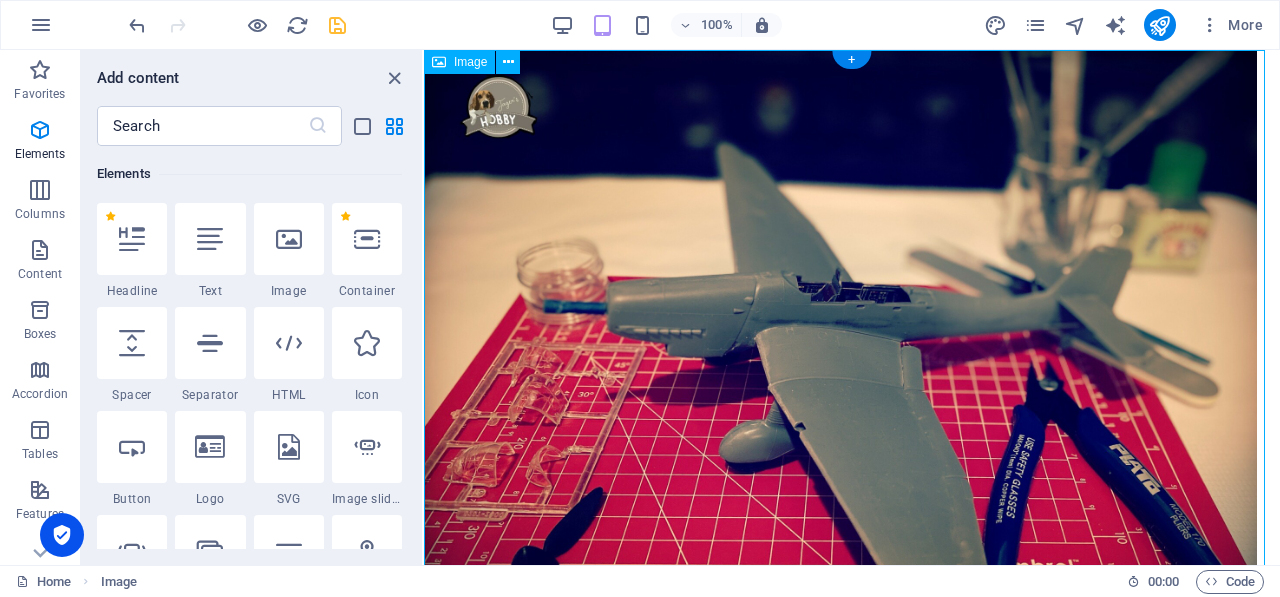 click at bounding box center (852, 362) 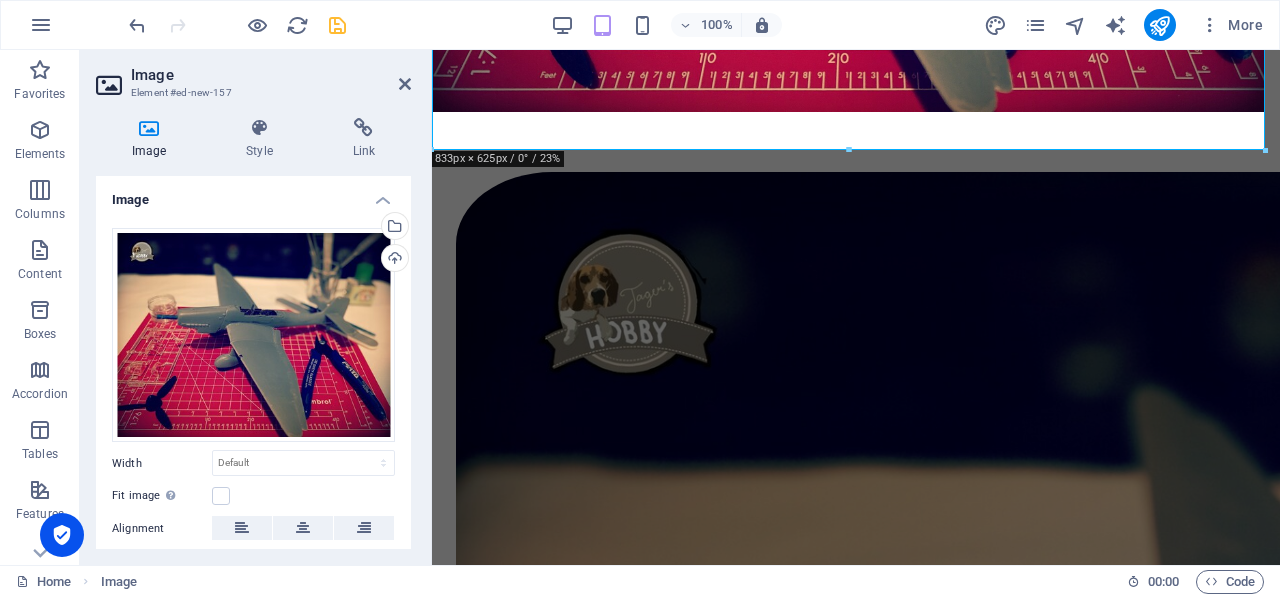 scroll, scrollTop: 577, scrollLeft: 0, axis: vertical 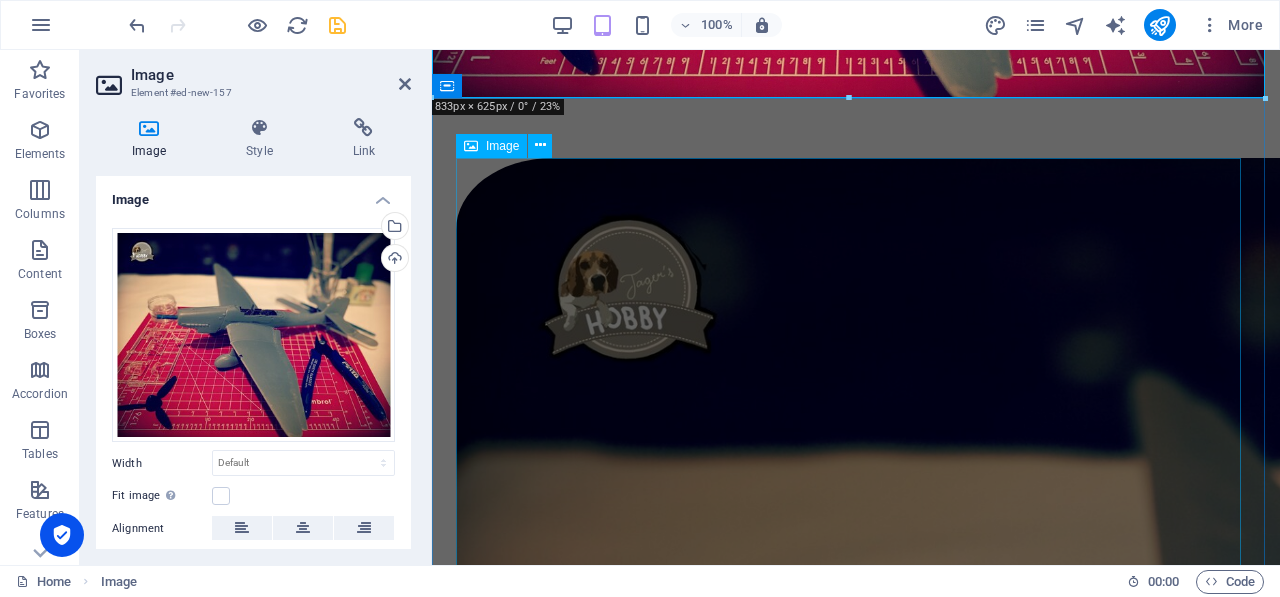 click at bounding box center (856, 878) 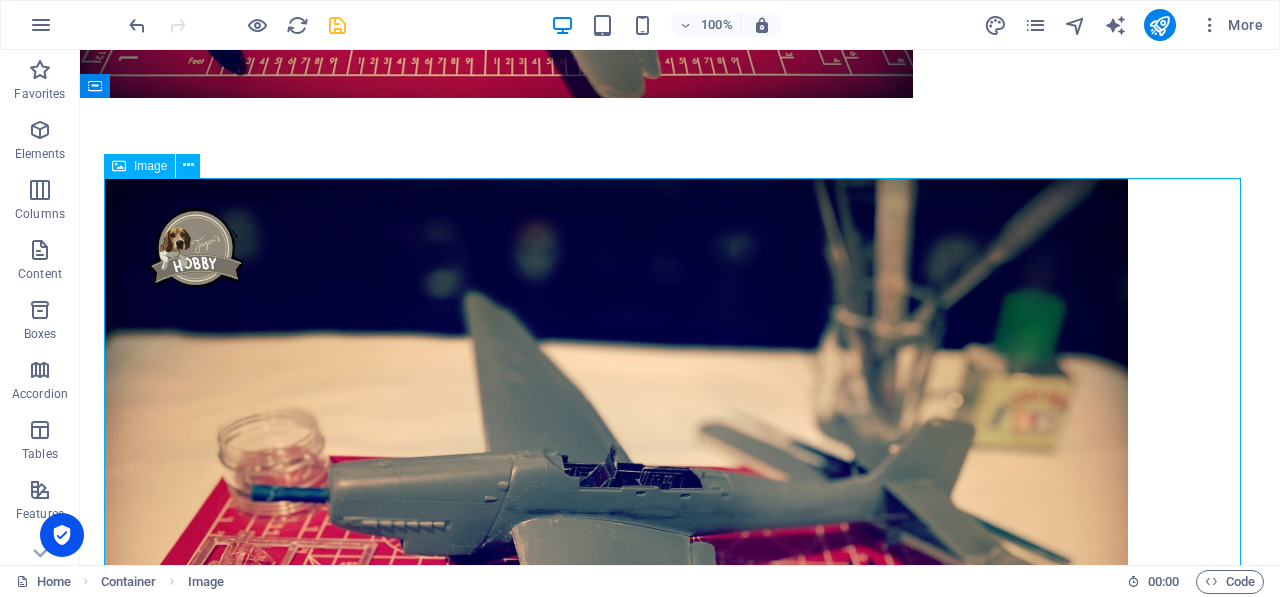 click at bounding box center (680, 562) 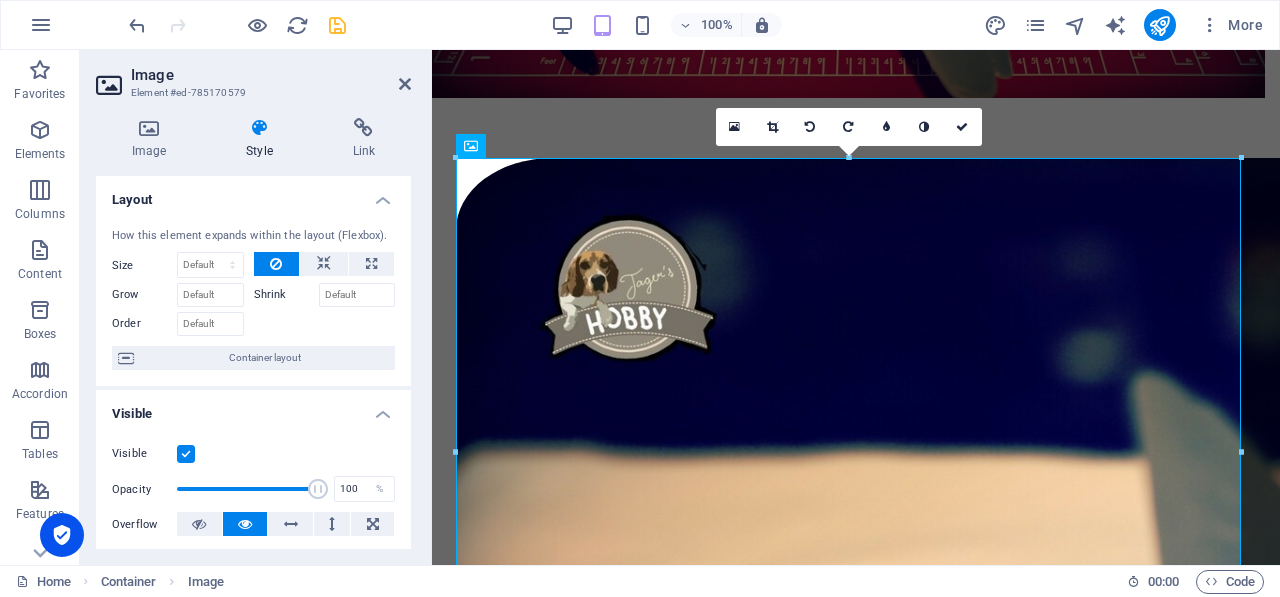 drag, startPoint x: 404, startPoint y: 293, endPoint x: 408, endPoint y: 207, distance: 86.09297 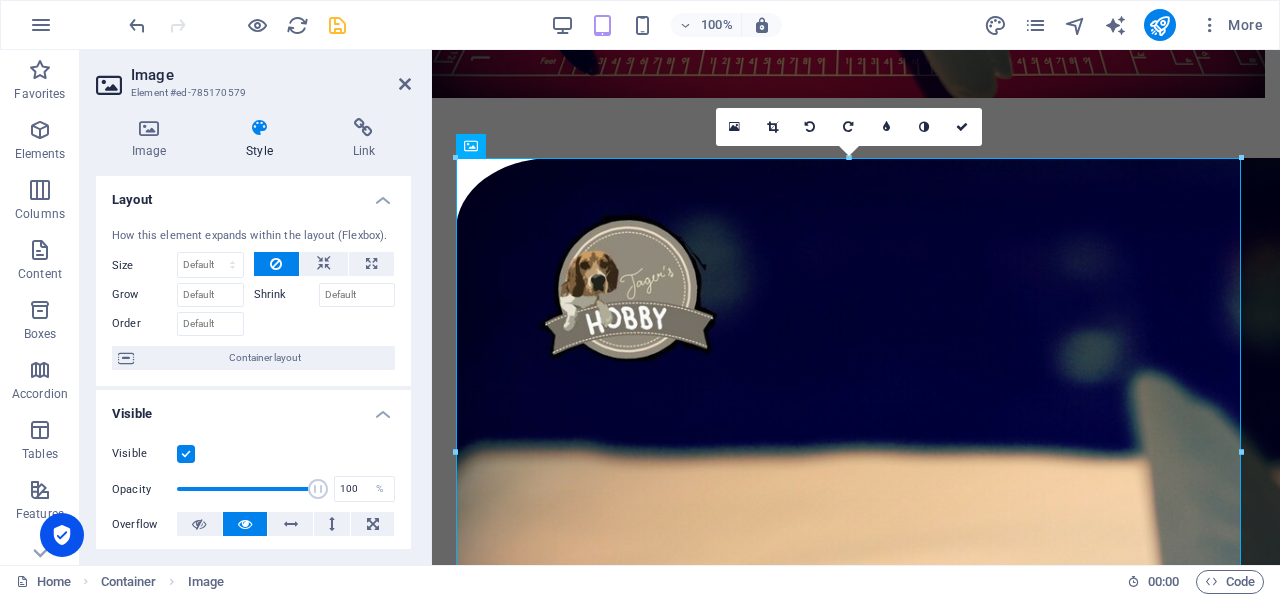 click on "Layout How this element expands within the layout (Flexbox). Size Default auto px % 1/1 1/2 1/3 1/4 1/5 1/6 1/7 1/8 1/9 1/10 Grow Shrink Order Container layout Visible Visible Opacity 100 % Overflow Spacing Margin Default auto px % rem vw vh Custom Custom auto px % rem vw vh auto px % rem vw vh auto px % rem vw vh auto px % rem vw vh Padding Default px rem % vh vw Custom Custom px rem % vh vw px rem % vh vw px rem % vh vw px rem % vh vw Border Style              - Width 1 auto px rem % vh vw Custom Custom 1 auto px rem % vh vw 1 auto px rem % vh vw 1 auto px rem % vh vw 1 auto px rem % vh vw  - Color Round corners 5 Default px rem % vh vw Custom Custom 5 px rem % vh vw 5 px rem % vh vw 5 px rem % vh vw 5 px rem % vh vw Shadow Default None Outside Inside Color X offset 0 px rem vh vw Y offset 0 px rem vh vw Blur 0 px rem % vh vw Spread 0 px rem vh vw Text Shadow Default None Outside Color X offset 0 px rem vh vw Y offset 0 px rem vh vw Blur 0 px rem % vh vw Positioning Default Static Relative Fixed %" at bounding box center (253, 362) 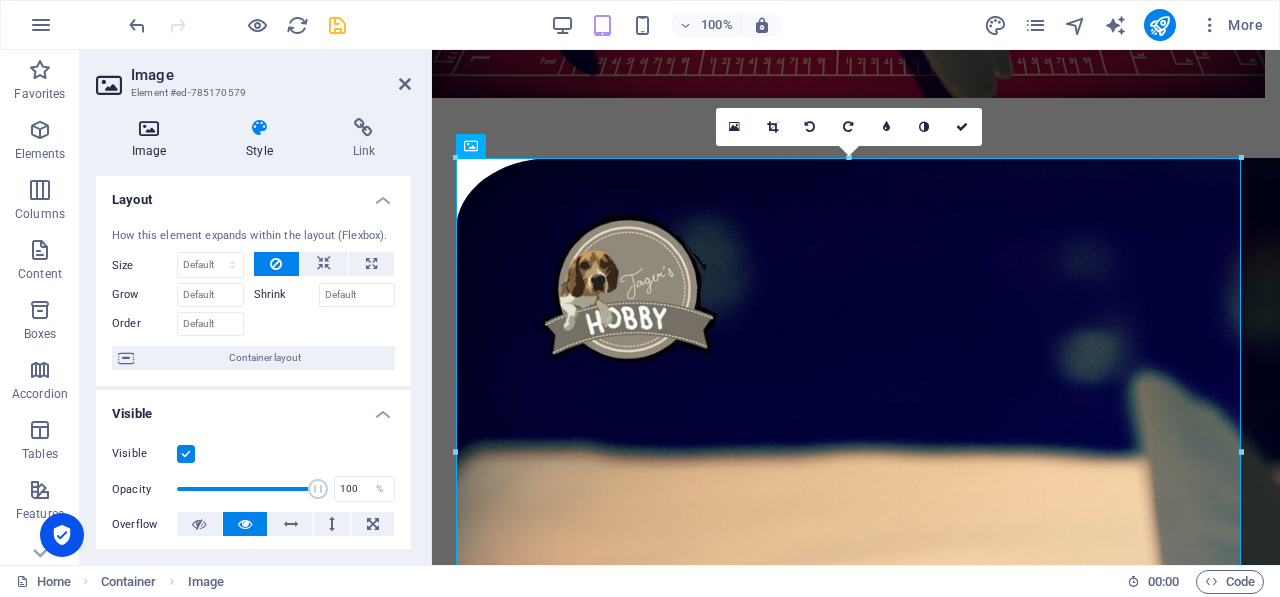 click at bounding box center (149, 128) 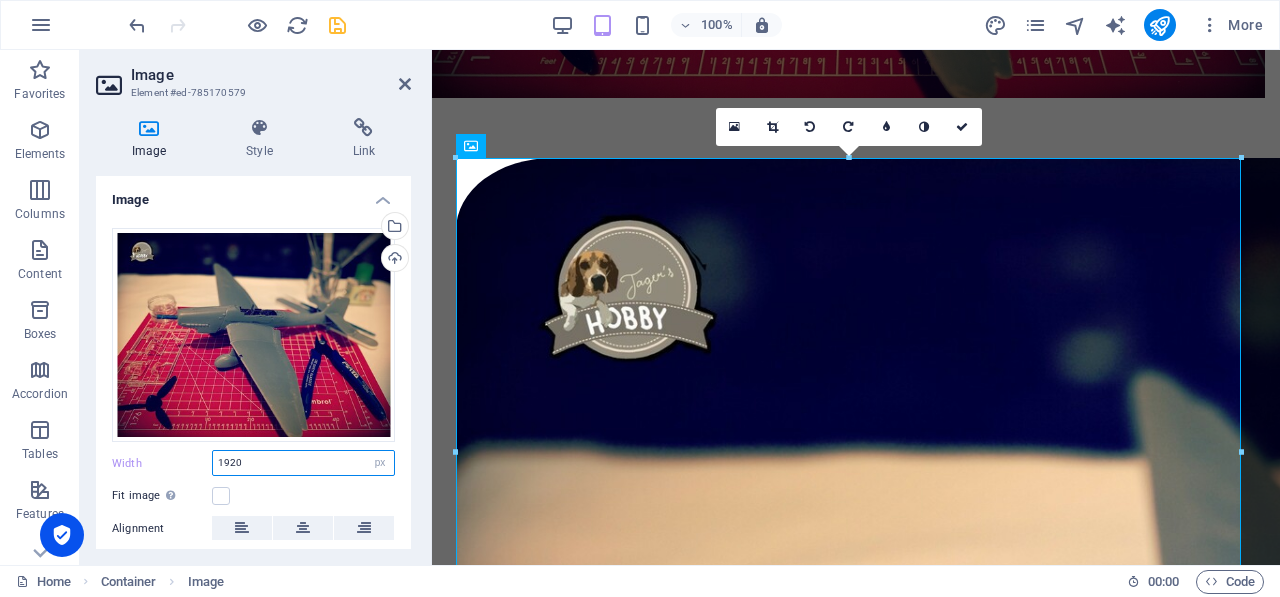 click on "1920" at bounding box center [303, 463] 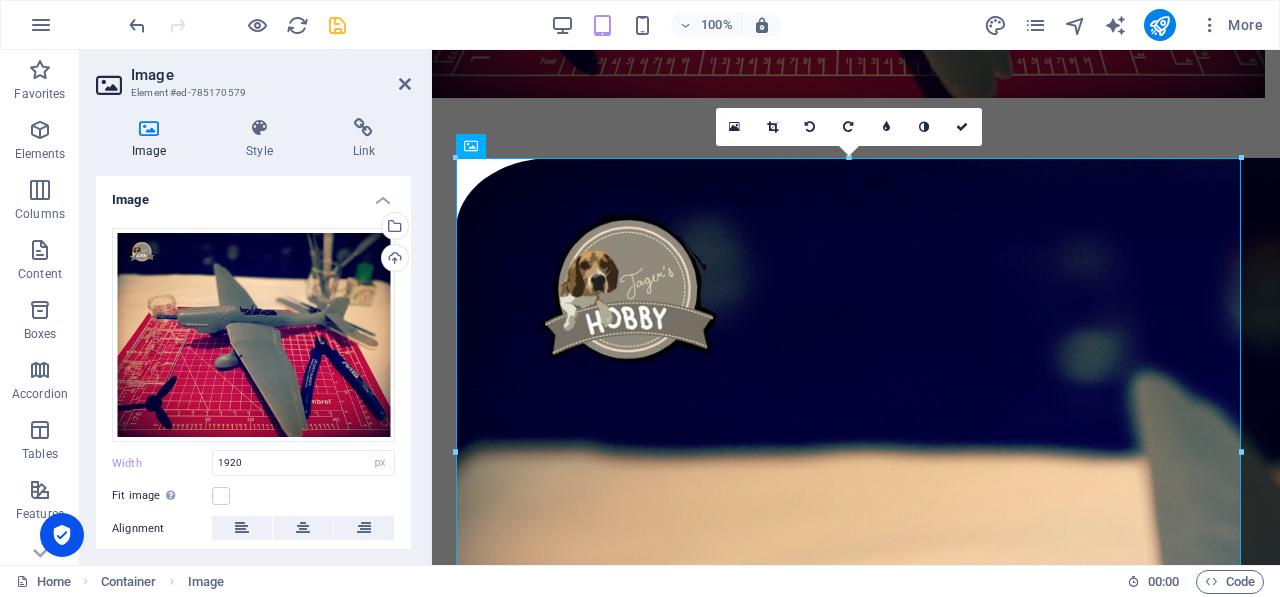 click on "Width" at bounding box center (162, 463) 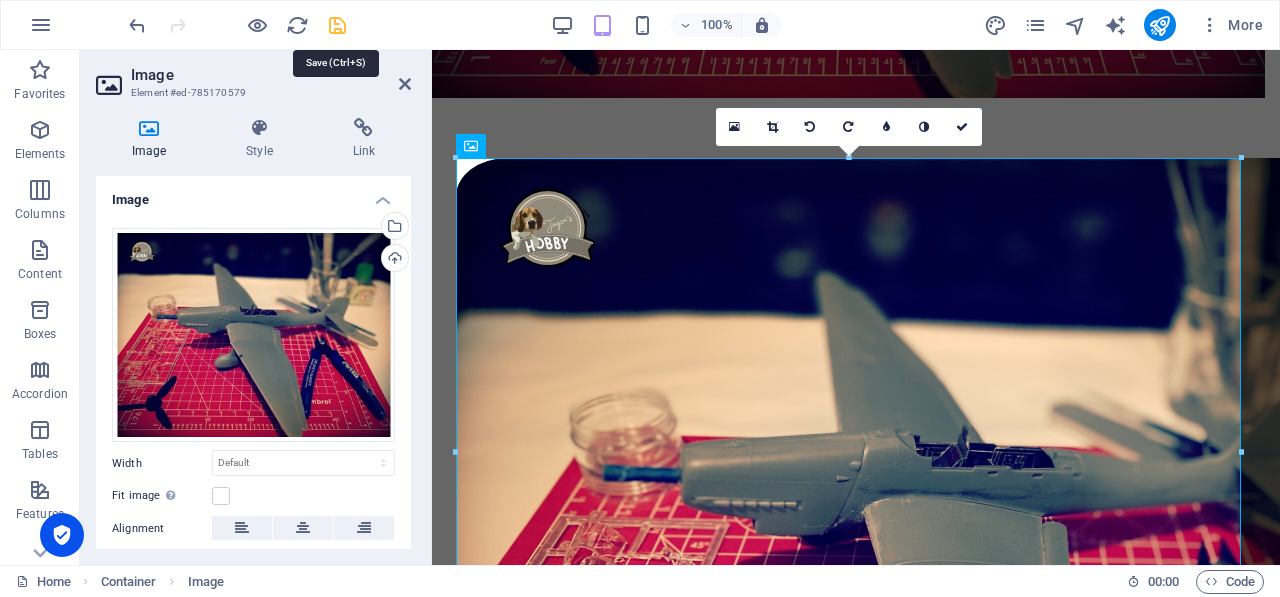 click at bounding box center [337, 25] 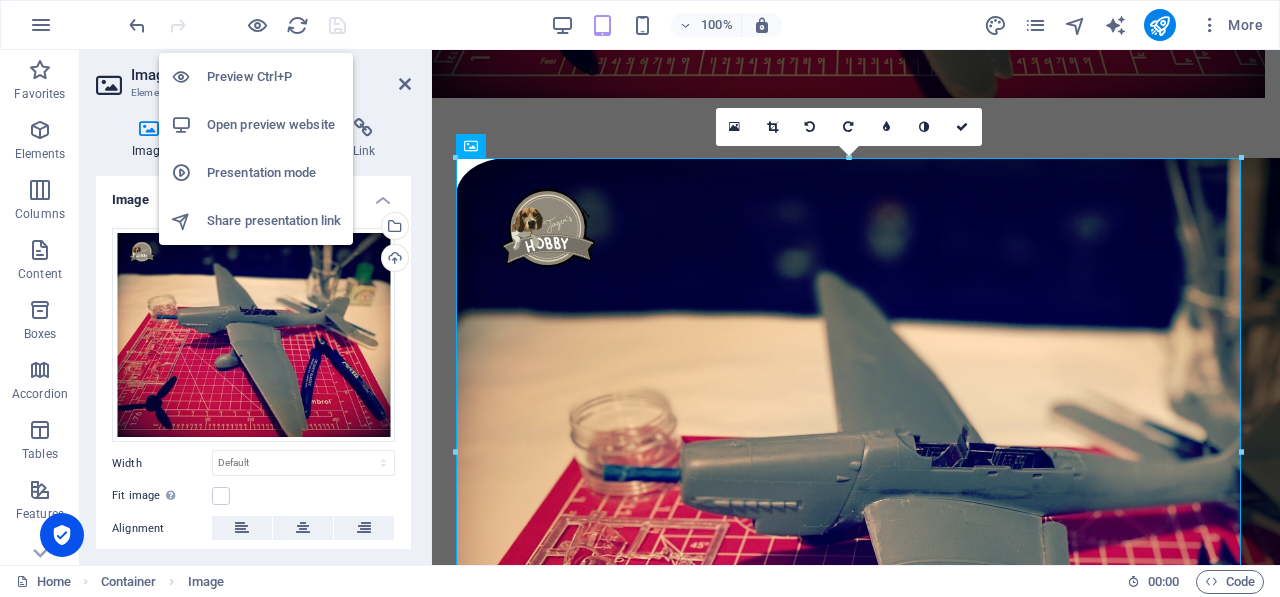 click on "Open preview website" at bounding box center [274, 125] 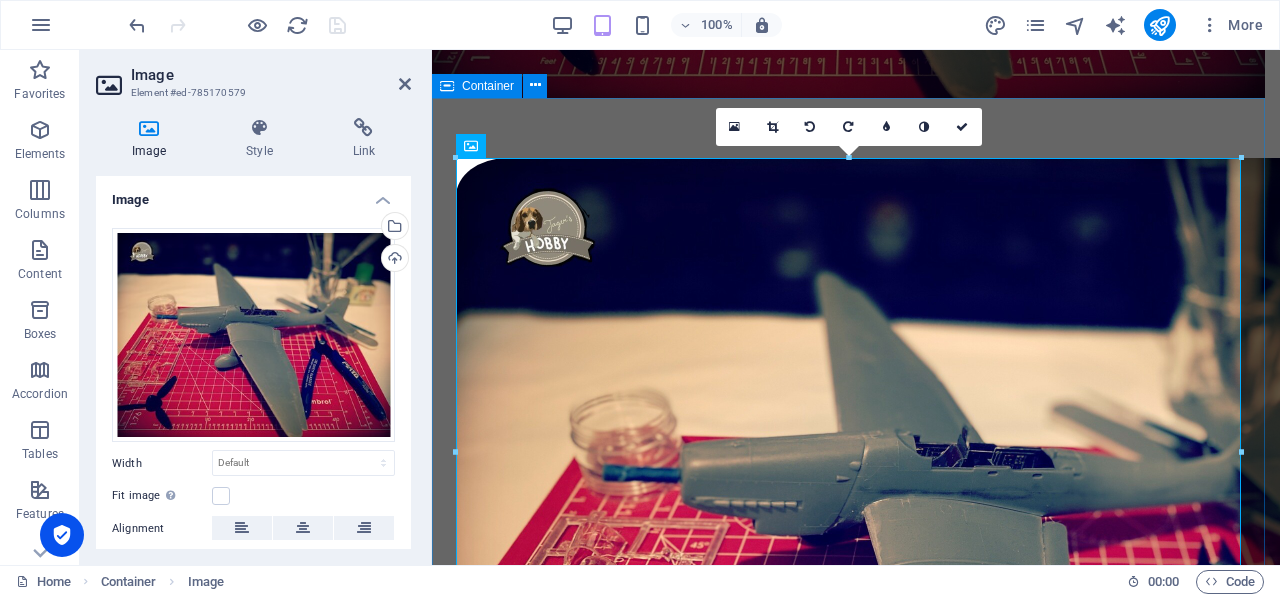 click at bounding box center [856, 542] 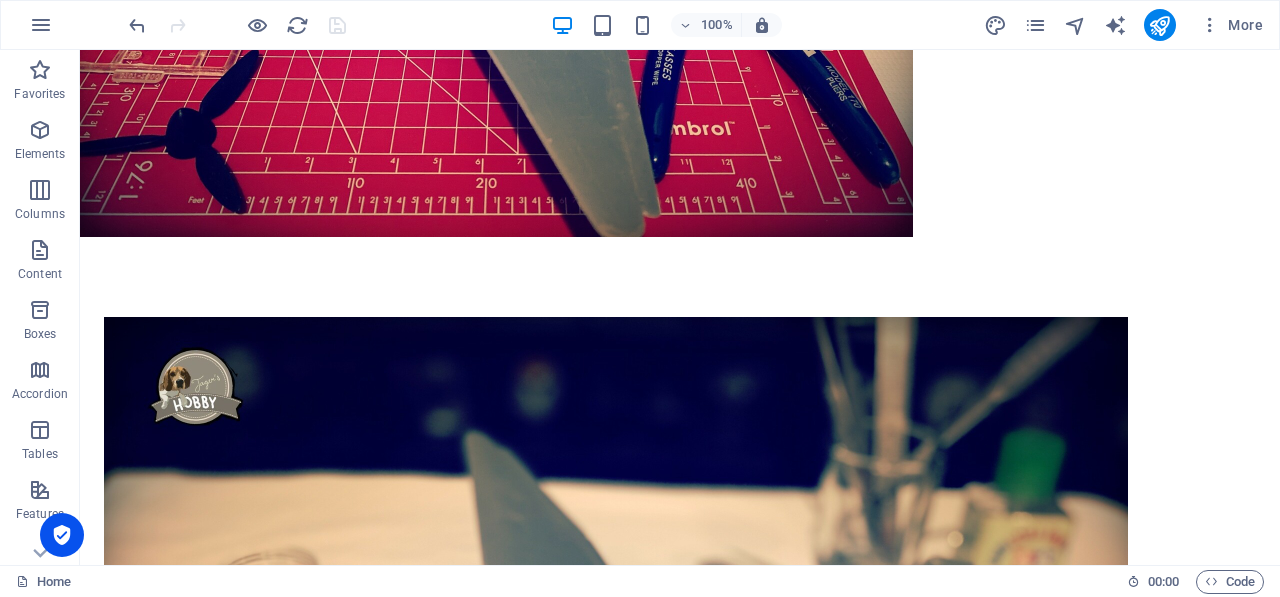 scroll, scrollTop: 421, scrollLeft: 0, axis: vertical 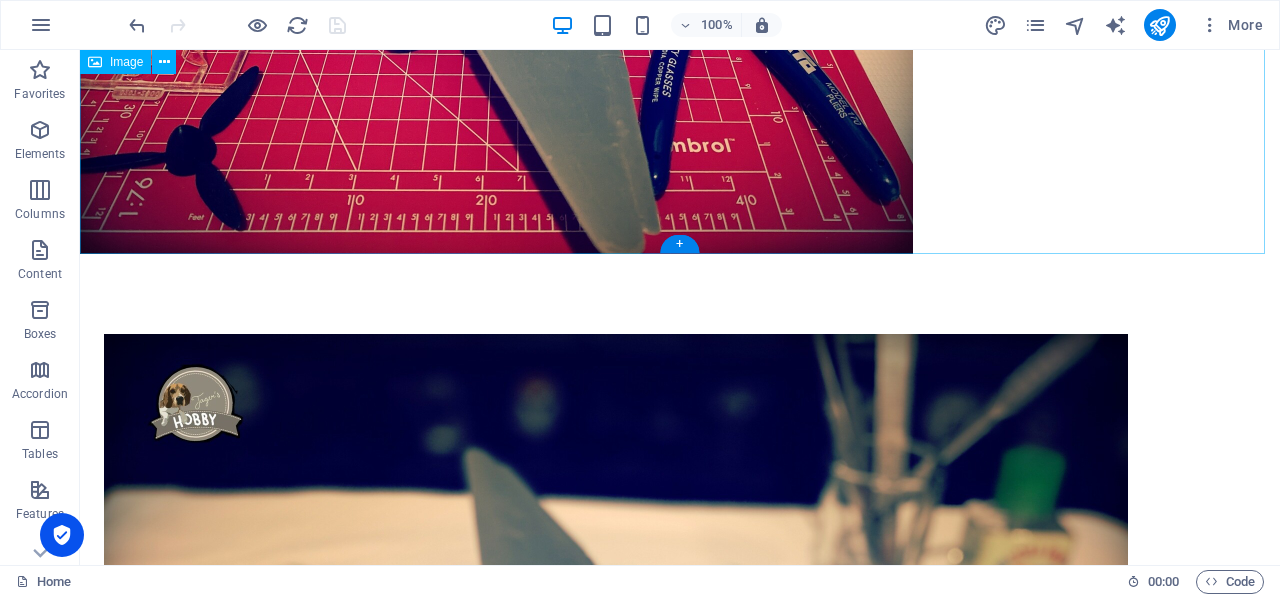click at bounding box center (680, -59) 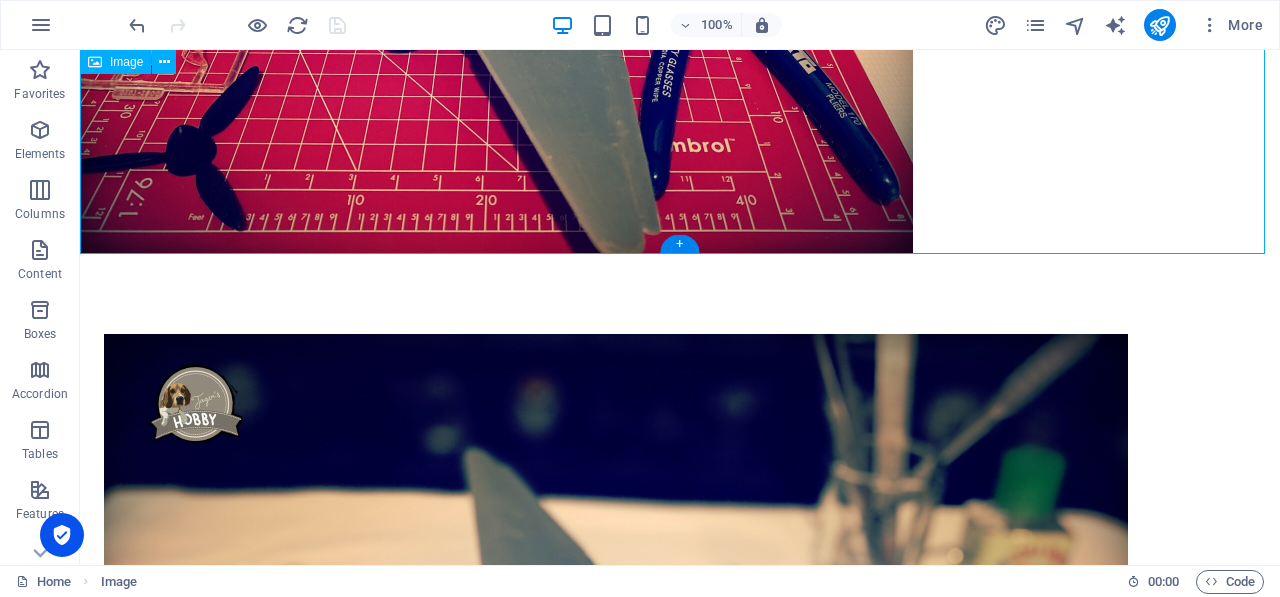 click at bounding box center [680, -59] 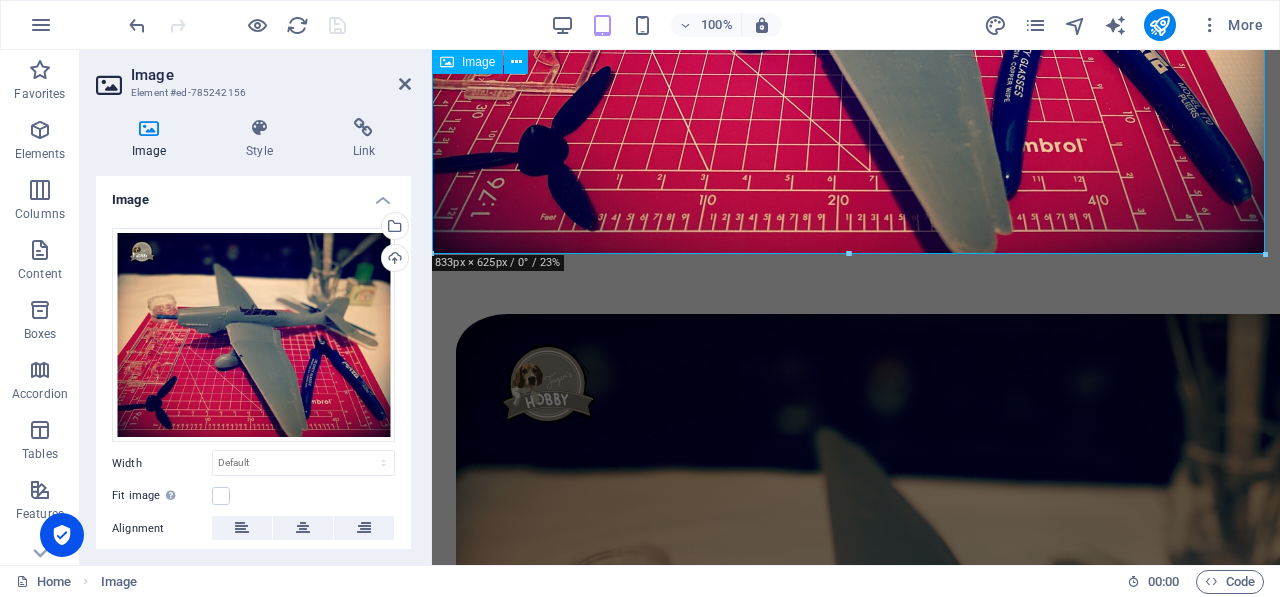click at bounding box center [856, -59] 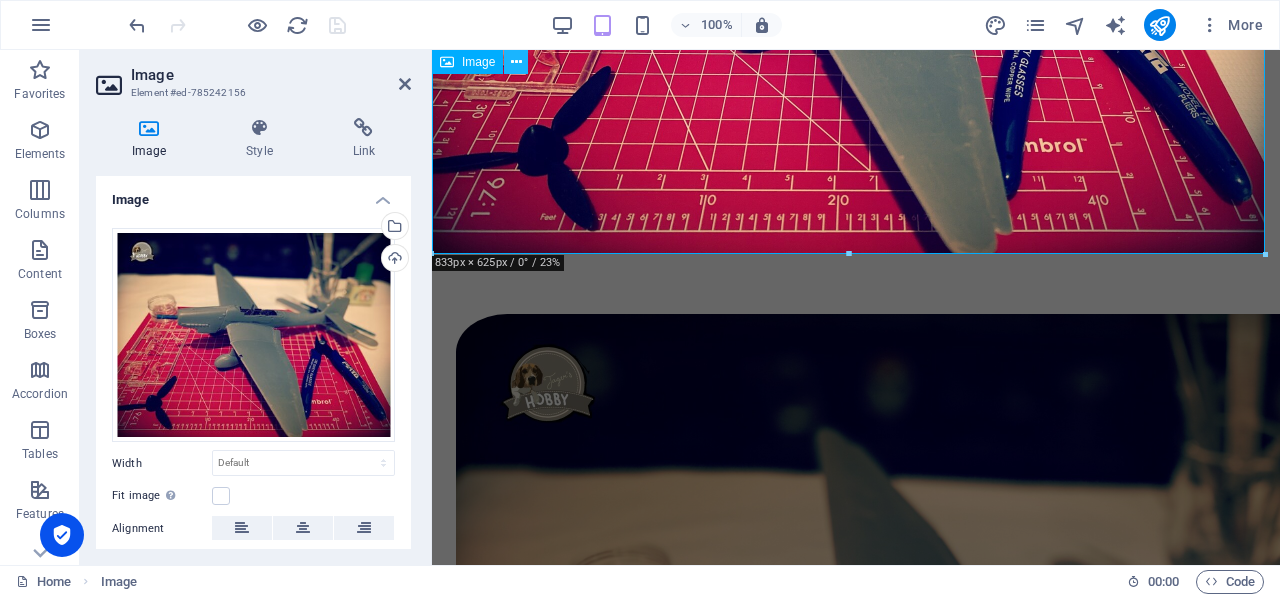 click at bounding box center [516, 62] 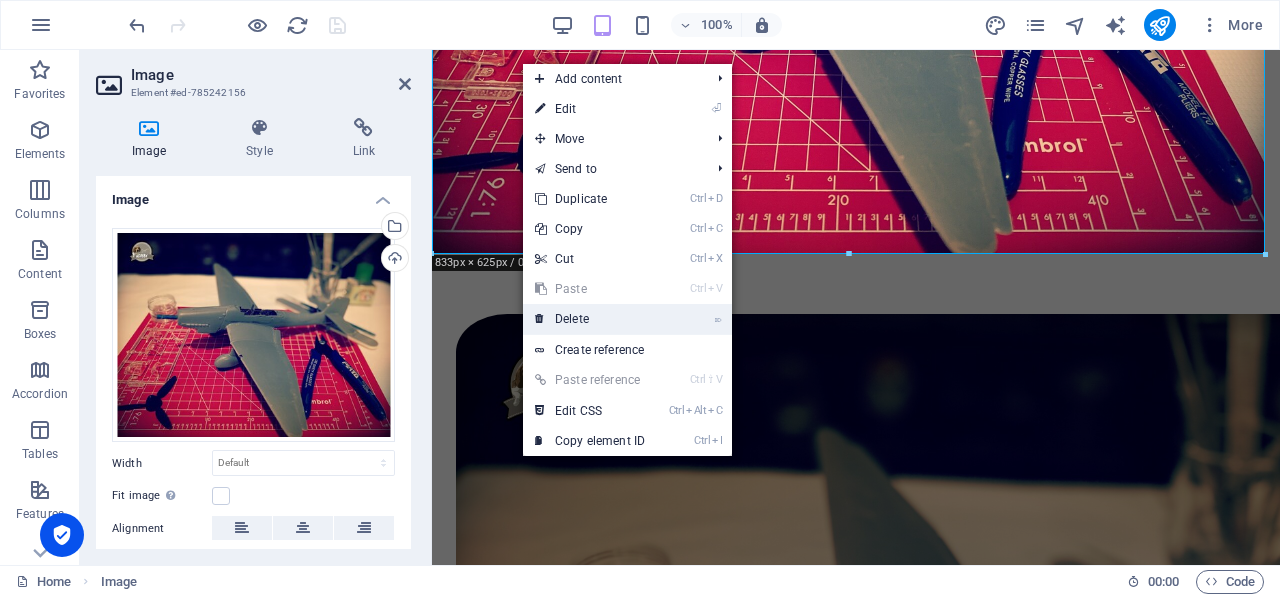 click on "⌦  Delete" at bounding box center (590, 319) 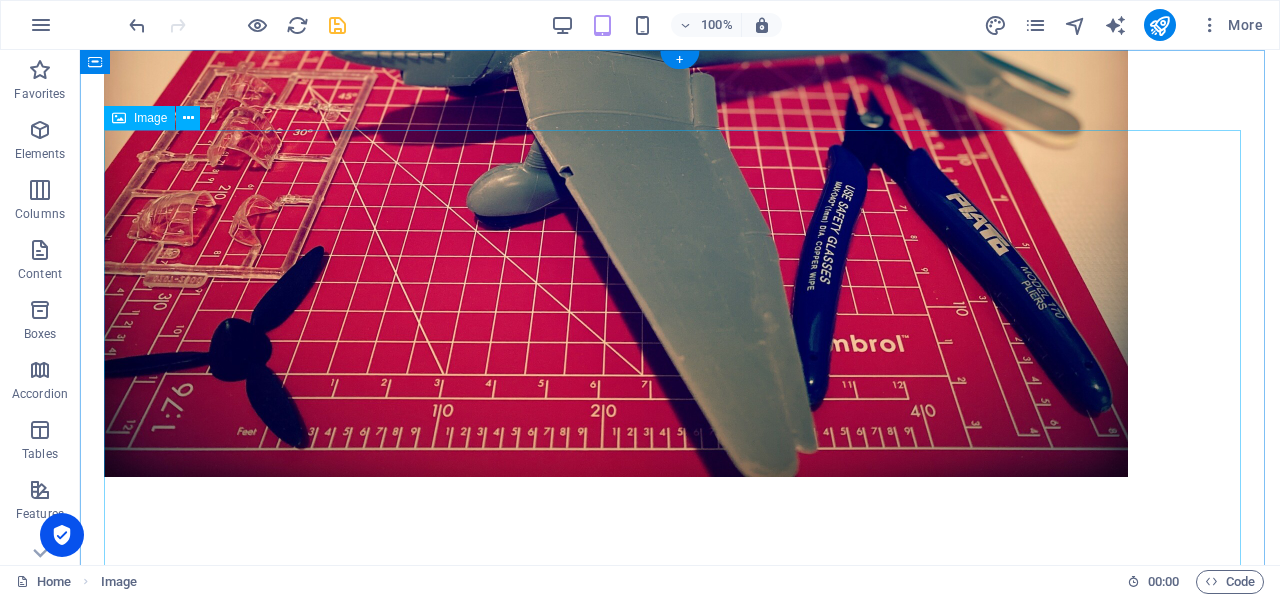 scroll, scrollTop: 0, scrollLeft: 0, axis: both 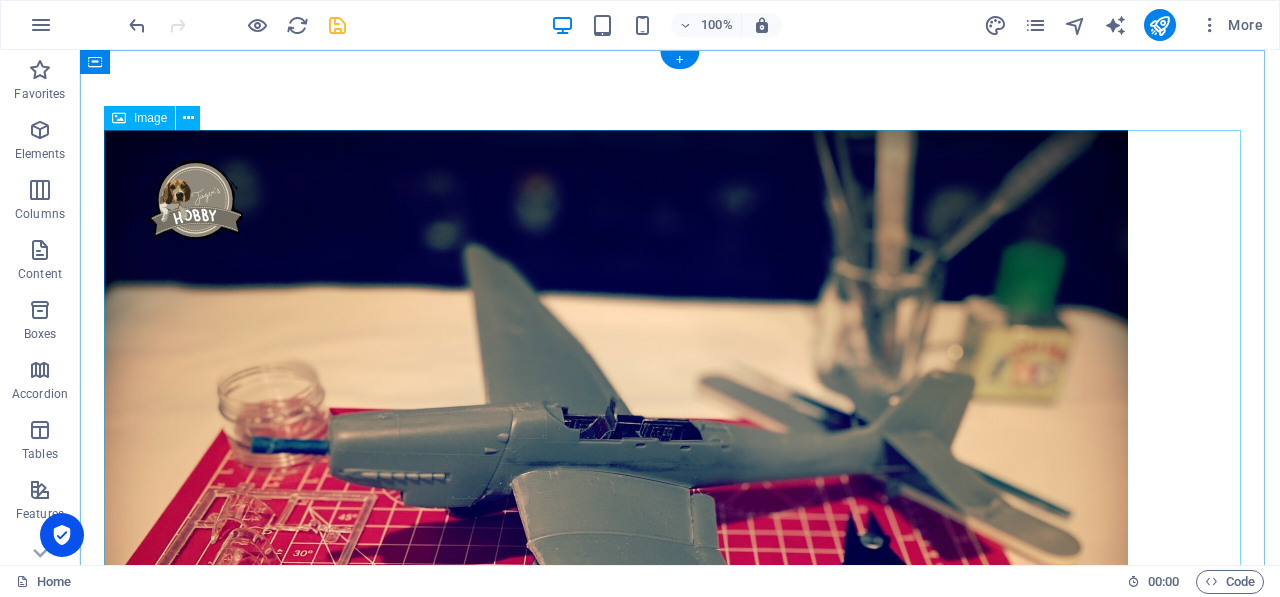 drag, startPoint x: 700, startPoint y: 247, endPoint x: 727, endPoint y: 234, distance: 29.966648 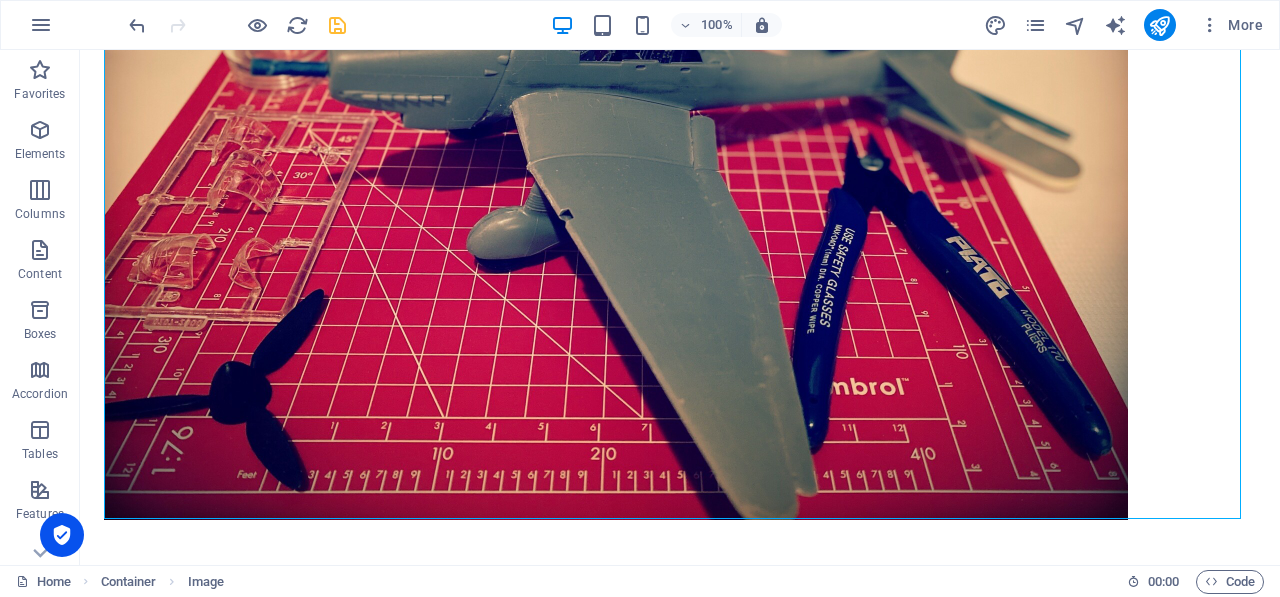 scroll, scrollTop: 379, scrollLeft: 0, axis: vertical 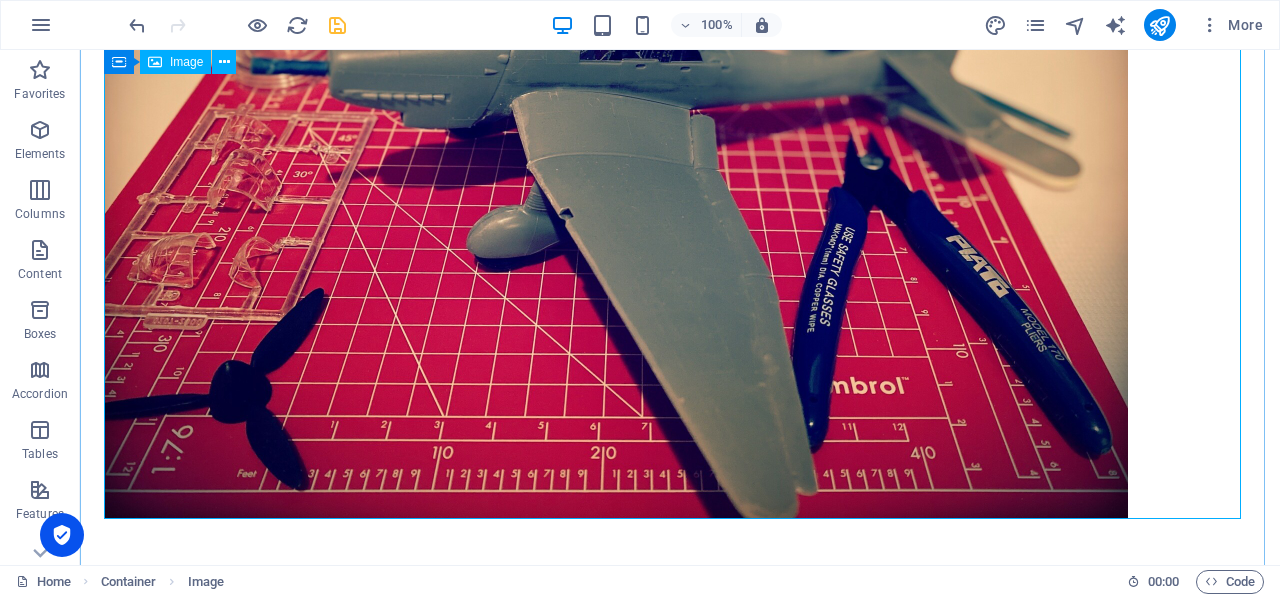 click at bounding box center (680, 135) 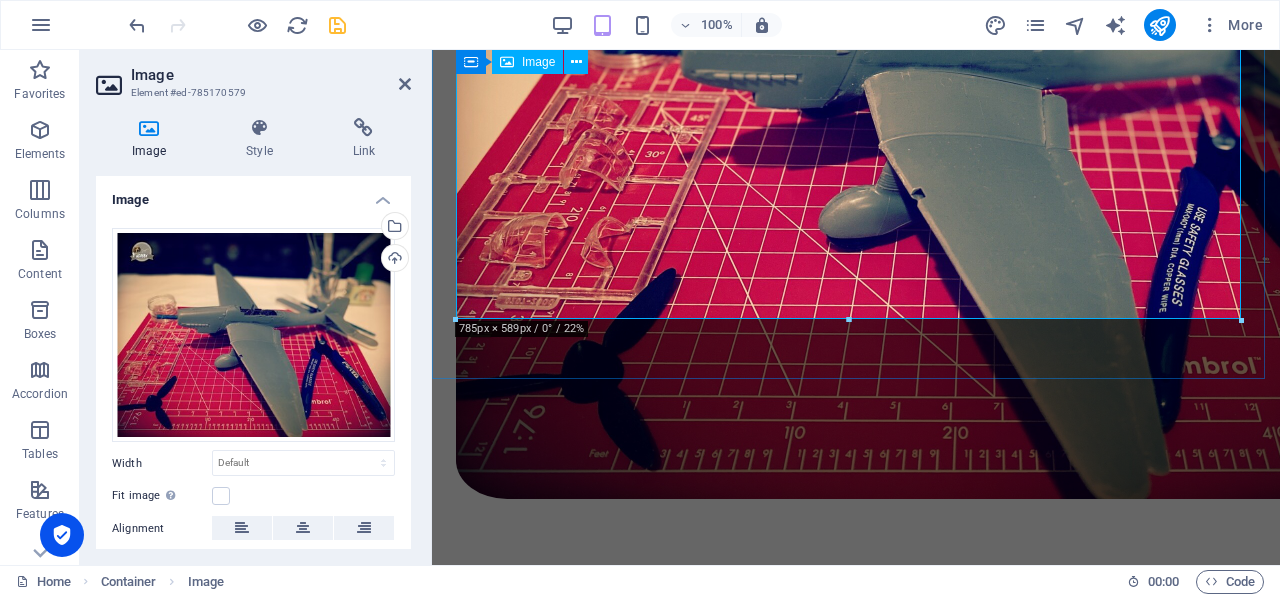 click at bounding box center (856, 115) 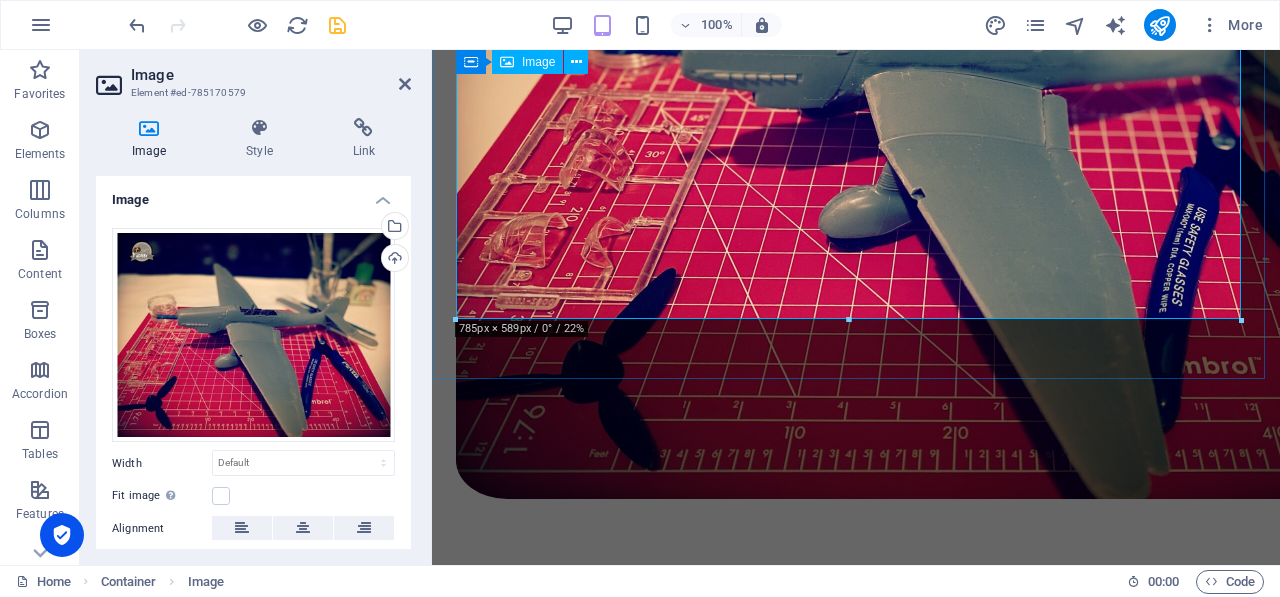 click at bounding box center (856, 115) 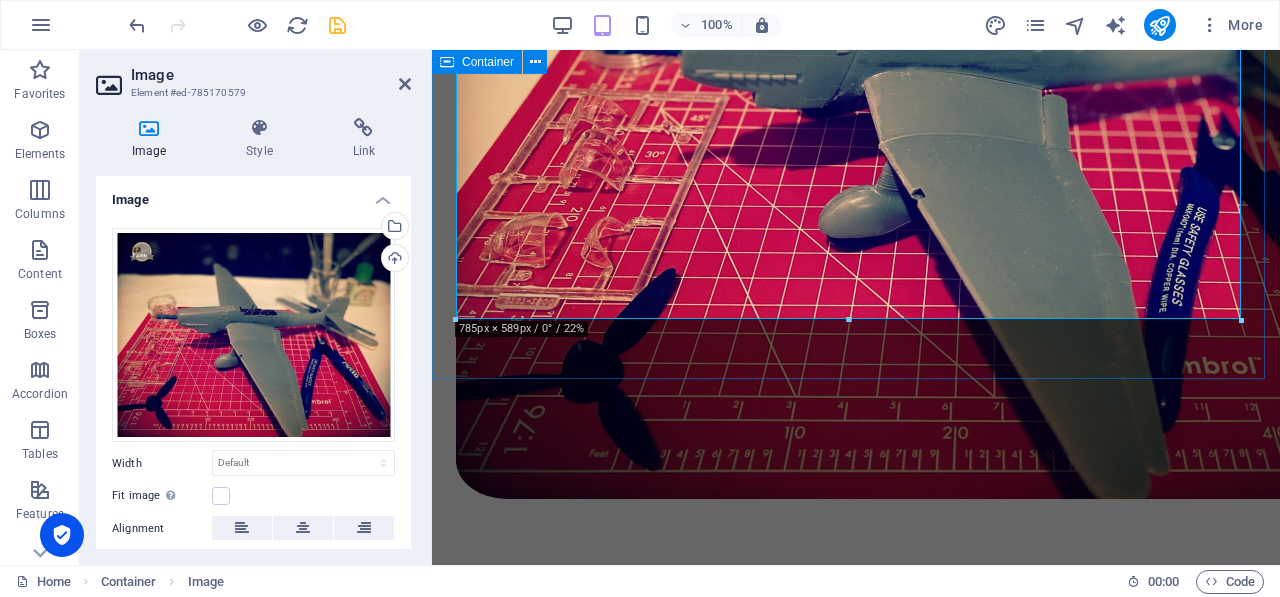 click at bounding box center [856, 115] 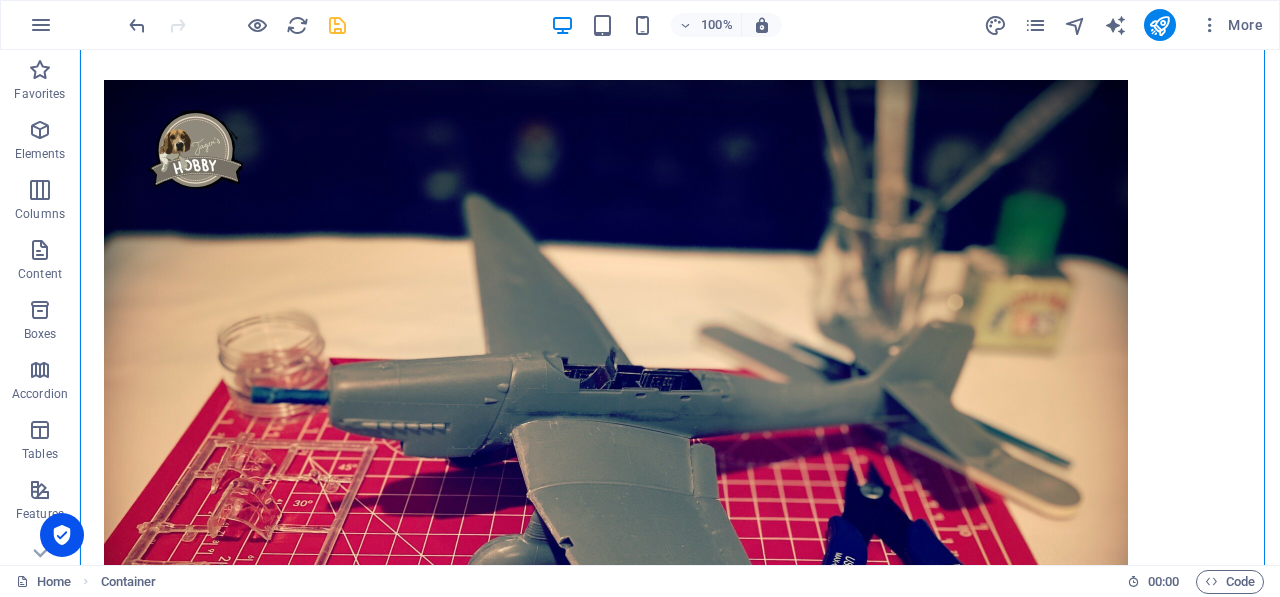 scroll, scrollTop: 0, scrollLeft: 0, axis: both 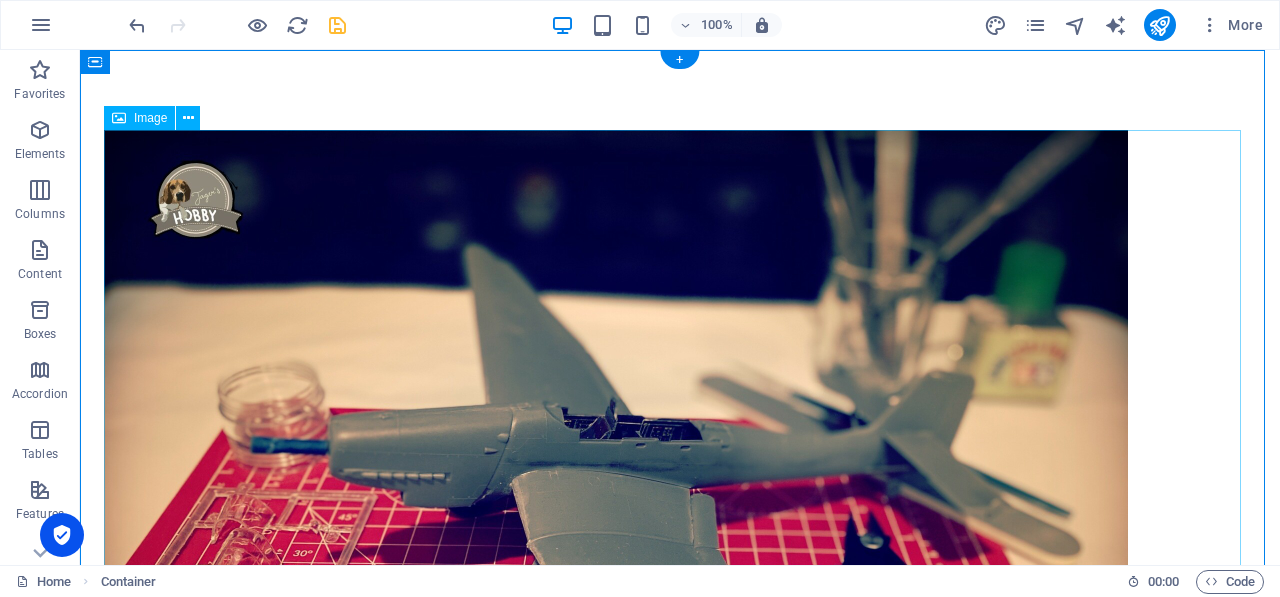 click at bounding box center (680, 514) 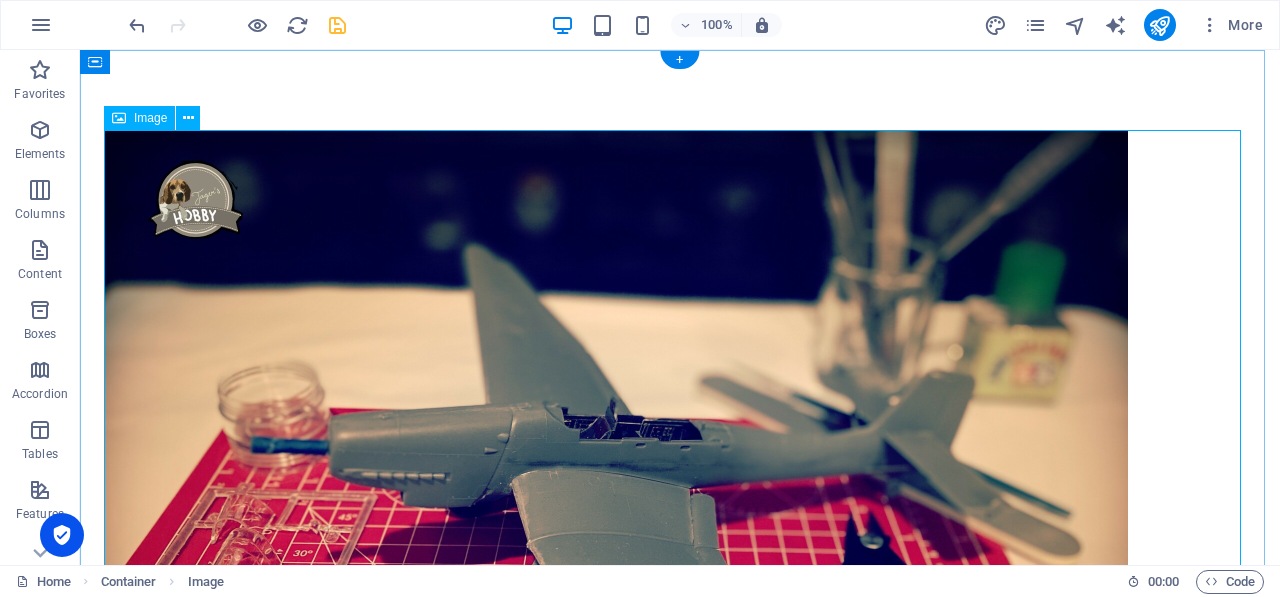 click at bounding box center [680, 514] 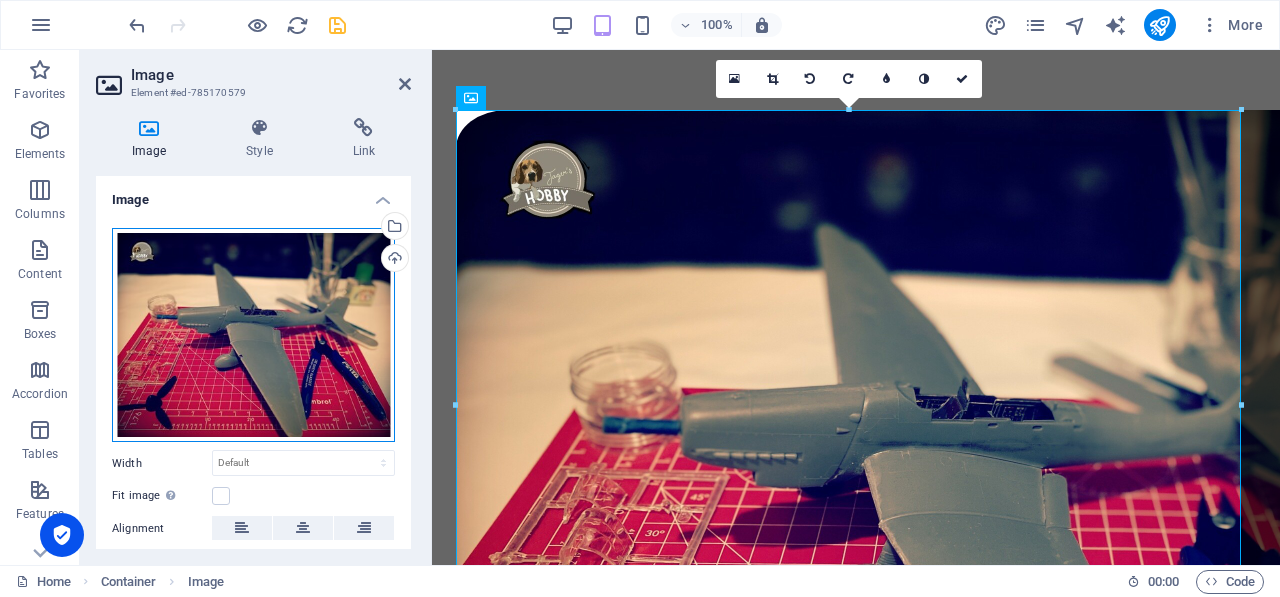 click on "Drag files here, click to choose files or select files from Files or our free stock photos & videos" at bounding box center (253, 335) 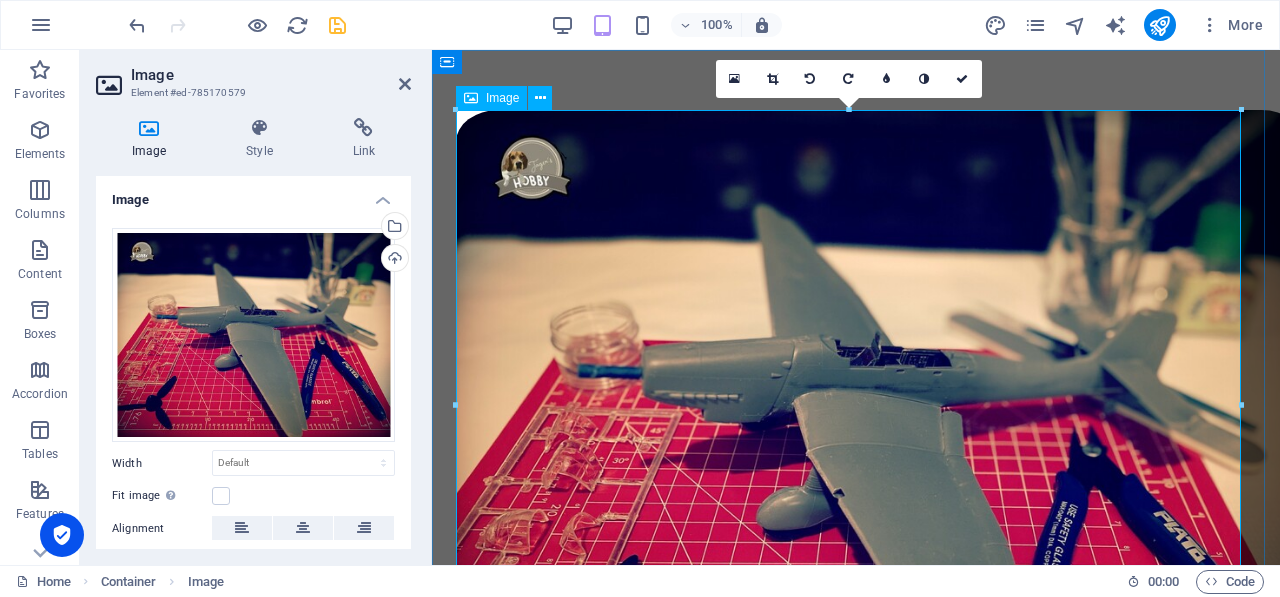 click at bounding box center (856, 428) 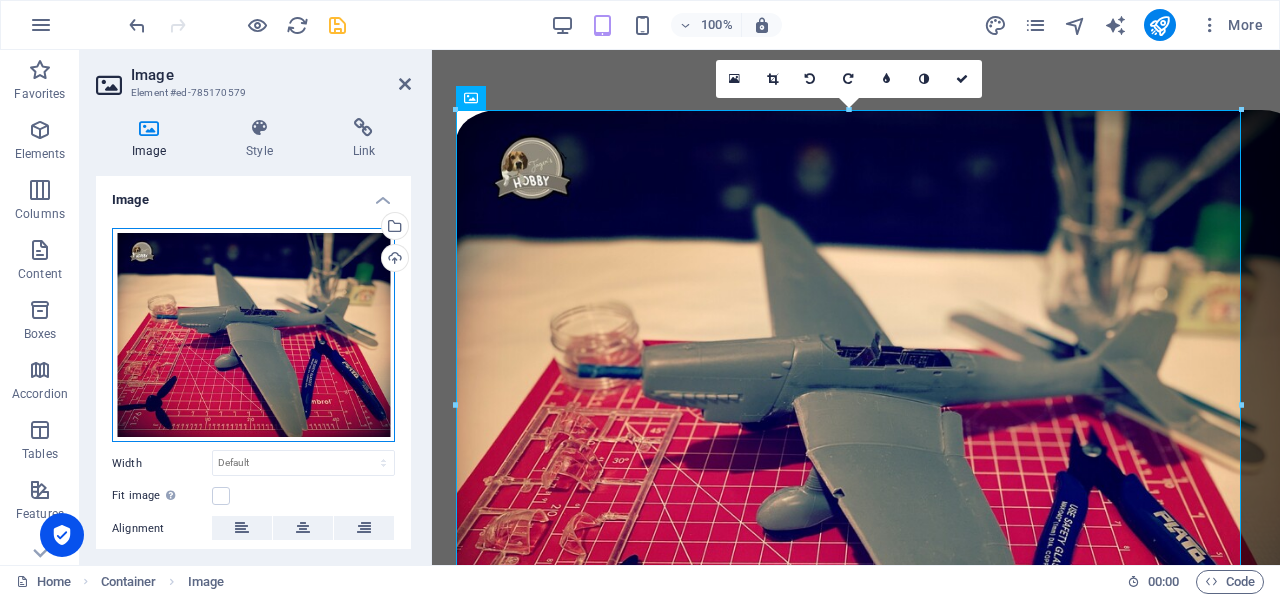 click on "Drag files here, click to choose files or select files from Files or our free stock photos & videos" at bounding box center [253, 335] 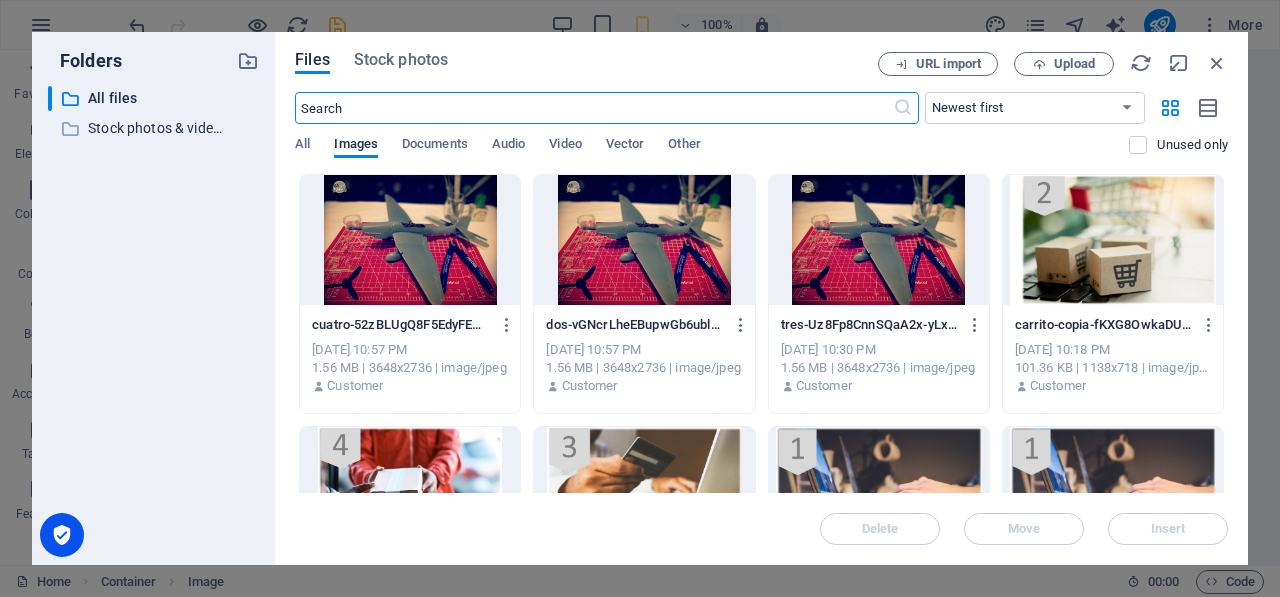 click at bounding box center [644, 240] 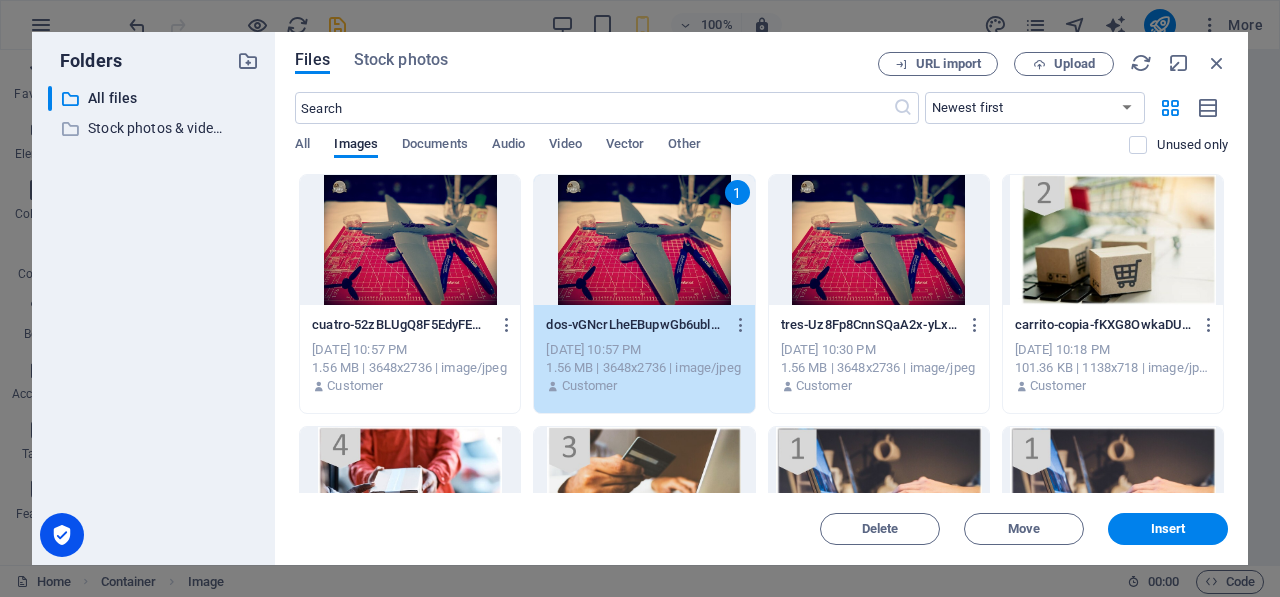 click on "1" at bounding box center [644, 240] 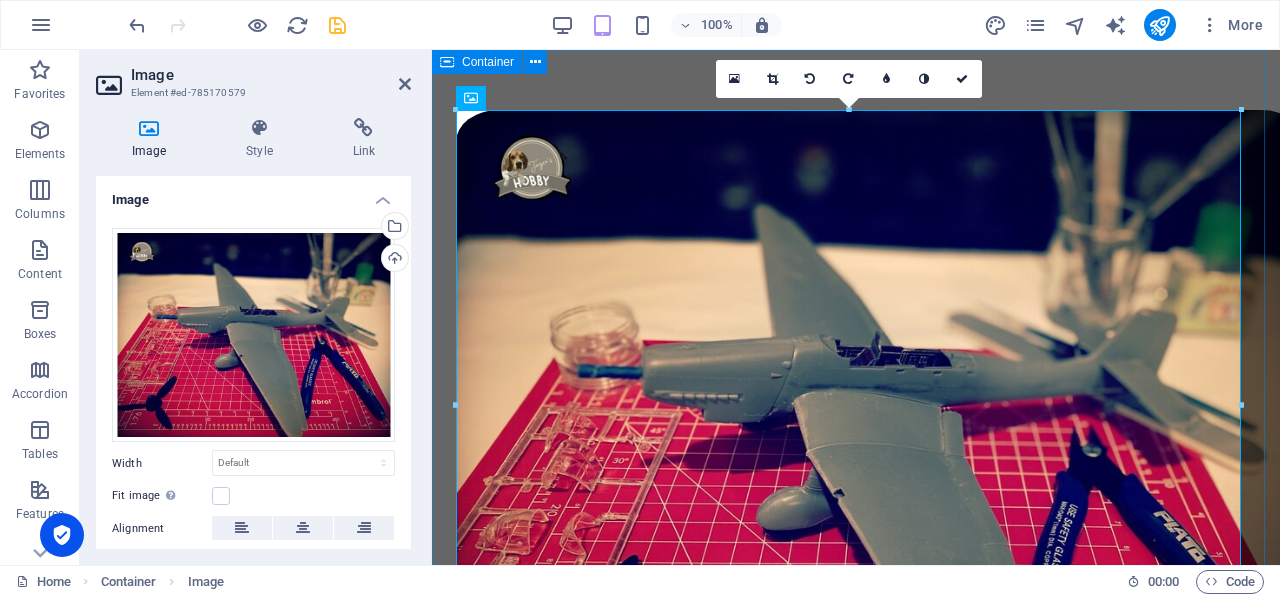 click at bounding box center (856, 428) 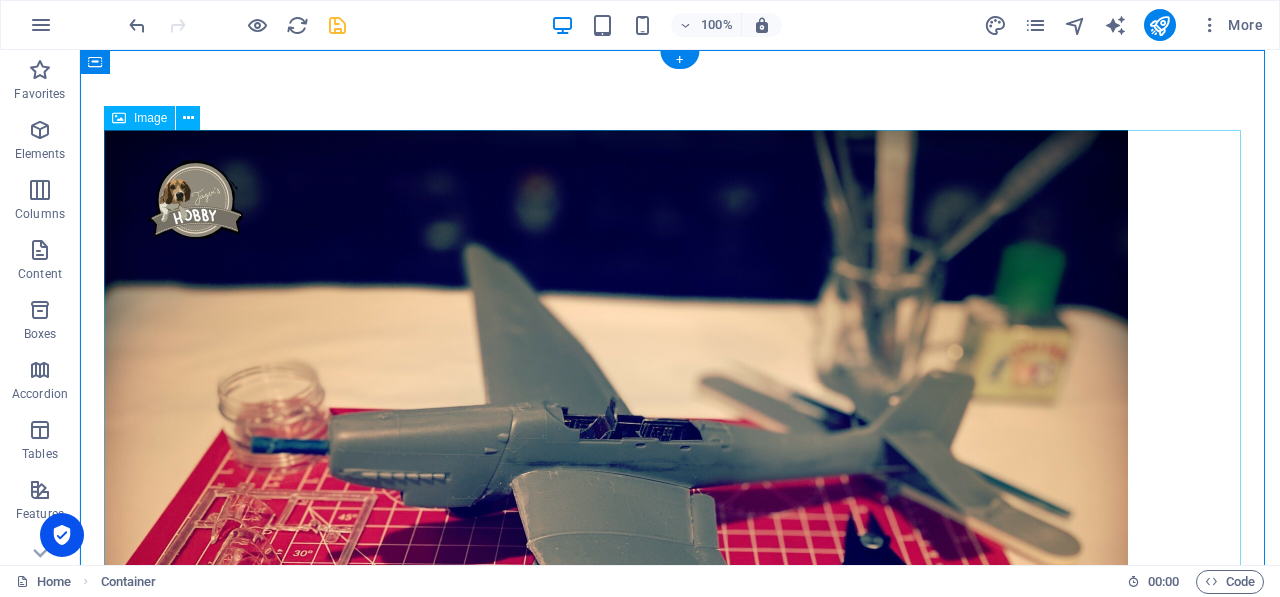 click at bounding box center (680, 514) 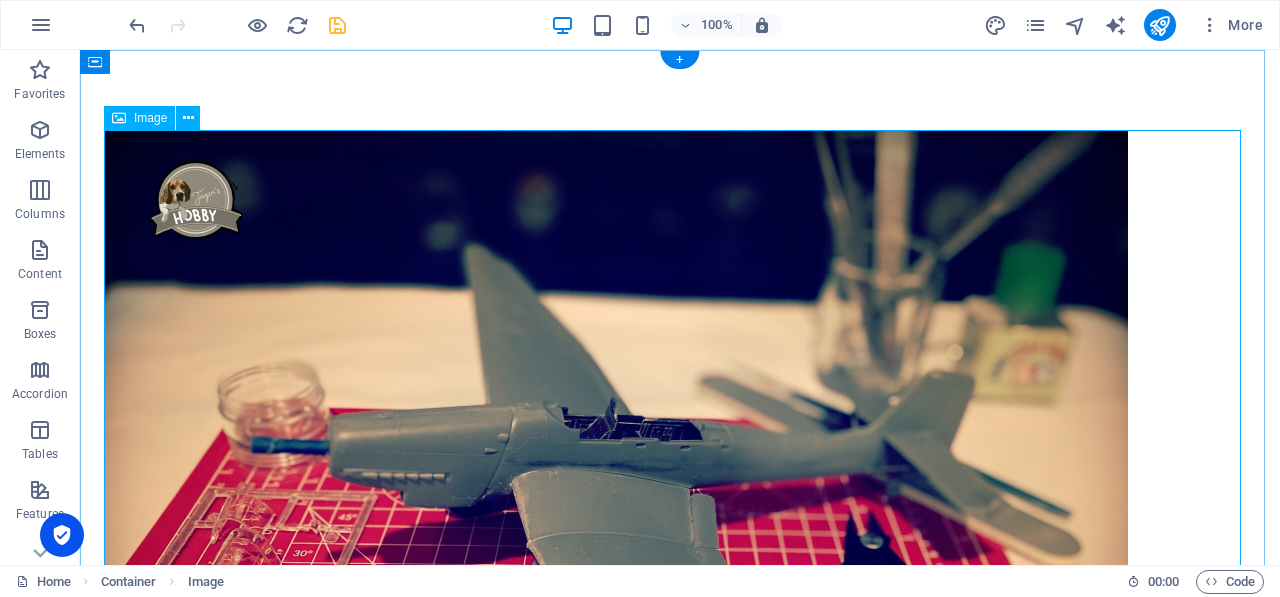 click at bounding box center (680, 514) 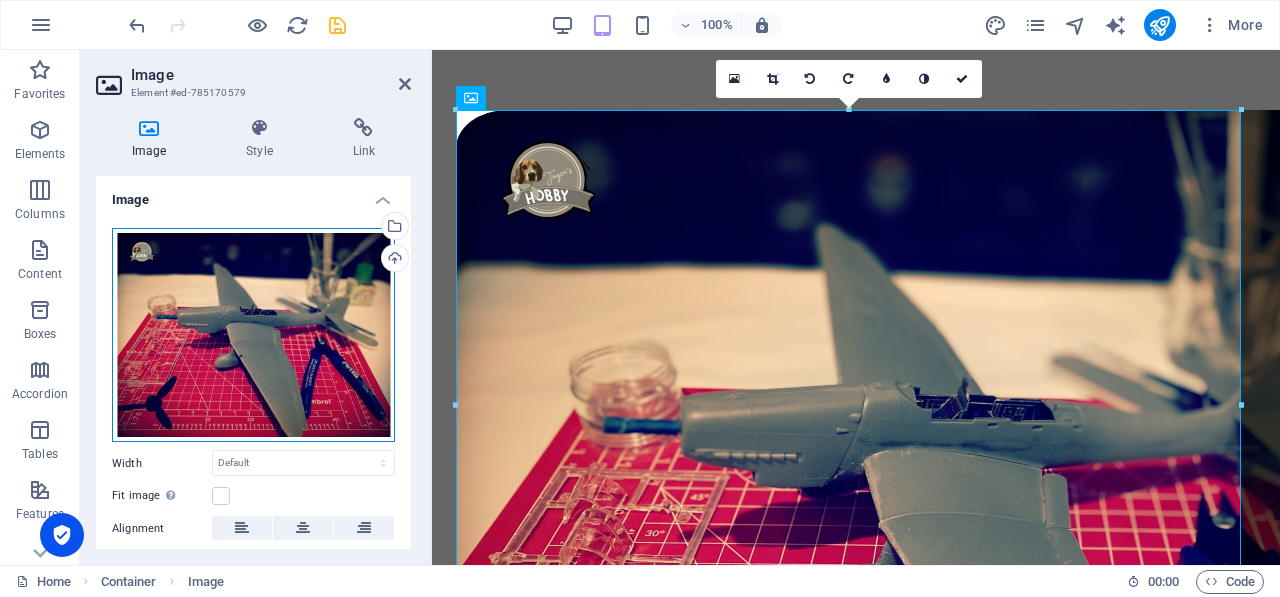 click on "Drag files here, click to choose files or select files from Files or our free stock photos & videos" at bounding box center (253, 335) 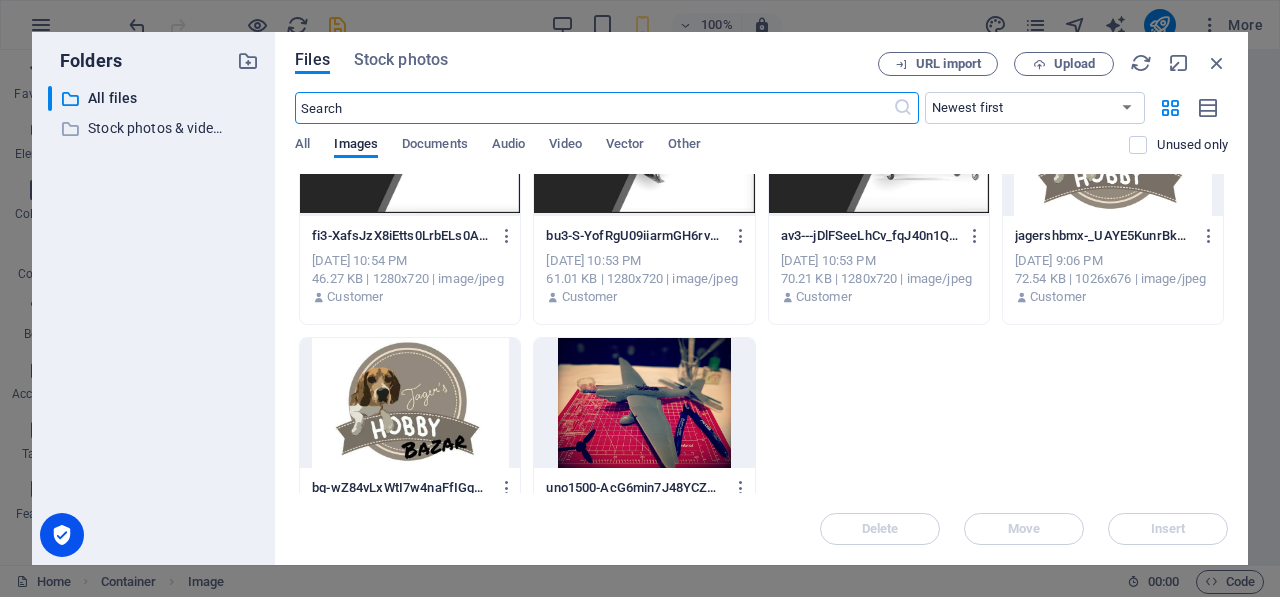 scroll, scrollTop: 928, scrollLeft: 0, axis: vertical 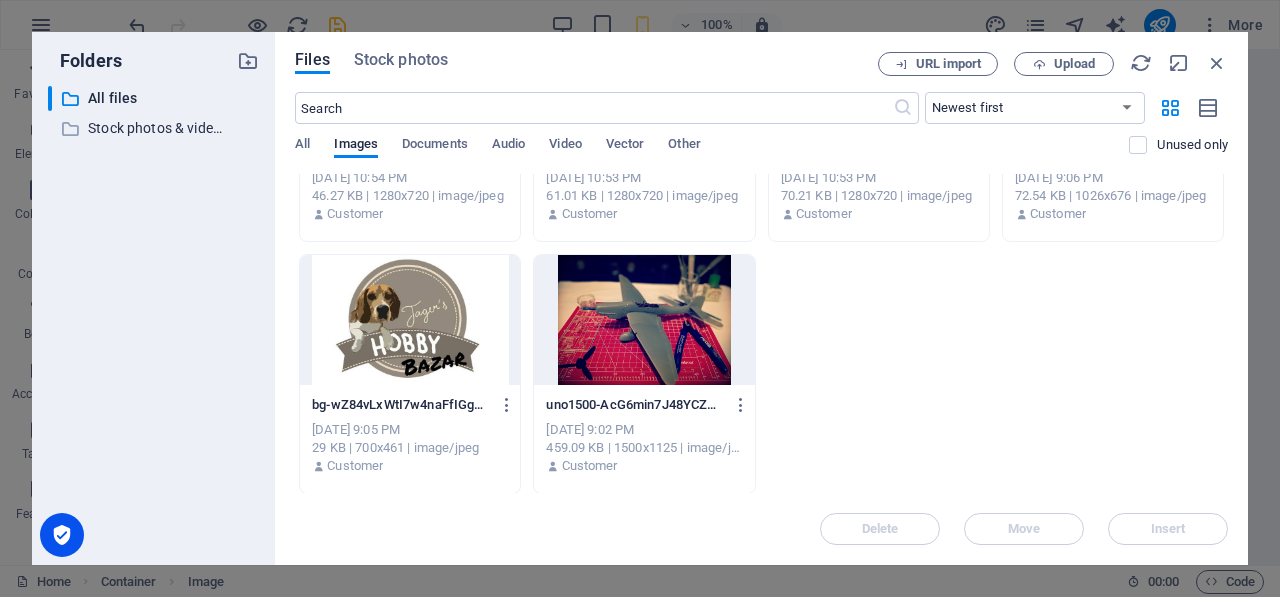 click at bounding box center (644, 320) 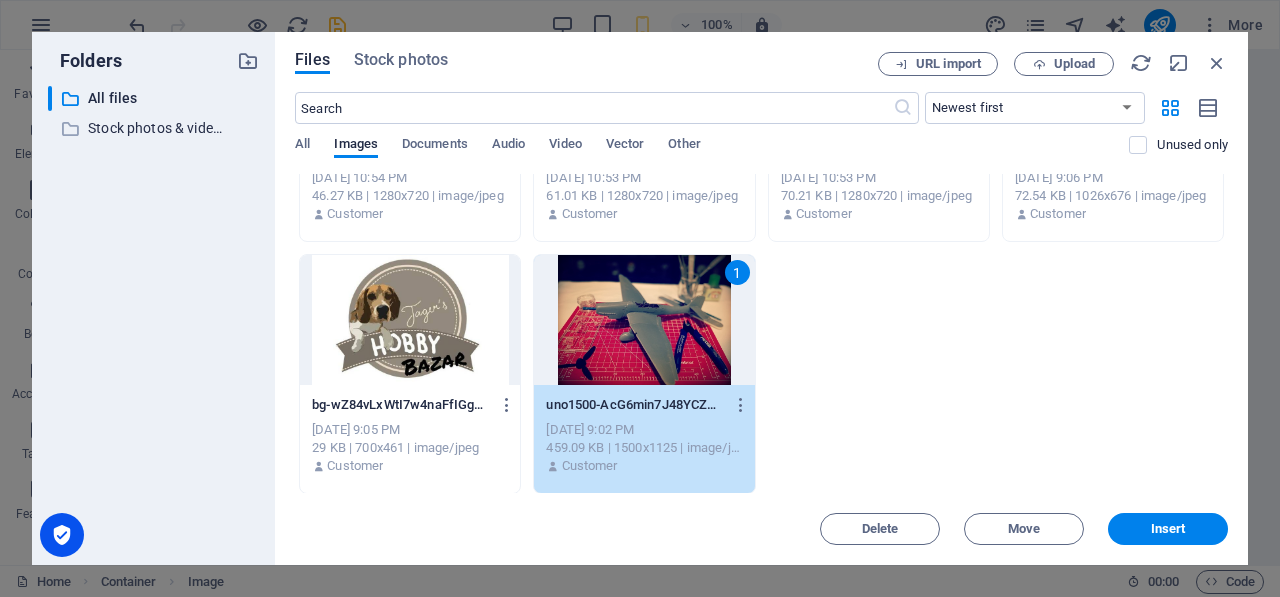 click on "1" at bounding box center [644, 320] 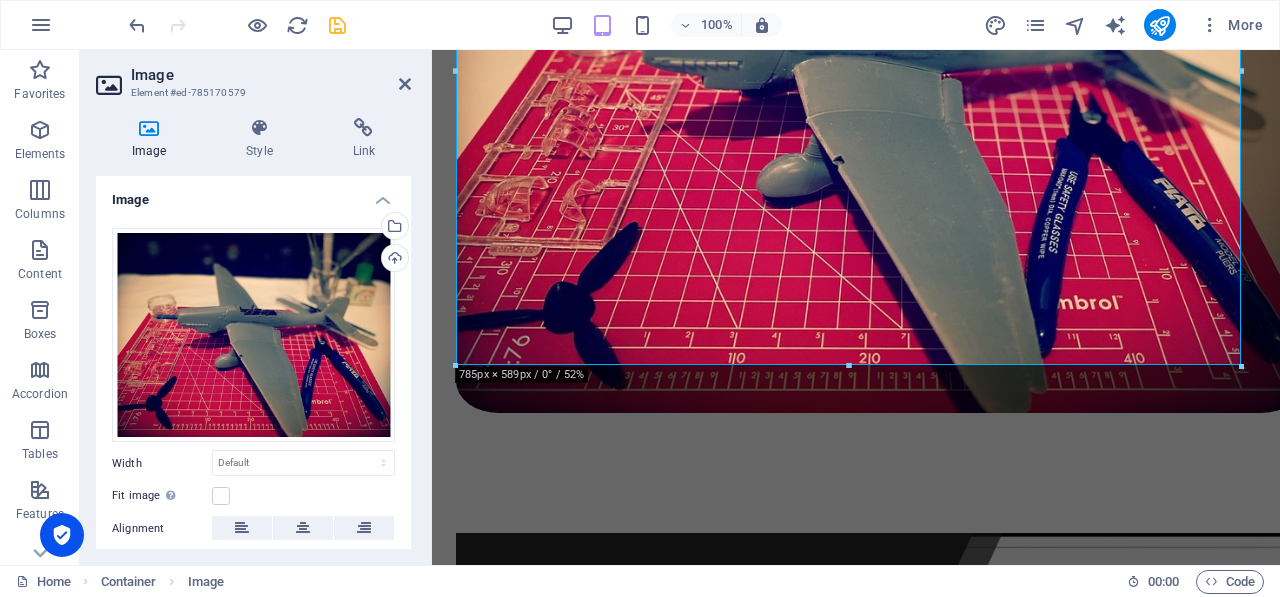 scroll, scrollTop: 326, scrollLeft: 0, axis: vertical 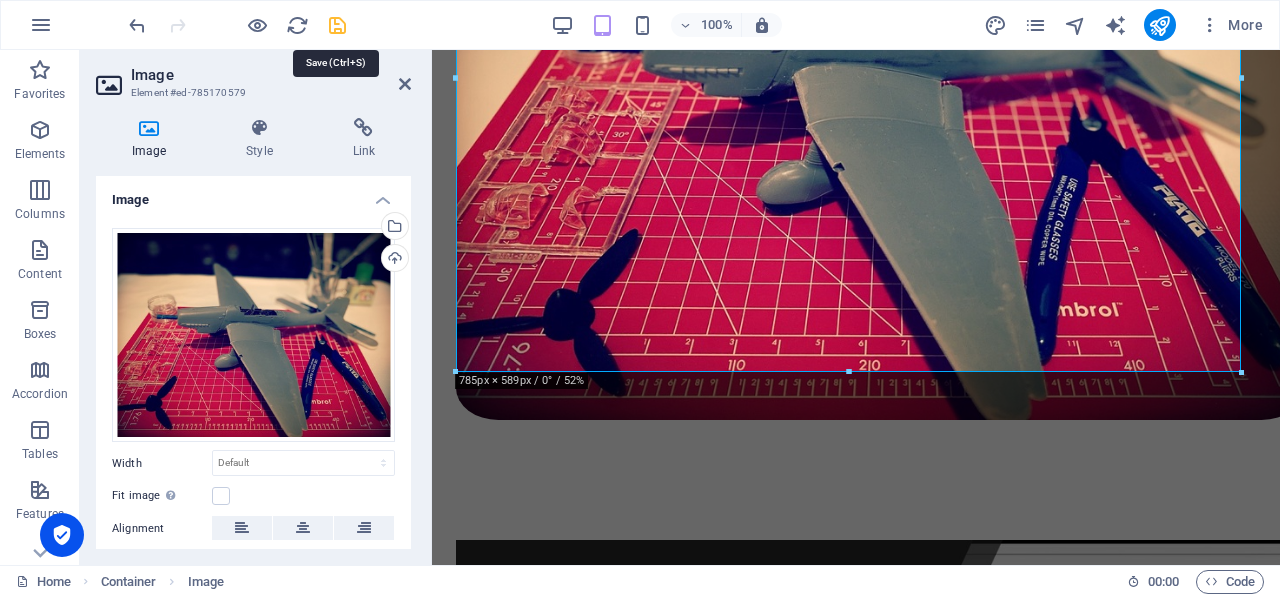 click at bounding box center (337, 25) 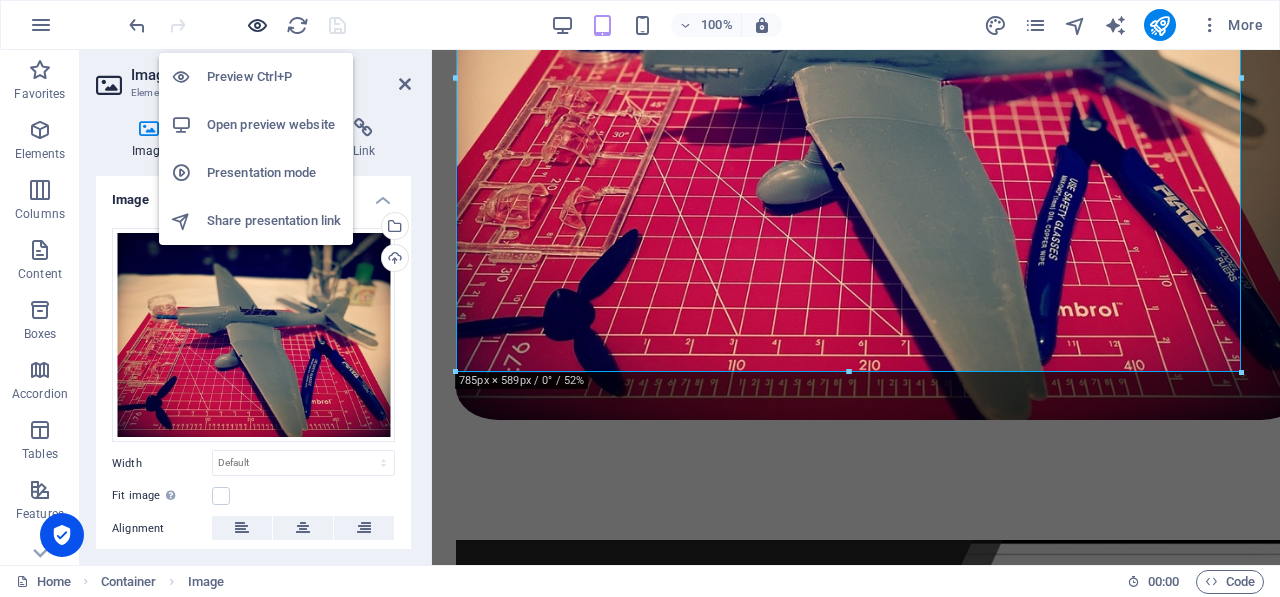 click at bounding box center (257, 25) 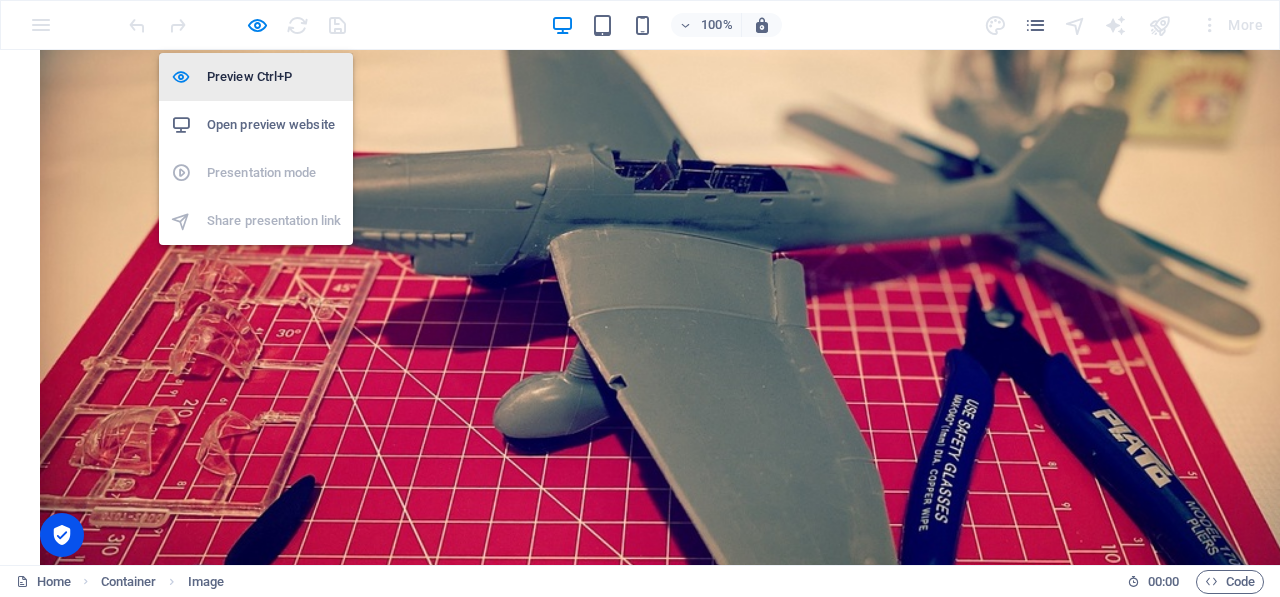 click on "Preview Ctrl+P" at bounding box center [274, 77] 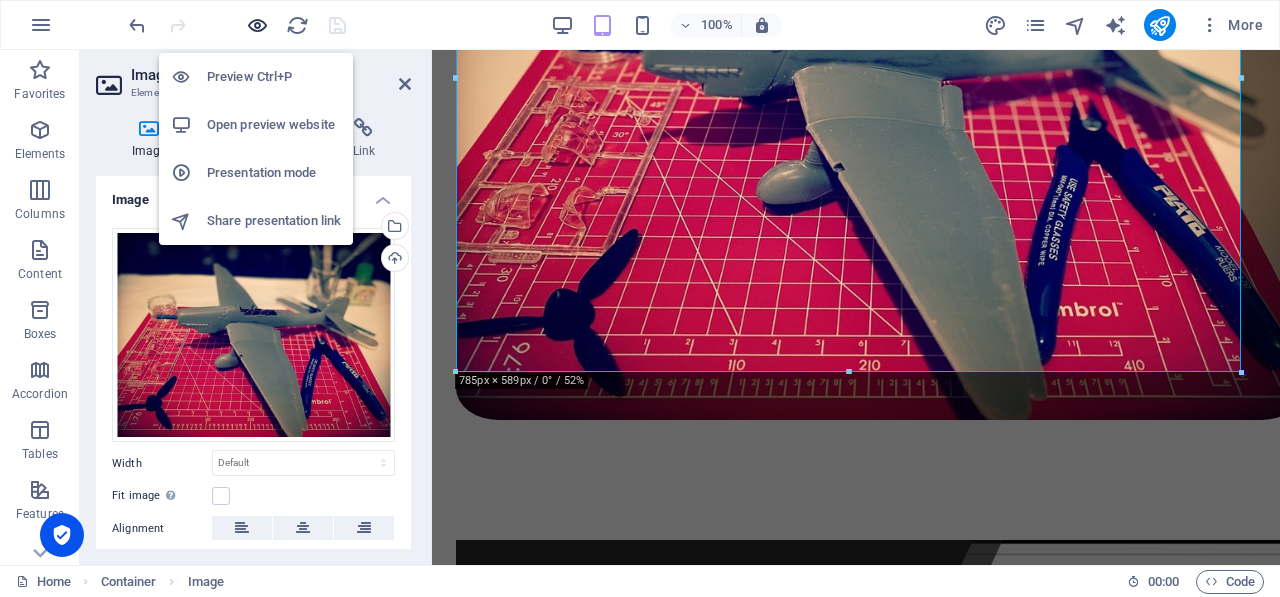click at bounding box center (257, 25) 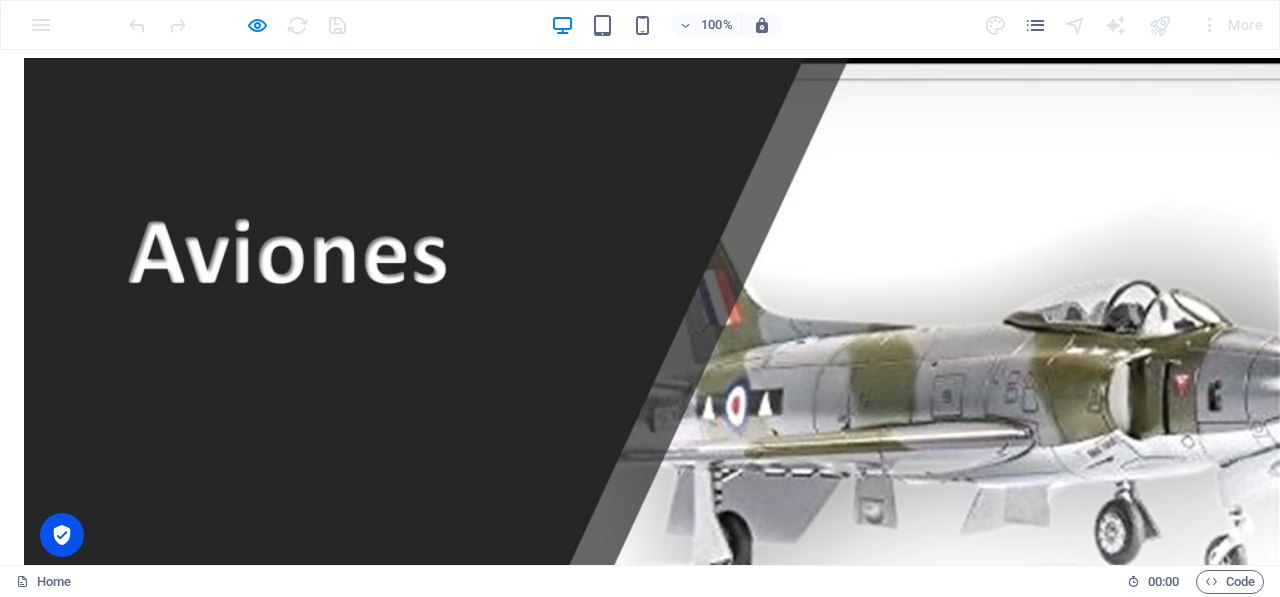 scroll, scrollTop: 1256, scrollLeft: 0, axis: vertical 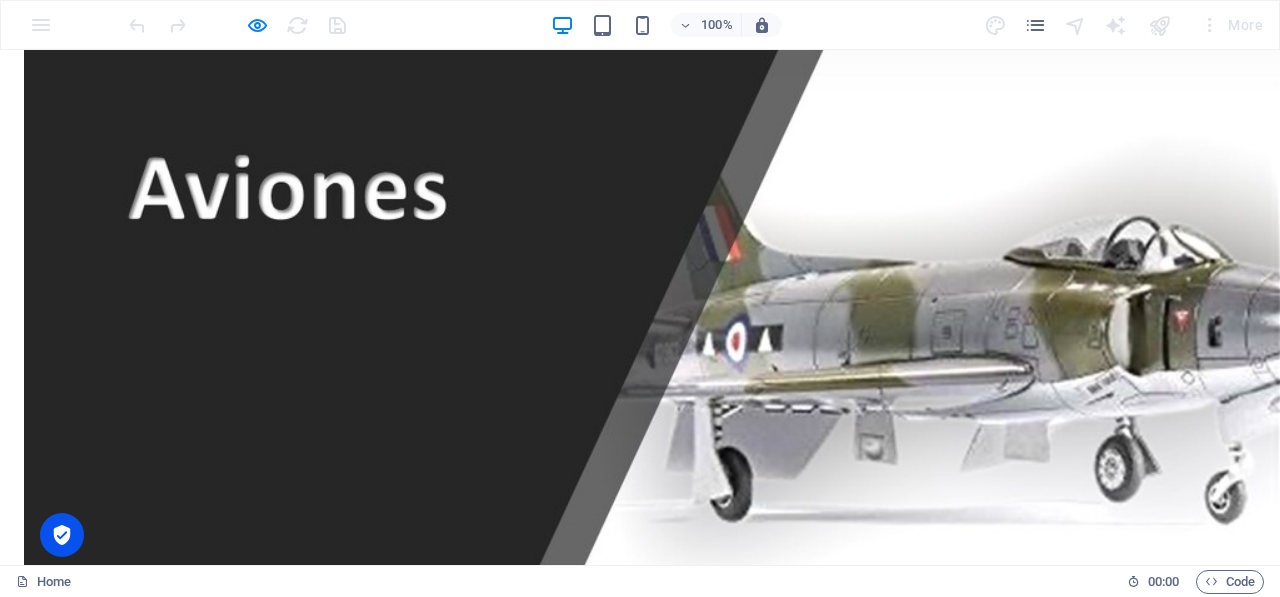 click at bounding box center (664, 3509) 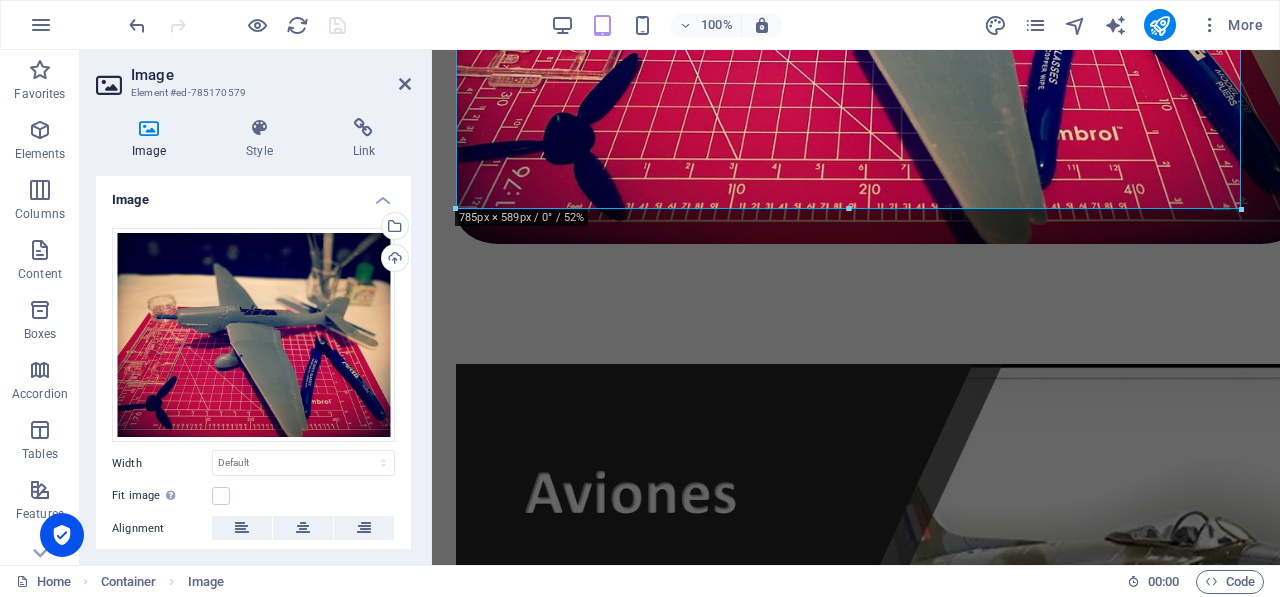 scroll, scrollTop: 490, scrollLeft: 0, axis: vertical 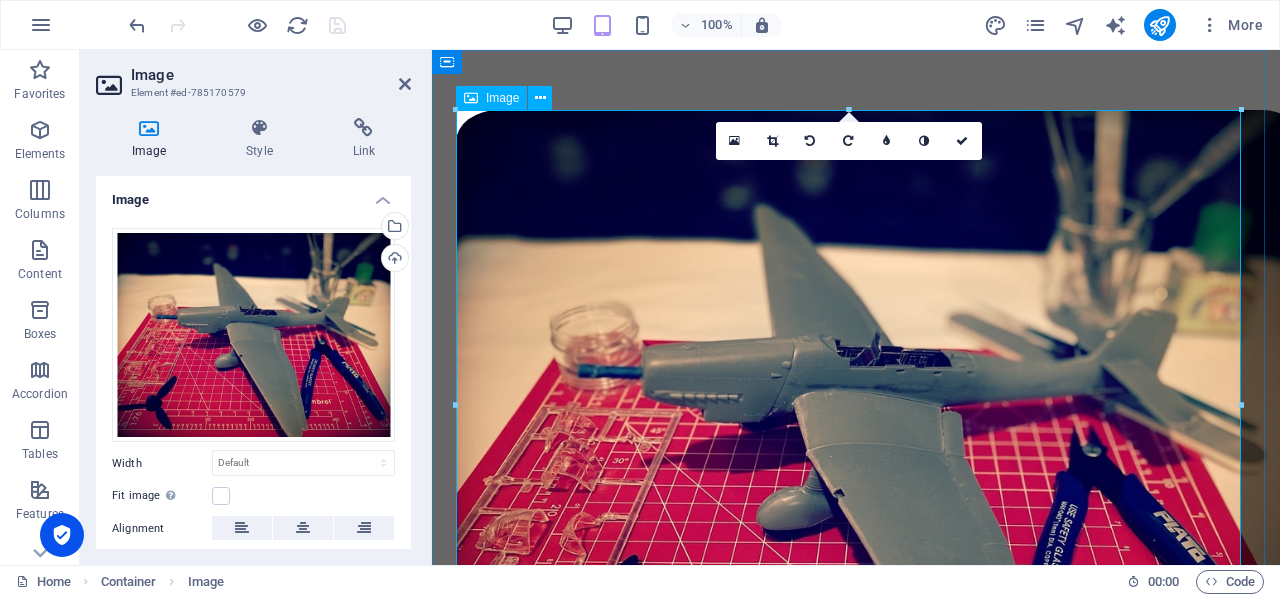 click at bounding box center [856, 428] 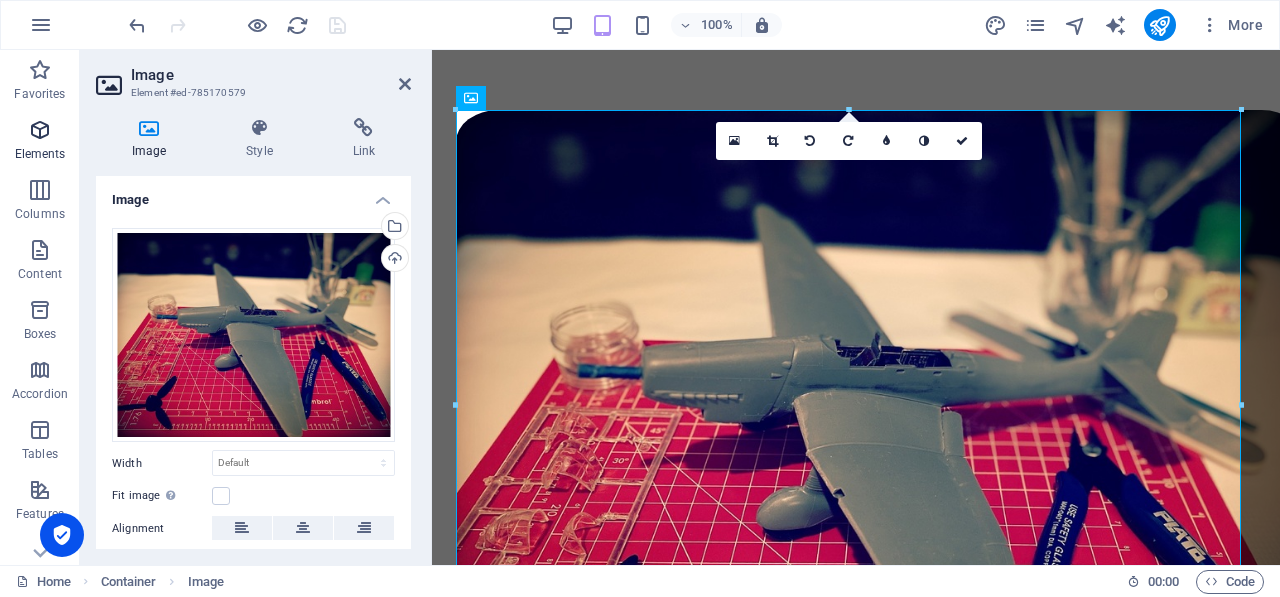 click on "Elements" at bounding box center (40, 142) 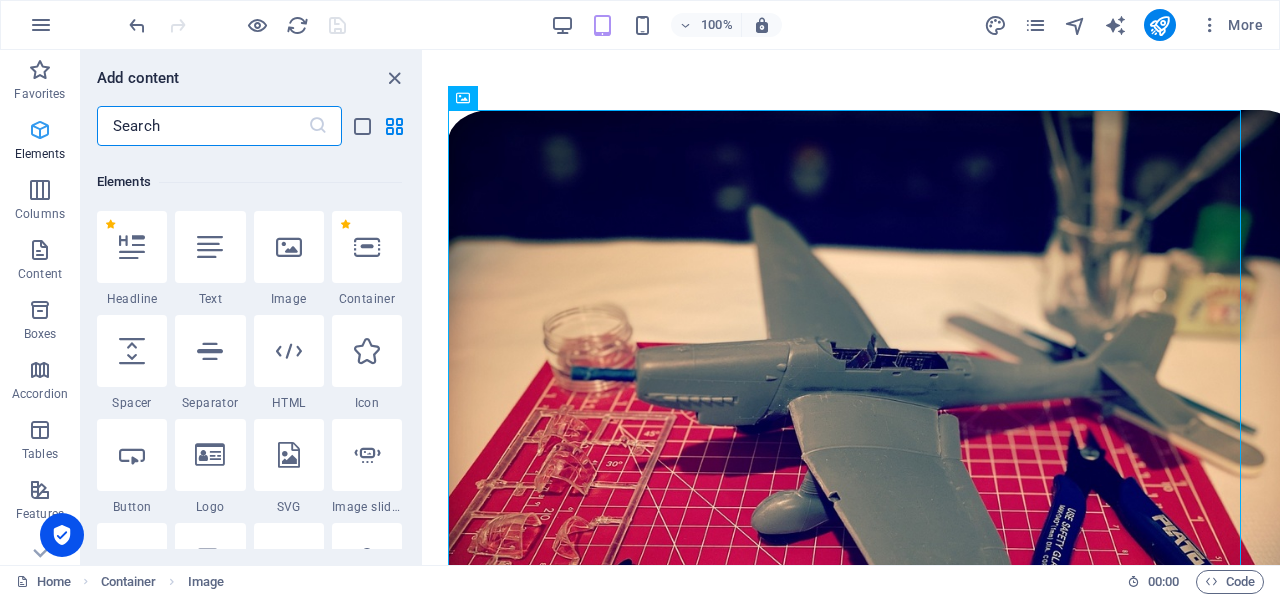 scroll, scrollTop: 213, scrollLeft: 0, axis: vertical 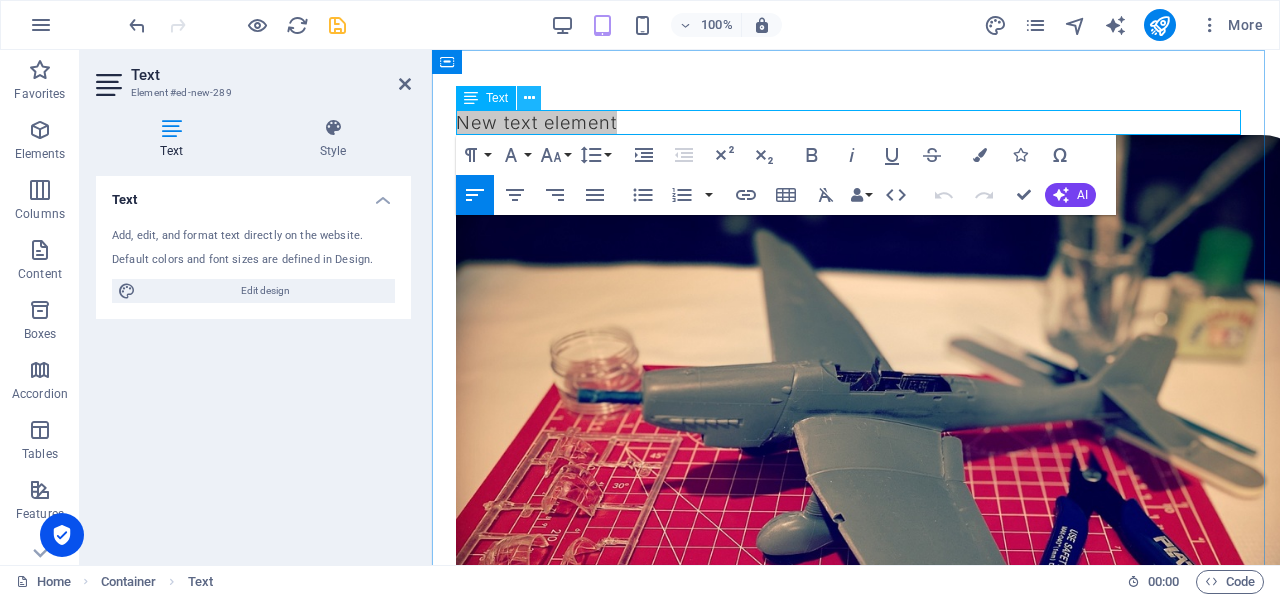 click at bounding box center [529, 98] 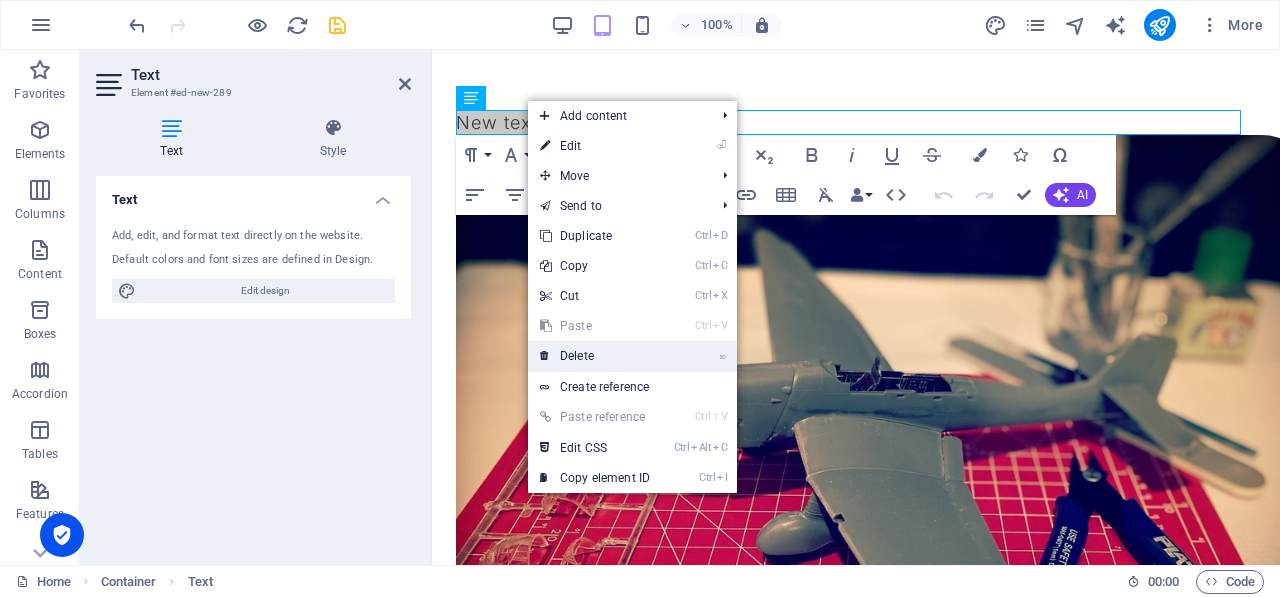 click on "⌦  Delete" at bounding box center [595, 356] 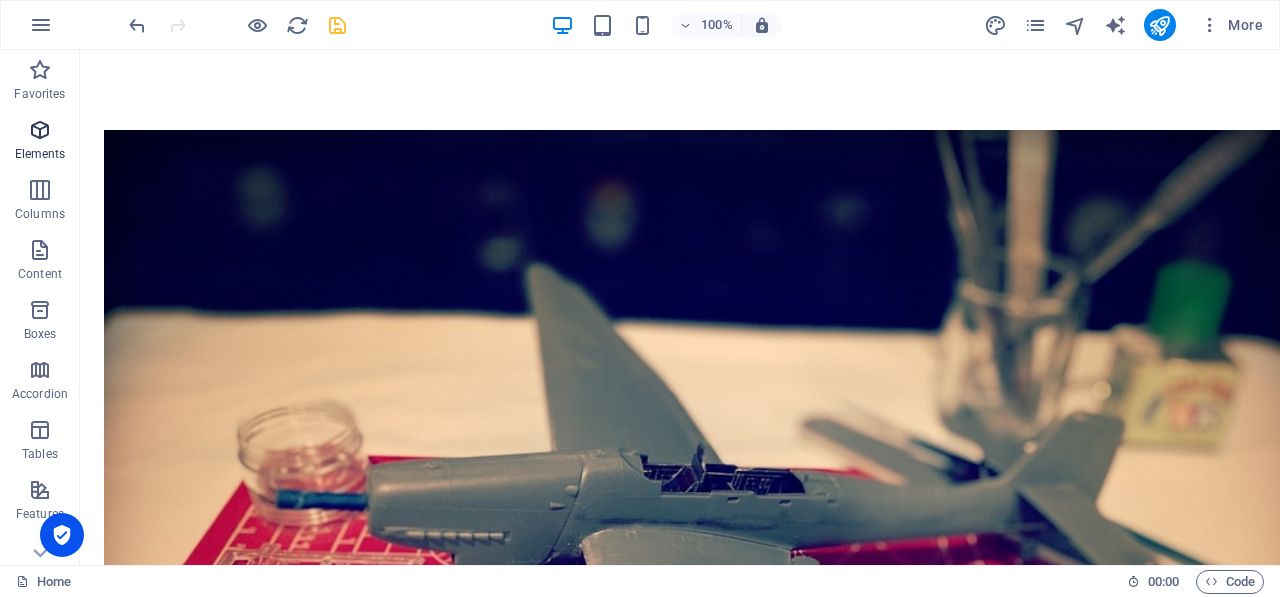 click on "Elements" at bounding box center [40, 142] 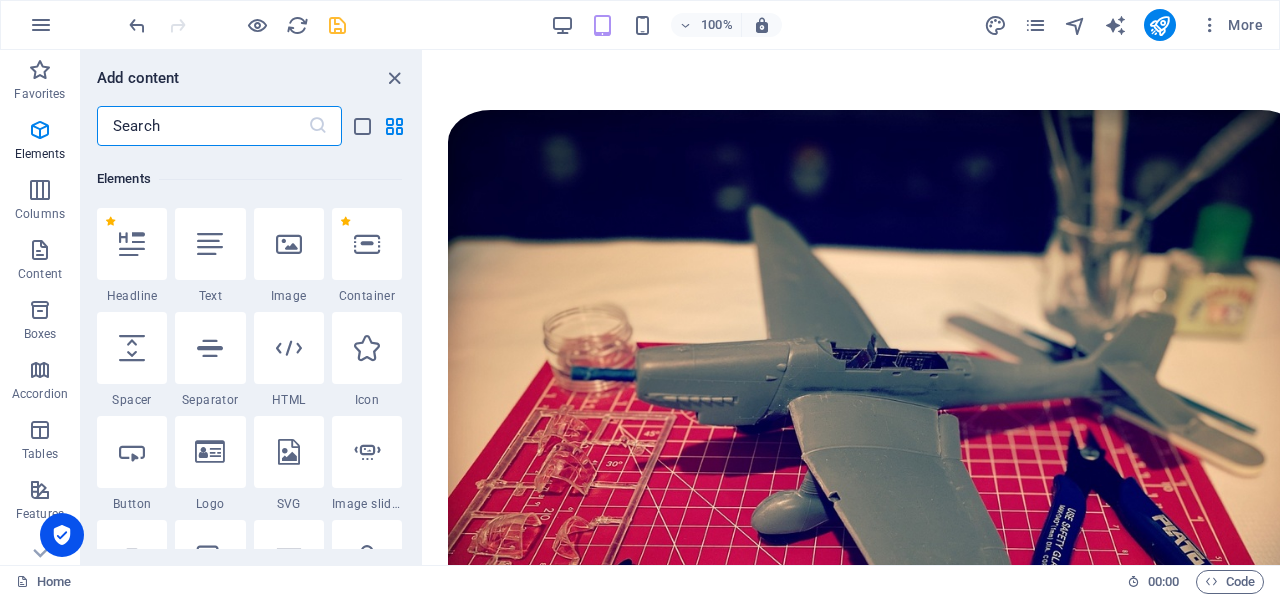 scroll, scrollTop: 213, scrollLeft: 0, axis: vertical 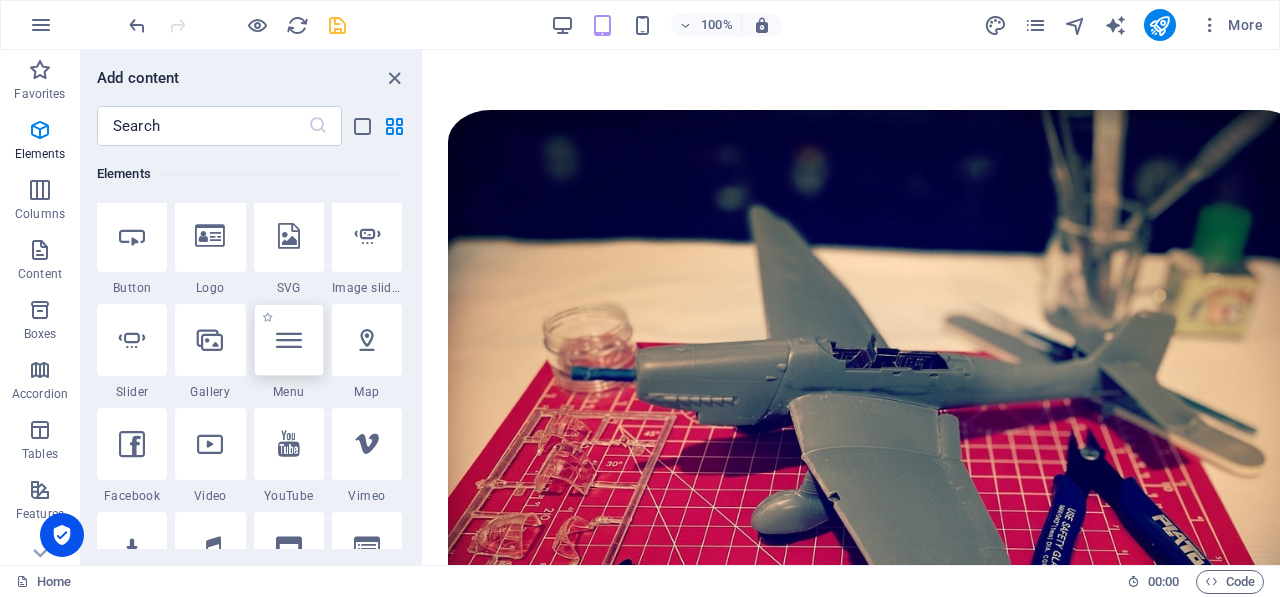 click at bounding box center [289, 340] 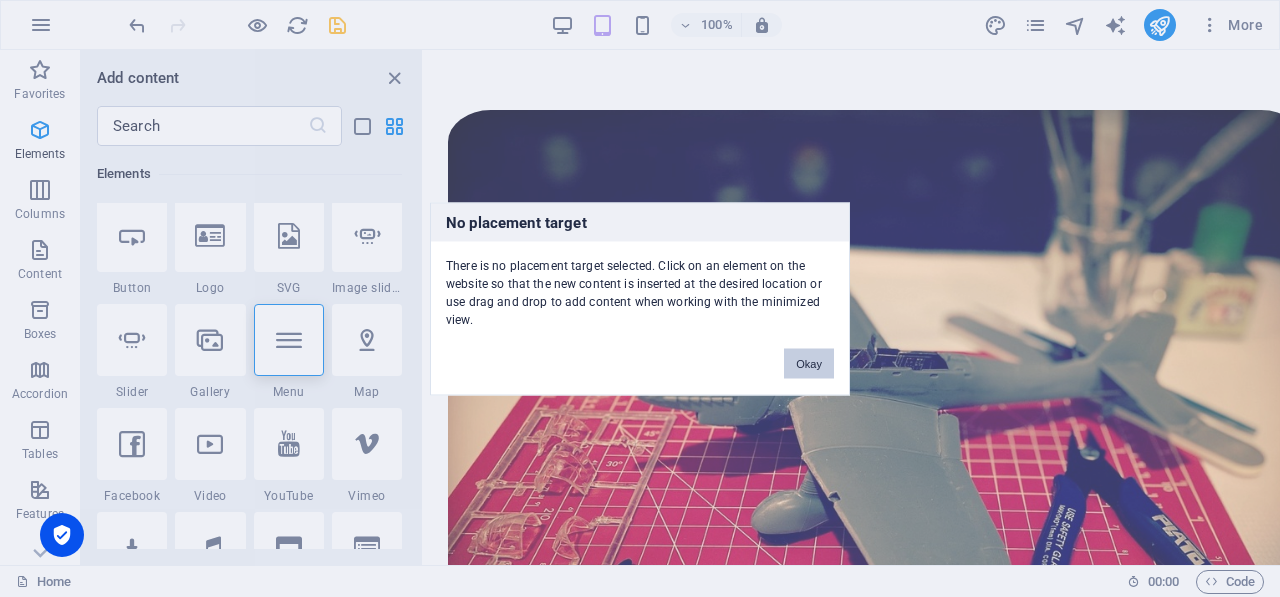 click on "Okay" at bounding box center (809, 363) 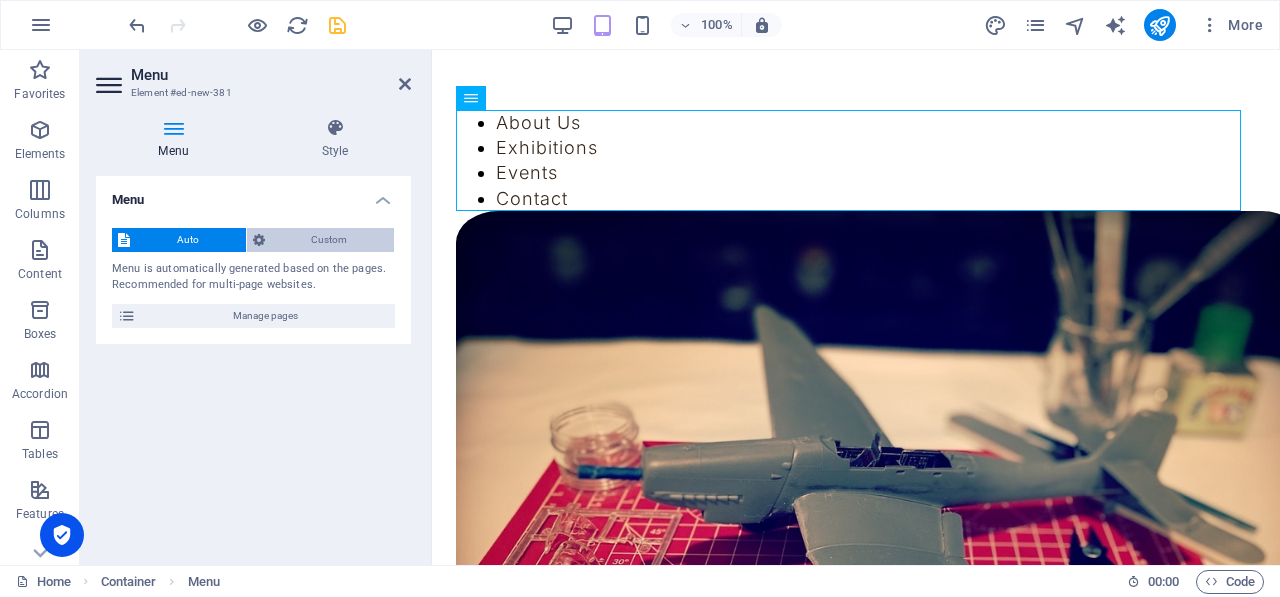 click on "Custom" at bounding box center (330, 240) 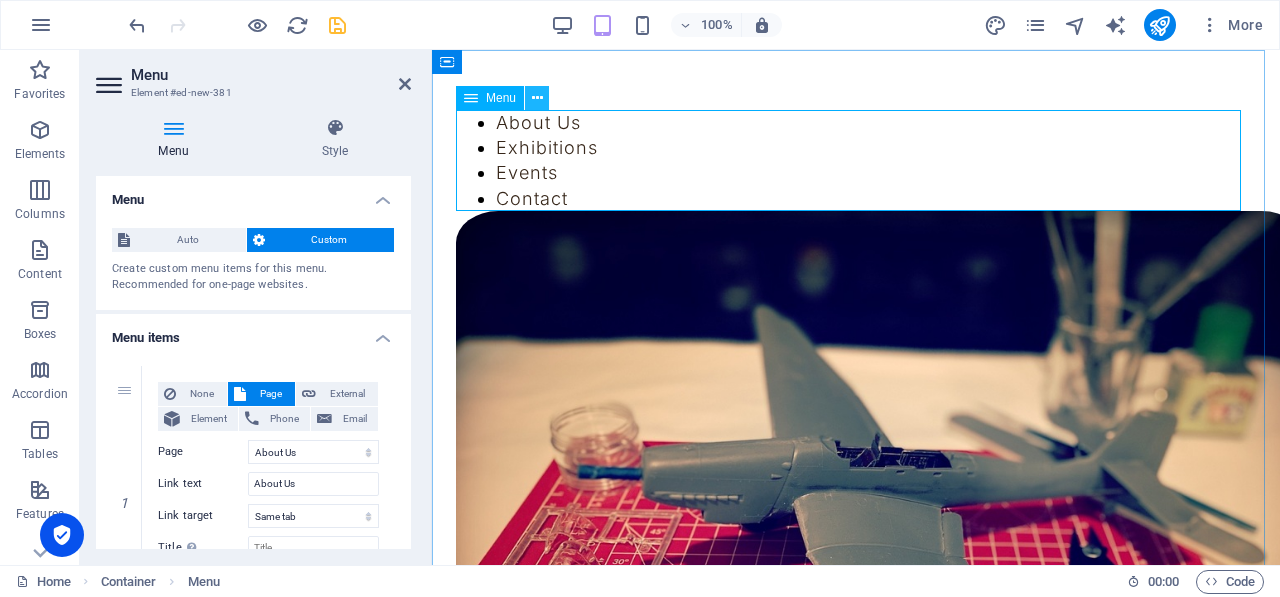 click at bounding box center [537, 98] 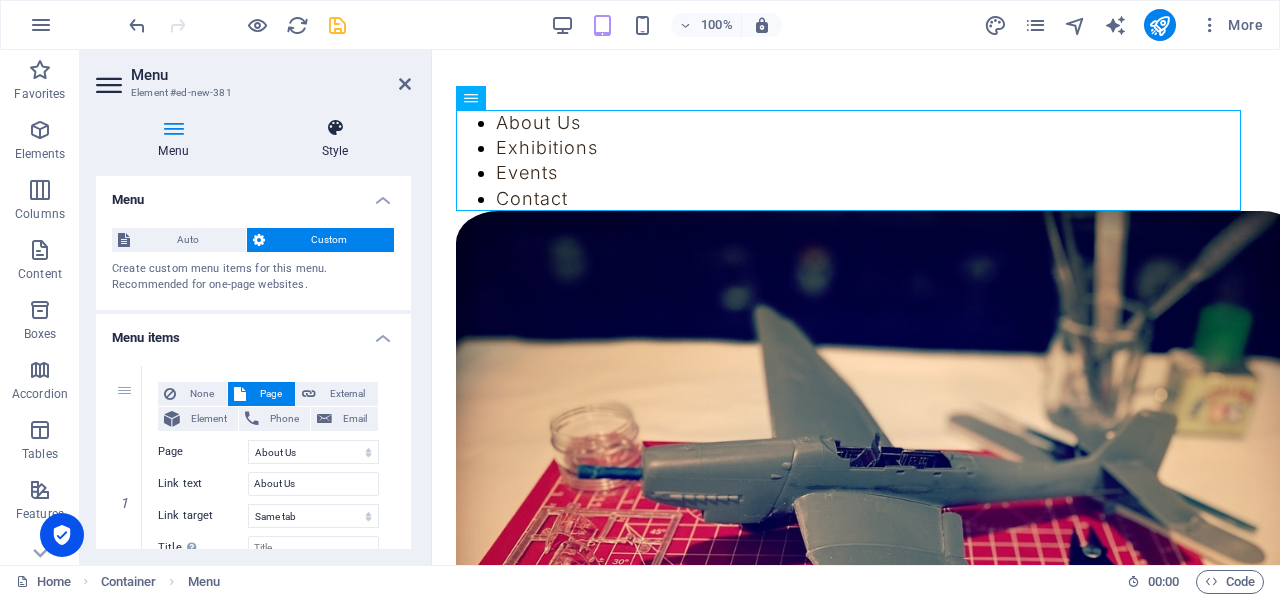 click at bounding box center [335, 128] 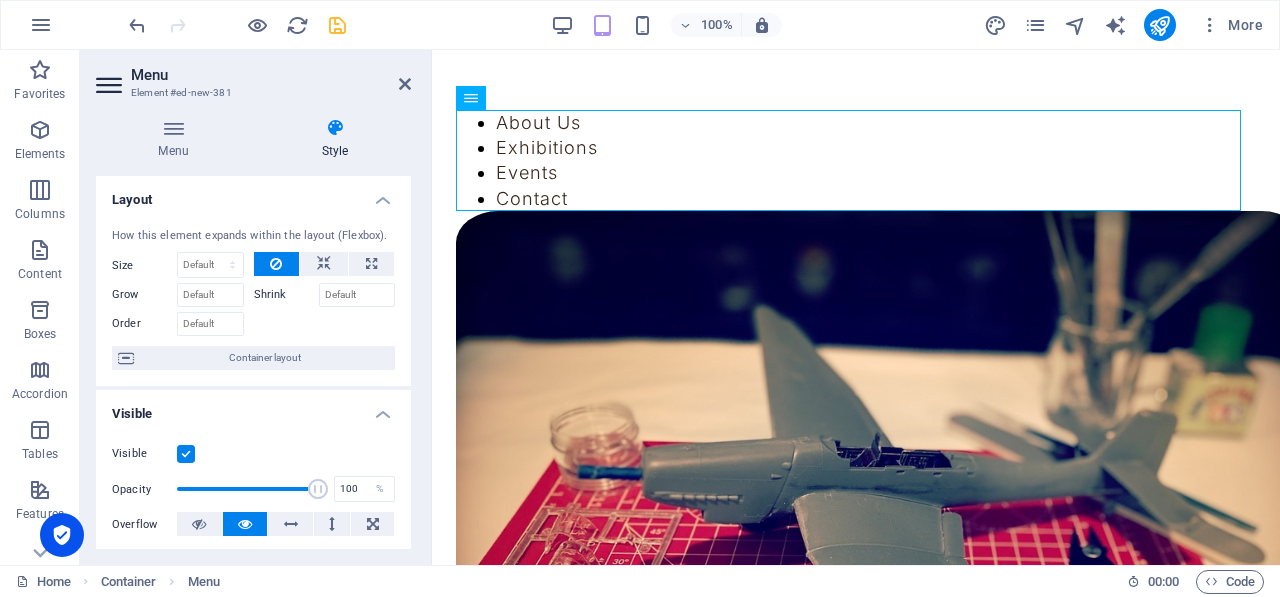 click at bounding box center [335, 128] 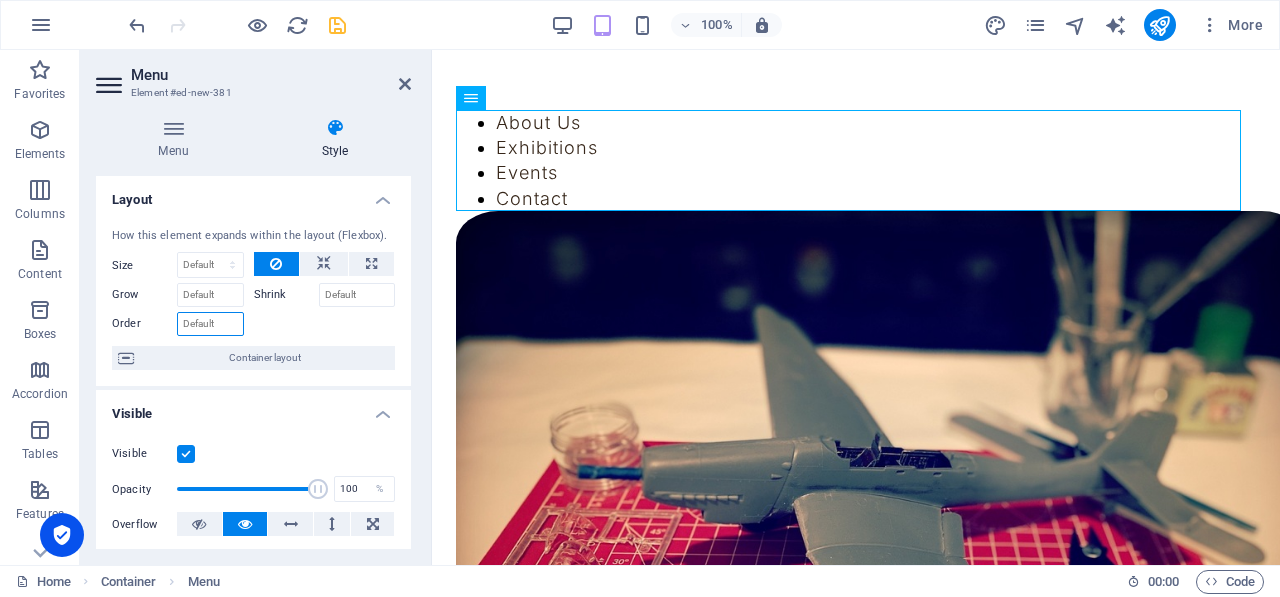 click on "Order" at bounding box center [210, 324] 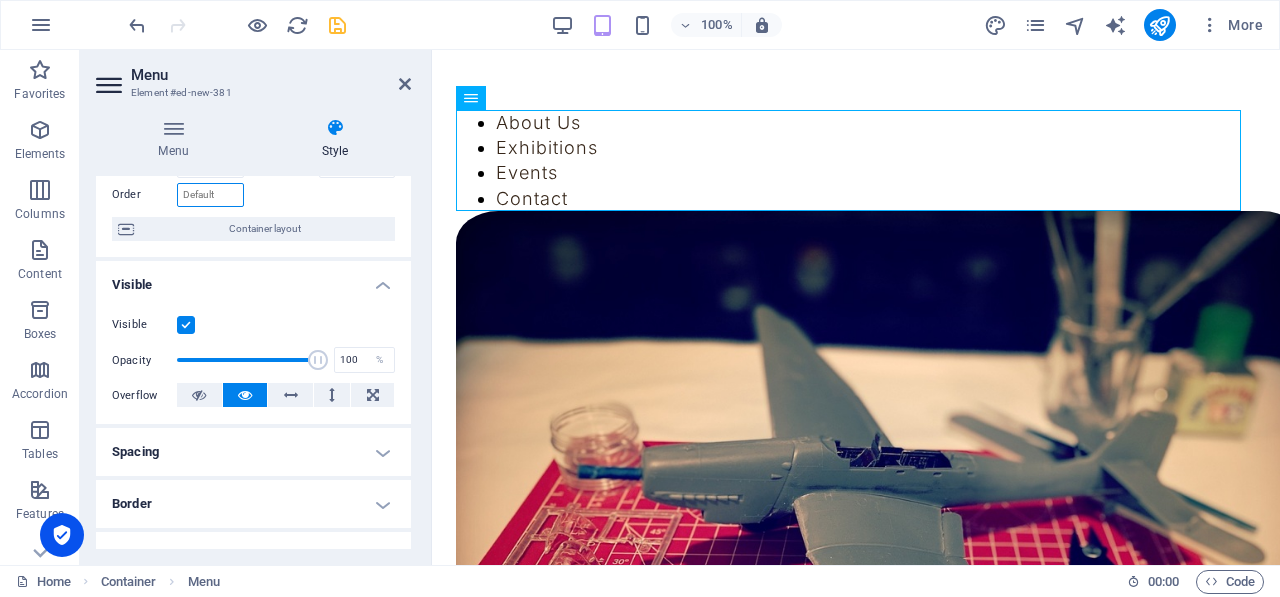 scroll, scrollTop: 131, scrollLeft: 0, axis: vertical 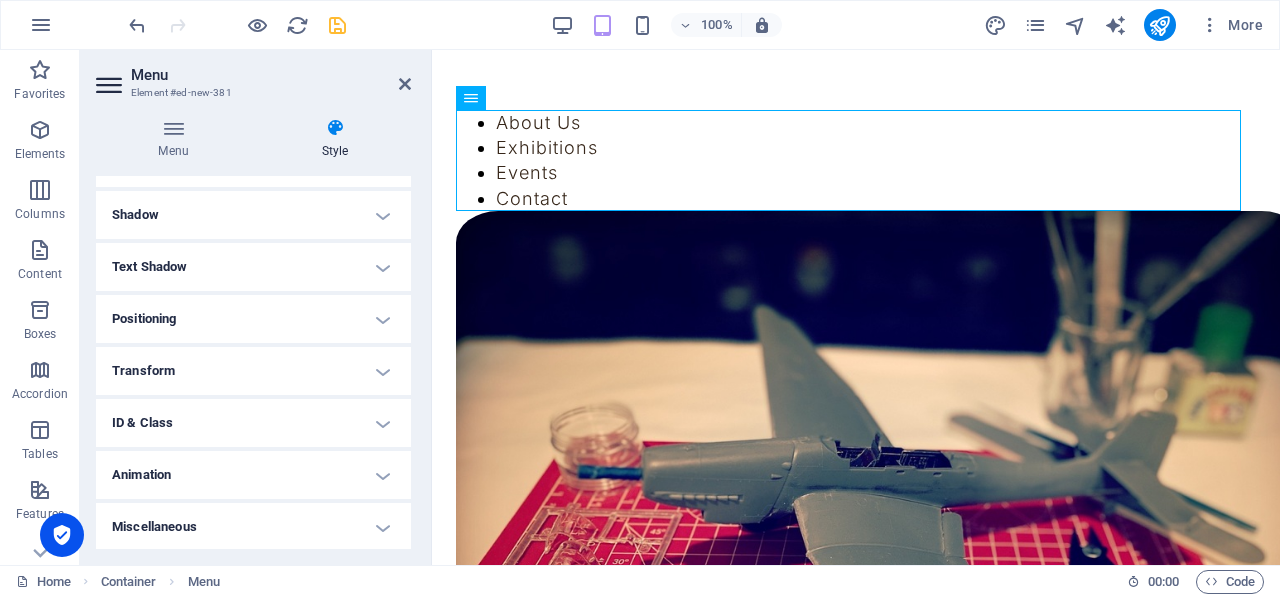 click on "Animation" at bounding box center [253, 475] 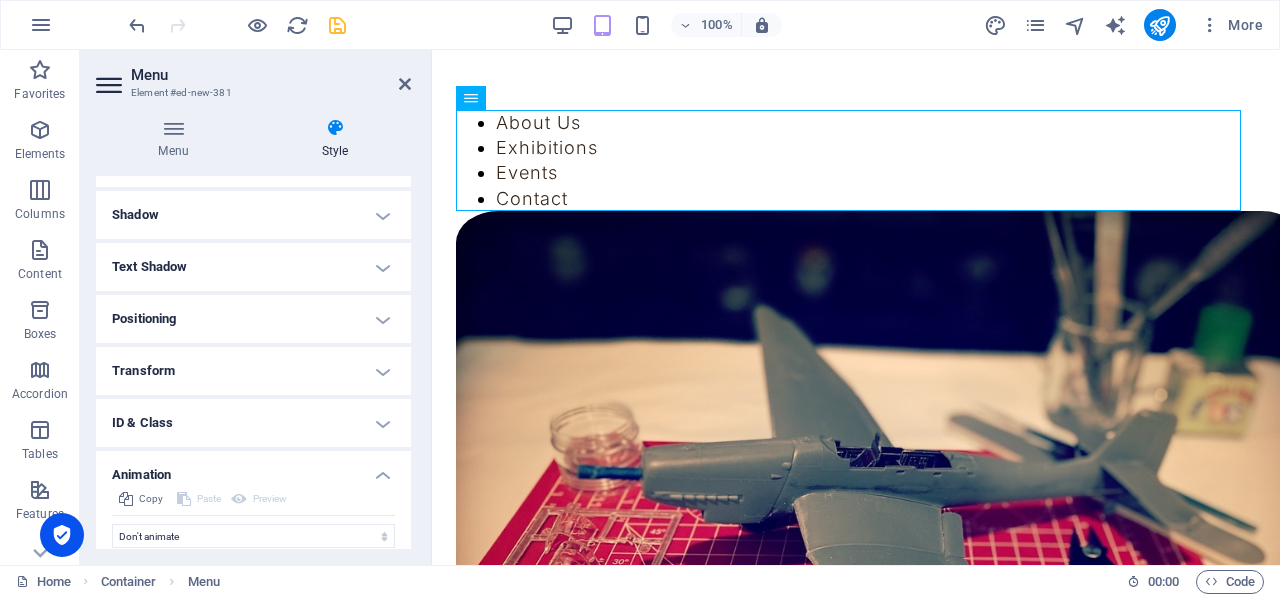 scroll, scrollTop: 535, scrollLeft: 0, axis: vertical 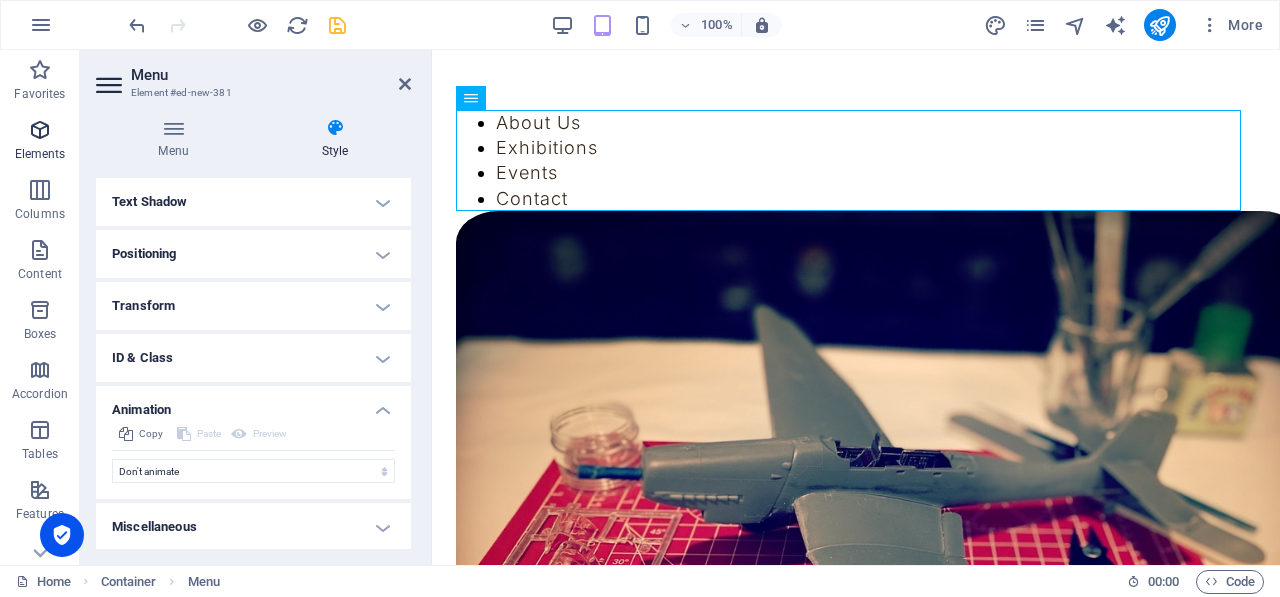 click at bounding box center [40, 130] 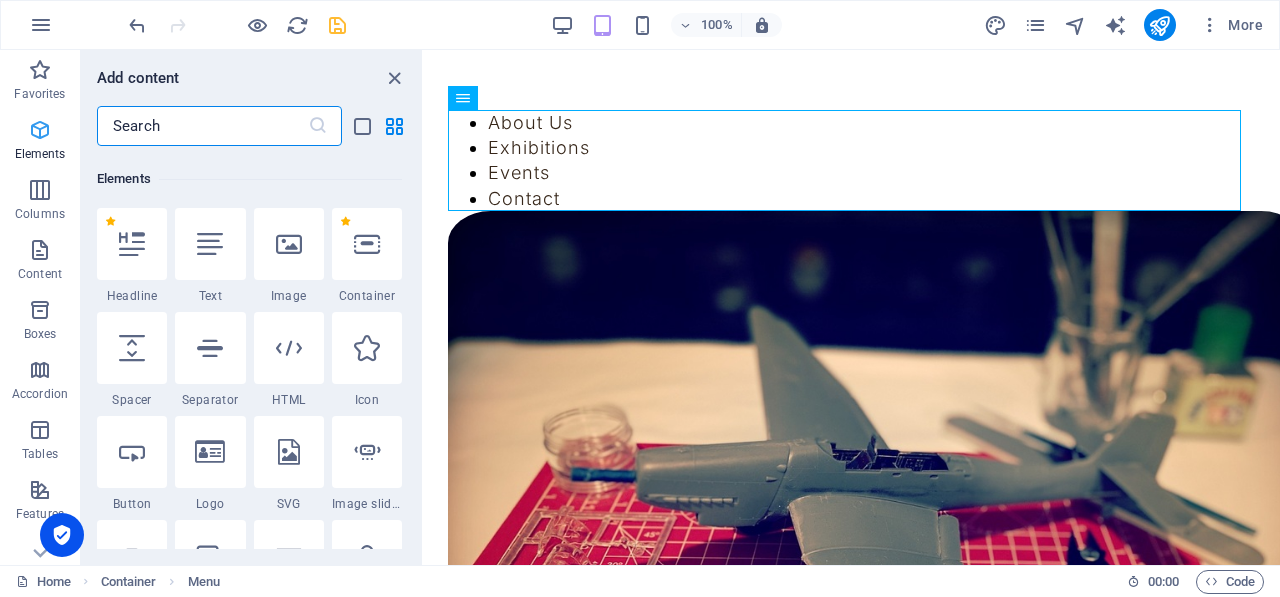 scroll, scrollTop: 213, scrollLeft: 0, axis: vertical 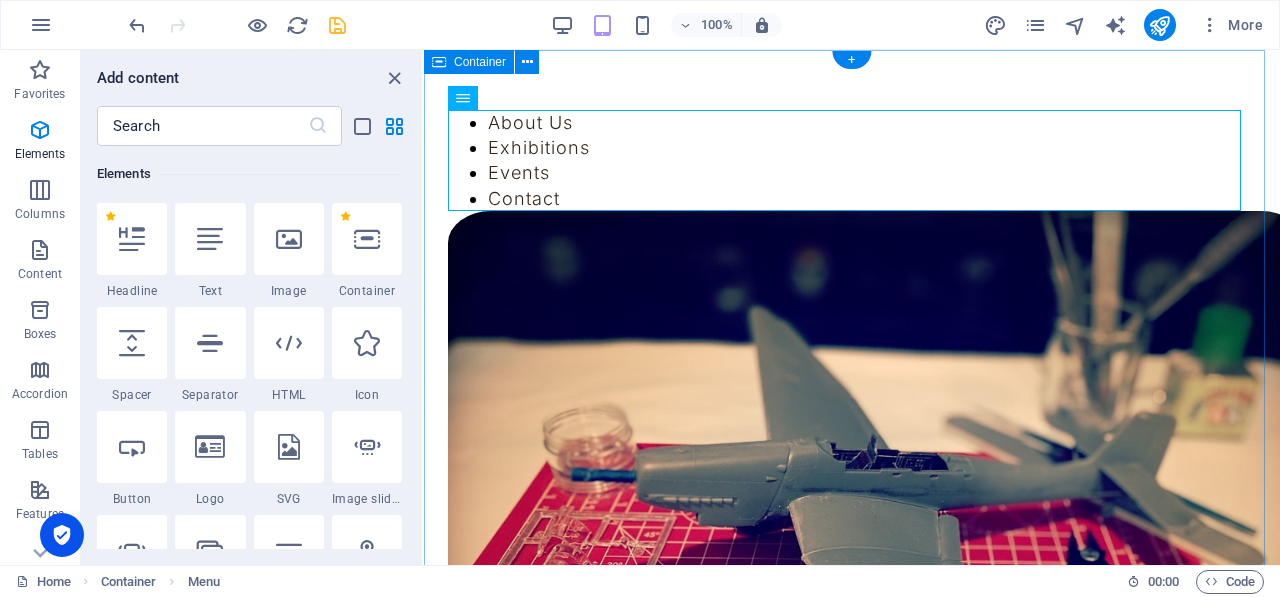 drag, startPoint x: 845, startPoint y: 422, endPoint x: 430, endPoint y: 416, distance: 415.04337 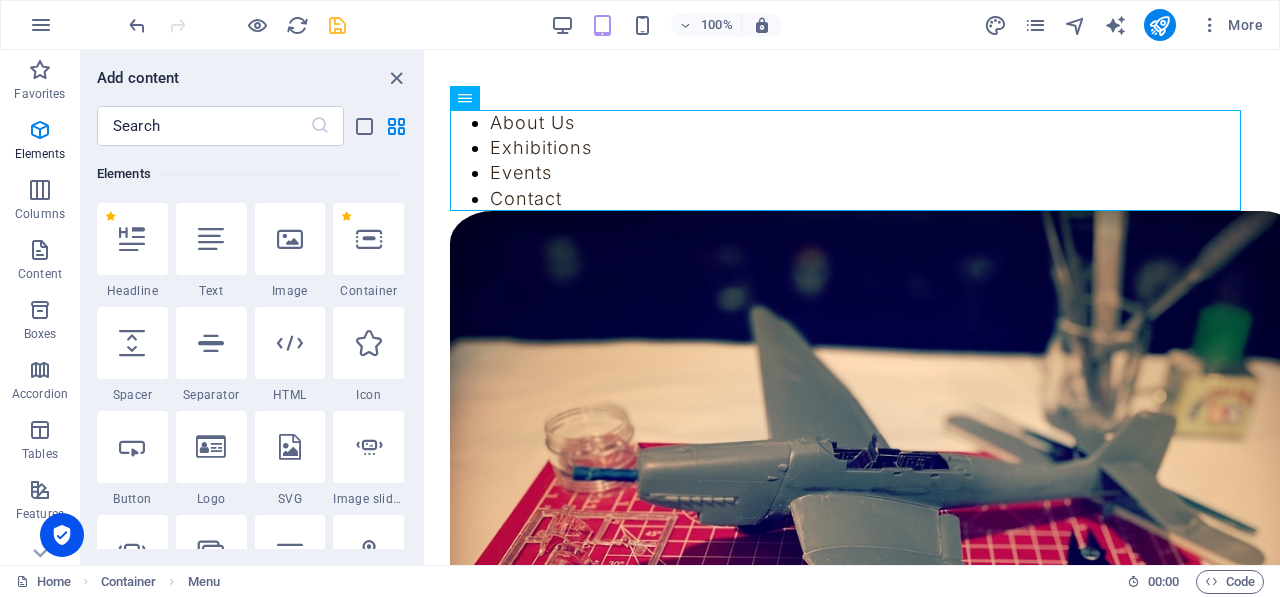 drag, startPoint x: 423, startPoint y: 511, endPoint x: 431, endPoint y: 579, distance: 68.46897 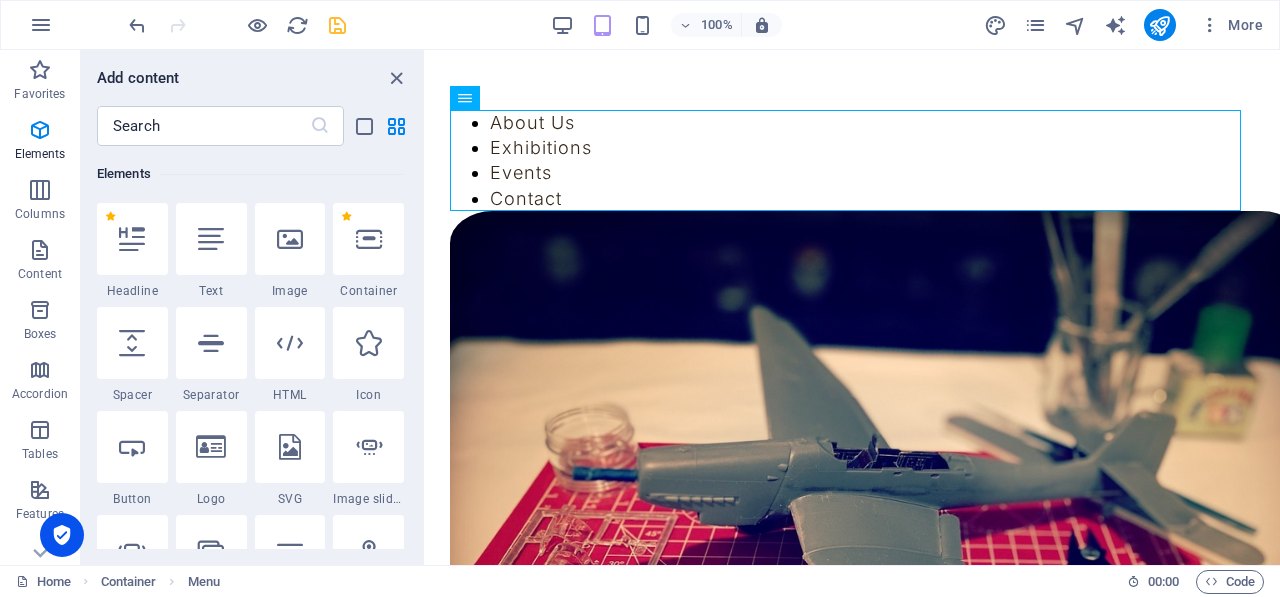 click on "Favorites Elements Columns Content Boxes Accordion Tables Features Images Slider Header Footer Forms Marketing Collections Add content ​ Favorites 1 Star Headline 1 Star Container Elements 1 Star Headline 1 Star Text 1 Star Image 1 Star Container 1 Star Spacer 1 Star Separator 1 Star HTML 1 Star Icon 1 Star Button 1 Star Logo 1 Star SVG 1 Star Image slider 1 Star Slider 1 Star Gallery 1 Star Menu 1 Star Map 1 Star Facebook 1 Star Video 1 Star YouTube 1 Star Vimeo 1 Star Document 1 Star Audio 1 Star Iframe 1 Star Privacy 1 Star Languages Columns 1 Star Container 1 Star 2 columns 1 Star 3 columns 1 Star 4 columns 1 Star 5 columns 1 Star 6 columns 1 Star 40-60 1 Star 20-80 1 Star 80-20 1 Star 30-70 1 Star 70-30 1 Star Unequal Columns 1 Star 25-25-50 1 Star 25-50-25 1 Star 50-25-25 1 Star 20-60-20 1 Star [PHONE_NUMBER] 1 Star [PHONE_NUMBER] 1 Star Grid 2-1 1 Star Grid 1-2 1 Star Grid 3-1 1 Star Grid 1-3 1 Star Grid 4-1 1 Star Grid 1-4 1 Star Grid 1-2-1 1 Star Grid 1-1-2 1 Star Grid 2h-2v 1 Star Grid 2v-2h 1 Star Text" at bounding box center (640, 307) 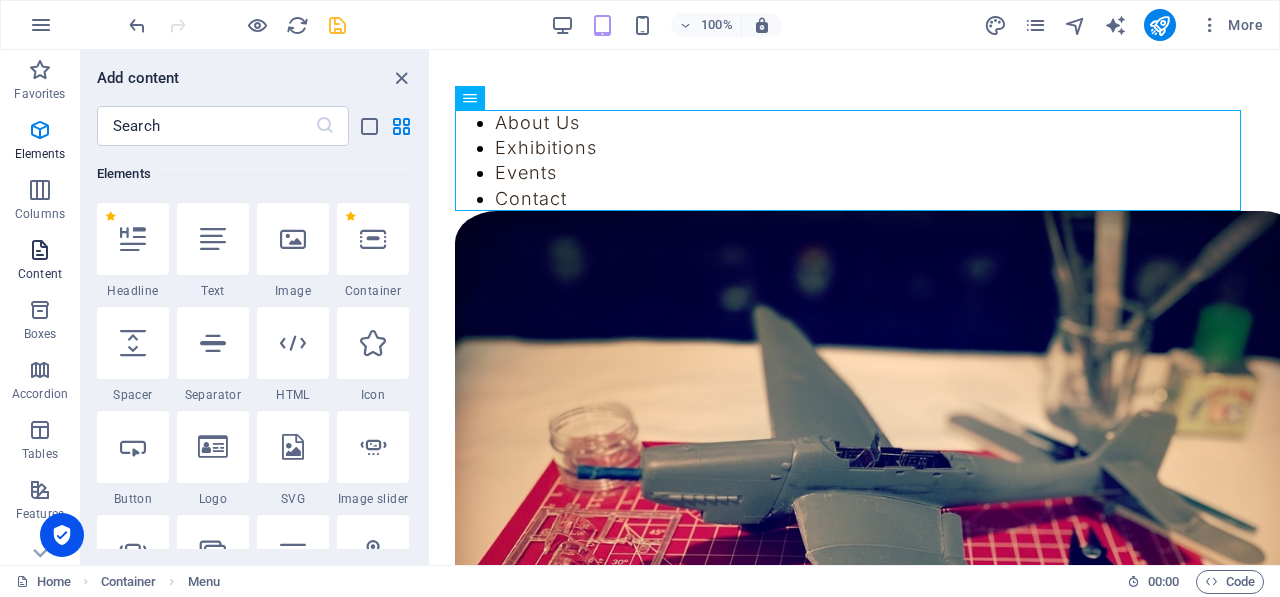 click on "Content" at bounding box center (40, 274) 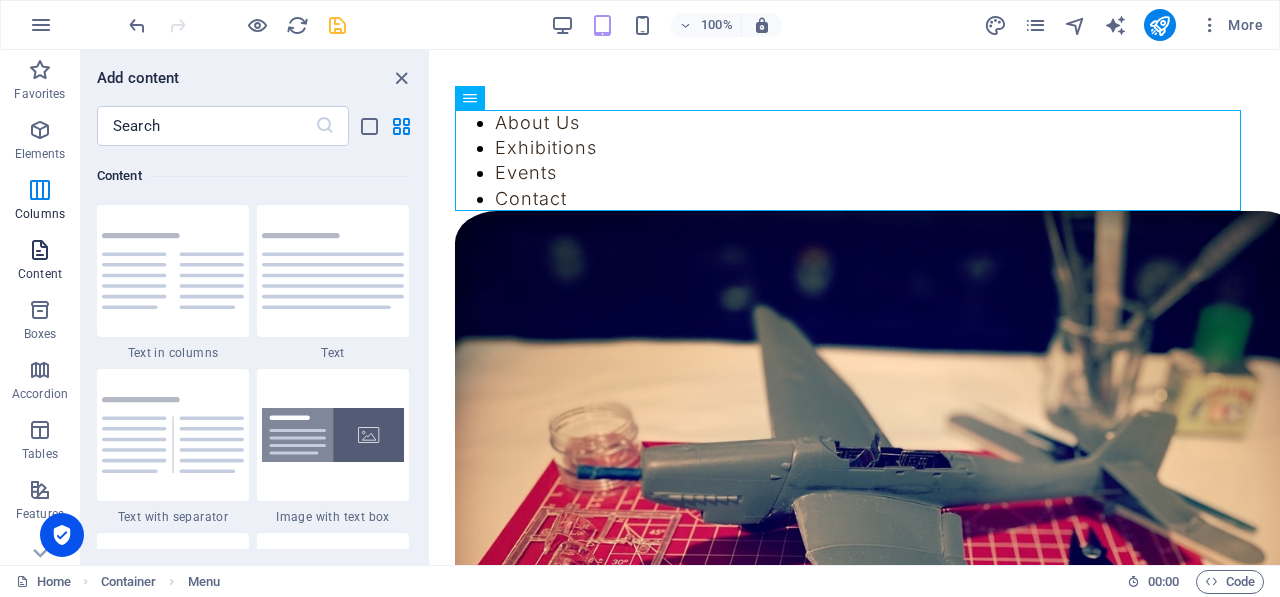scroll, scrollTop: 3499, scrollLeft: 0, axis: vertical 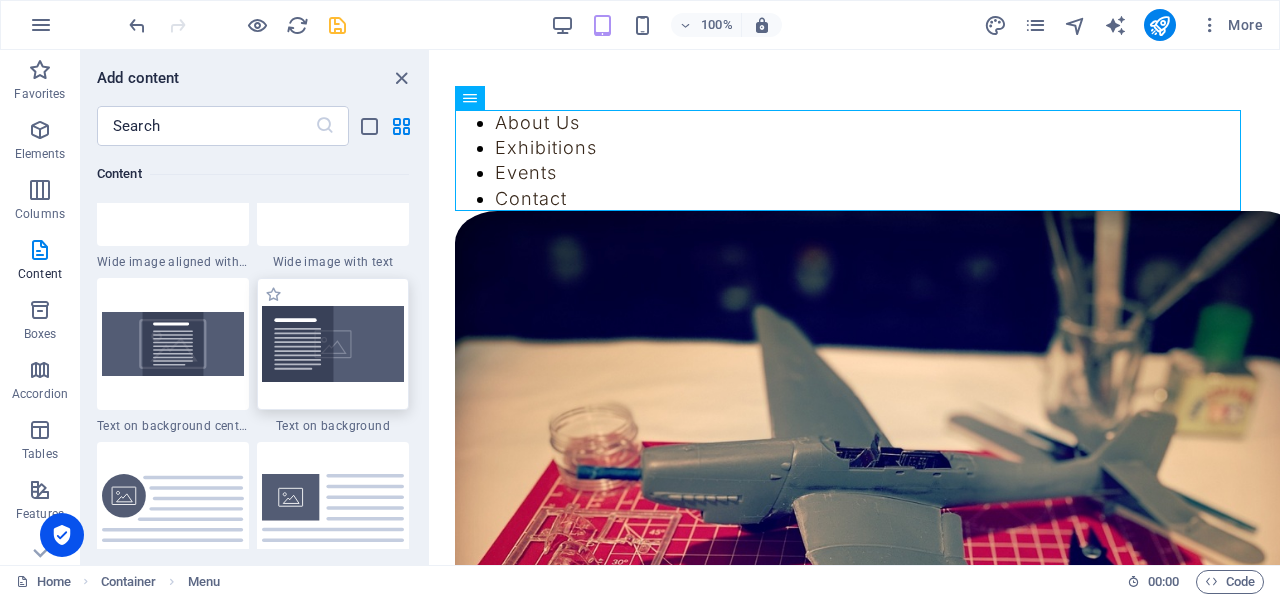 click at bounding box center (333, 344) 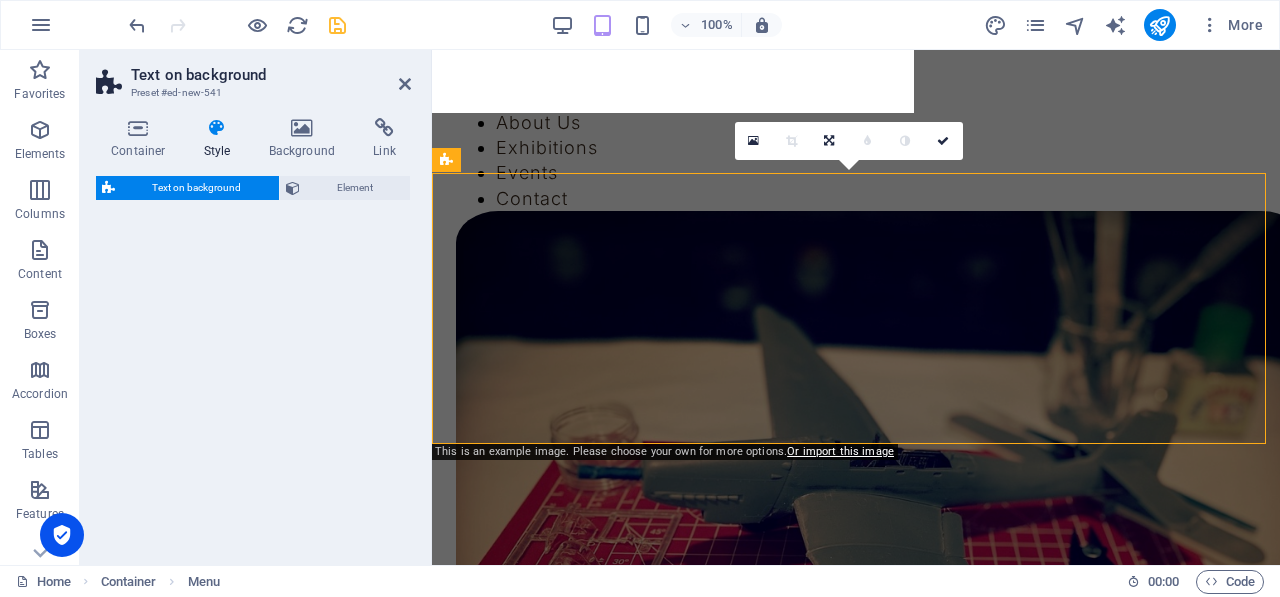 select on "%" 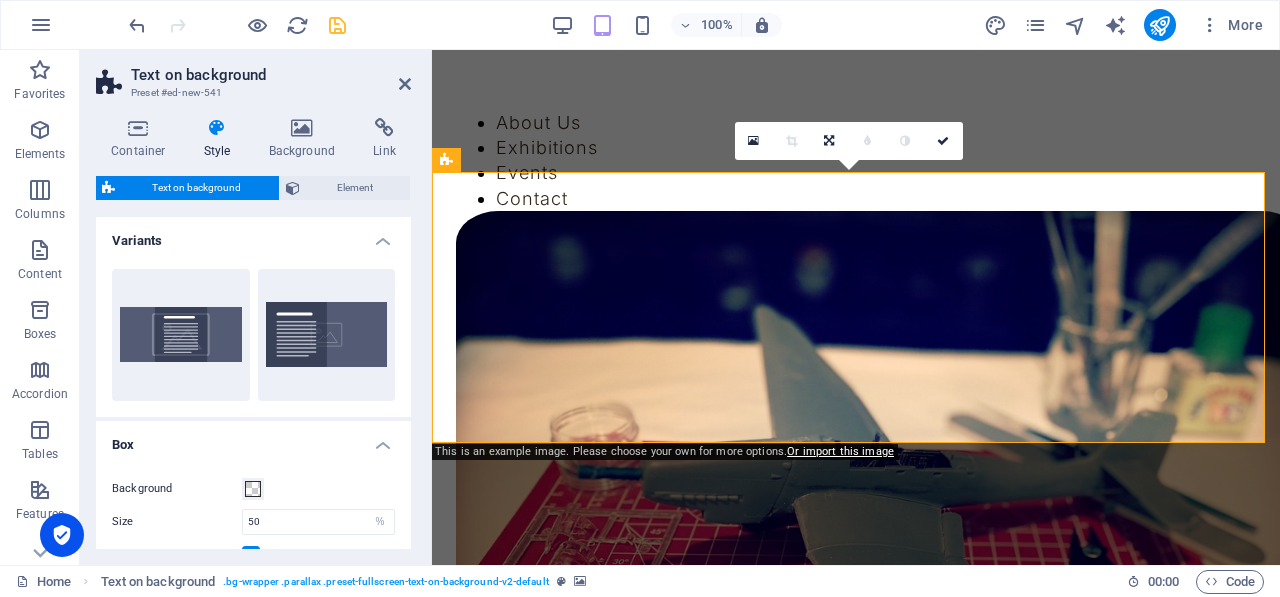 scroll, scrollTop: 687, scrollLeft: 0, axis: vertical 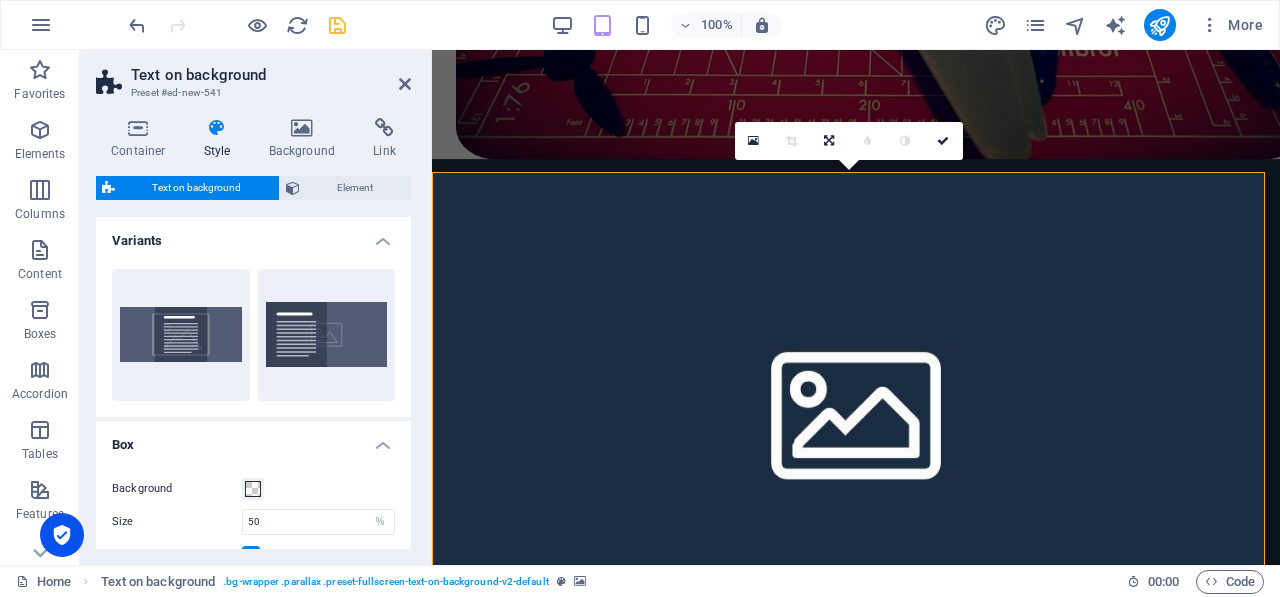 click at bounding box center (856, 408) 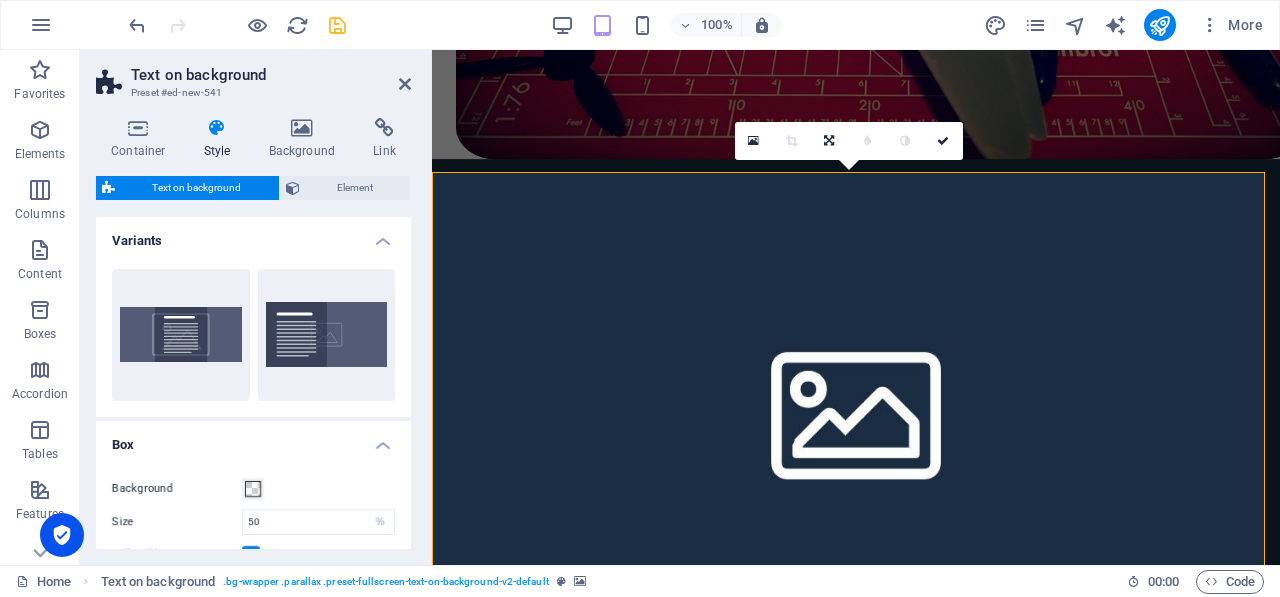 click at bounding box center [856, 408] 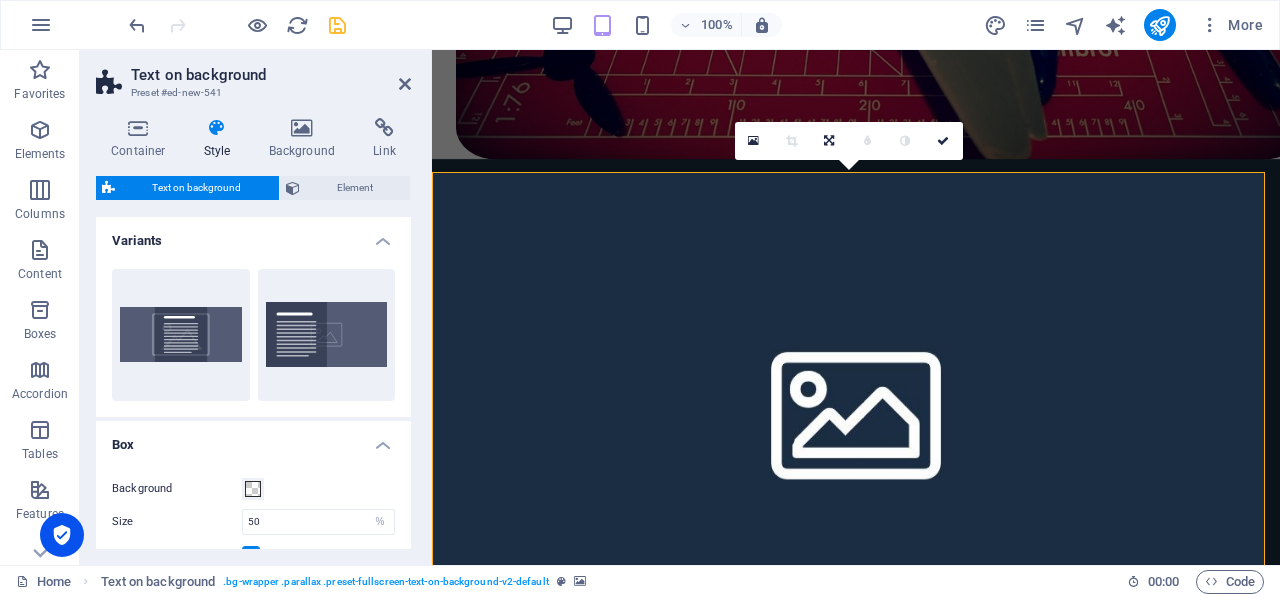 click at bounding box center (856, 408) 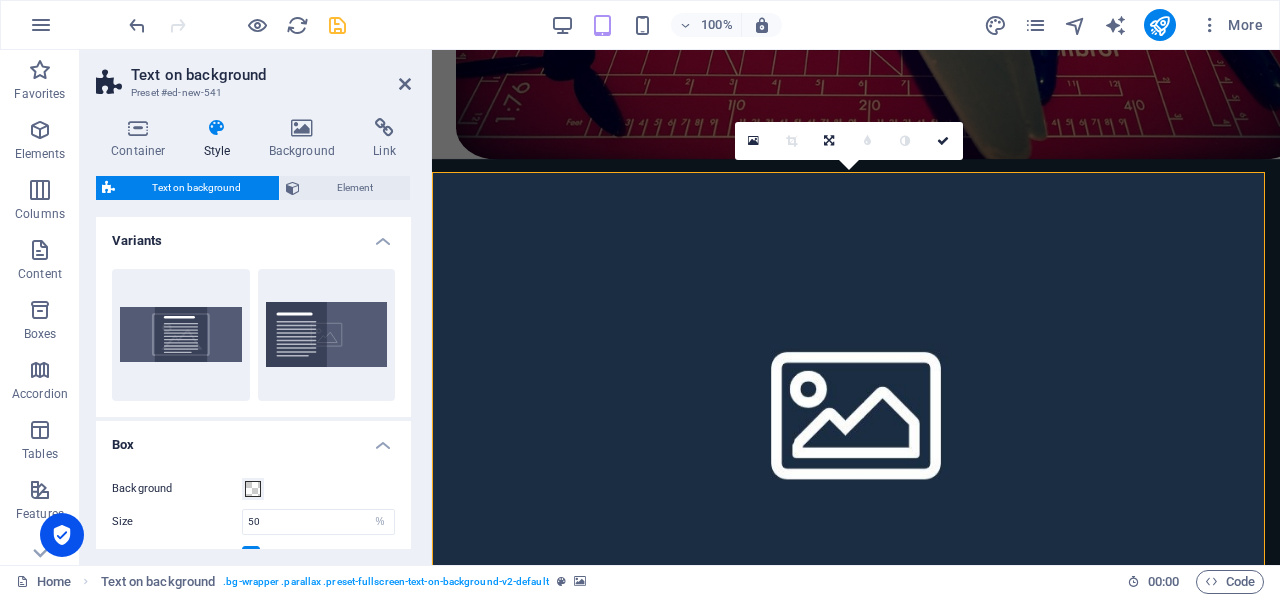 click at bounding box center (856, 408) 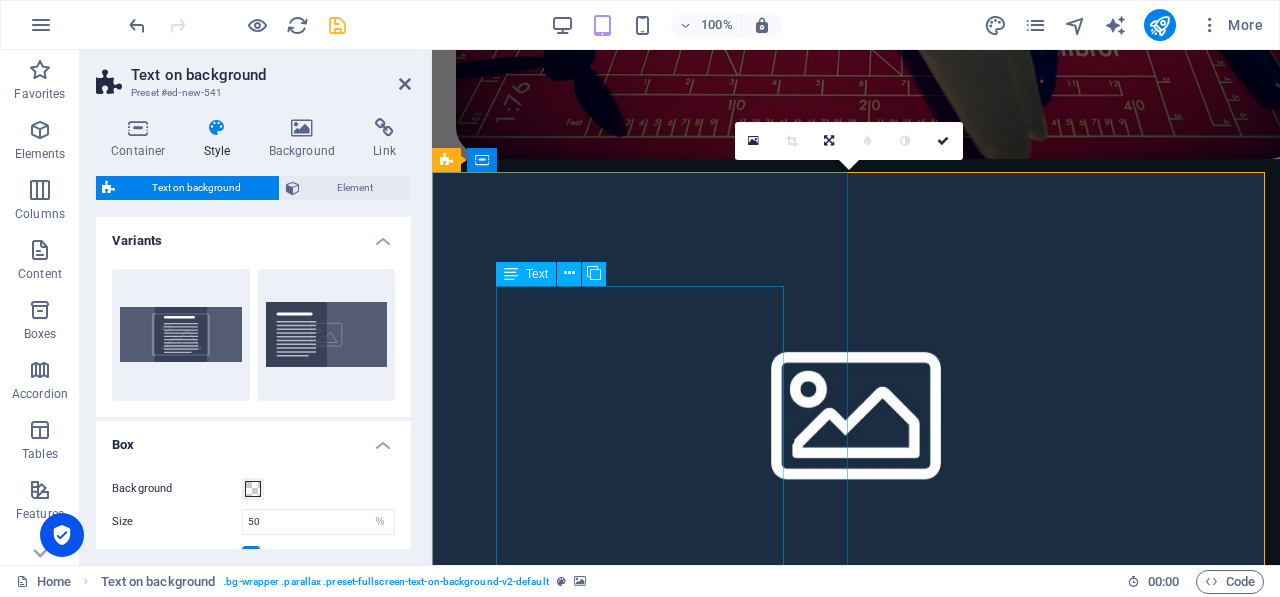 drag, startPoint x: 908, startPoint y: 347, endPoint x: 694, endPoint y: 371, distance: 215.34158 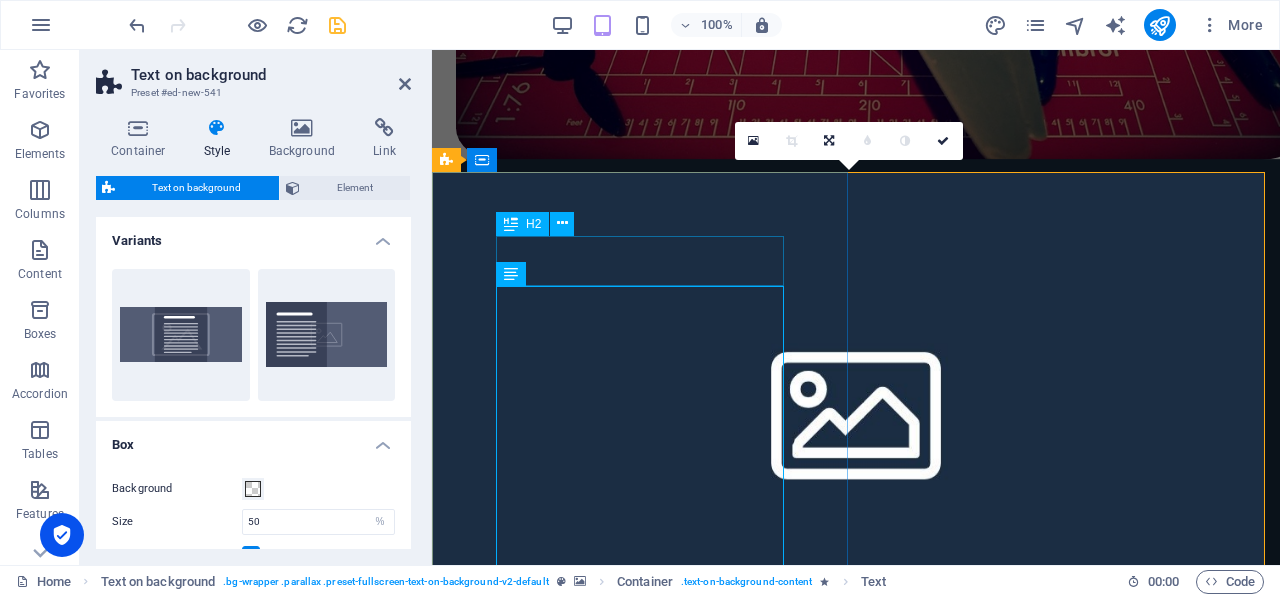 click on "Headline" at bounding box center [856, 807] 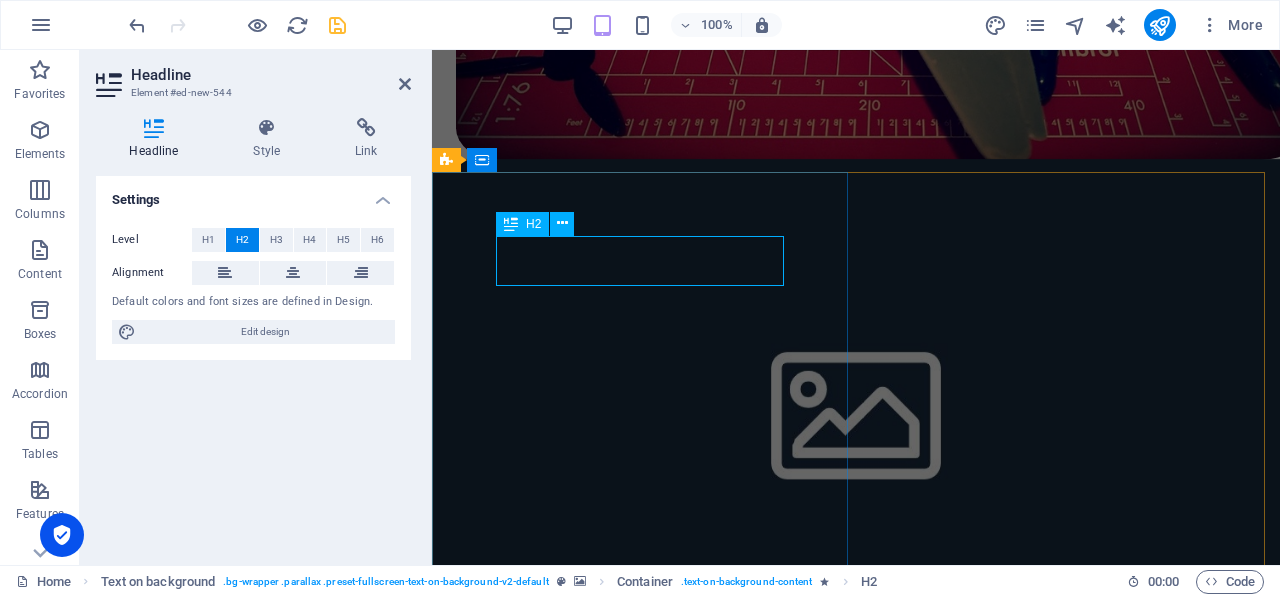click on "Headline Lorem ipsum dolor sit amet, consectetuer adipiscing elit. Aenean commodo ligula eget dolor. Lorem ipsum dolor sit amet, consectetuer adipiscing elit leget dolor. Lorem ipsum dolor sit amet, consectetuer adipiscing elit. Aenean commodo ligula eget dolor. Lorem ipsum dolor sit amet, consectetuer adipiscing elit dolor." at bounding box center (856, 870) 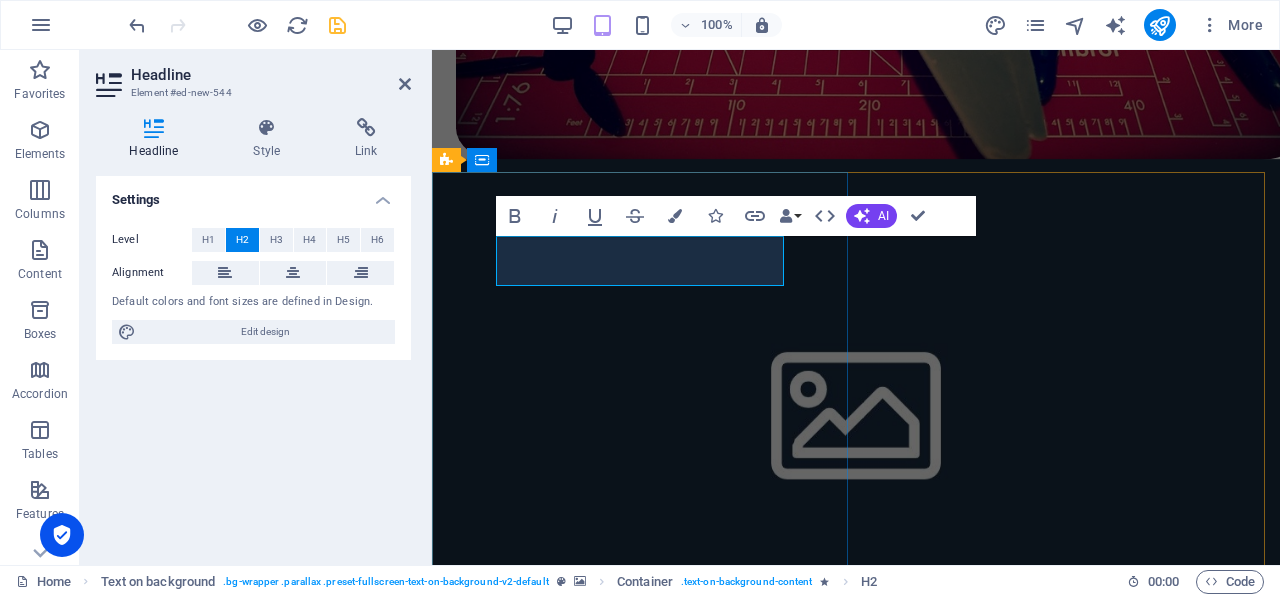 click on "Headline" at bounding box center (856, 807) 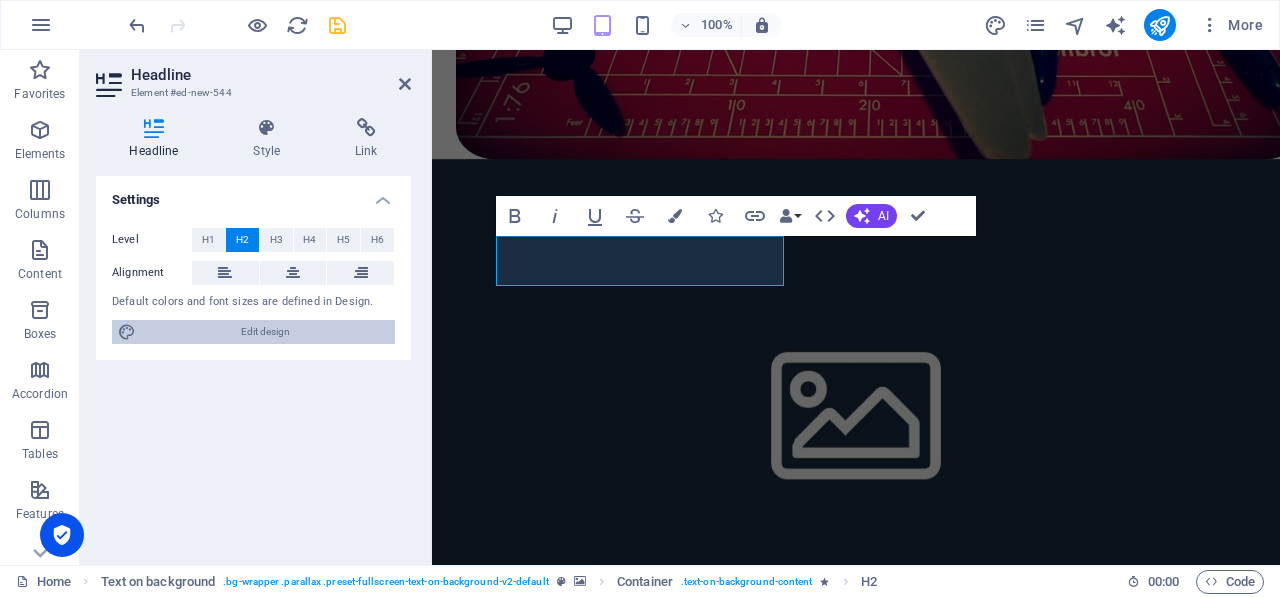 click on "Edit design" at bounding box center (265, 332) 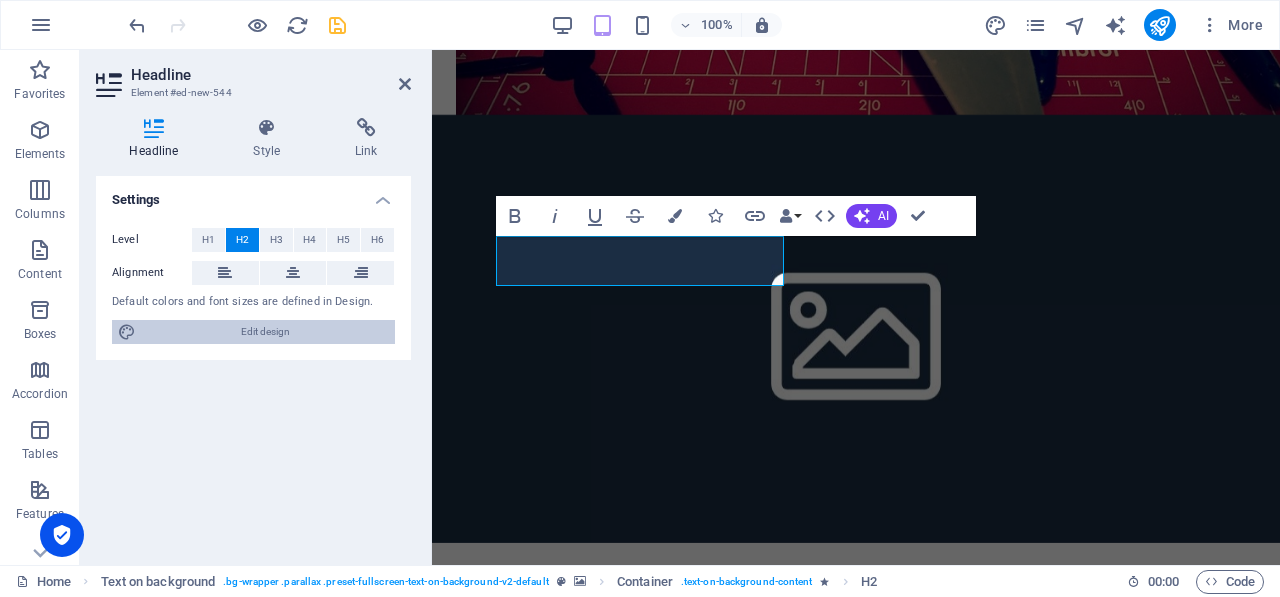 select on "px" 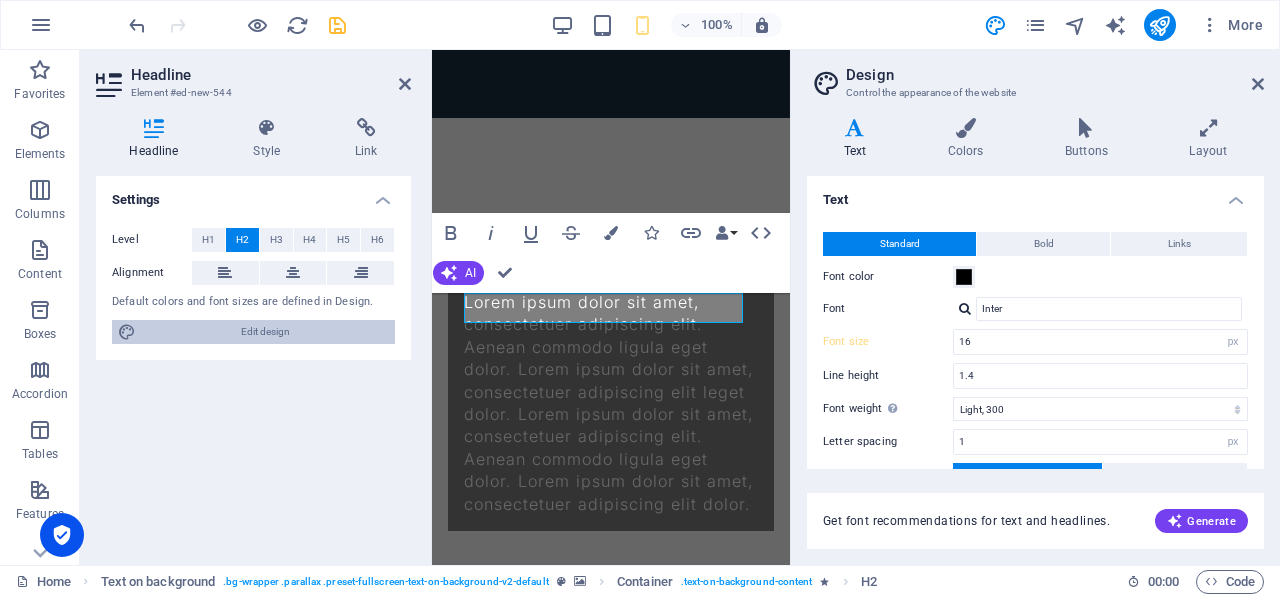 scroll, scrollTop: 180, scrollLeft: 0, axis: vertical 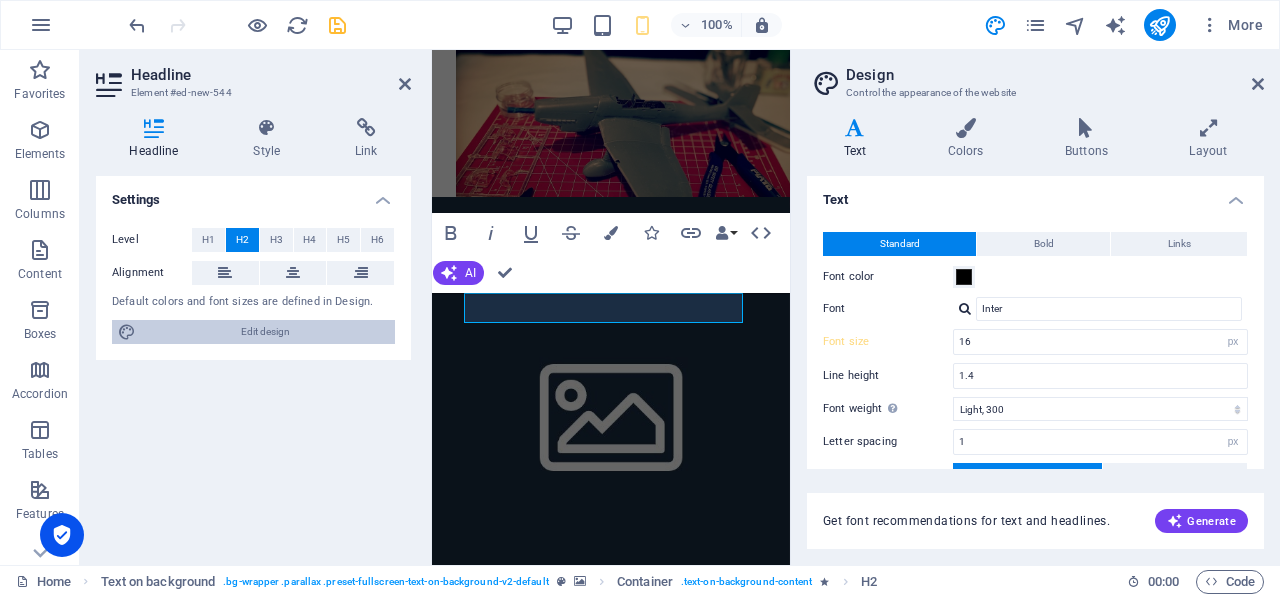click on "Edit design" at bounding box center (265, 332) 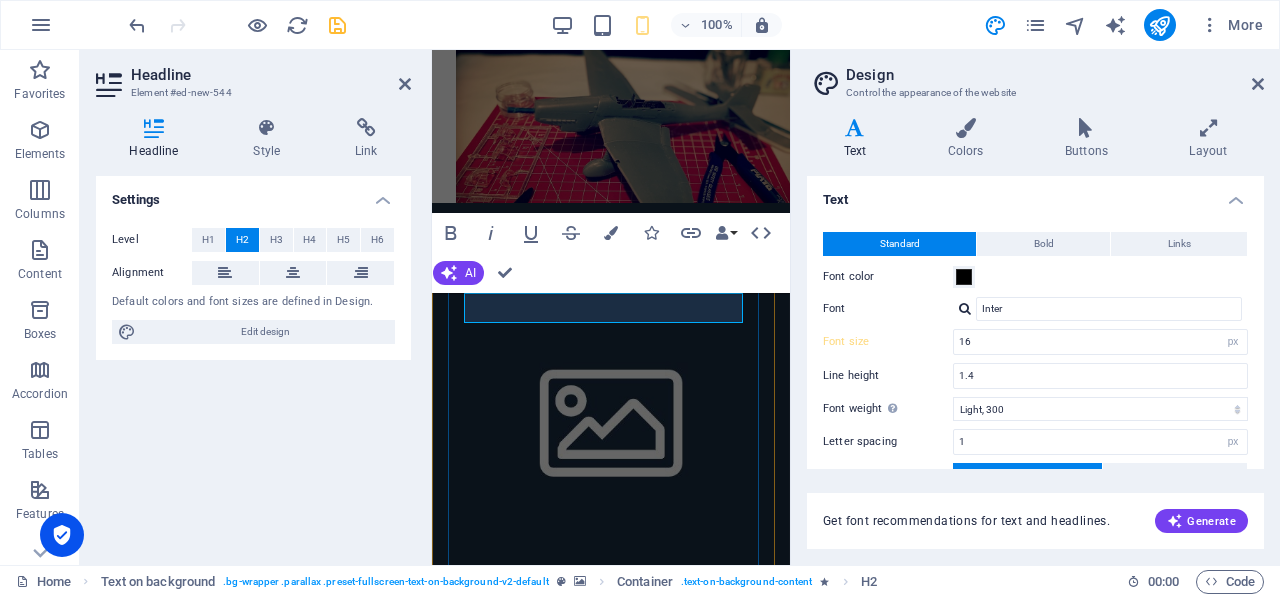 type 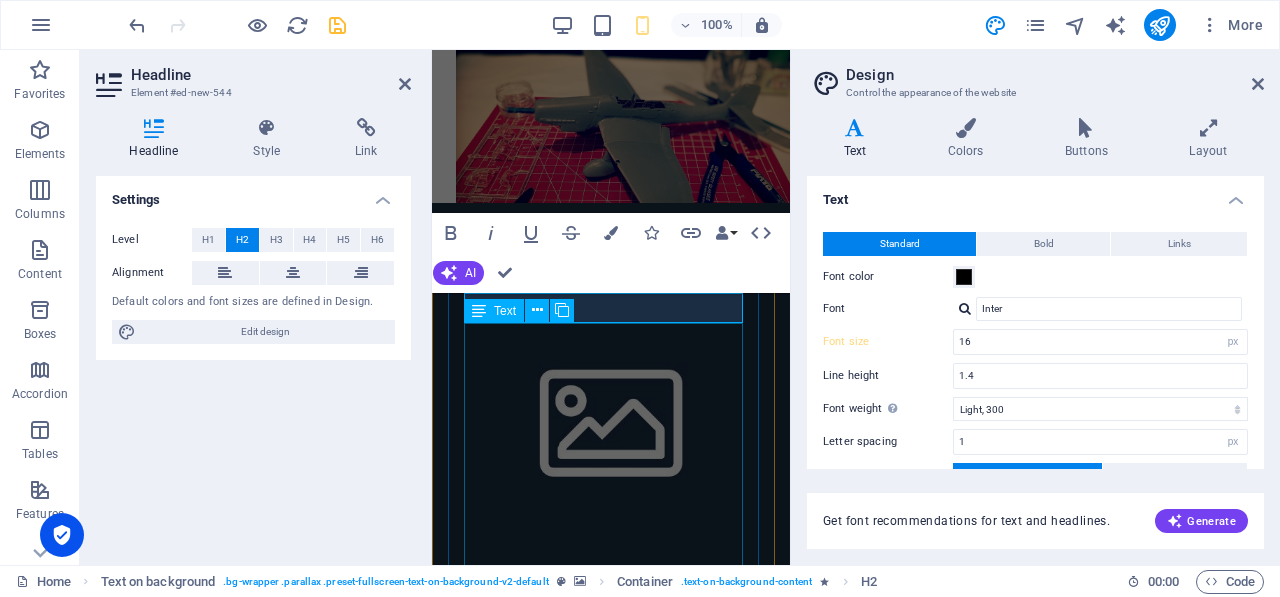 click on "Lorem ipsum dolor sit amet, consectetuer adipiscing elit. Aenean commodo ligula eget dolor. Lorem ipsum dolor sit amet, consectetuer adipiscing elit leget dolor. Lorem ipsum dolor sit amet, consectetuer adipiscing elit. Aenean commodo ligula eget dolor. Lorem ipsum dolor sit amet, consectetuer adipiscing elit dolor." at bounding box center [611, 940] 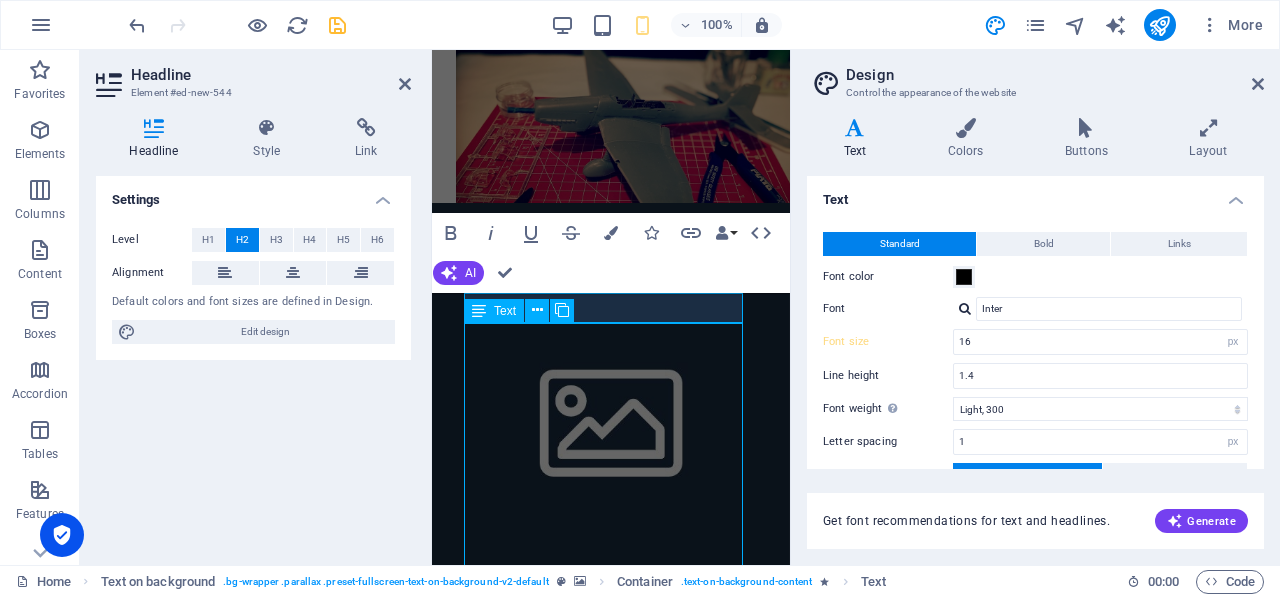 click on "Lorem ipsum dolor sit amet, consectetuer adipiscing elit. Aenean commodo ligula eget dolor. Lorem ipsum dolor sit amet, consectetuer adipiscing elit leget dolor. Lorem ipsum dolor sit amet, consectetuer adipiscing elit. Aenean commodo ligula eget dolor. Lorem ipsum dolor sit amet, consectetuer adipiscing elit dolor." at bounding box center (611, 940) 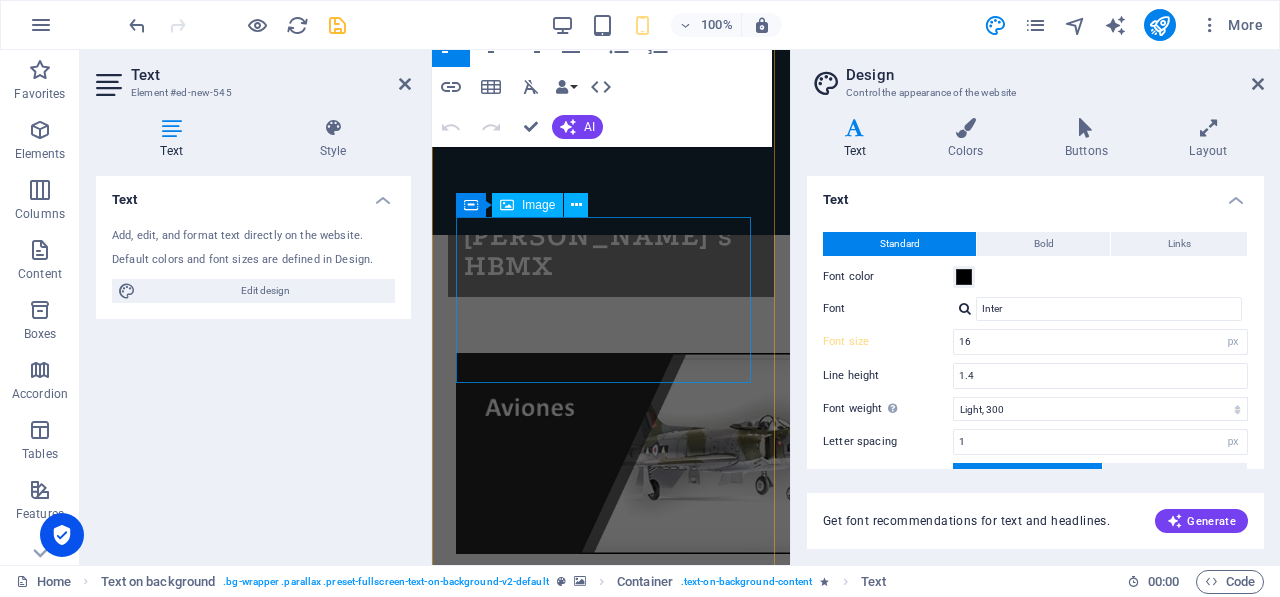scroll, scrollTop: 632, scrollLeft: 0, axis: vertical 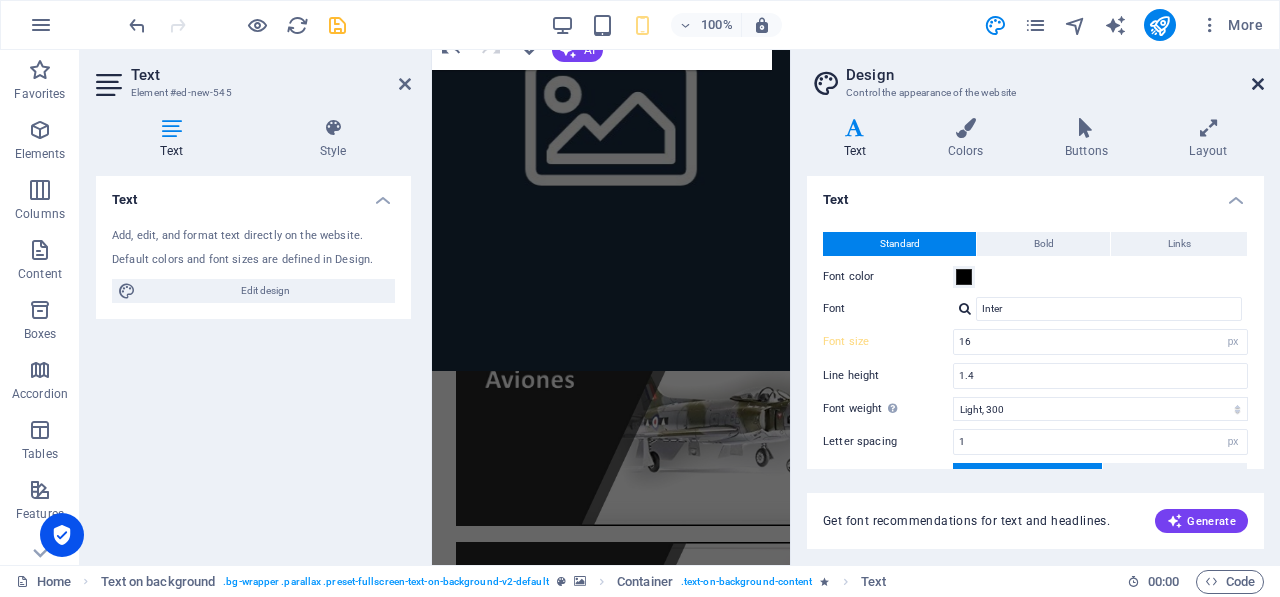click at bounding box center (1258, 84) 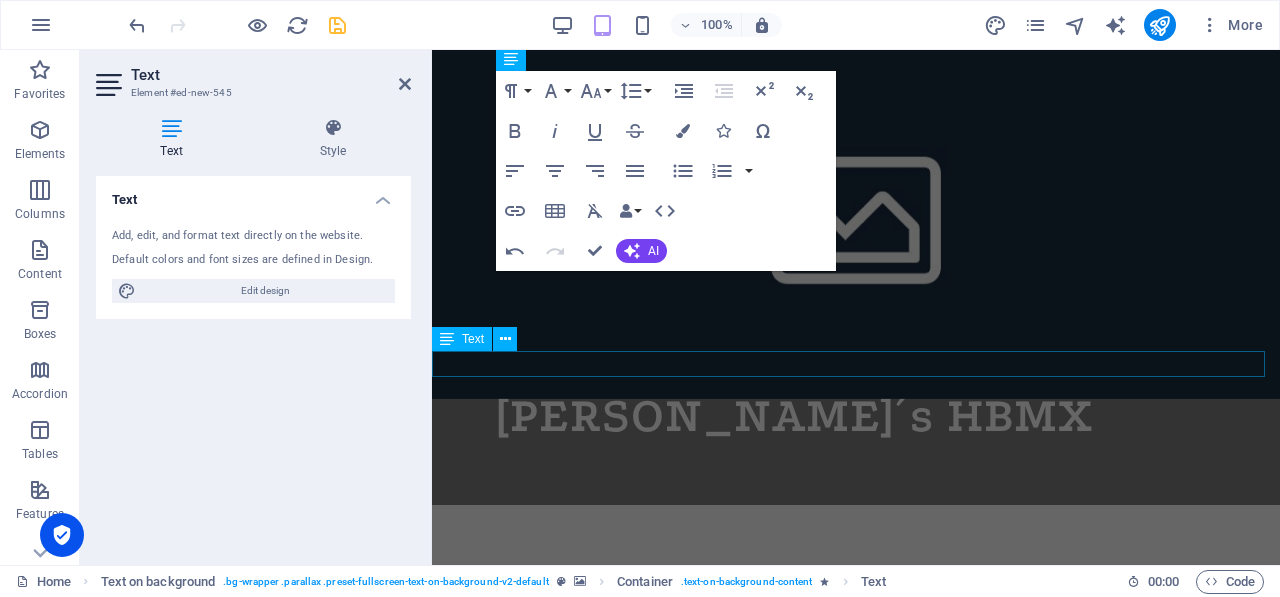click on "Adquiere tus productos con nosotros de una manera sencilla...." at bounding box center [856, 2593] 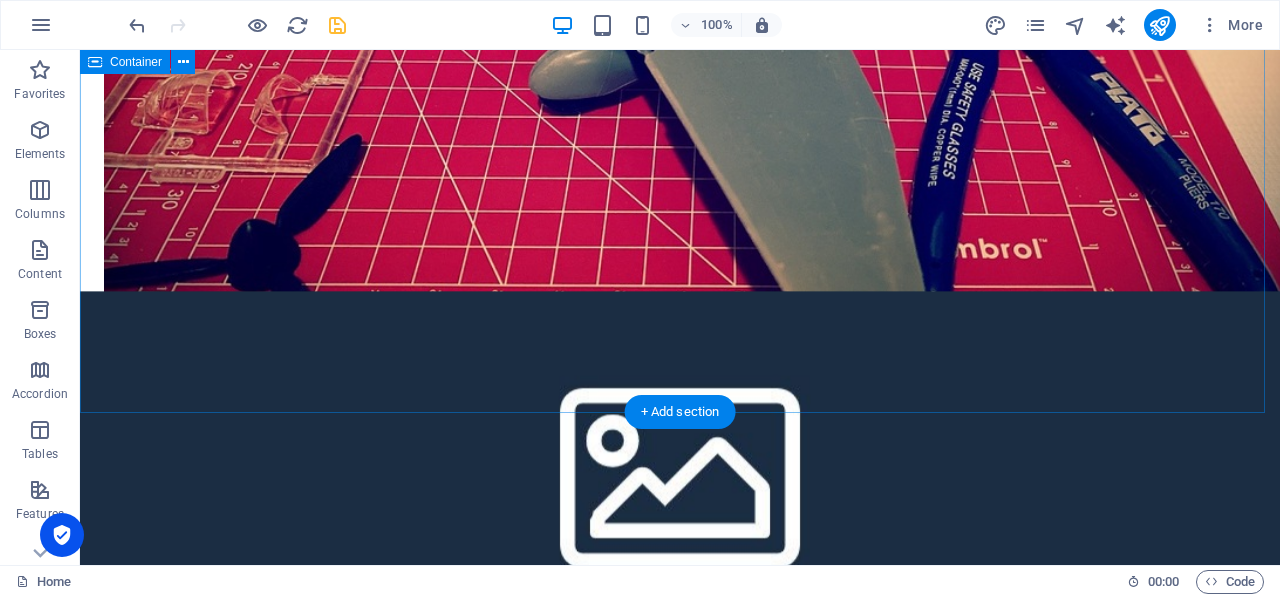 scroll, scrollTop: 750, scrollLeft: 0, axis: vertical 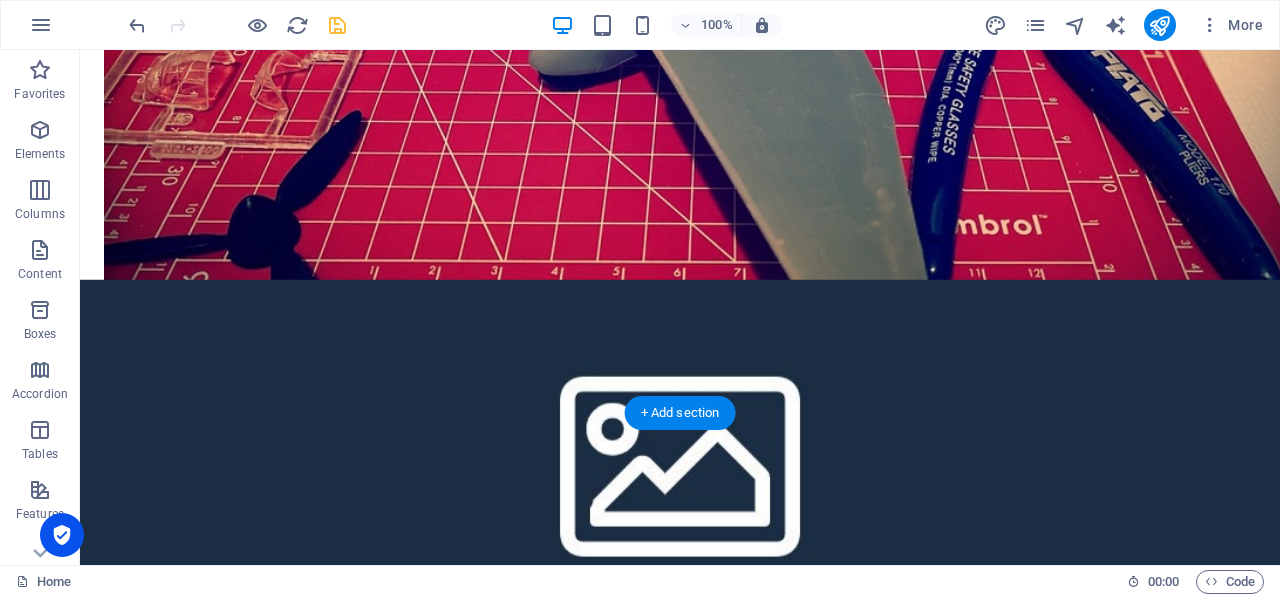 drag, startPoint x: 915, startPoint y: 485, endPoint x: 973, endPoint y: 413, distance: 92.45539 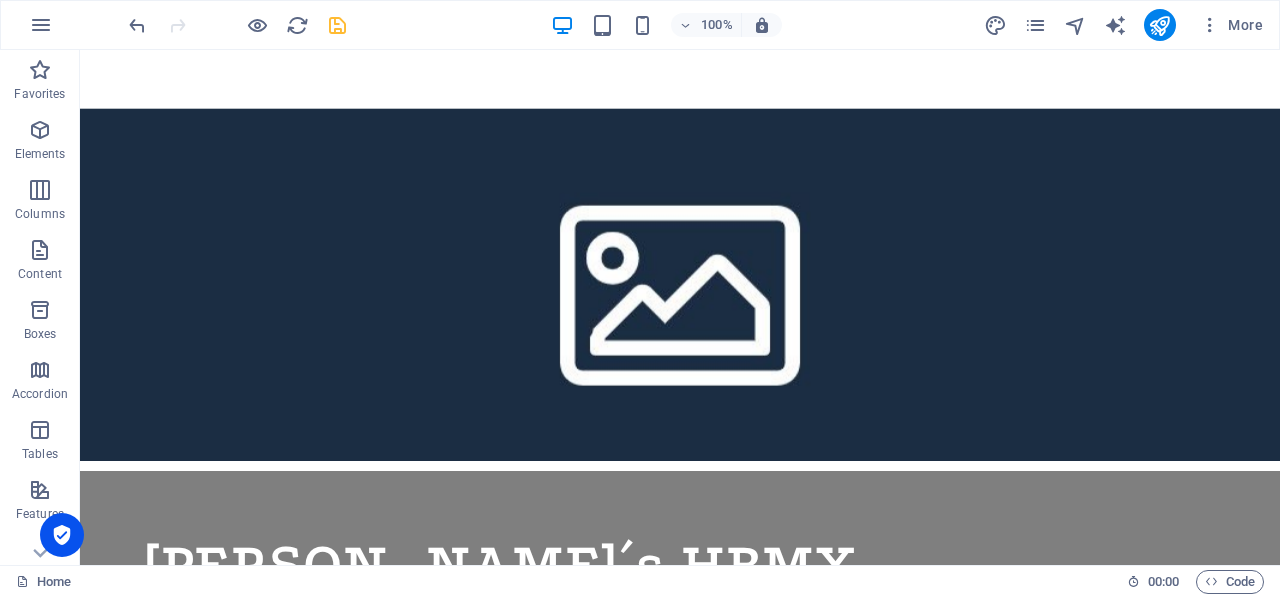 scroll, scrollTop: 1101, scrollLeft: 0, axis: vertical 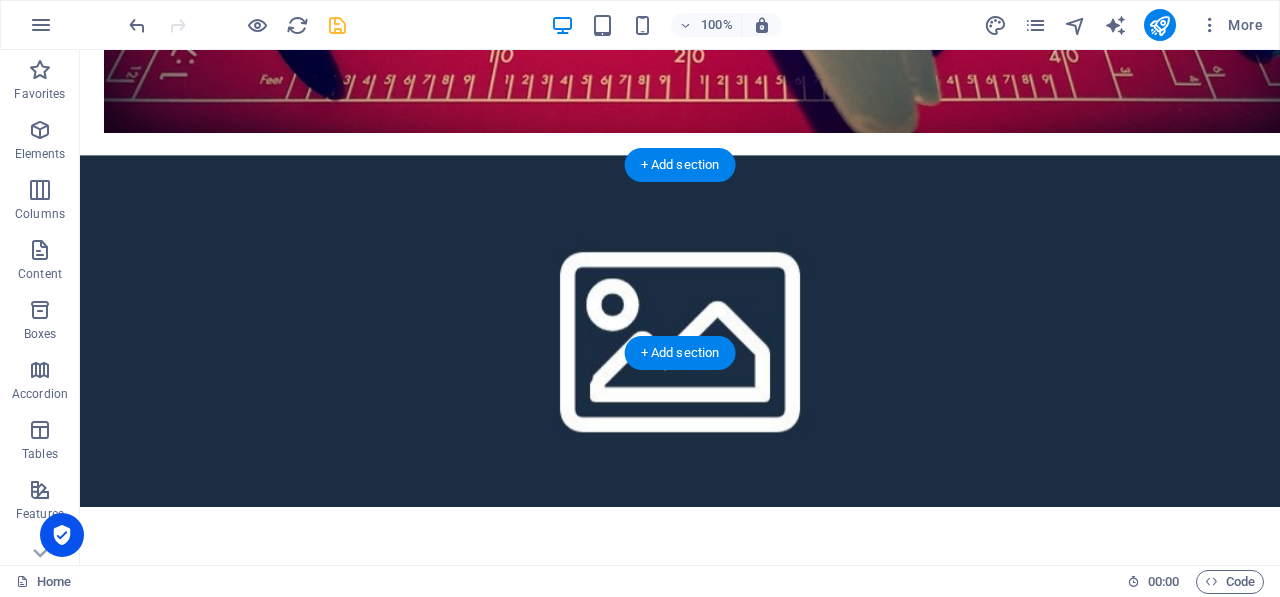click at bounding box center (680, 331) 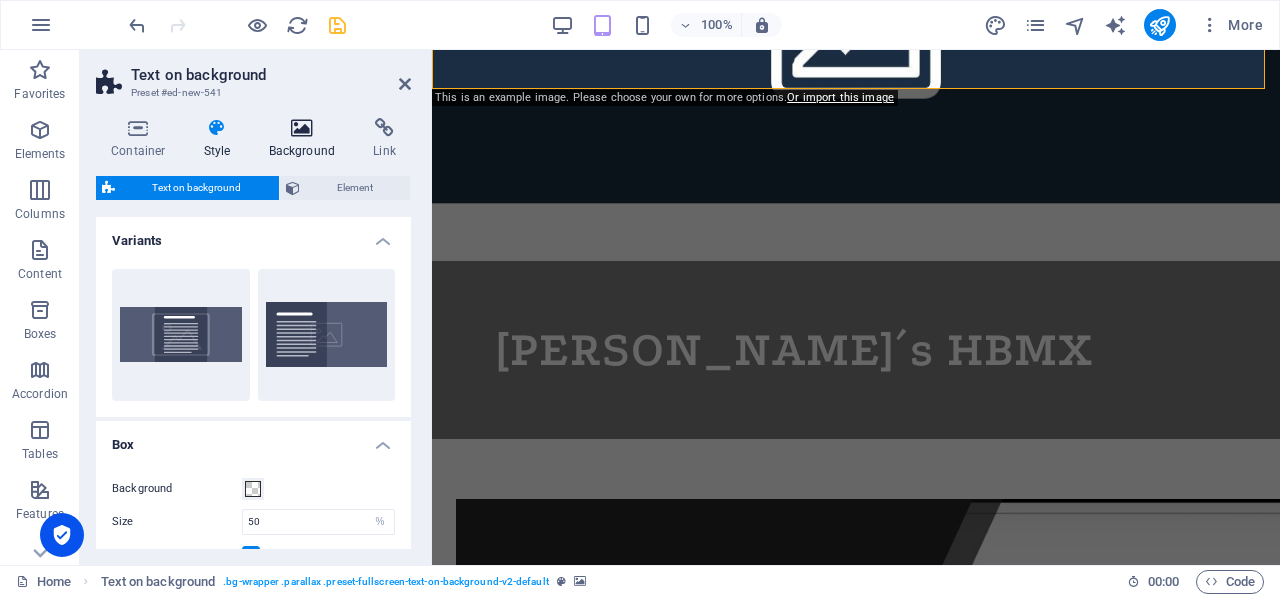 click at bounding box center (302, 128) 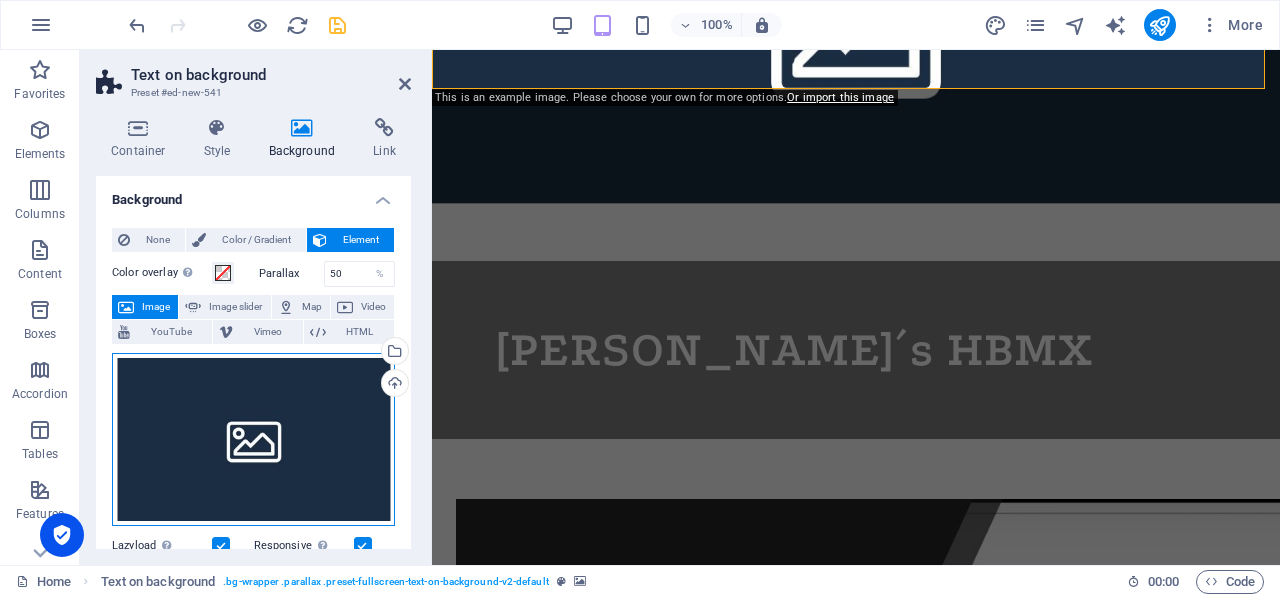 click on "Drag files here, click to choose files or select files from Files or our free stock photos & videos" at bounding box center [253, 440] 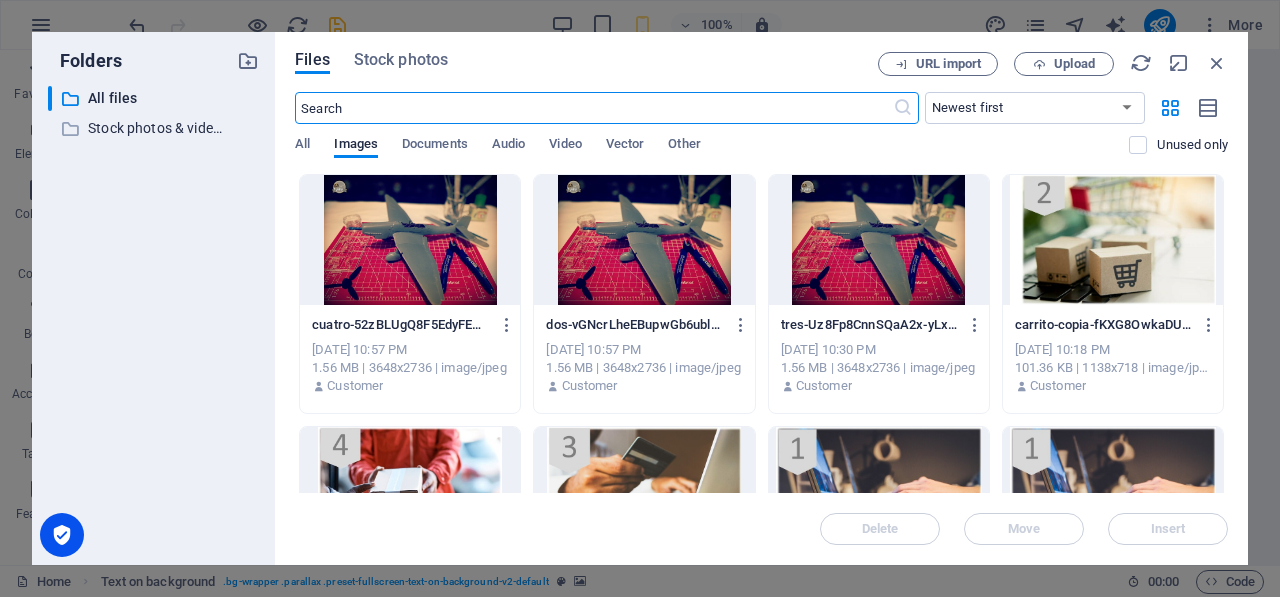 scroll, scrollTop: 180, scrollLeft: 0, axis: vertical 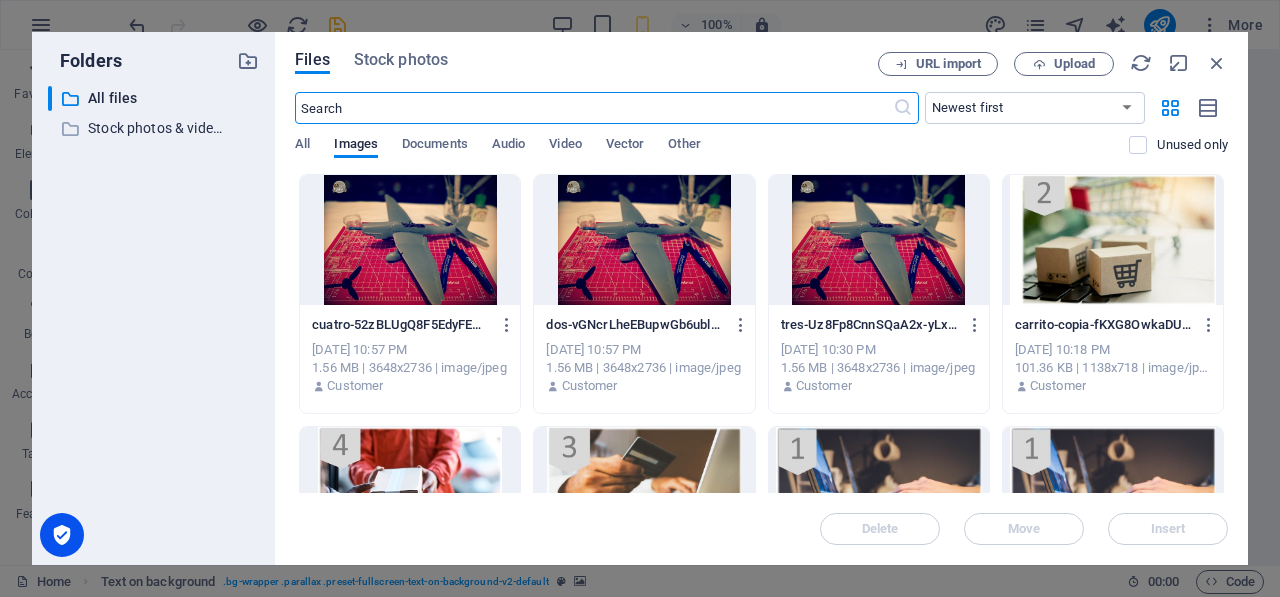 click at bounding box center (410, 240) 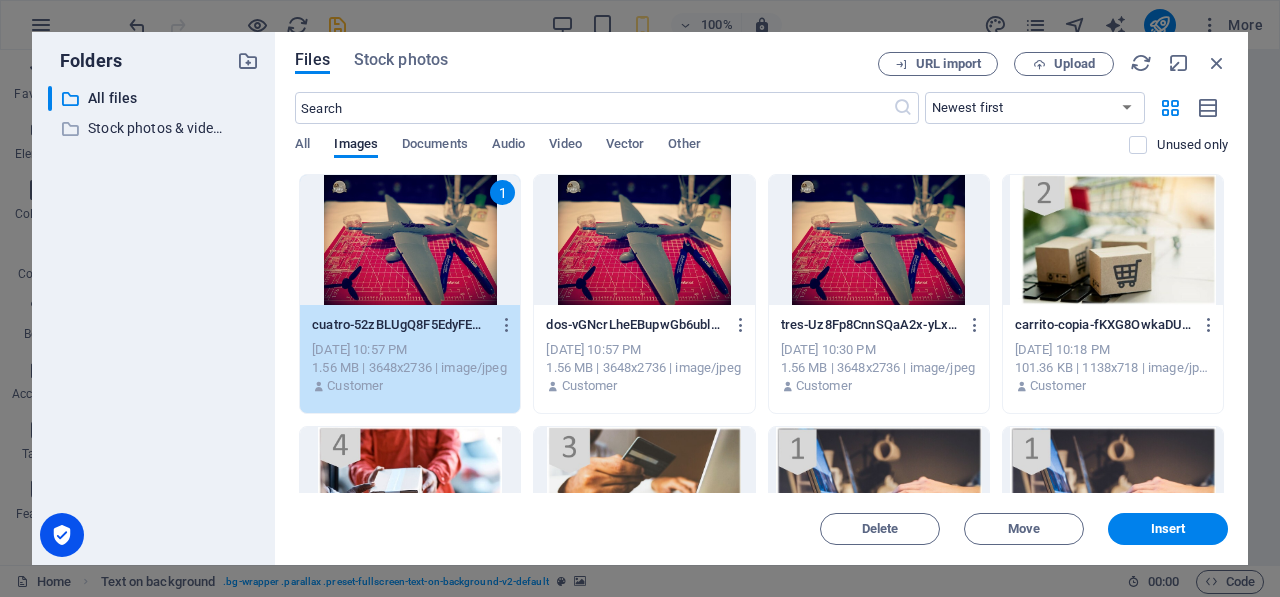 click on "1" at bounding box center [410, 240] 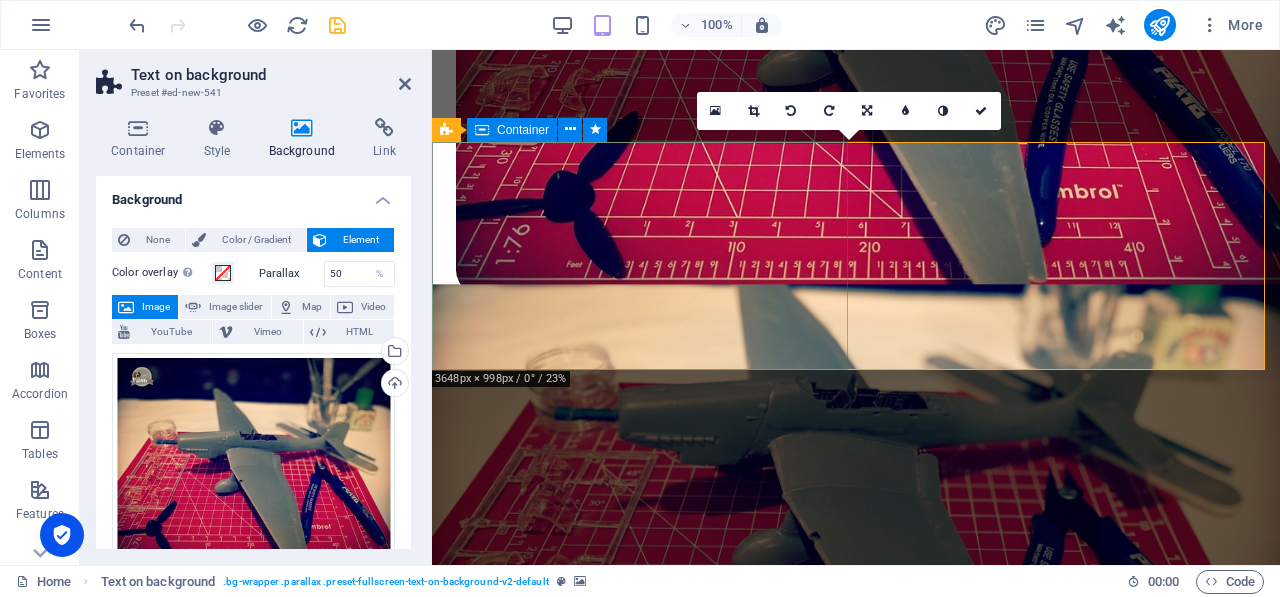 scroll, scrollTop: 702, scrollLeft: 0, axis: vertical 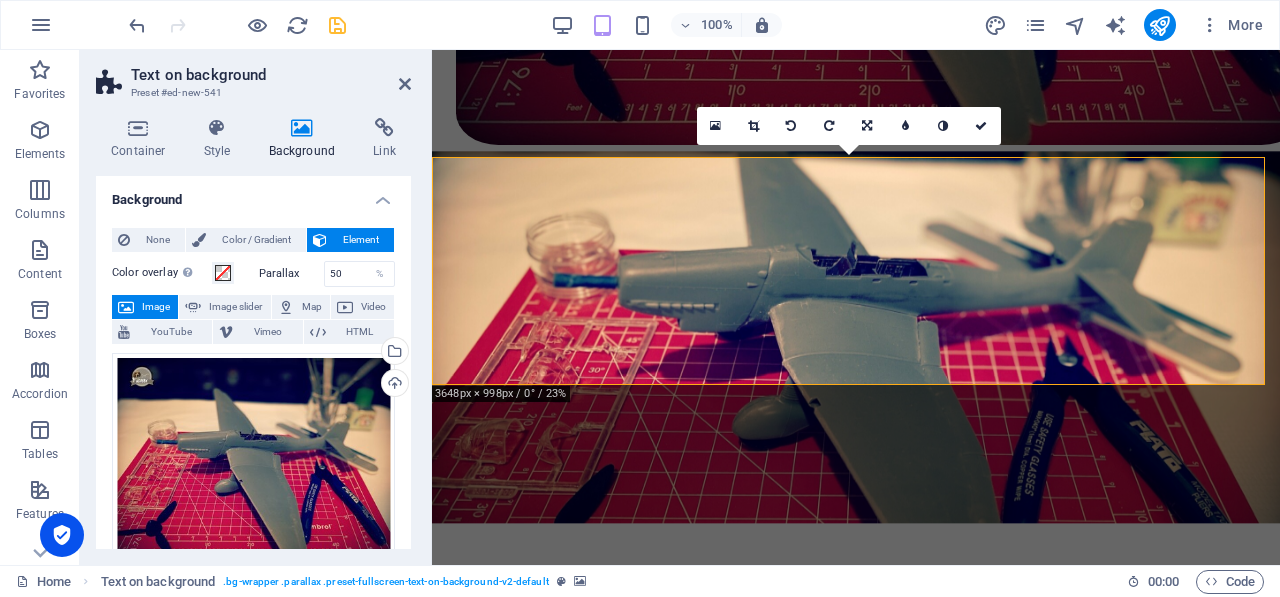 drag, startPoint x: 965, startPoint y: 321, endPoint x: 976, endPoint y: 247, distance: 74.8131 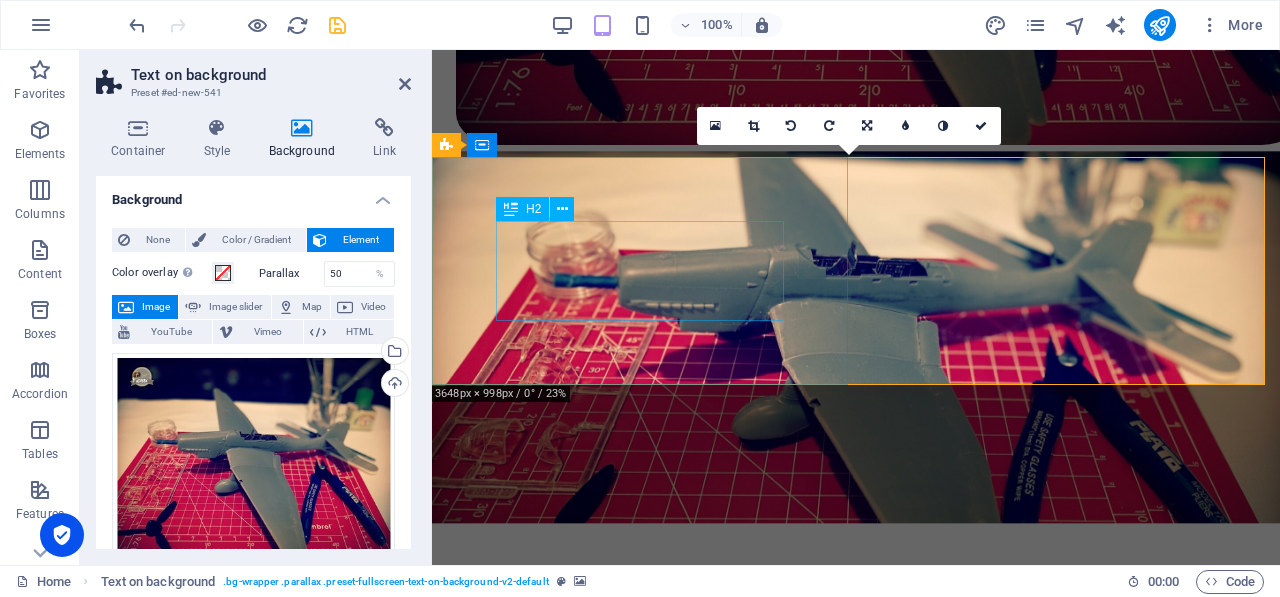 click on "[PERSON_NAME]´s HBMX" at bounding box center [856, 666] 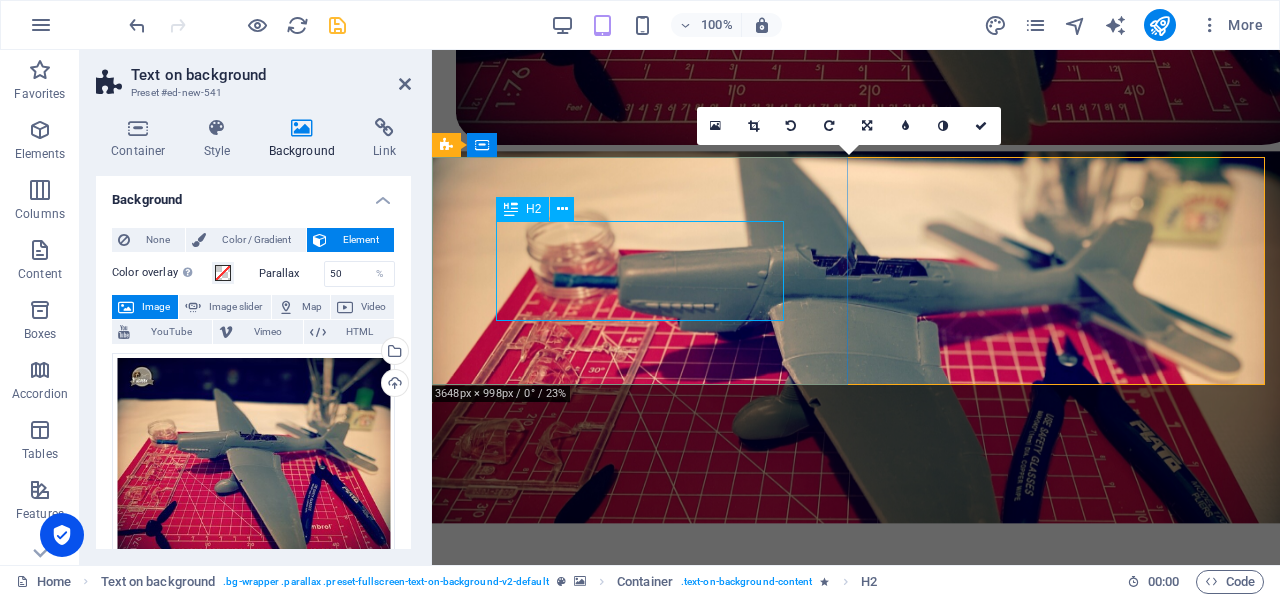 click on "H2" at bounding box center [541, 209] 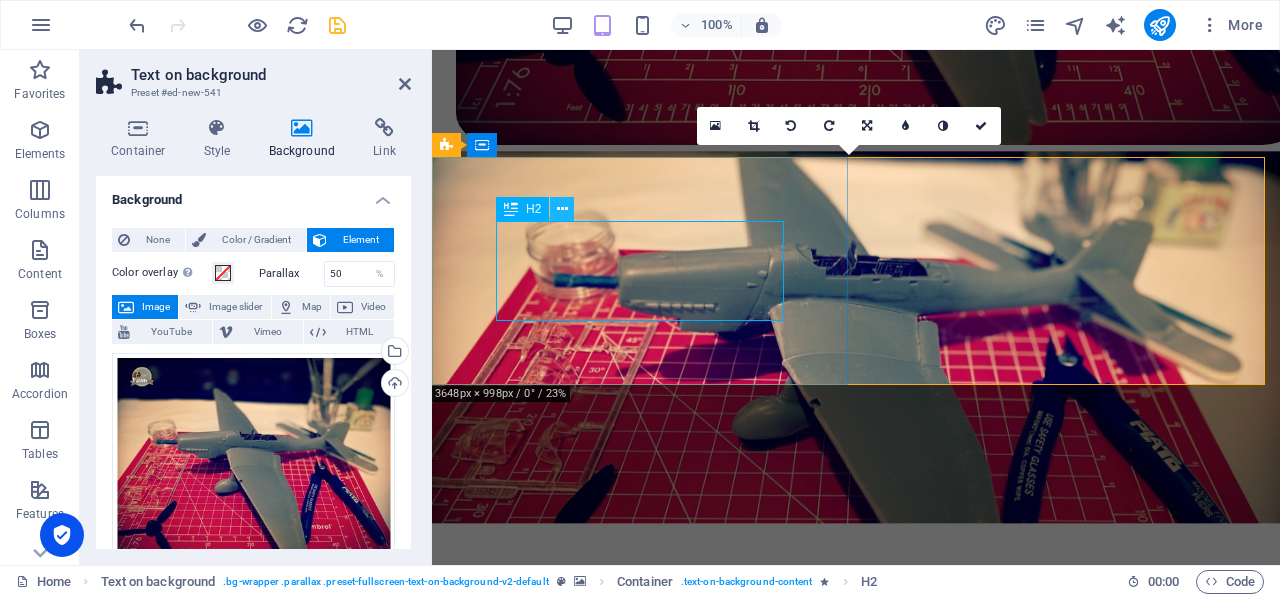 click at bounding box center [562, 209] 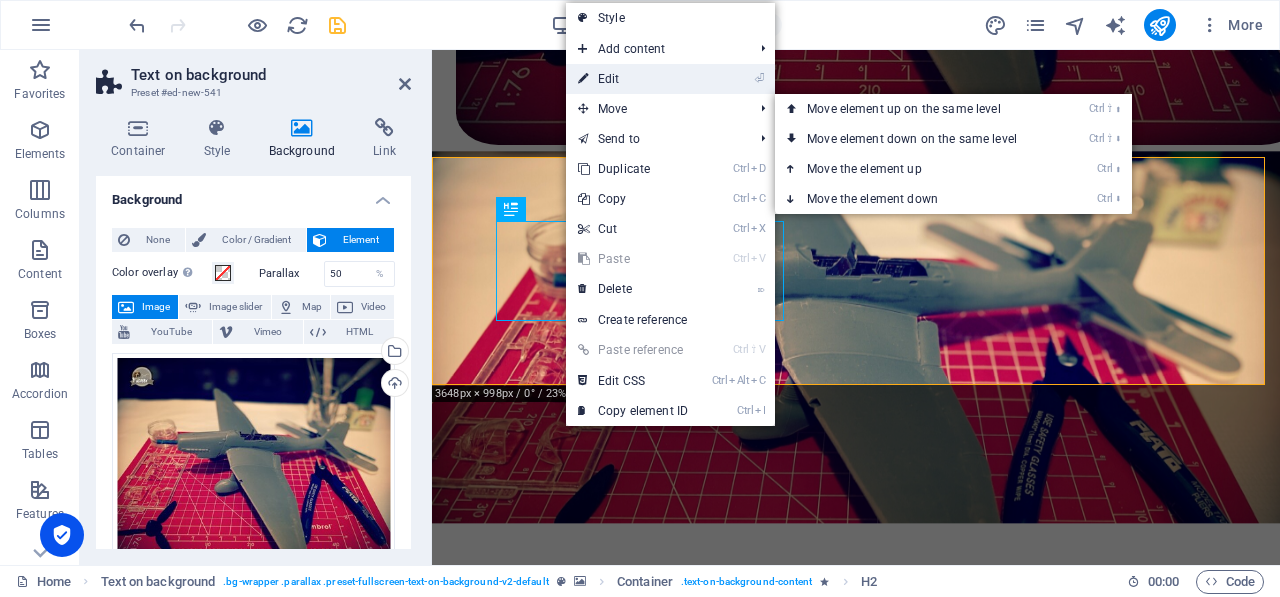 click on "⏎  Edit" at bounding box center (670, 79) 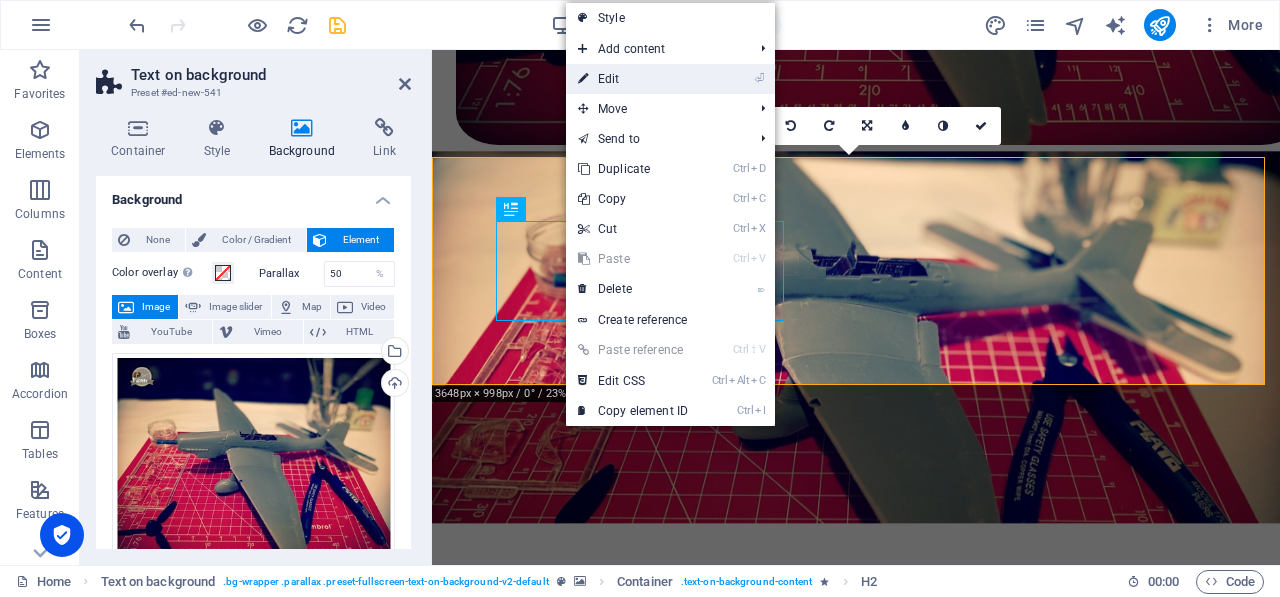 click on "⏎  Edit" at bounding box center [633, 79] 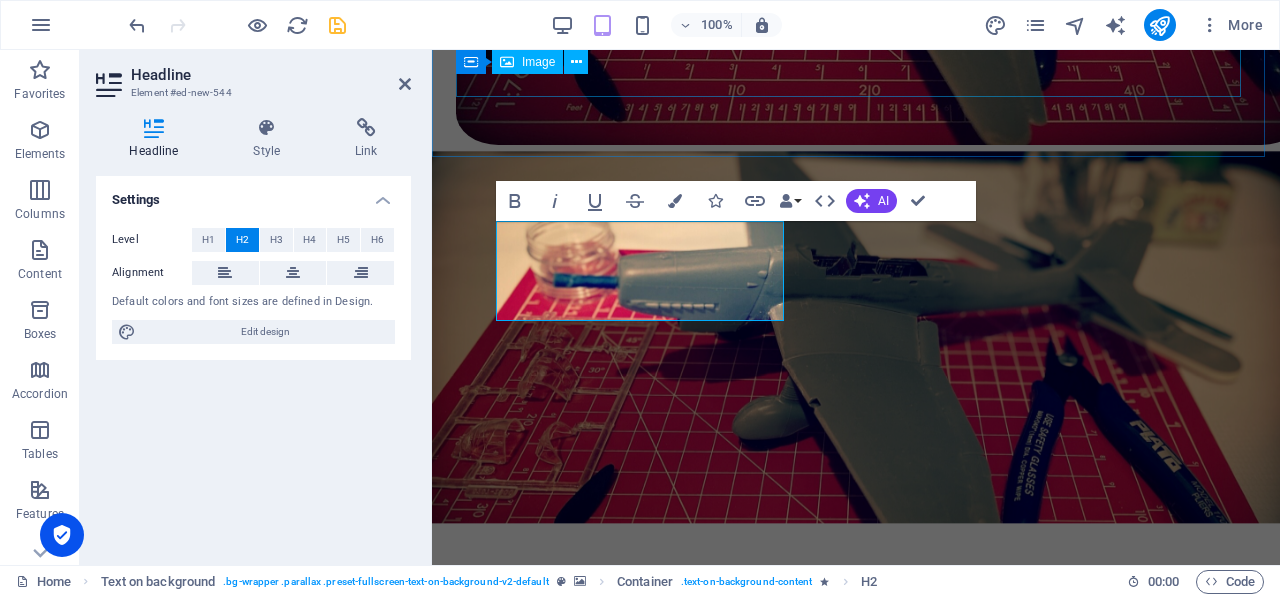 drag, startPoint x: 1133, startPoint y: 133, endPoint x: 701, endPoint y: 83, distance: 434.88388 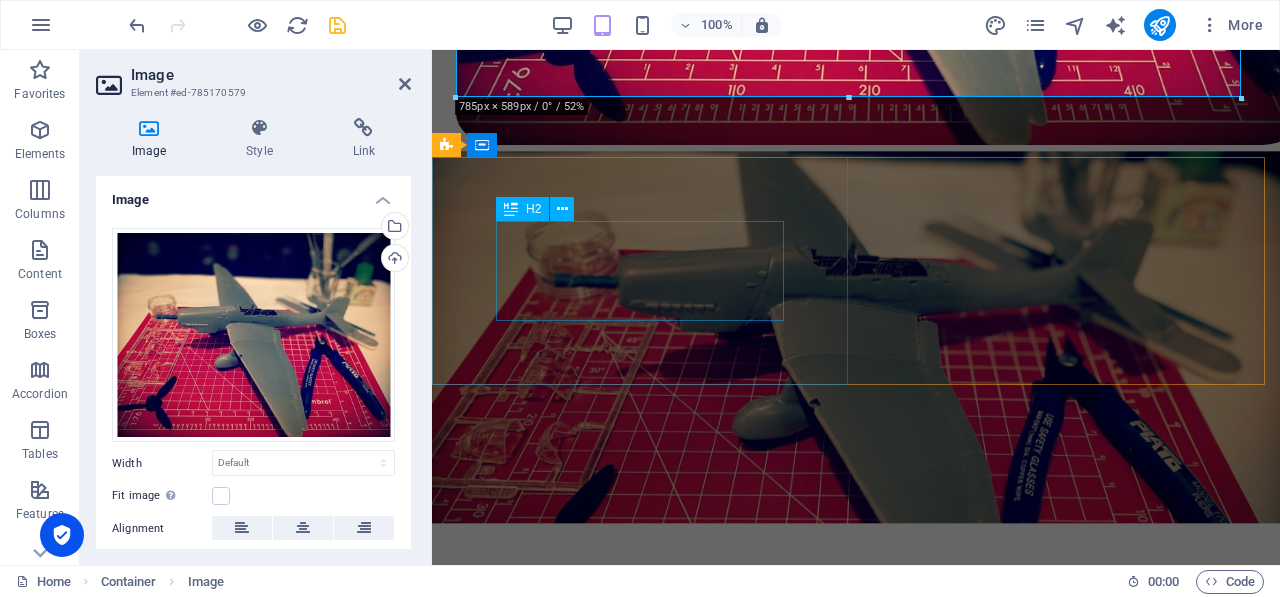 click on "[PERSON_NAME]´s HBMX" at bounding box center (856, 666) 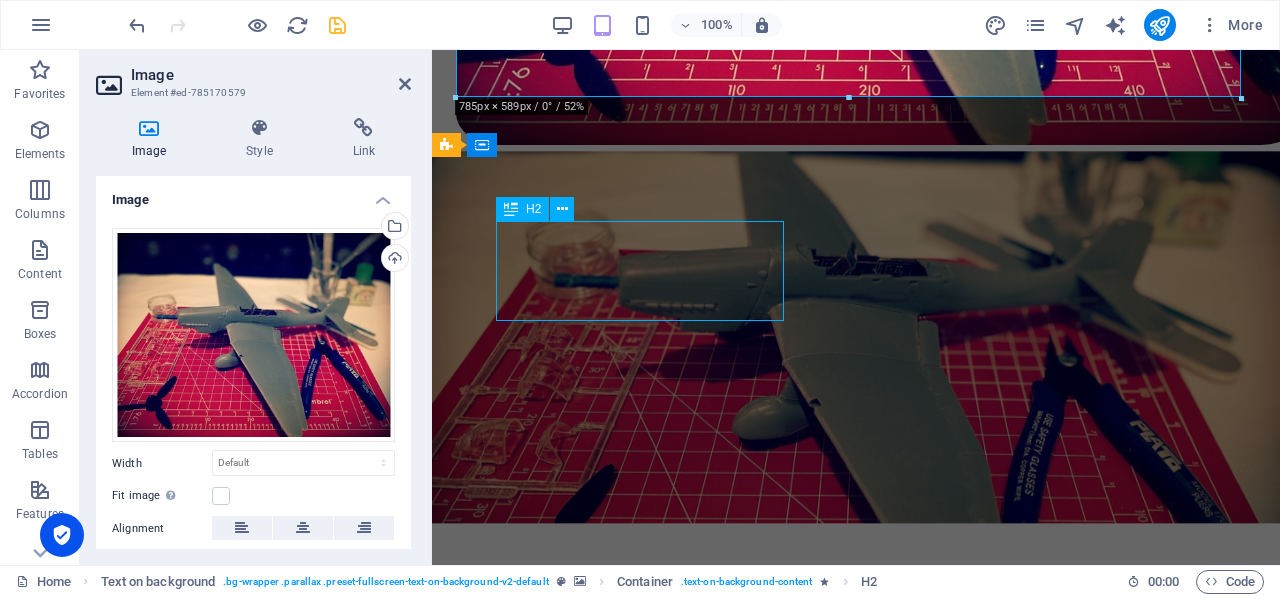 click on "About Us Exhibitions Events Contact [PERSON_NAME]´s HBMX   Adquiere tus productos con nosotros de una manera sencilla.... [PERSON_NAME] Upcoming events The History of Art Lorem ipsum dolor sit amet, consectetur adipiscing elit, sed do eiusmod tempor incididunt ut labore Buy a ticket Upcoming events Small talk with artists Lorem ipsum dolor sit amet, consectetur adipiscing elit, sed do eiusmod tempor incididunt ut labore Buy a ticket Upcoming events Introduction to Modern Art Lorem ipsum dolor sit amet, consectetur adipiscing elit, sed do eiusmod tempor incididunt ut labore Buy a ticket Upcoming events The History of Art Lorem ipsum dolor sit amet, consectetur adipiscing elit, sed do eiusmod tempor incididunt ut labore Buy a ticket Upcoming events Small talk with artists Lorem ipsum dolor sit amet, consectetur adipiscing elit, sed do eiusmod tempor incididunt ut labore Buy a ticket Best Museum Lorem ipsum dolor sit amet, consectetur adipiscing elit, sed do eiusmod tempor incididunt ut labore et dolore magna aliqua." at bounding box center (856, 5096) 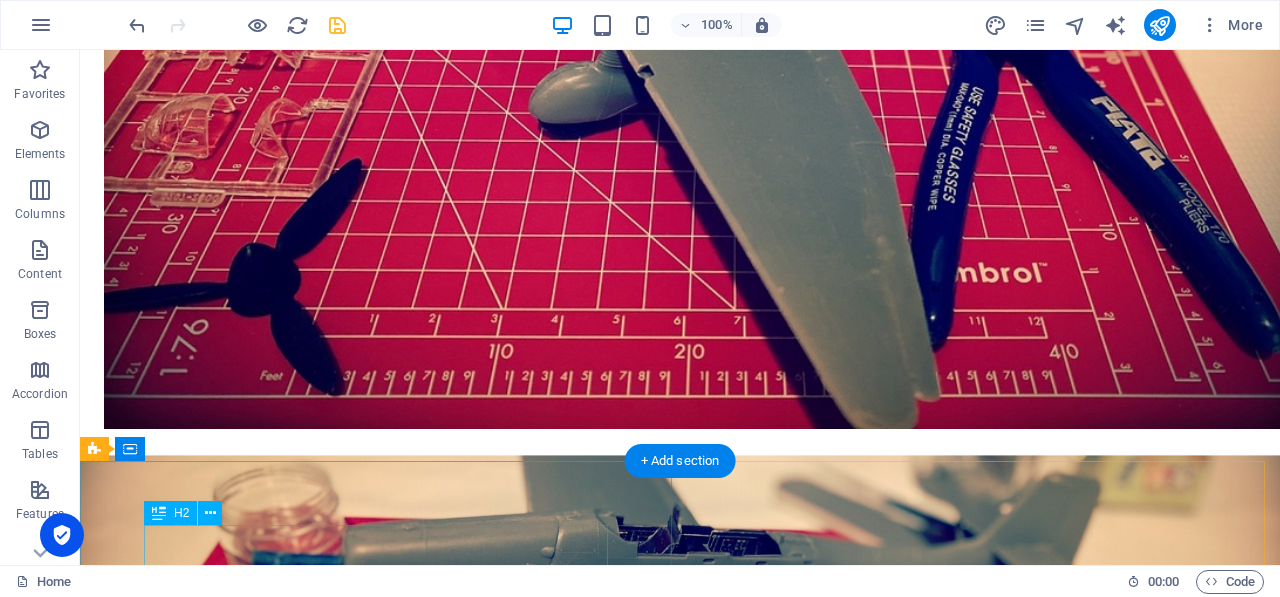 click on "[PERSON_NAME]´s HBMX" at bounding box center (680, 975) 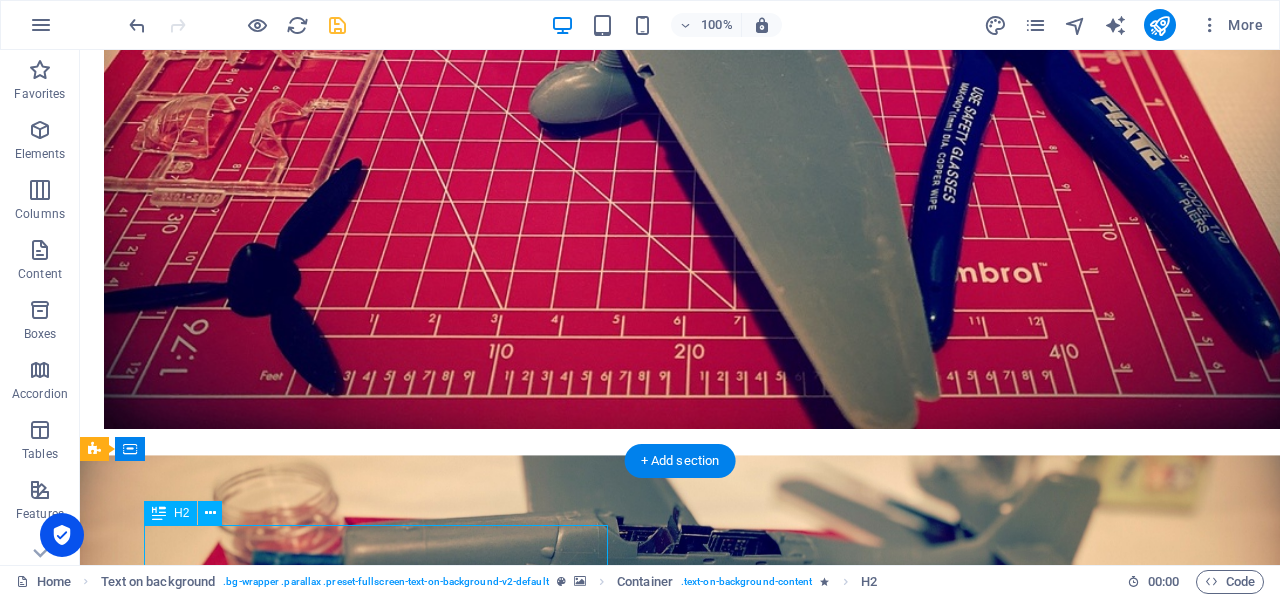 click on "[PERSON_NAME]´s HBMX" at bounding box center (680, 975) 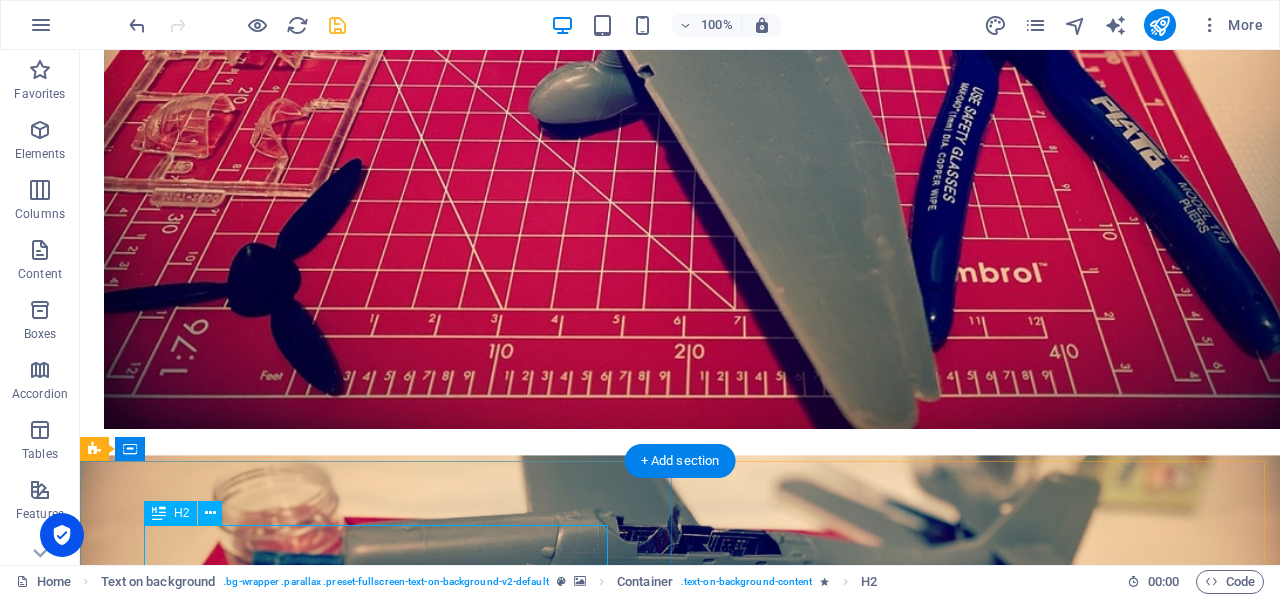 click on "[PERSON_NAME]´s HBMX" at bounding box center [680, 975] 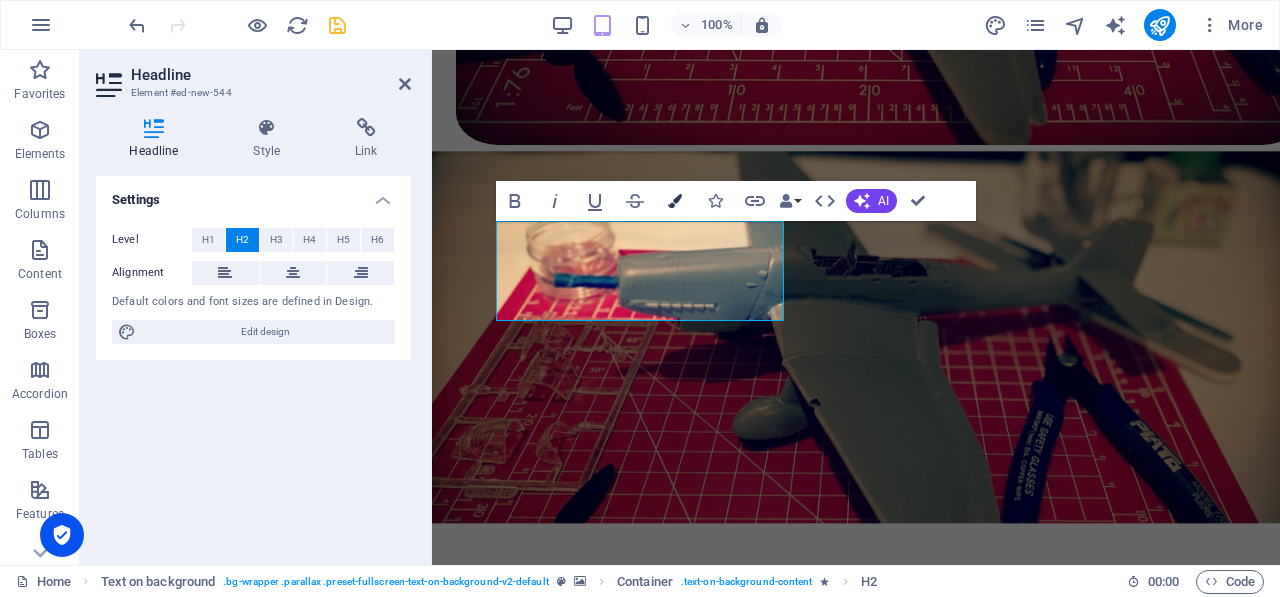 click at bounding box center (675, 201) 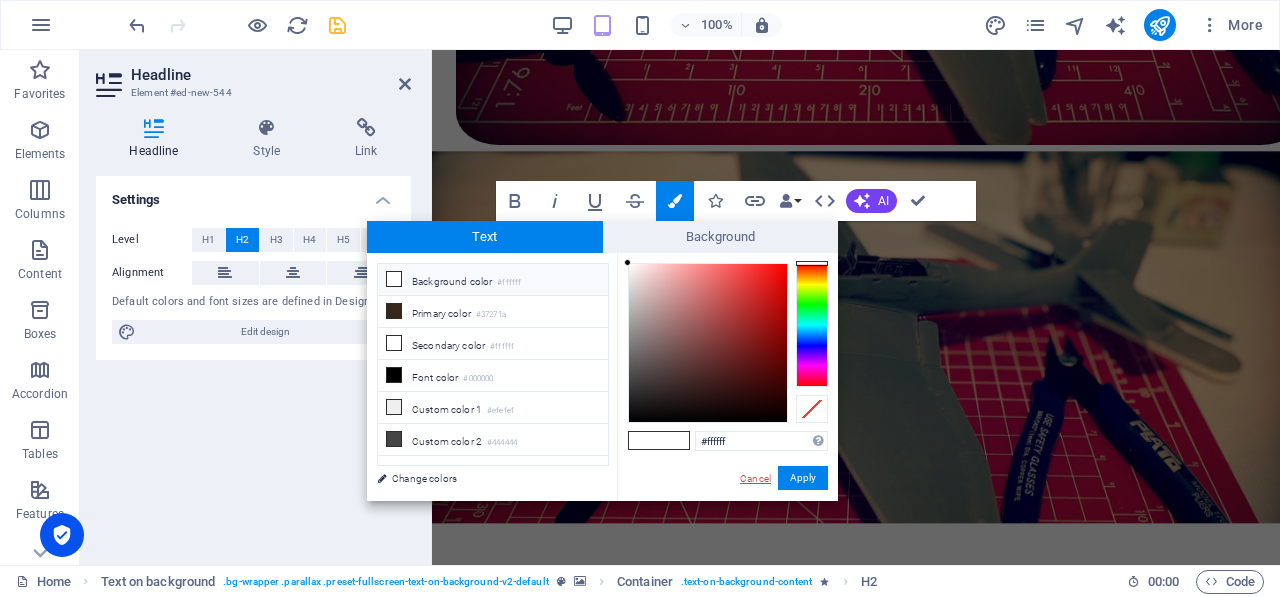click on "Cancel" at bounding box center [755, 478] 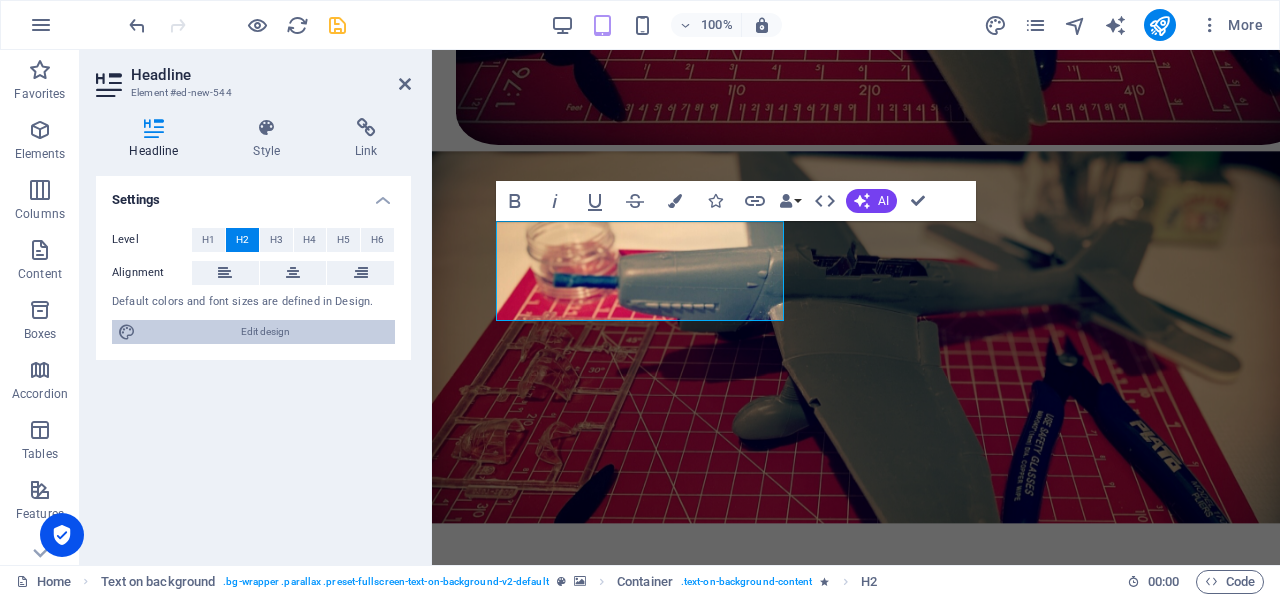 click on "Edit design" at bounding box center [265, 332] 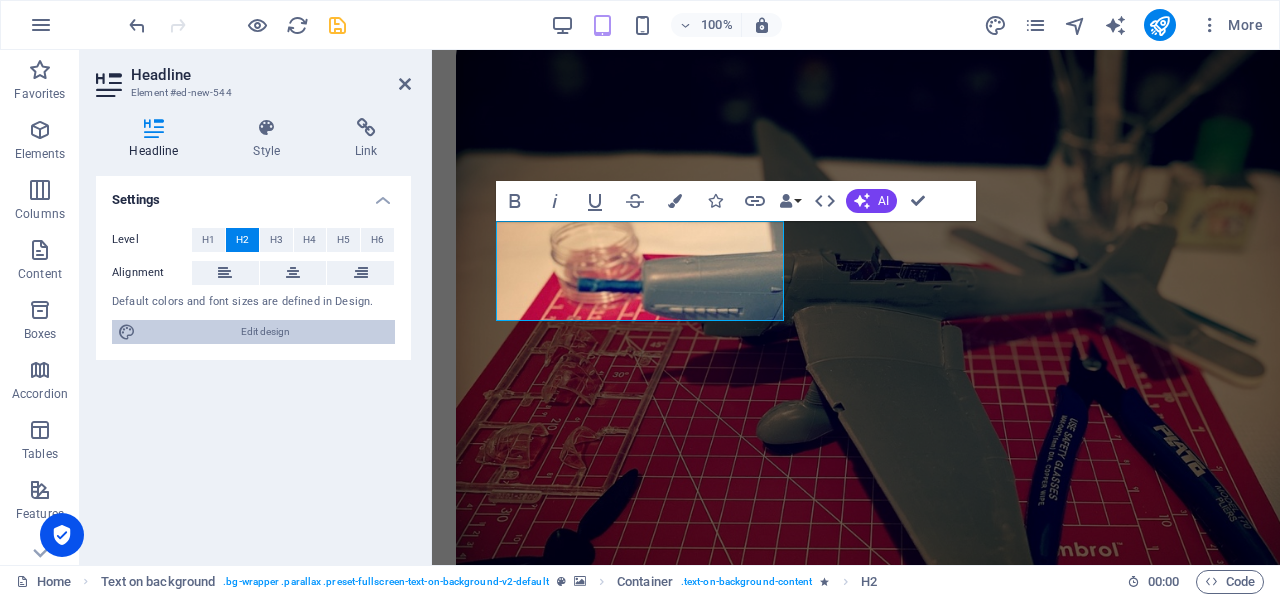 select on "px" 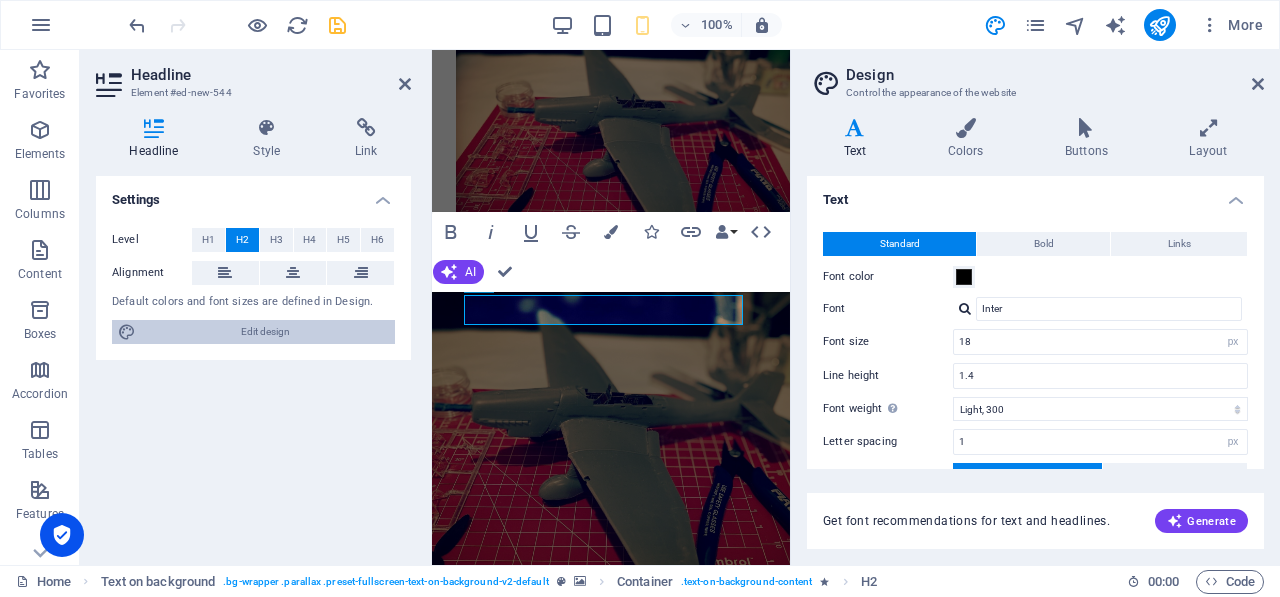 type on "16" 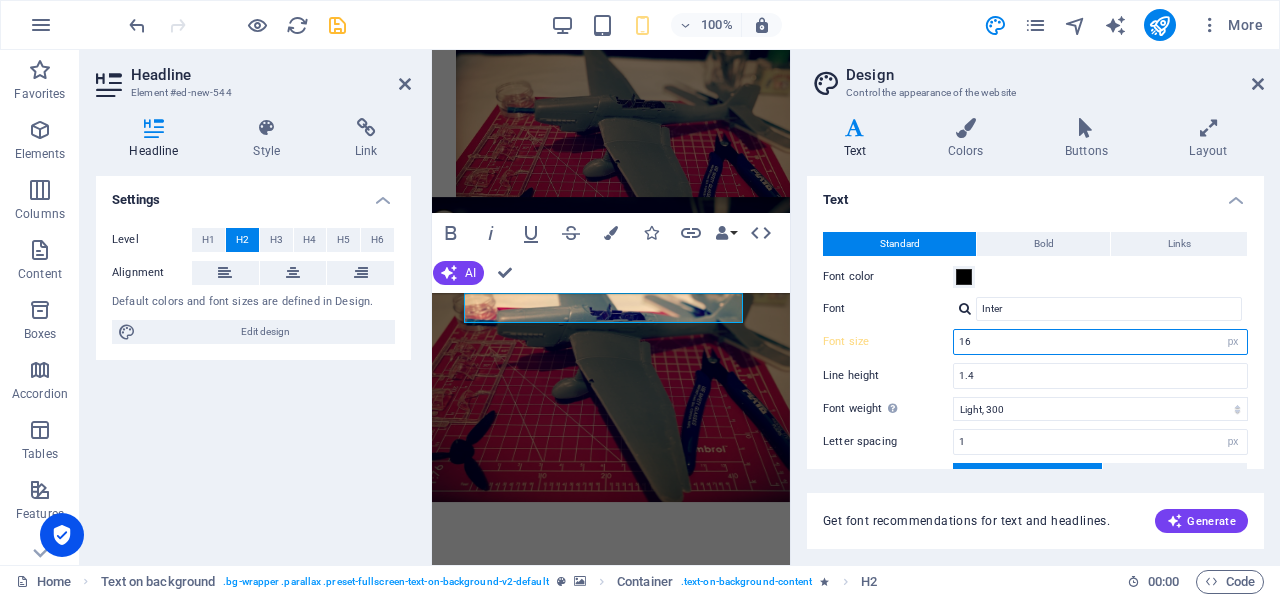 click on "16" at bounding box center (1100, 342) 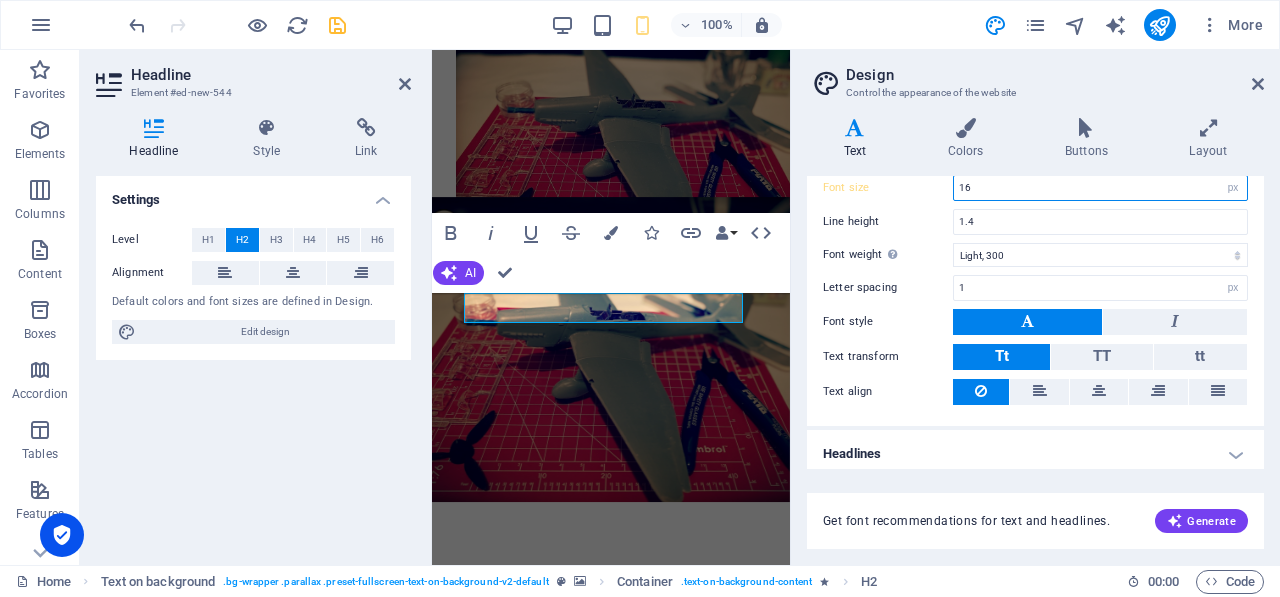 scroll, scrollTop: 155, scrollLeft: 0, axis: vertical 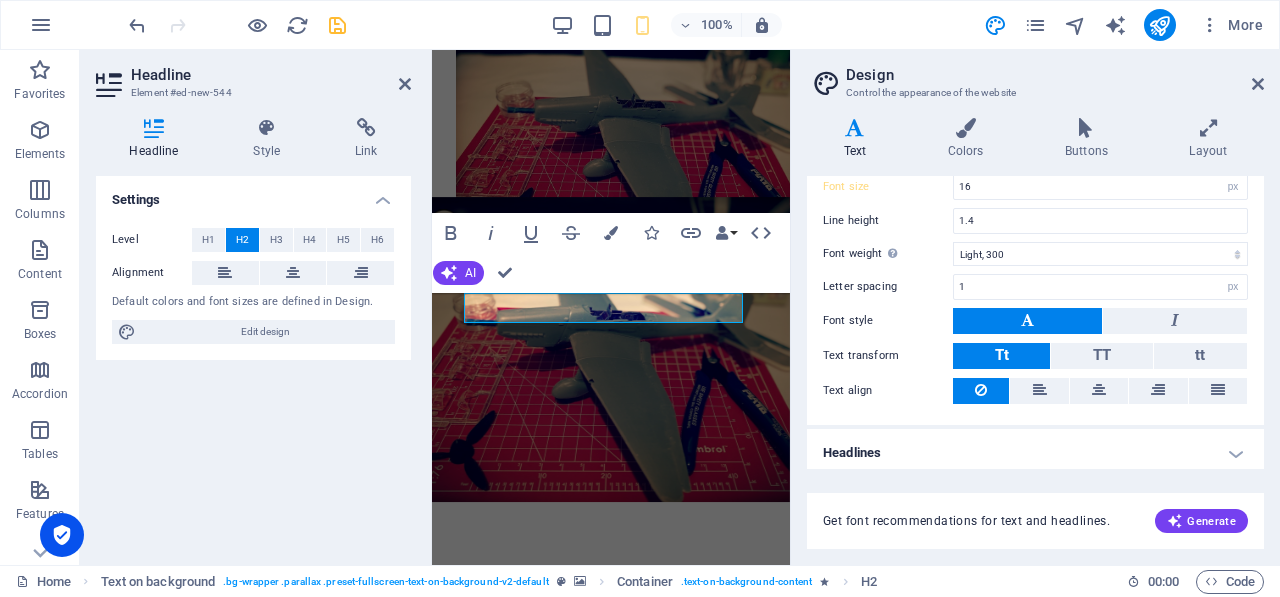 drag, startPoint x: 1264, startPoint y: 321, endPoint x: 1244, endPoint y: 247, distance: 76.655075 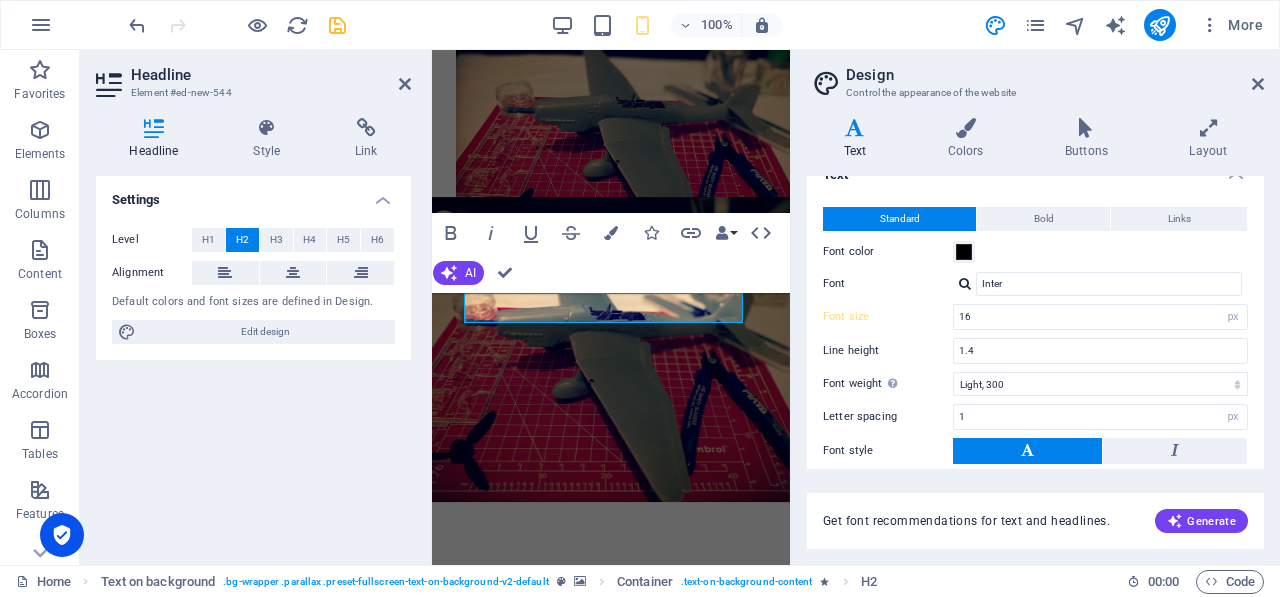 scroll, scrollTop: 0, scrollLeft: 0, axis: both 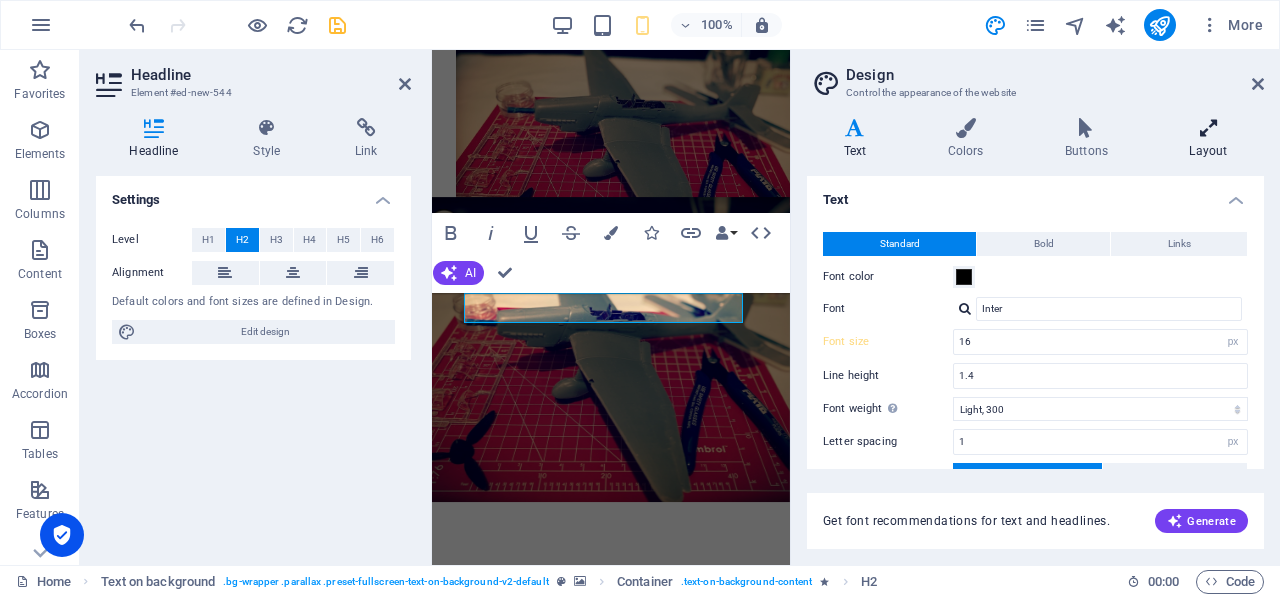 click on "Layout" at bounding box center [1208, 139] 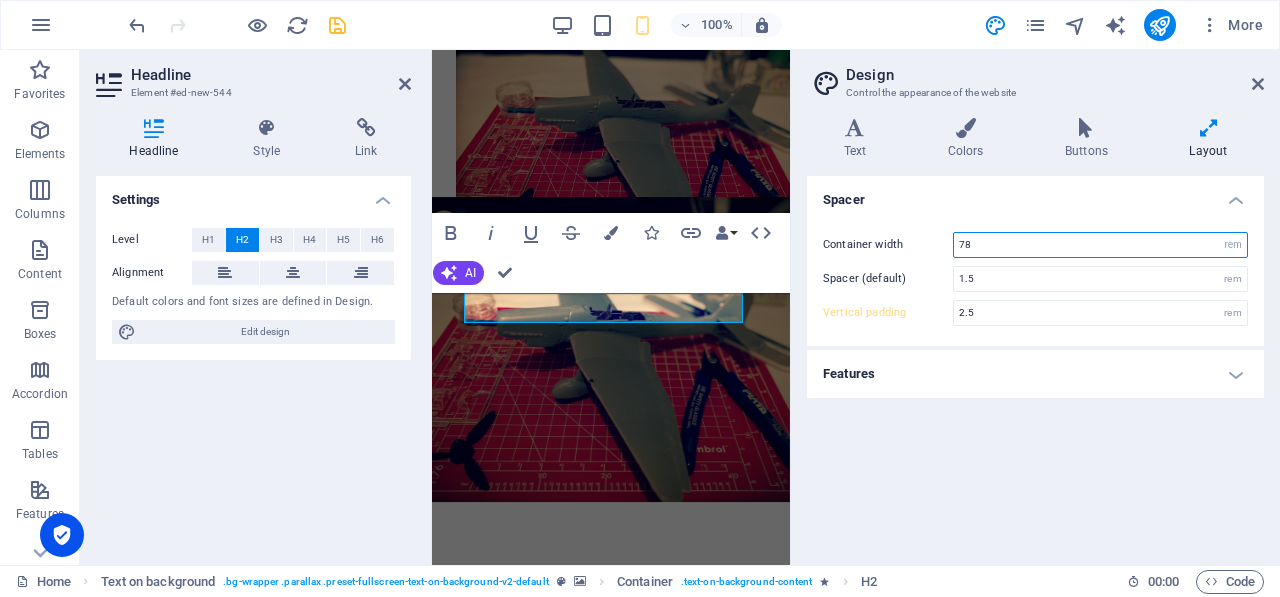 click on "78" at bounding box center [1100, 245] 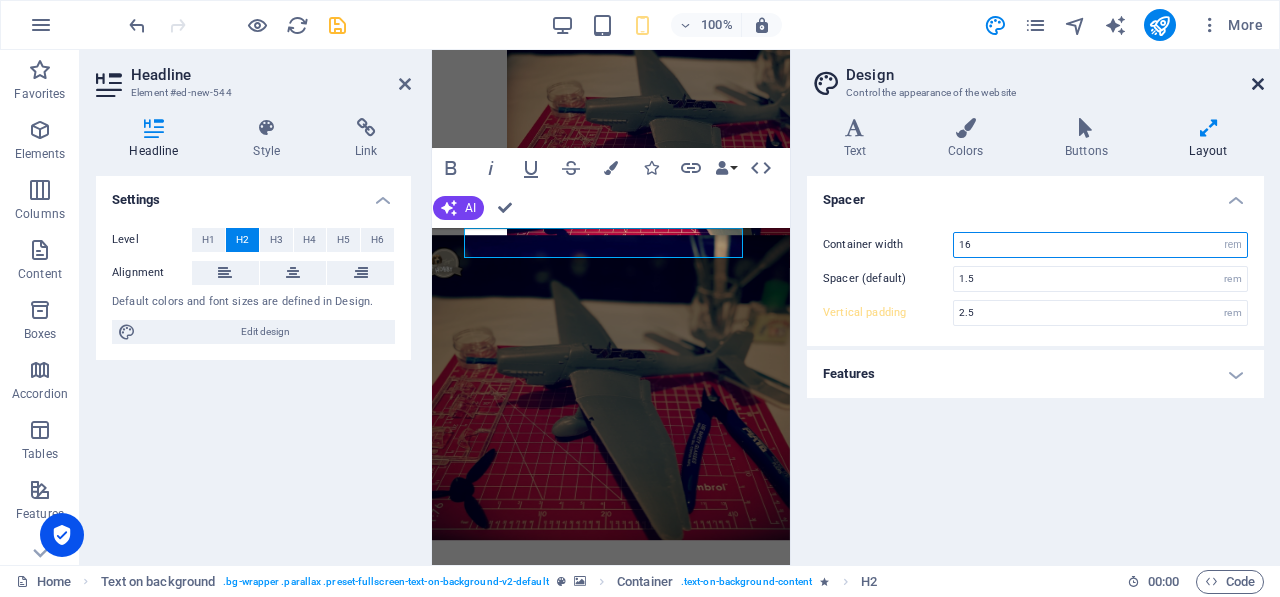type on "16" 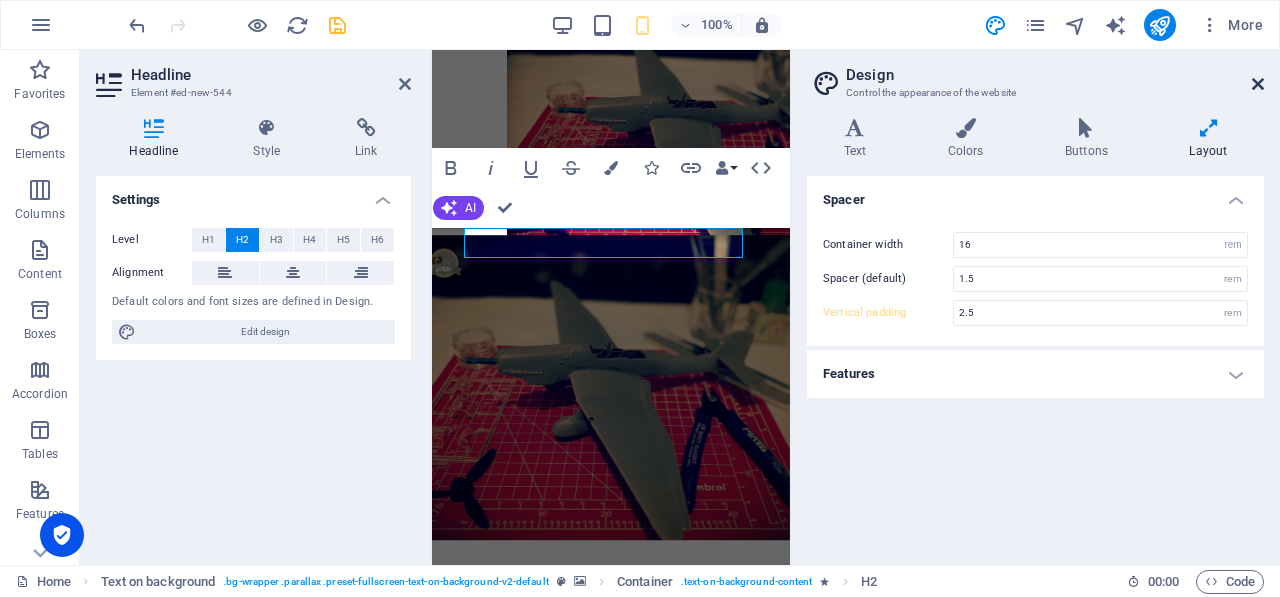 click at bounding box center [1258, 84] 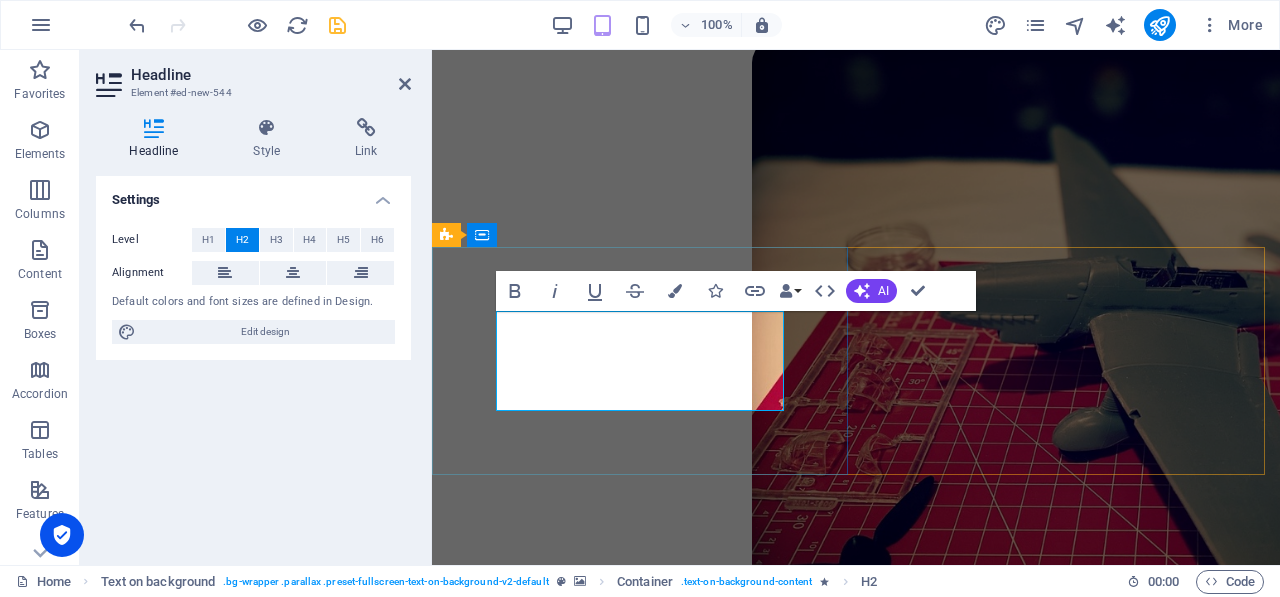 click on "[PERSON_NAME]´s HBMX" at bounding box center (856, 1121) 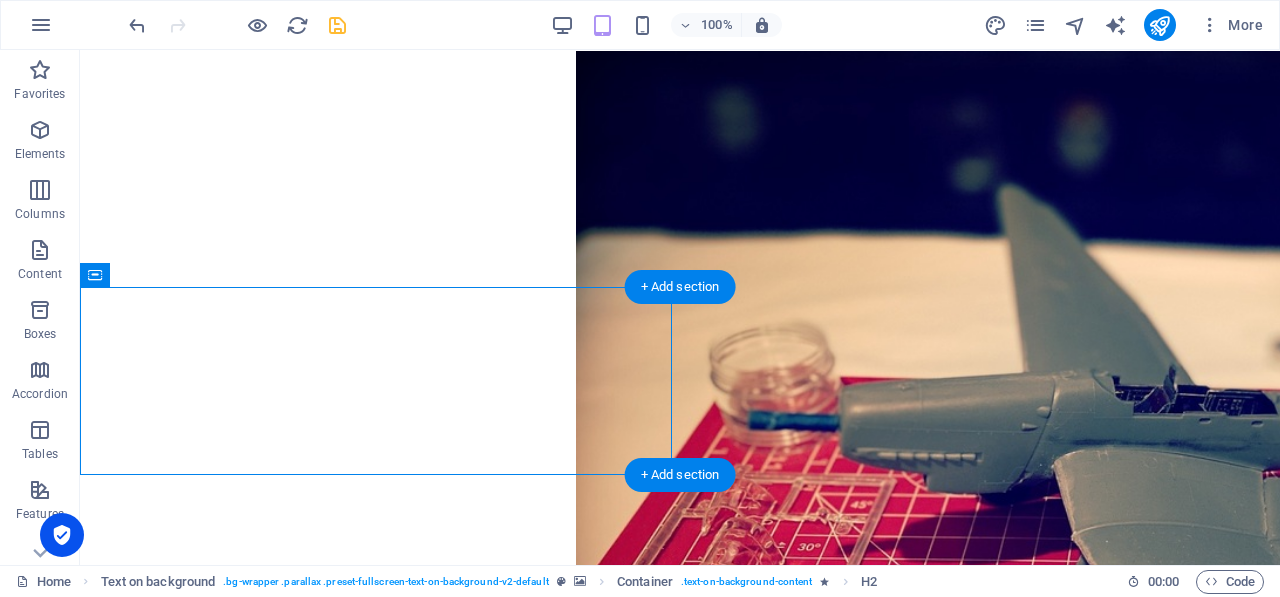 drag, startPoint x: 435, startPoint y: 379, endPoint x: 848, endPoint y: 336, distance: 415.23245 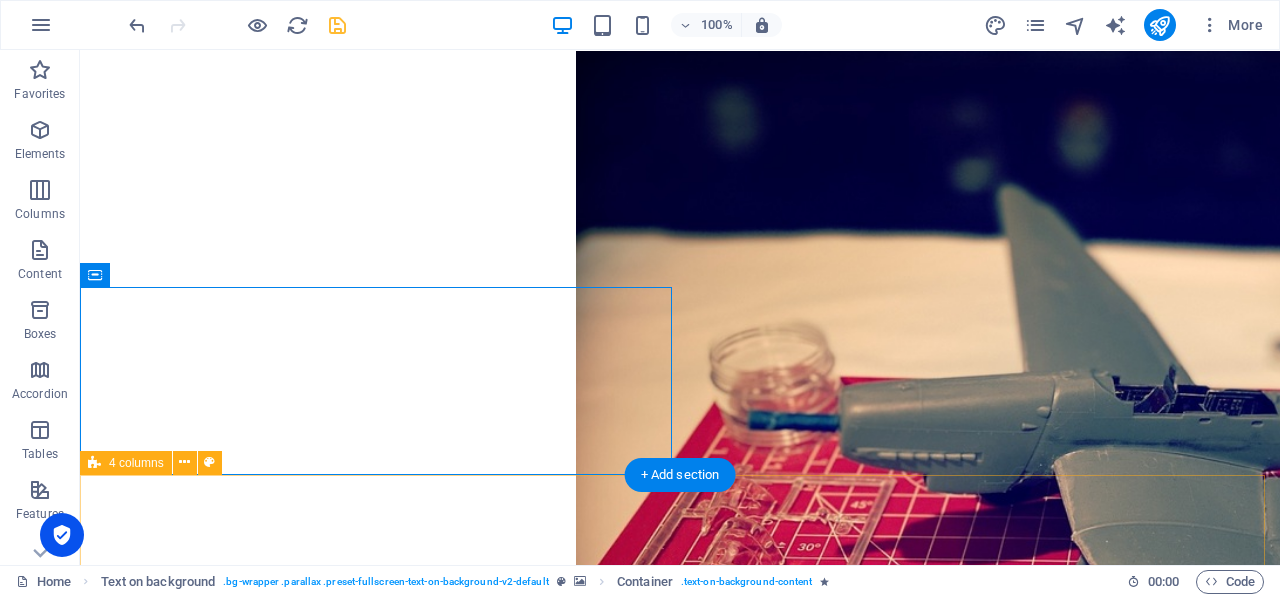 click at bounding box center (680, 2978) 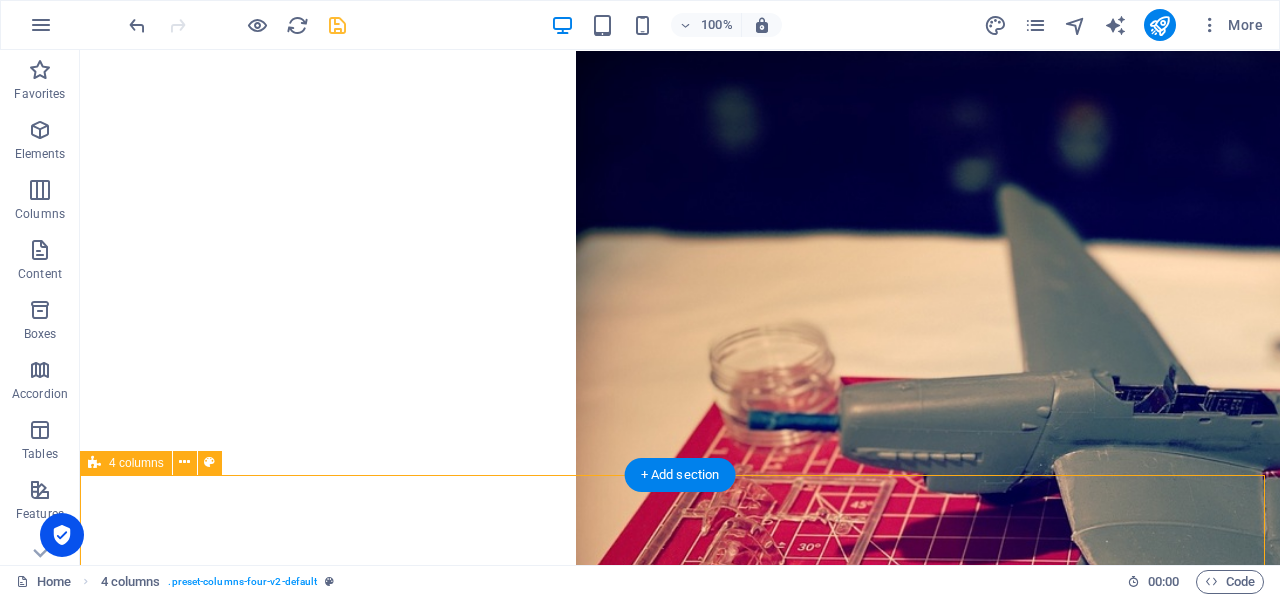 click at bounding box center (680, 2978) 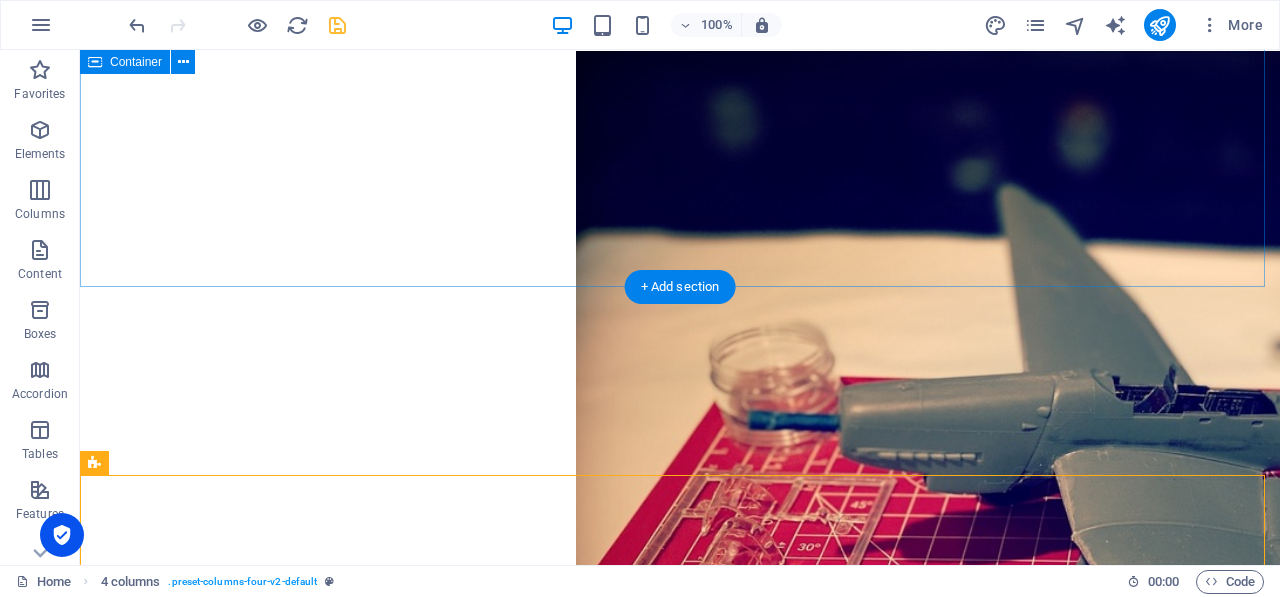 click on "About Us Exhibitions Events Contact" at bounding box center (680, 450) 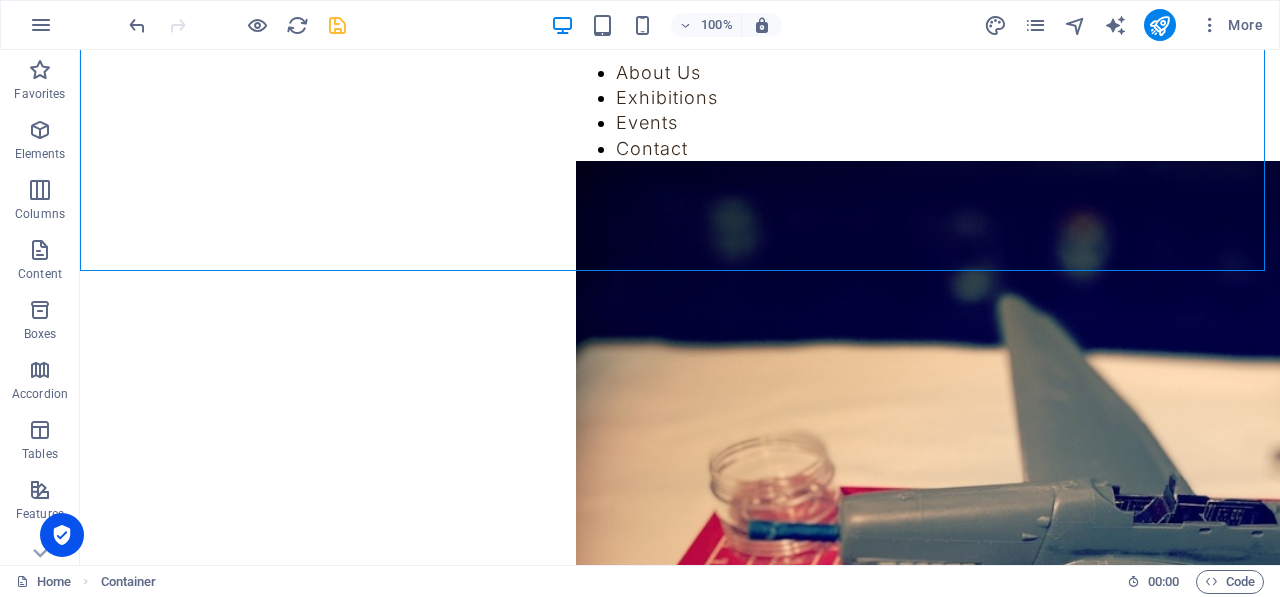 scroll, scrollTop: 0, scrollLeft: 0, axis: both 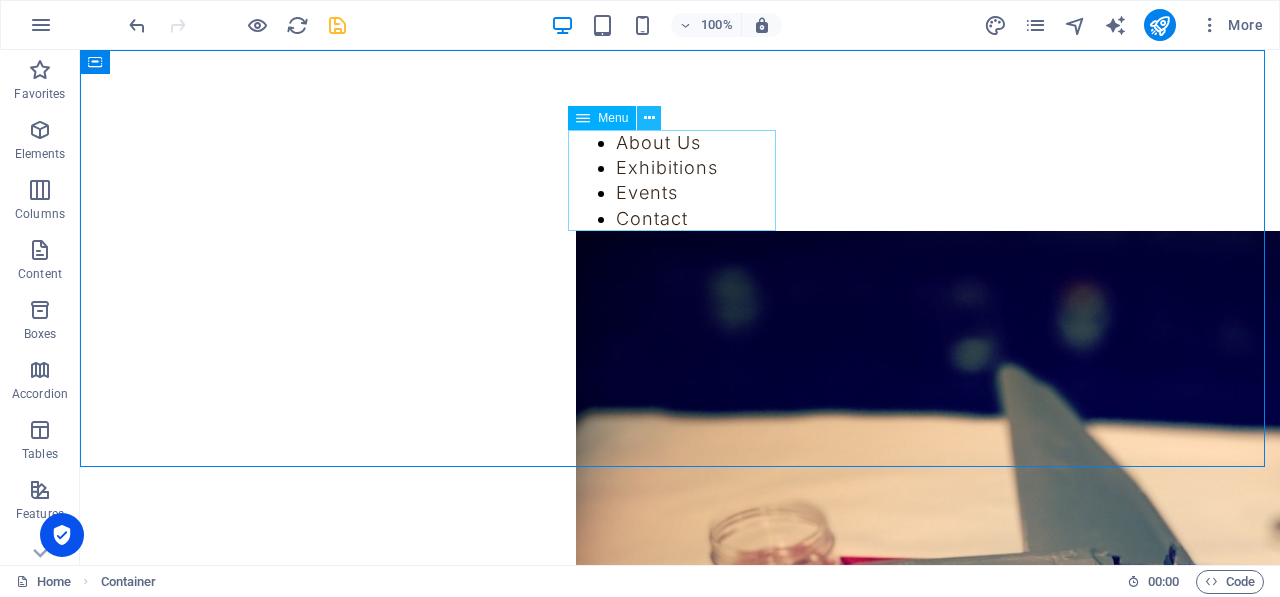 click at bounding box center (649, 118) 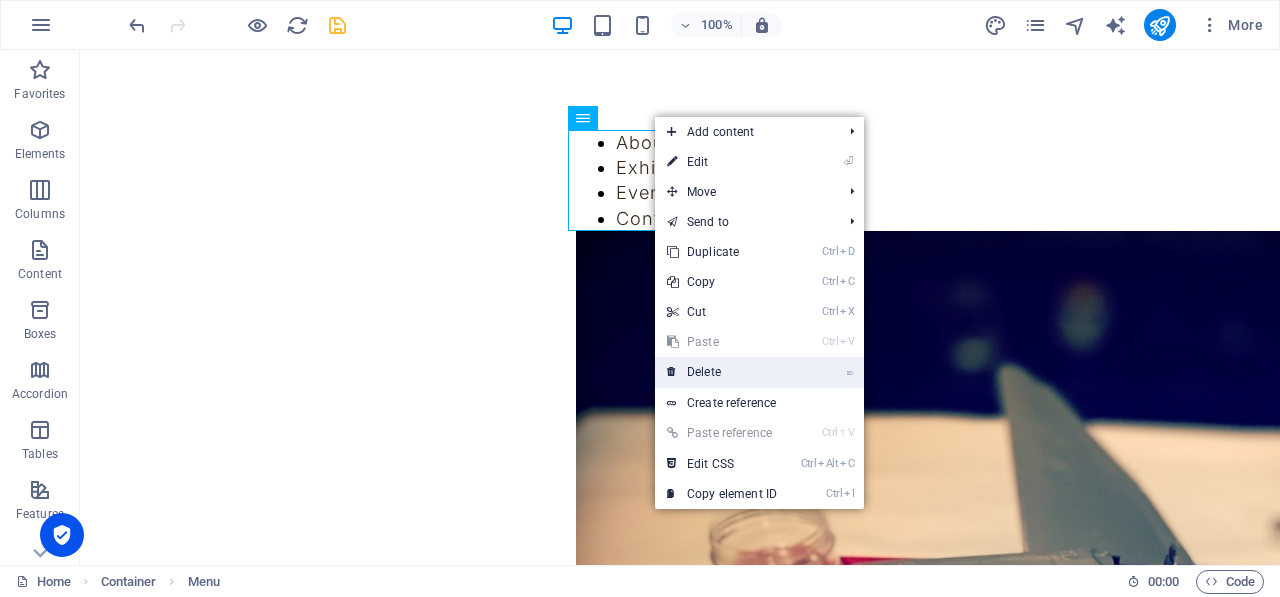 click on "⌦  Delete" at bounding box center (722, 372) 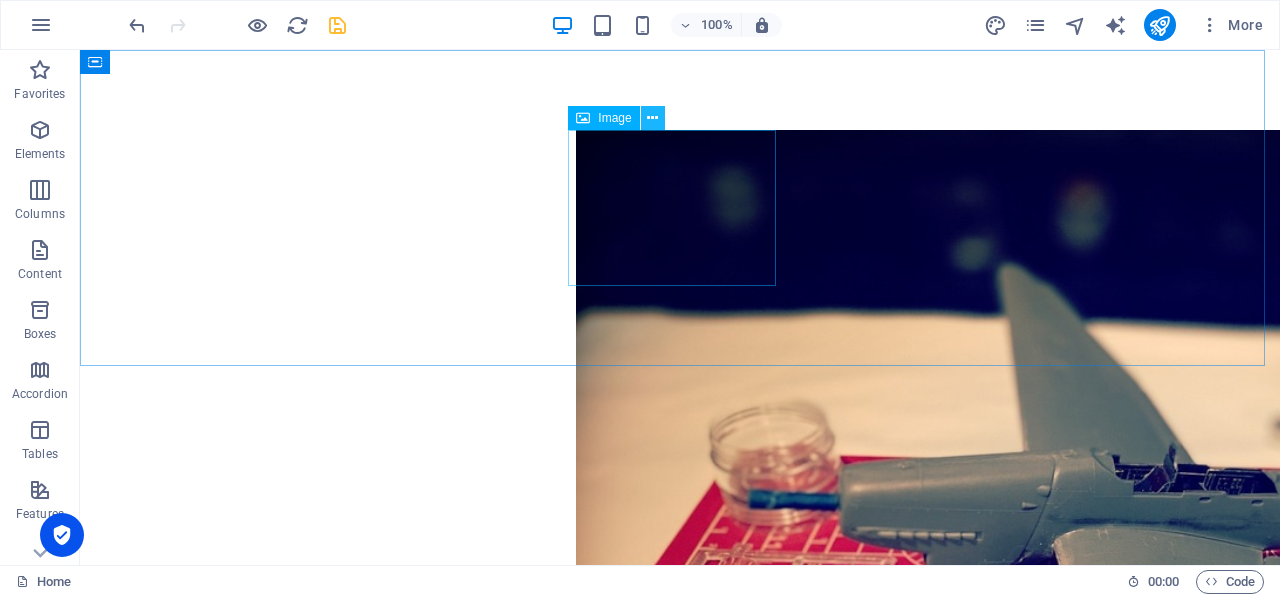 click at bounding box center (652, 118) 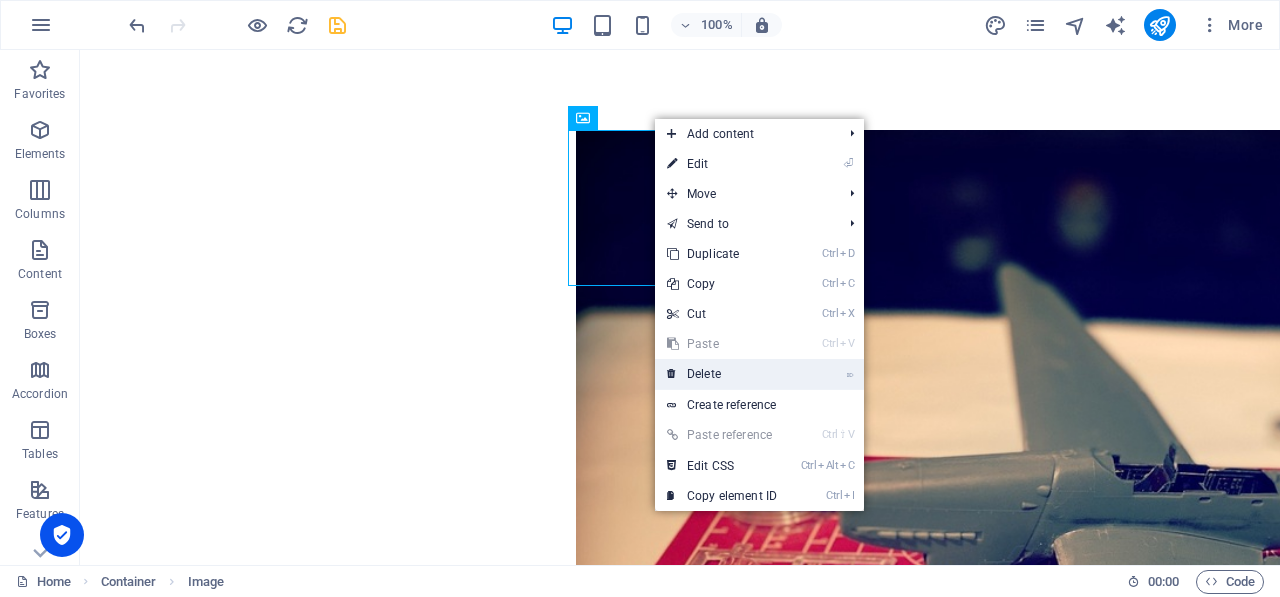 click on "⌦  Delete" at bounding box center (722, 374) 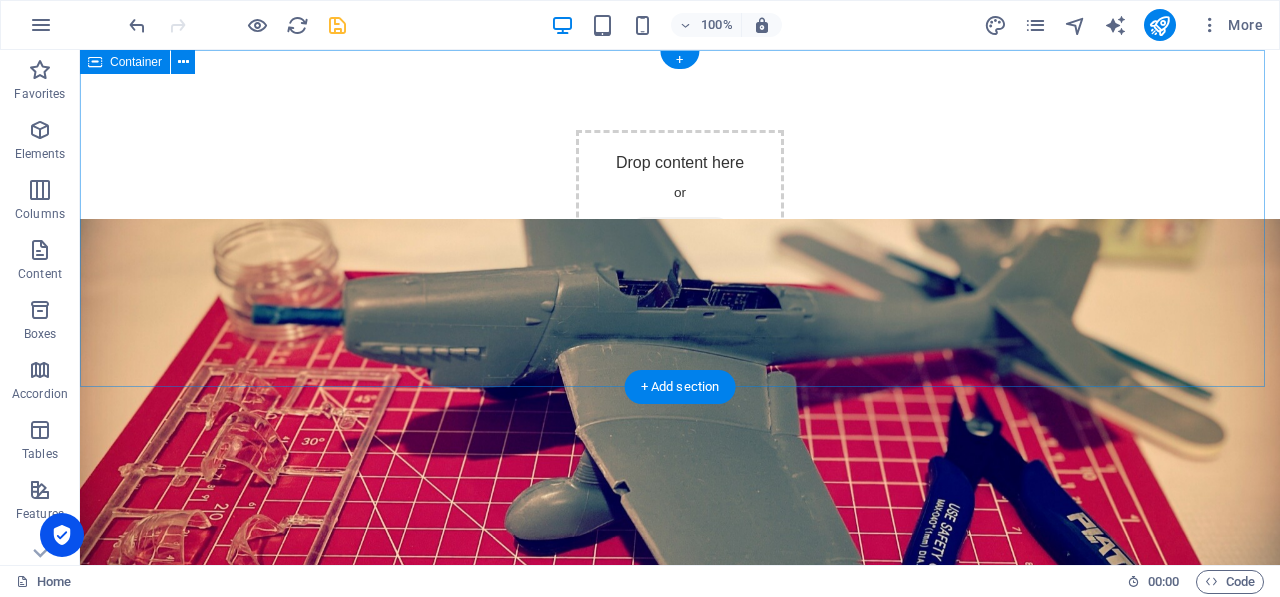 click on "Drop content here or  Add elements  Paste clipboard" at bounding box center [680, 219] 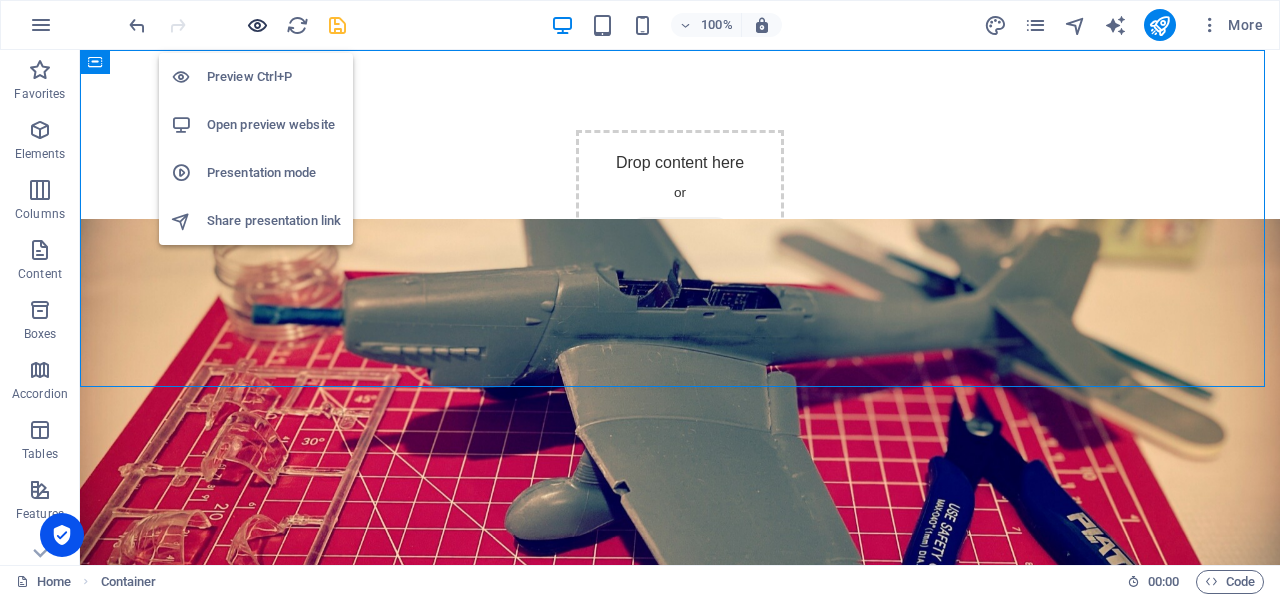 click at bounding box center (257, 25) 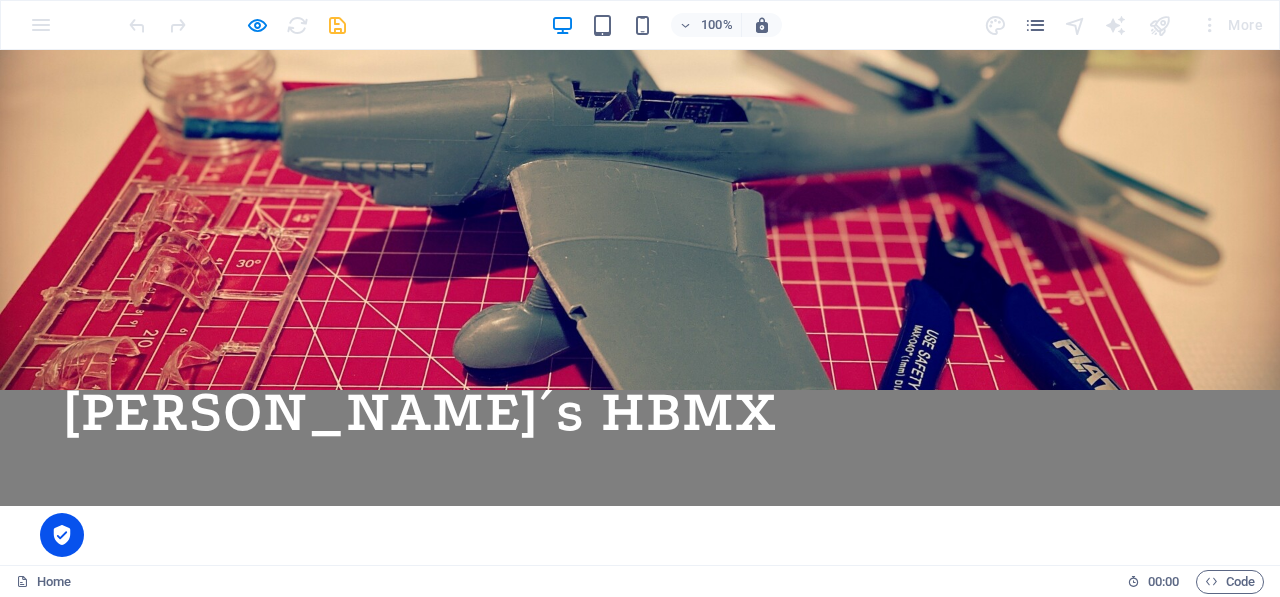 scroll, scrollTop: 0, scrollLeft: 0, axis: both 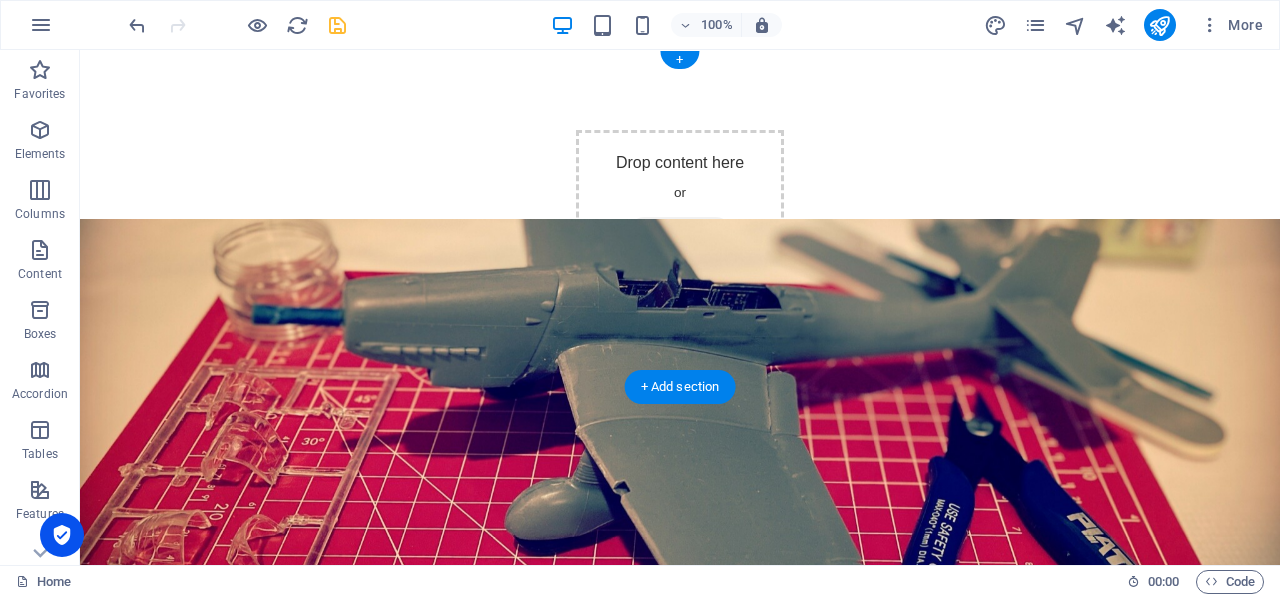 click on "Drop content here or  Add elements  Paste clipboard" at bounding box center [680, 219] 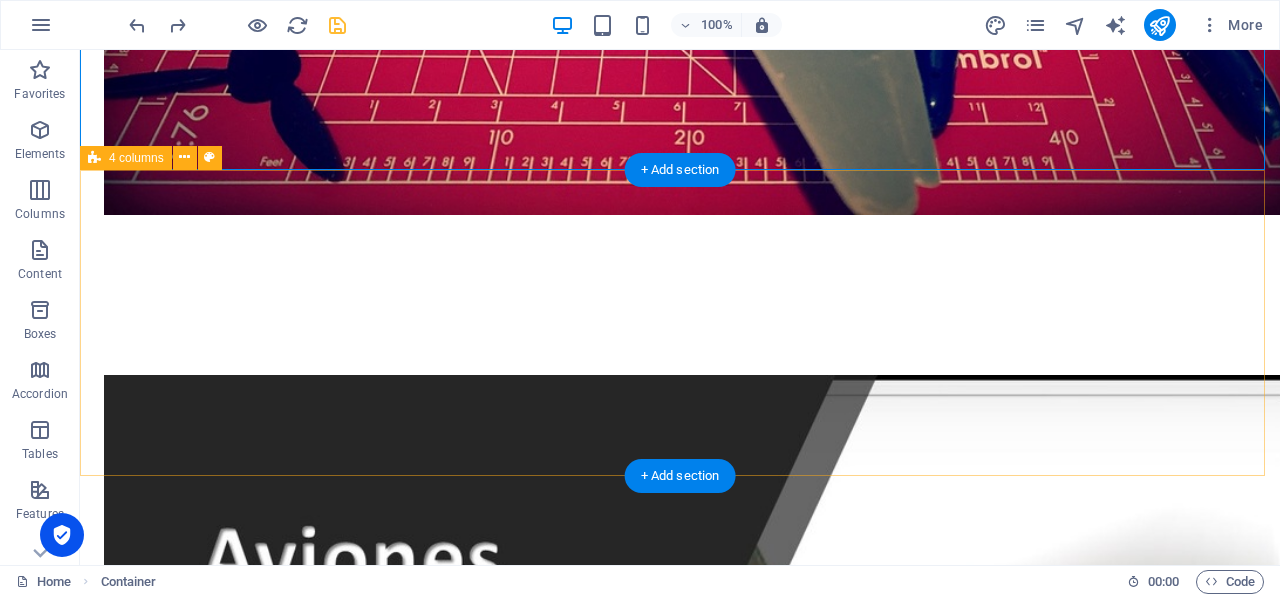 scroll, scrollTop: 1038, scrollLeft: 0, axis: vertical 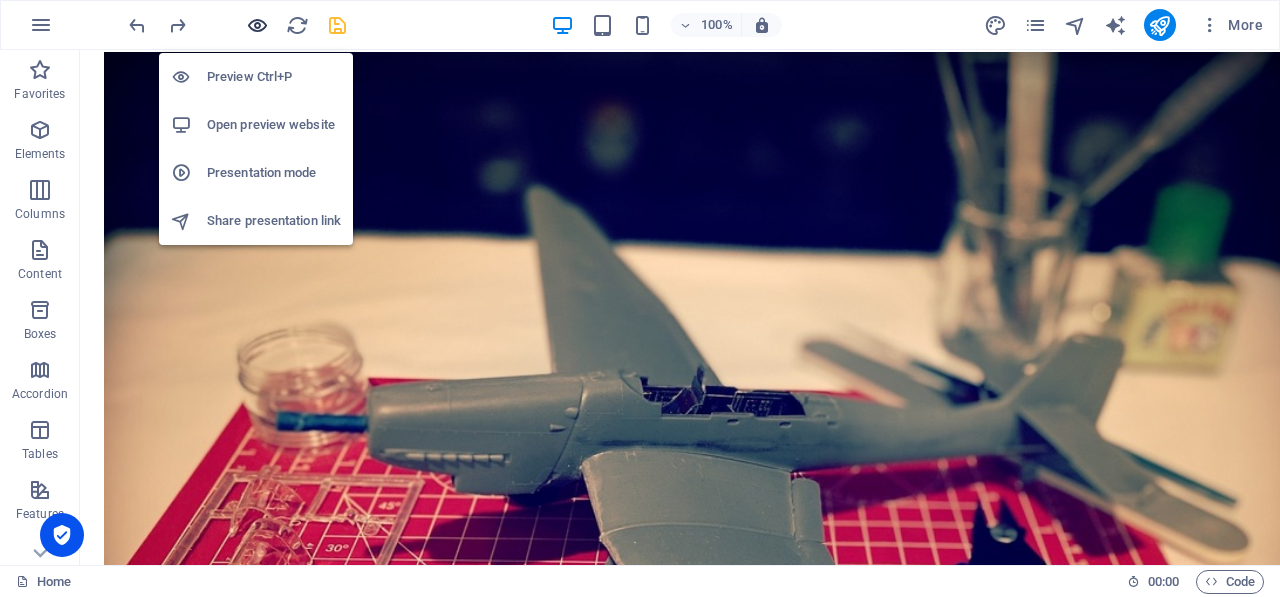 click at bounding box center [257, 25] 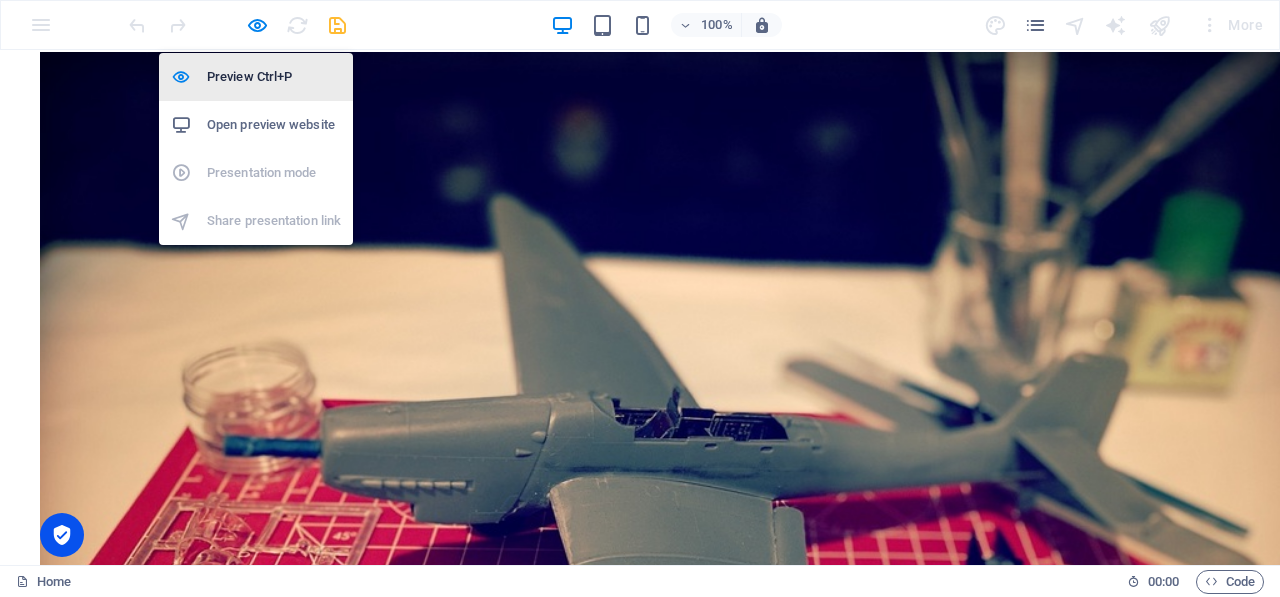 click on "Preview Ctrl+P" at bounding box center [274, 77] 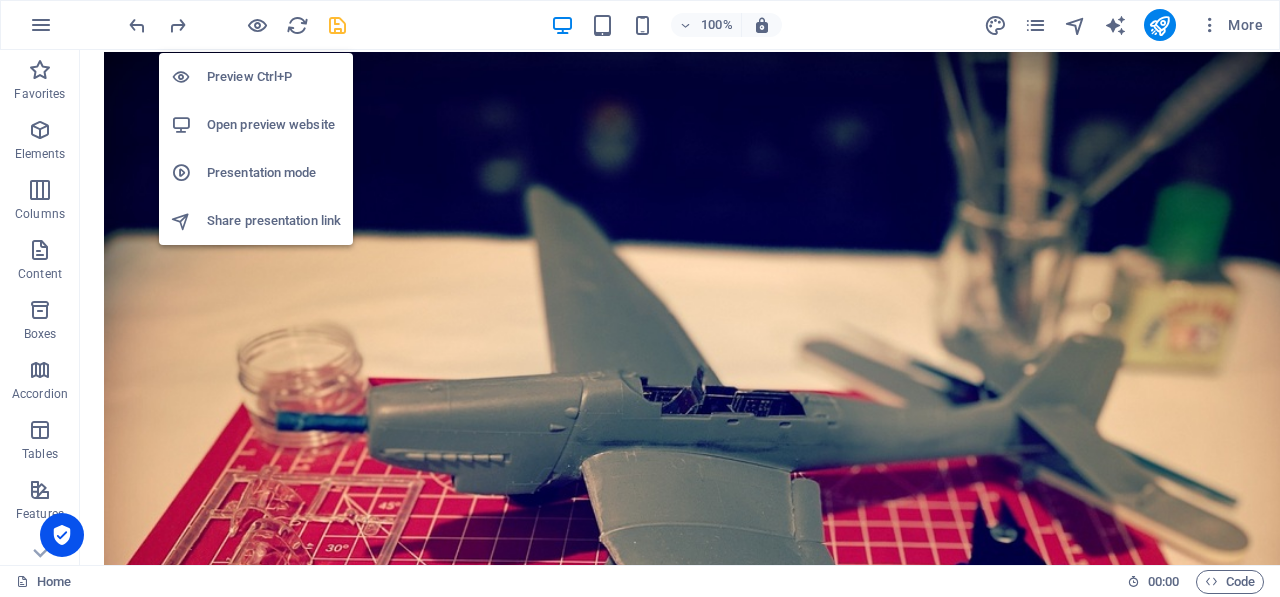 click on "Open preview website" at bounding box center (274, 125) 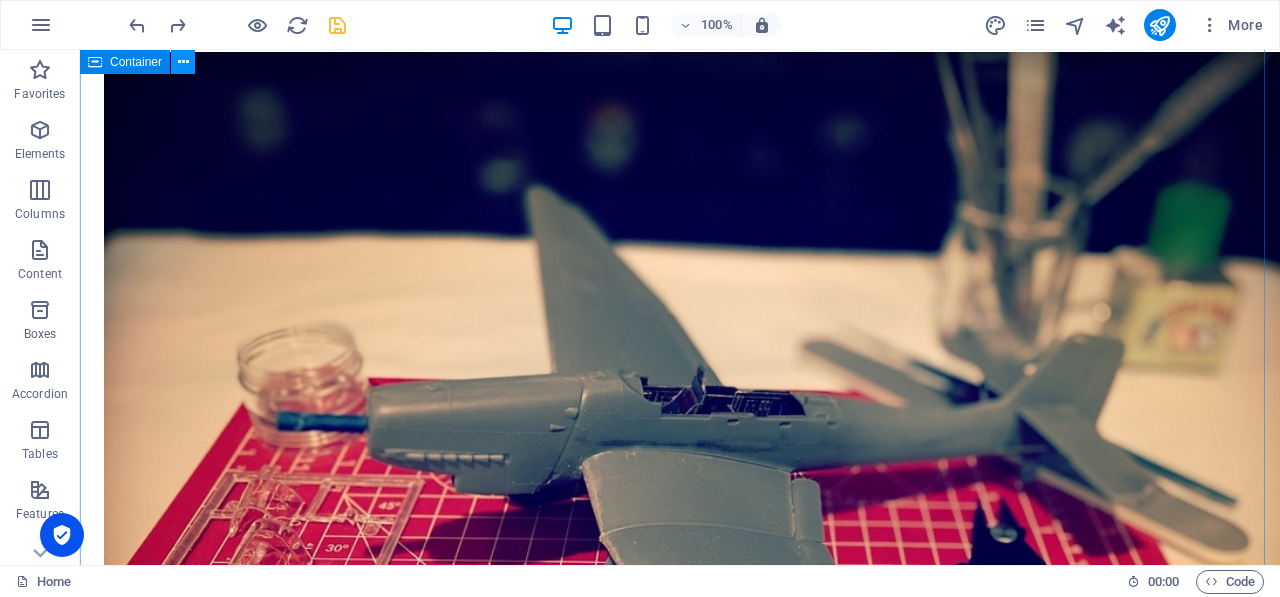 click at bounding box center [183, 62] 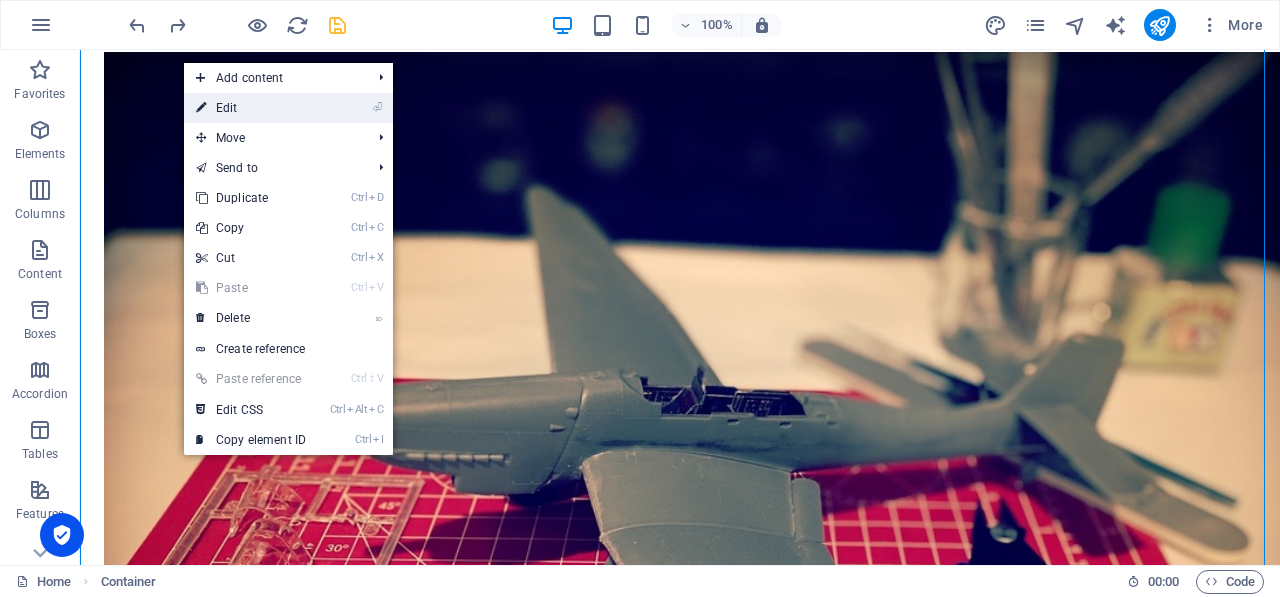 click on "⏎  Edit" at bounding box center [251, 108] 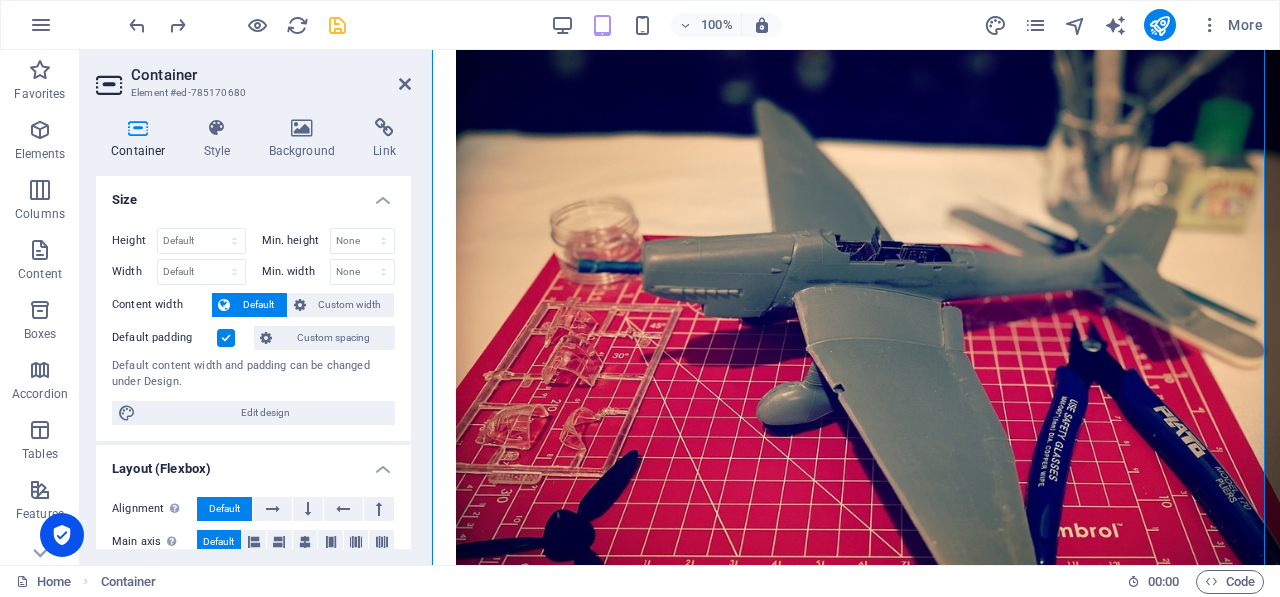 scroll, scrollTop: 193, scrollLeft: 0, axis: vertical 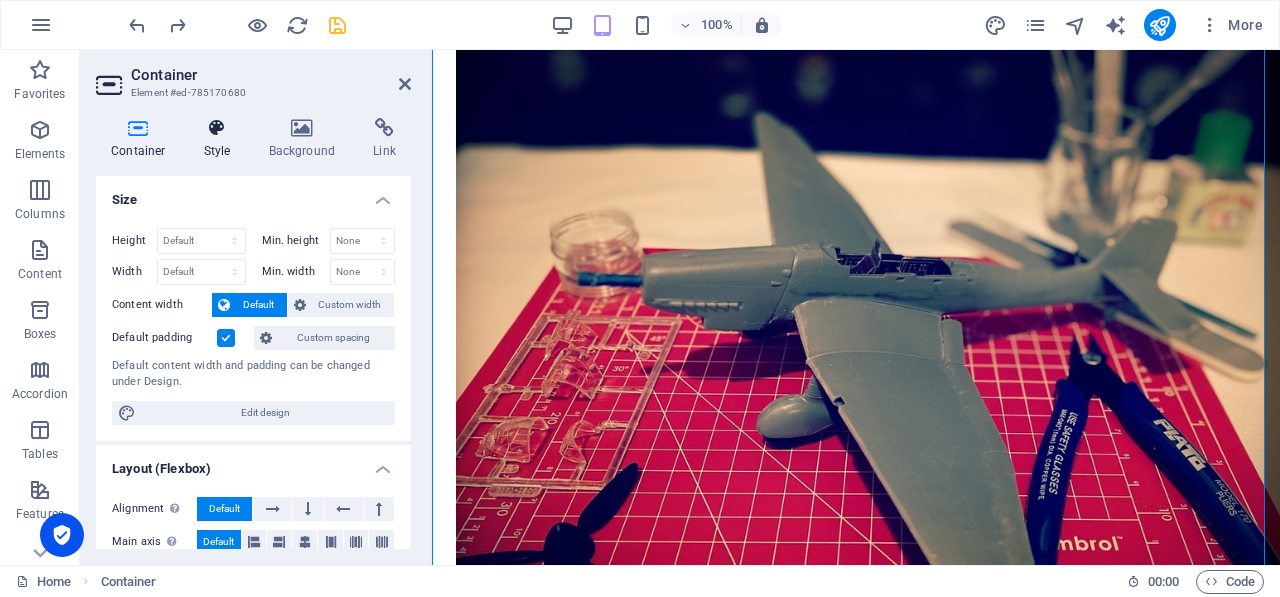 click on "Style" at bounding box center (221, 139) 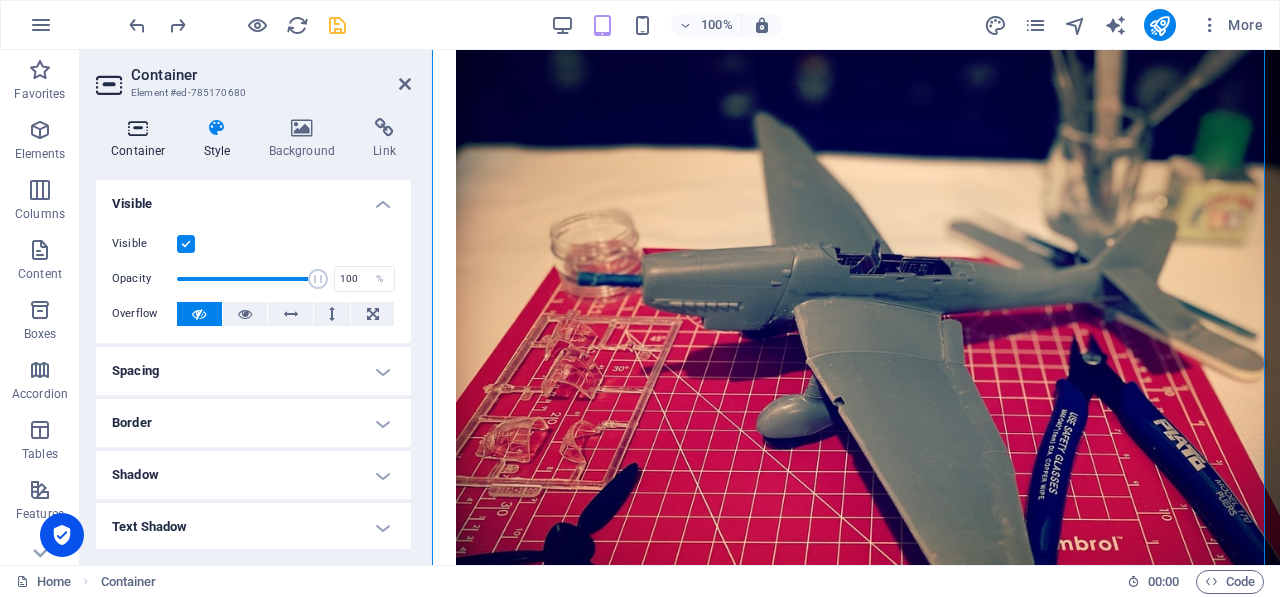 click at bounding box center (138, 128) 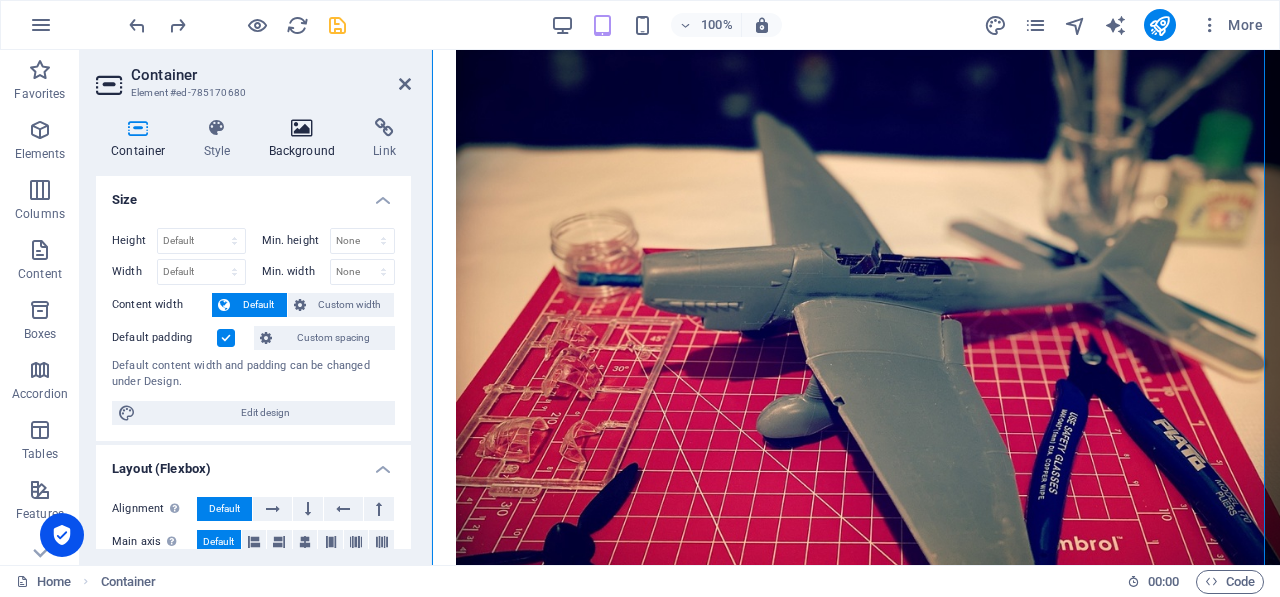 click on "Background" at bounding box center (306, 139) 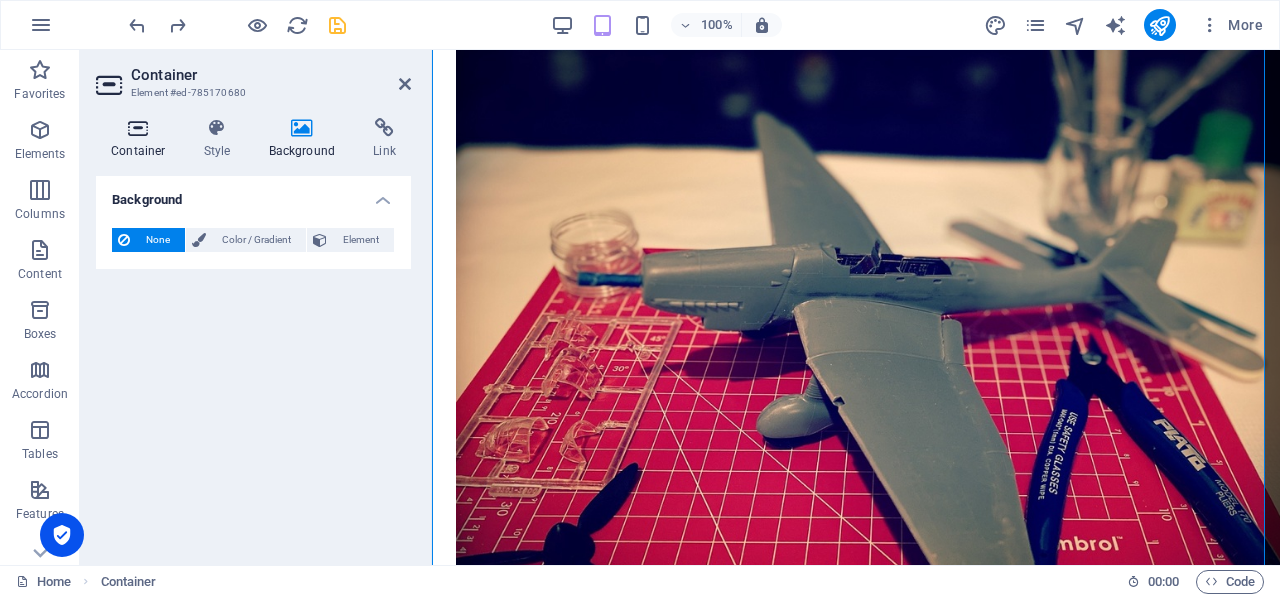 click at bounding box center [138, 128] 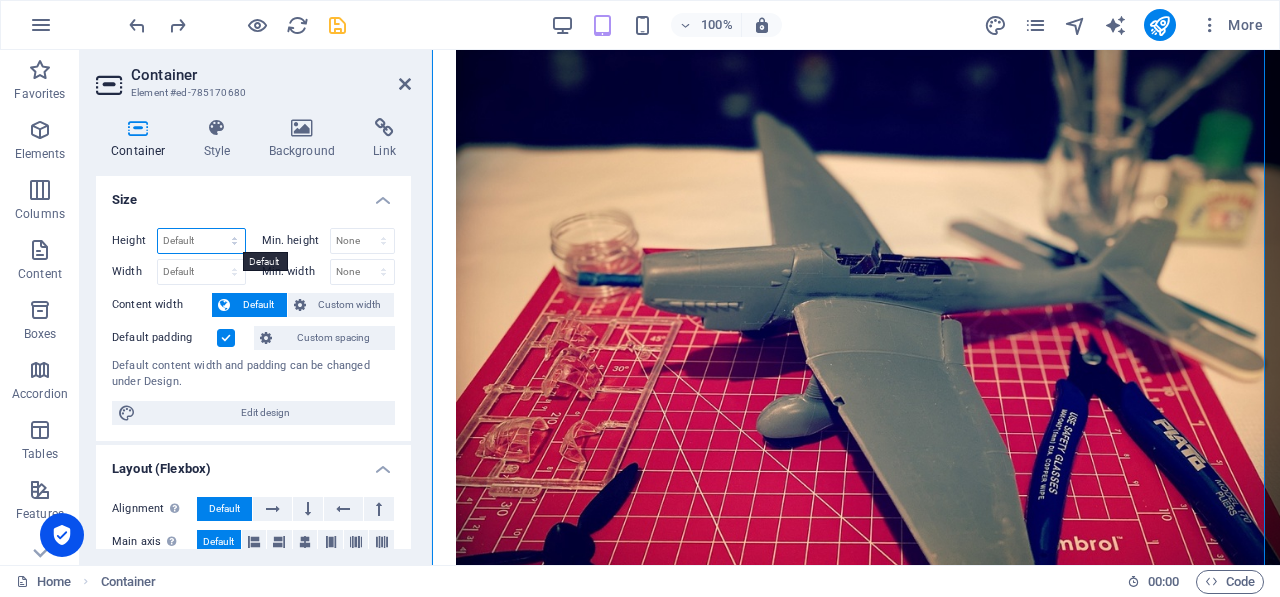 click on "Default px rem % vh vw" at bounding box center [201, 241] 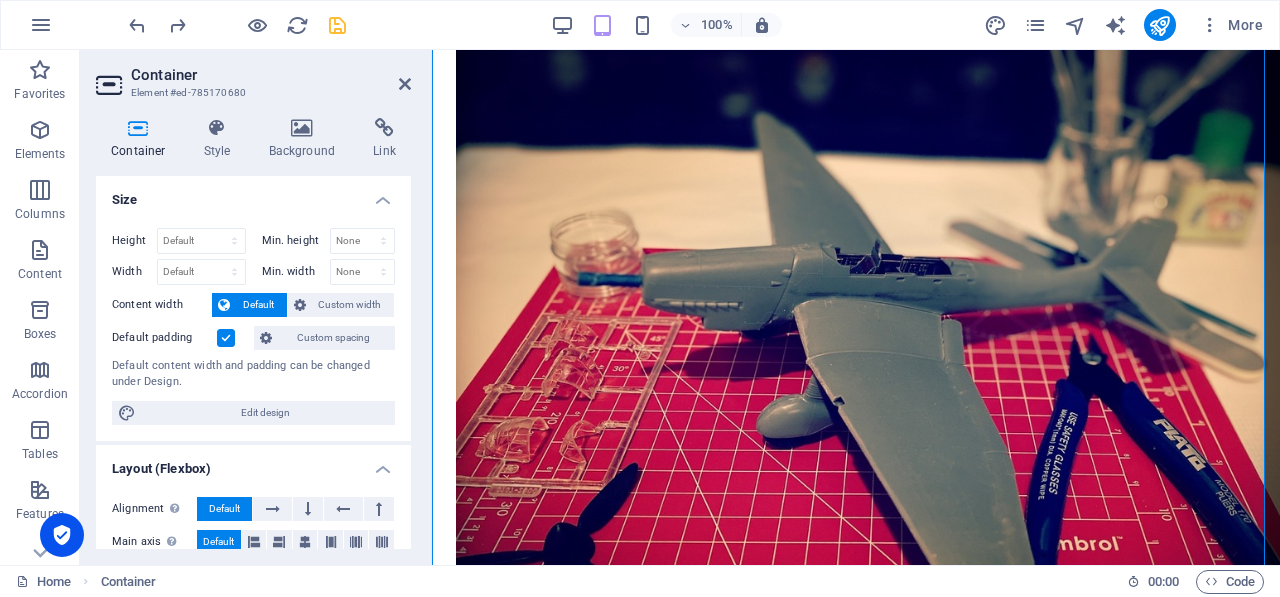 click on "Size" at bounding box center (253, 194) 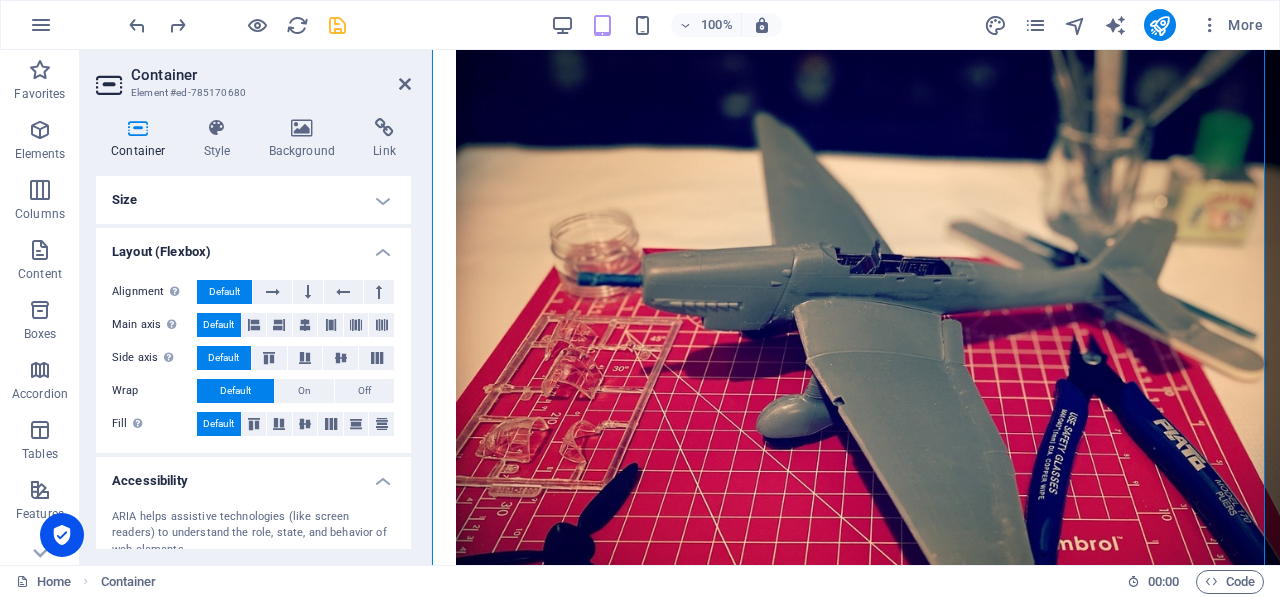 click at bounding box center [138, 128] 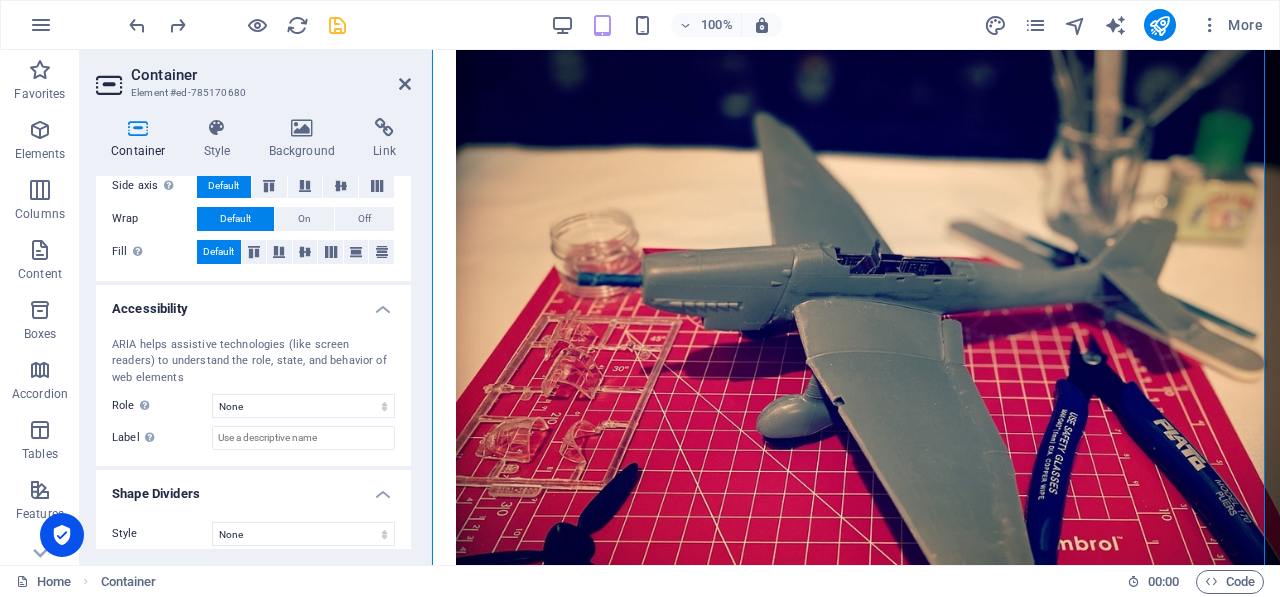 scroll, scrollTop: 184, scrollLeft: 0, axis: vertical 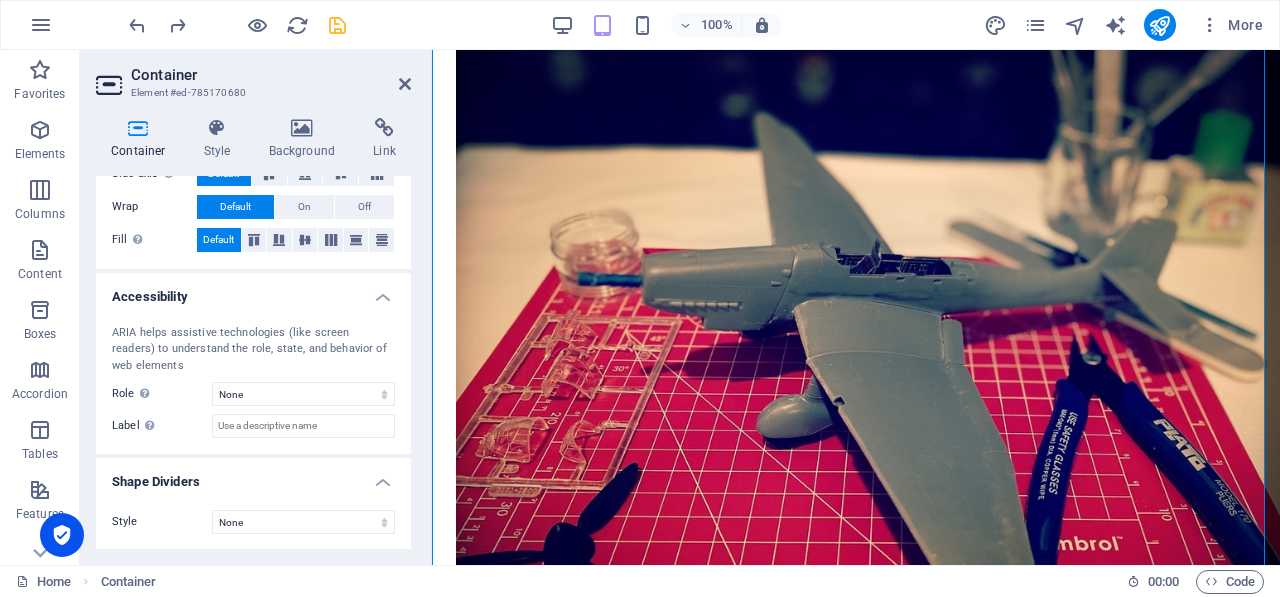 click on "ARIA helps assistive technologies (like screen readers) to understand the role, state, and behavior of web elements Role The ARIA role defines the purpose of an element.  Here you can find all explanations and recommendations None Alert Article Banner Comment Complementary Dialog Footer Header Marquee Presentation Region Section Separator Status Timer Label Use the  ARIA label  to provide a clear and descriptive name for elements that aren not self-explanatory on their own." at bounding box center [253, 382] 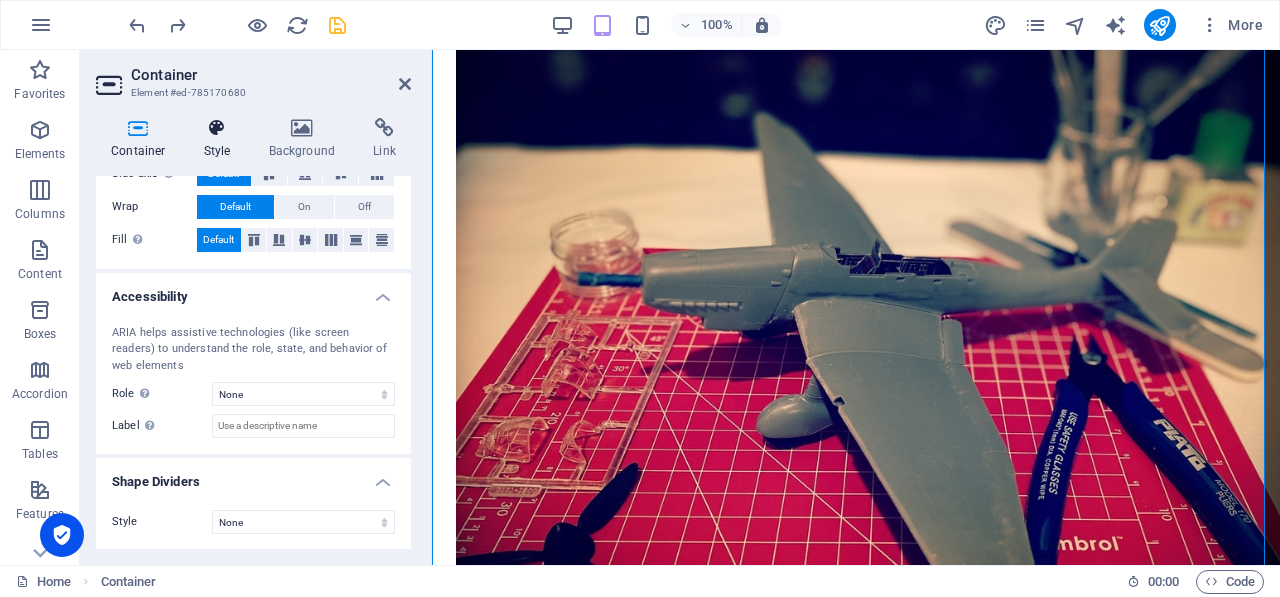 click on "Style" at bounding box center (221, 139) 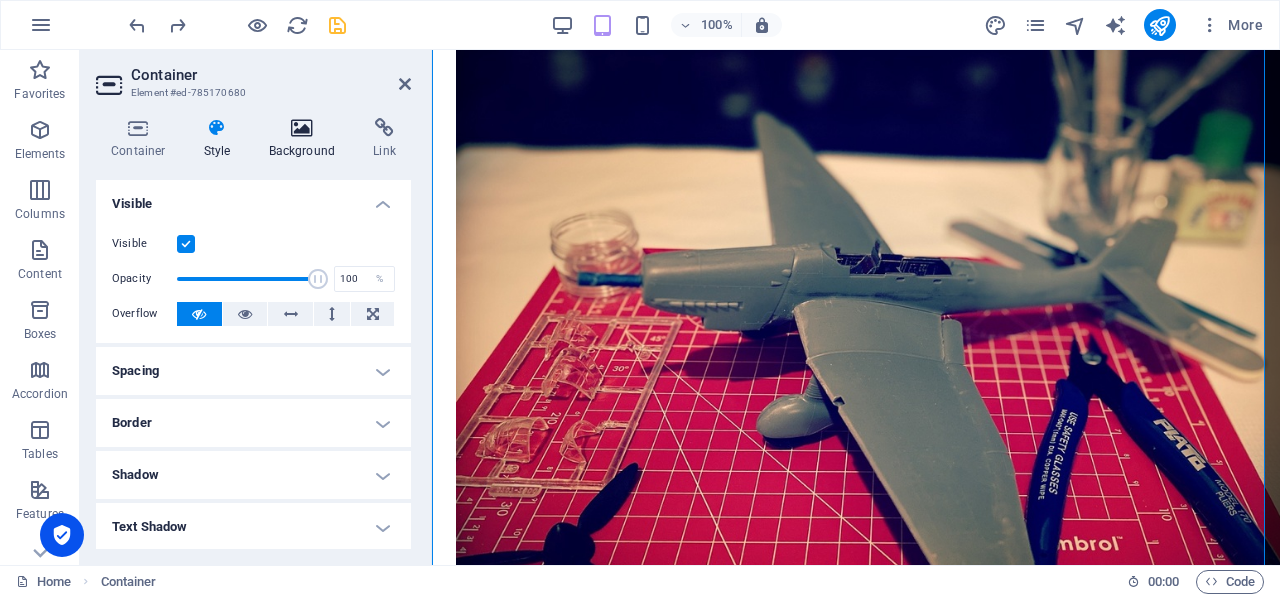 click on "Background" at bounding box center (306, 139) 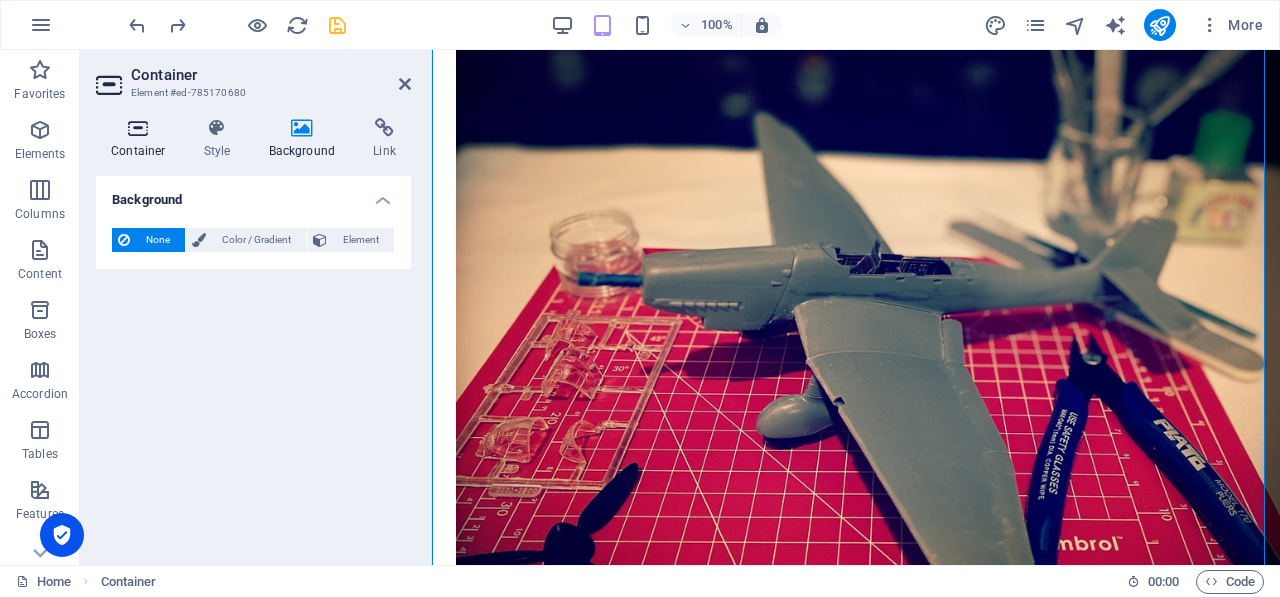 click at bounding box center [138, 128] 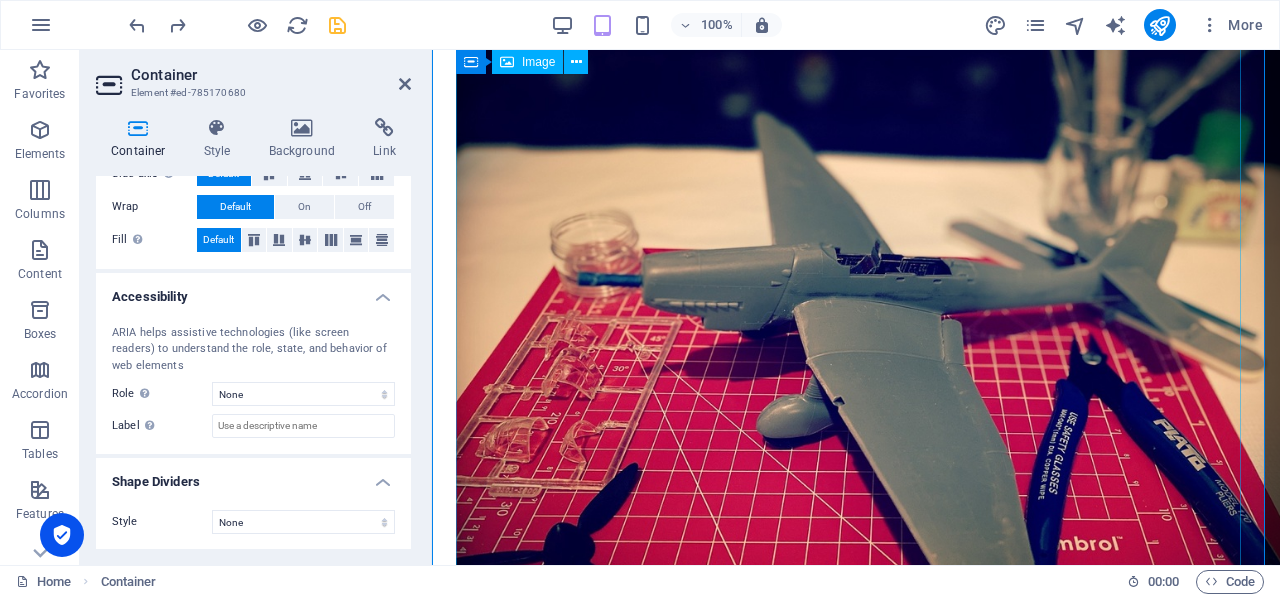 click at bounding box center [856, 336] 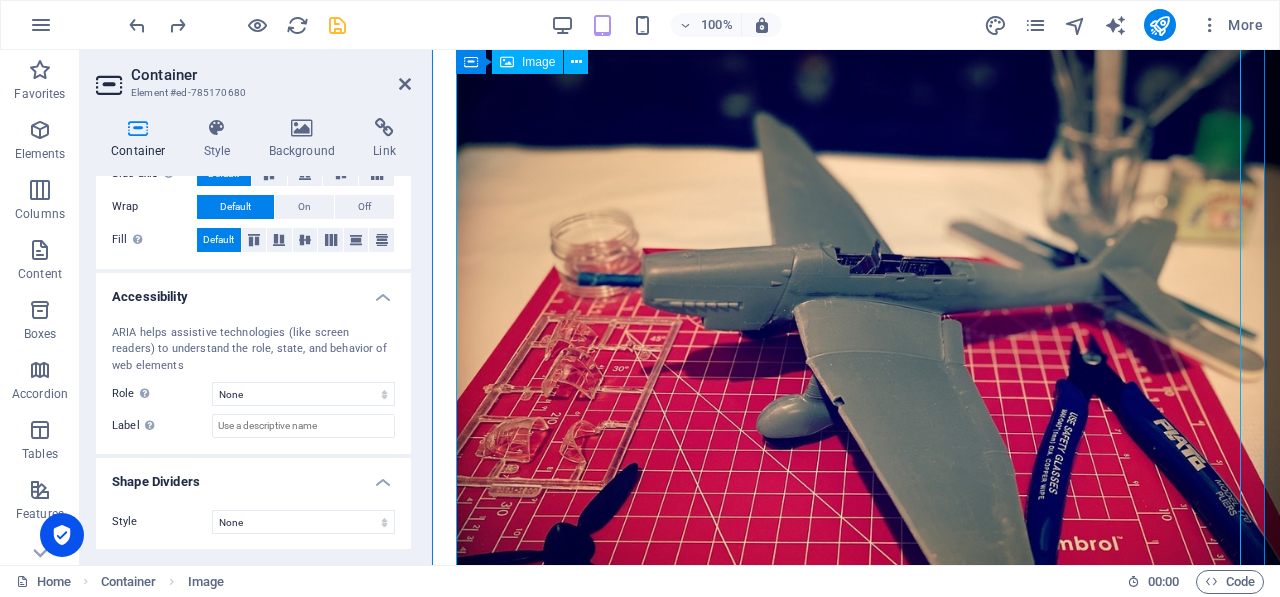 click at bounding box center (856, 336) 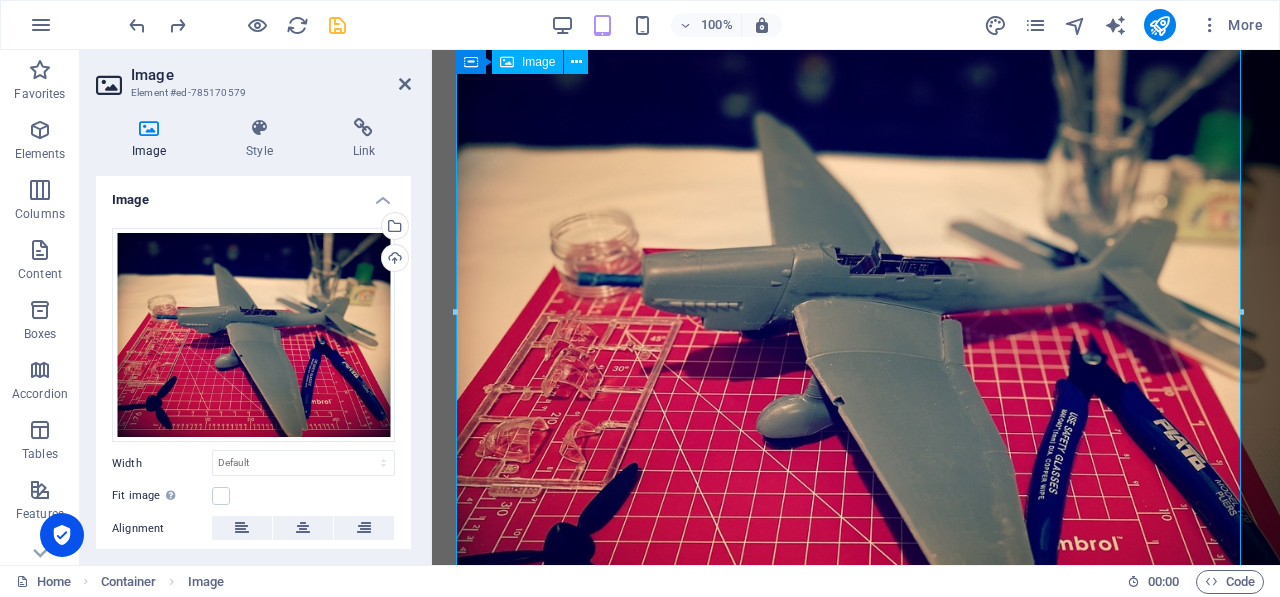 click at bounding box center [856, 336] 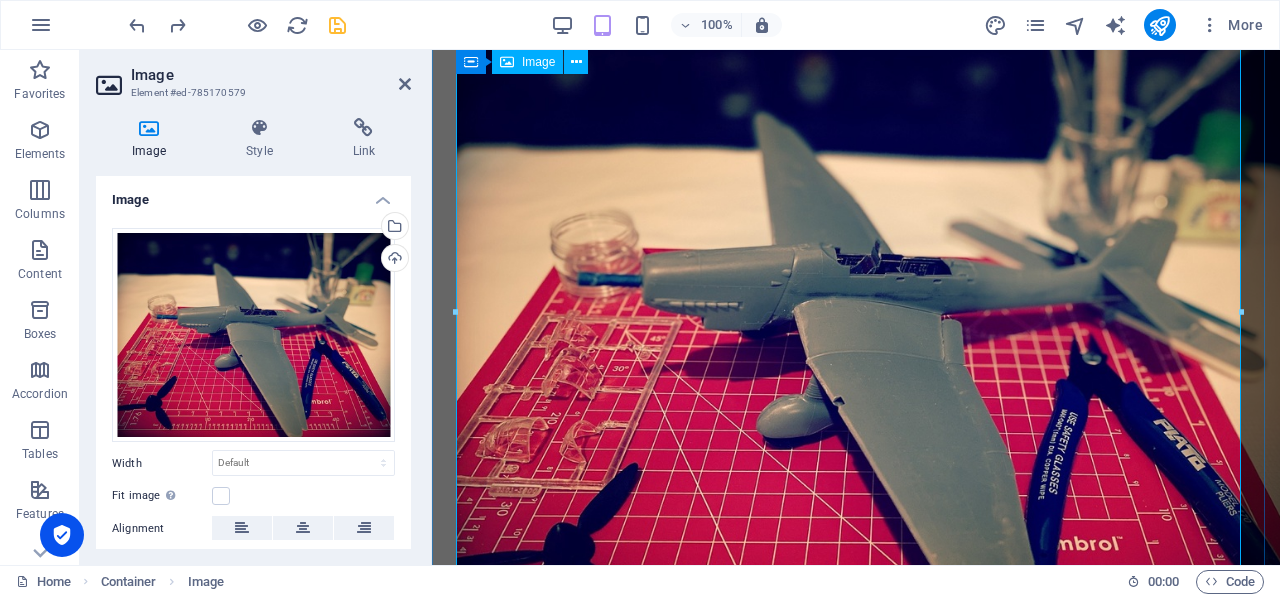 click on "Image" at bounding box center [527, 62] 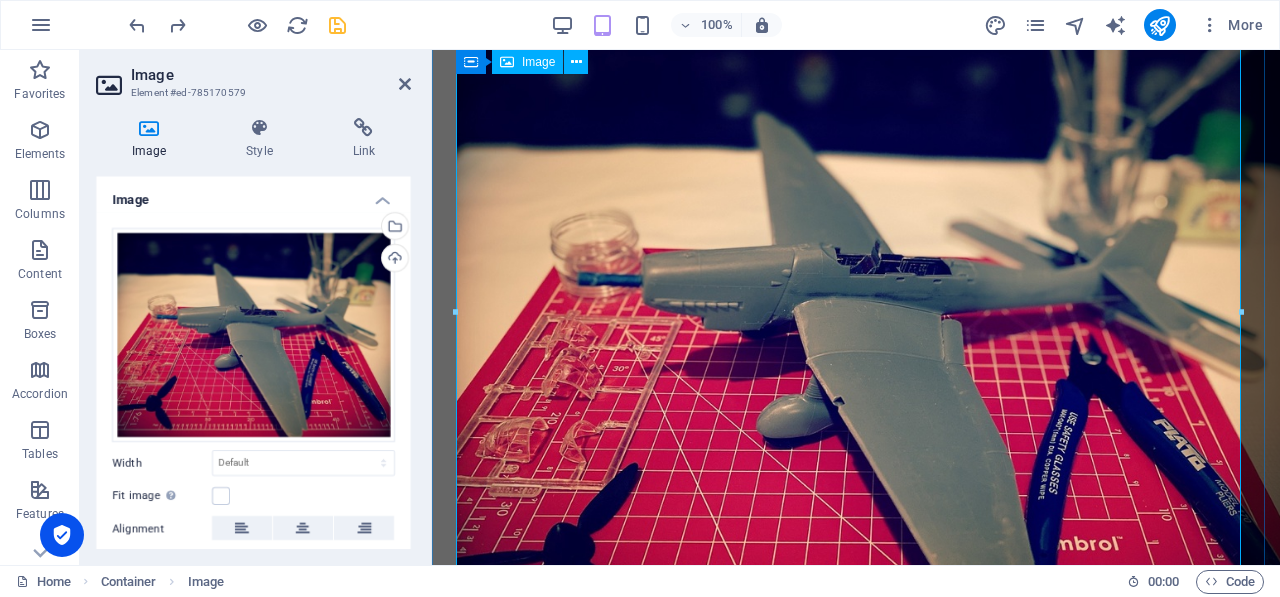 click on "Image" at bounding box center (527, 62) 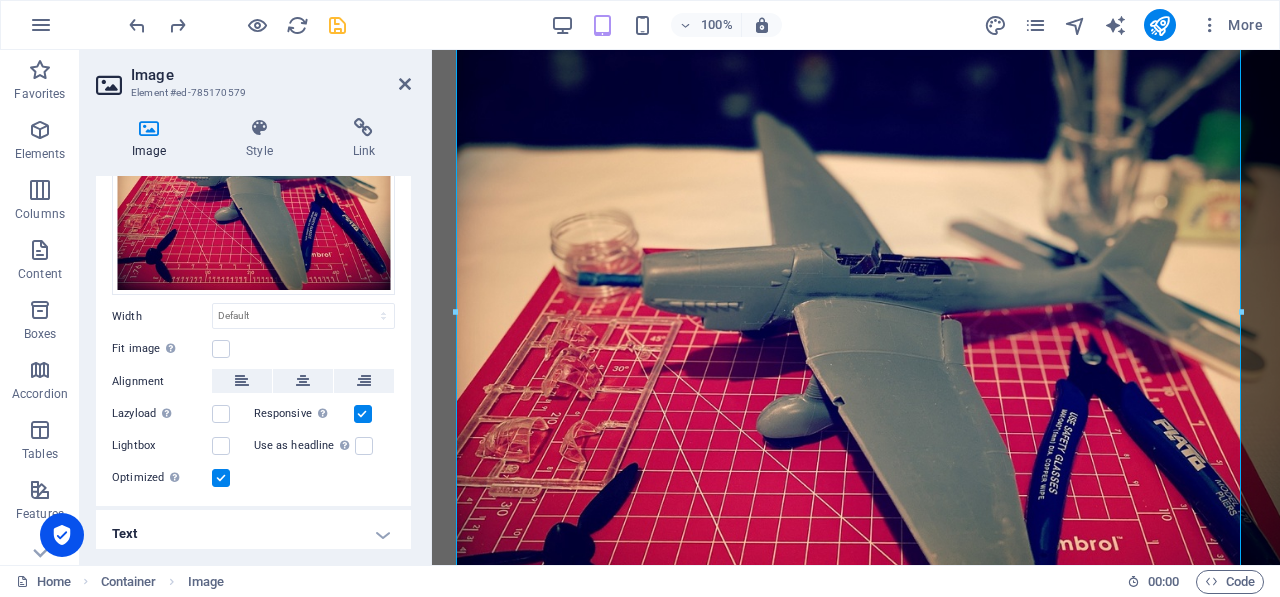 scroll, scrollTop: 152, scrollLeft: 0, axis: vertical 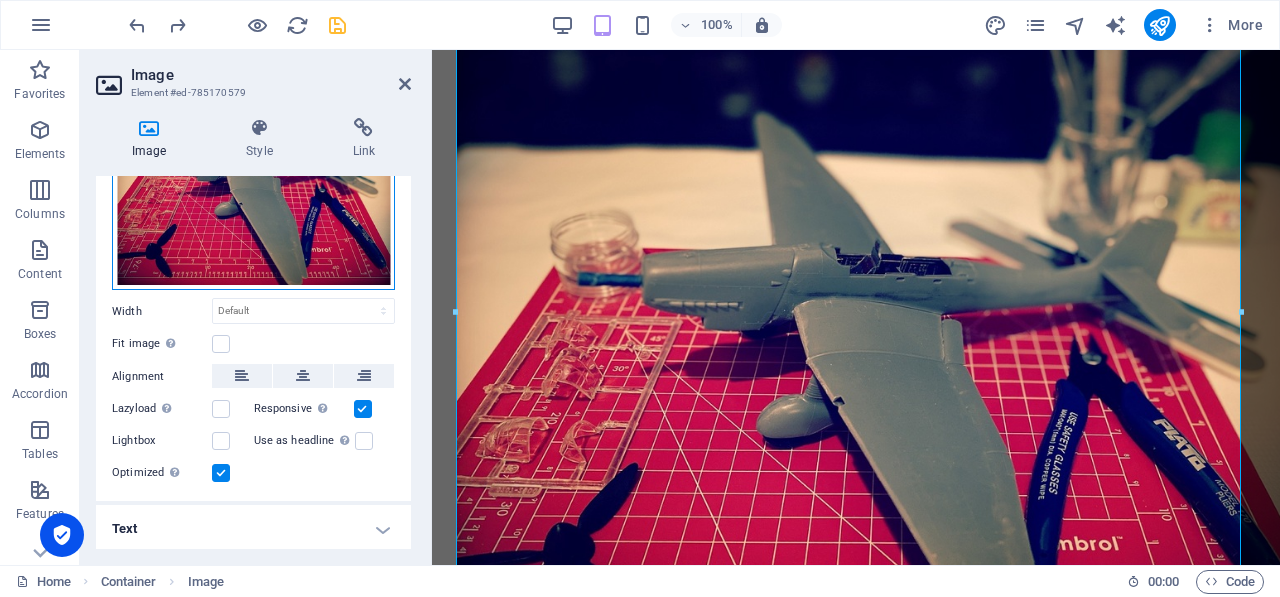 click on "Drag files here, click to choose files or select files from Files or our free stock photos & videos" at bounding box center [253, 183] 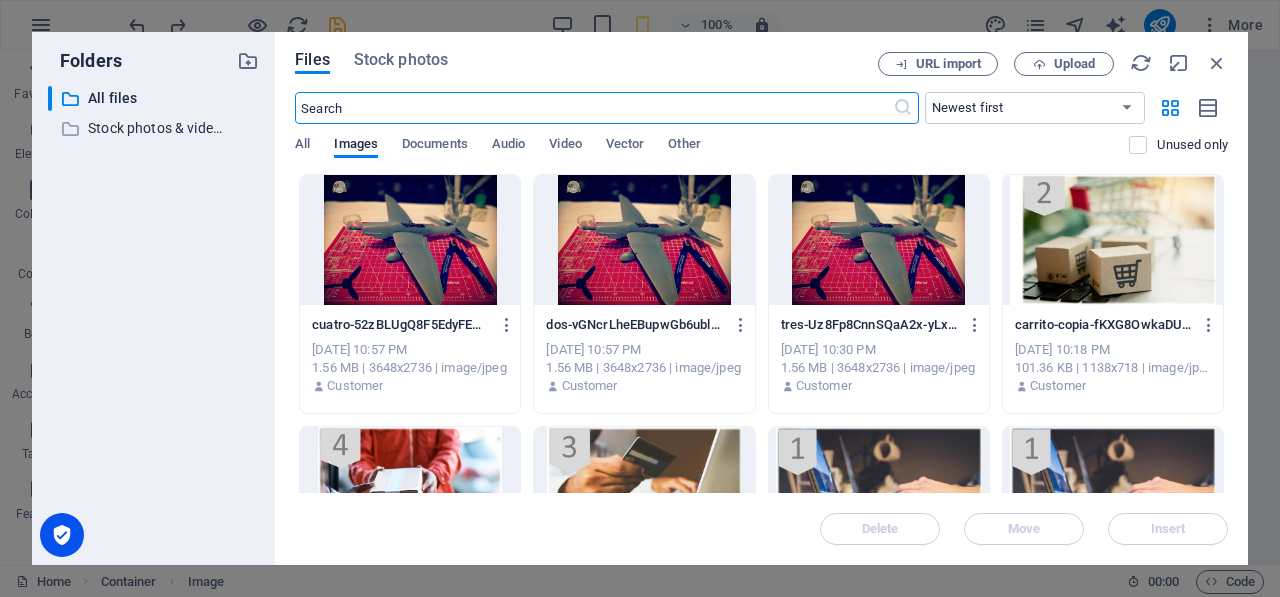 scroll, scrollTop: 182, scrollLeft: 0, axis: vertical 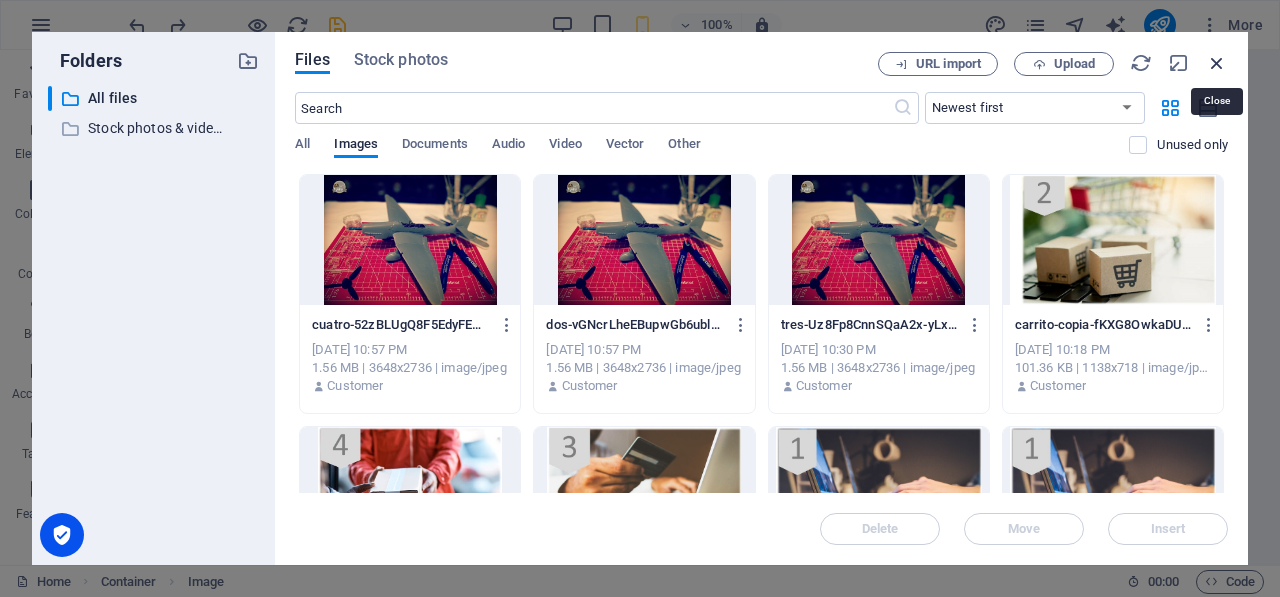 click at bounding box center [1217, 63] 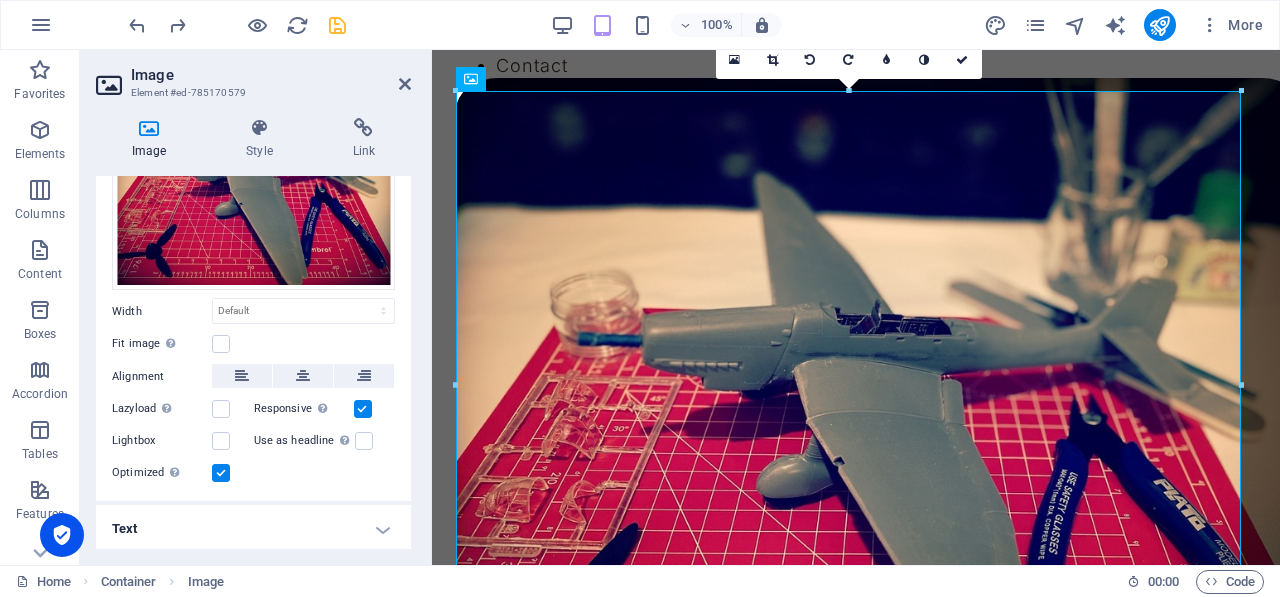 scroll, scrollTop: 120, scrollLeft: 0, axis: vertical 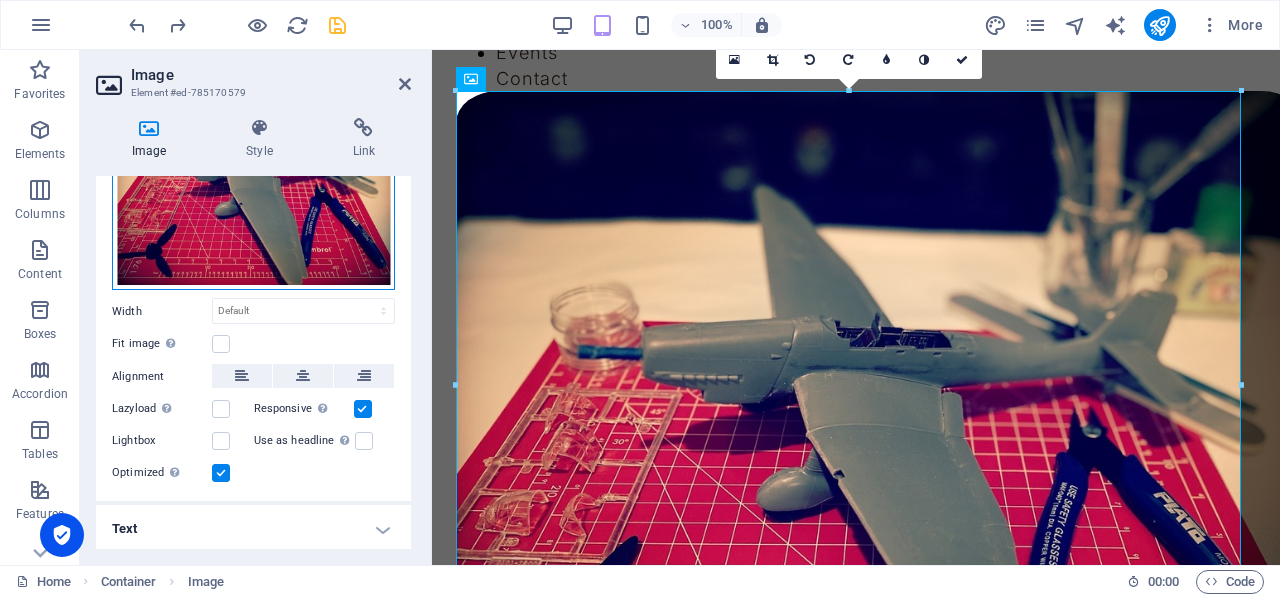 click on "Drag files here, click to choose files or select files from Files or our free stock photos & videos" at bounding box center (253, 183) 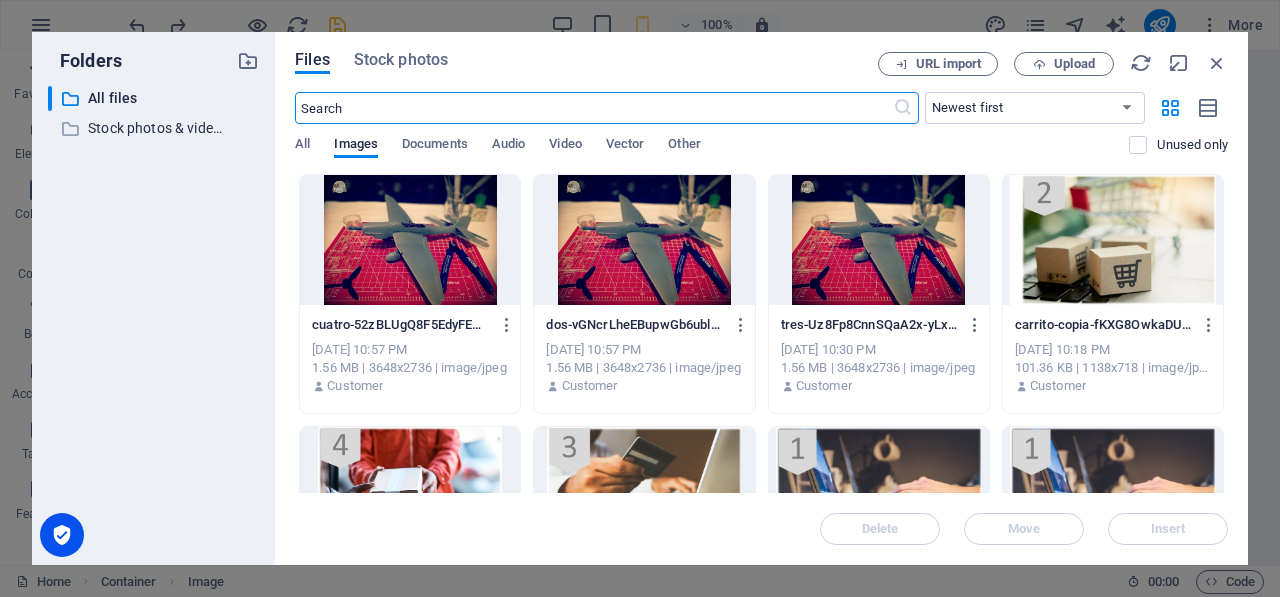 scroll, scrollTop: 110, scrollLeft: 0, axis: vertical 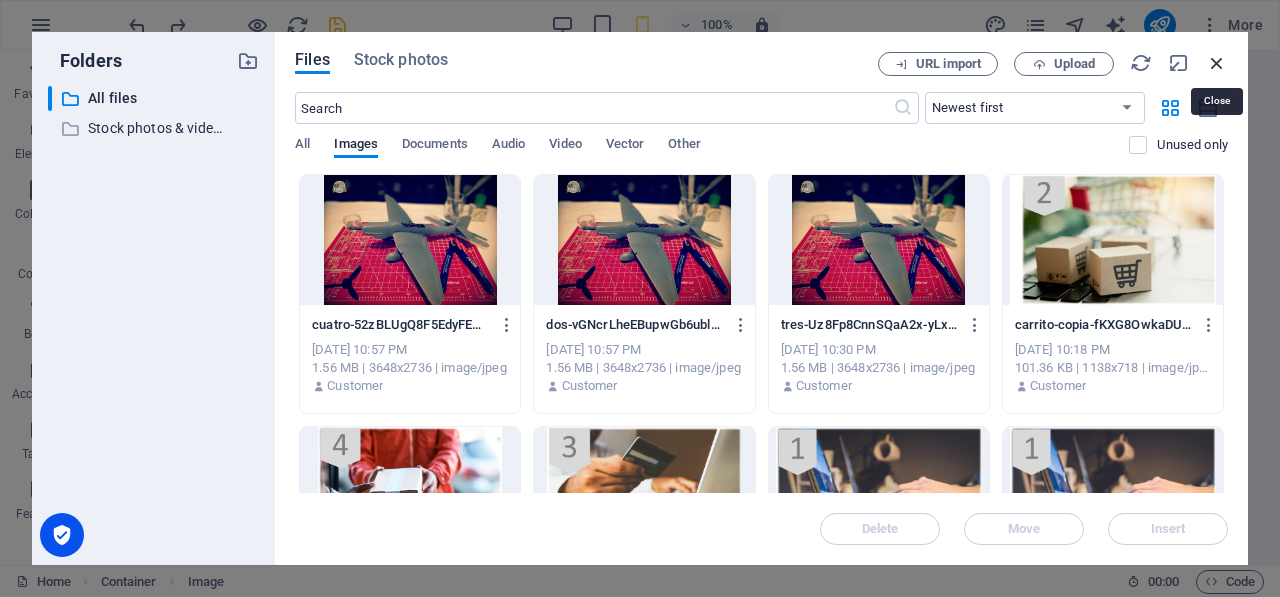 click at bounding box center (1217, 63) 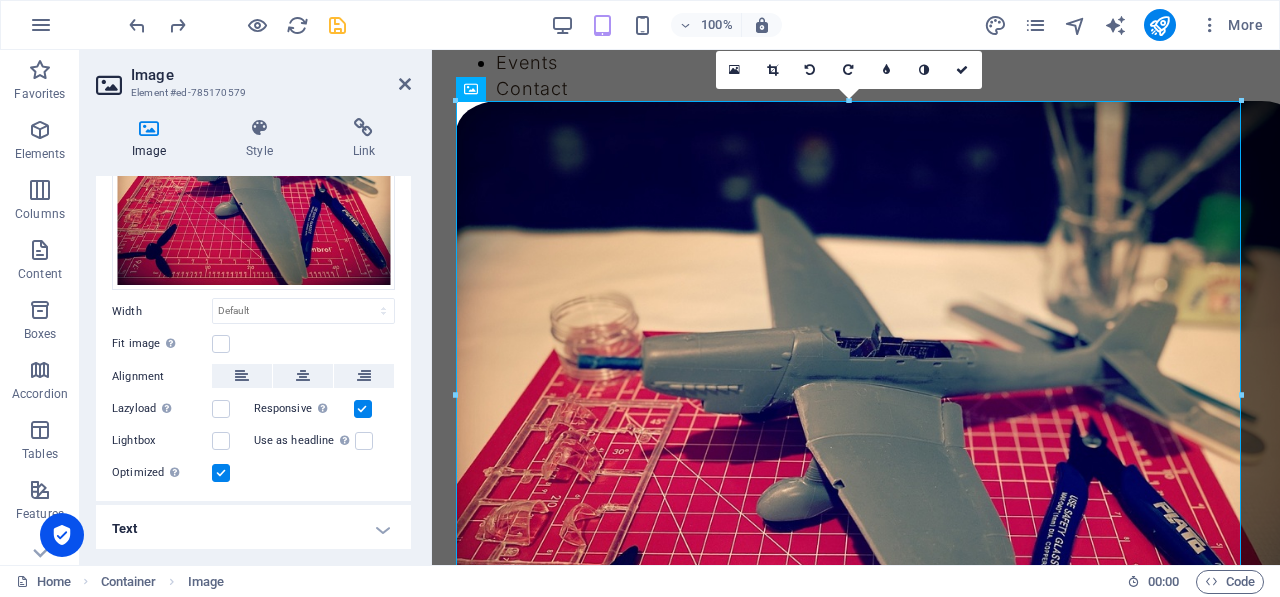 drag, startPoint x: 412, startPoint y: 289, endPoint x: 404, endPoint y: 254, distance: 35.902645 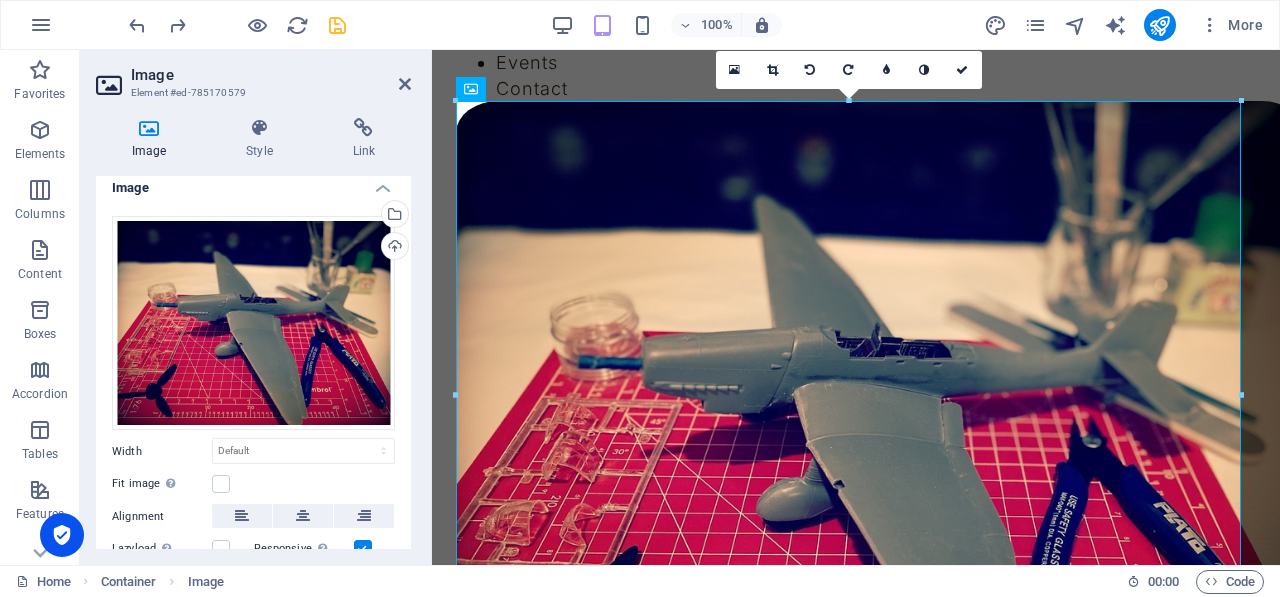 scroll, scrollTop: 6, scrollLeft: 0, axis: vertical 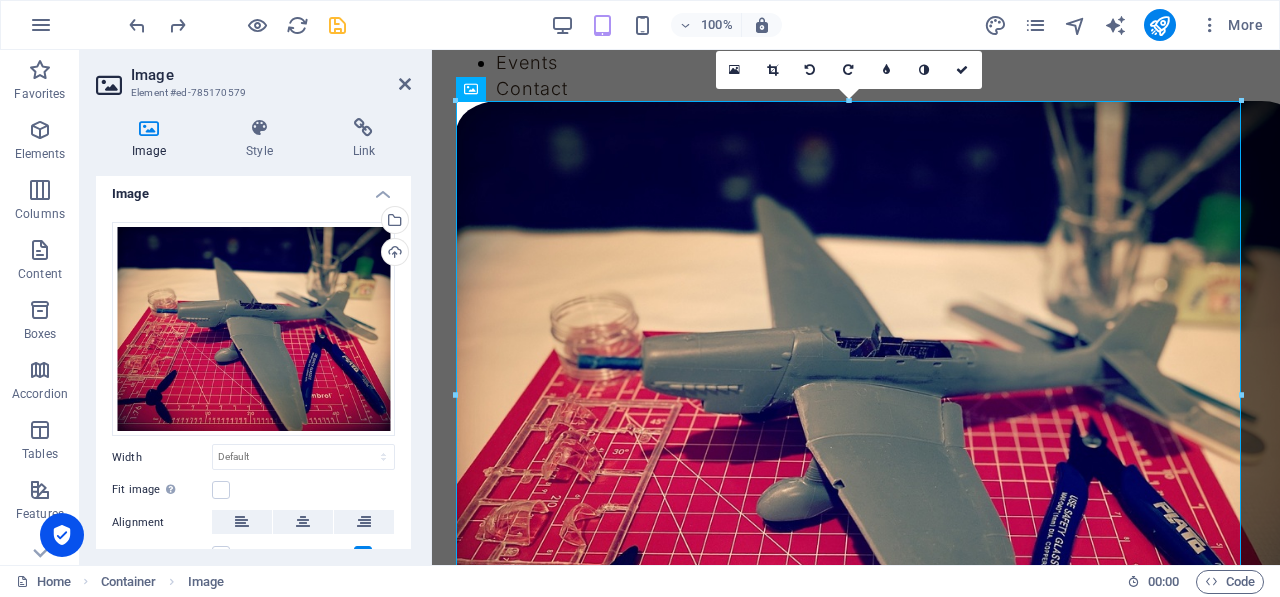 drag, startPoint x: 412, startPoint y: 431, endPoint x: 411, endPoint y: 443, distance: 12.0415945 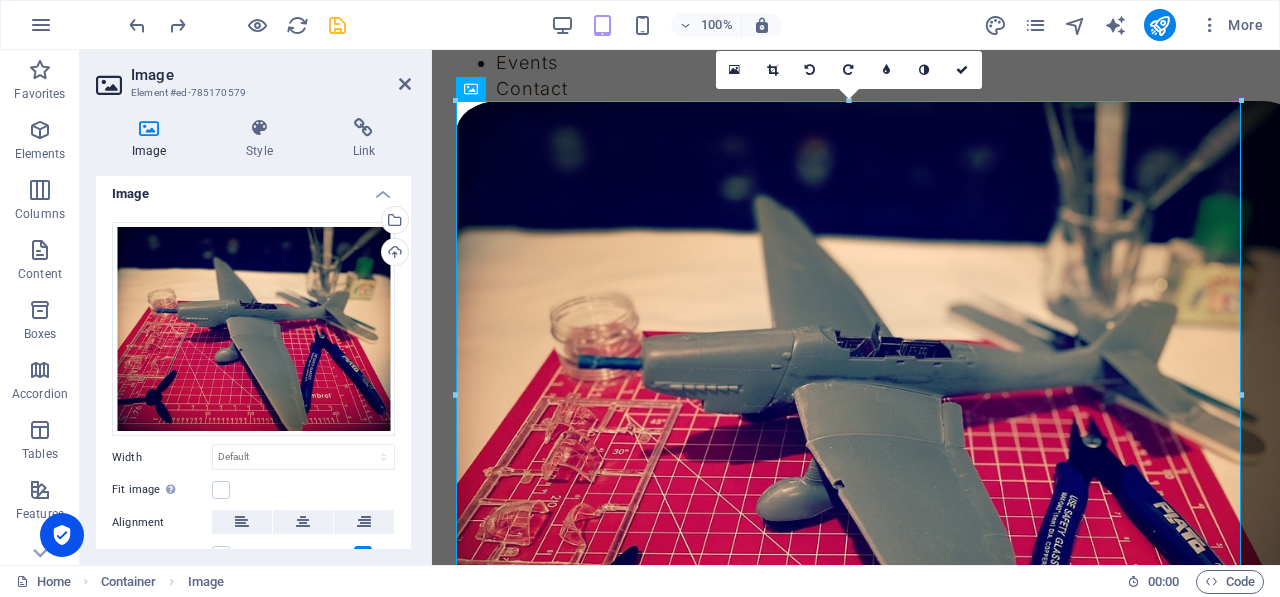 click on "Image Style Link Image Drag files here, click to choose files or select files from Files or our free stock photos & videos Select files from the file manager, stock photos, or upload file(s) Upload Width Default auto px rem % em vh vw Fit image Automatically fit image to a fixed width and height Height Default auto px Alignment Lazyload Loading images after the page loads improves page speed. Responsive Automatically load retina image and smartphone optimized sizes. Lightbox Use as headline The image will be wrapped in an H1 headline tag. Useful for giving alternative text the weight of an H1 headline, e.g. for the logo. Leave unchecked if uncertain. Optimized Images are compressed to improve page speed. Position Direction Custom X offset 50 px rem % vh vw Y offset 50 px rem % vh vw Text Float No float Image left Image right Determine how text should behave around the image. Text Alternative text Image caption Paragraph Format Normal Heading 1 Heading 2 Heading 3 Heading 4 Heading 5 Heading 6 Code Font Family" at bounding box center (253, 333) 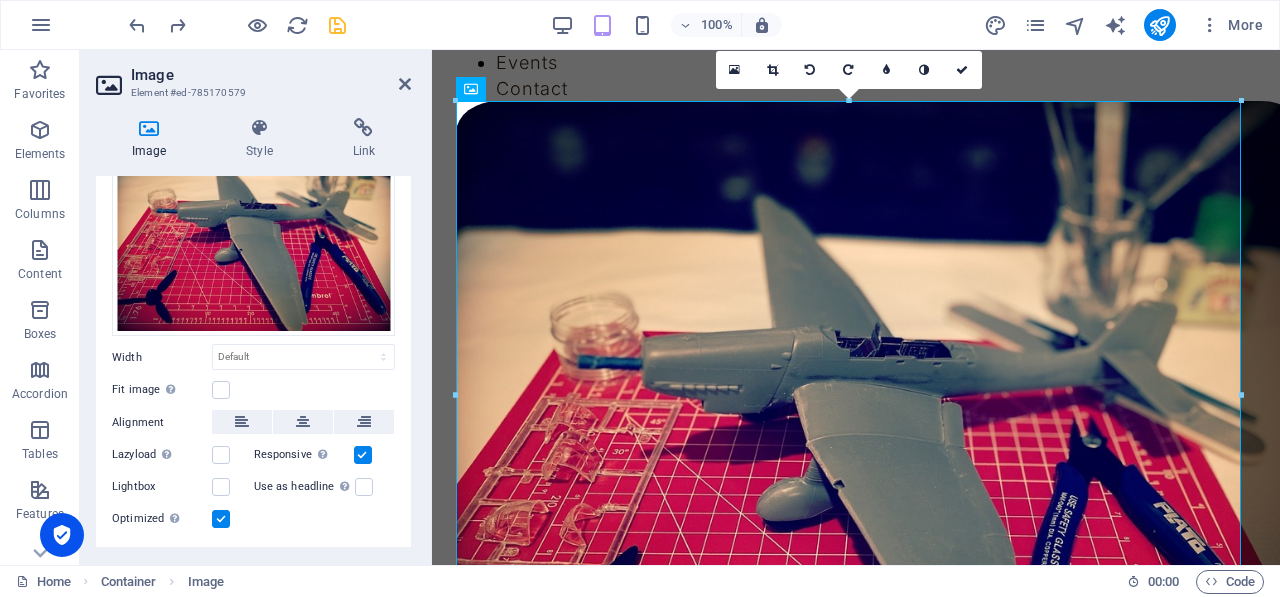 scroll, scrollTop: 106, scrollLeft: 0, axis: vertical 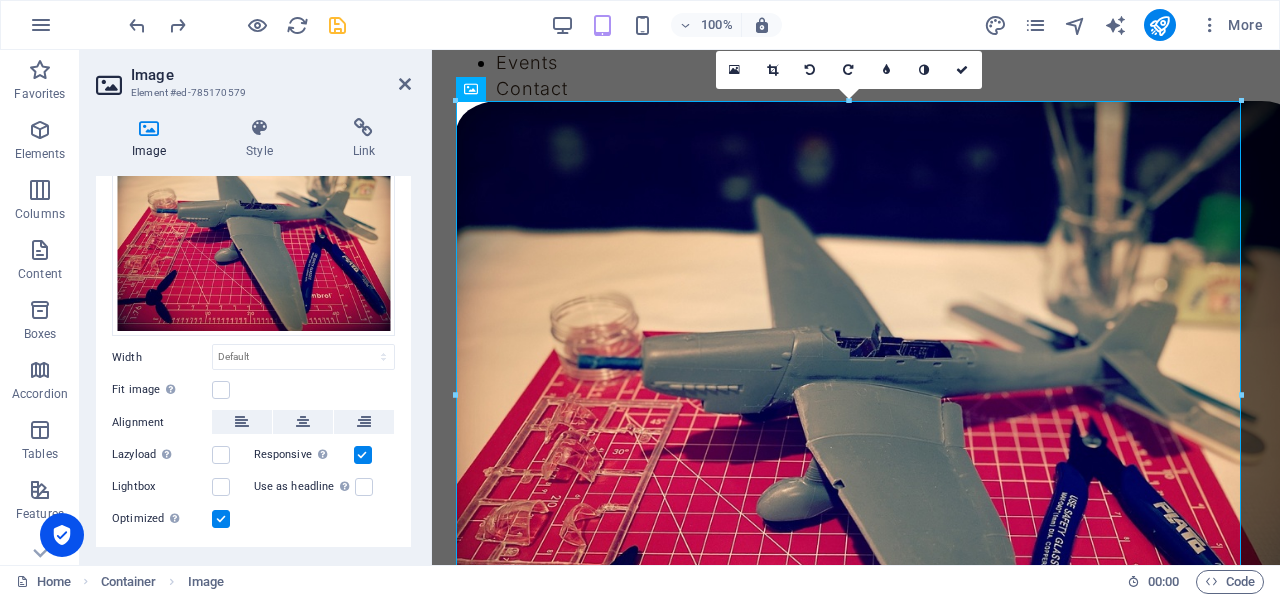 drag, startPoint x: 401, startPoint y: 347, endPoint x: 404, endPoint y: 289, distance: 58.077534 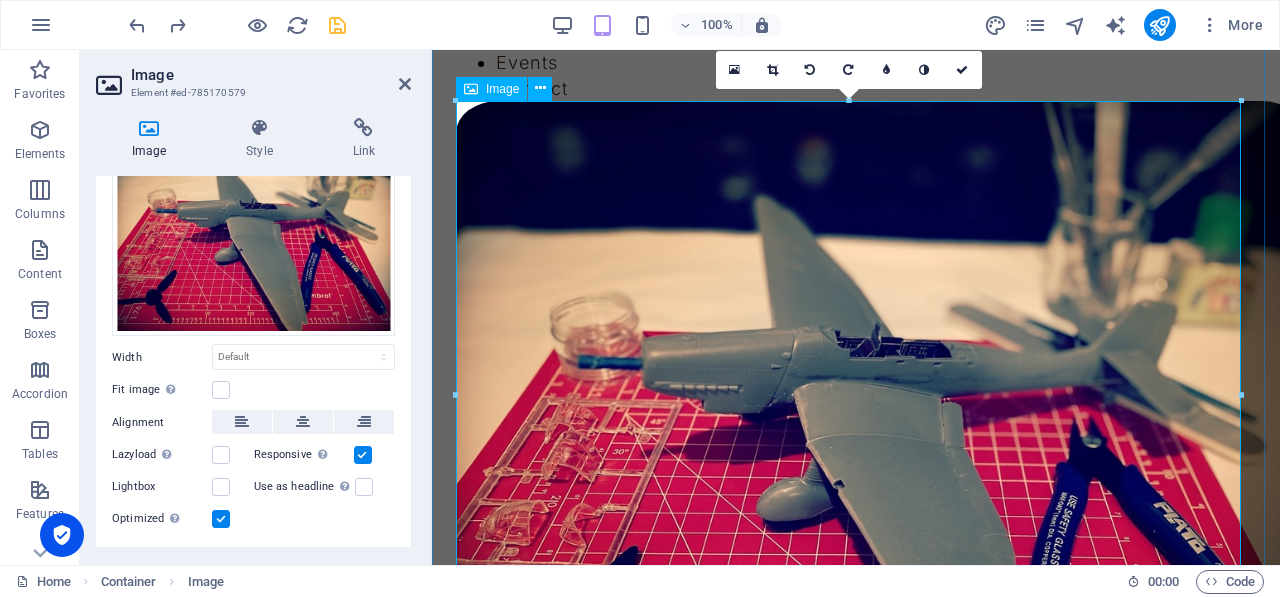 click at bounding box center (856, 419) 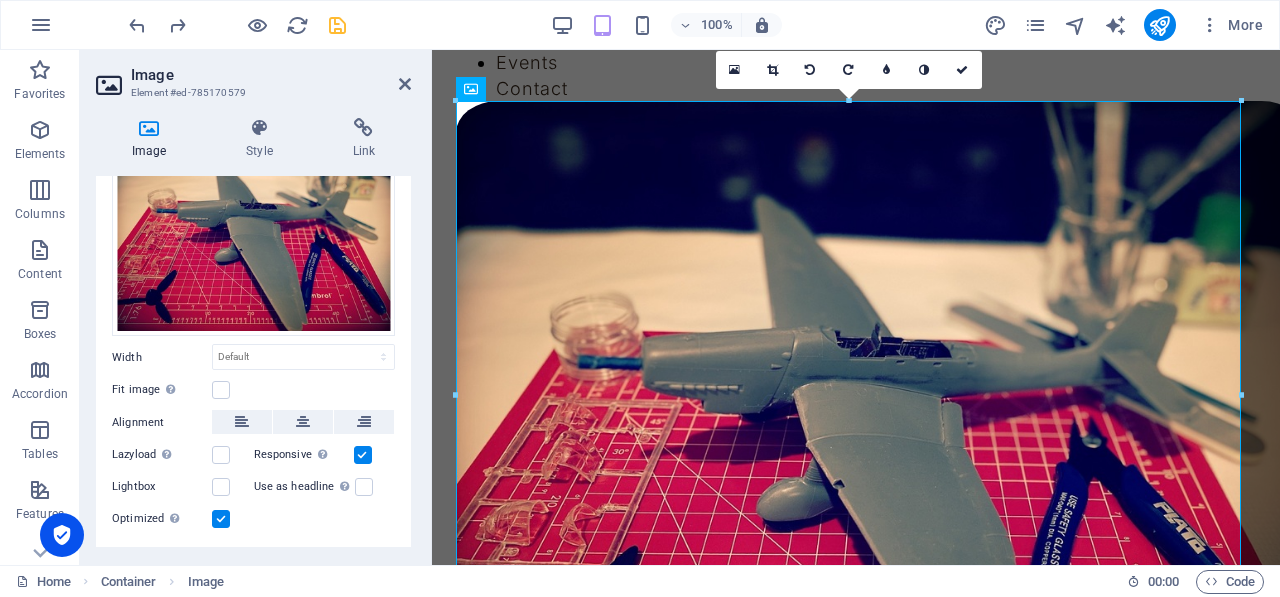 scroll, scrollTop: 0, scrollLeft: 0, axis: both 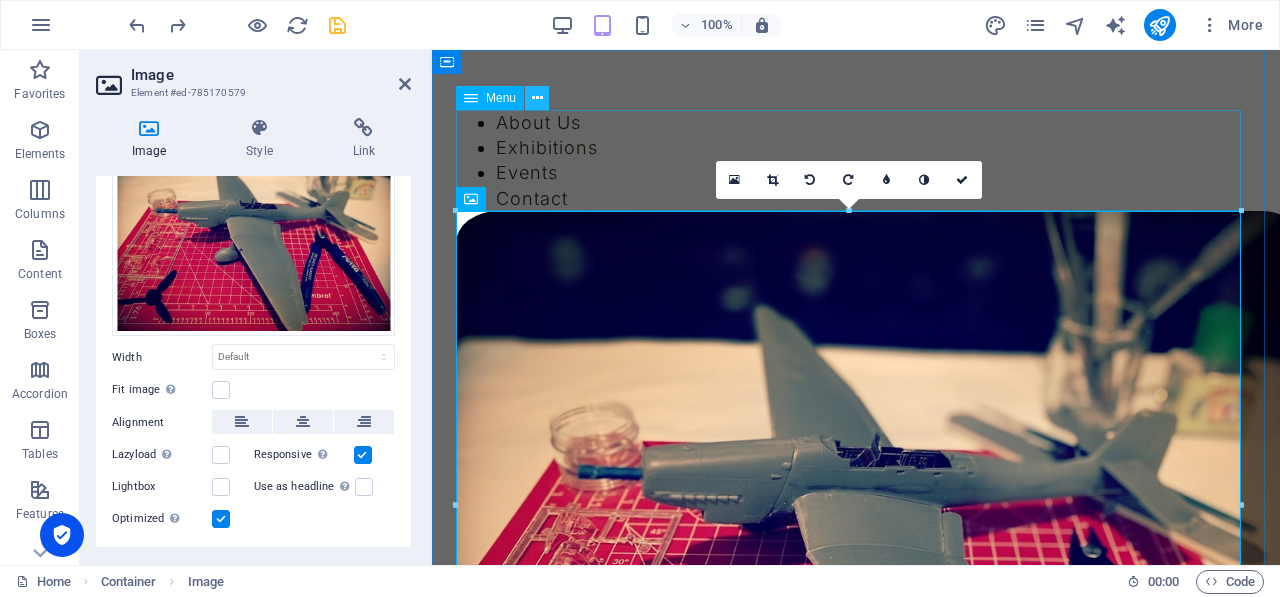 click at bounding box center (537, 98) 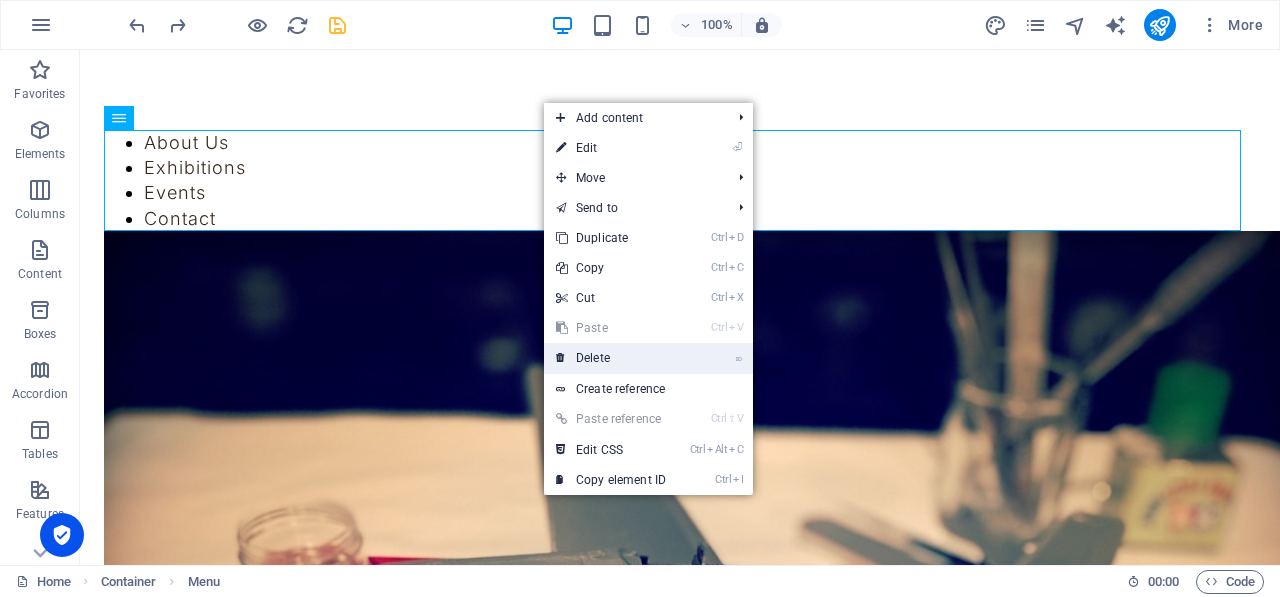 click on "⌦  Delete" at bounding box center [611, 358] 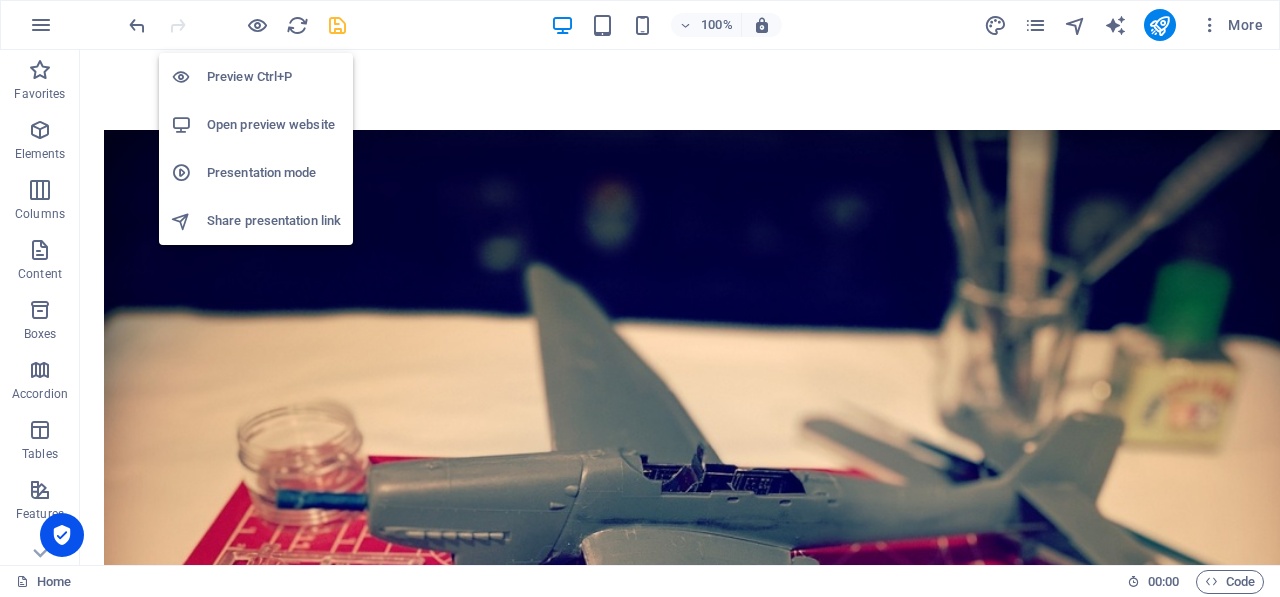 click on "Preview Ctrl+P" at bounding box center (274, 77) 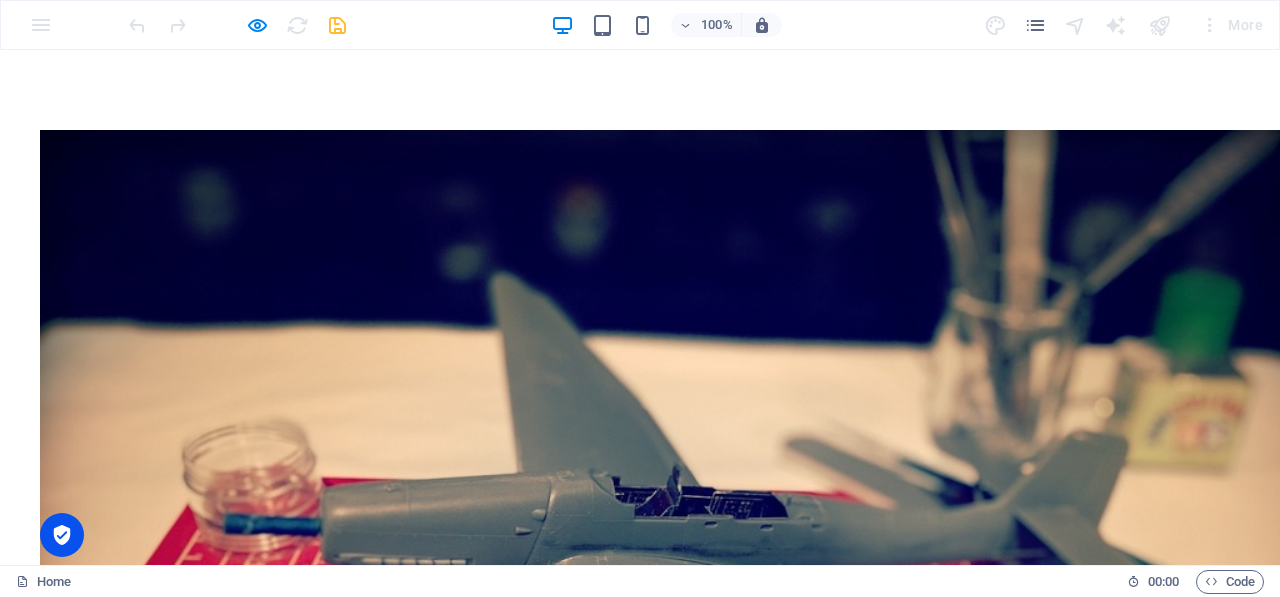 click at bounding box center [640, 610] 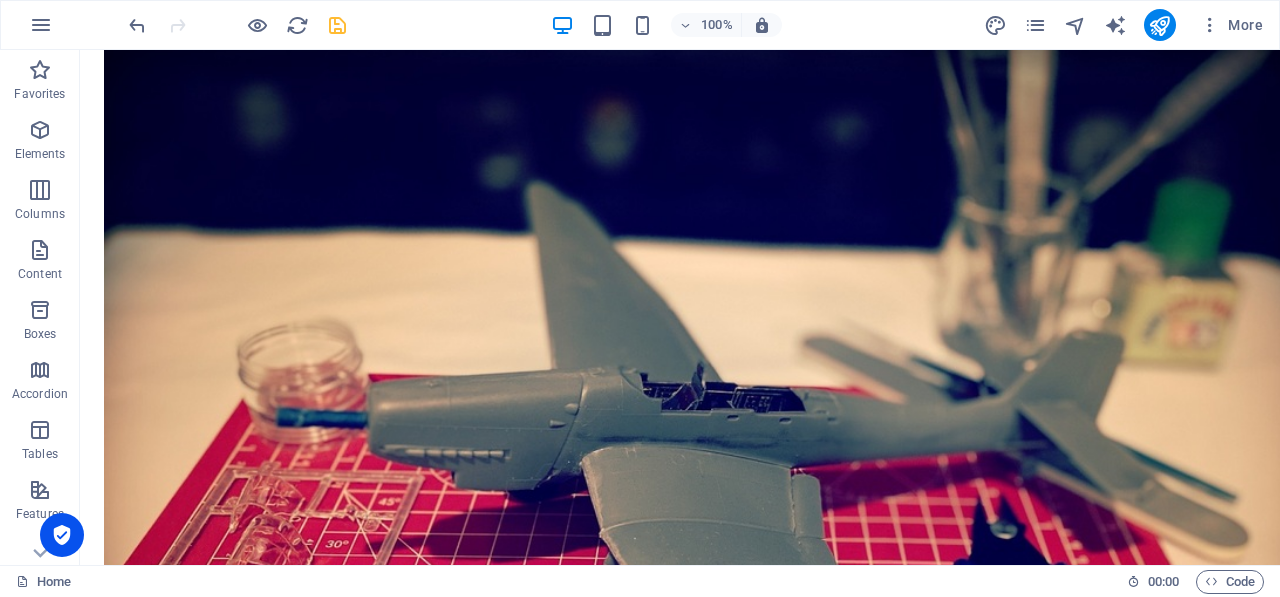 scroll, scrollTop: 0, scrollLeft: 0, axis: both 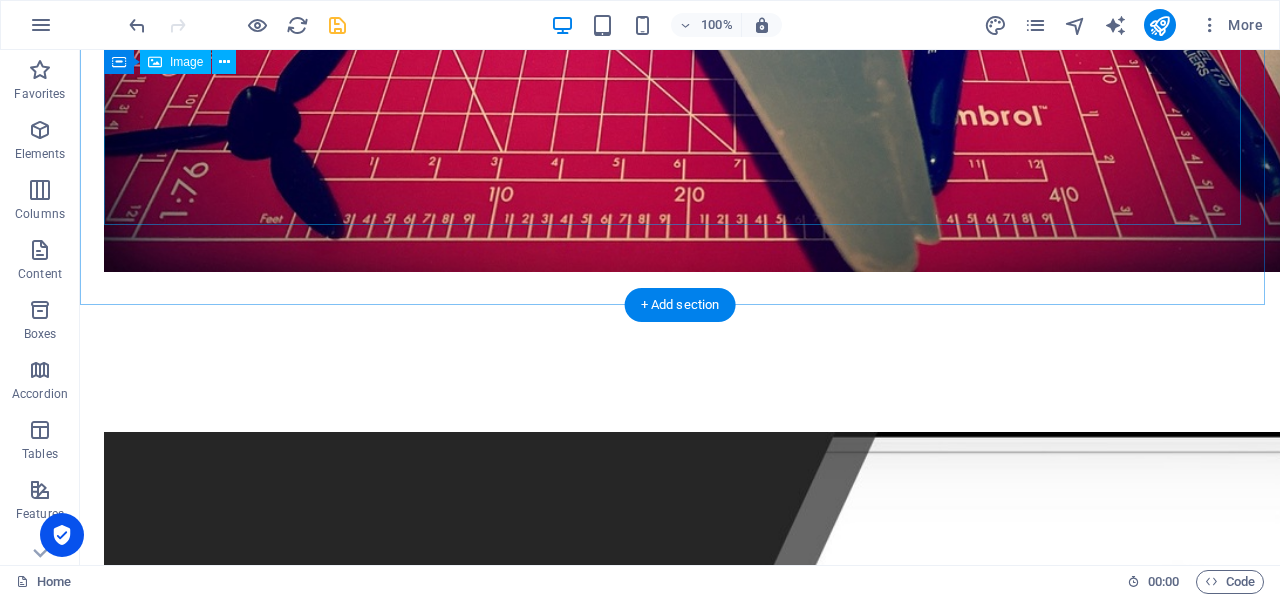 click at bounding box center (680, -178) 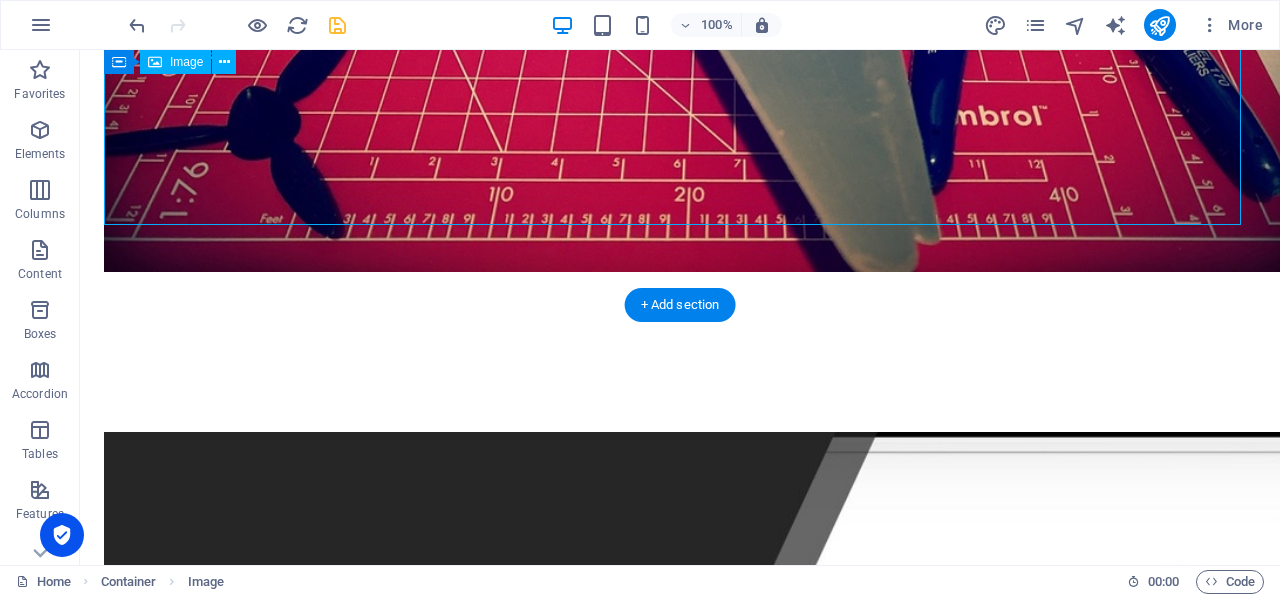 click at bounding box center [680, -178] 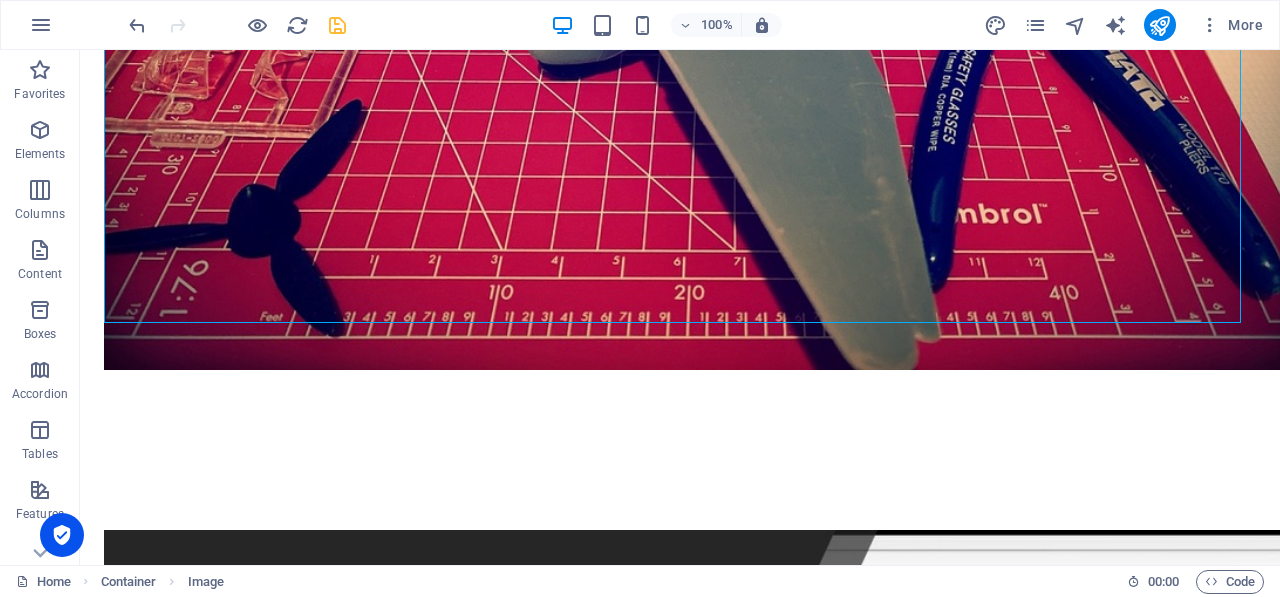 scroll, scrollTop: 652, scrollLeft: 0, axis: vertical 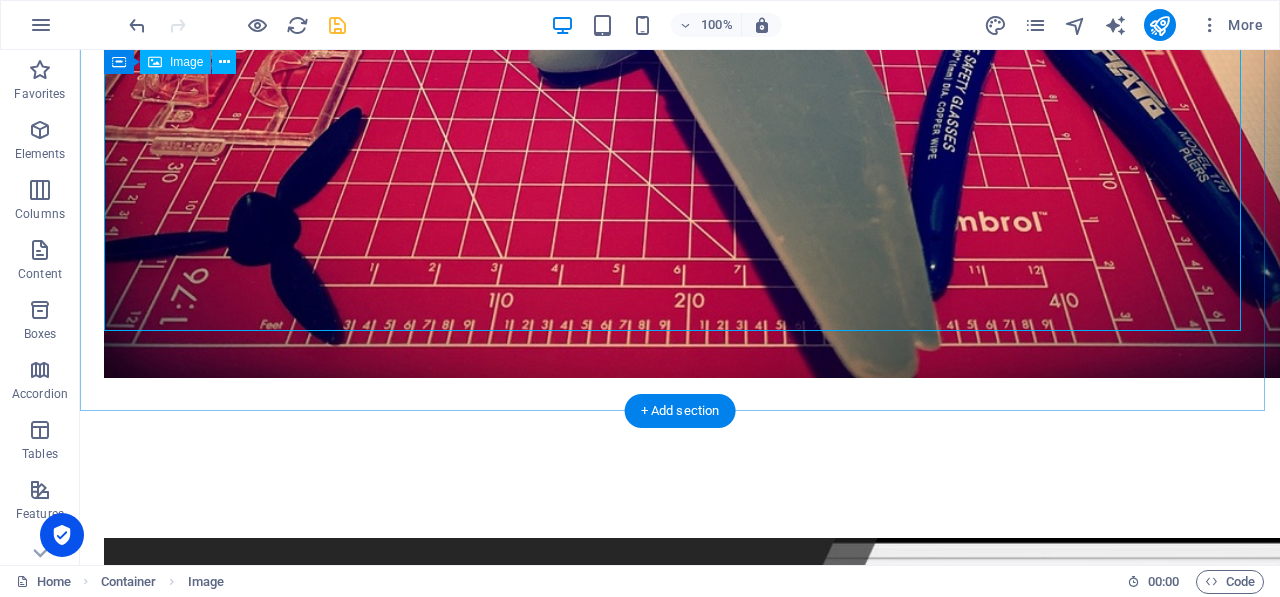 click at bounding box center (680, -72) 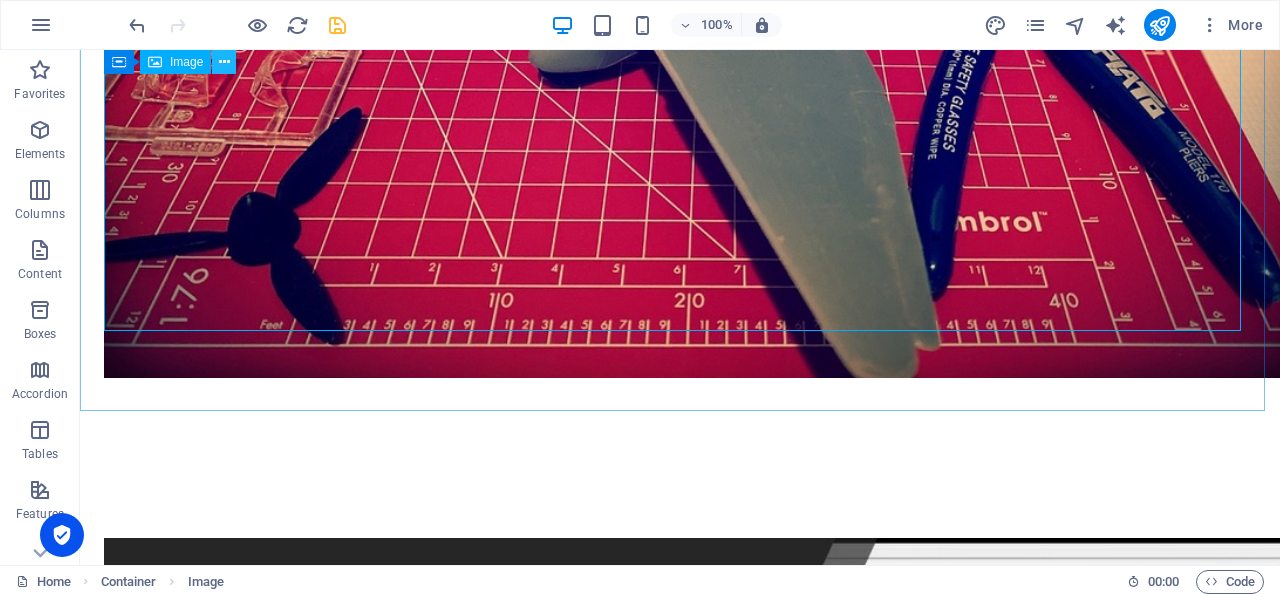 click at bounding box center [224, 62] 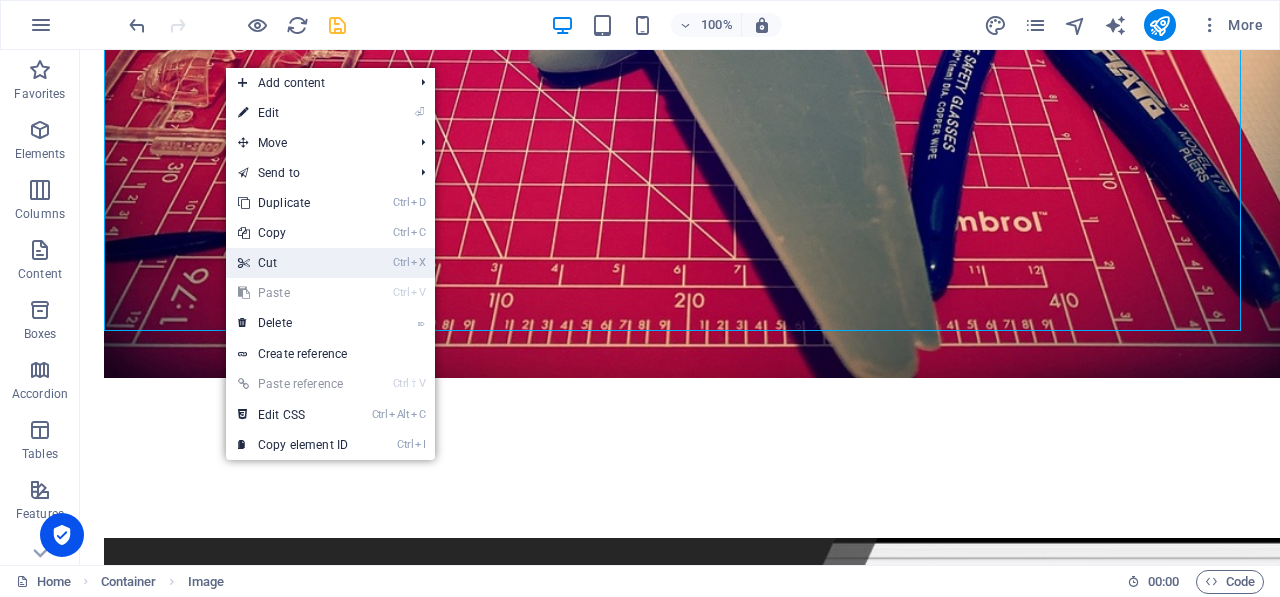 click on "Ctrl X  Cut" at bounding box center (293, 263) 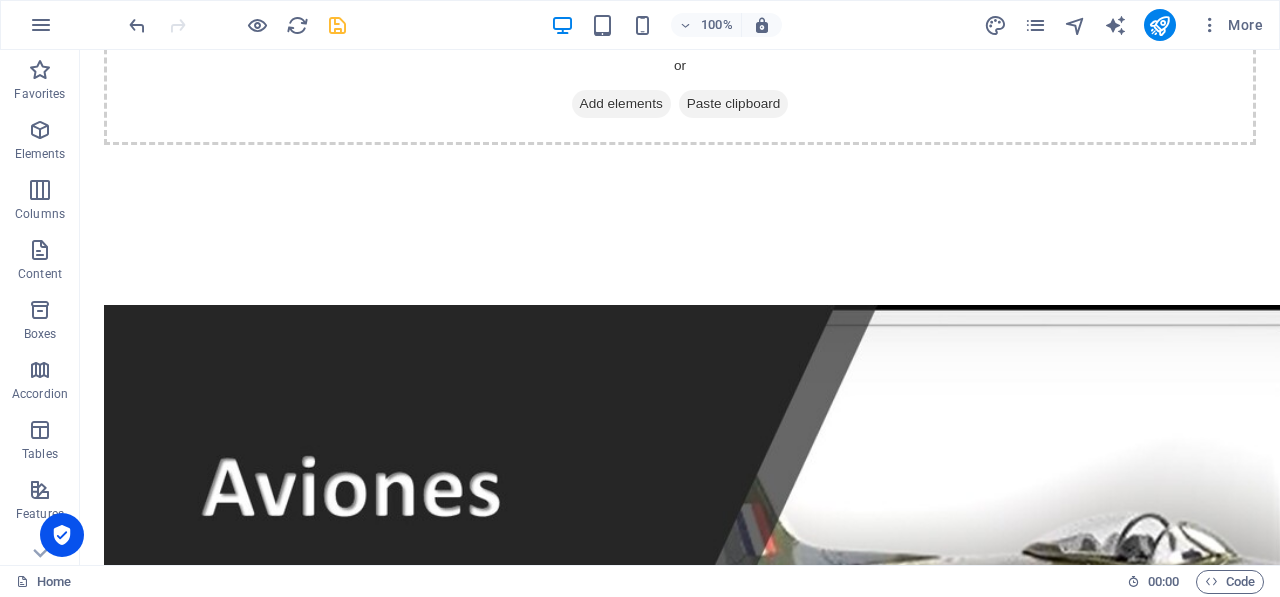 scroll, scrollTop: 0, scrollLeft: 0, axis: both 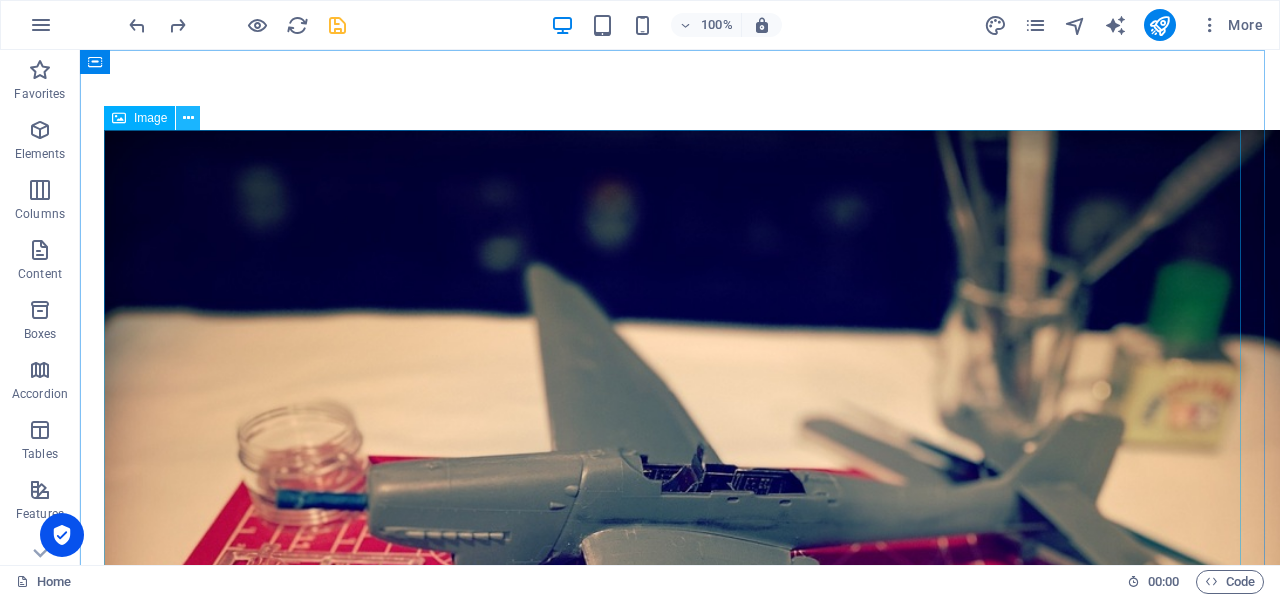 click at bounding box center (188, 118) 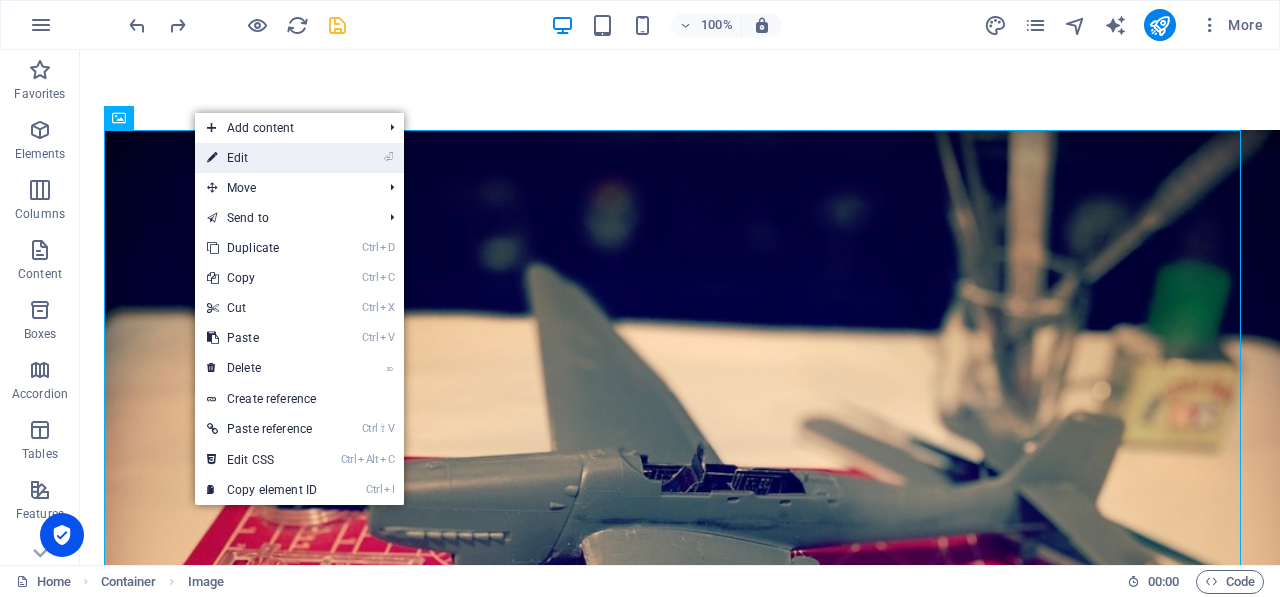 click on "⏎  Edit" at bounding box center [299, 158] 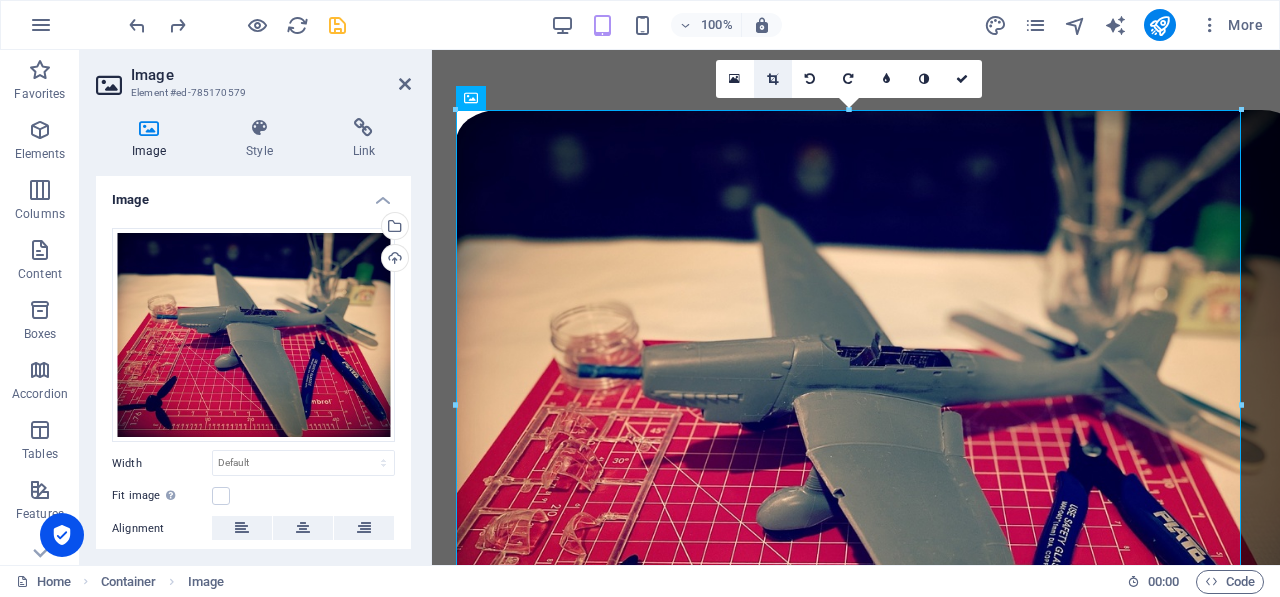 click at bounding box center (772, 79) 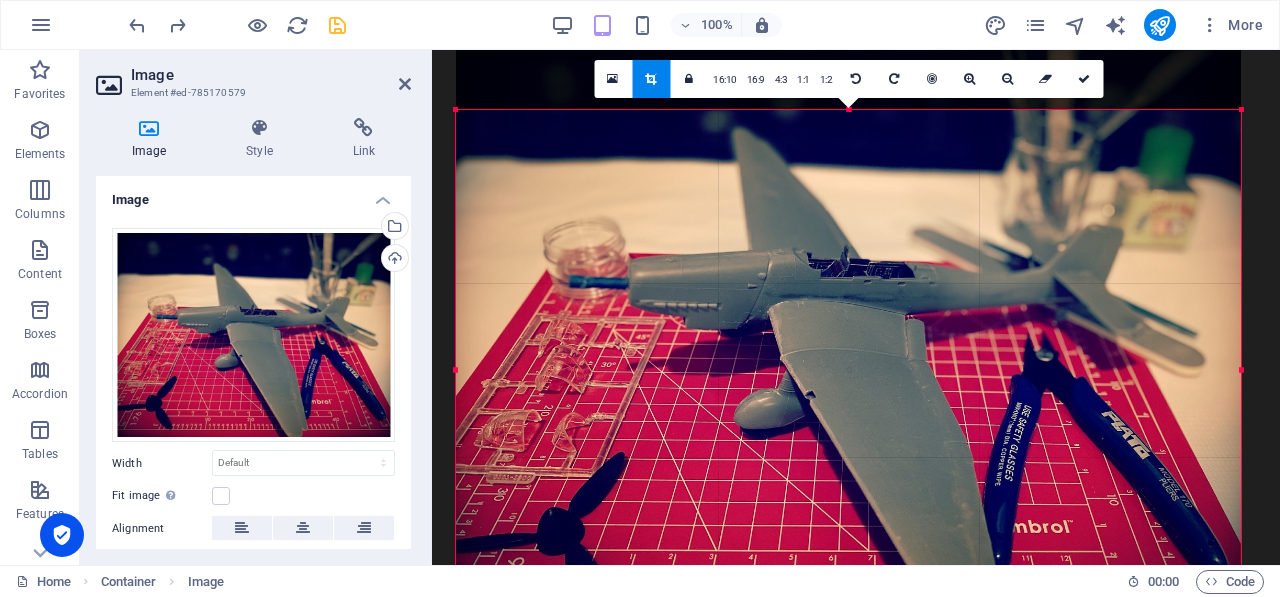 drag, startPoint x: 850, startPoint y: 109, endPoint x: 856, endPoint y: 179, distance: 70.256676 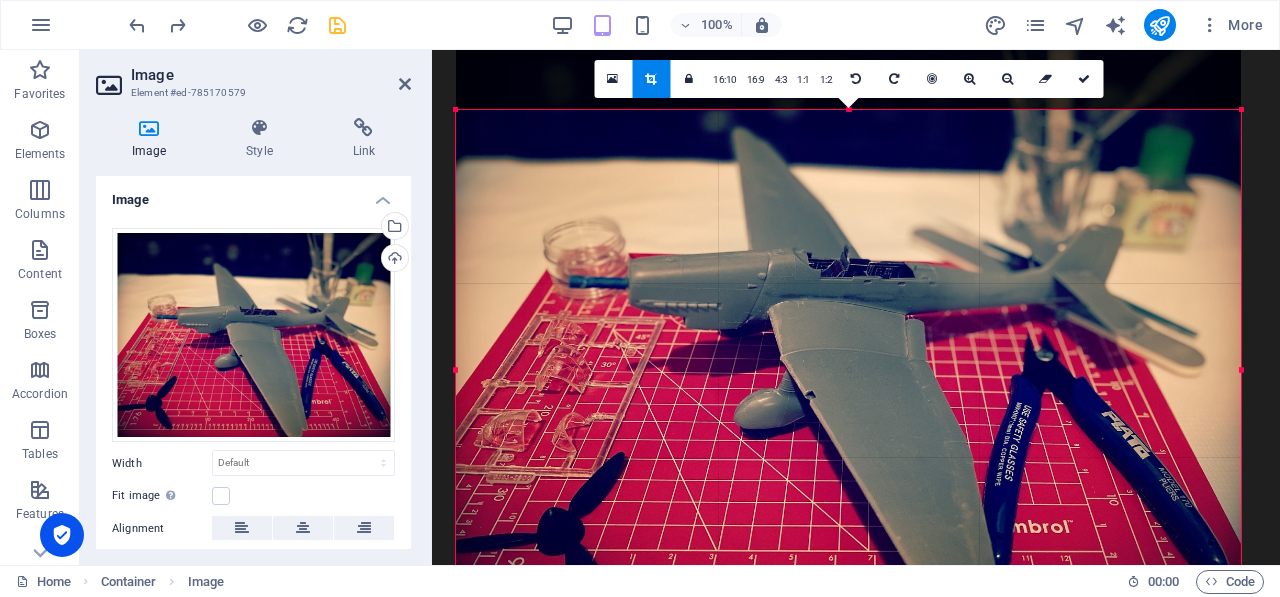 click on "180 170 160 150 140 130 120 110 100 90 80 70 60 50 40 30 20 10 0 -10 -20 -30 -40 -50 -60 -70 -80 -90 -100 -110 -120 -130 -140 -150 -160 -170 785px × 520px / 0° / 52% 16:10 16:9 4:3 1:1 1:2 0" at bounding box center [848, 370] 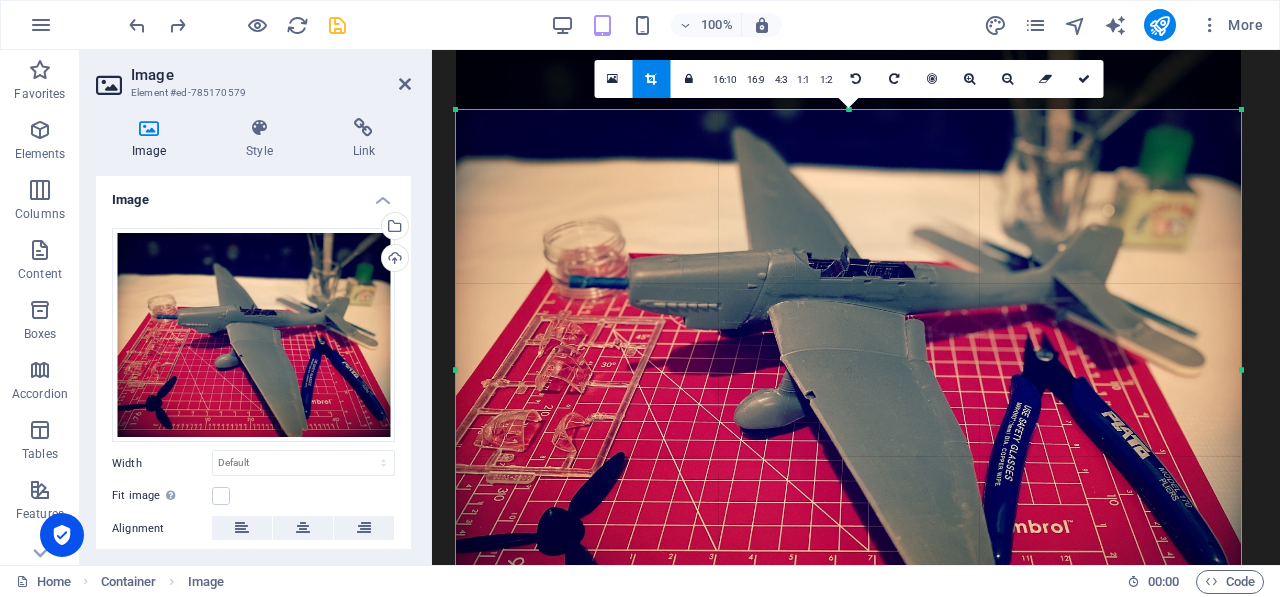 drag, startPoint x: 411, startPoint y: 419, endPoint x: 413, endPoint y: 456, distance: 37.054016 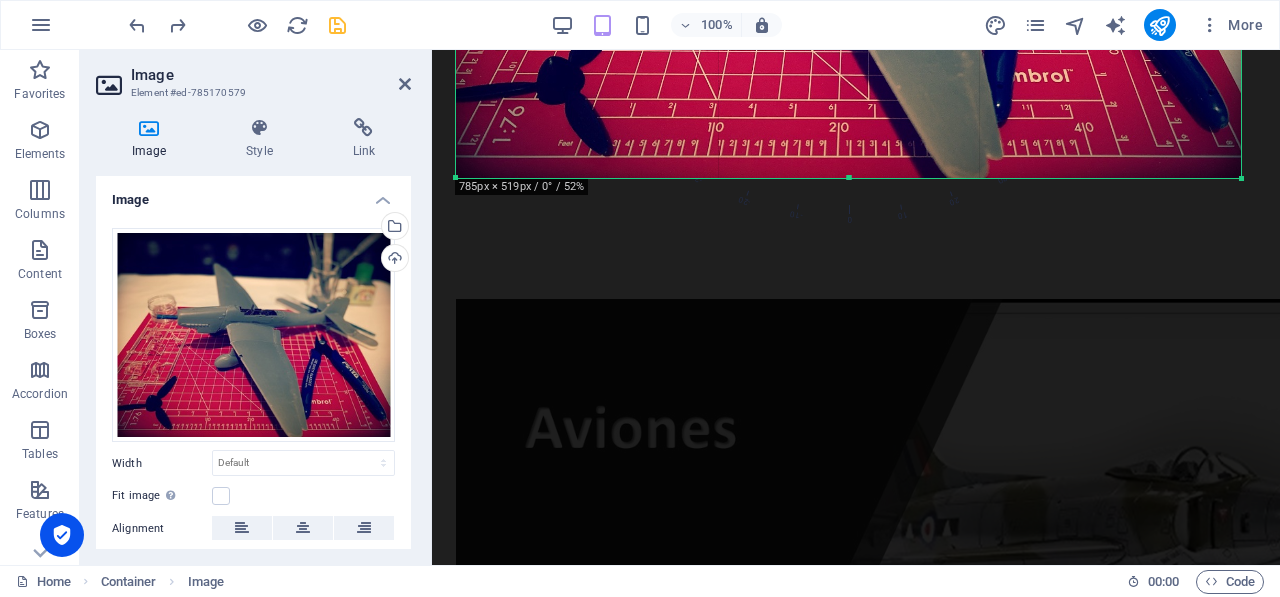 click at bounding box center [848, -117] 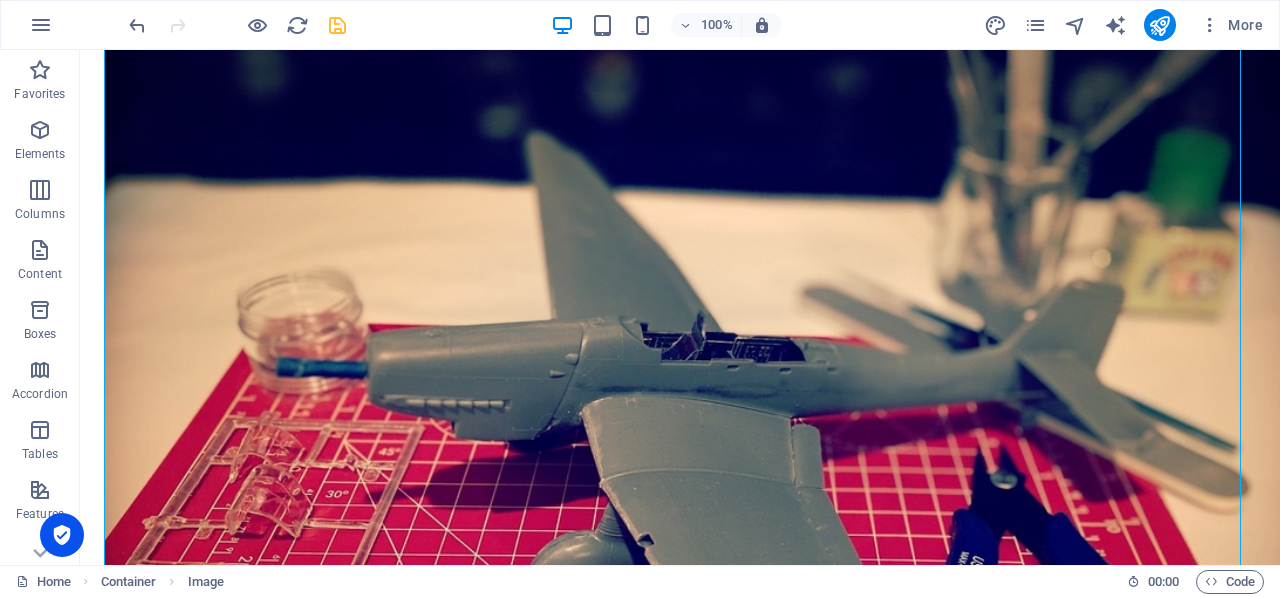 scroll, scrollTop: 0, scrollLeft: 0, axis: both 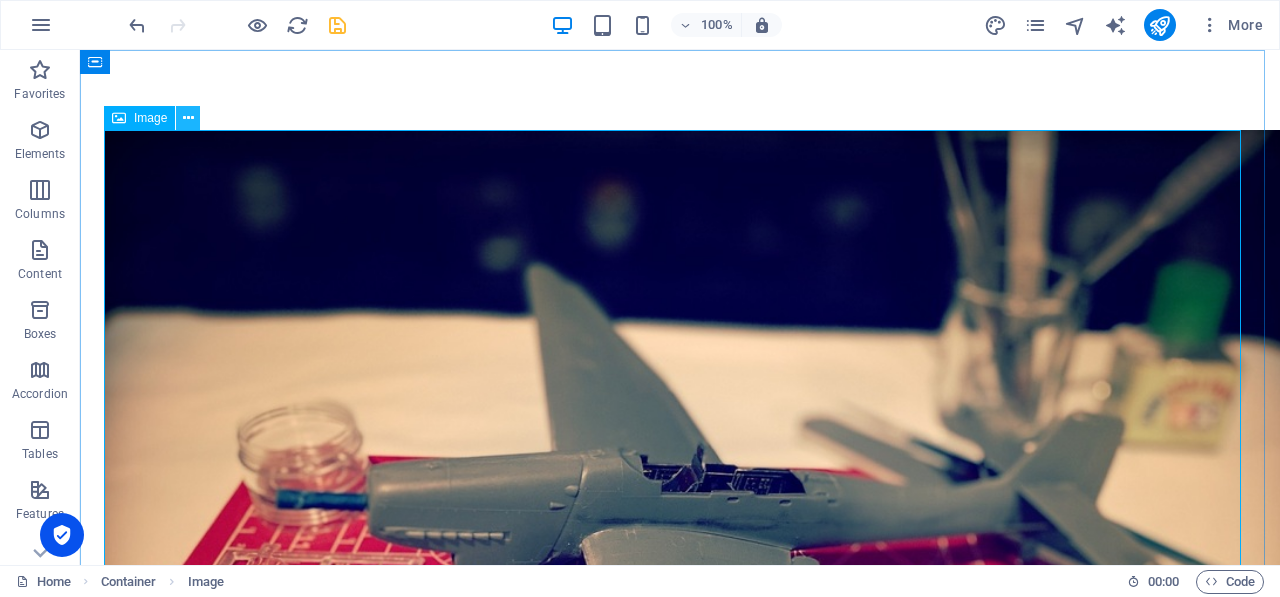 click at bounding box center [188, 118] 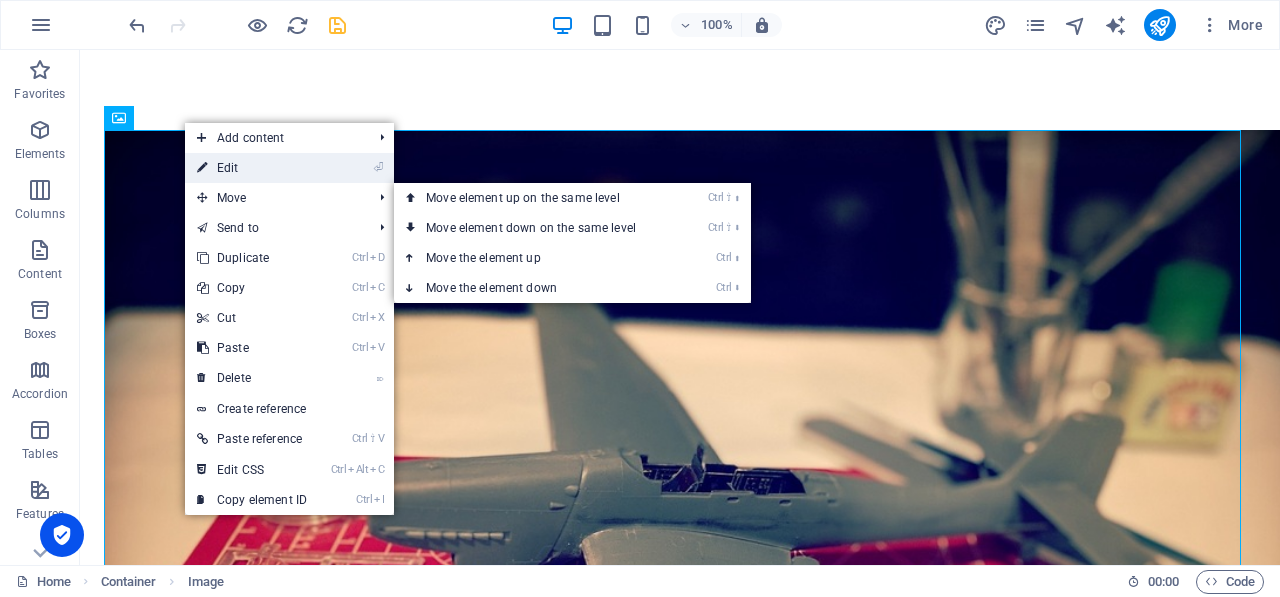 click on "⏎  Edit" at bounding box center (289, 168) 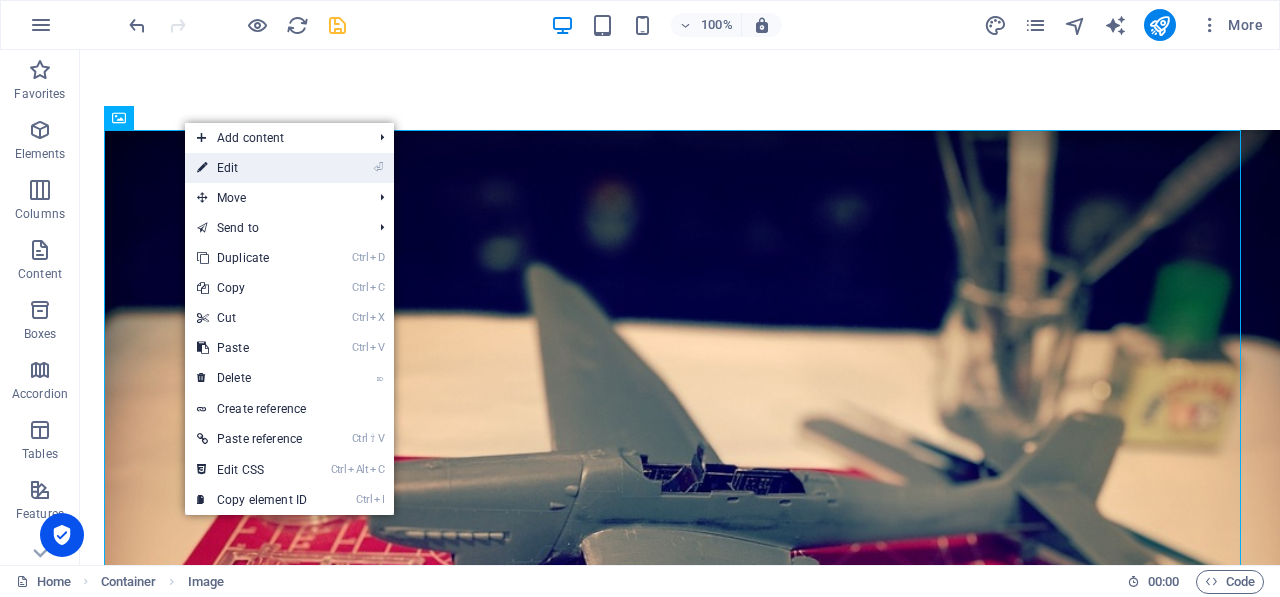 click on "⏎  Edit" at bounding box center (252, 168) 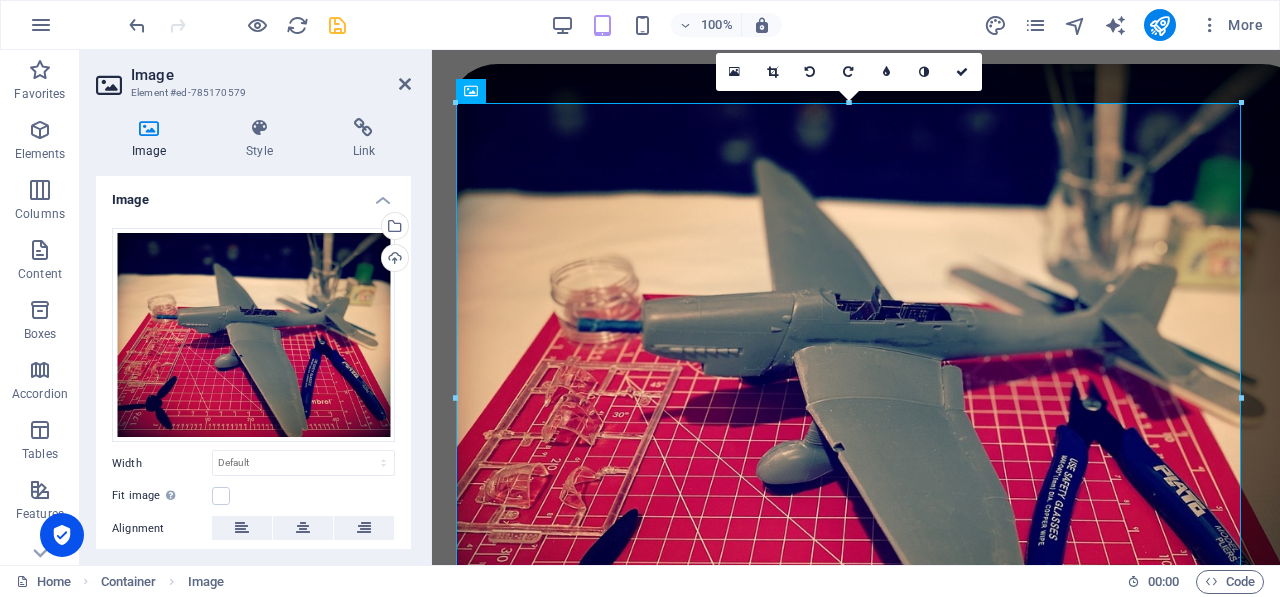 scroll, scrollTop: 0, scrollLeft: 0, axis: both 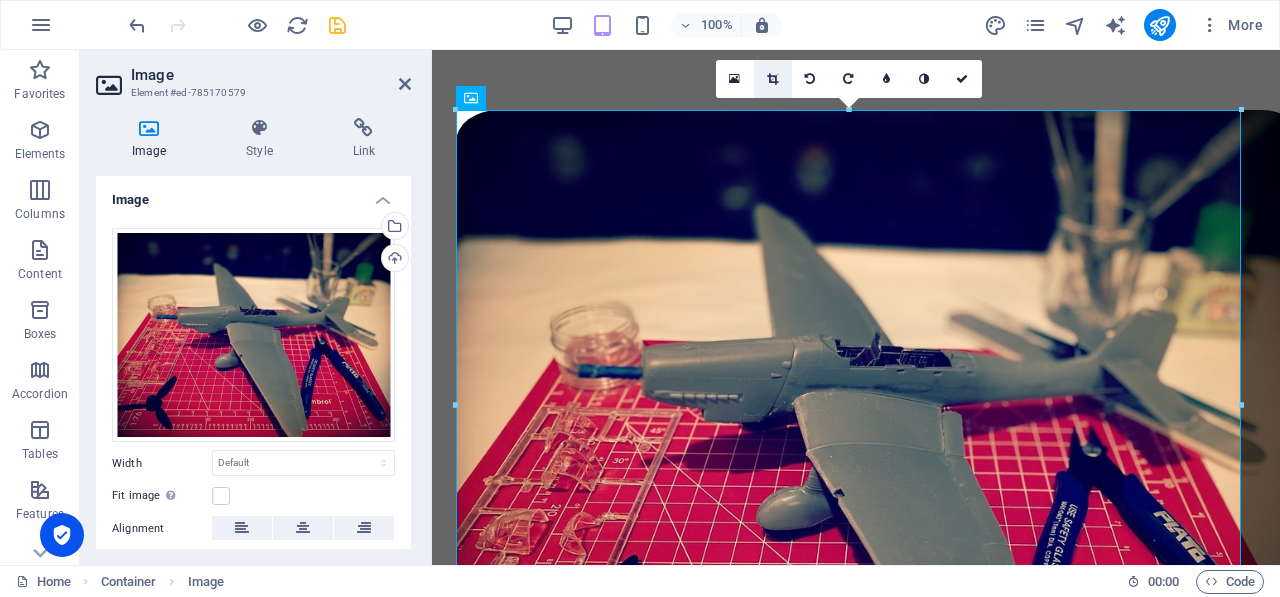 click at bounding box center [772, 79] 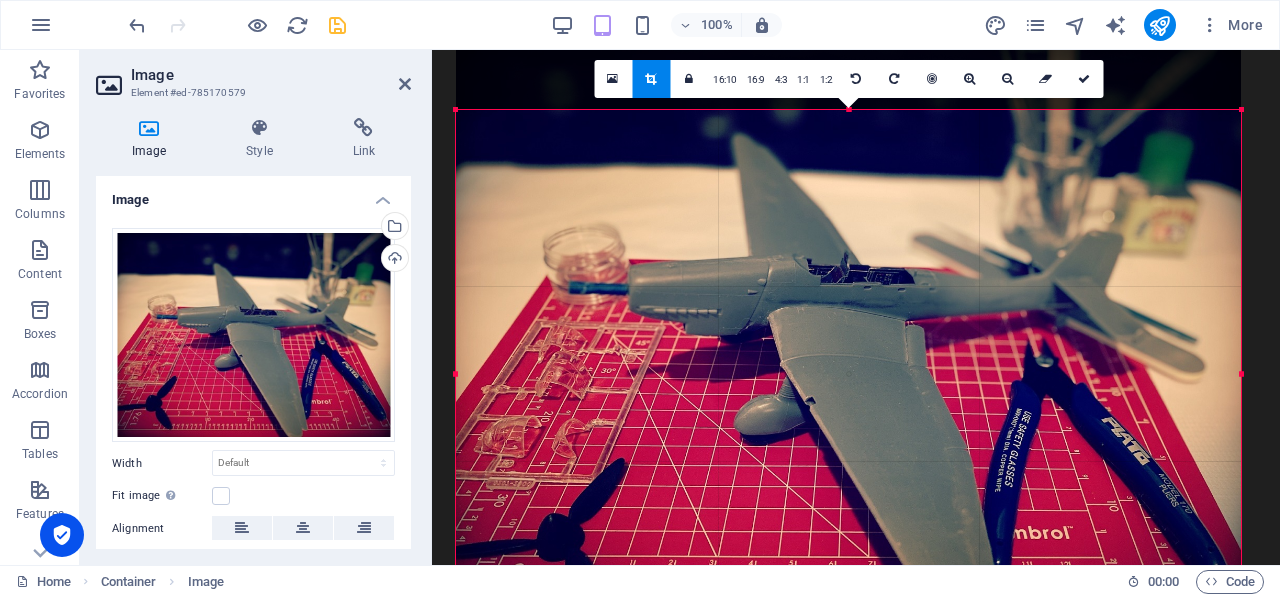 drag, startPoint x: 848, startPoint y: 111, endPoint x: 850, endPoint y: 175, distance: 64.03124 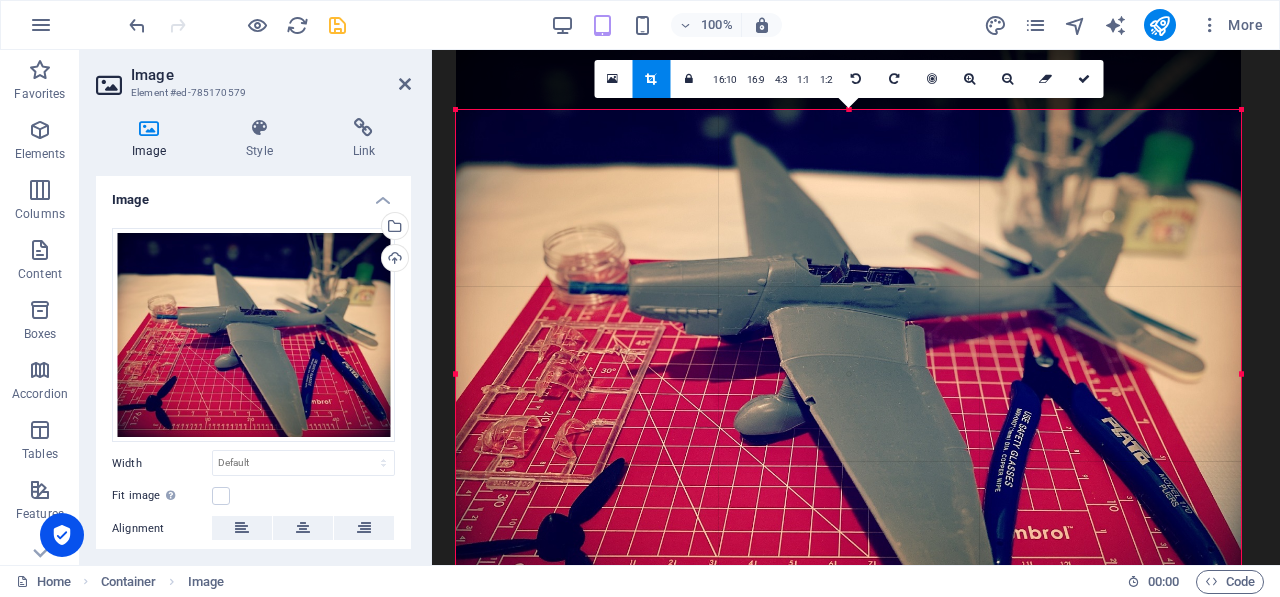 click on "180 170 160 150 140 130 120 110 100 90 80 70 60 50 40 30 20 10 0 -10 -20 -30 -40 -50 -60 -70 -80 -90 -100 -110 -120 -130 -140 -150 -160 -170 785px × 527px / 0° / 52% 16:10 16:9 4:3 1:1 1:2 0" at bounding box center (848, 373) 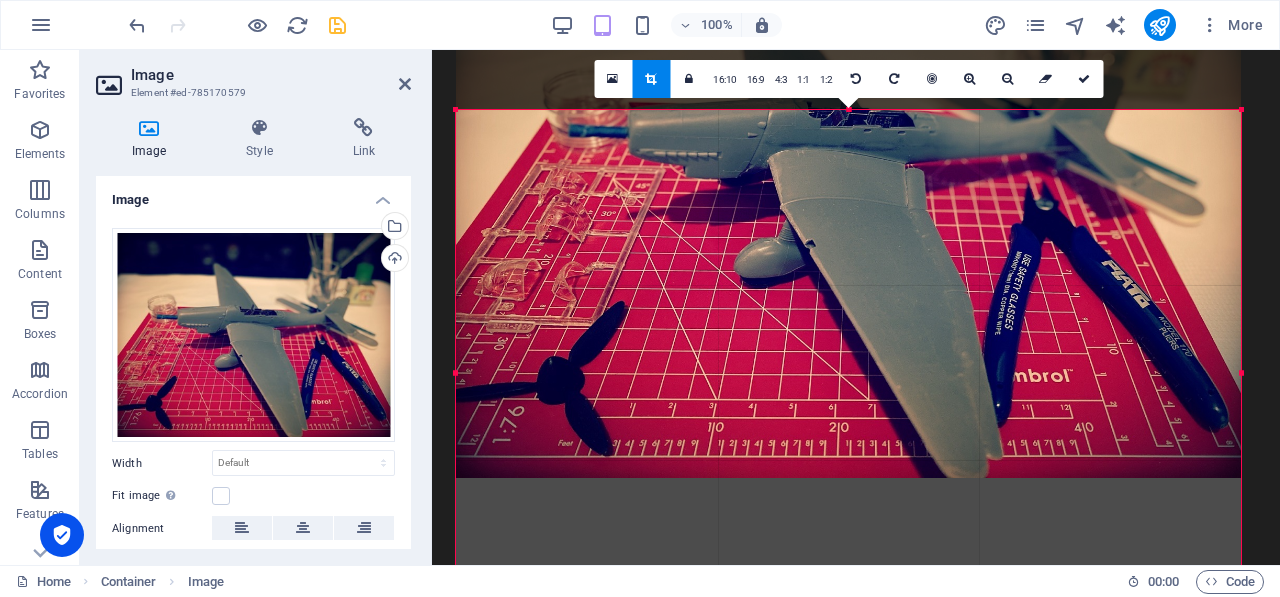 drag, startPoint x: 582, startPoint y: 466, endPoint x: 583, endPoint y: 301, distance: 165.00304 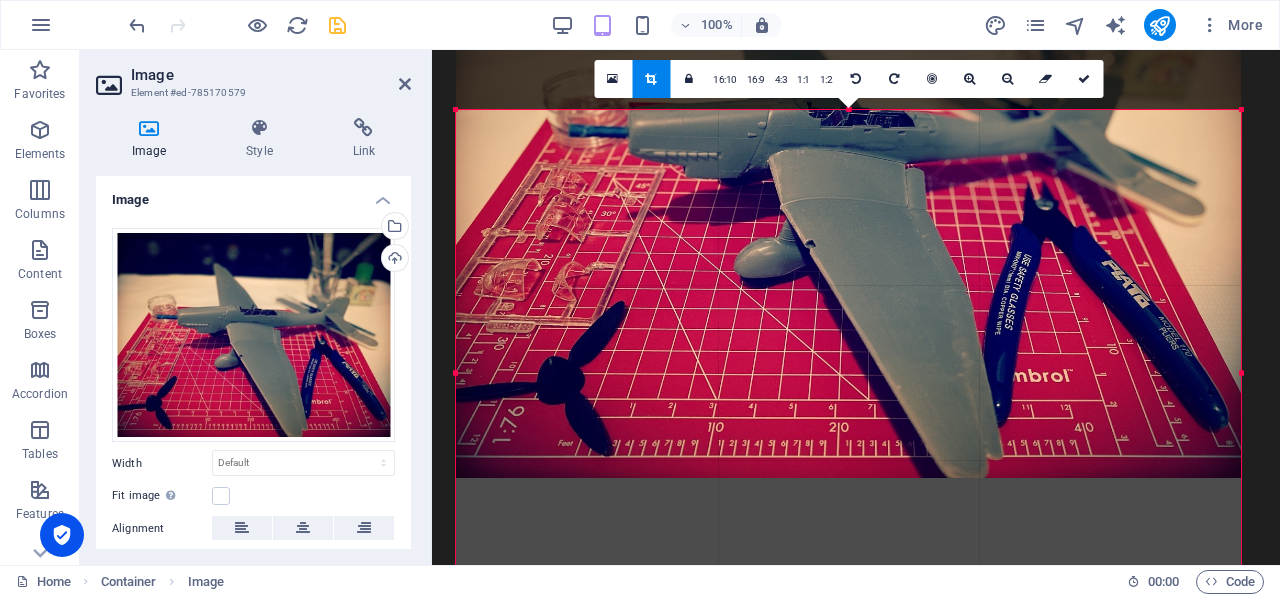 click at bounding box center (848, 183) 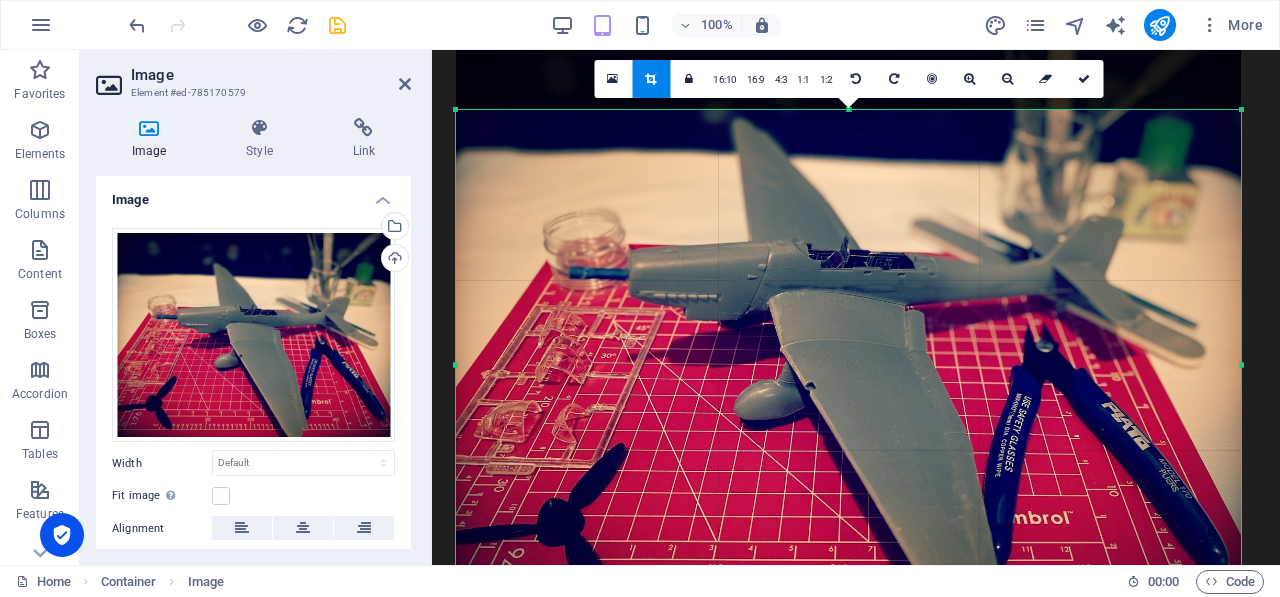 drag, startPoint x: 848, startPoint y: 108, endPoint x: 848, endPoint y: 123, distance: 15 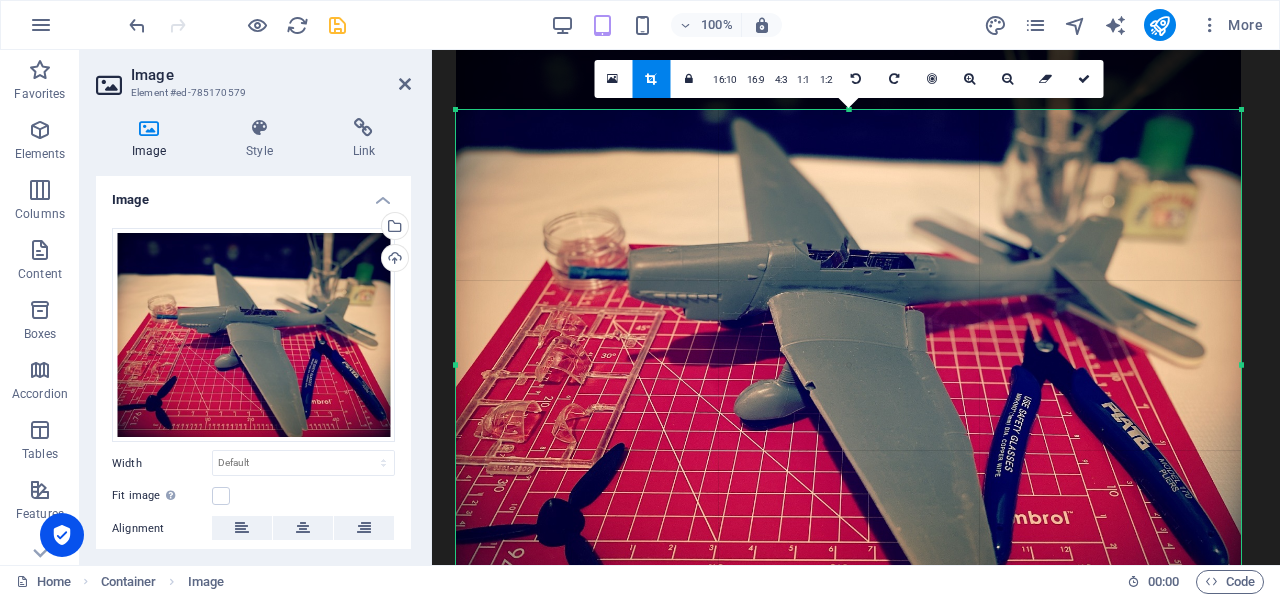 click on "180 170 160 150 140 130 120 110 100 90 80 70 60 50 40 30 20 10 0 -10 -20 -30 -40 -50 -60 -70 -80 -90 -100 -110 -120 -130 -140 -150 -160 -170 785px × 510px / 0° / 52% 16:10 16:9 4:3 1:1 1:2 0" at bounding box center (848, 365) 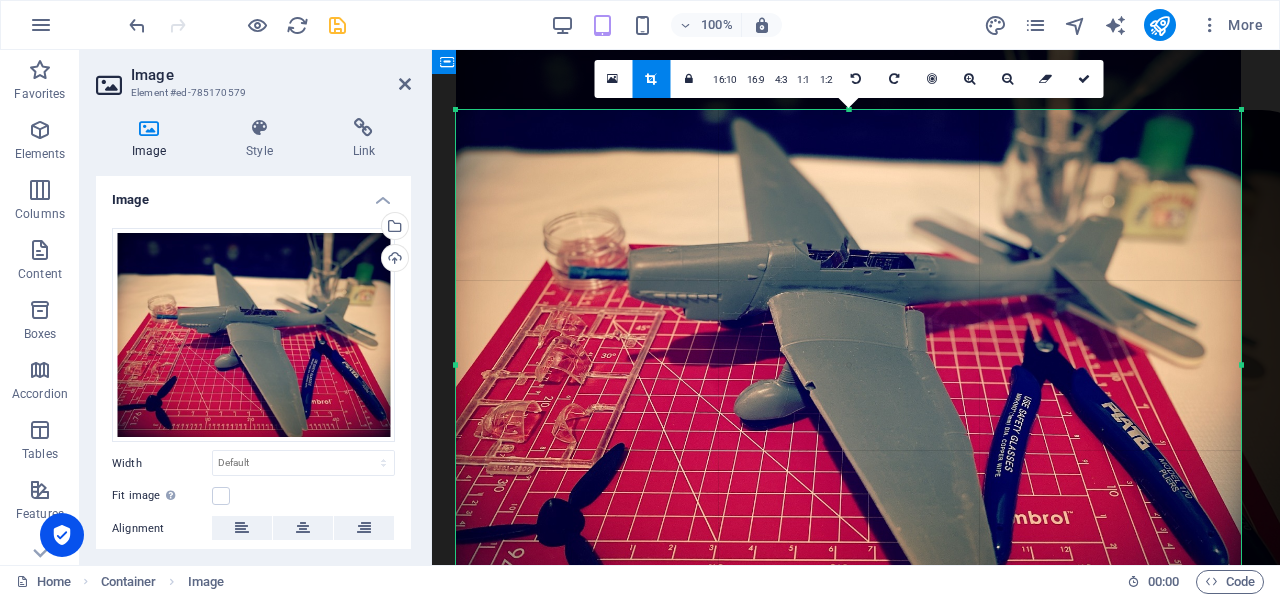 drag, startPoint x: 1262, startPoint y: 473, endPoint x: 1622, endPoint y: 489, distance: 360.35538 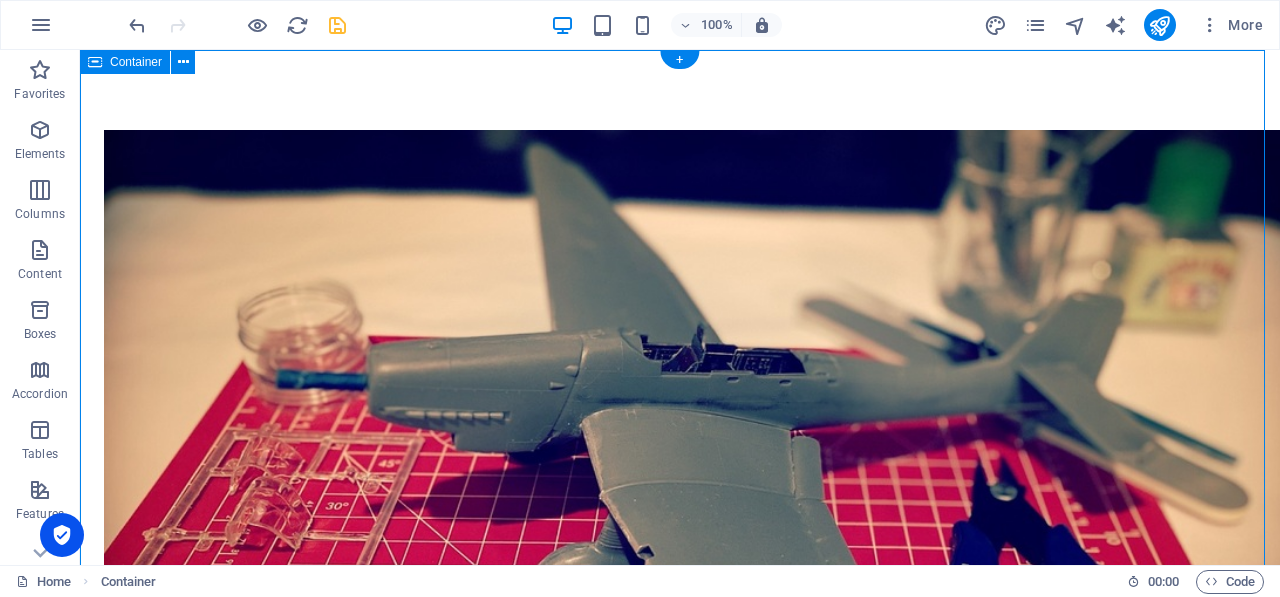 click at bounding box center (680, 519) 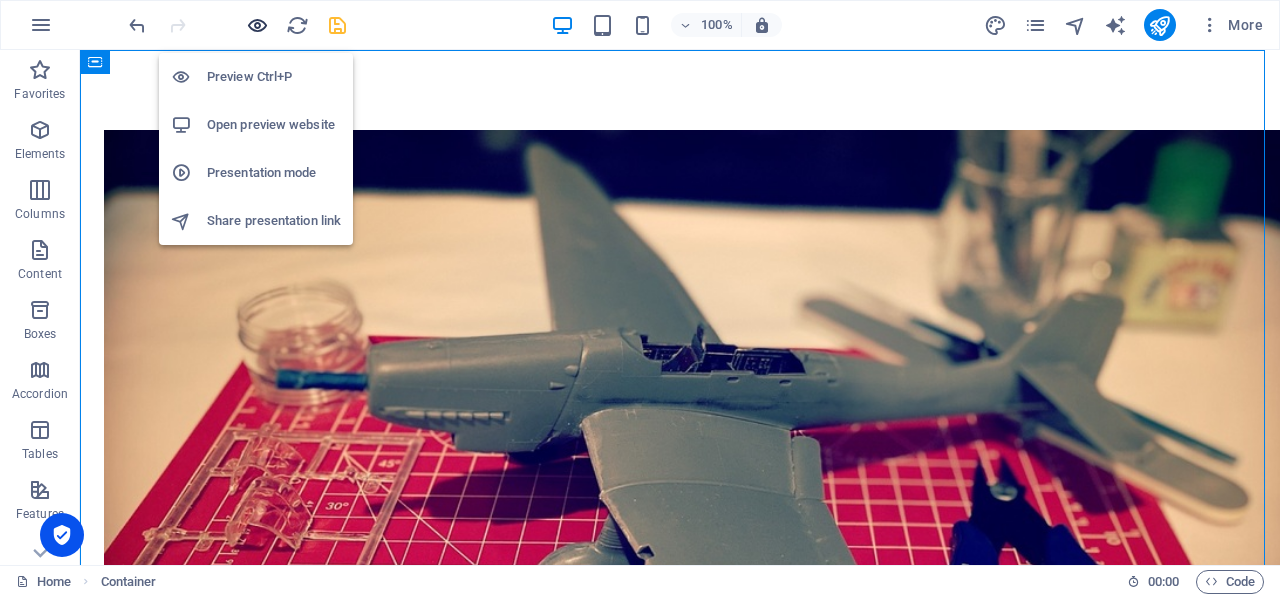 click at bounding box center (257, 25) 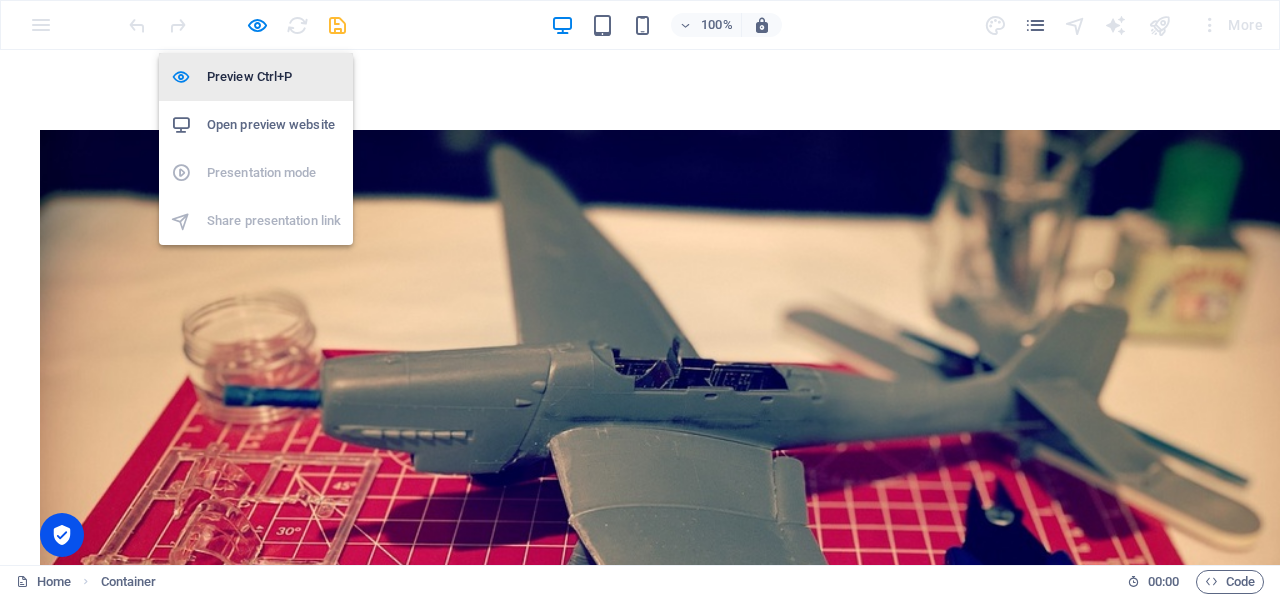 click on "Preview Ctrl+P" at bounding box center [274, 77] 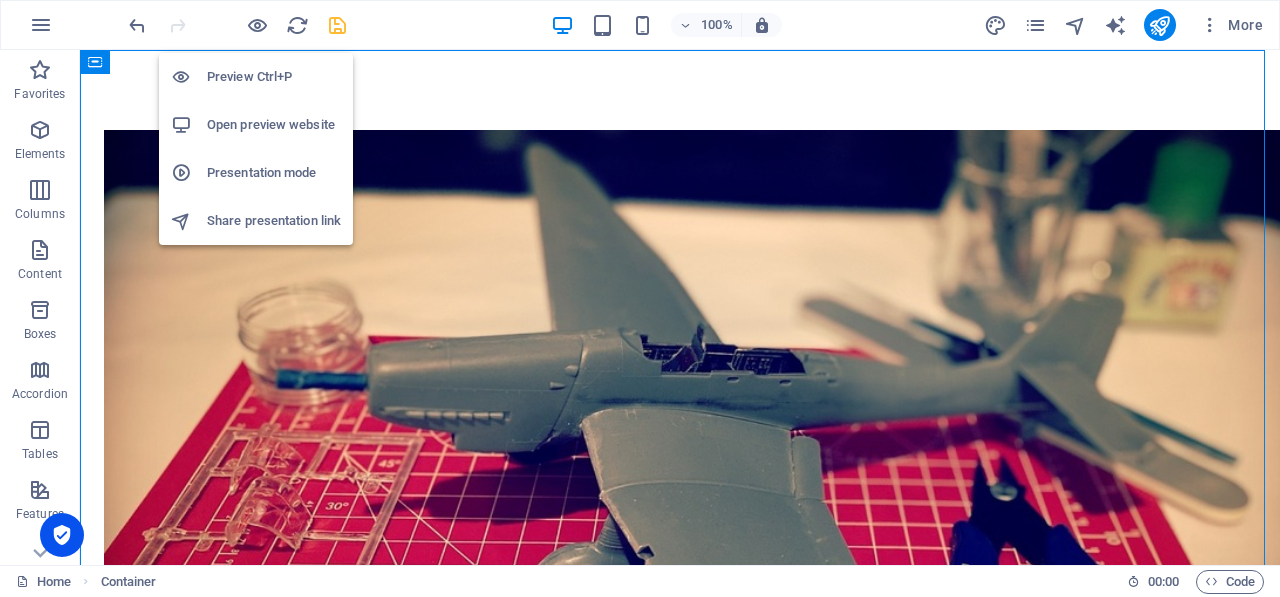 click on "Open preview website" at bounding box center (274, 125) 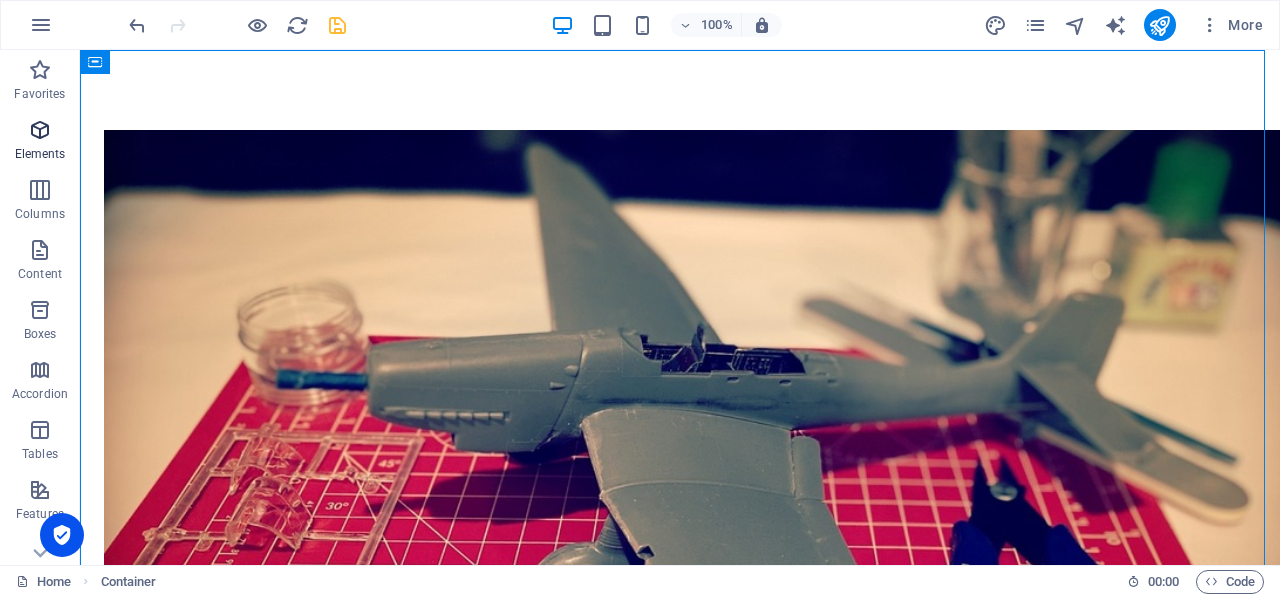 click at bounding box center [40, 130] 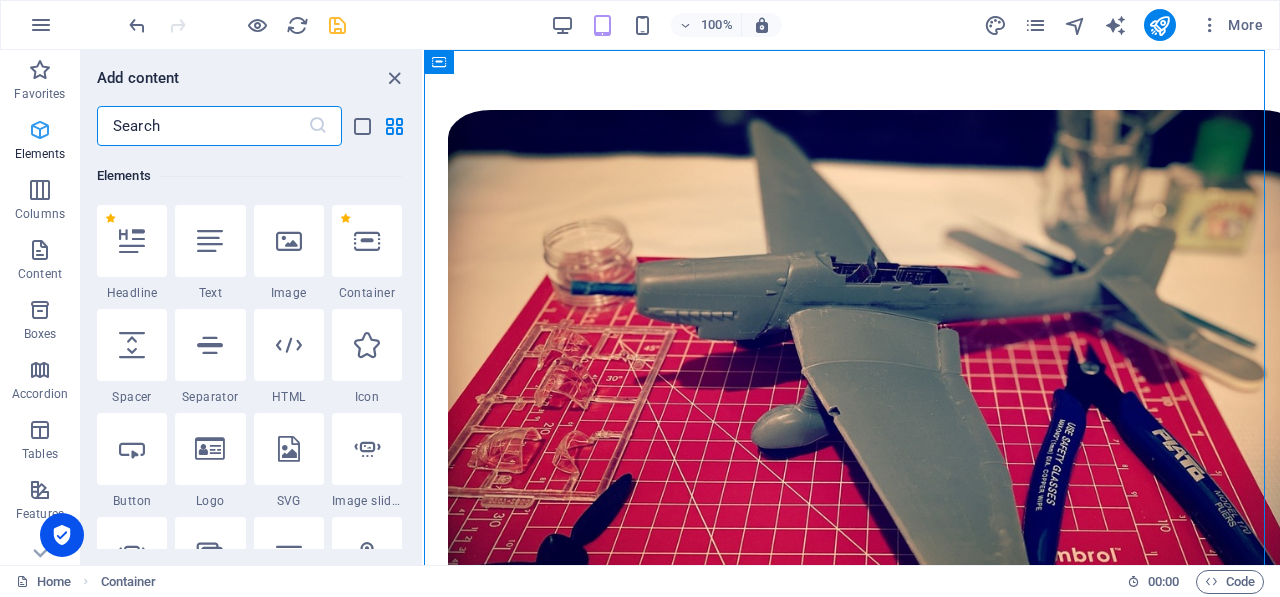 scroll, scrollTop: 213, scrollLeft: 0, axis: vertical 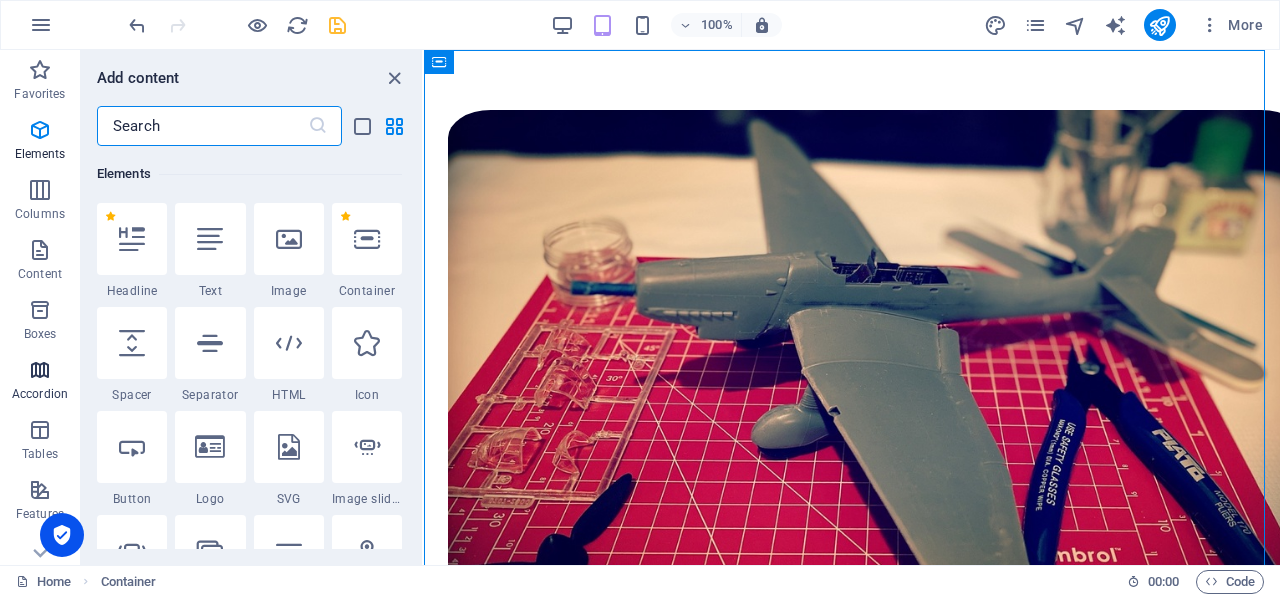 click on "Accordion" at bounding box center [40, 394] 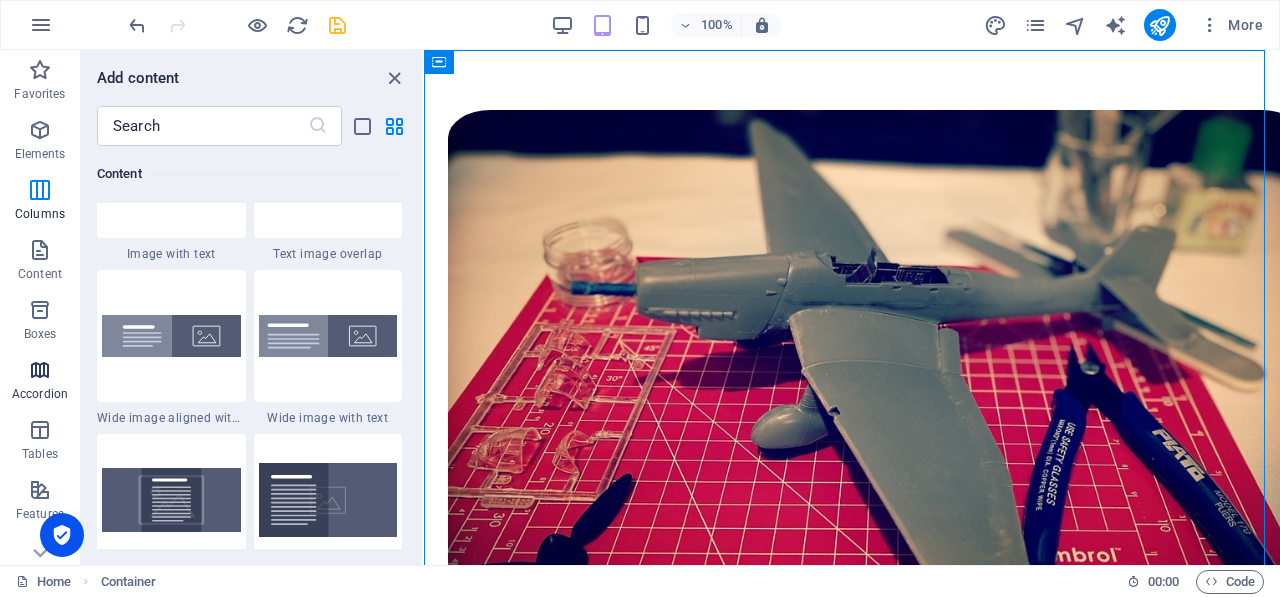 scroll, scrollTop: 6221, scrollLeft: 0, axis: vertical 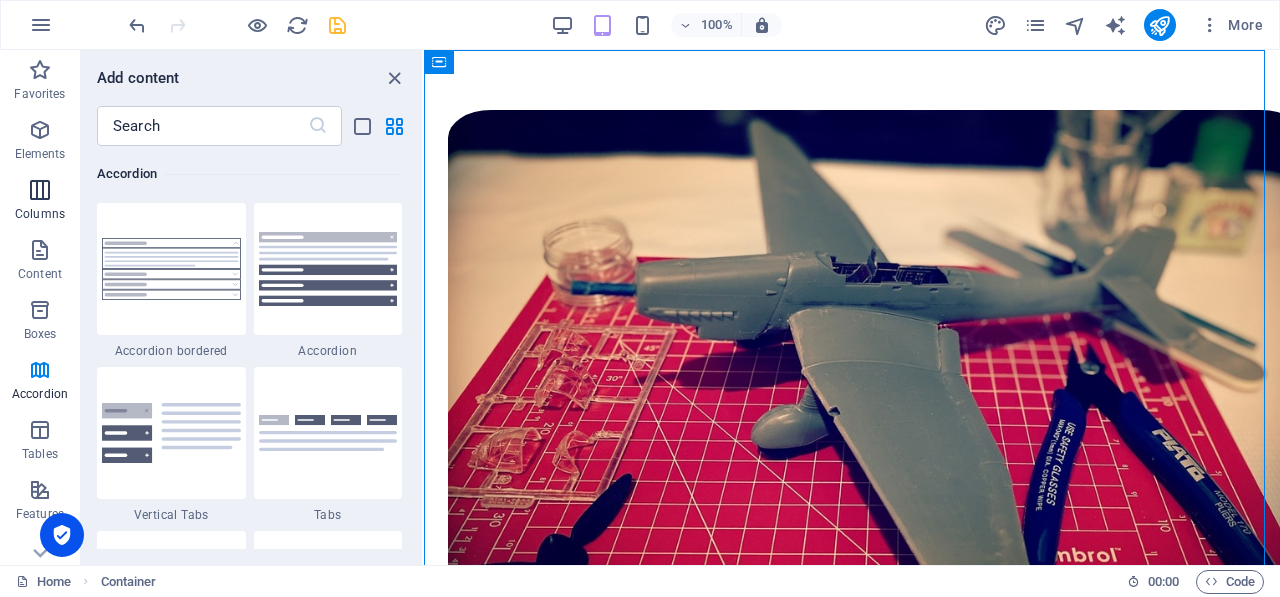 click at bounding box center (40, 190) 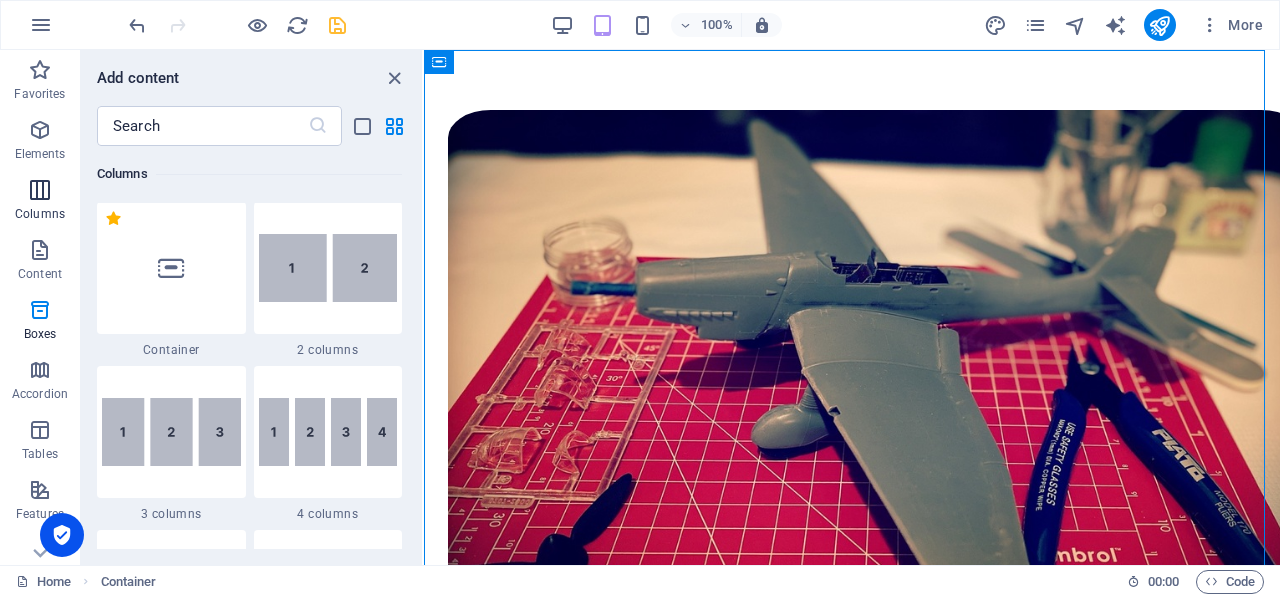 scroll, scrollTop: 990, scrollLeft: 0, axis: vertical 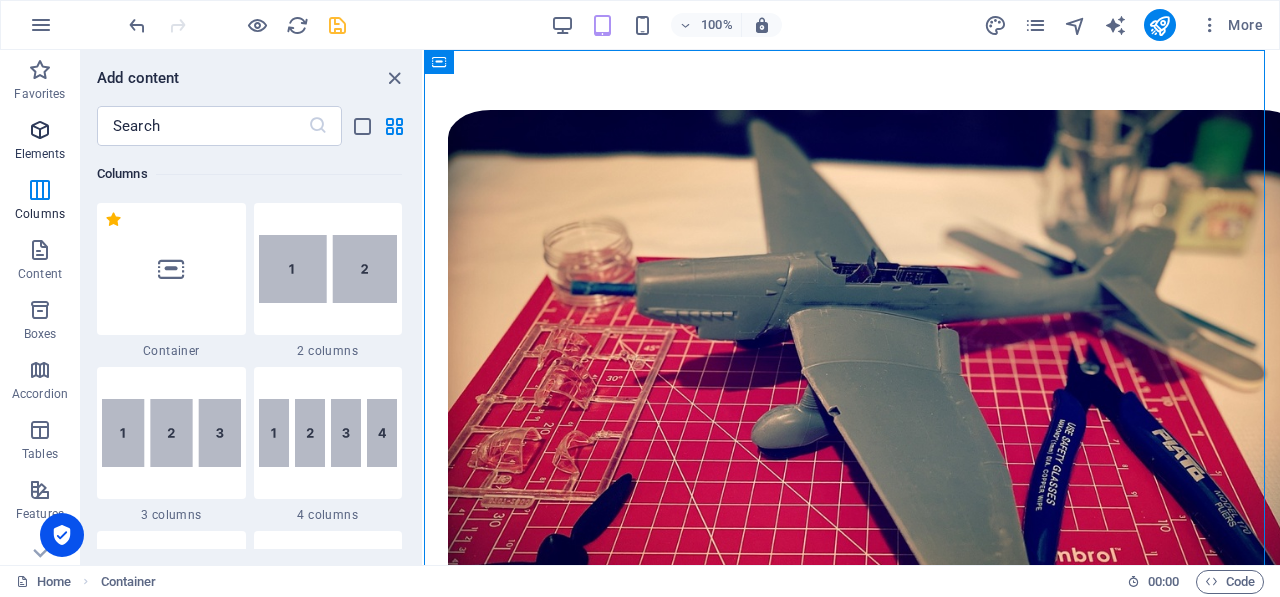 click on "Elements" at bounding box center [40, 154] 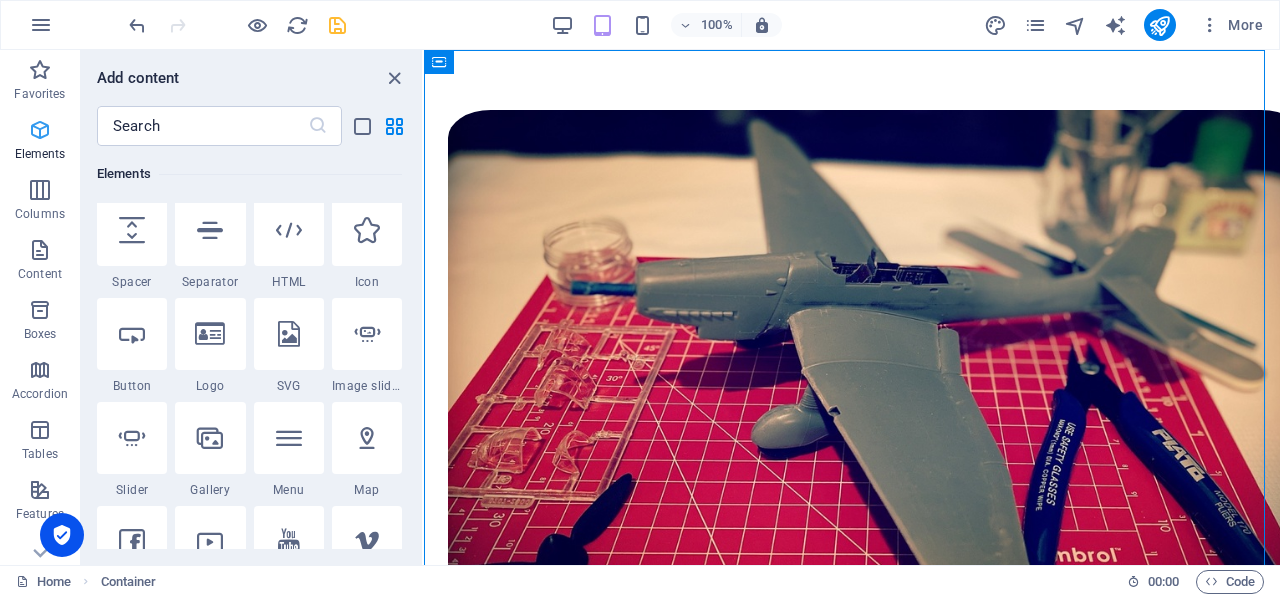 scroll, scrollTop: 212, scrollLeft: 0, axis: vertical 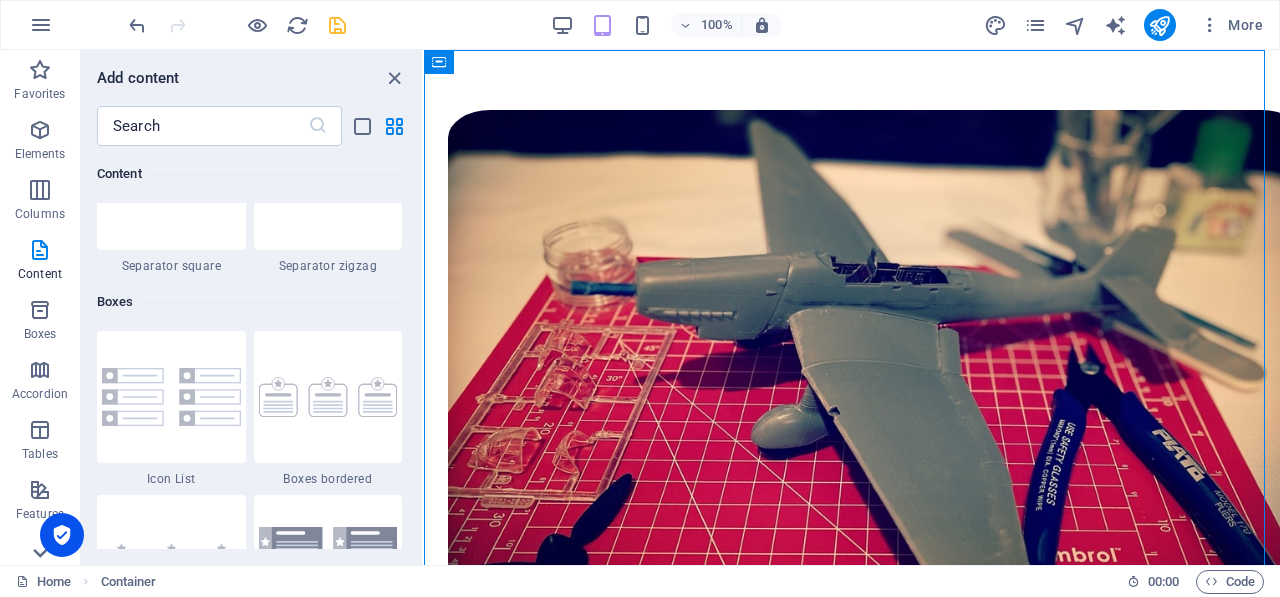 click 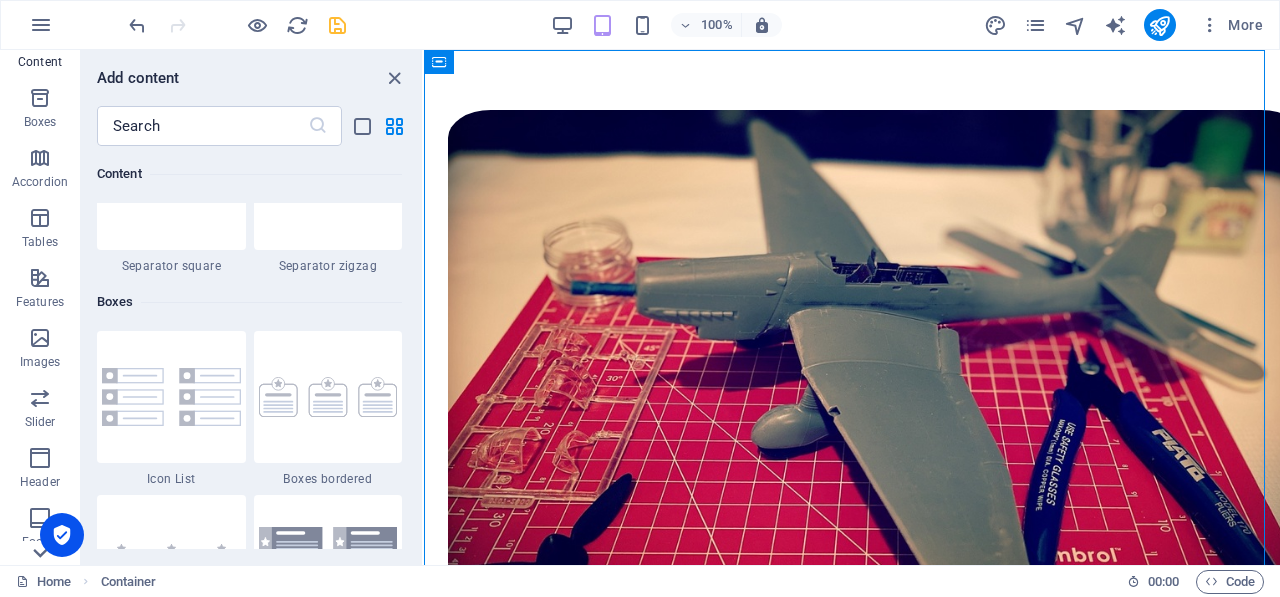 scroll, scrollTop: 384, scrollLeft: 0, axis: vertical 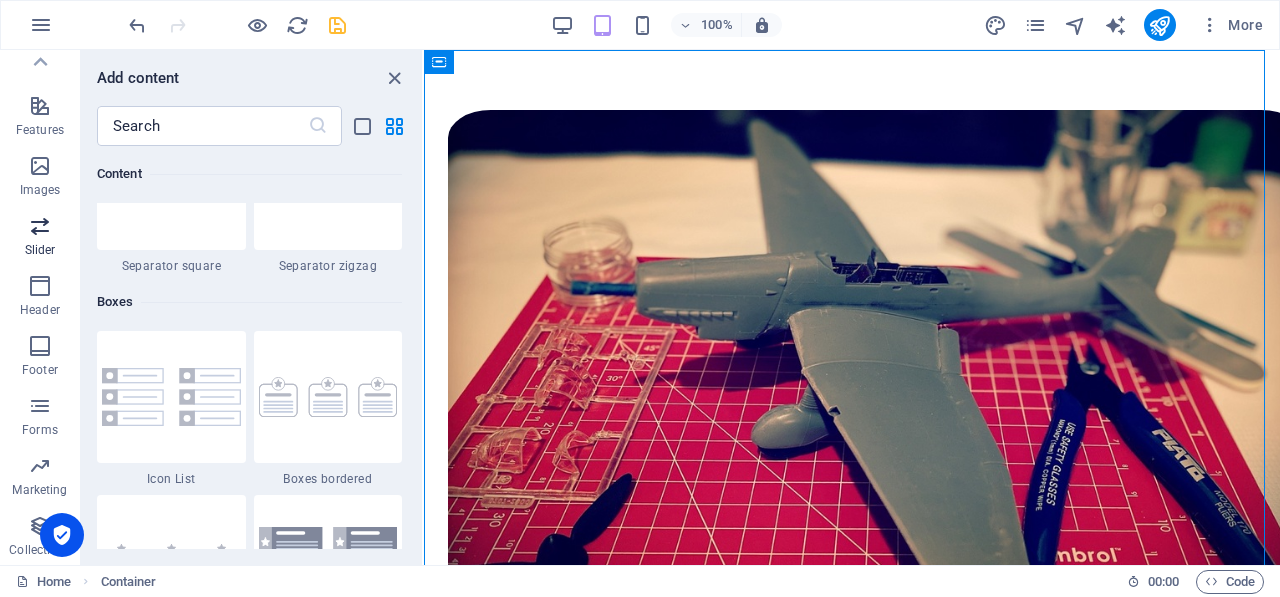 click on "Slider" at bounding box center (40, 238) 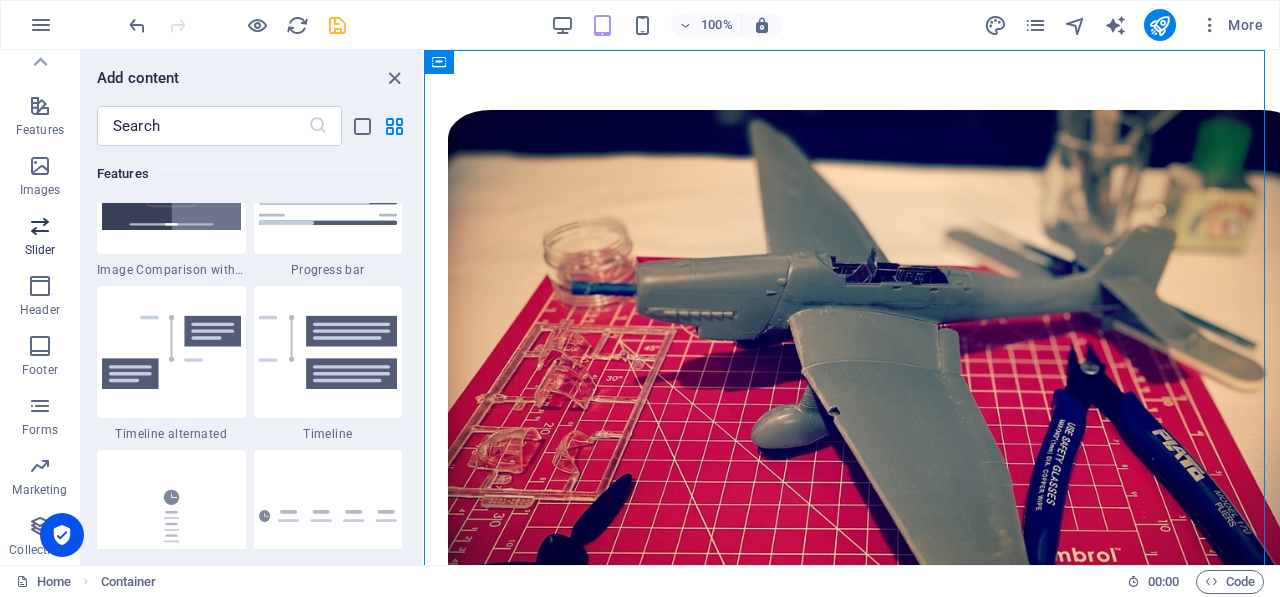 scroll, scrollTop: 11173, scrollLeft: 0, axis: vertical 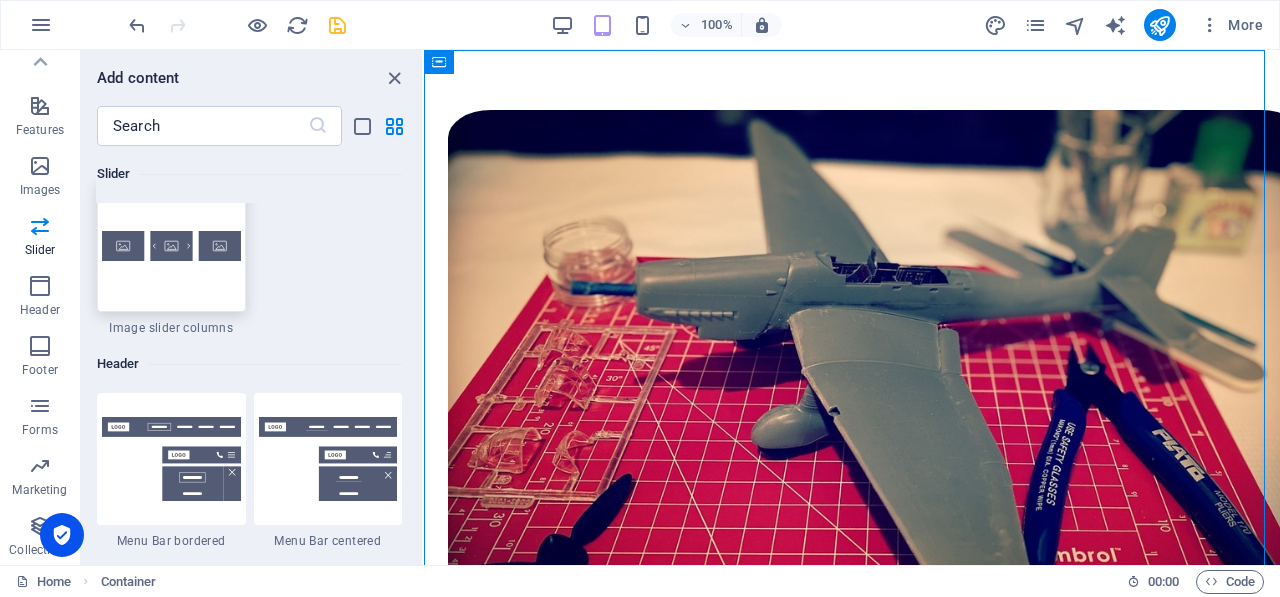 click at bounding box center (171, 246) 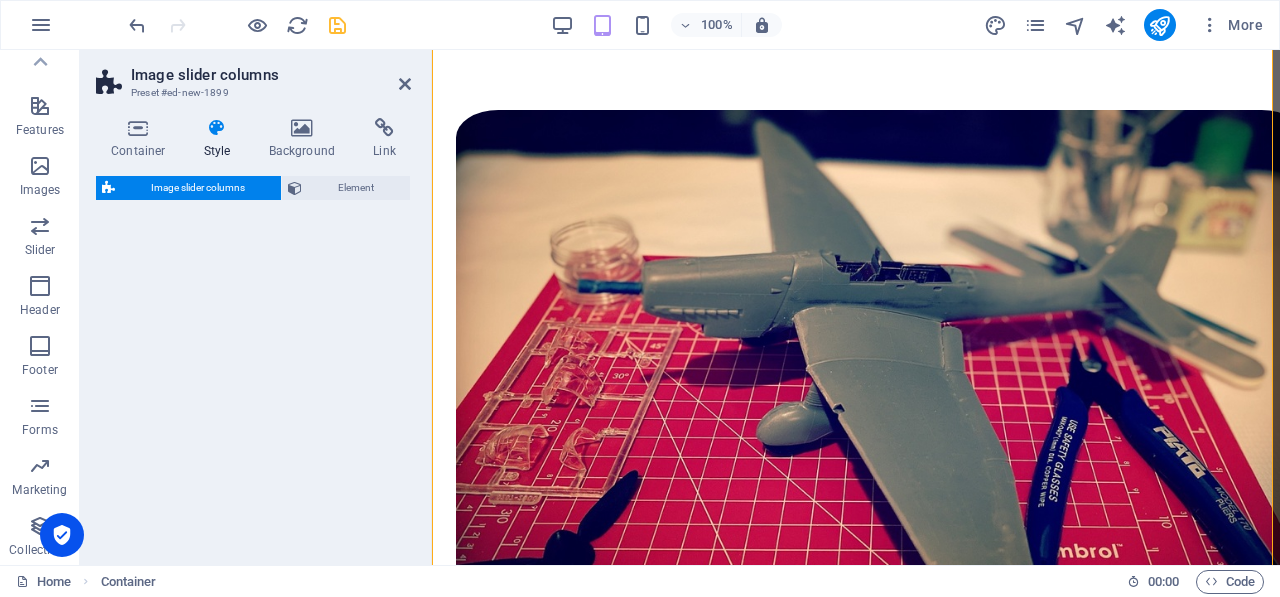 select on "rem" 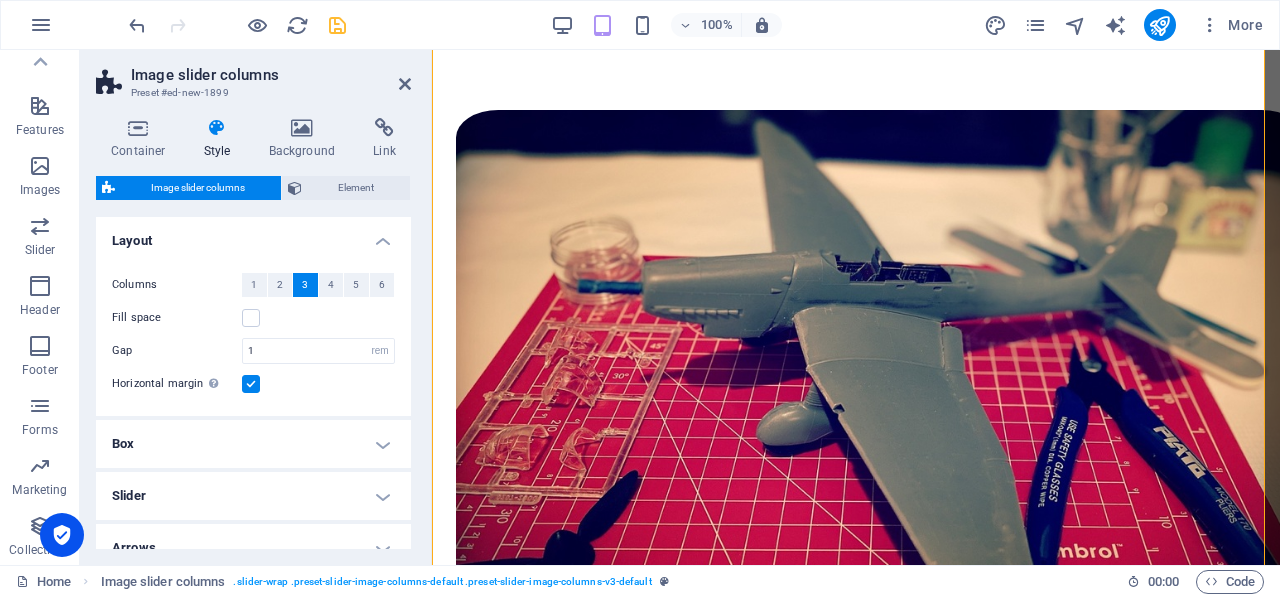 scroll, scrollTop: 929, scrollLeft: 0, axis: vertical 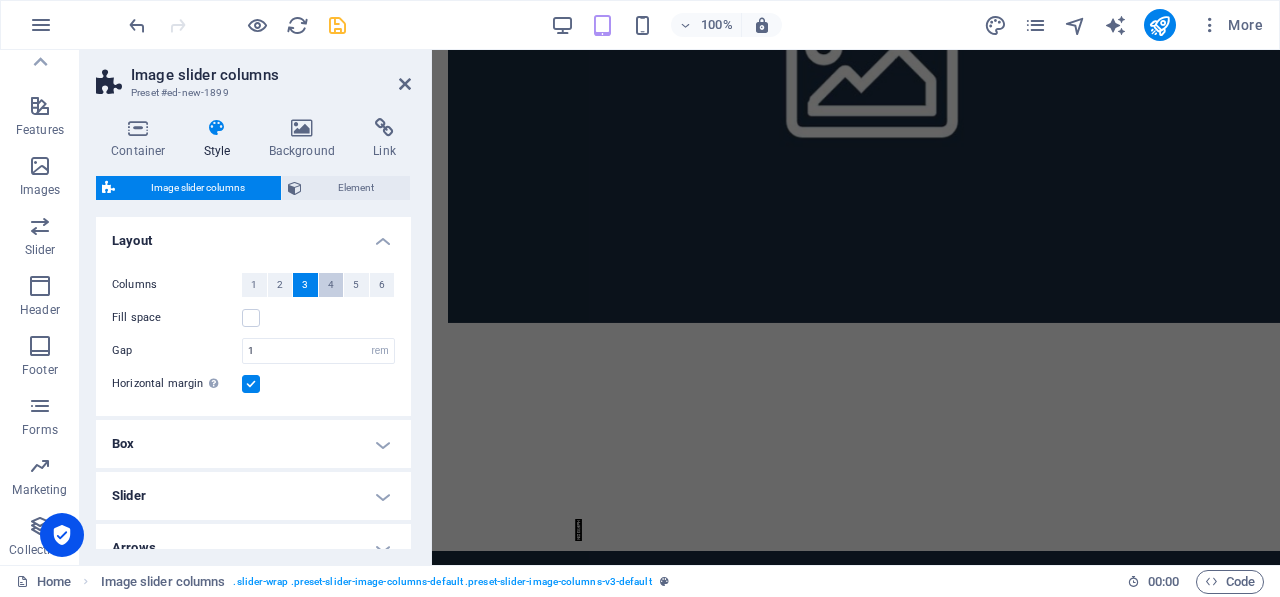 click on "4" at bounding box center (331, 285) 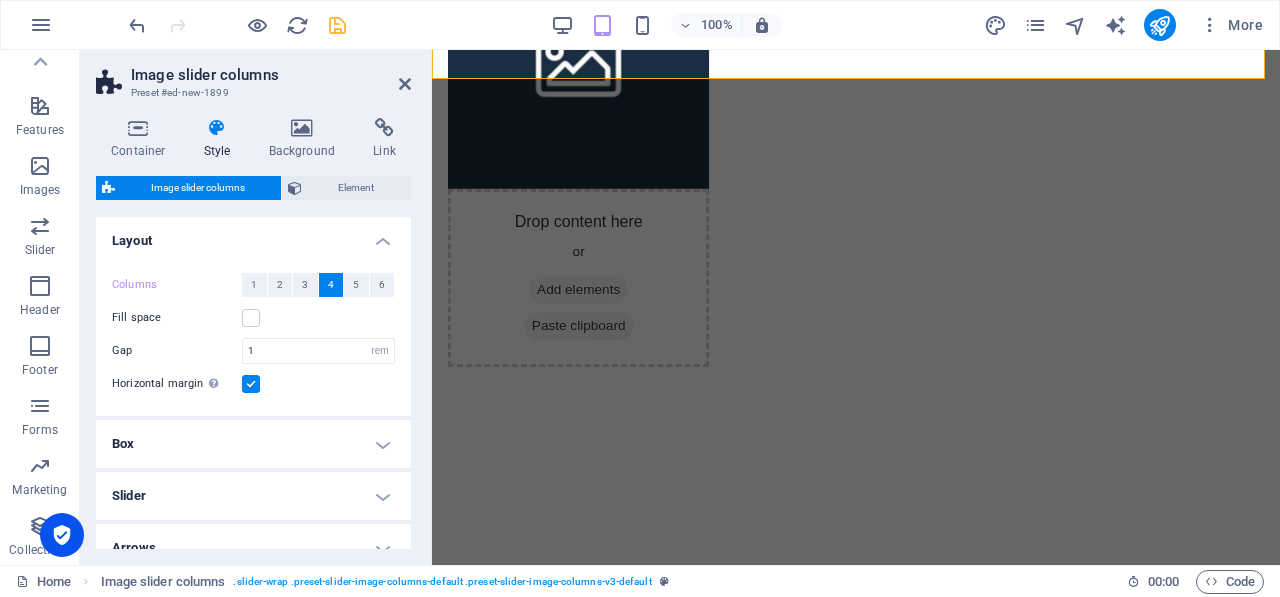 scroll, scrollTop: 516, scrollLeft: 0, axis: vertical 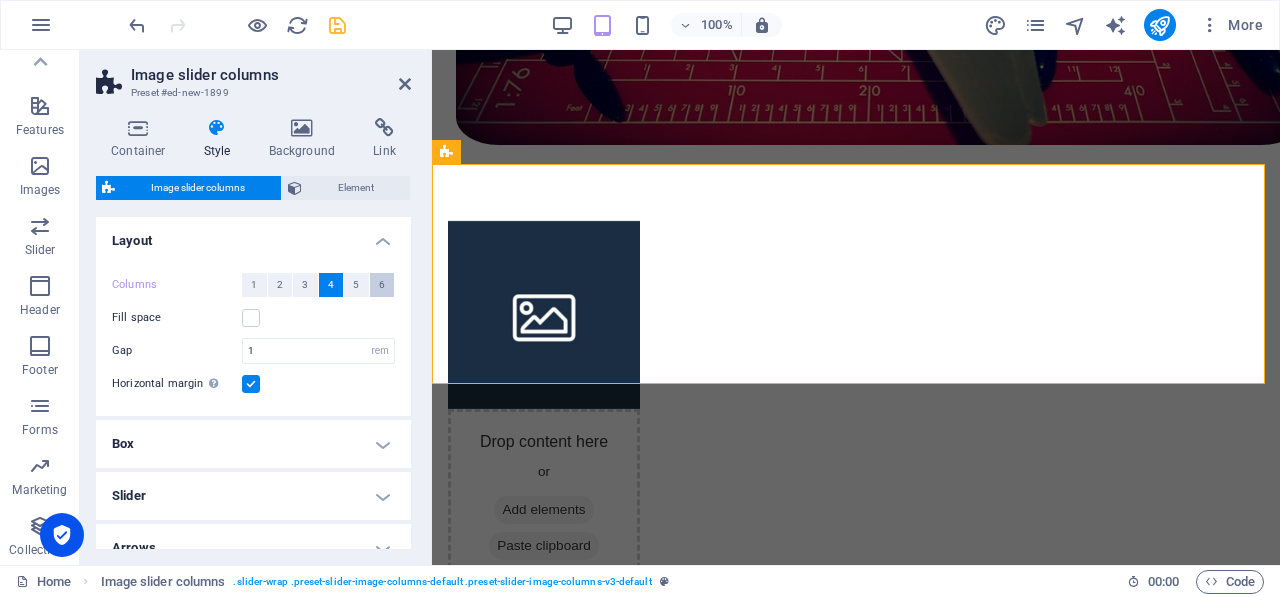 click on "6" at bounding box center (382, 285) 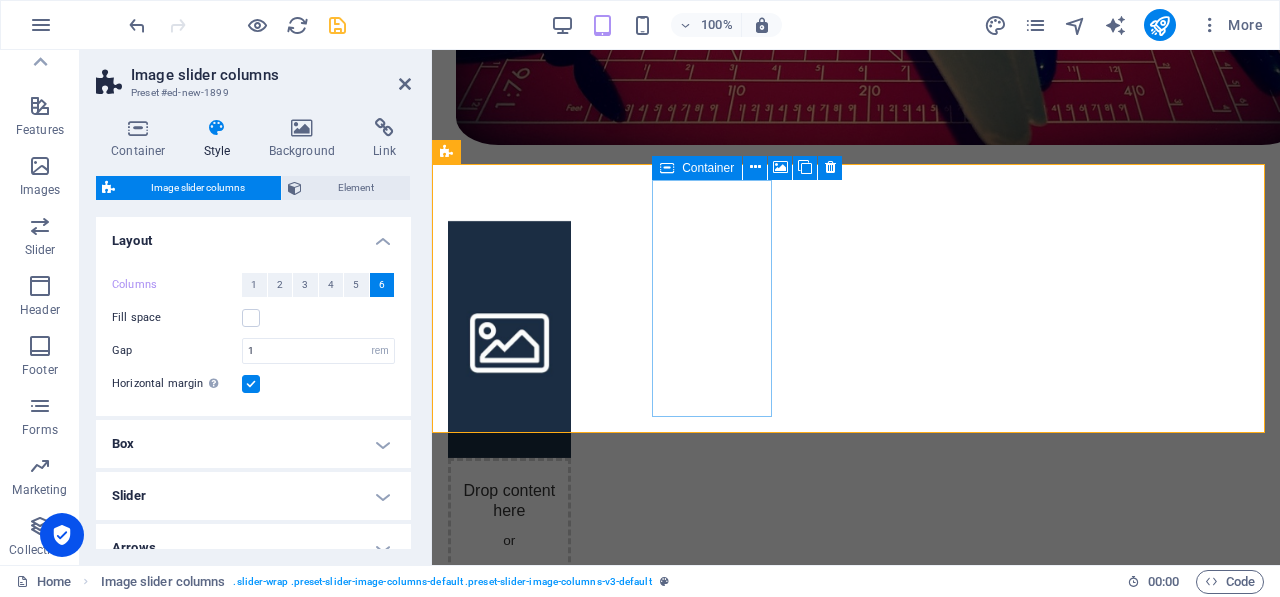 click on "Add elements" at bounding box center [509, 589] 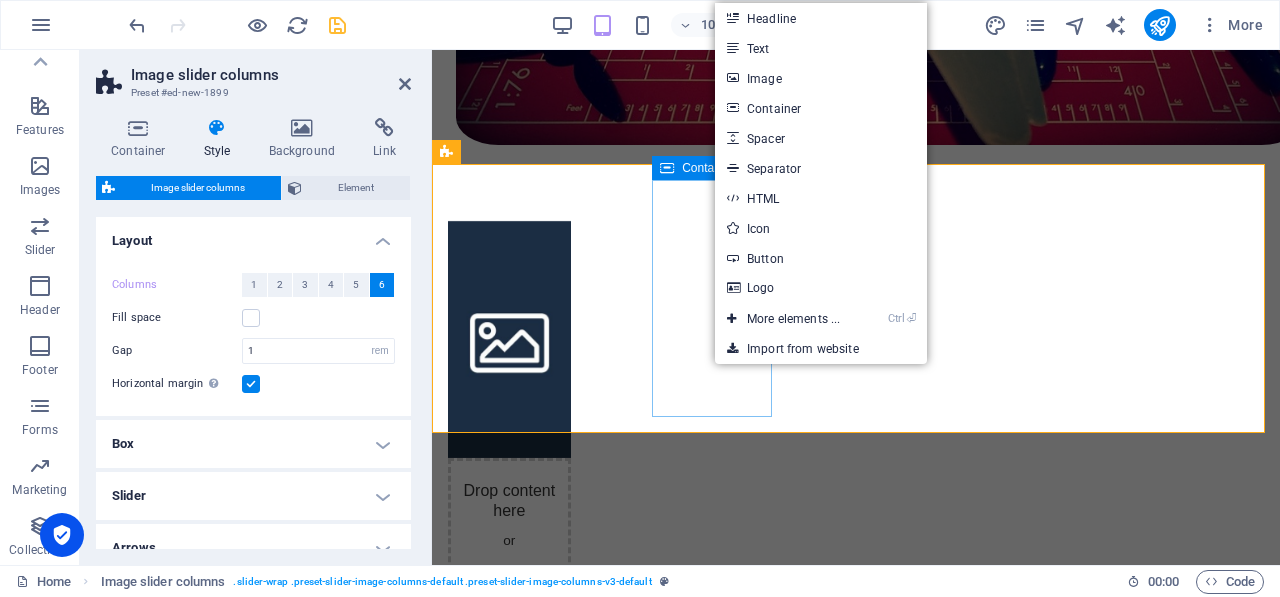 click on "Add elements" at bounding box center (509, 589) 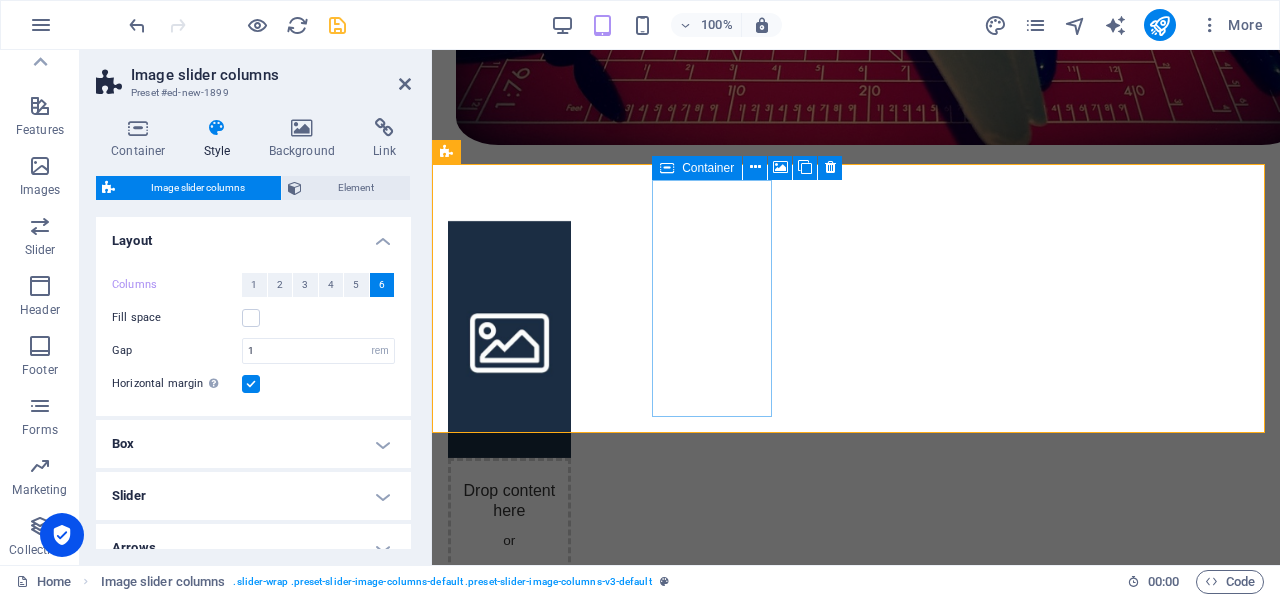 click on "Add elements" at bounding box center [509, 589] 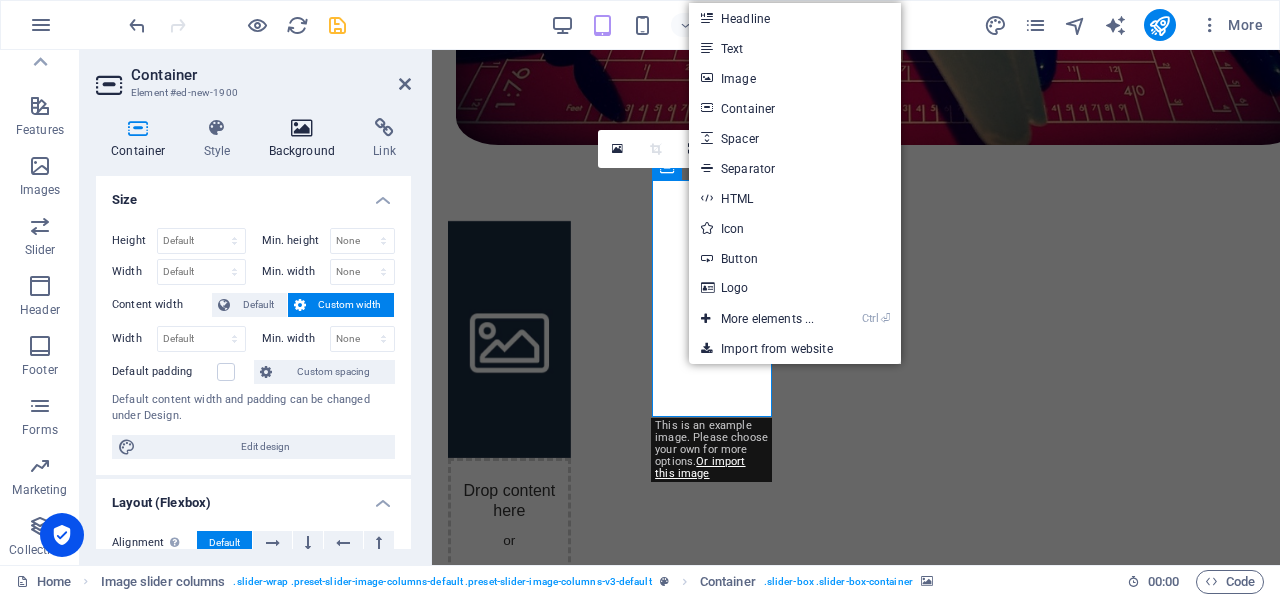 click on "Background" at bounding box center [306, 139] 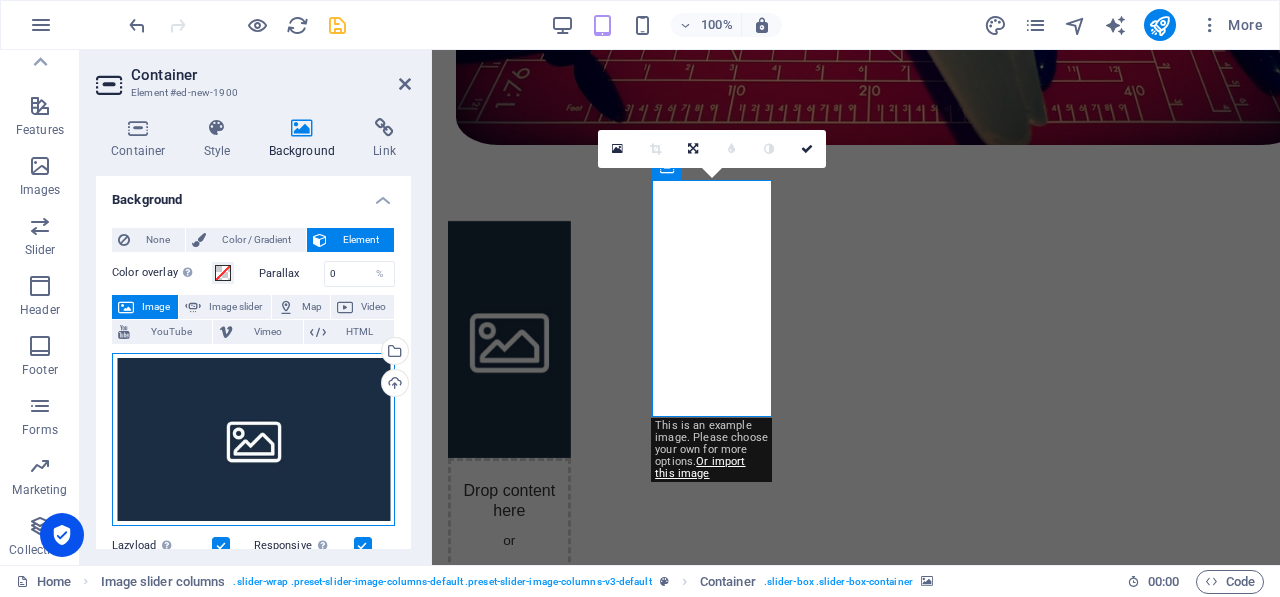 click on "Drag files here, click to choose files or select files from Files or our free stock photos & videos" at bounding box center [253, 440] 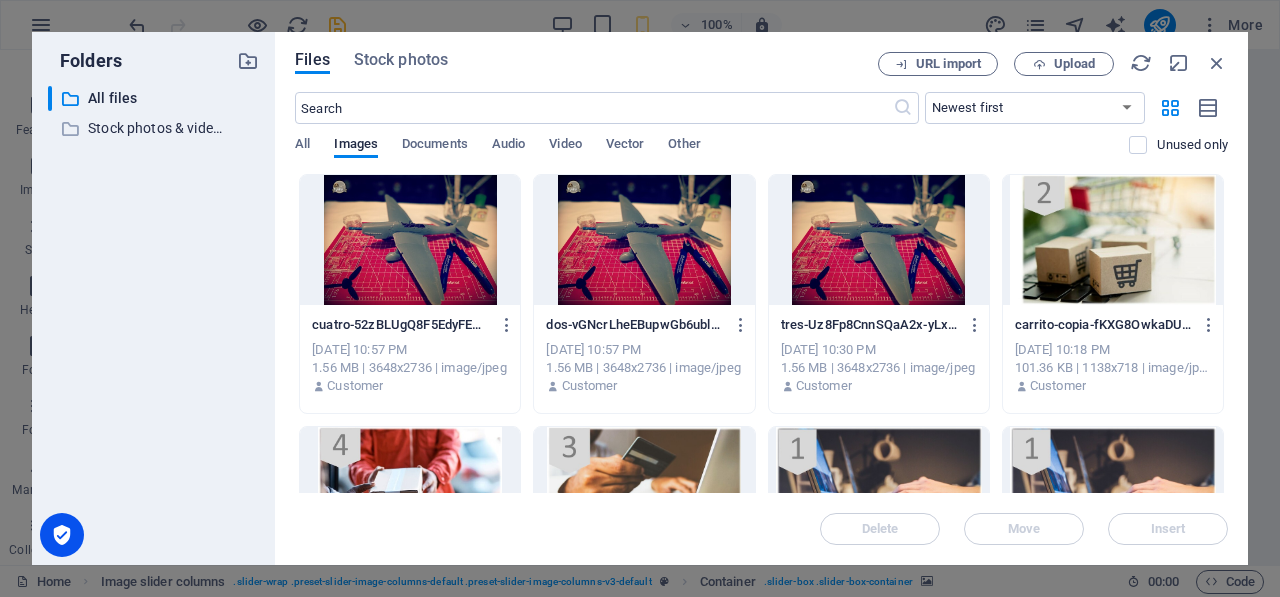 scroll, scrollTop: 130, scrollLeft: 0, axis: vertical 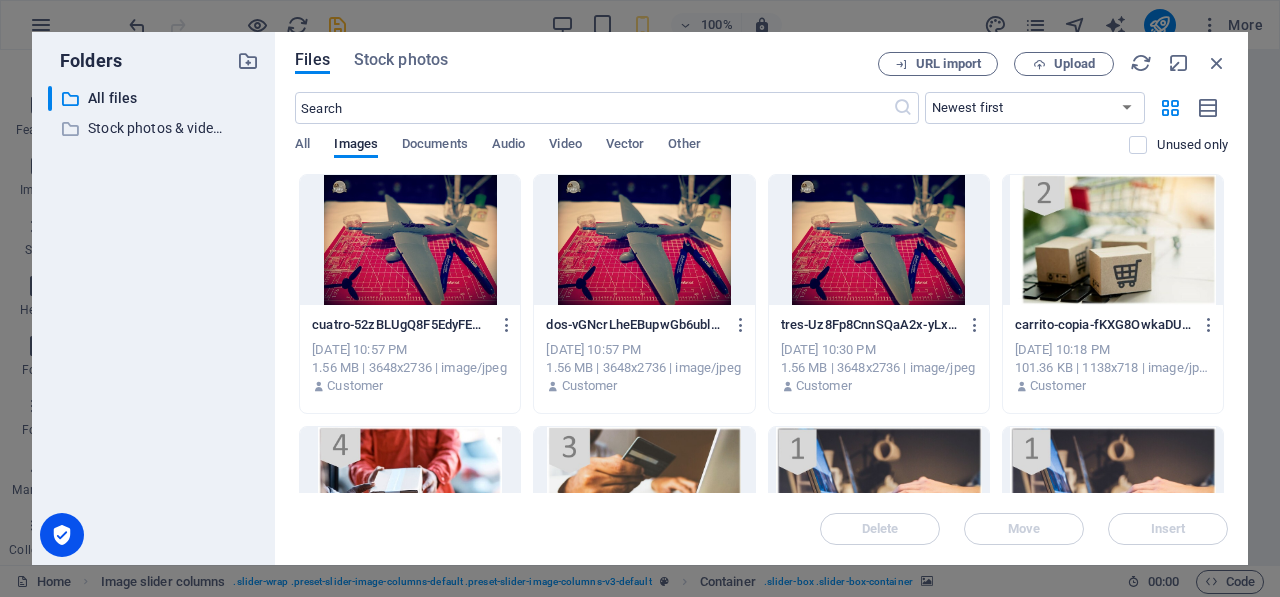 drag, startPoint x: 1222, startPoint y: 239, endPoint x: 1226, endPoint y: 282, distance: 43.185646 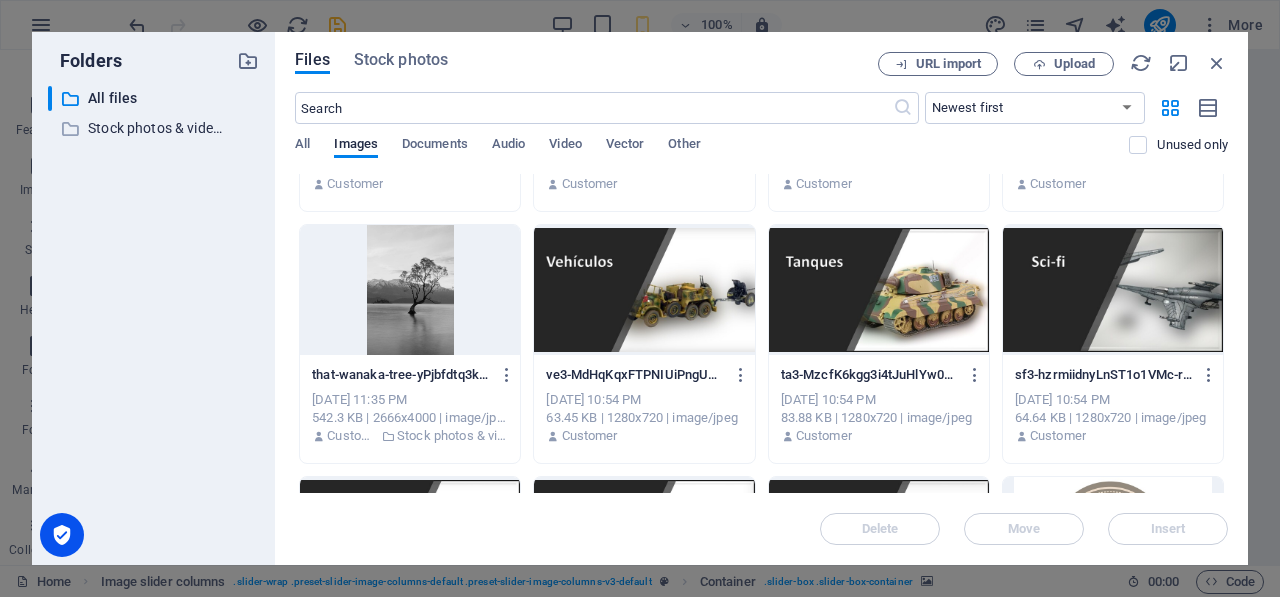 scroll, scrollTop: 472, scrollLeft: 0, axis: vertical 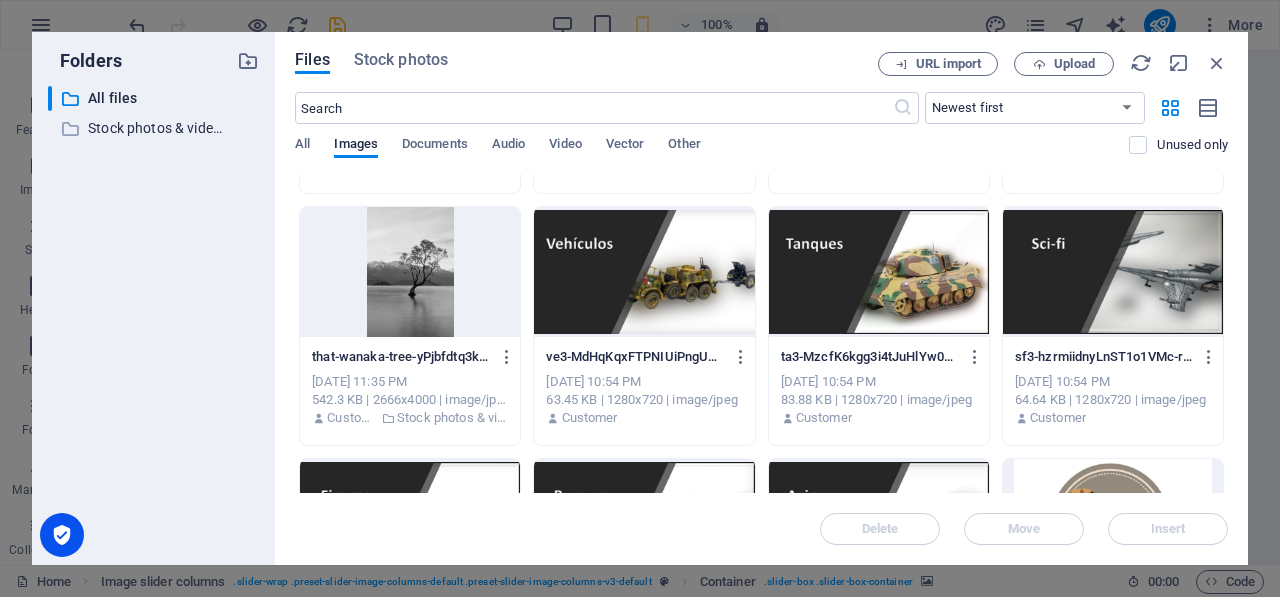 click at bounding box center (644, 272) 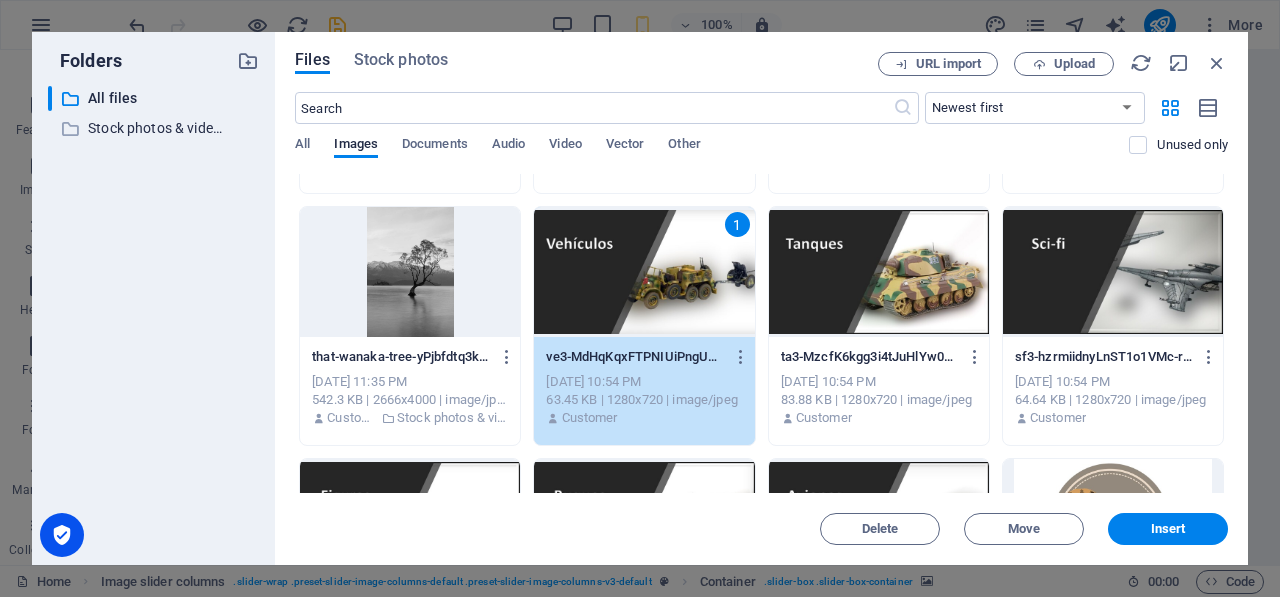 click on "1" at bounding box center (644, 272) 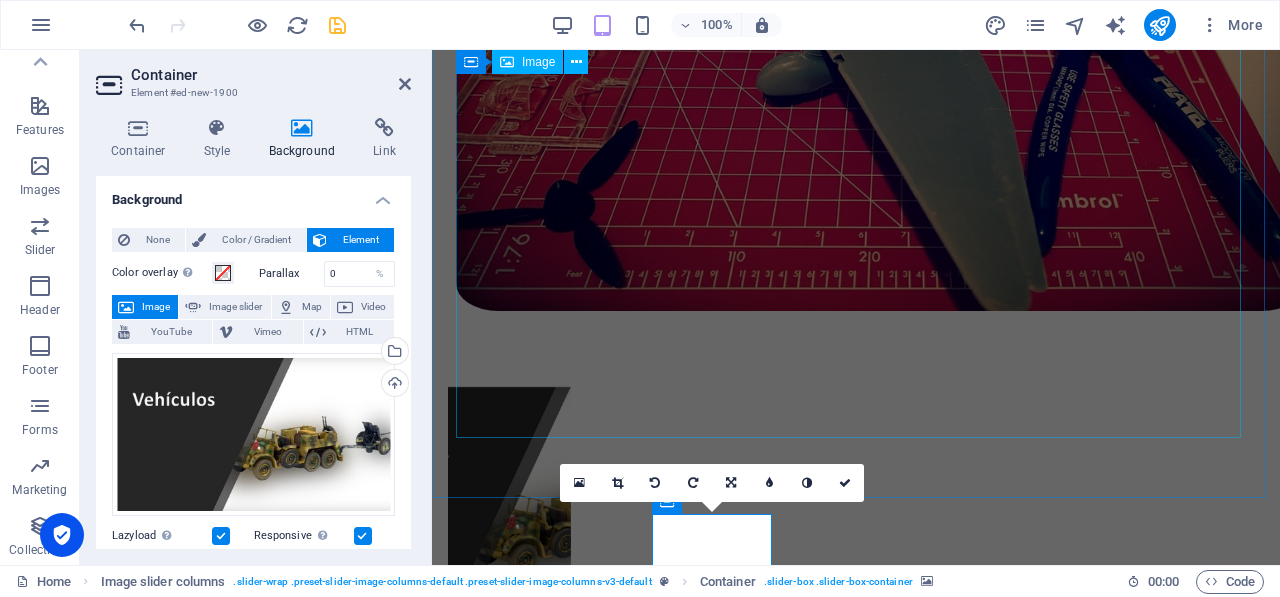 scroll, scrollTop: 506, scrollLeft: 0, axis: vertical 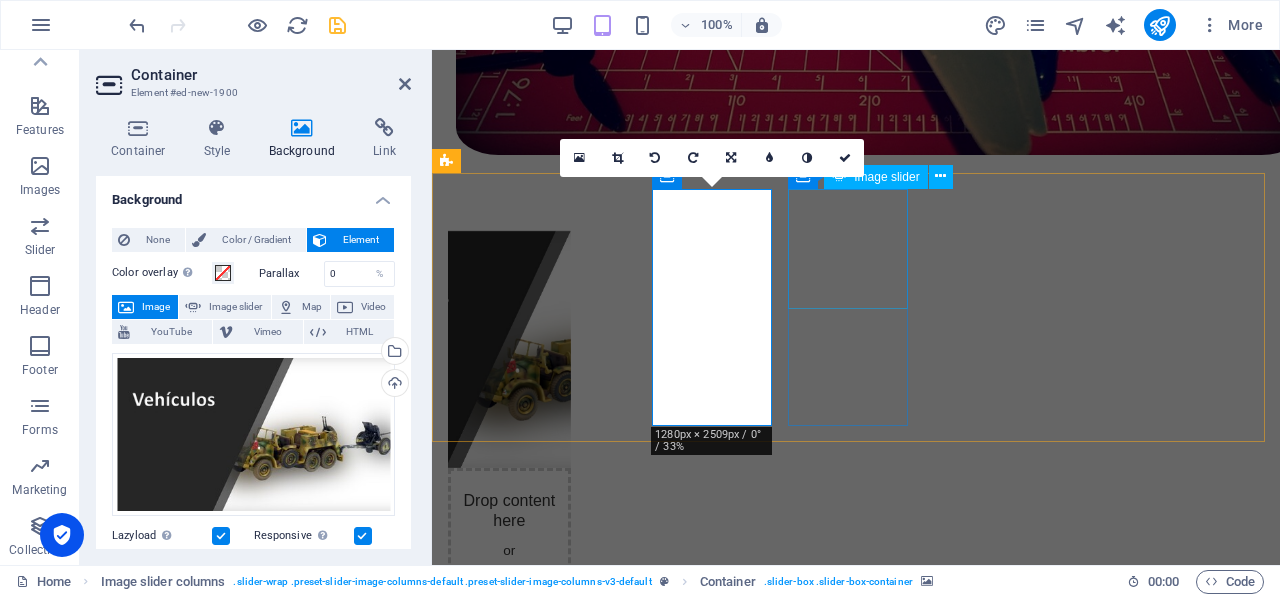 click at bounding box center (1166, 2316) 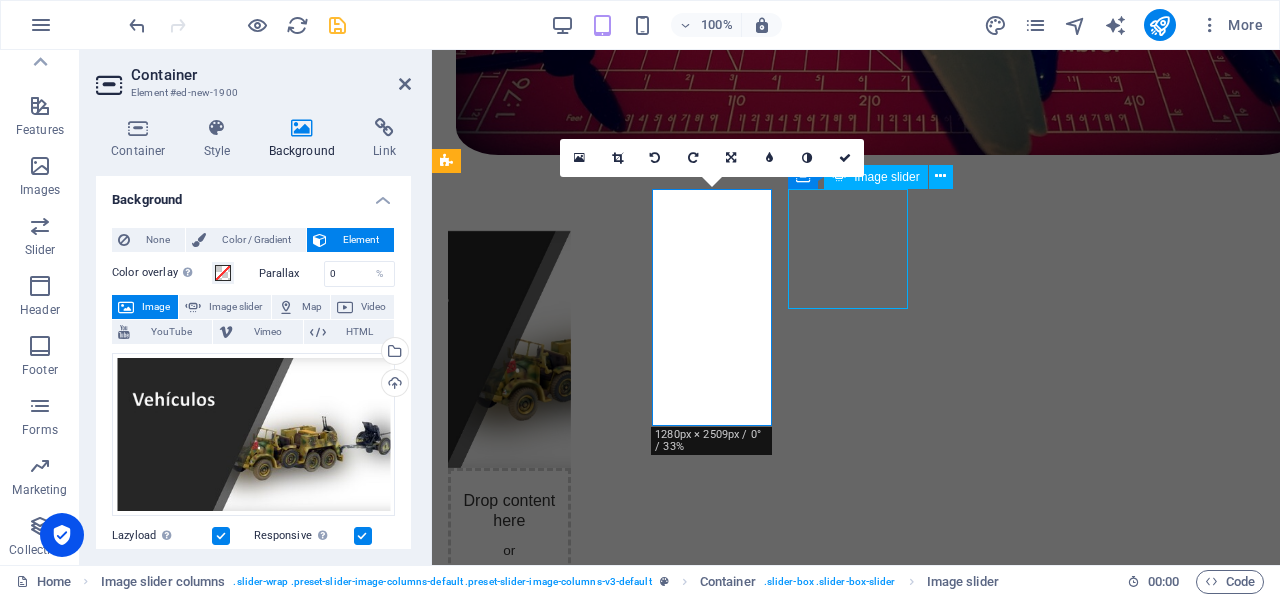 click at bounding box center (1166, 2316) 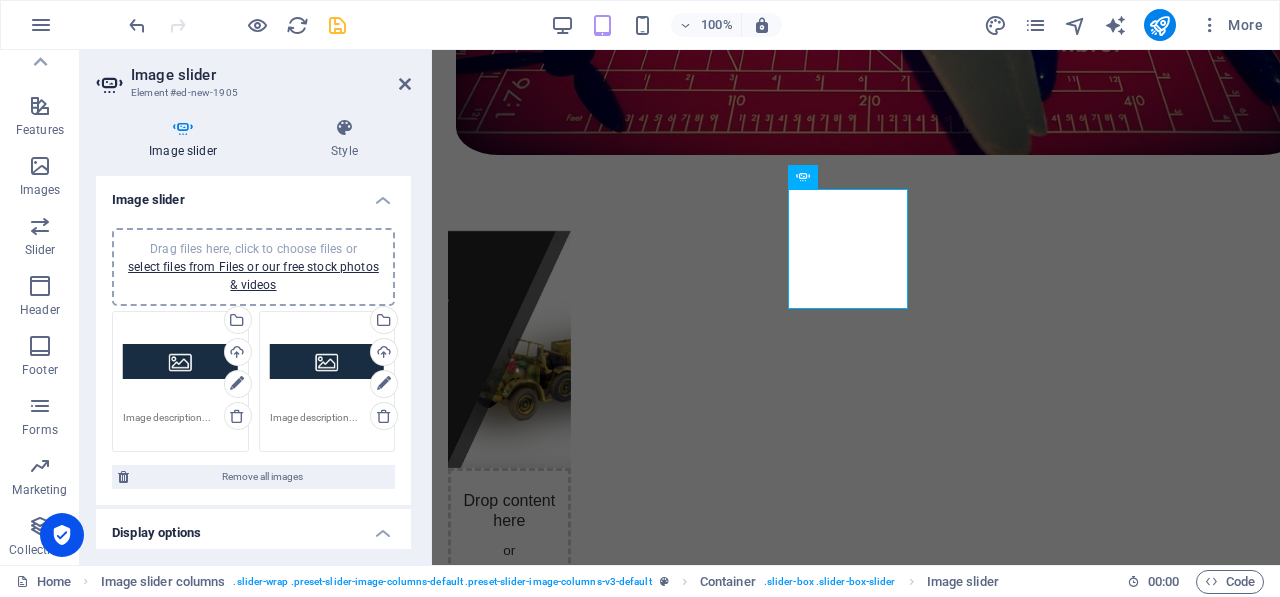 click on "Drag files here, click to choose files or select files from Files or our free stock photos & videos" at bounding box center [180, 362] 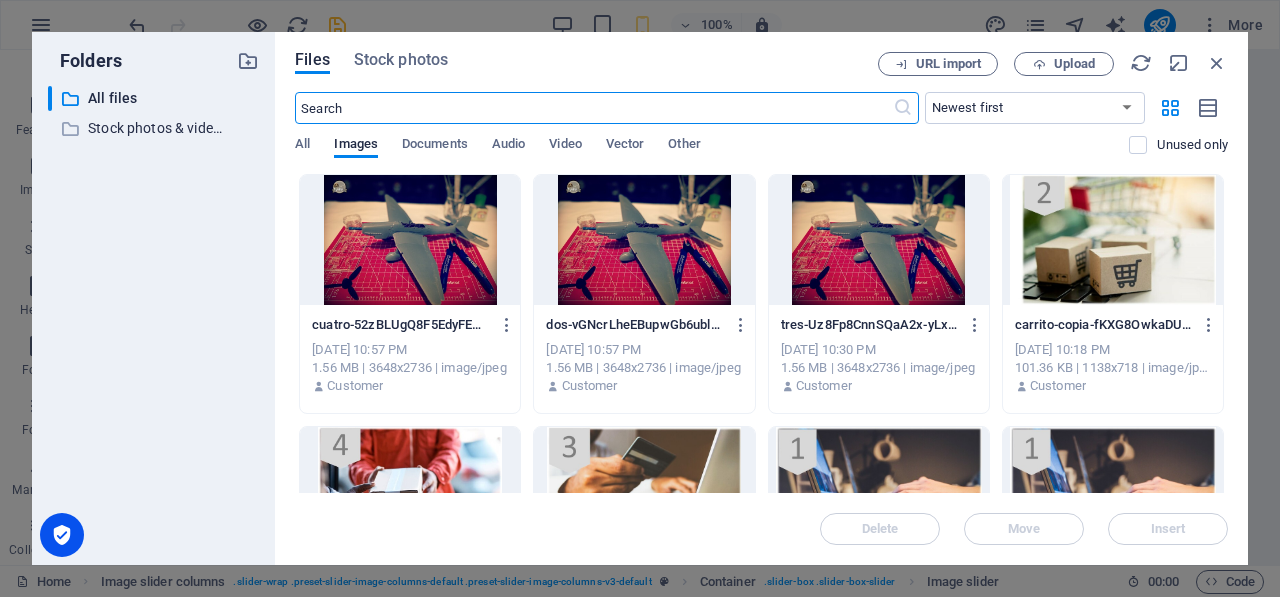 scroll, scrollTop: 377, scrollLeft: 0, axis: vertical 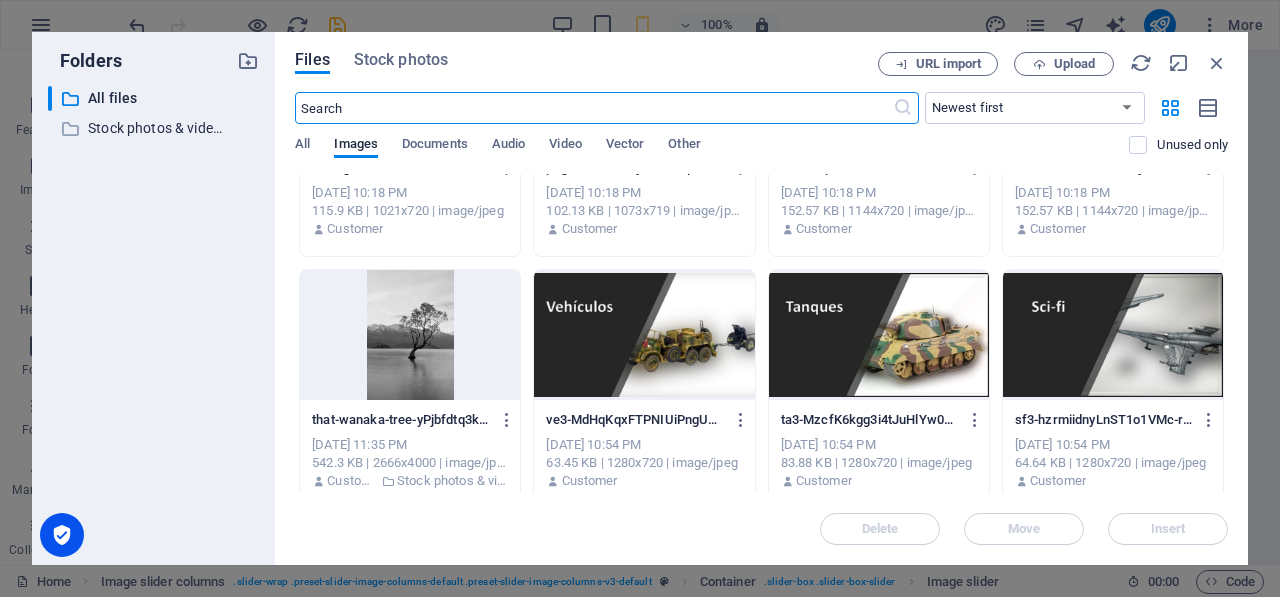 click at bounding box center (879, 335) 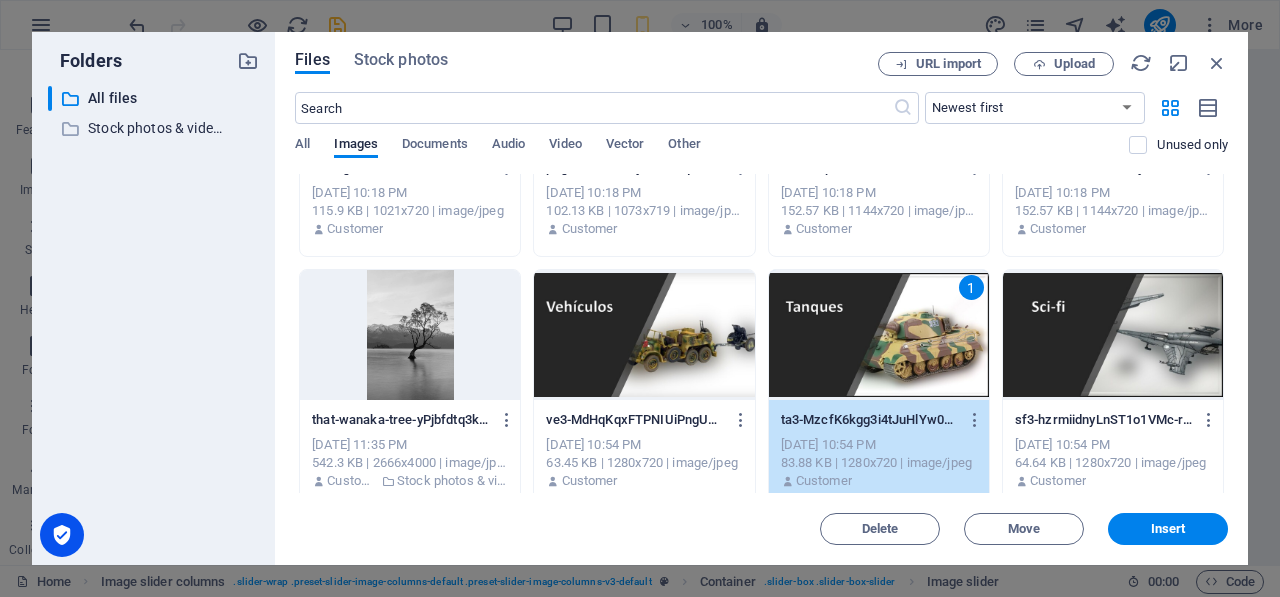 click on "1" at bounding box center (879, 335) 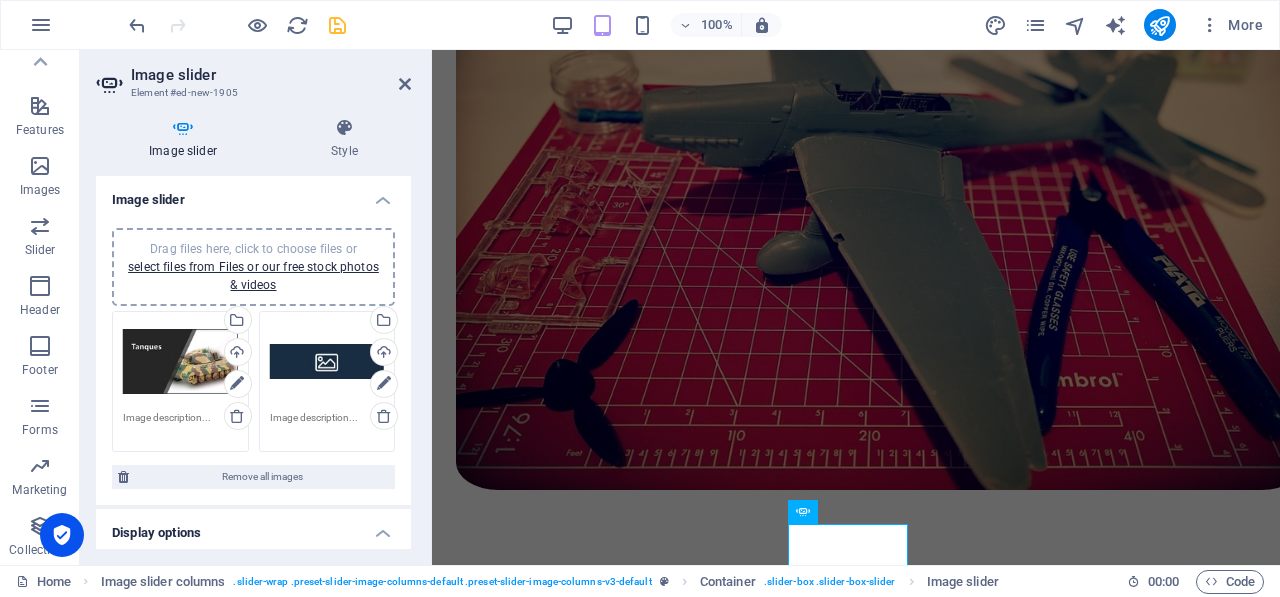 click on "Drag files here, click to choose files or select files from Files or our free stock photos & videos" at bounding box center (327, 362) 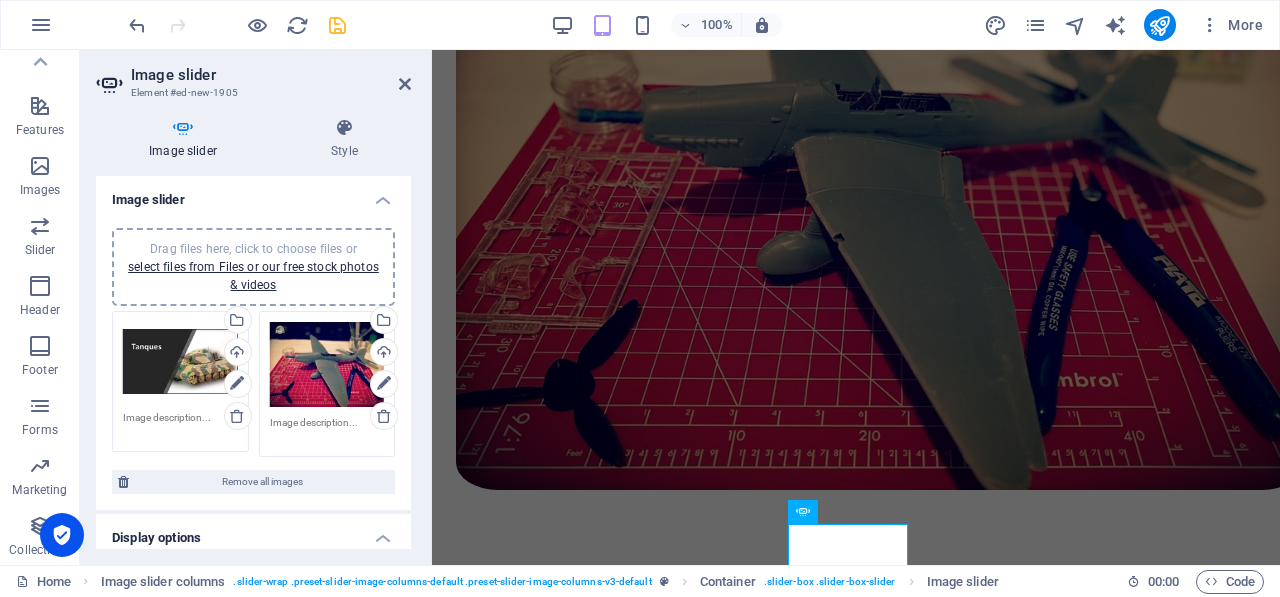 click on "Drag files here, click to choose files or select files from Files or our free stock photos & videos" at bounding box center [327, 365] 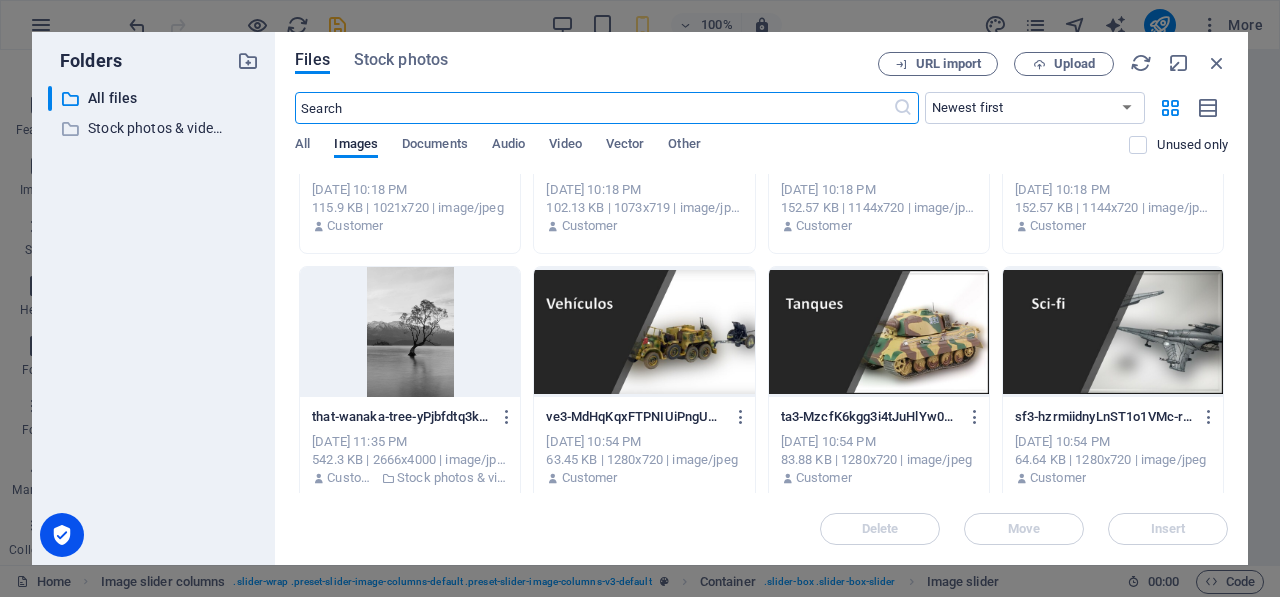 scroll, scrollTop: 414, scrollLeft: 0, axis: vertical 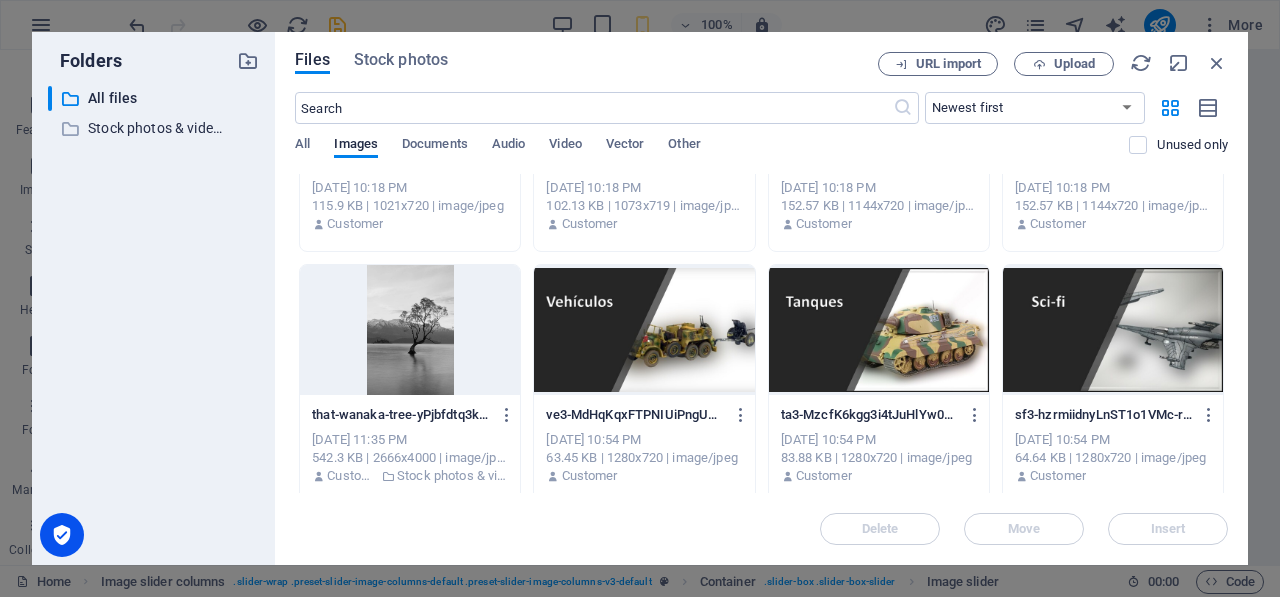 click at bounding box center [1113, 330] 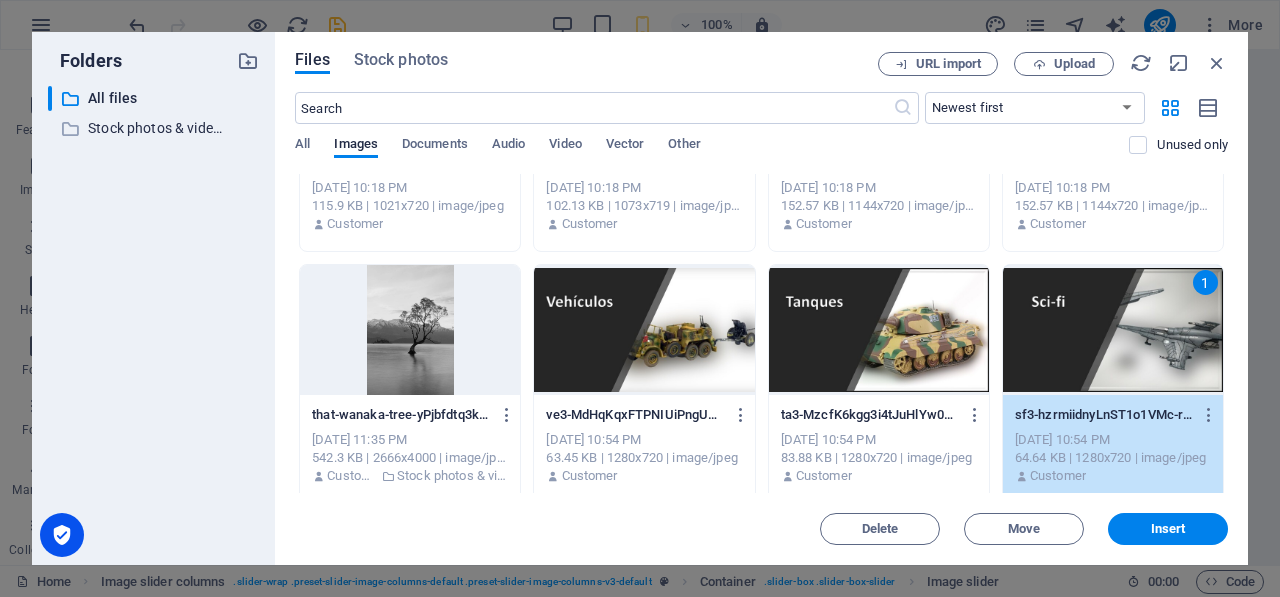 click on "1" at bounding box center (1113, 330) 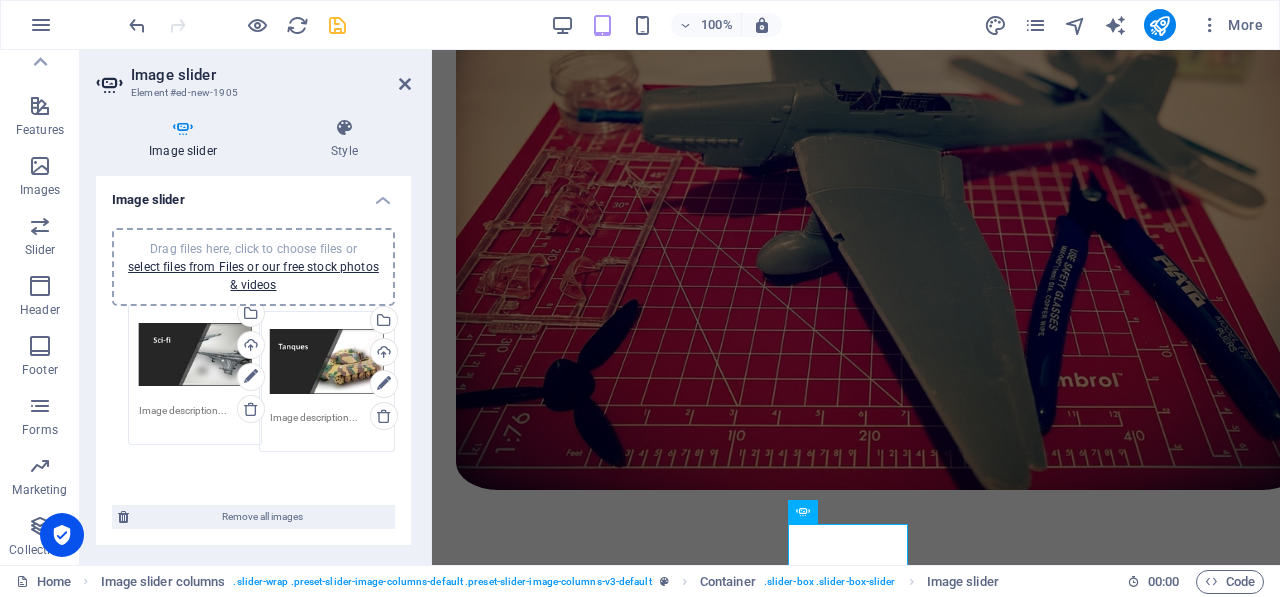 drag, startPoint x: 318, startPoint y: 388, endPoint x: 189, endPoint y: 381, distance: 129.18979 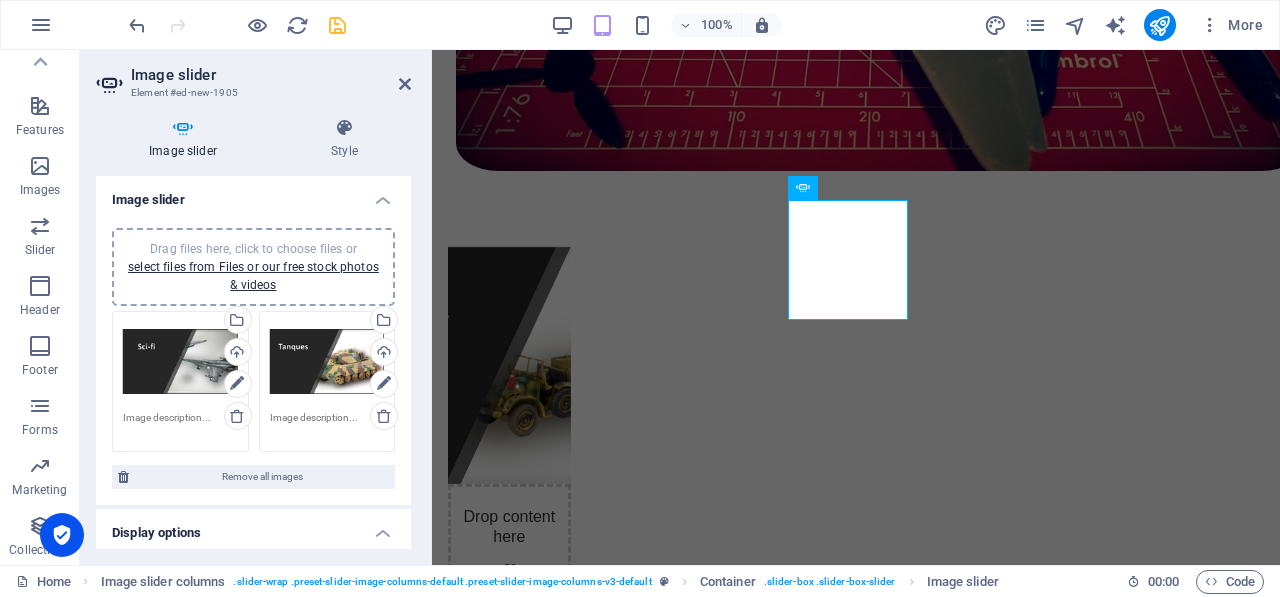 scroll, scrollTop: 523, scrollLeft: 0, axis: vertical 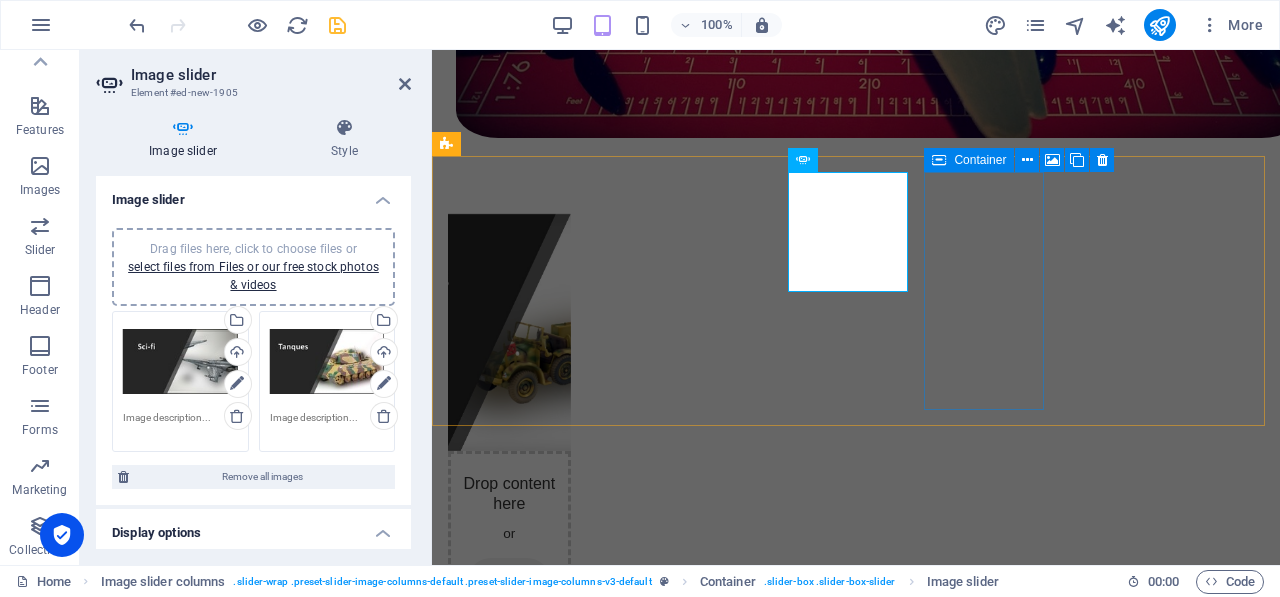 click on "Drop content here or  Add elements  Paste clipboard" at bounding box center (509, 4143) 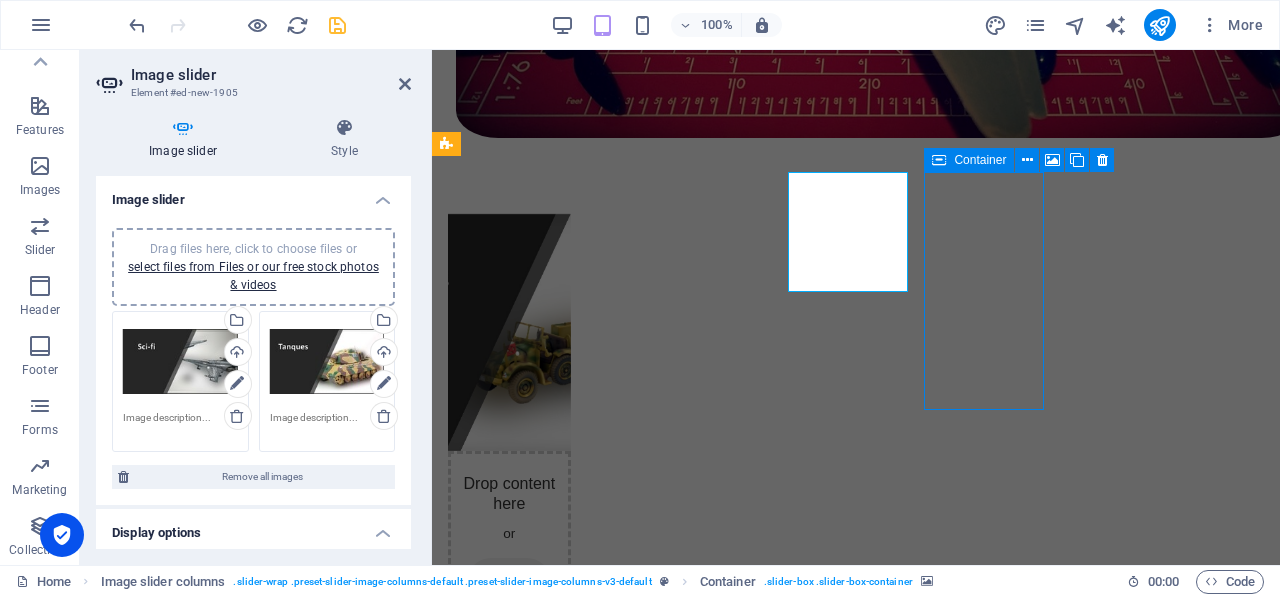 click on "Drop content here or  Add elements  Paste clipboard" at bounding box center [509, 4143] 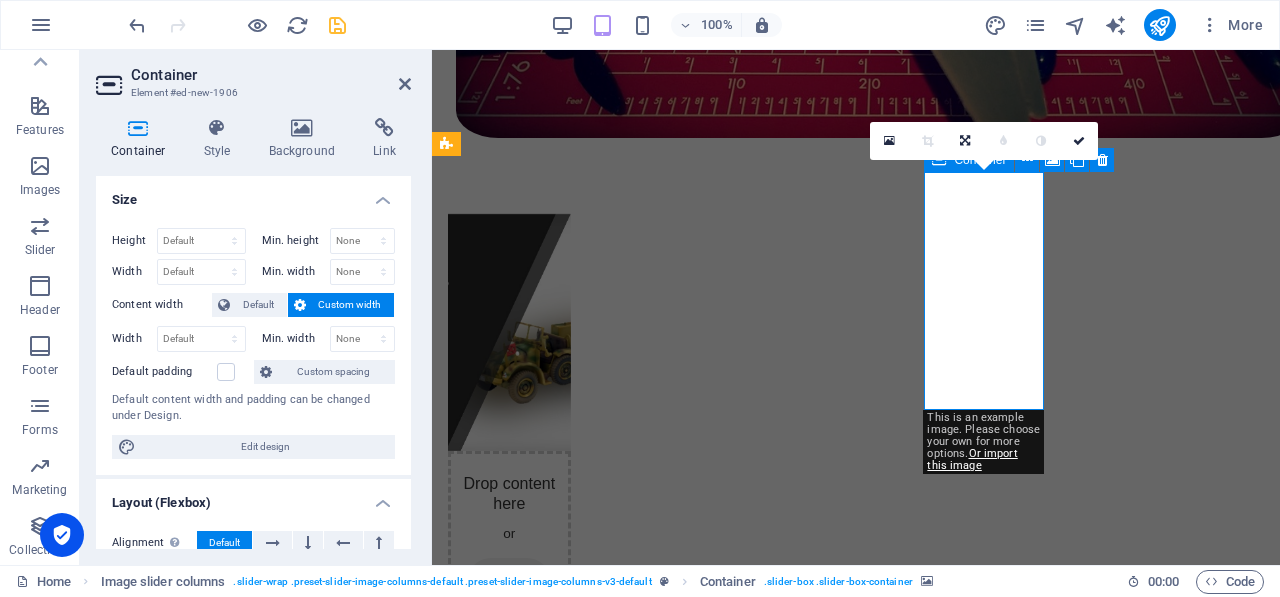click on "Paste clipboard" at bounding box center [509, 4211] 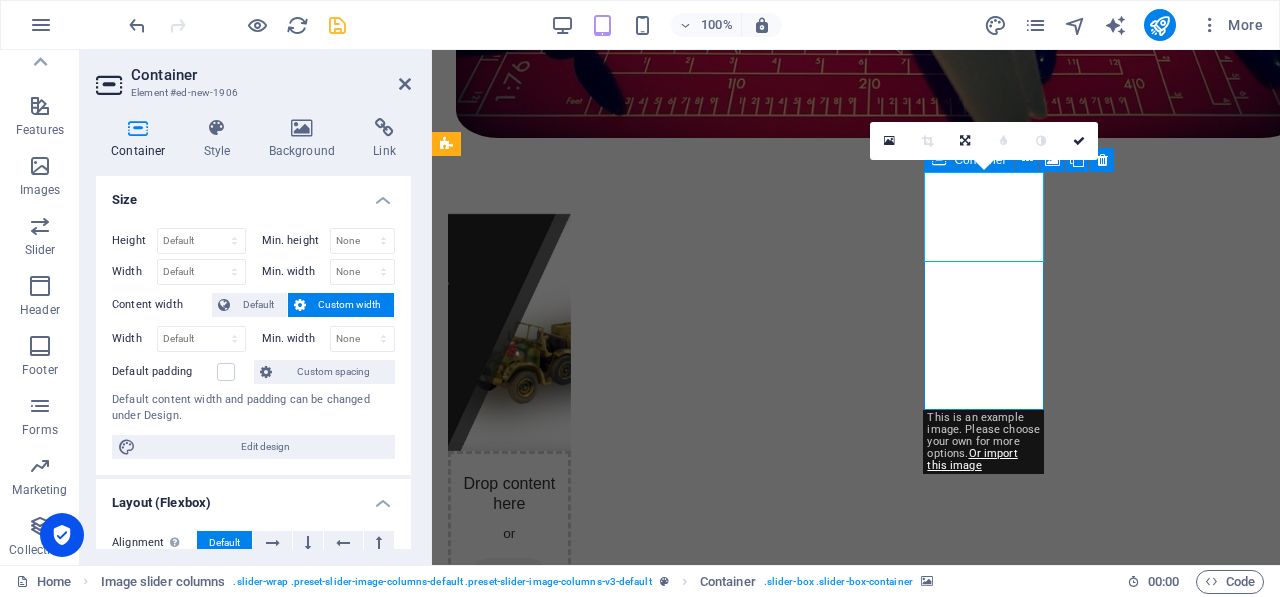 click at bounding box center [509, 3905] 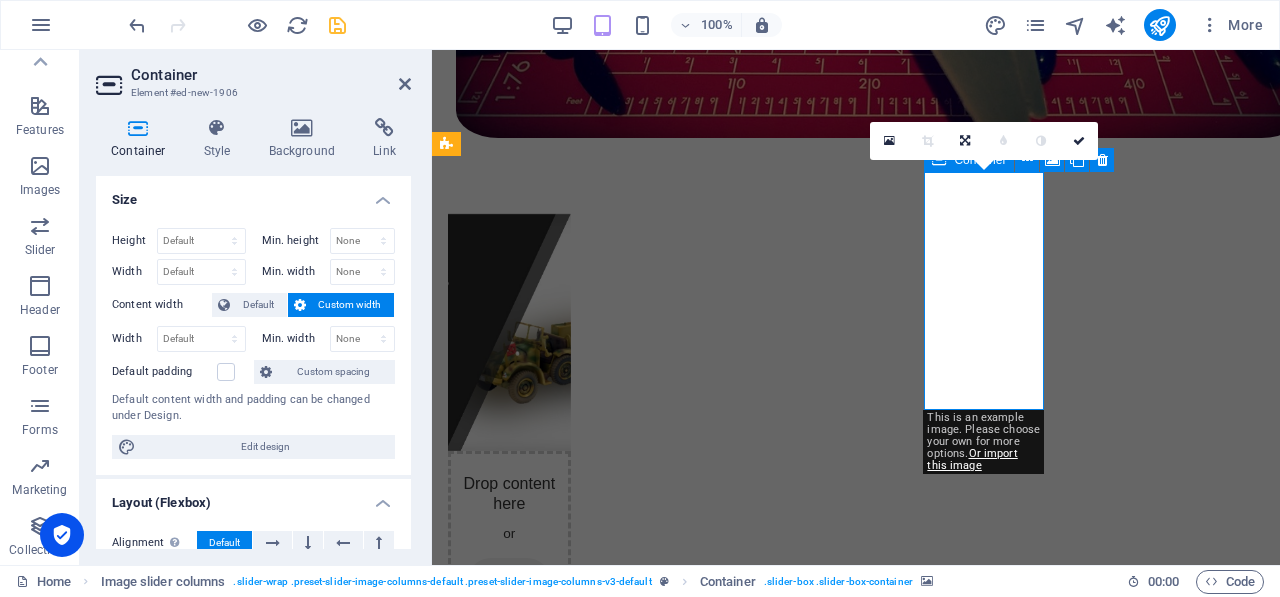 click at bounding box center [509, 3905] 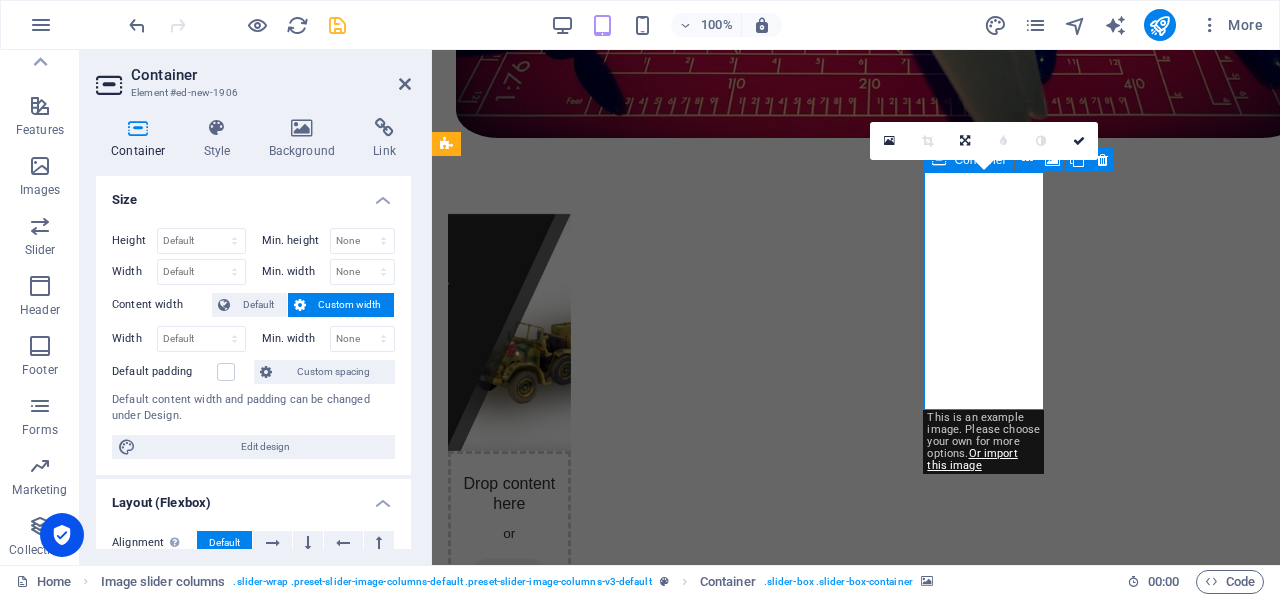 click at bounding box center [509, 3905] 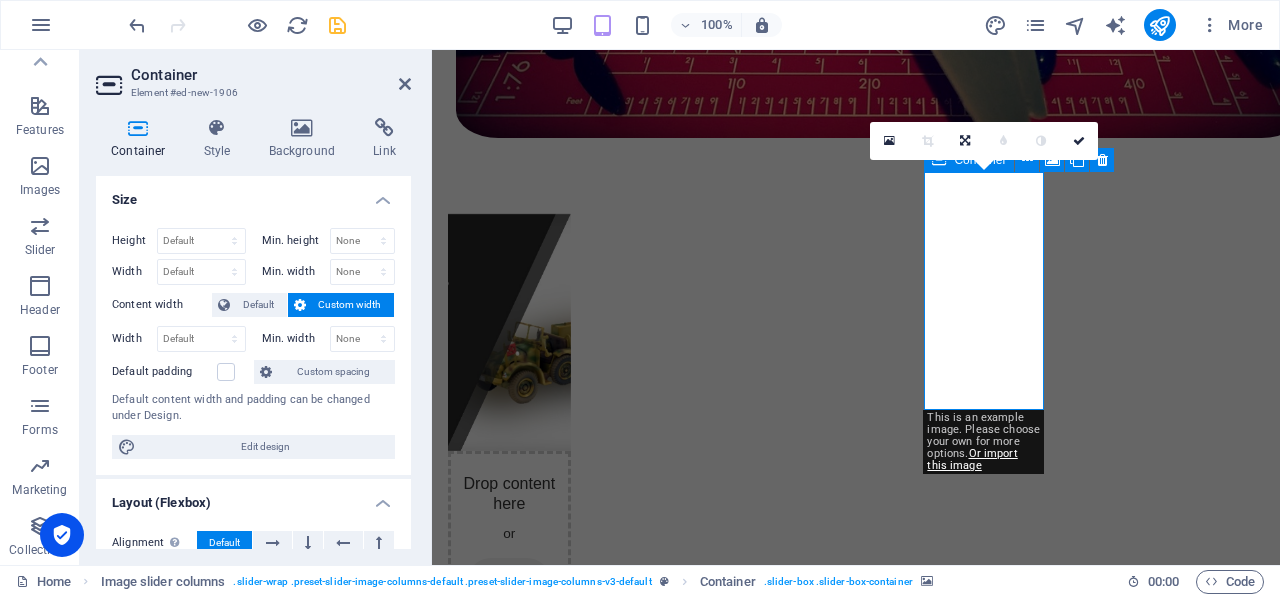 click on "Container Style Background Link Size Height Default px rem % vh vw Min. height None px rem % vh vw Width Default px rem % em vh vw Min. width None px rem % vh vw Content width Default Custom width Width Default px rem % em vh vw Min. width None px rem % vh vw Default padding Custom spacing Default content width and padding can be changed under Design. Edit design Layout (Flexbox) Alignment Determines the flex direction. Default Main axis Determine how elements should behave along the main axis inside this container (justify content). Default Side axis Control the vertical direction of the element inside of the container (align items). Default Wrap Default On Off Fill Controls the distances and direction of elements on the y-axis across several lines (align content). Default Accessibility ARIA helps assistive technologies (like screen readers) to understand the role, state, and behavior of web elements Role The ARIA role defines the purpose of an element.  None Alert Article Banner Comment Fan" at bounding box center [253, 333] 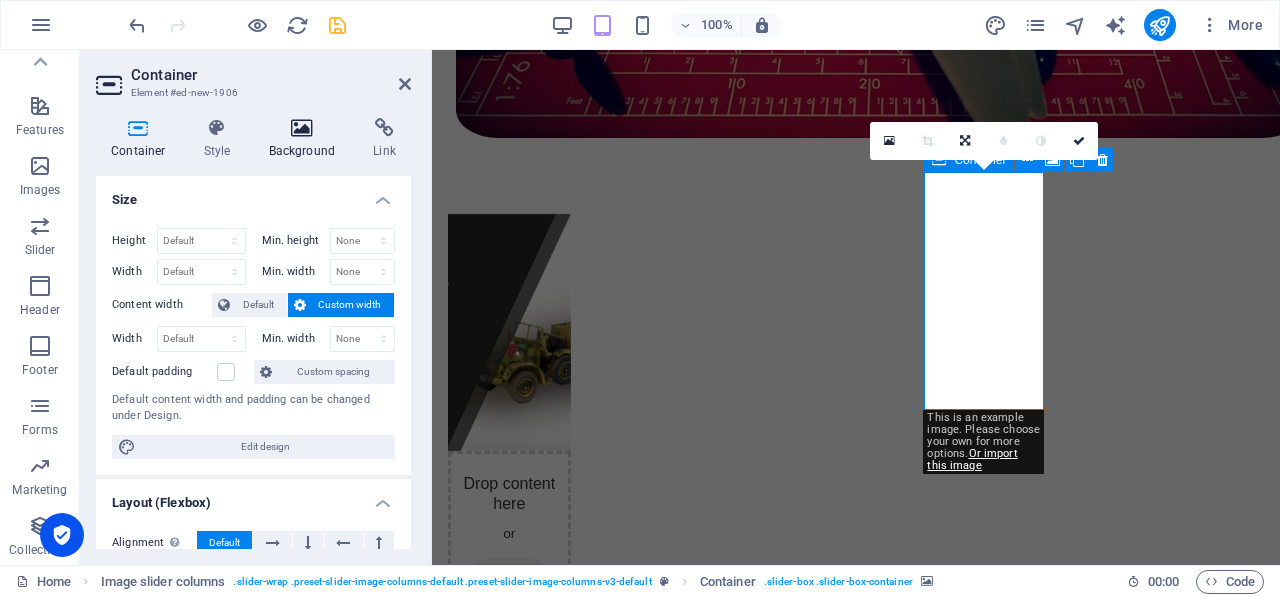 click on "Background" at bounding box center [306, 139] 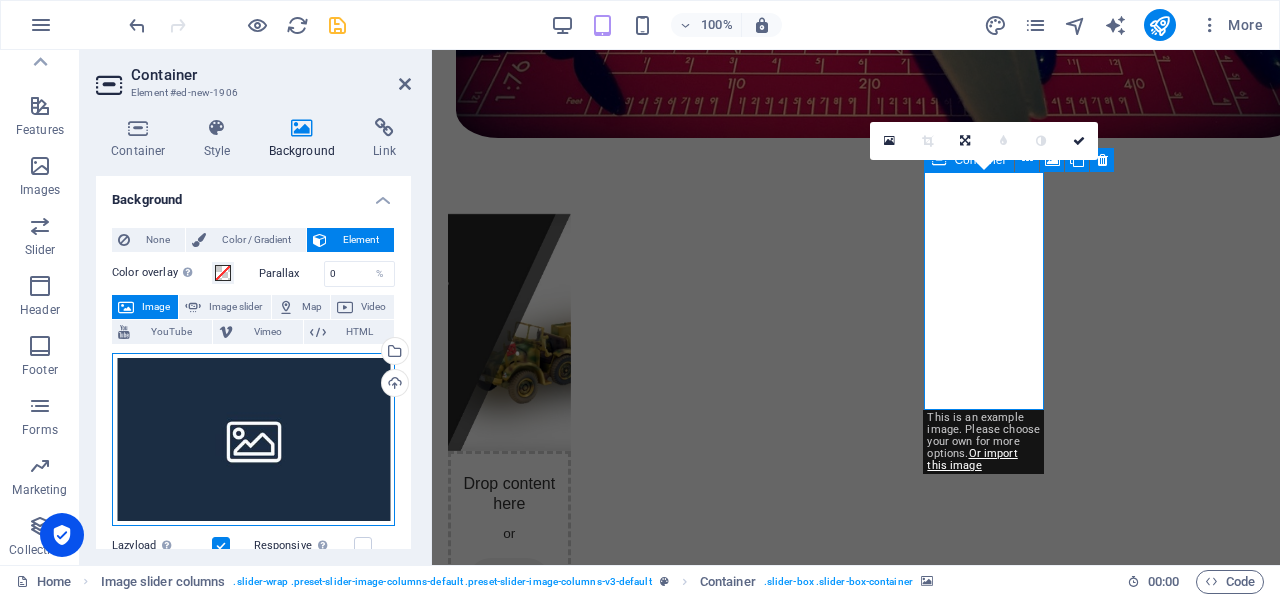 click on "Drag files here, click to choose files or select files from Files or our free stock photos & videos" at bounding box center (253, 440) 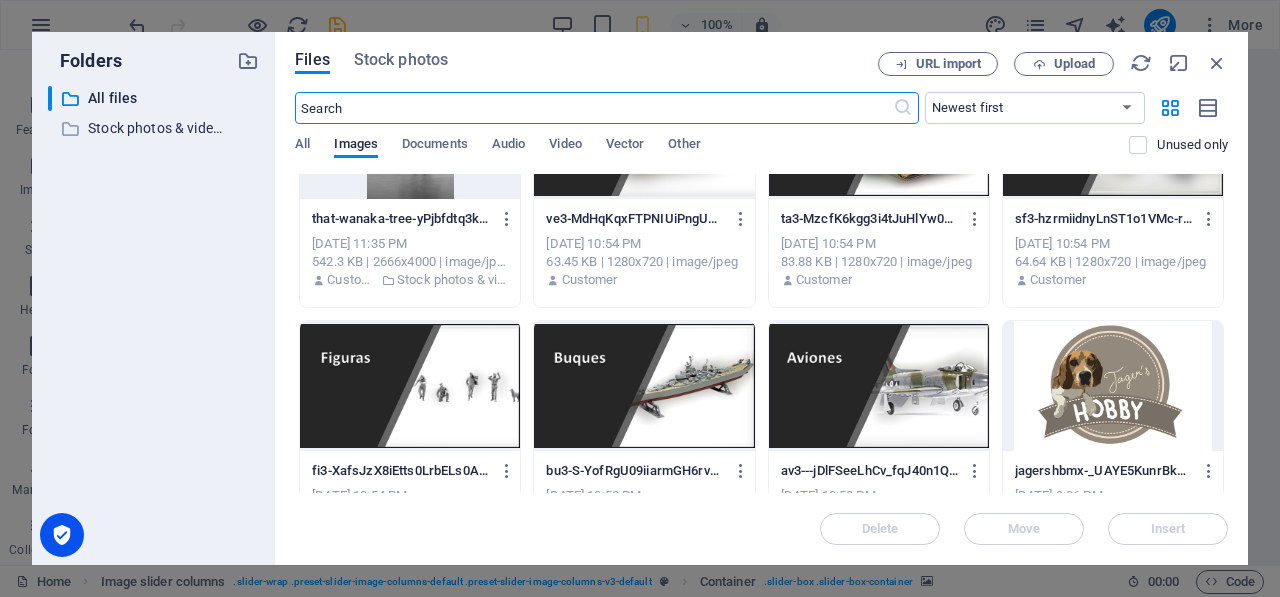 scroll, scrollTop: 634, scrollLeft: 0, axis: vertical 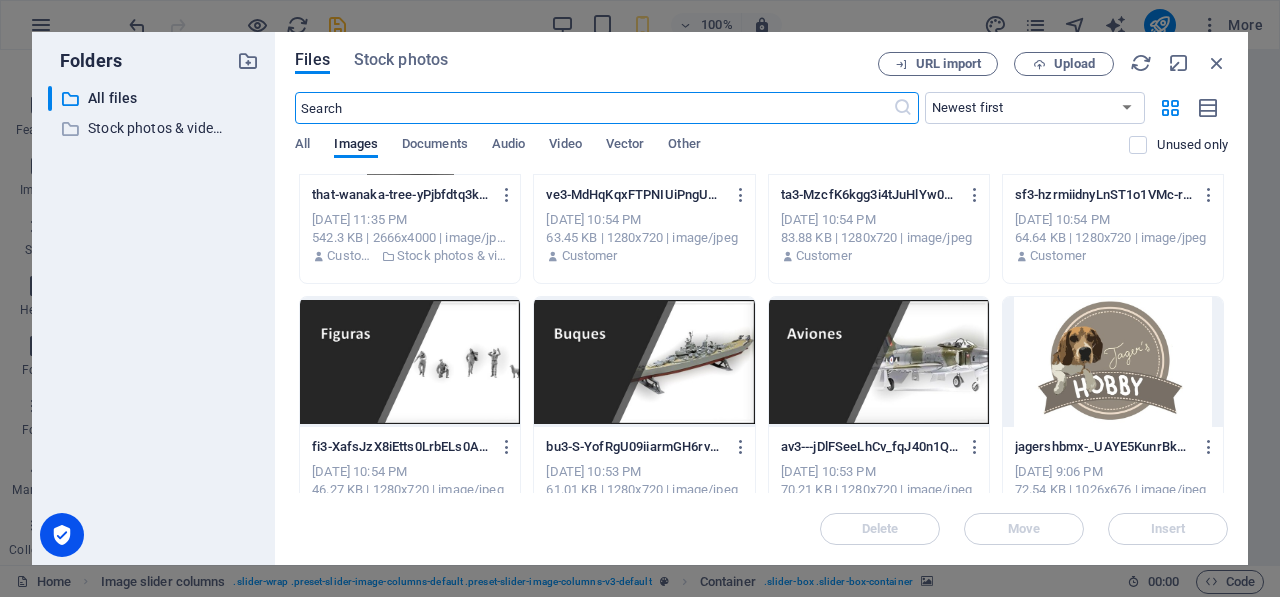 click at bounding box center [410, 362] 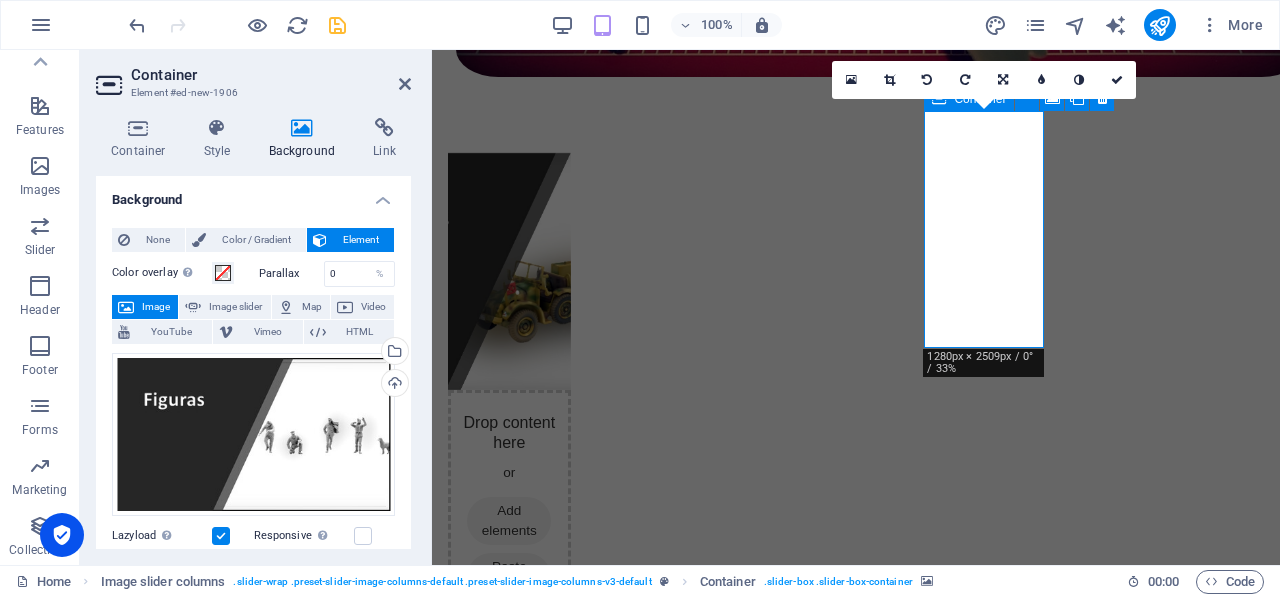 scroll, scrollTop: 571, scrollLeft: 0, axis: vertical 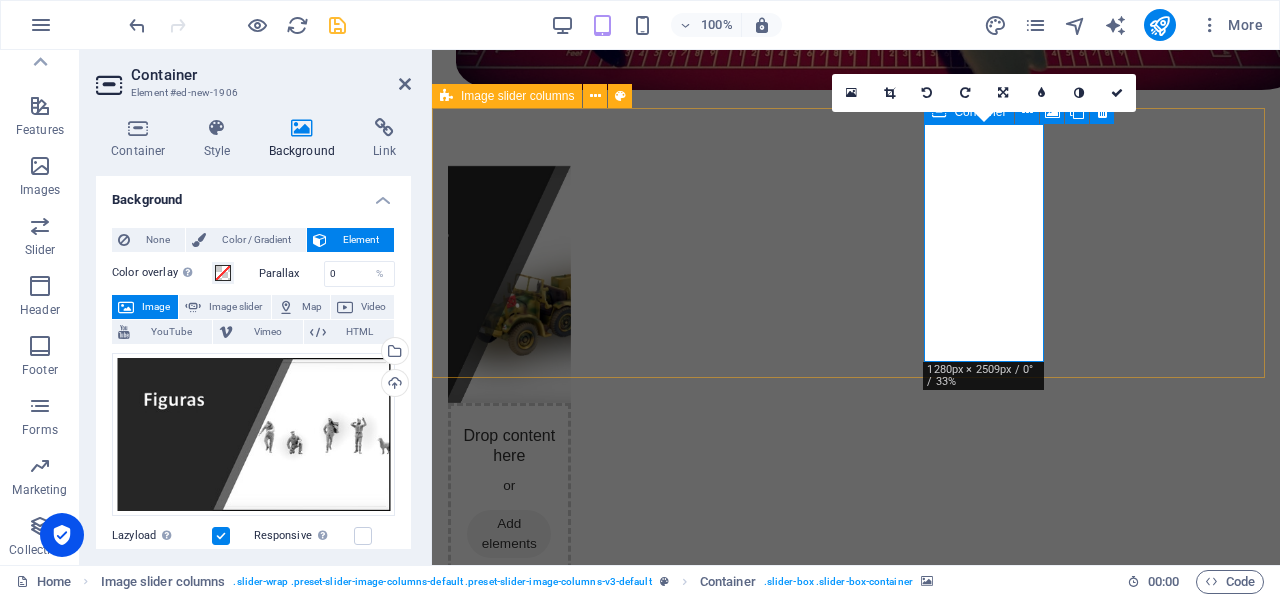 click on "Drop content here or  Add elements  Paste clipboard" at bounding box center [856, 2389] 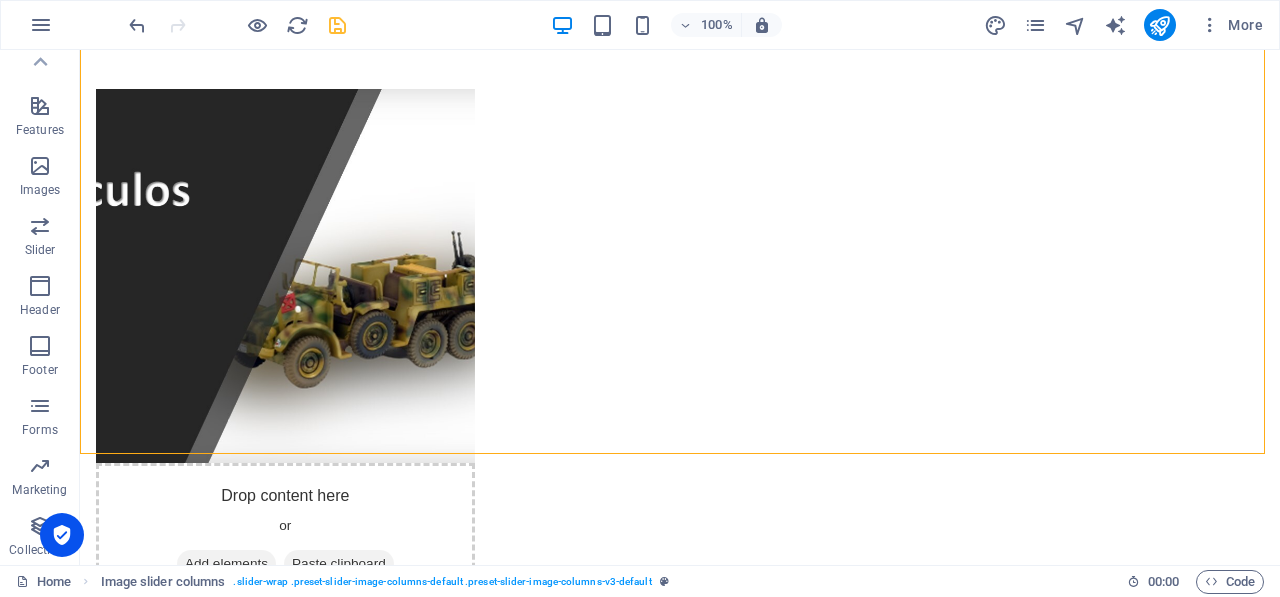 scroll, scrollTop: 924, scrollLeft: 0, axis: vertical 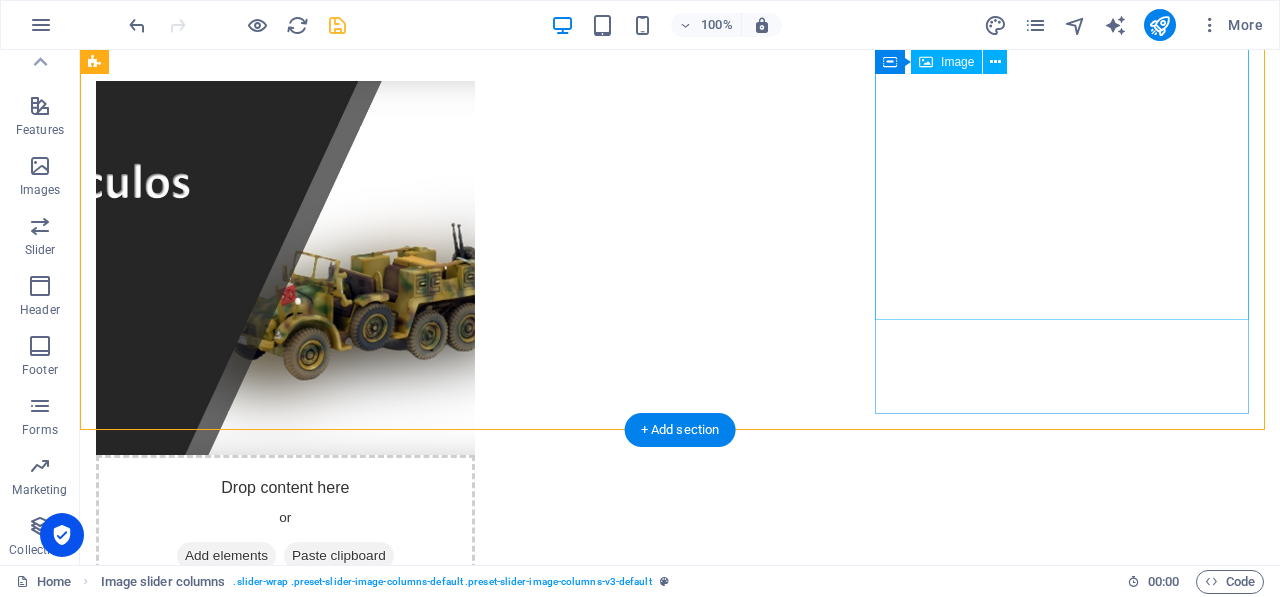 click at bounding box center [285, 4776] 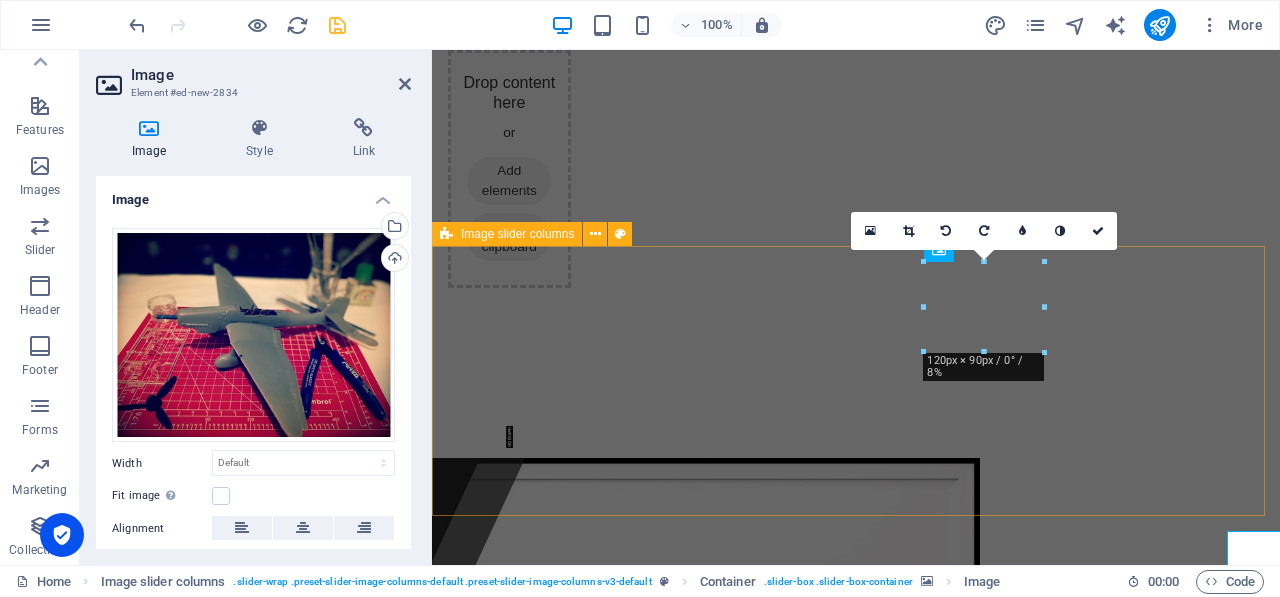 scroll, scrollTop: 433, scrollLeft: 0, axis: vertical 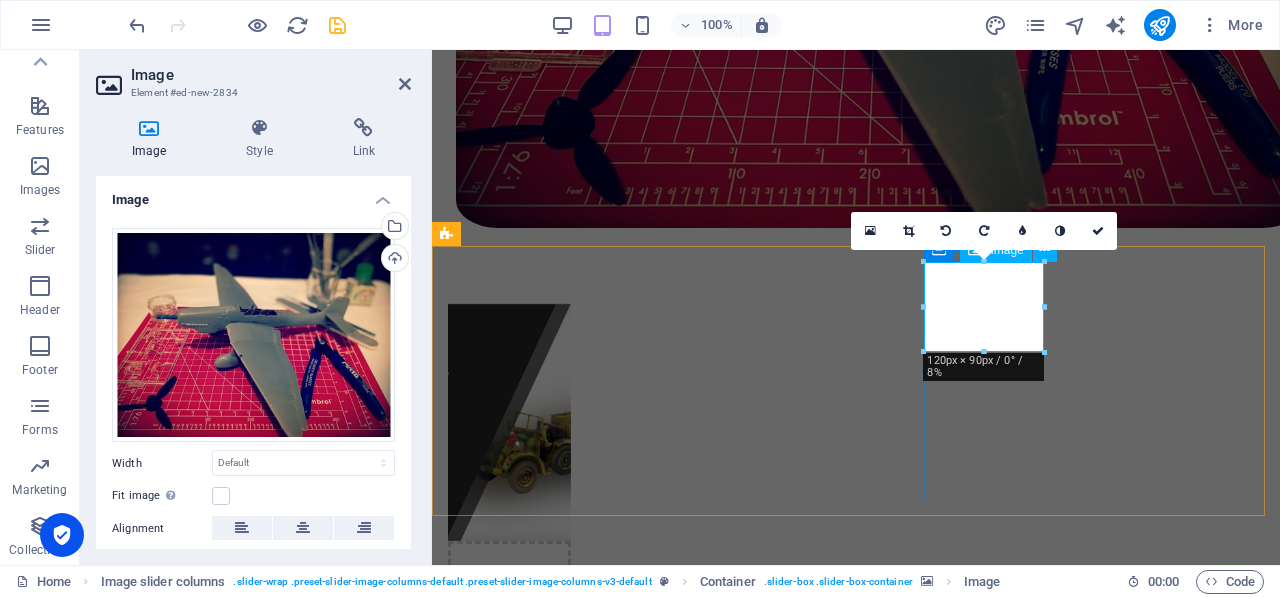 click at bounding box center [509, 4432] 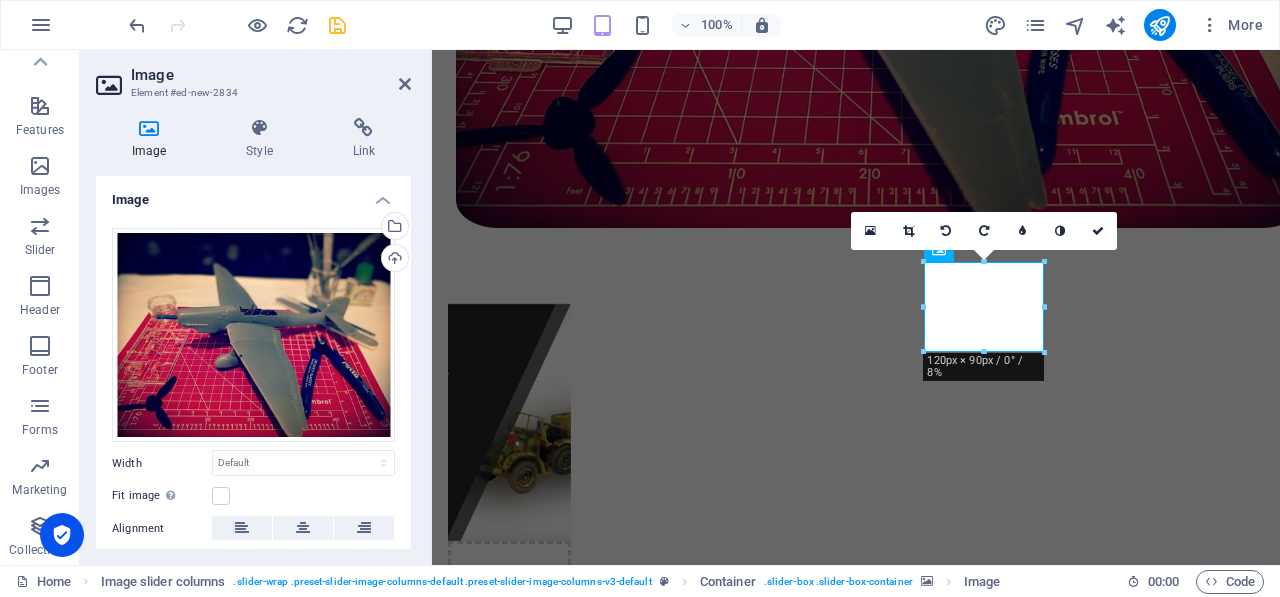 click on "16:10 16:9 4:3 1:1 1:2 0" at bounding box center [984, 231] 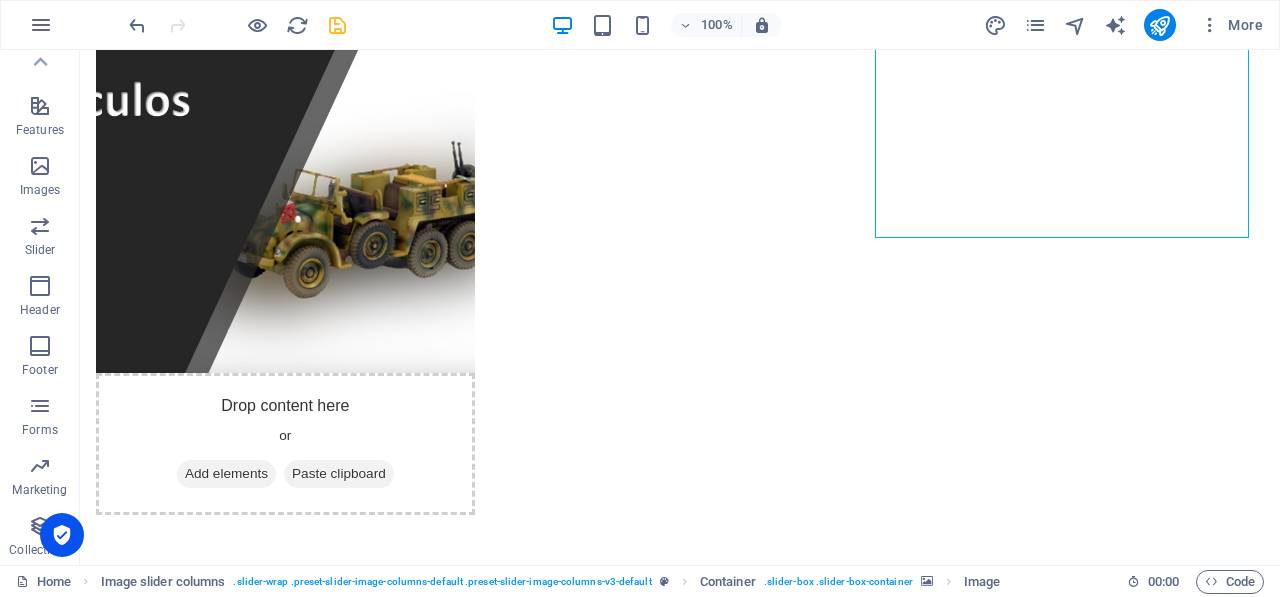 scroll, scrollTop: 998, scrollLeft: 0, axis: vertical 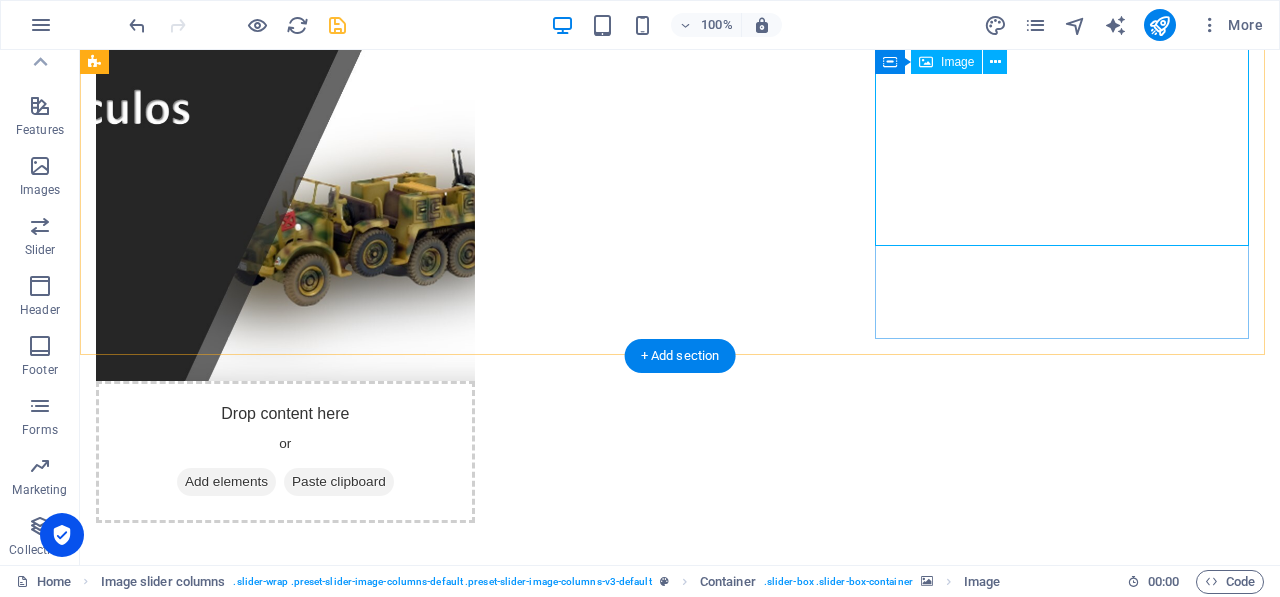 click at bounding box center (285, 4702) 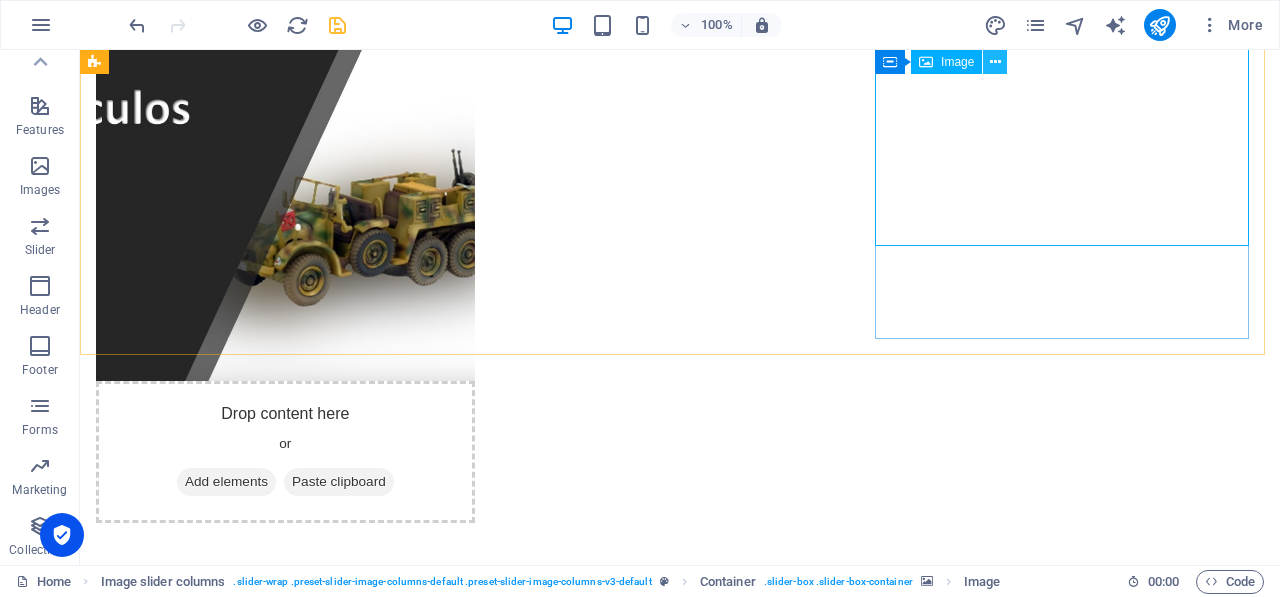 click at bounding box center [995, 62] 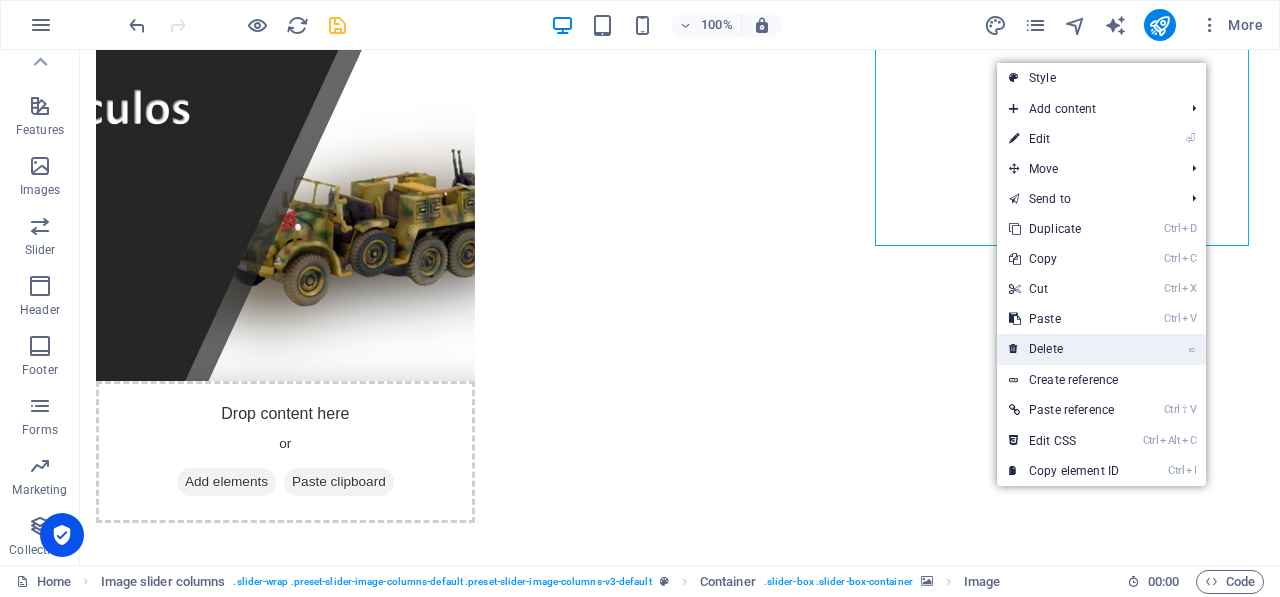 click on "⌦  Delete" at bounding box center [1064, 349] 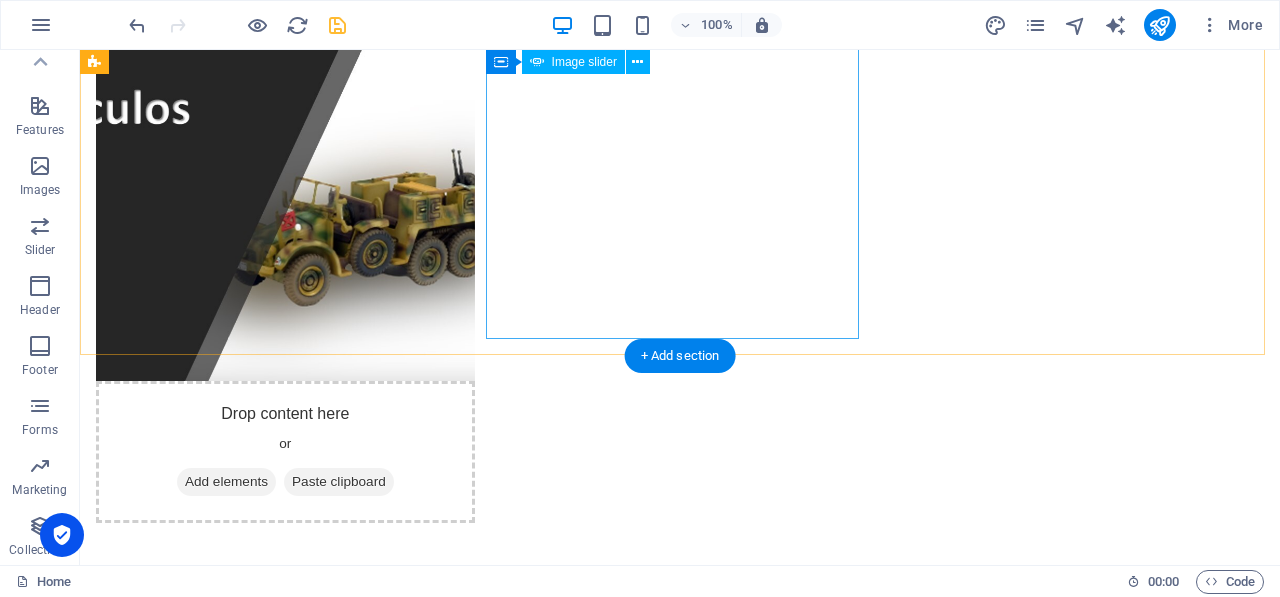 click at bounding box center [285, 3850] 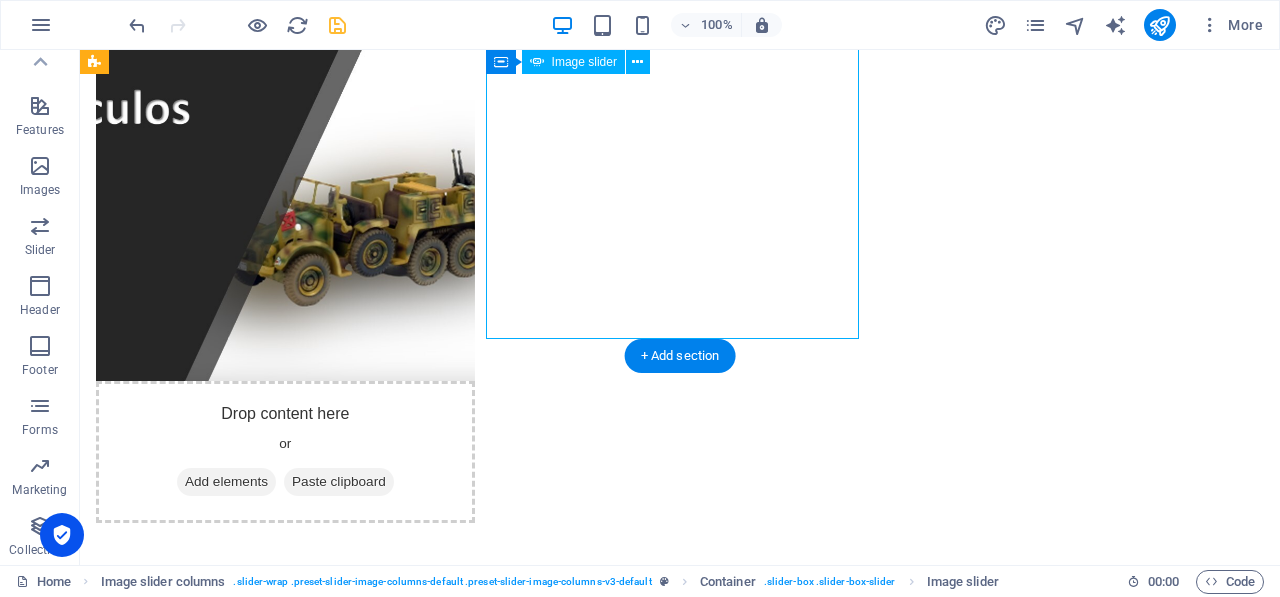 click at bounding box center (285, 3850) 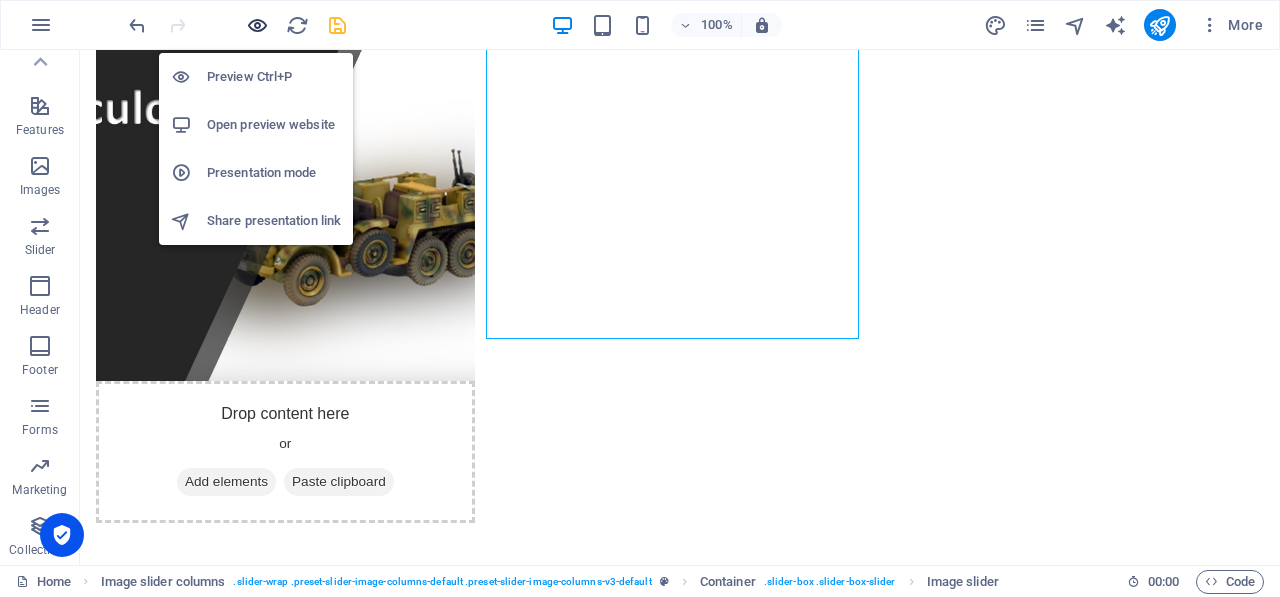 click at bounding box center (257, 25) 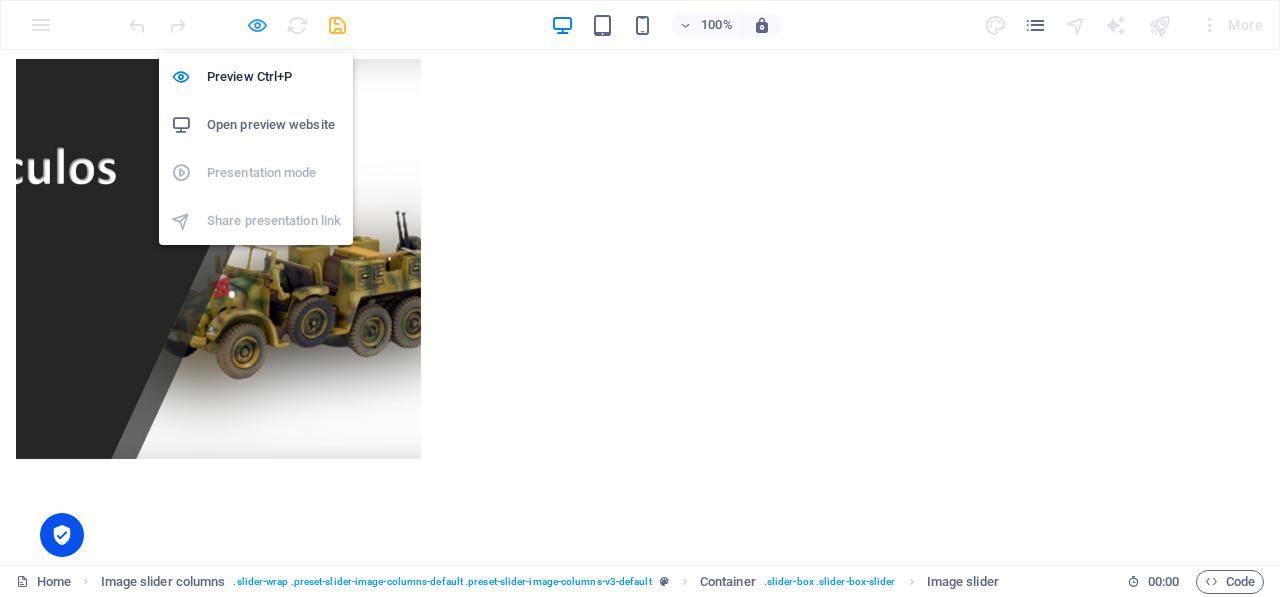 scroll, scrollTop: 898, scrollLeft: 0, axis: vertical 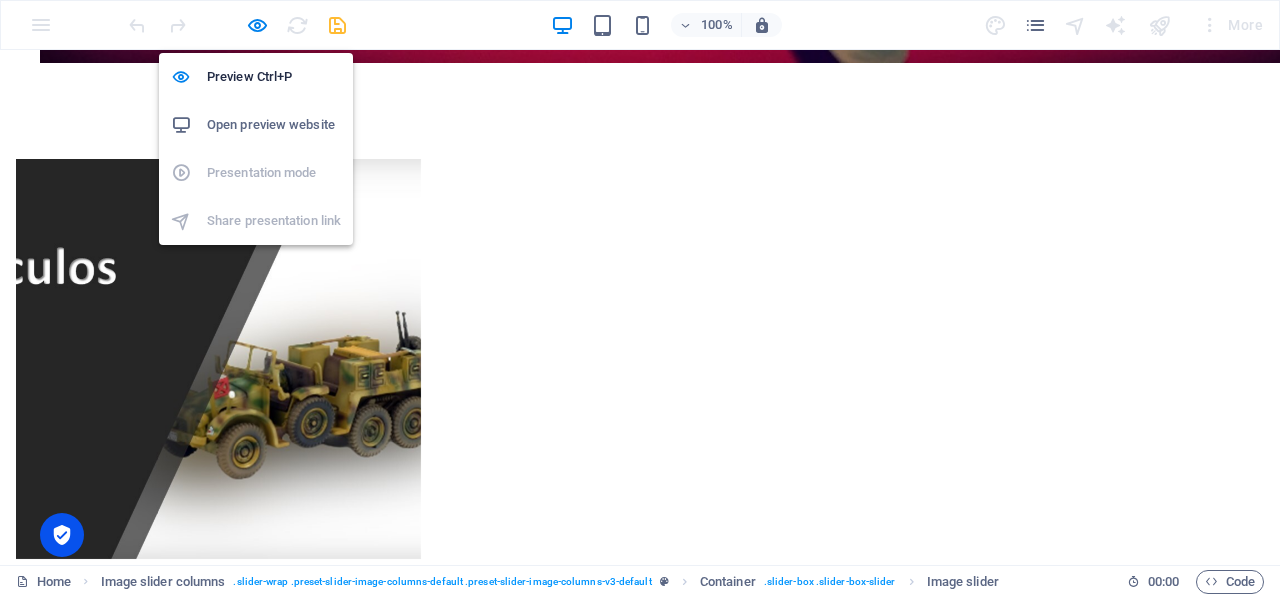 click on "Open preview website" at bounding box center (274, 125) 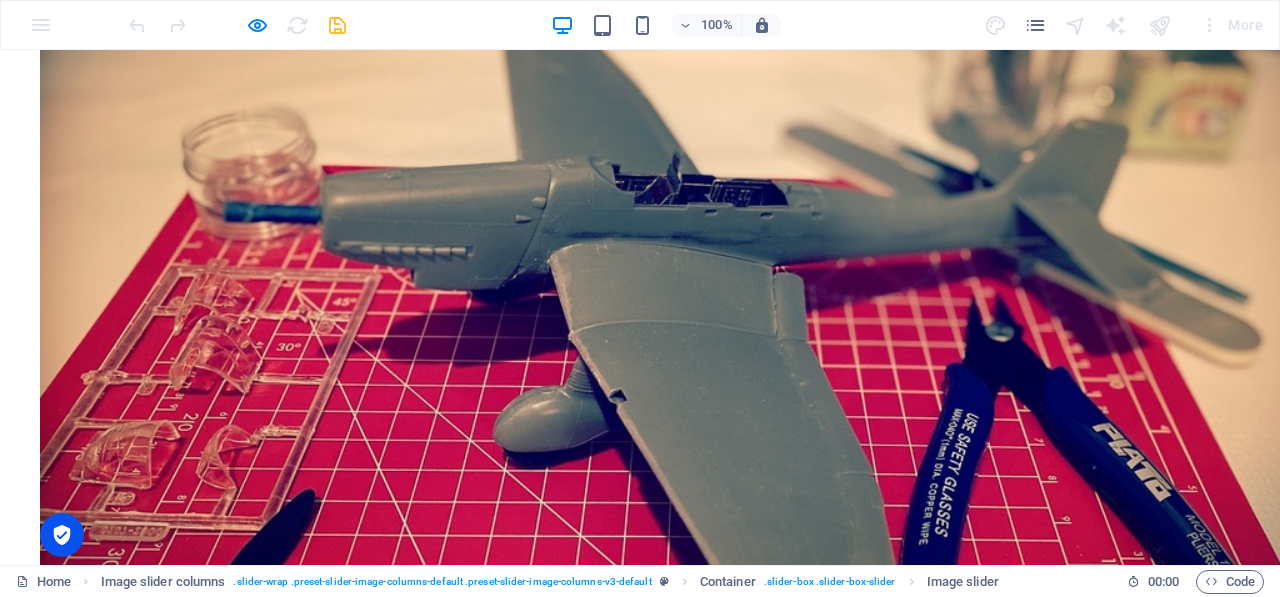 scroll, scrollTop: 0, scrollLeft: 0, axis: both 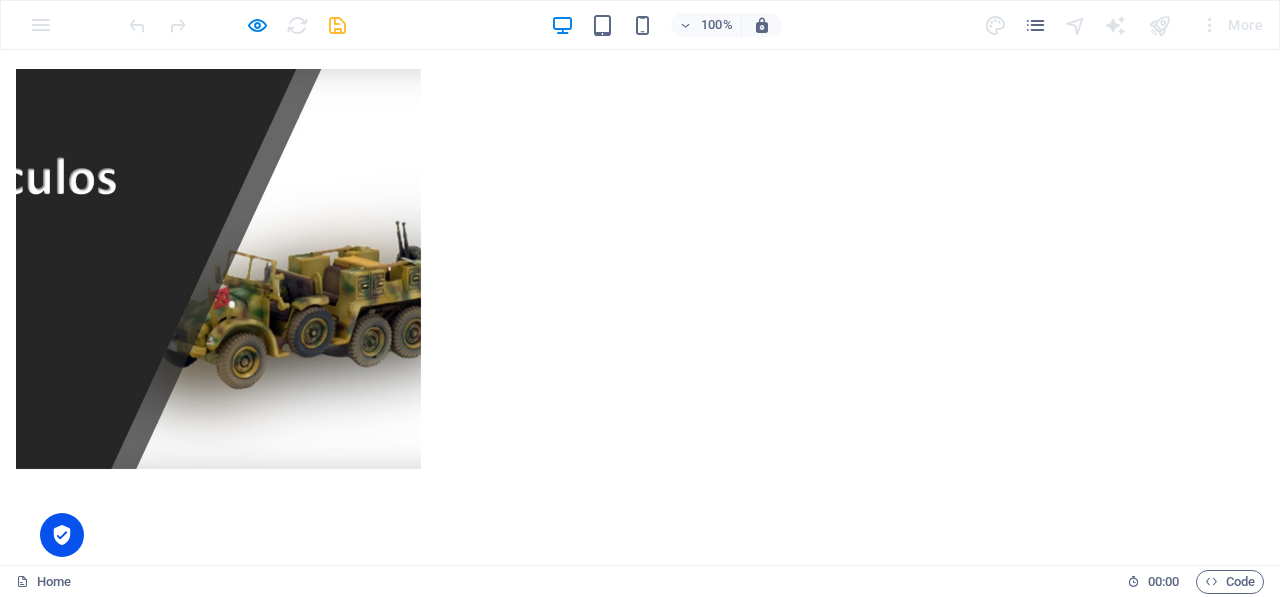 click at bounding box center (219, 3823) 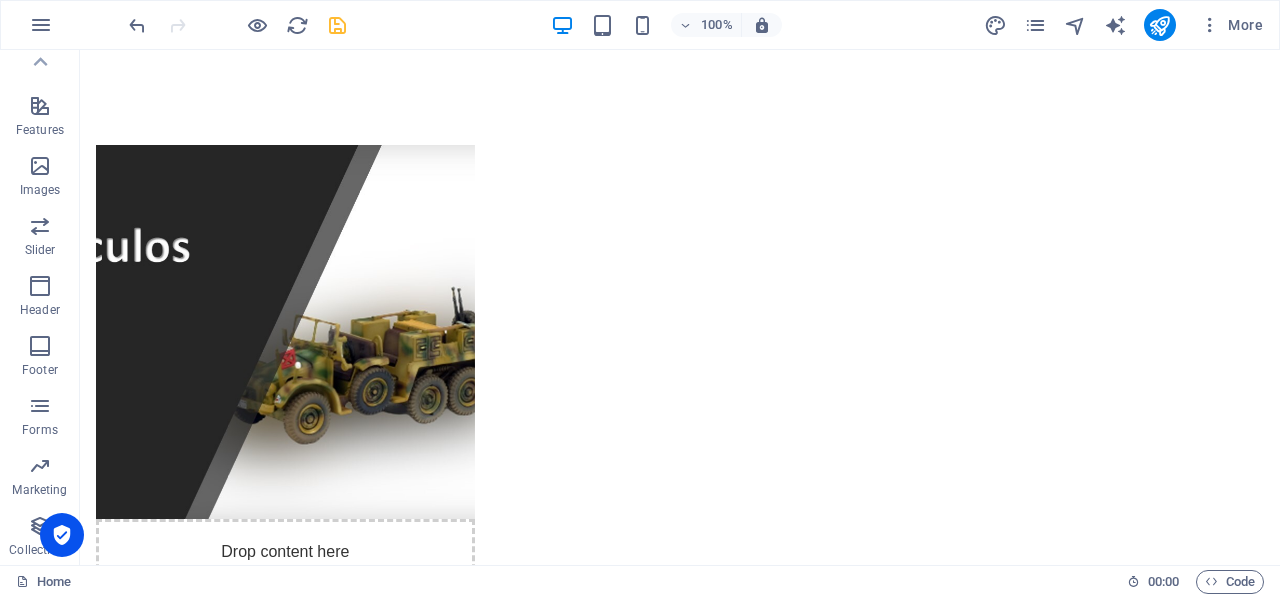 scroll, scrollTop: 671, scrollLeft: 0, axis: vertical 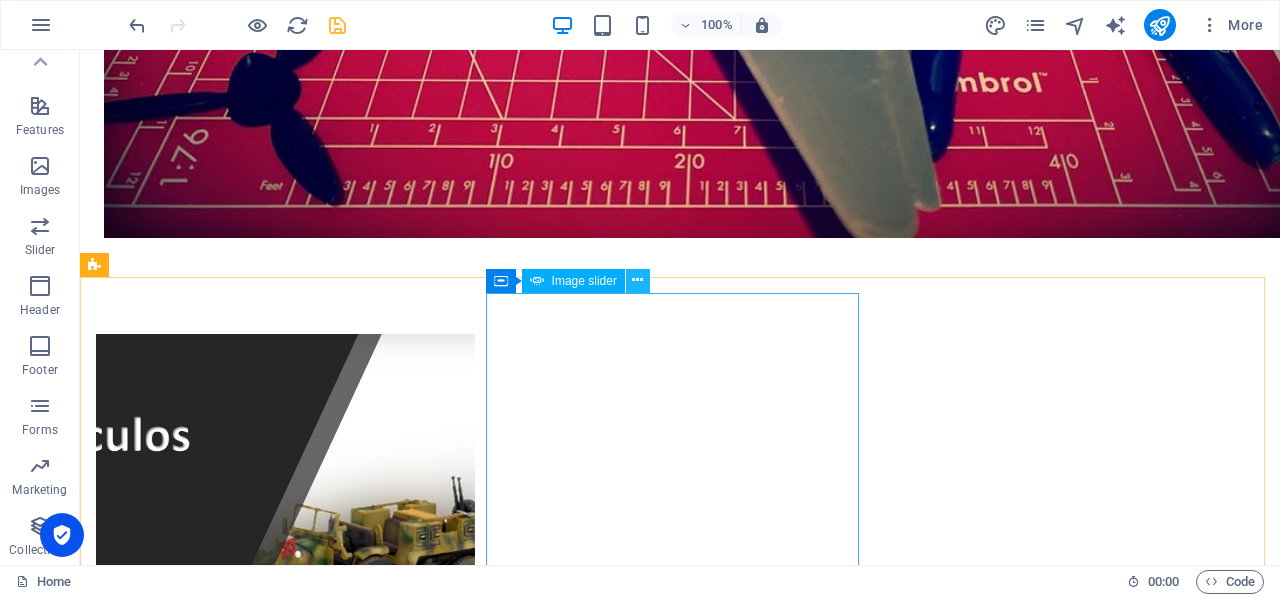 click at bounding box center (637, 280) 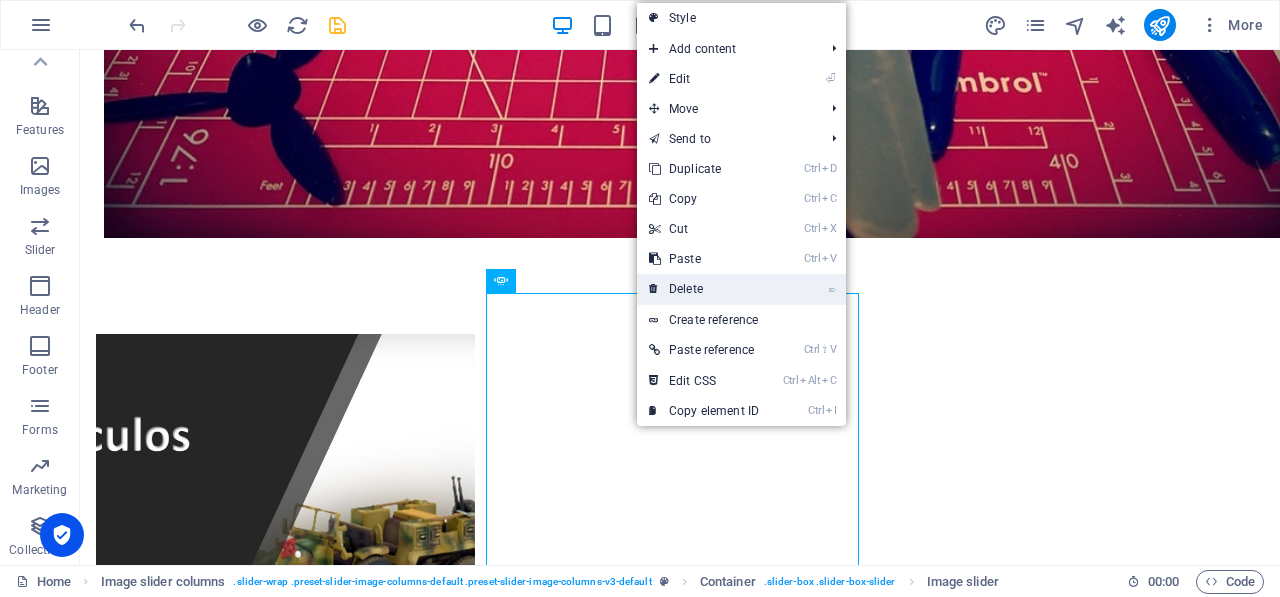 click on "⌦  Delete" at bounding box center [704, 289] 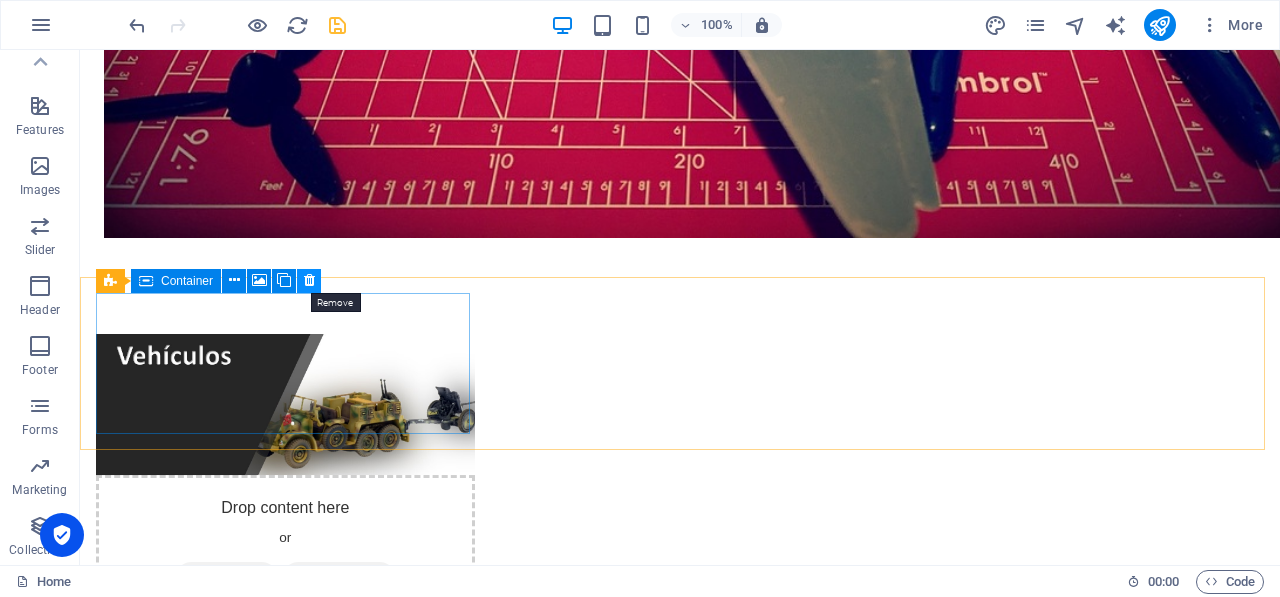 click at bounding box center [309, 280] 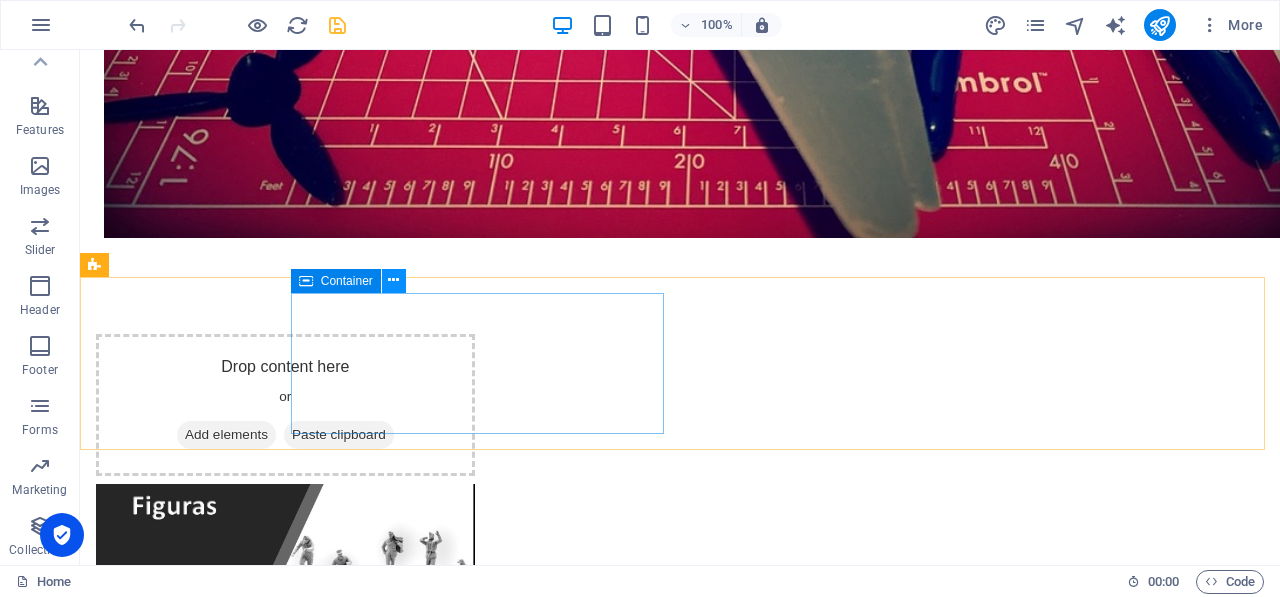 click at bounding box center [393, 280] 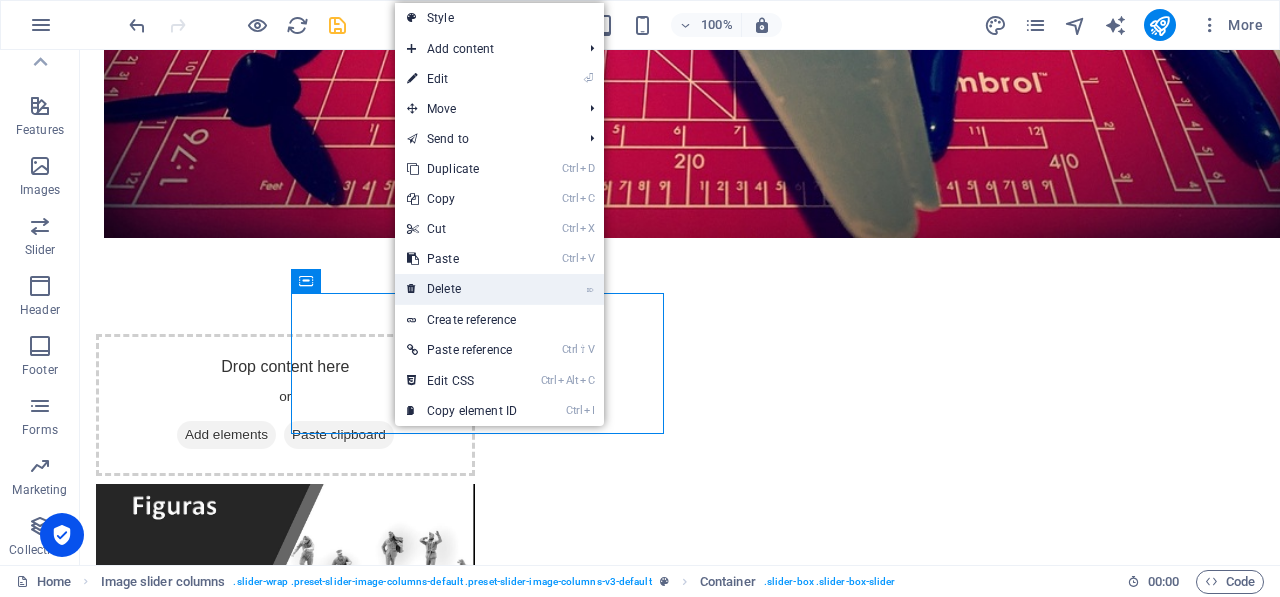 click on "⌦  Delete" at bounding box center (462, 289) 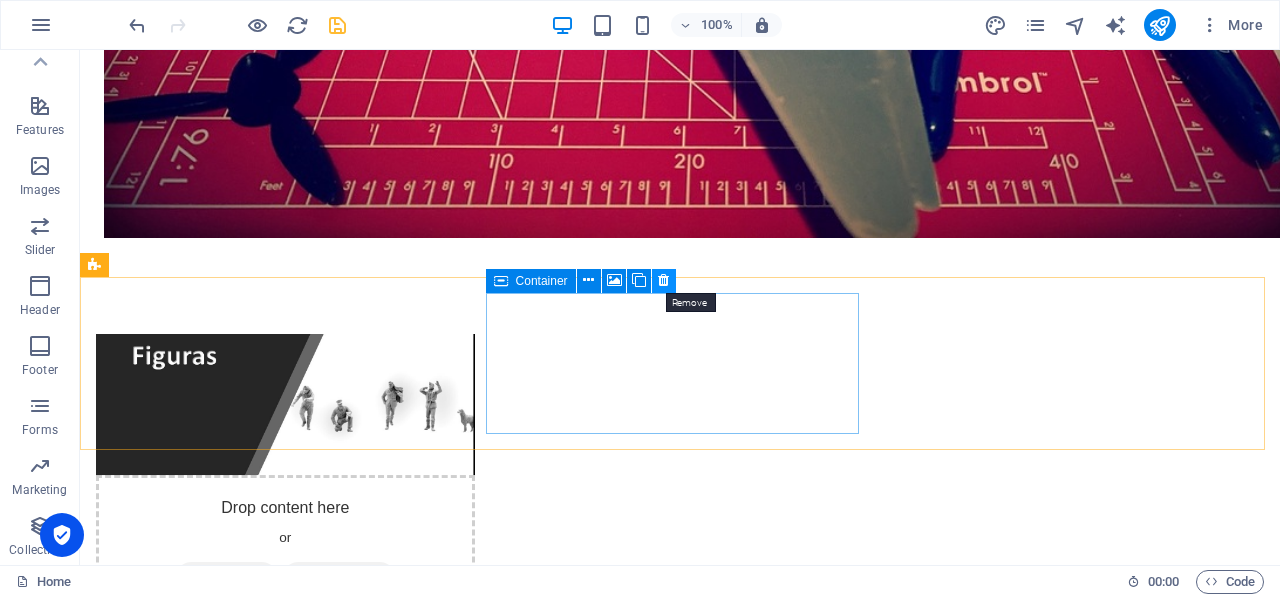 click at bounding box center (663, 280) 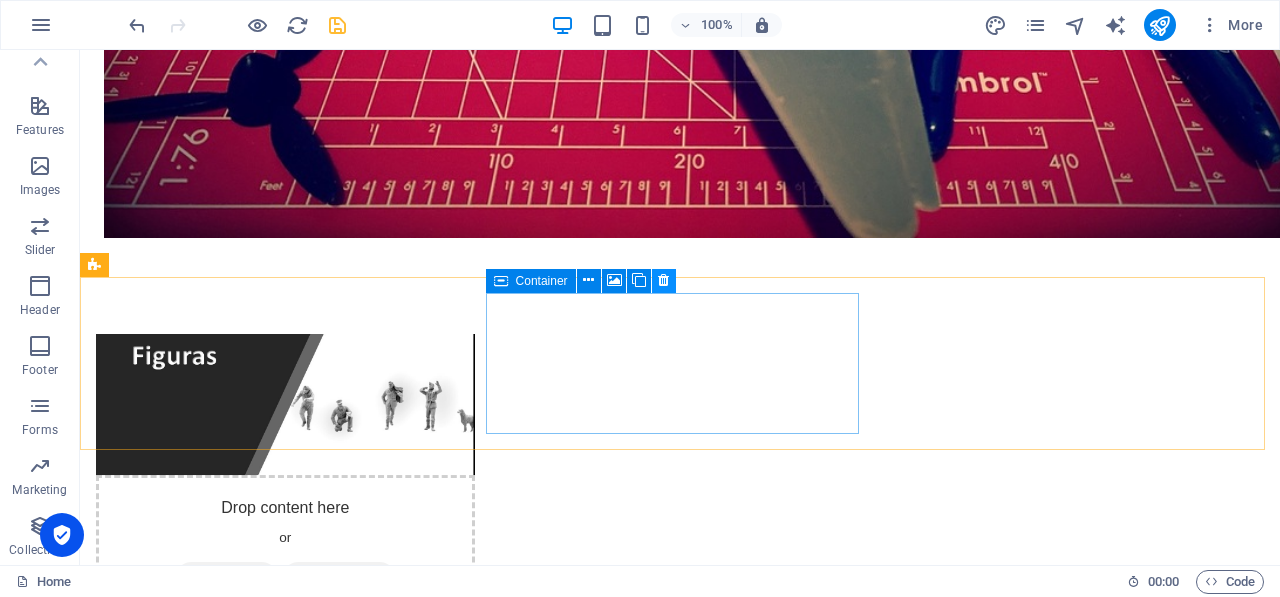 click at bounding box center [663, 280] 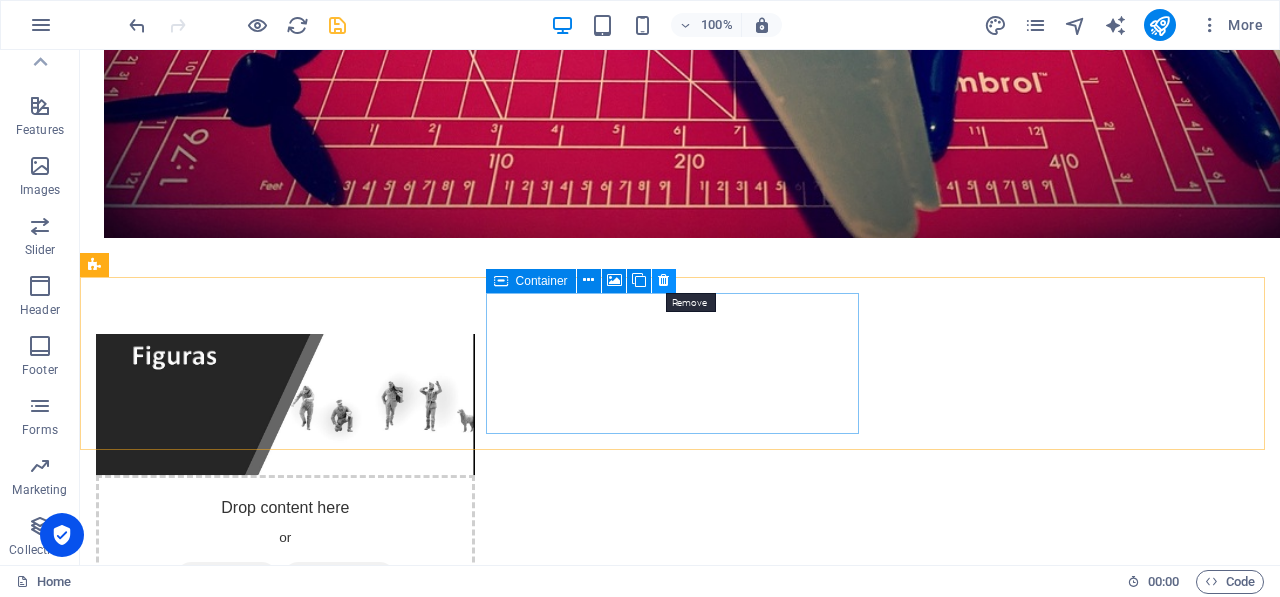 click at bounding box center (663, 280) 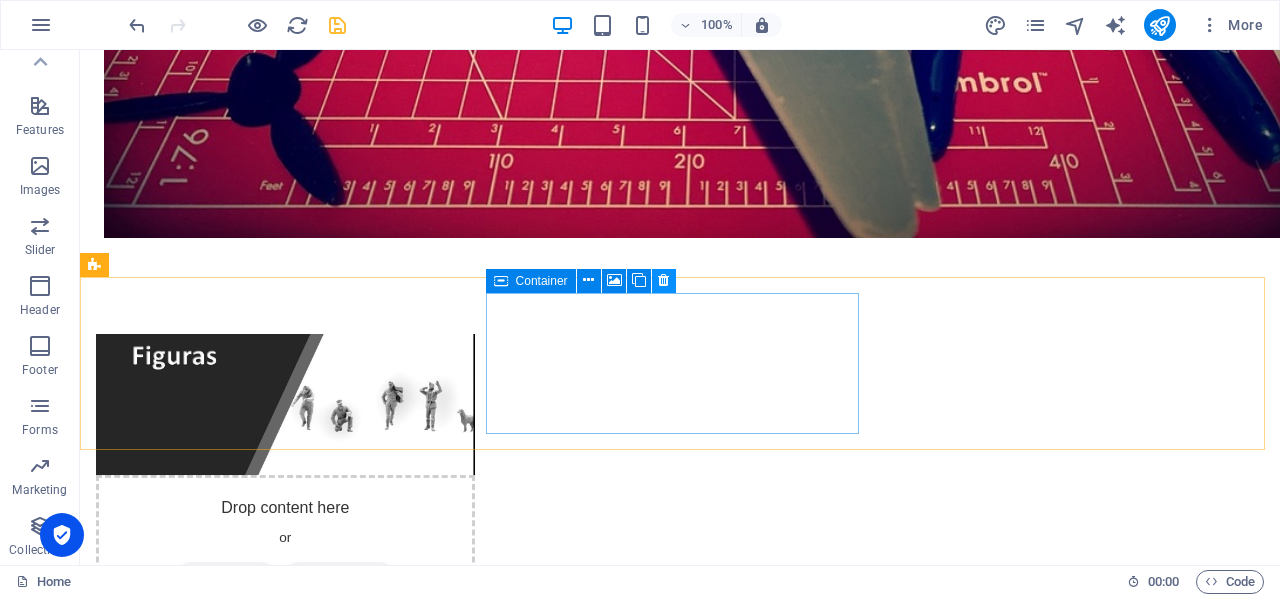 click at bounding box center (663, 280) 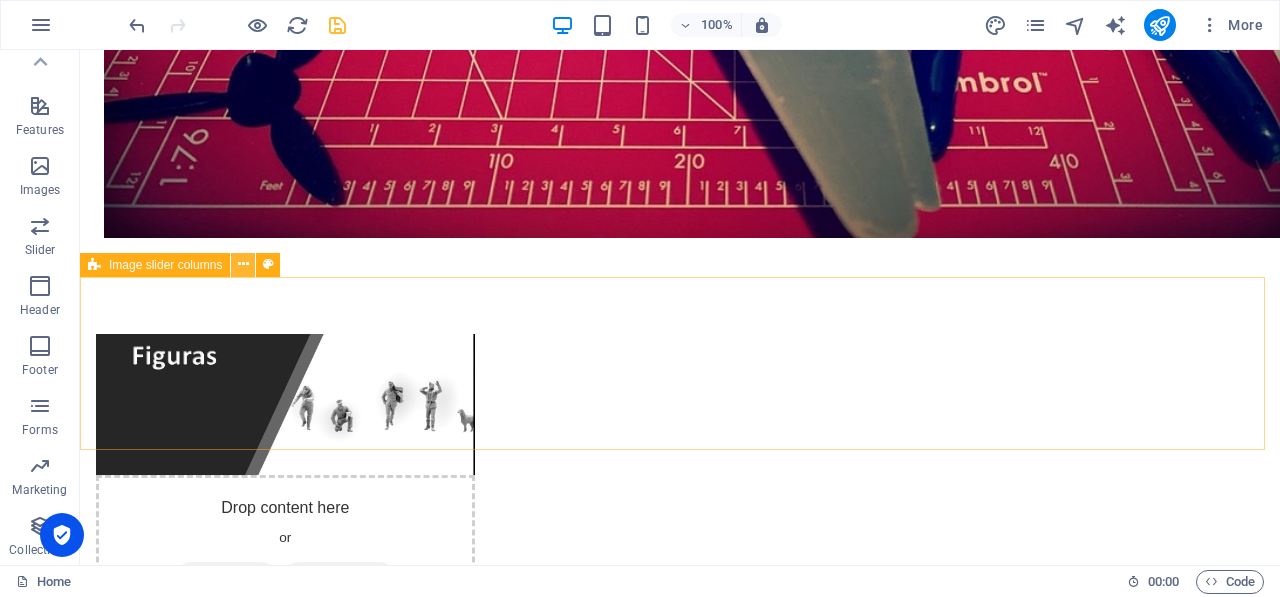 click at bounding box center (243, 264) 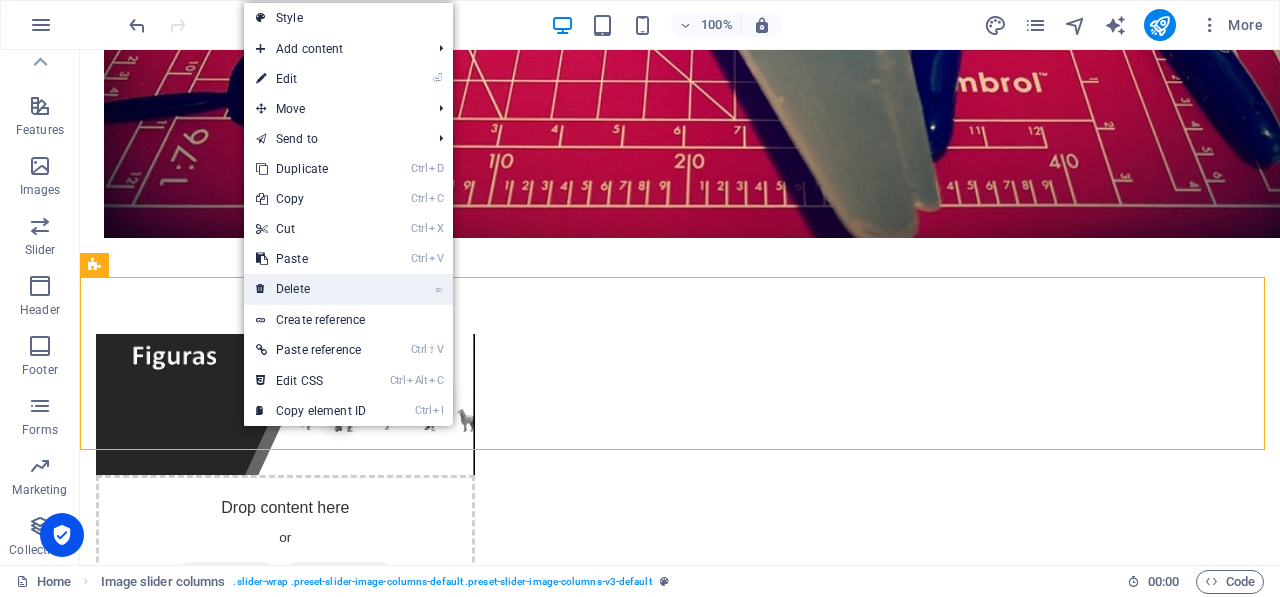 click on "⌦  Delete" at bounding box center (311, 289) 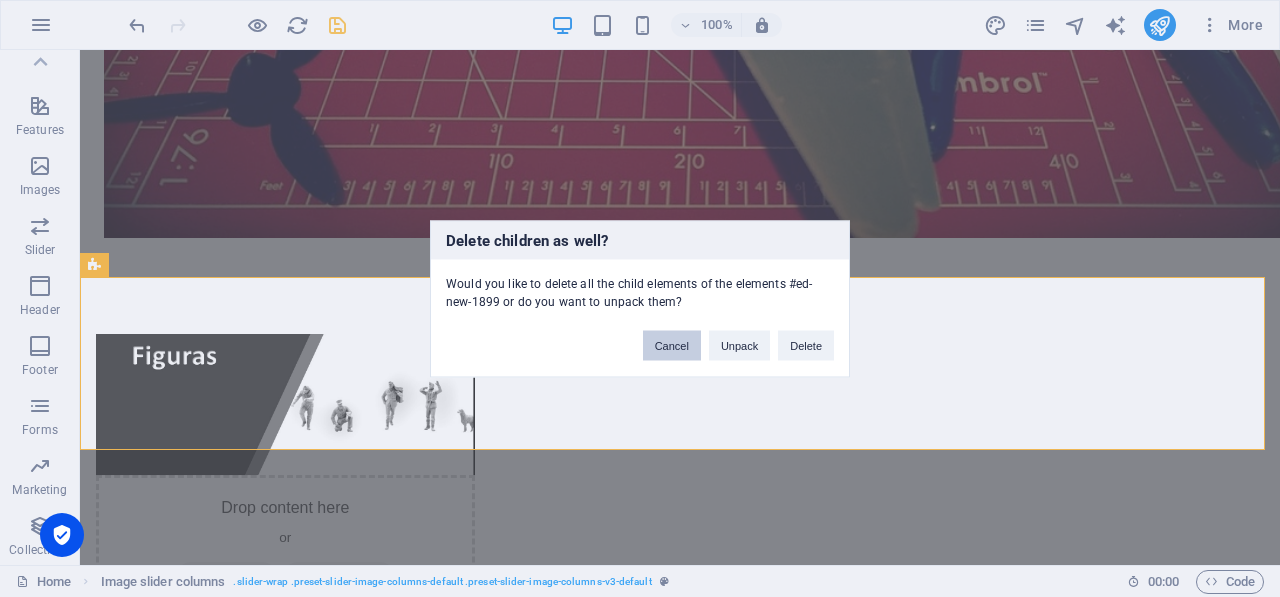 click on "Cancel" at bounding box center (672, 345) 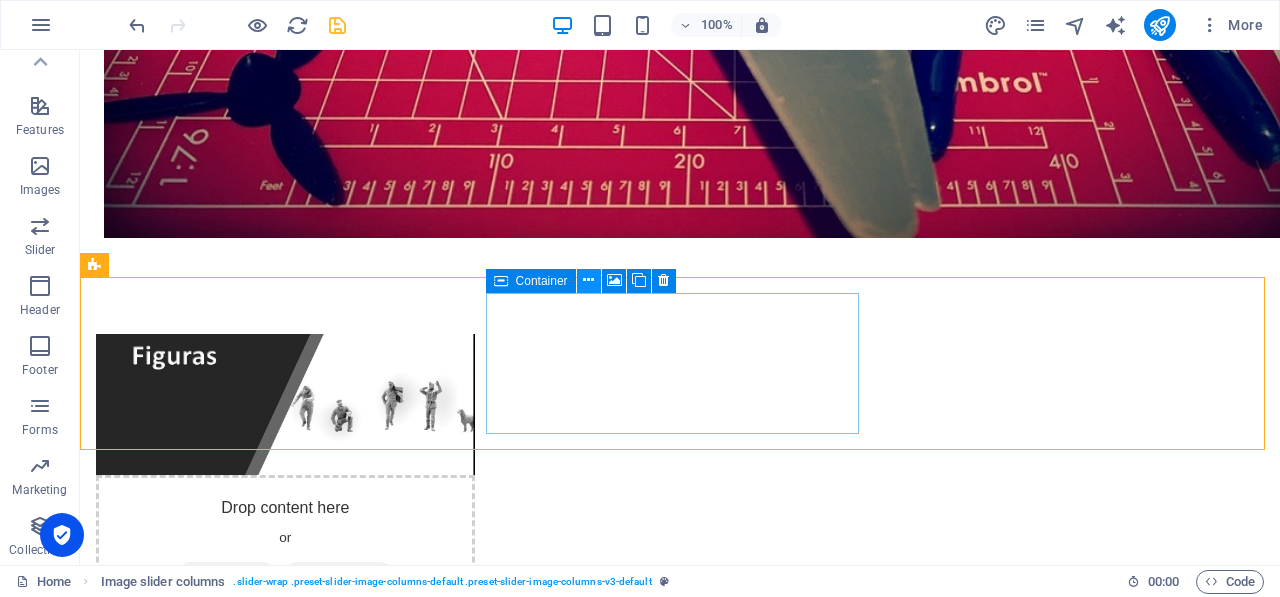 click at bounding box center (588, 280) 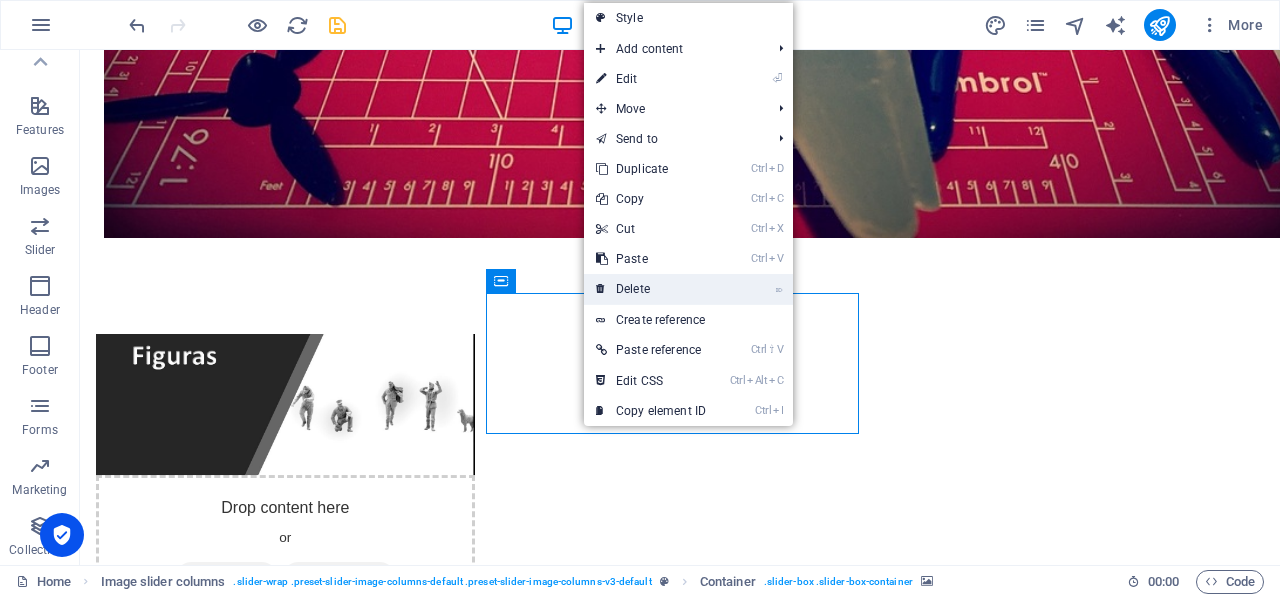 click on "⌦  Delete" at bounding box center (651, 289) 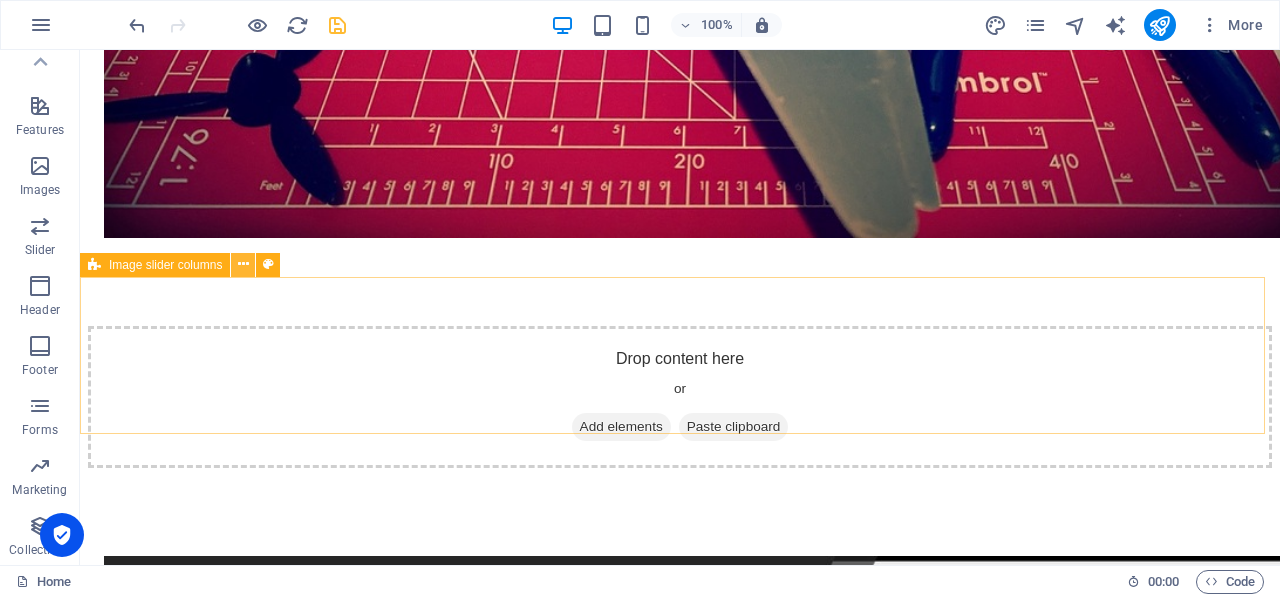 click at bounding box center [243, 264] 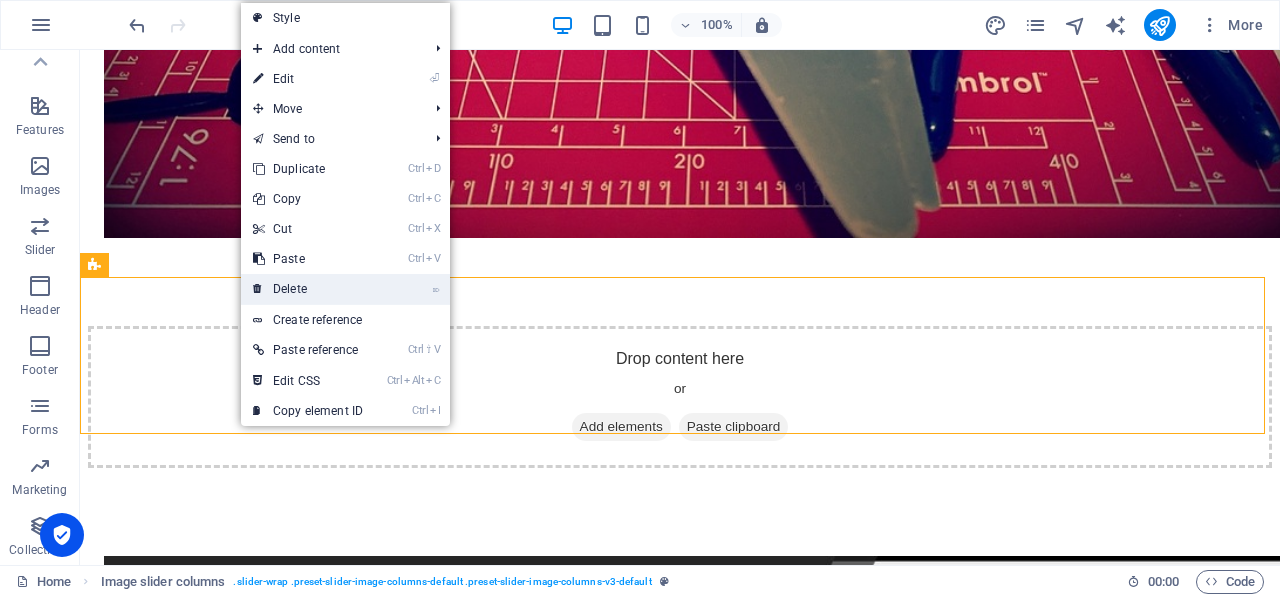 click on "⌦  Delete" at bounding box center (308, 289) 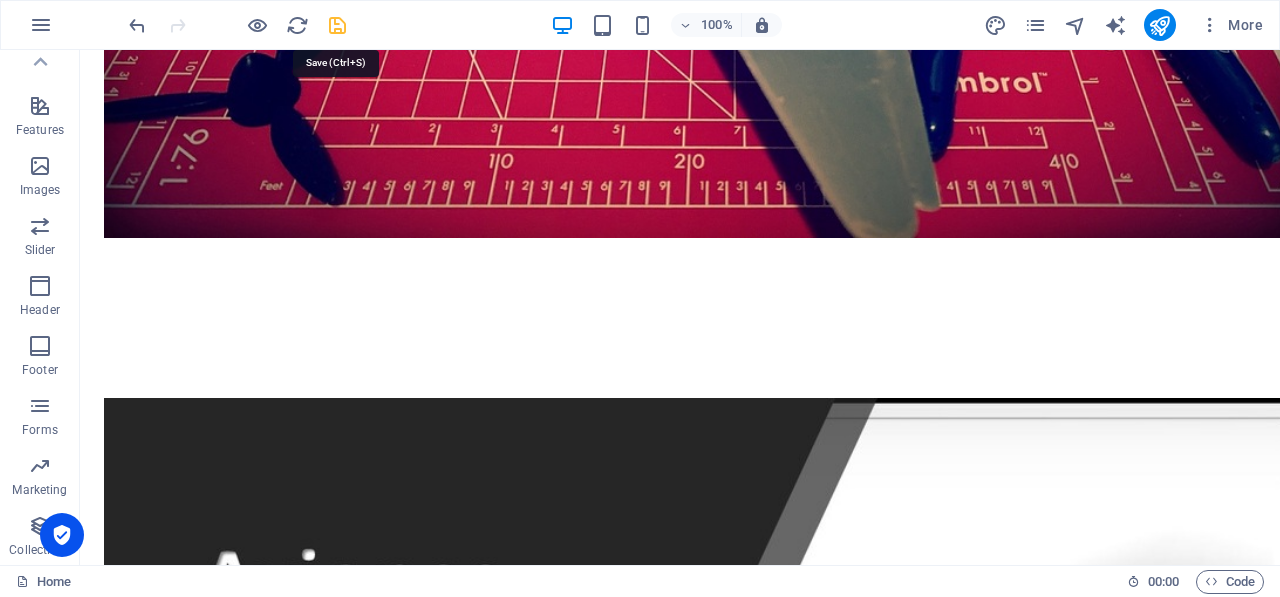 click at bounding box center (337, 25) 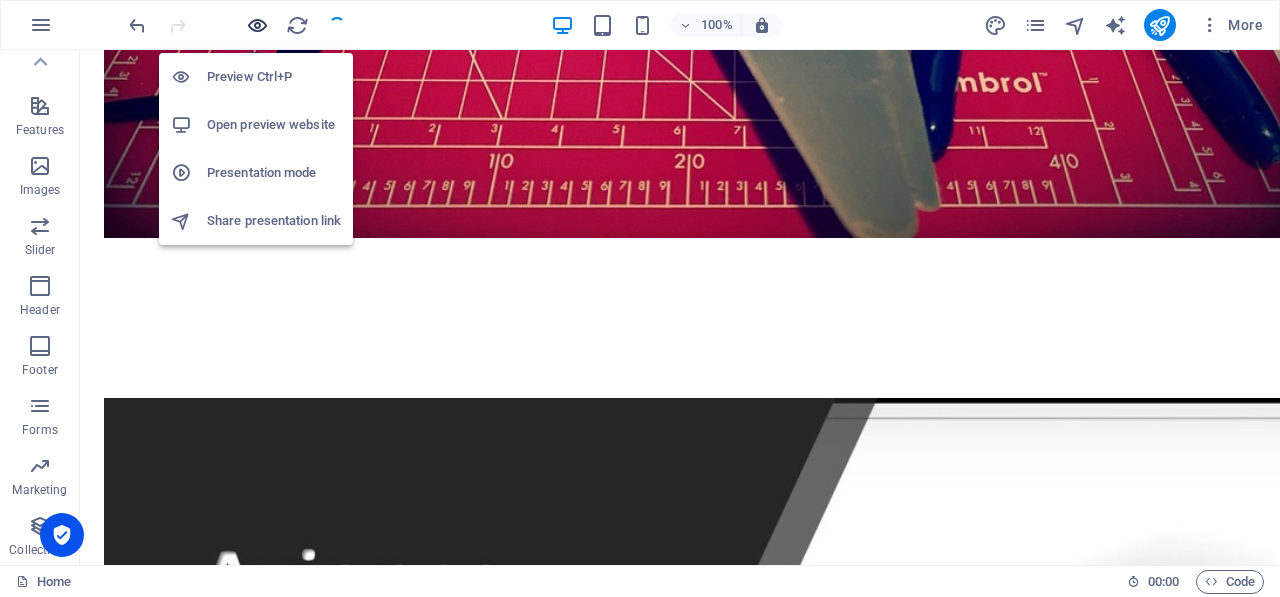 click at bounding box center [257, 25] 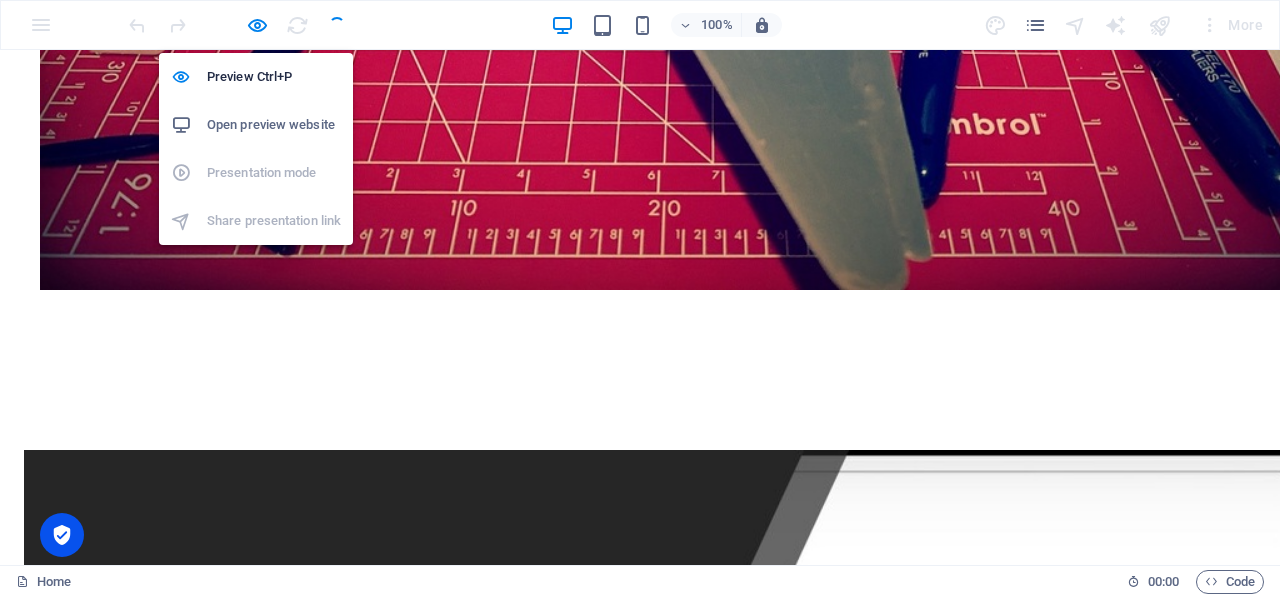 click on "Open preview website" at bounding box center (274, 125) 